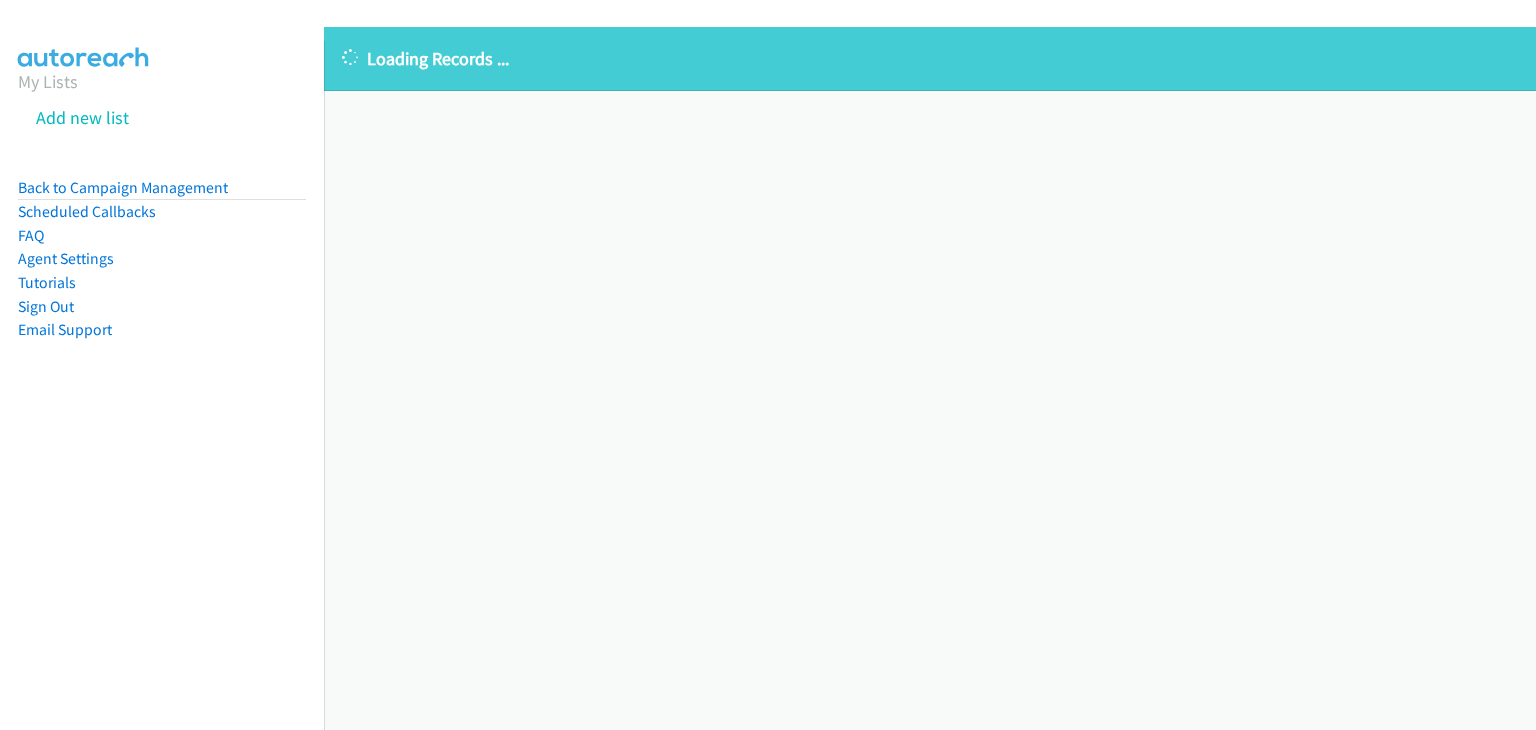 scroll, scrollTop: 0, scrollLeft: 0, axis: both 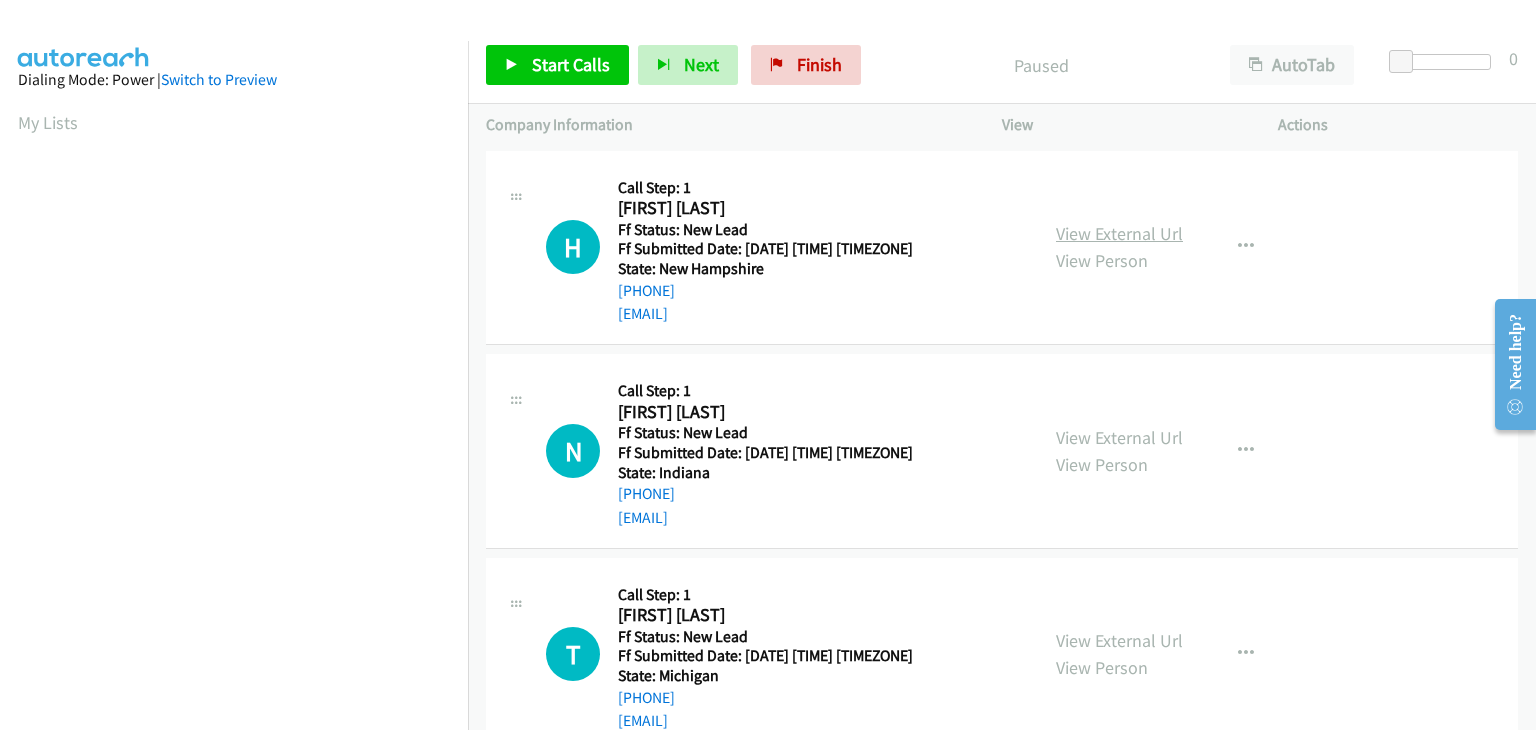 click on "View External Url" at bounding box center (1119, 233) 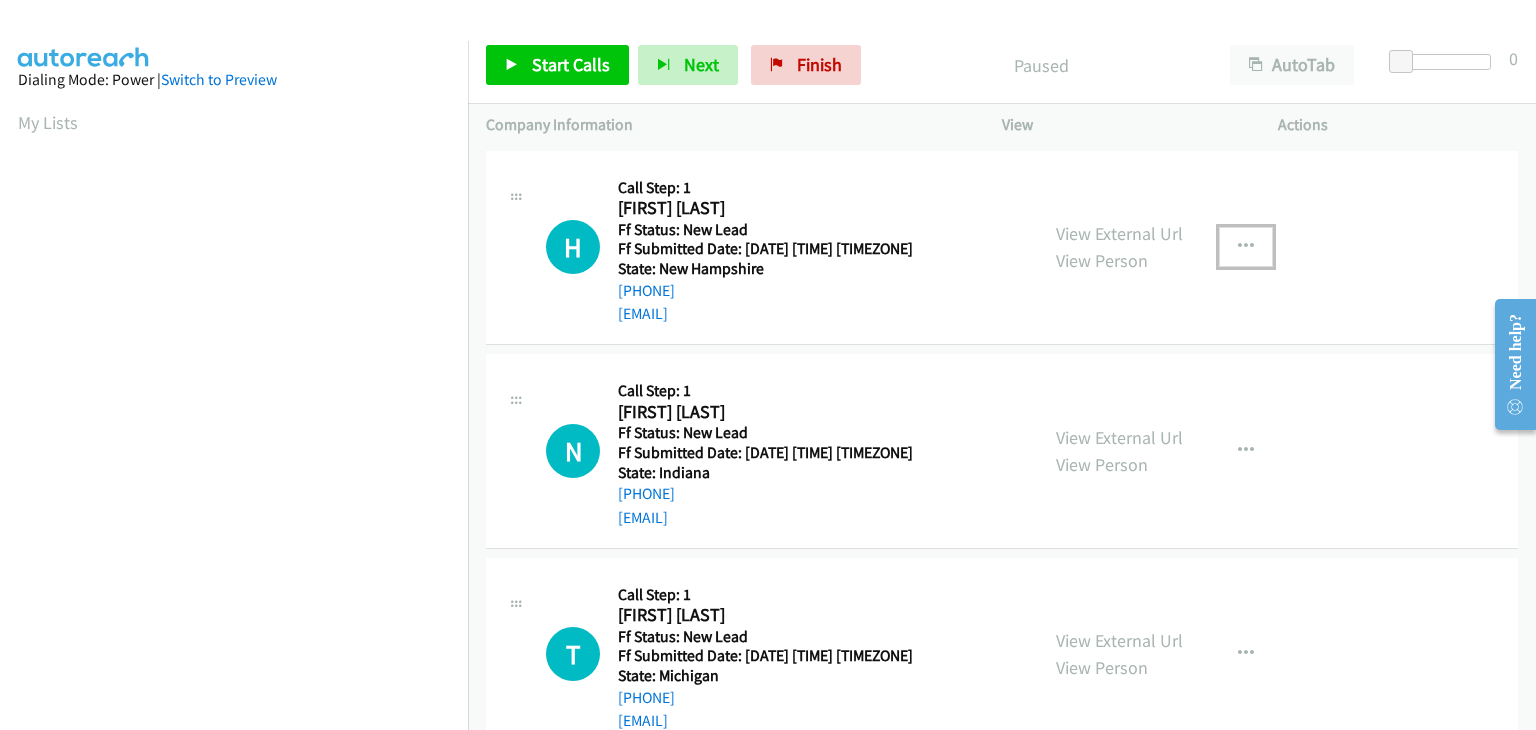 click at bounding box center (1246, 247) 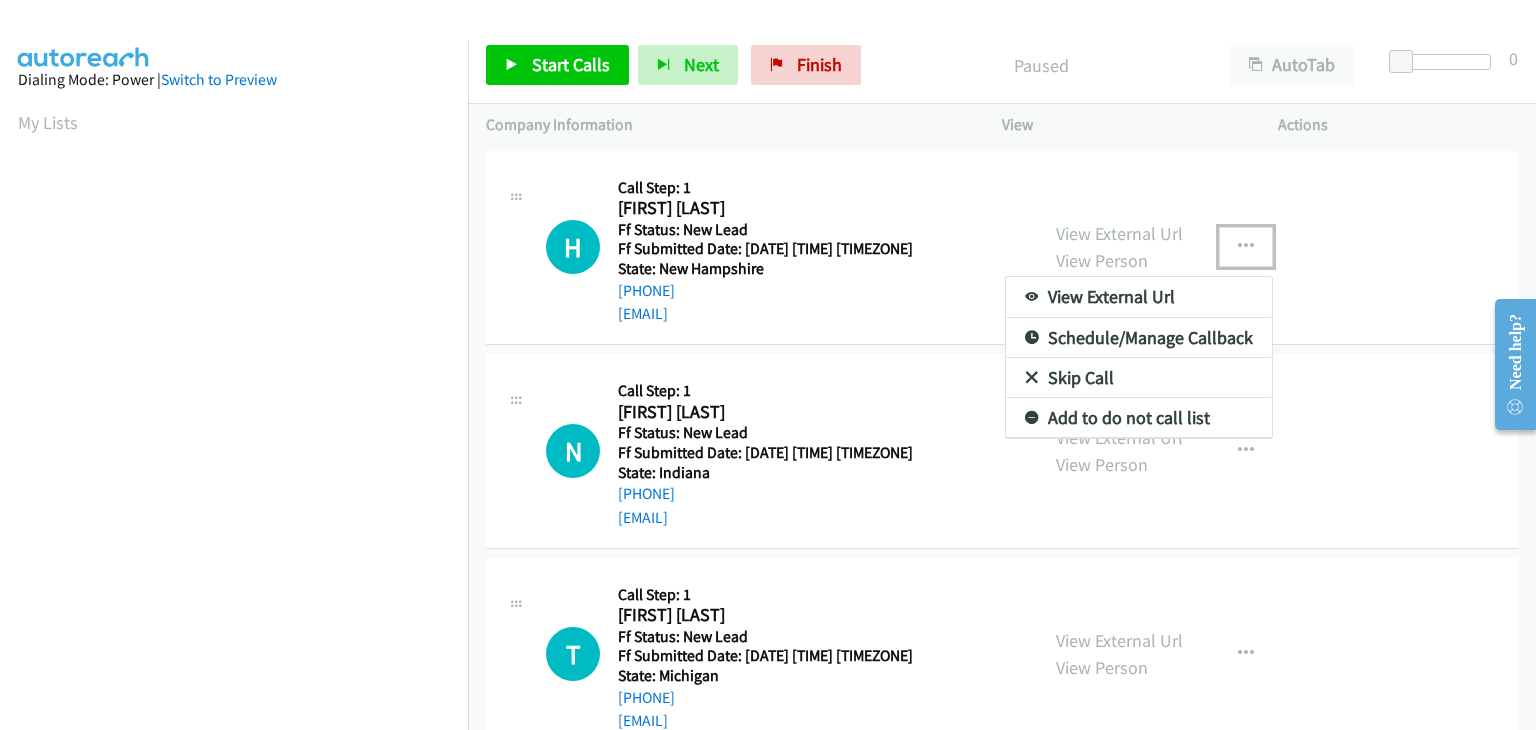 click on "Skip Call" at bounding box center (1139, 378) 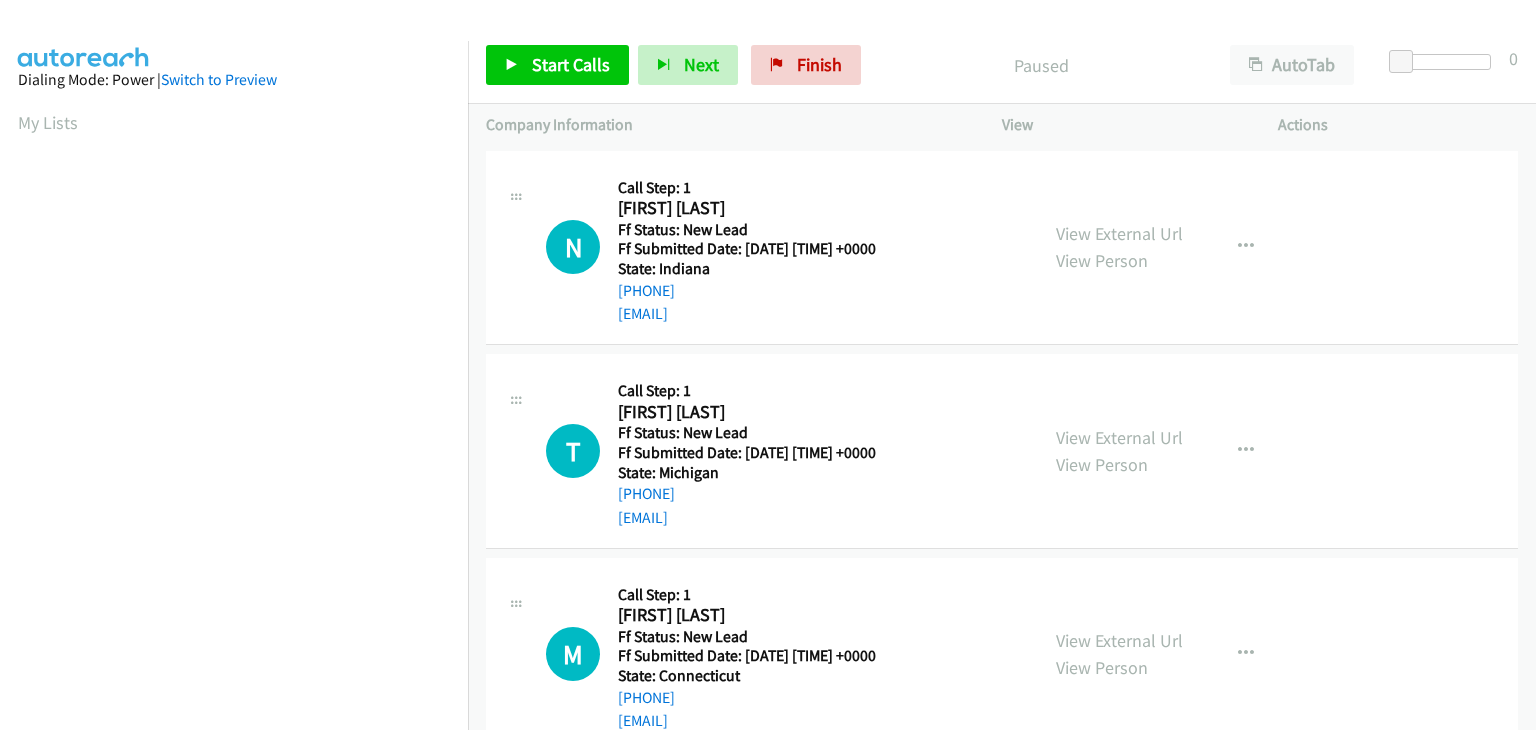 scroll, scrollTop: 0, scrollLeft: 0, axis: both 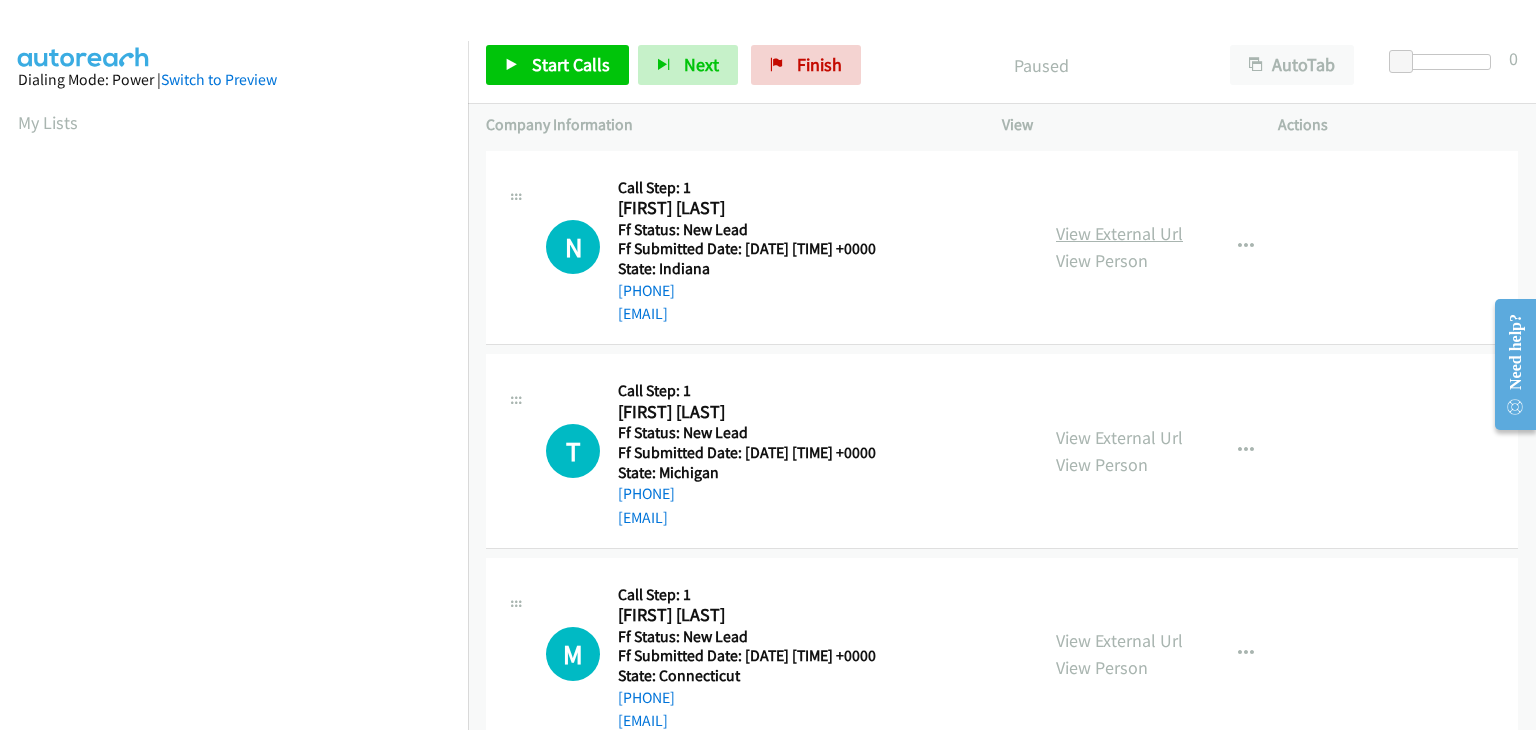 click on "View External Url" at bounding box center [1119, 233] 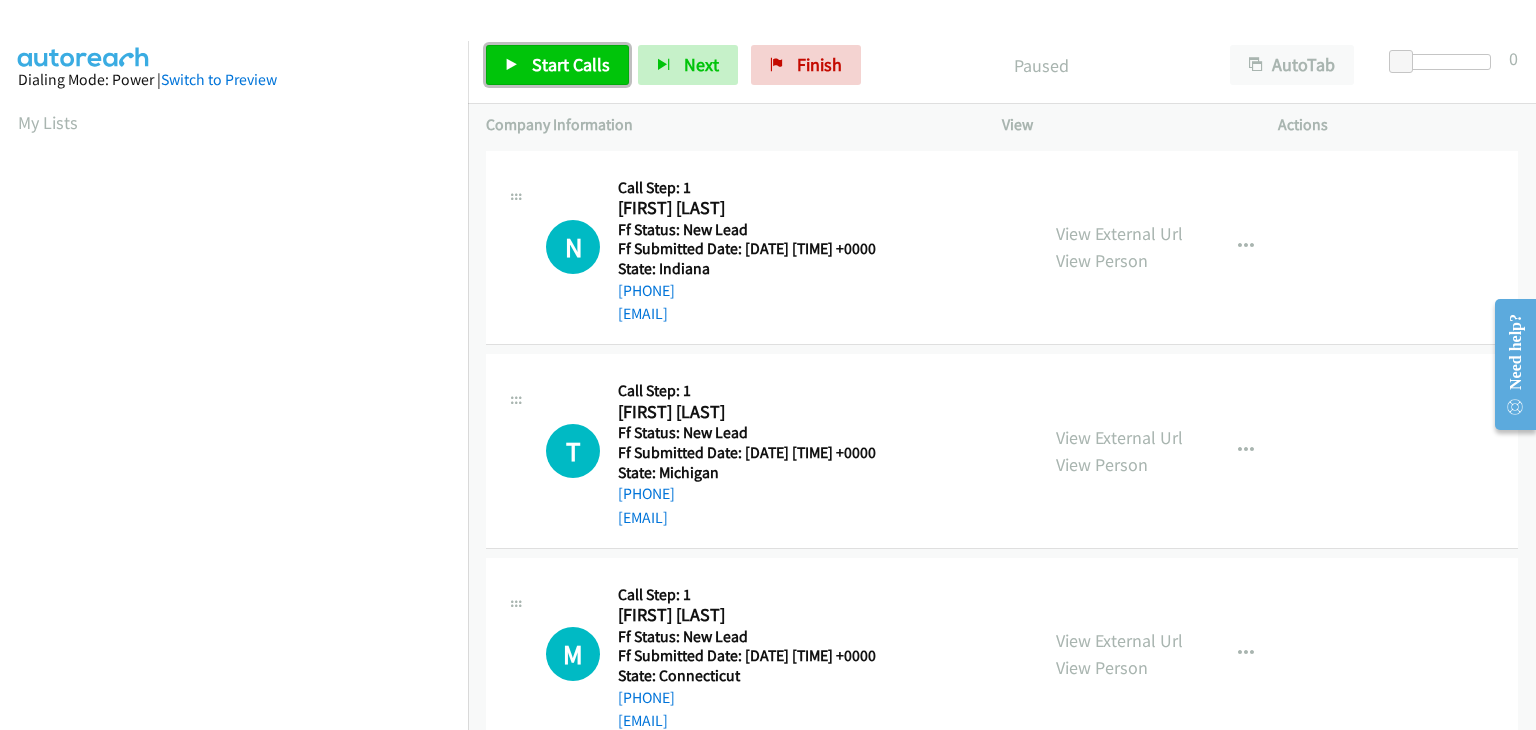 click on "Start Calls" at bounding box center [571, 64] 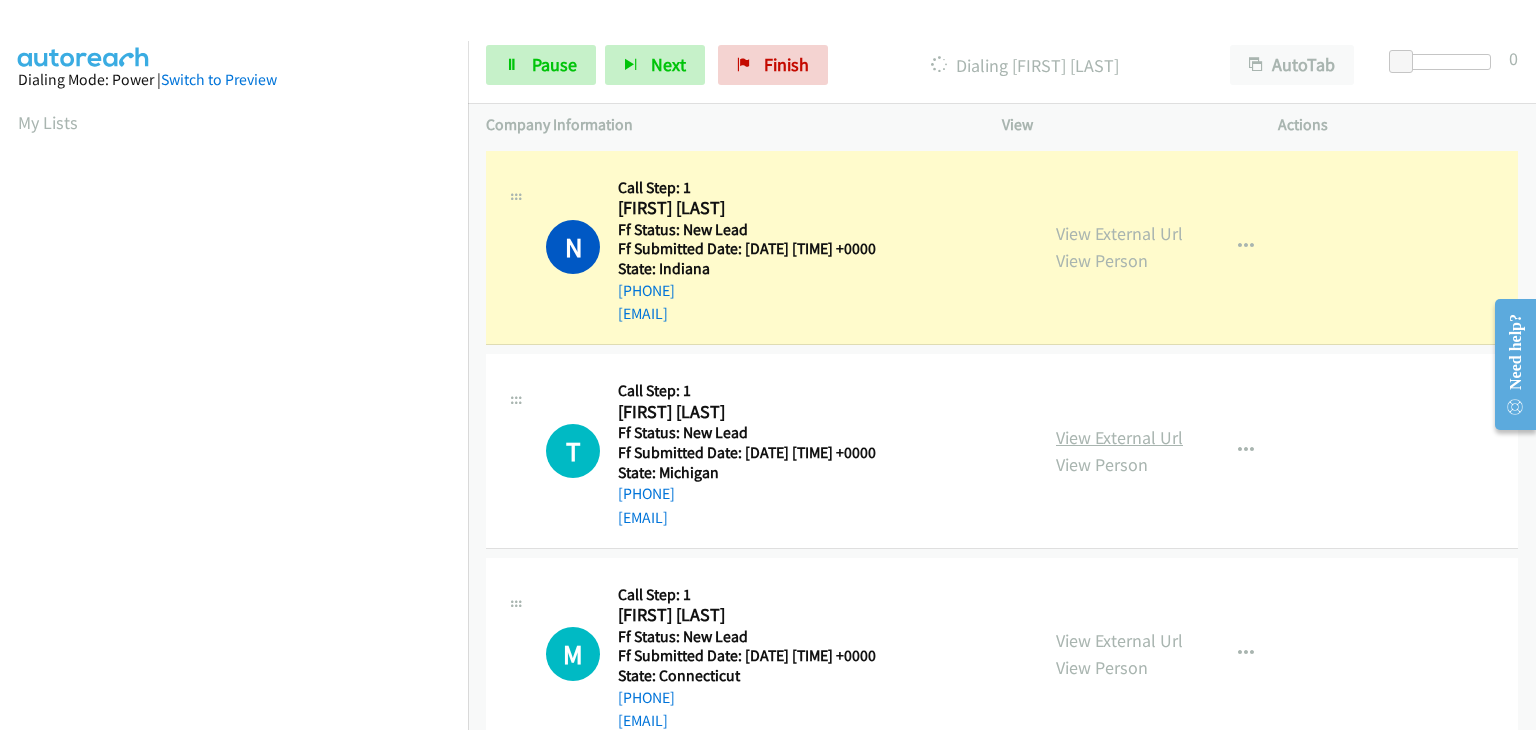 click on "View External Url" at bounding box center [1119, 437] 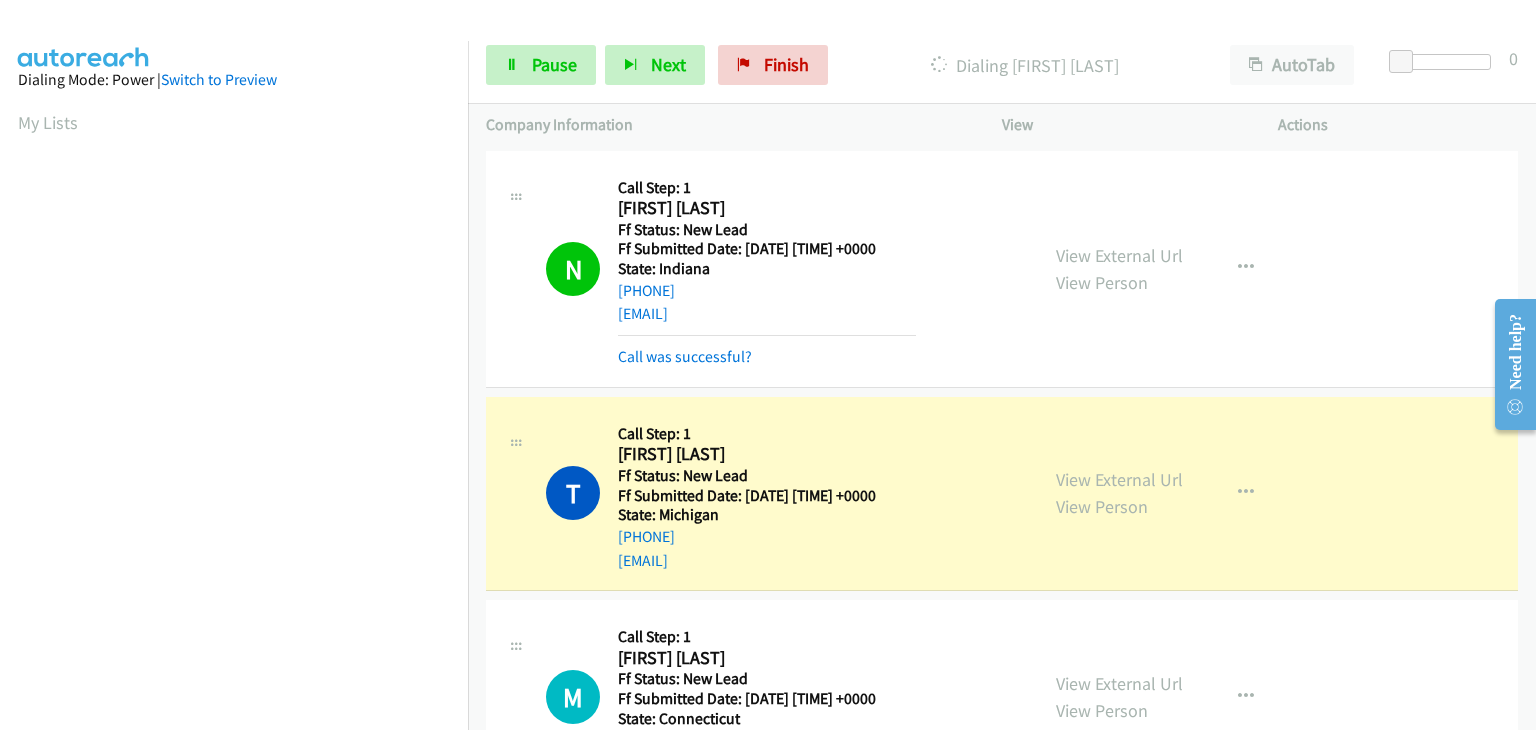 scroll, scrollTop: 392, scrollLeft: 0, axis: vertical 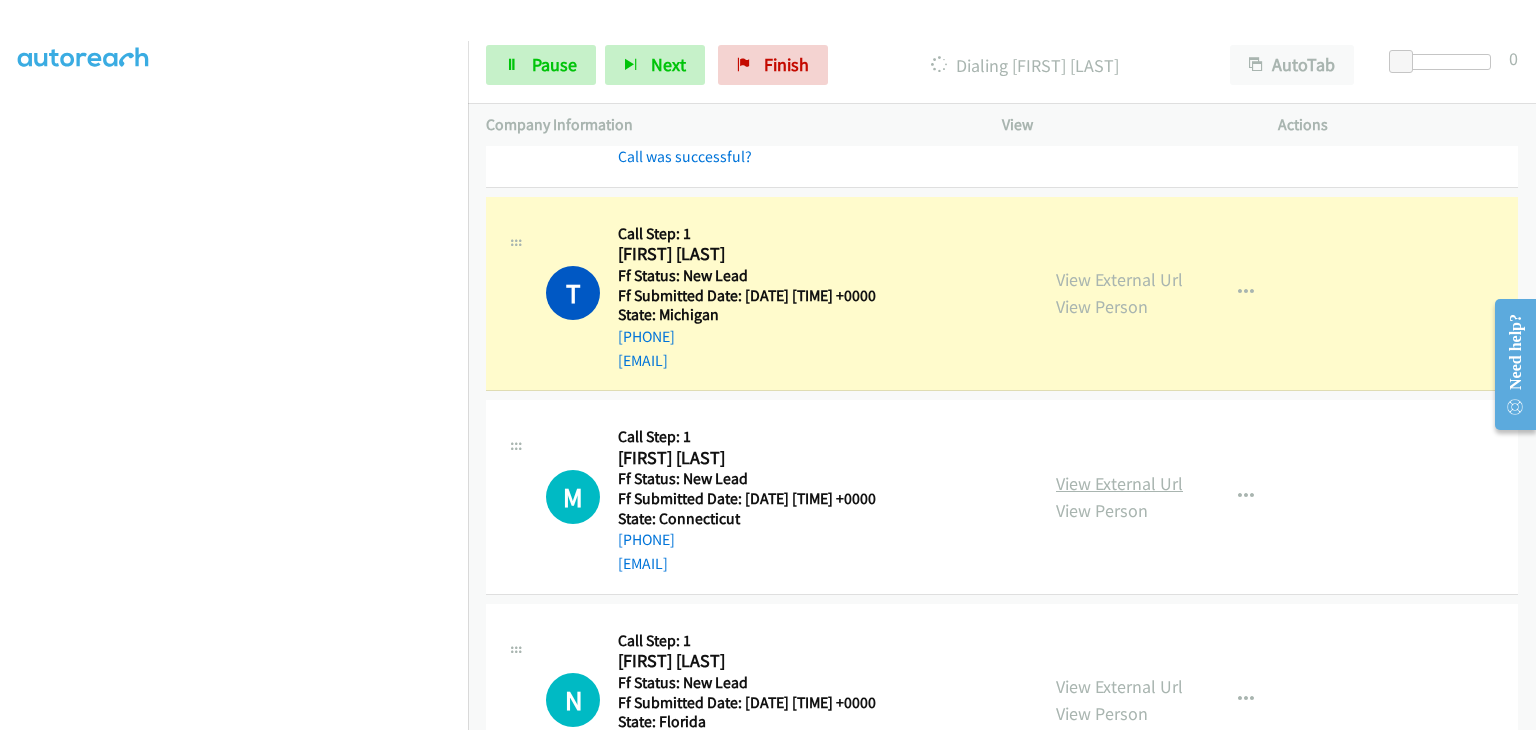click on "View External Url" at bounding box center (1119, 483) 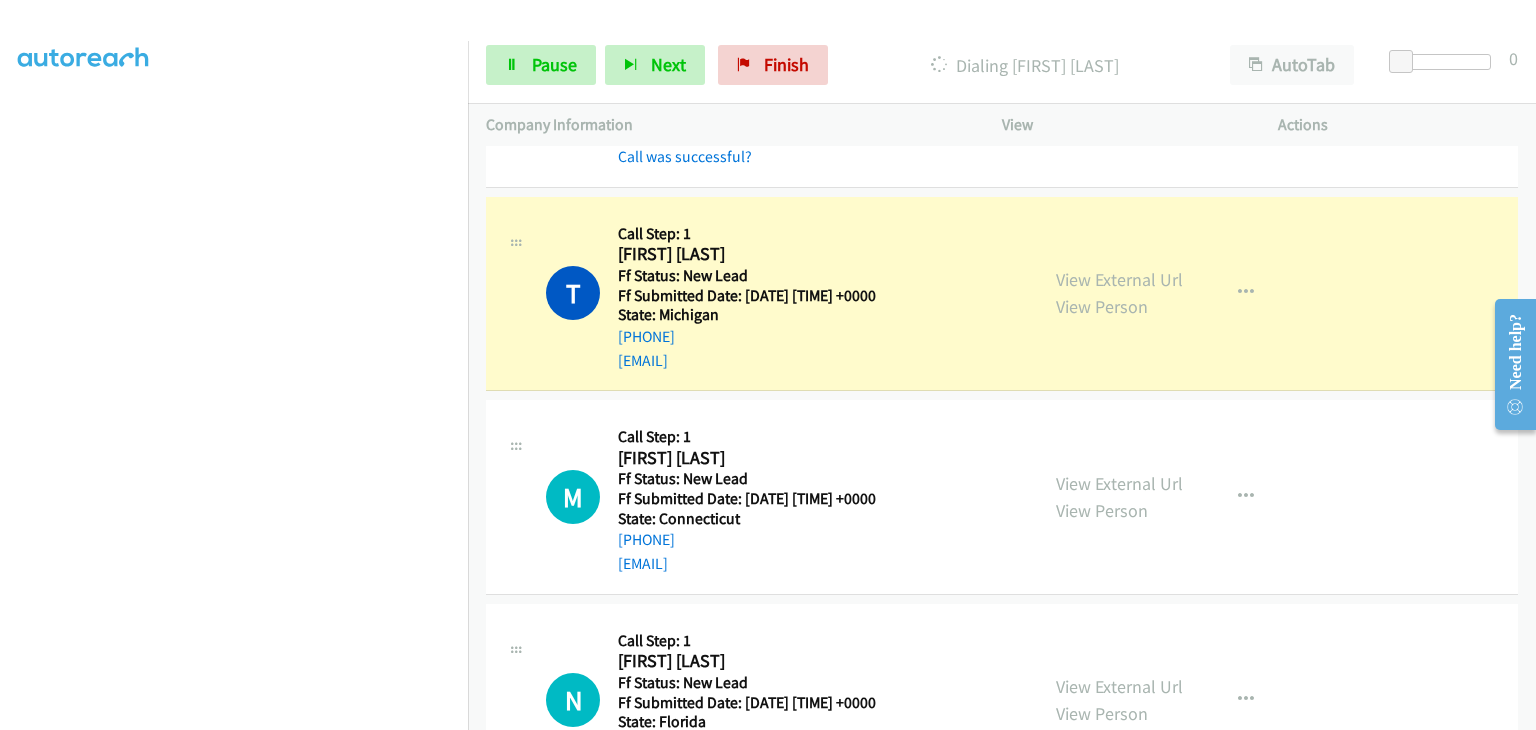 scroll, scrollTop: 392, scrollLeft: 0, axis: vertical 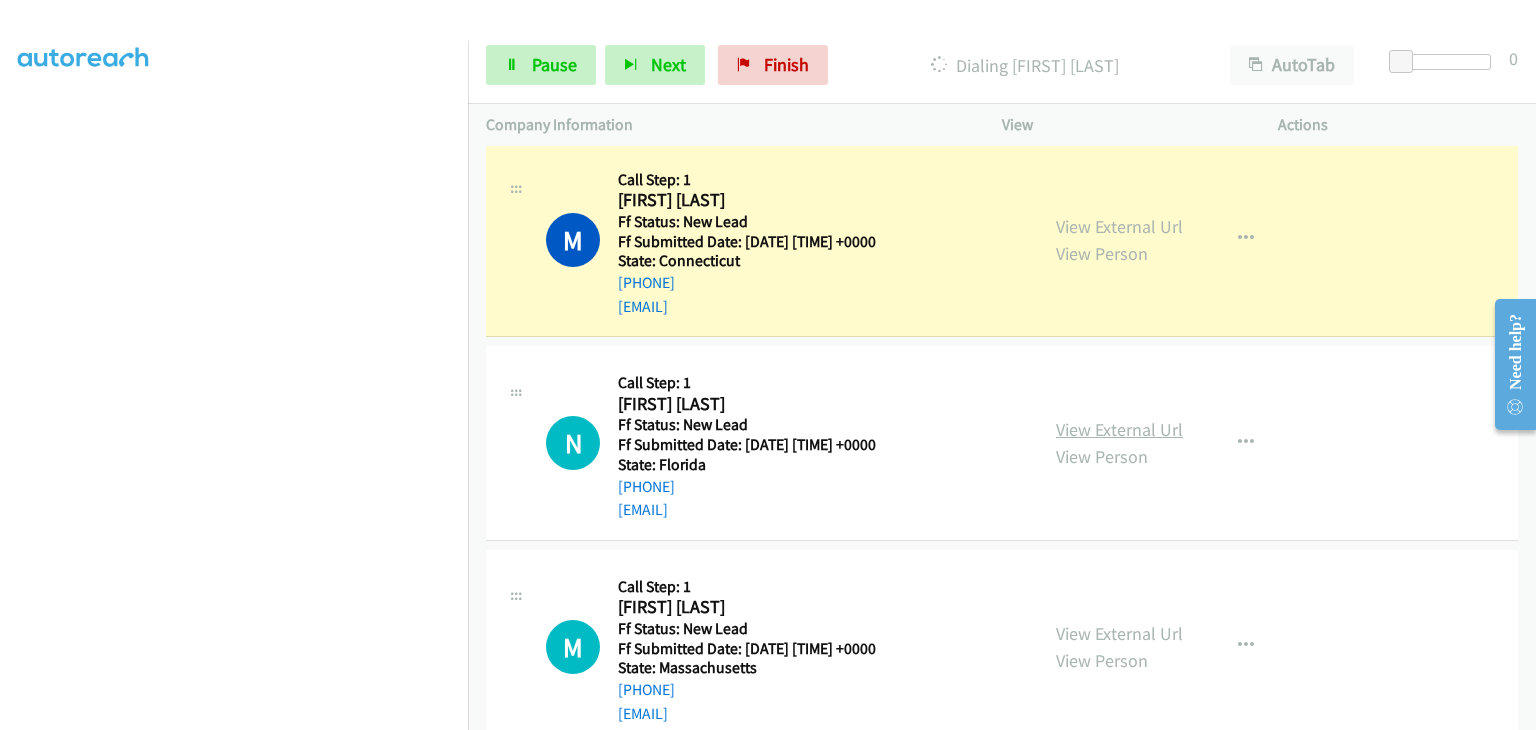 click on "View External Url" at bounding box center [1119, 429] 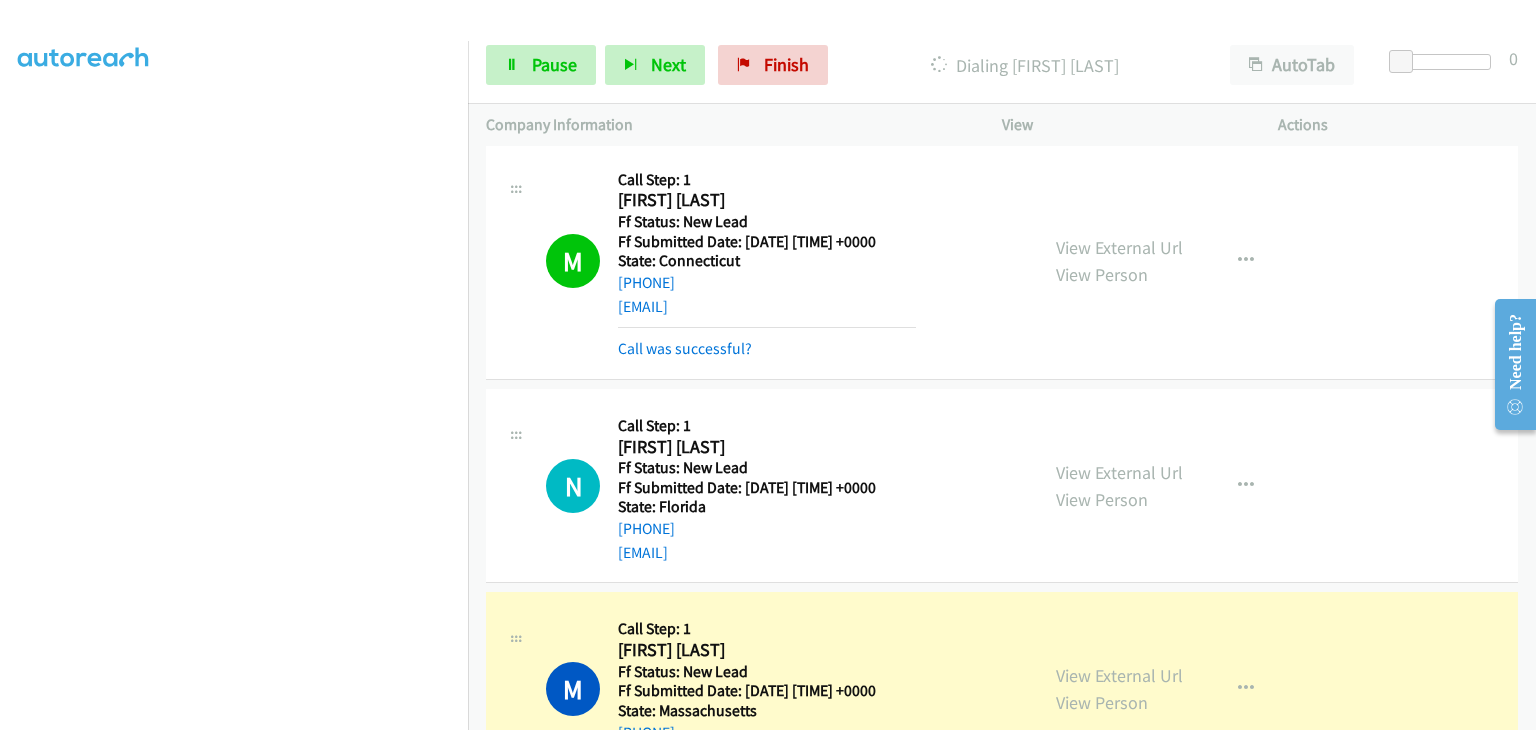 scroll, scrollTop: 700, scrollLeft: 0, axis: vertical 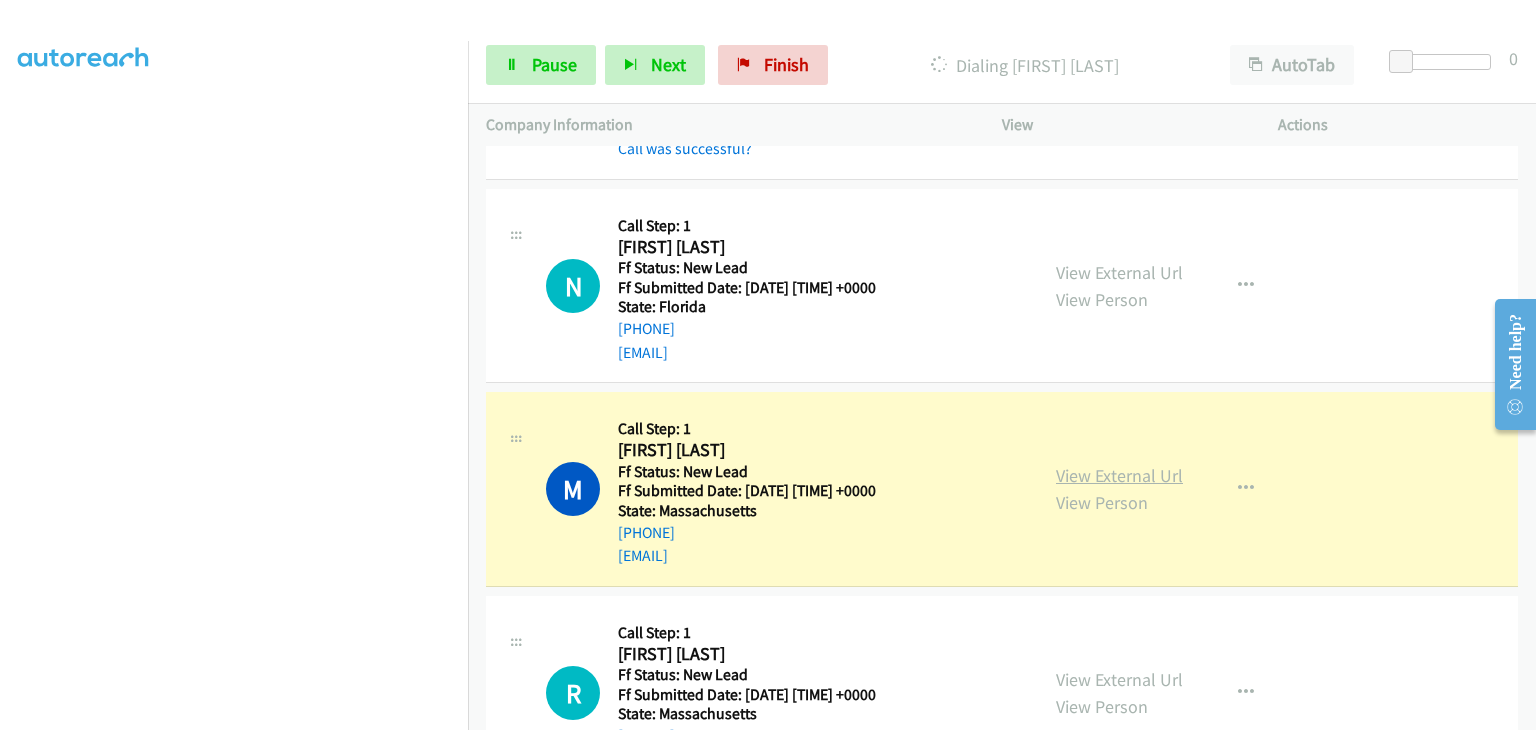 click on "View External Url" at bounding box center [1119, 475] 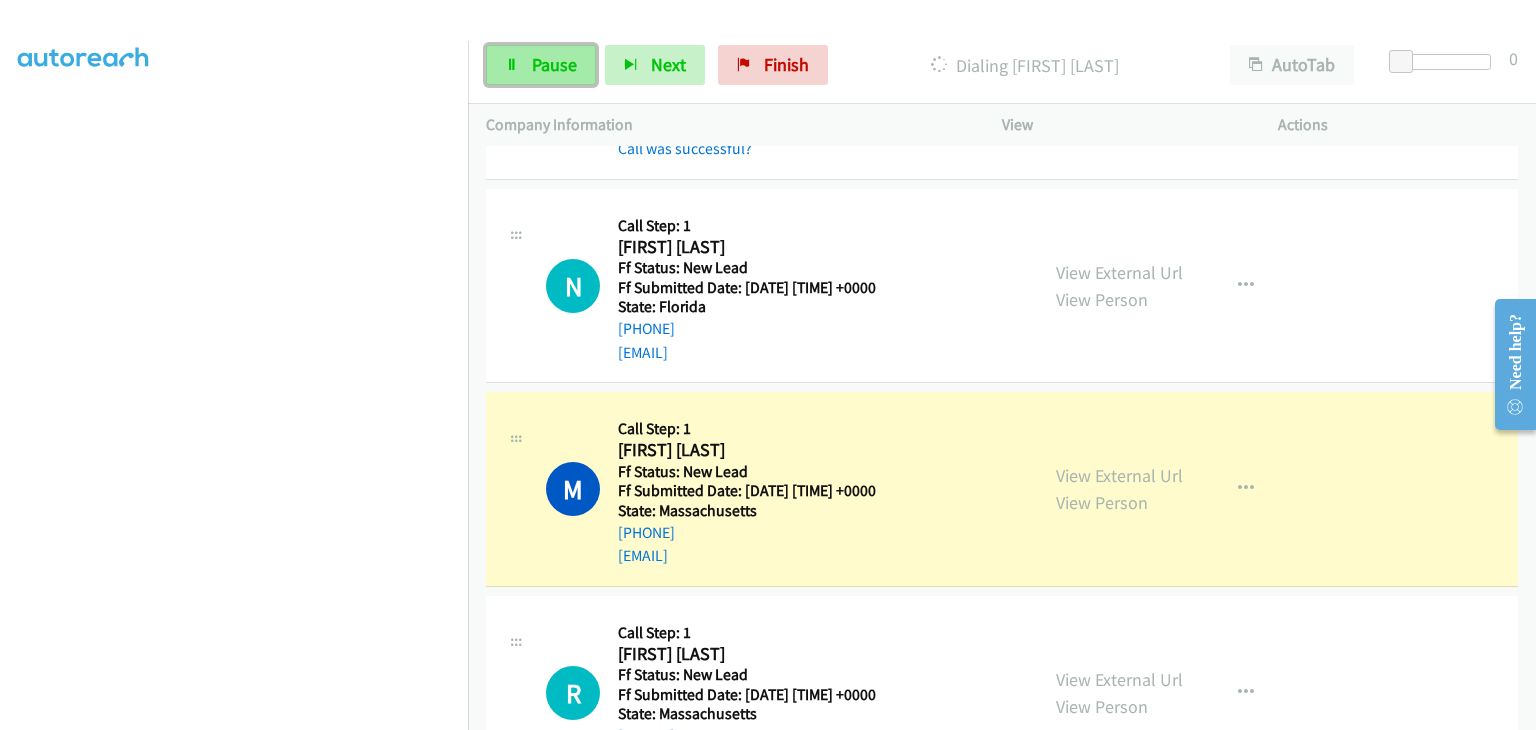 click on "Pause" at bounding box center (541, 65) 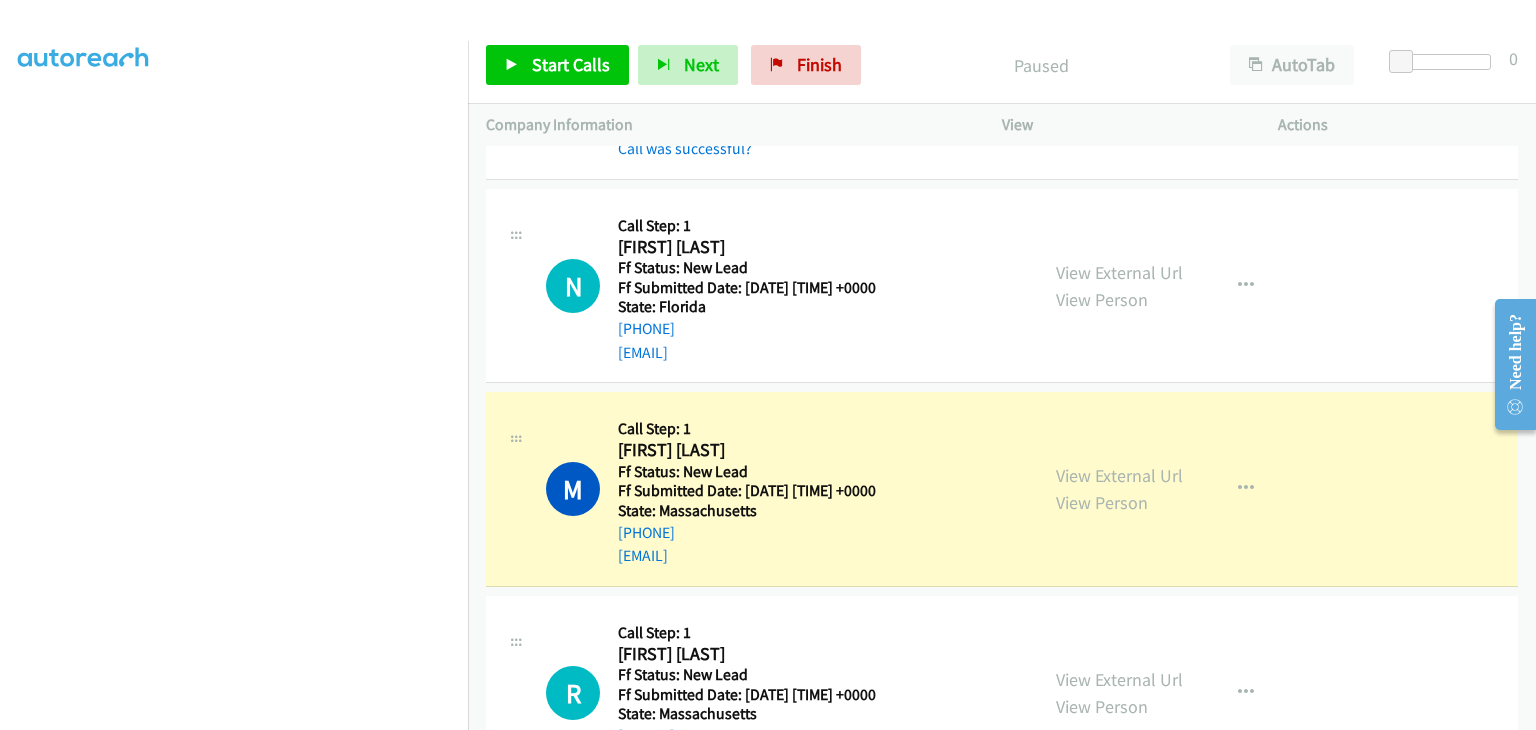 scroll, scrollTop: 392, scrollLeft: 0, axis: vertical 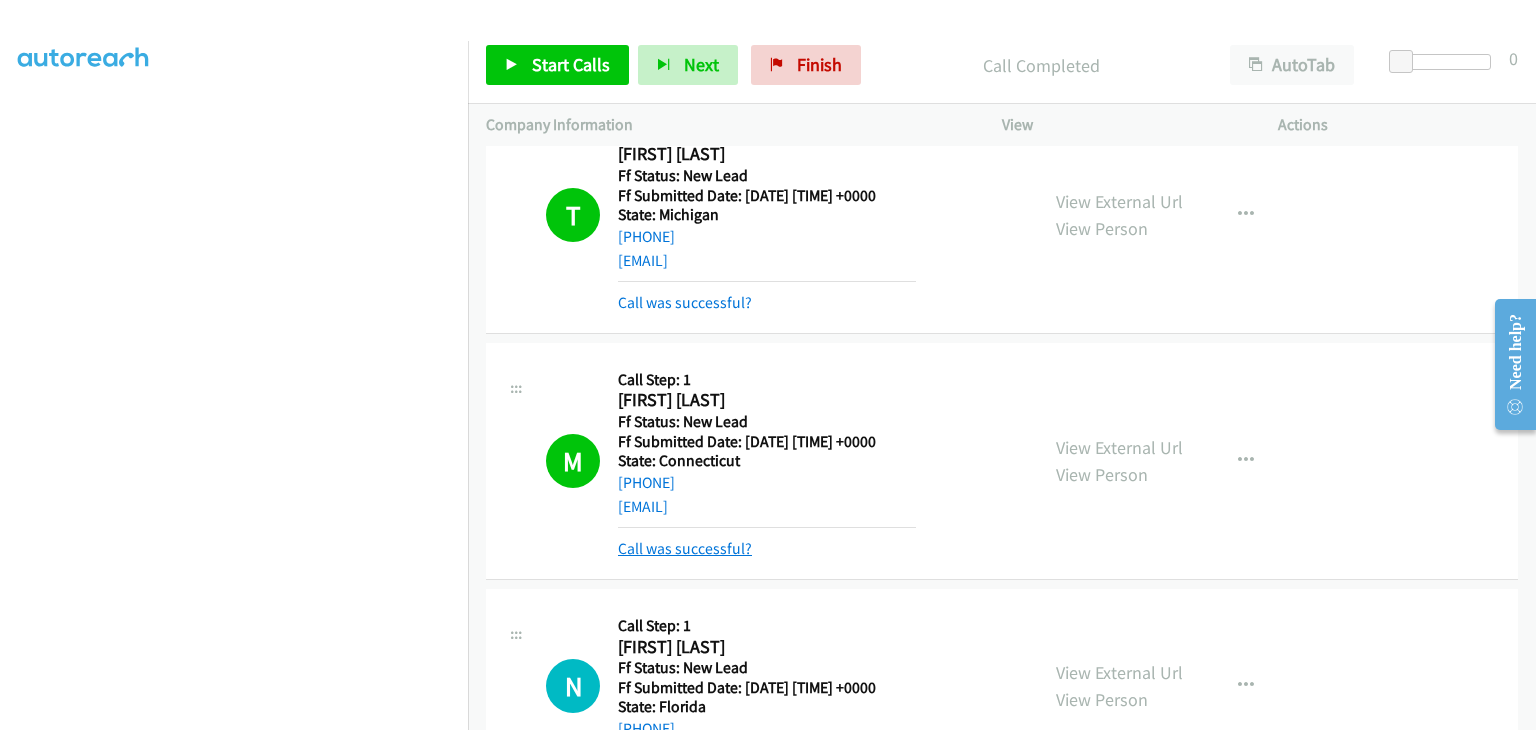 click on "Call was successful?" at bounding box center [685, 548] 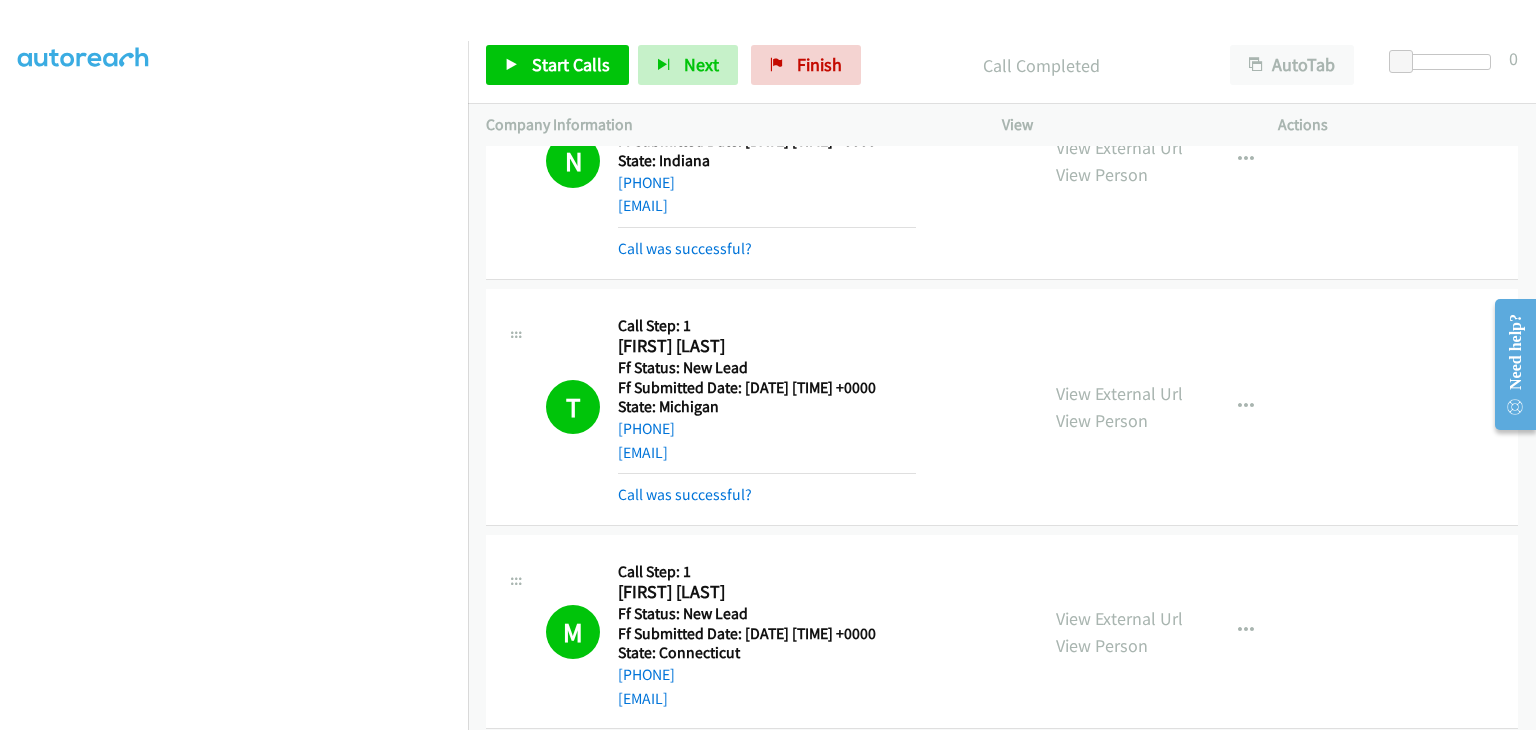 scroll, scrollTop: 0, scrollLeft: 0, axis: both 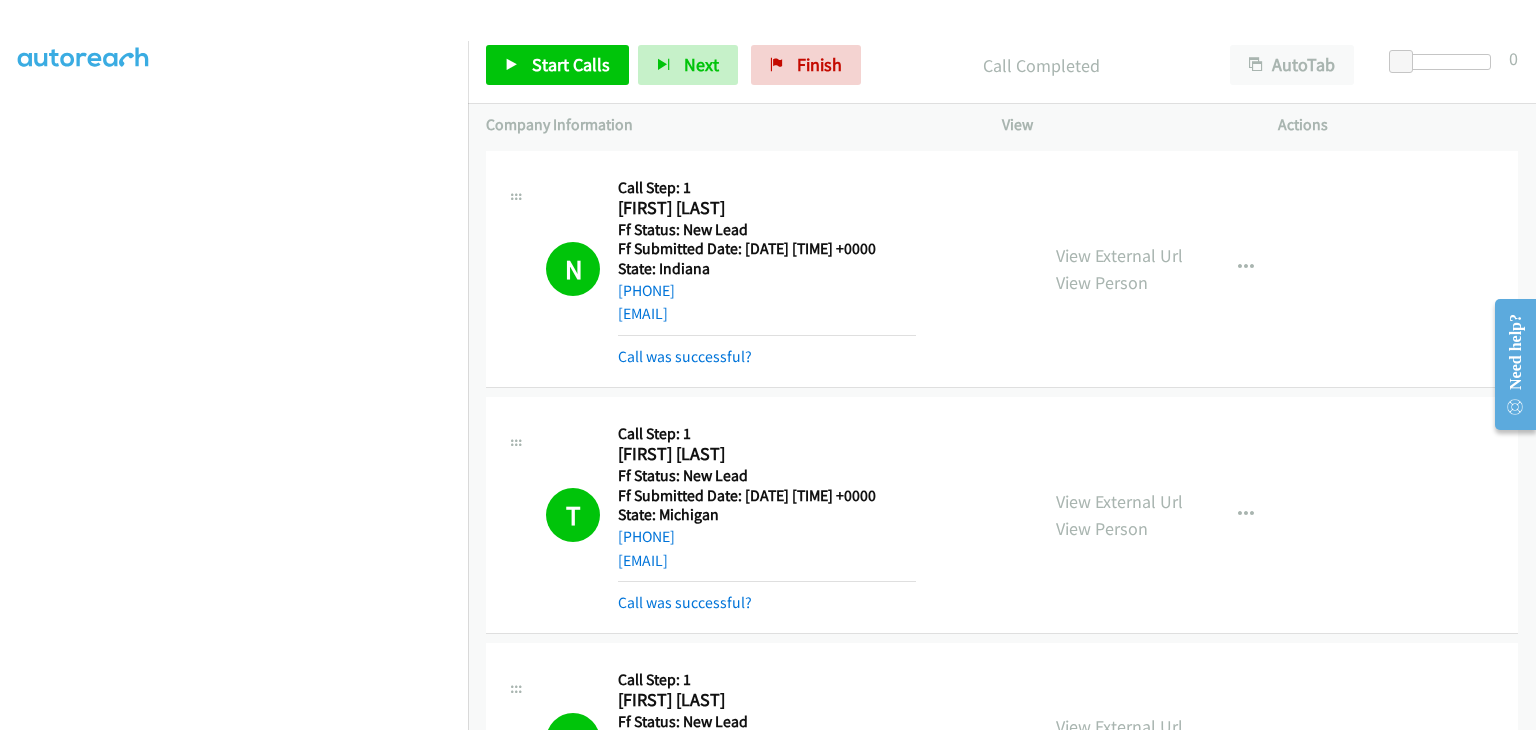 click on "Call was successful?" at bounding box center [767, 357] 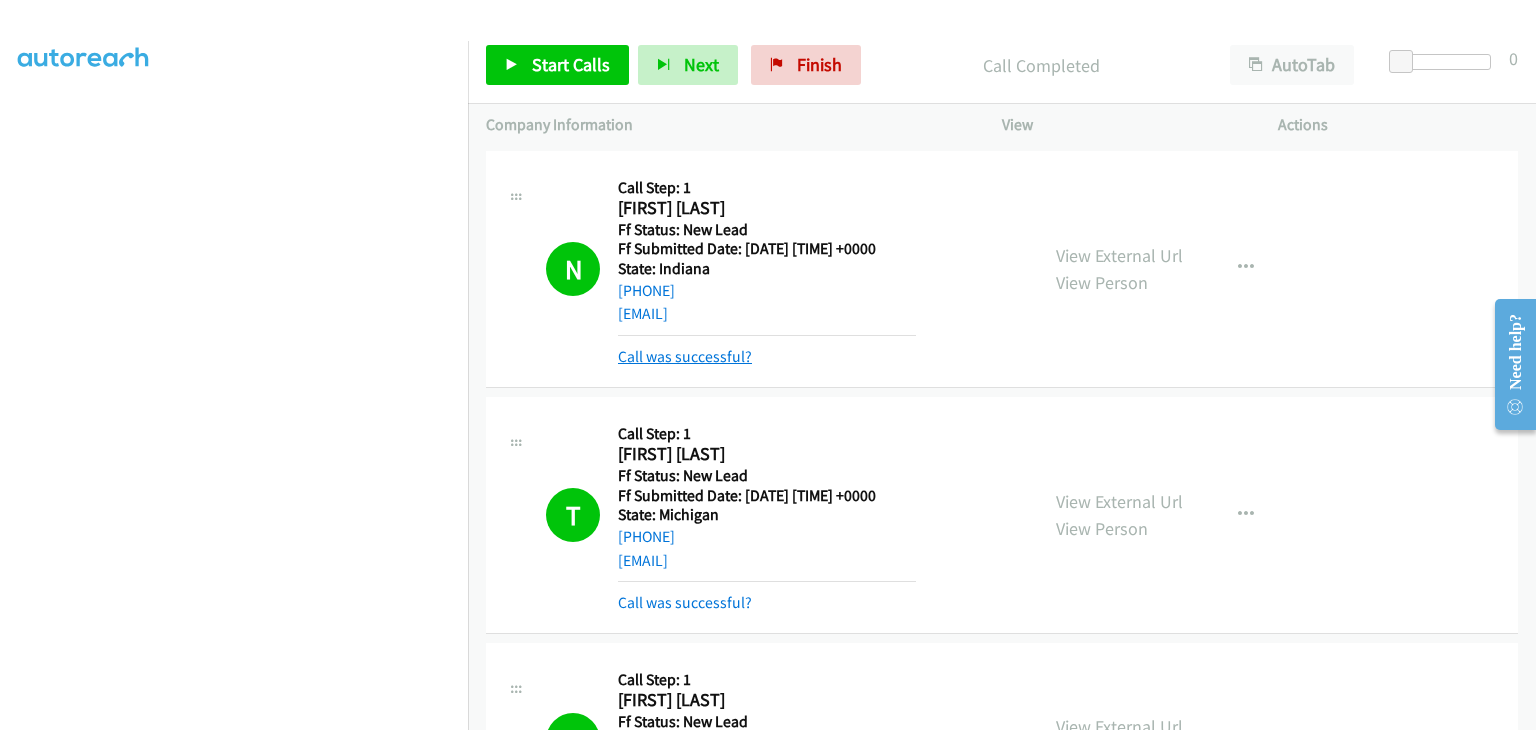 click on "Call was successful?" at bounding box center [685, 356] 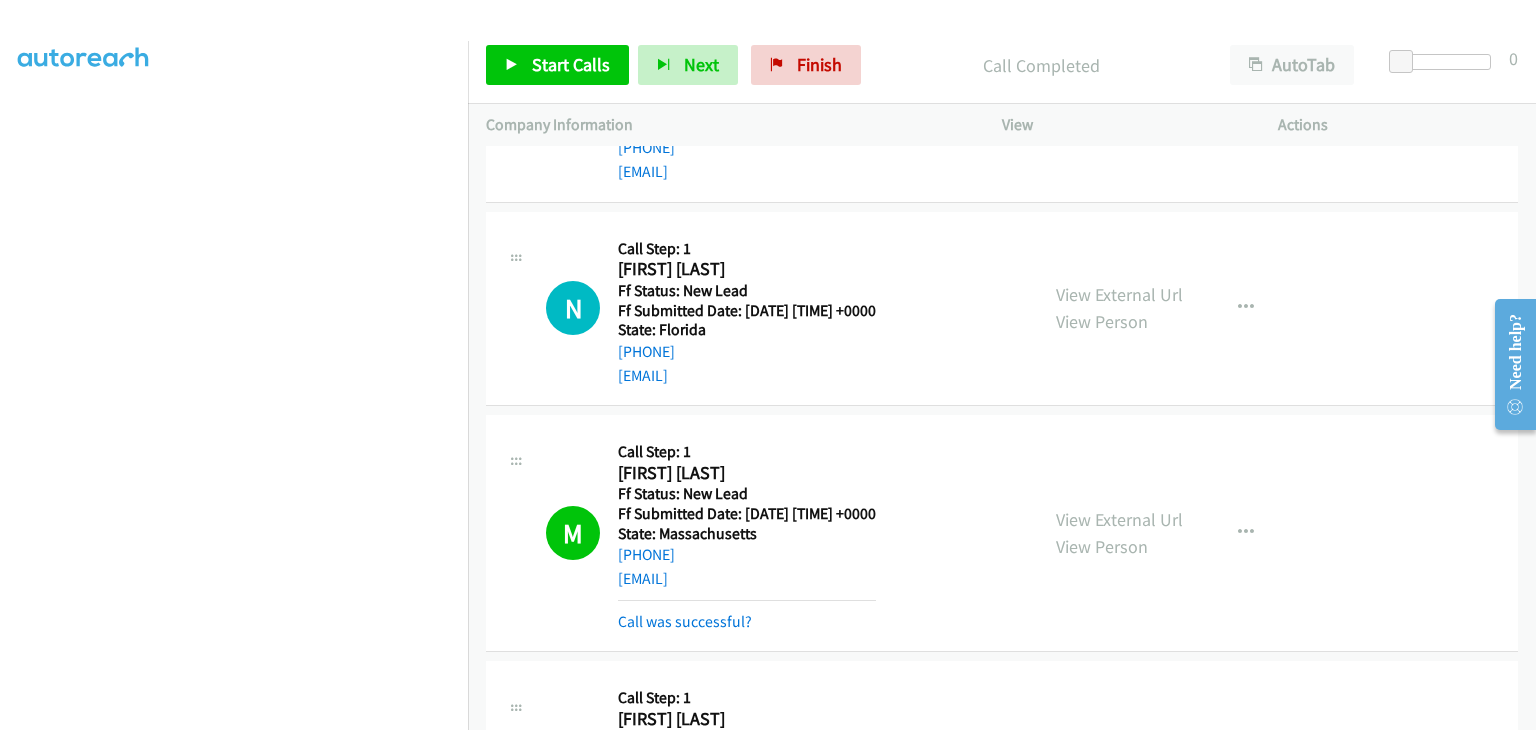 scroll, scrollTop: 600, scrollLeft: 0, axis: vertical 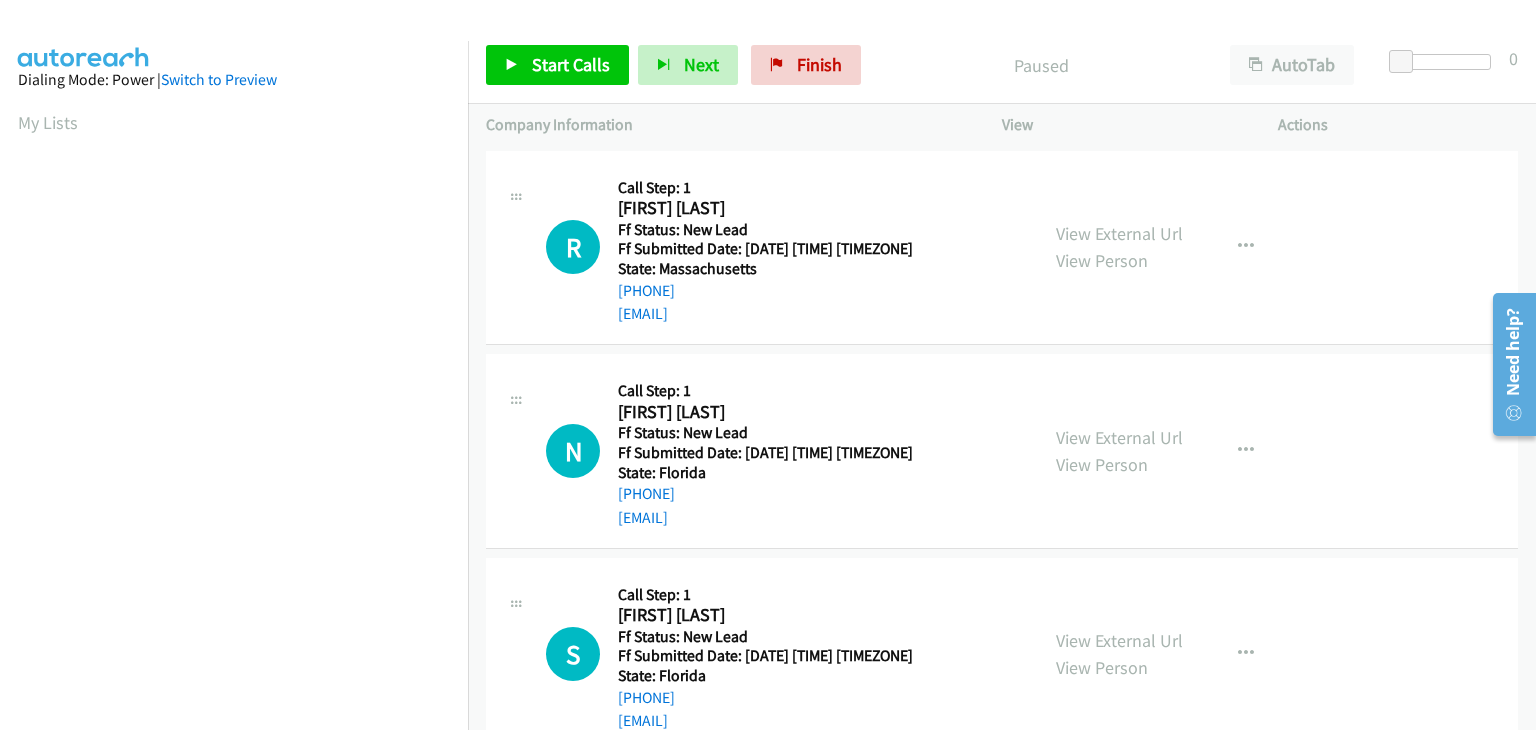 drag, startPoint x: 1140, startPoint y: 230, endPoint x: 995, endPoint y: 268, distance: 149.89664 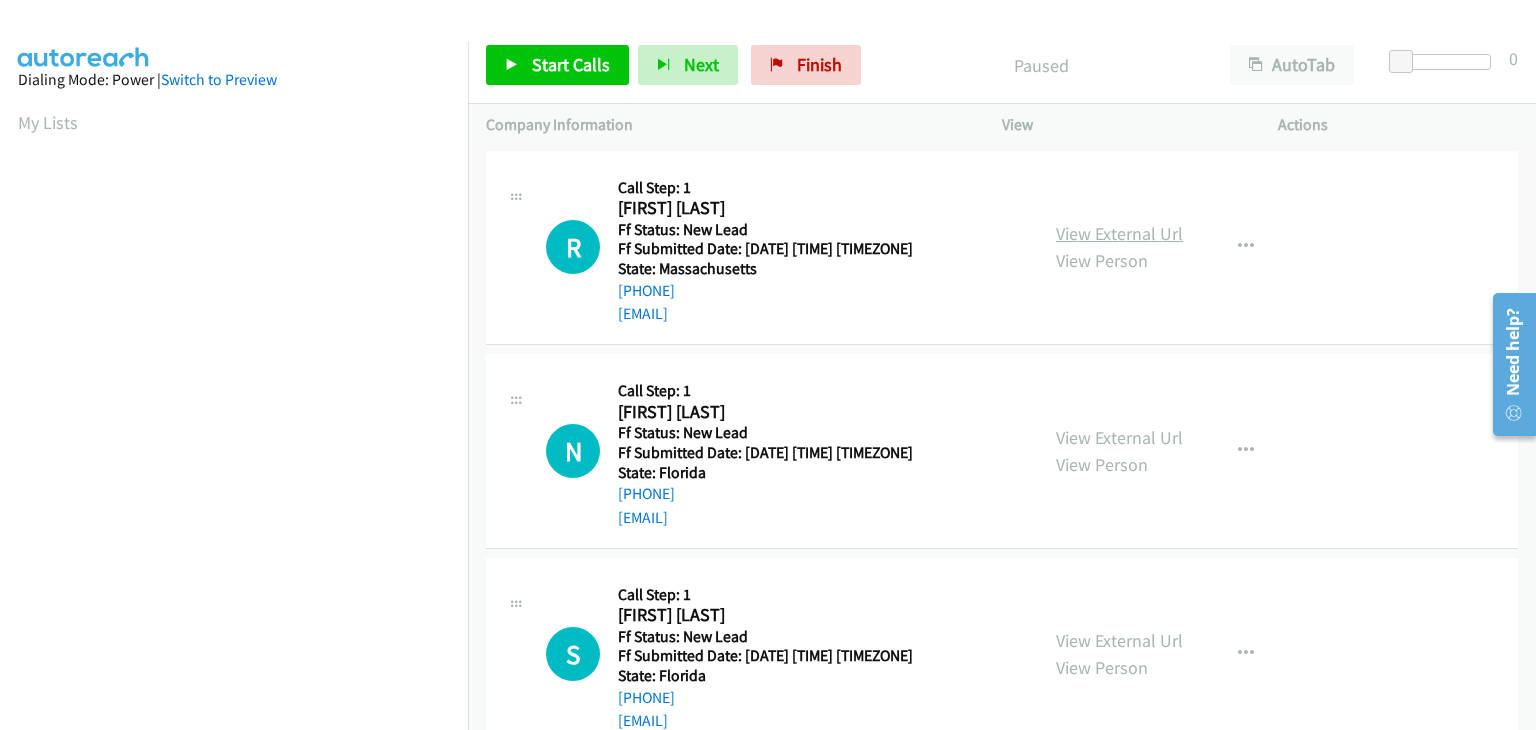 click on "View External Url" at bounding box center [1119, 233] 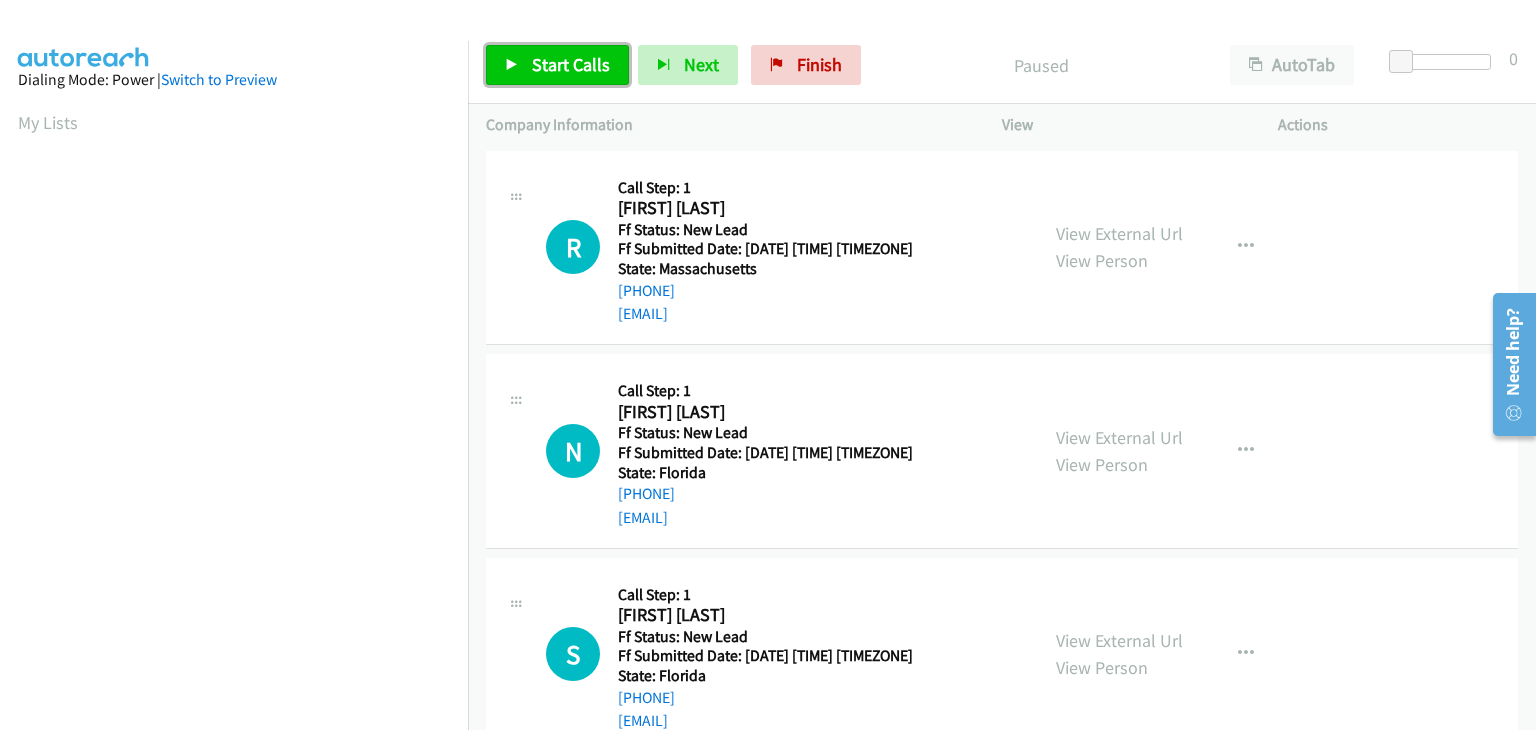 click on "Start Calls" at bounding box center [571, 64] 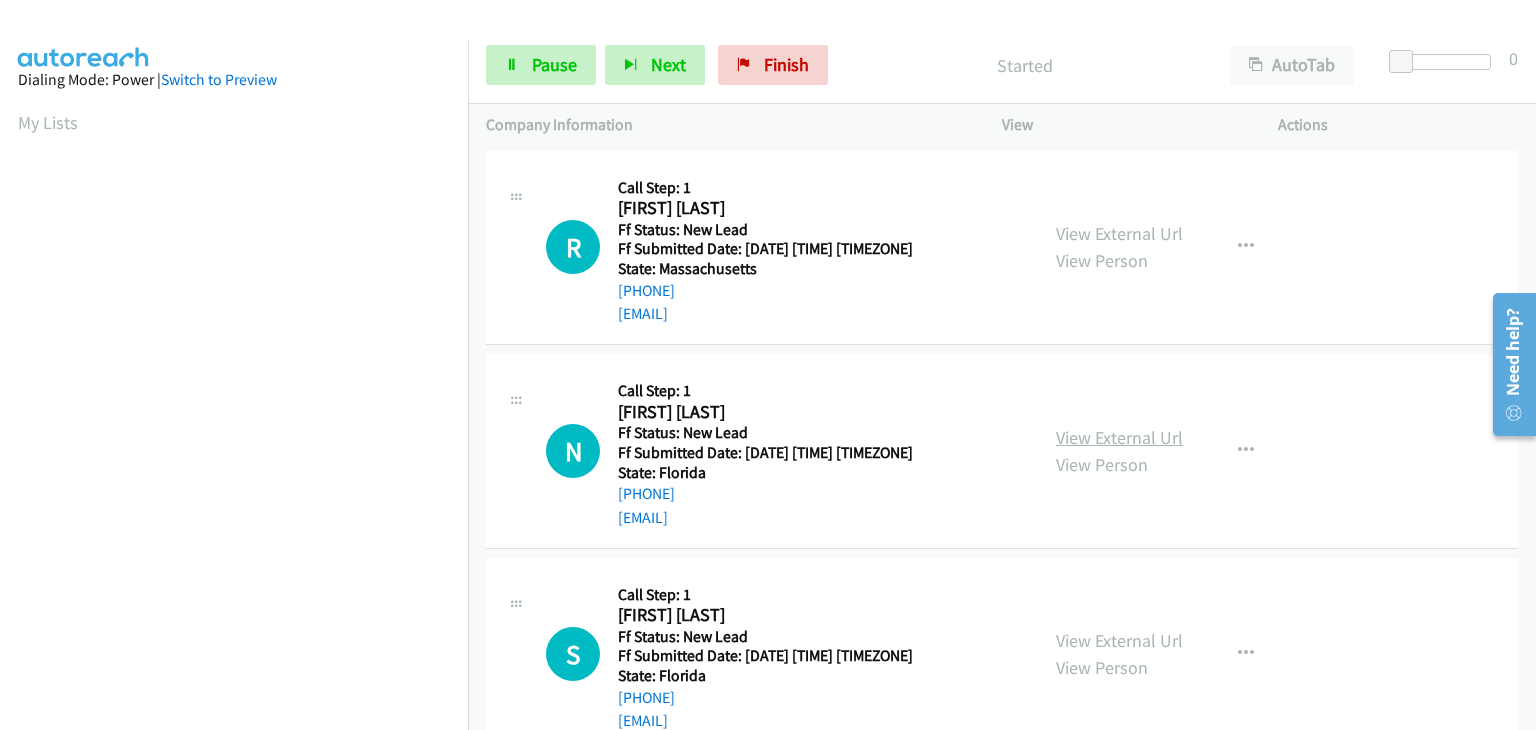 click on "View External Url" at bounding box center (1119, 437) 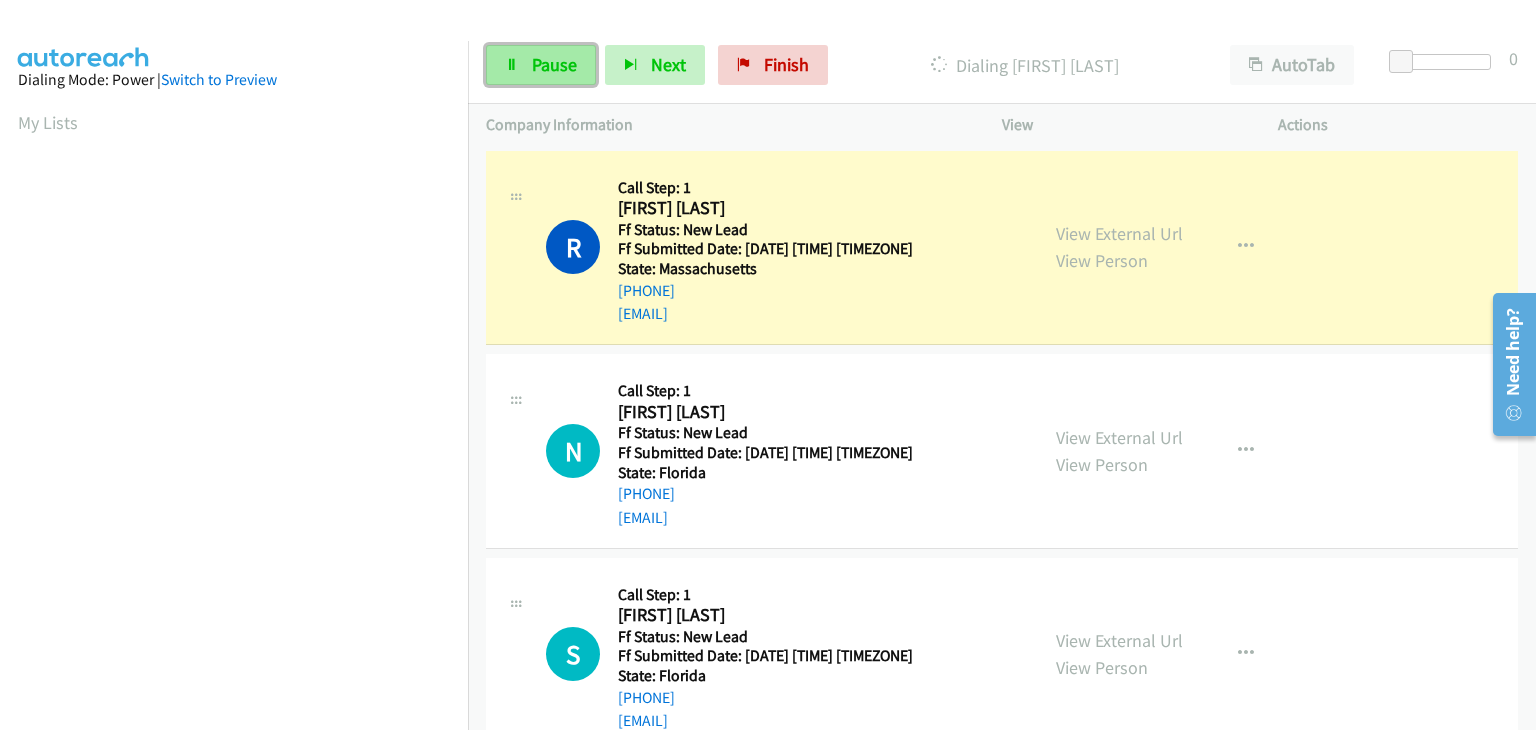 click on "Pause" at bounding box center [541, 65] 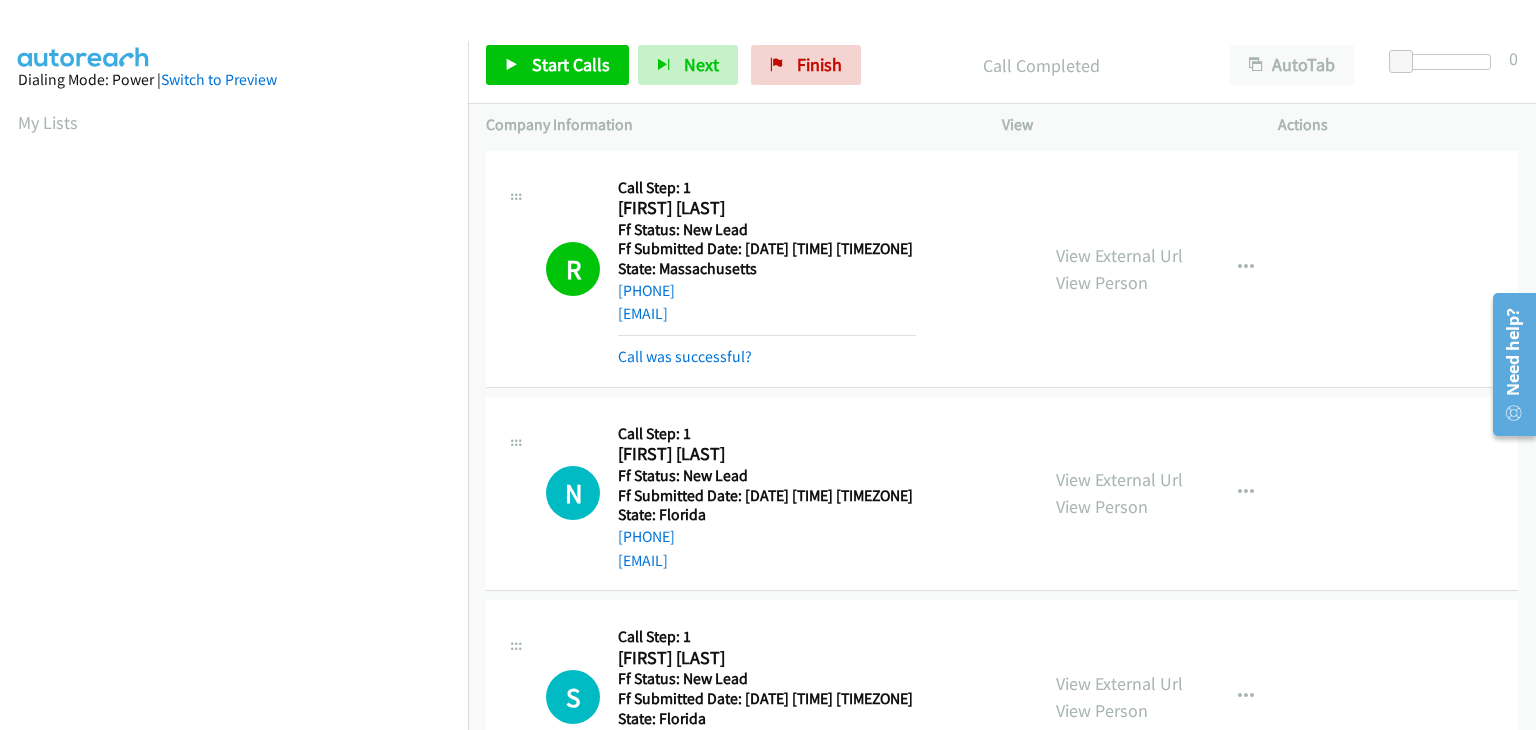scroll, scrollTop: 392, scrollLeft: 0, axis: vertical 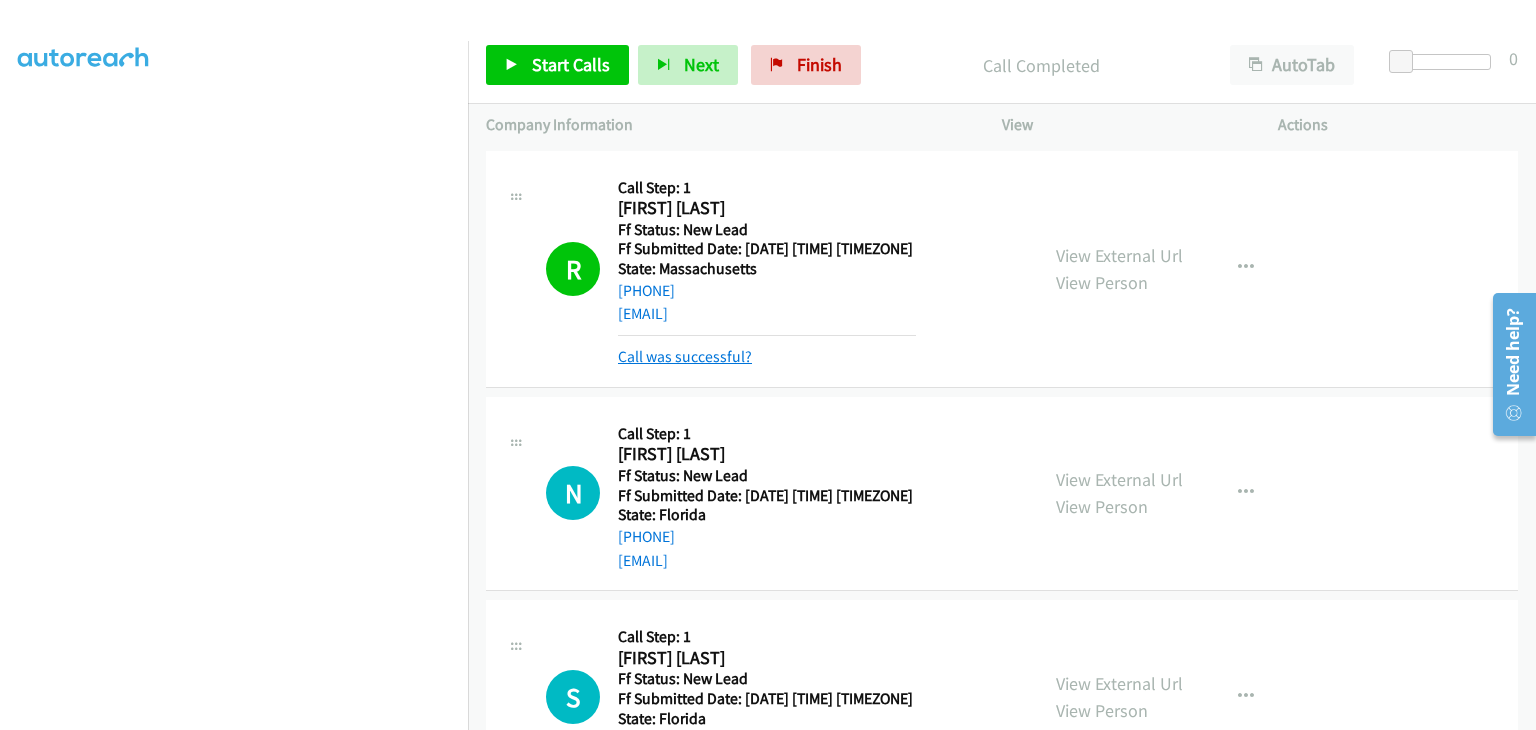click on "Call was successful?" at bounding box center [685, 356] 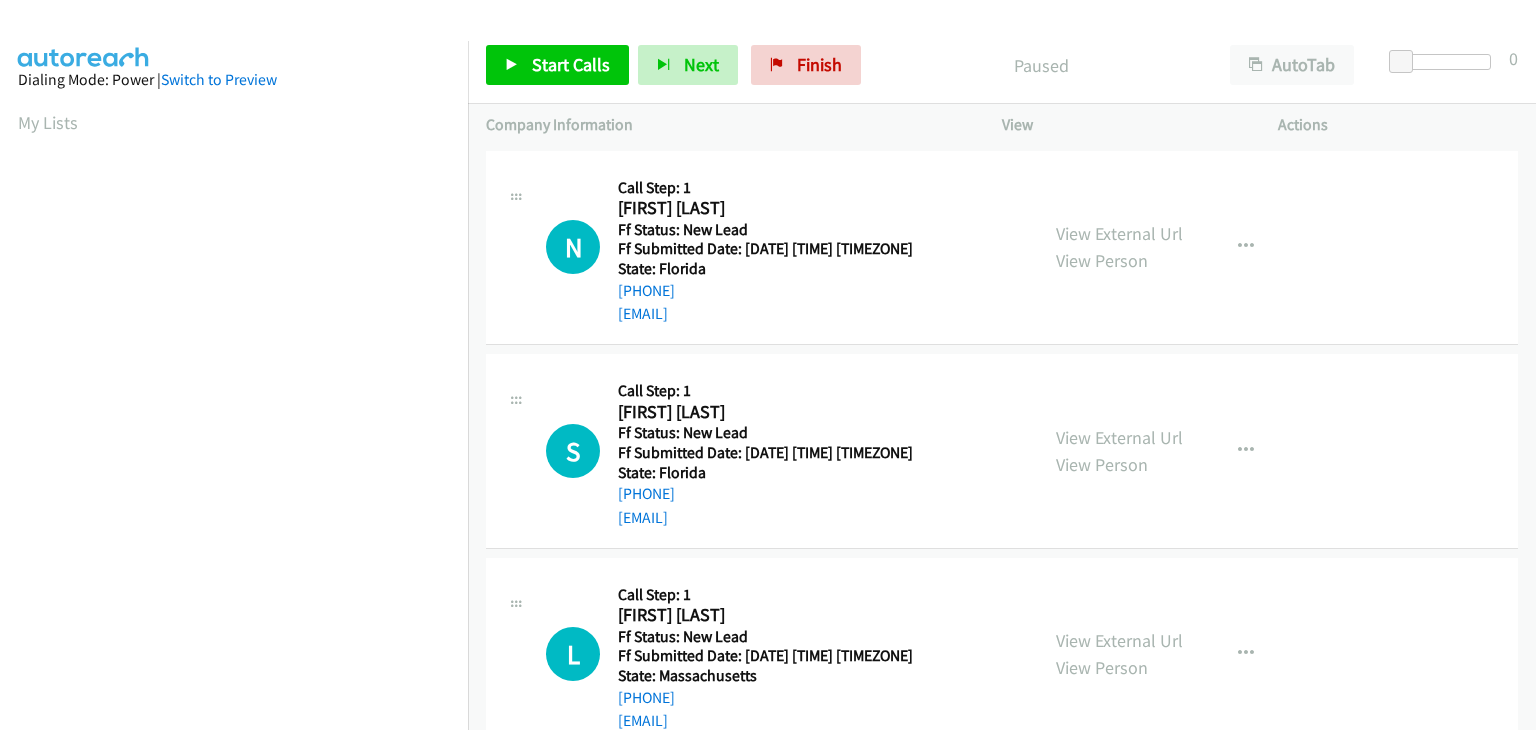 scroll, scrollTop: 0, scrollLeft: 0, axis: both 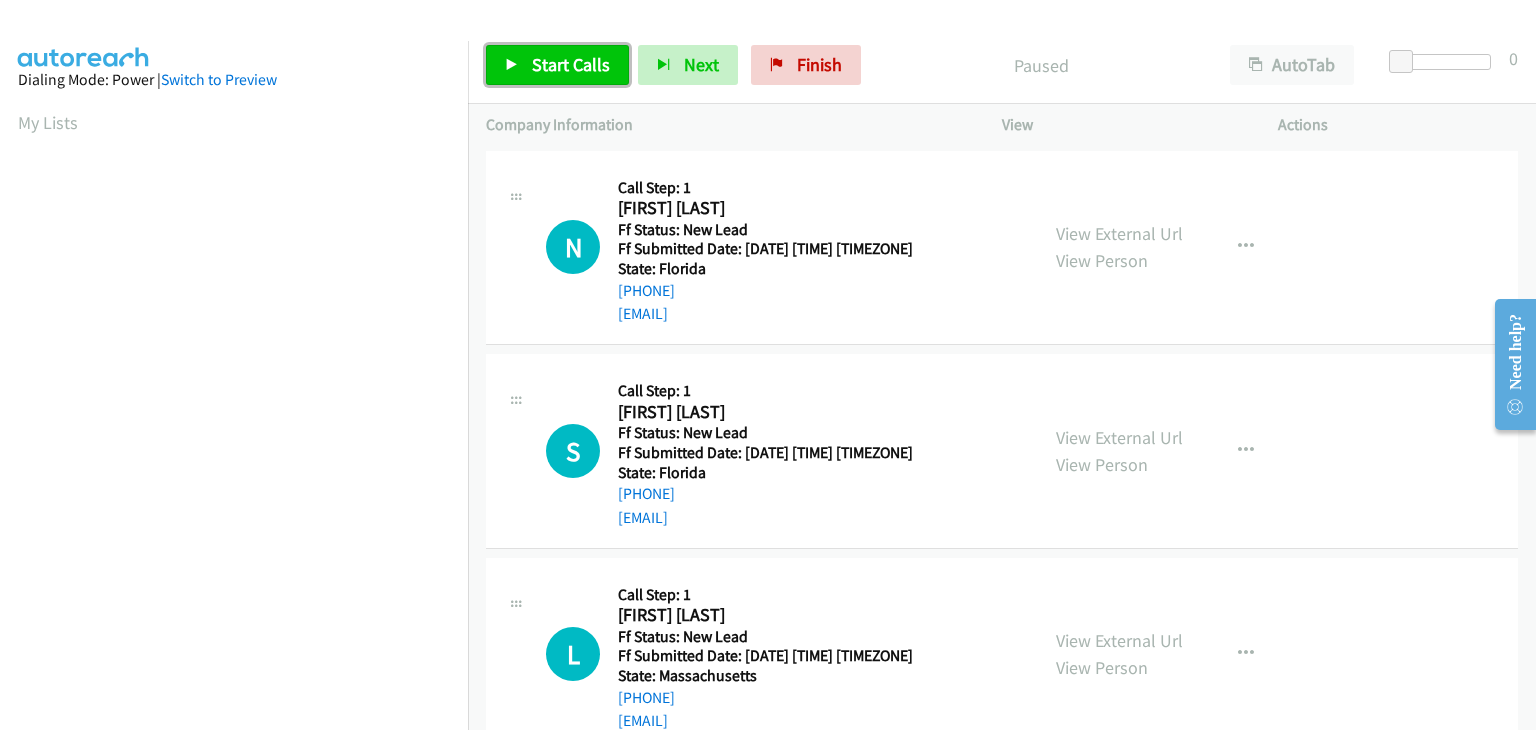 click on "Start Calls" at bounding box center [557, 65] 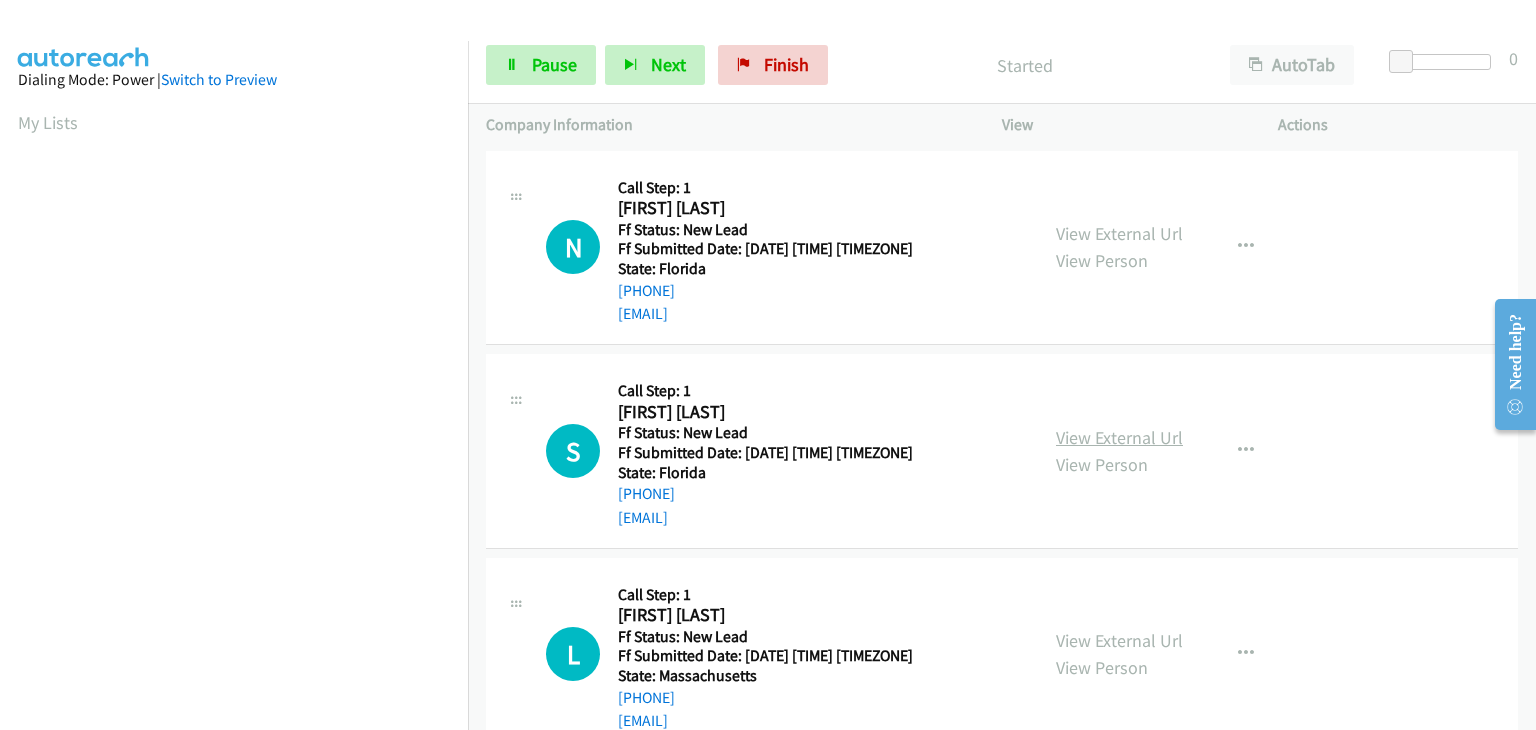 click on "View External Url" at bounding box center [1119, 437] 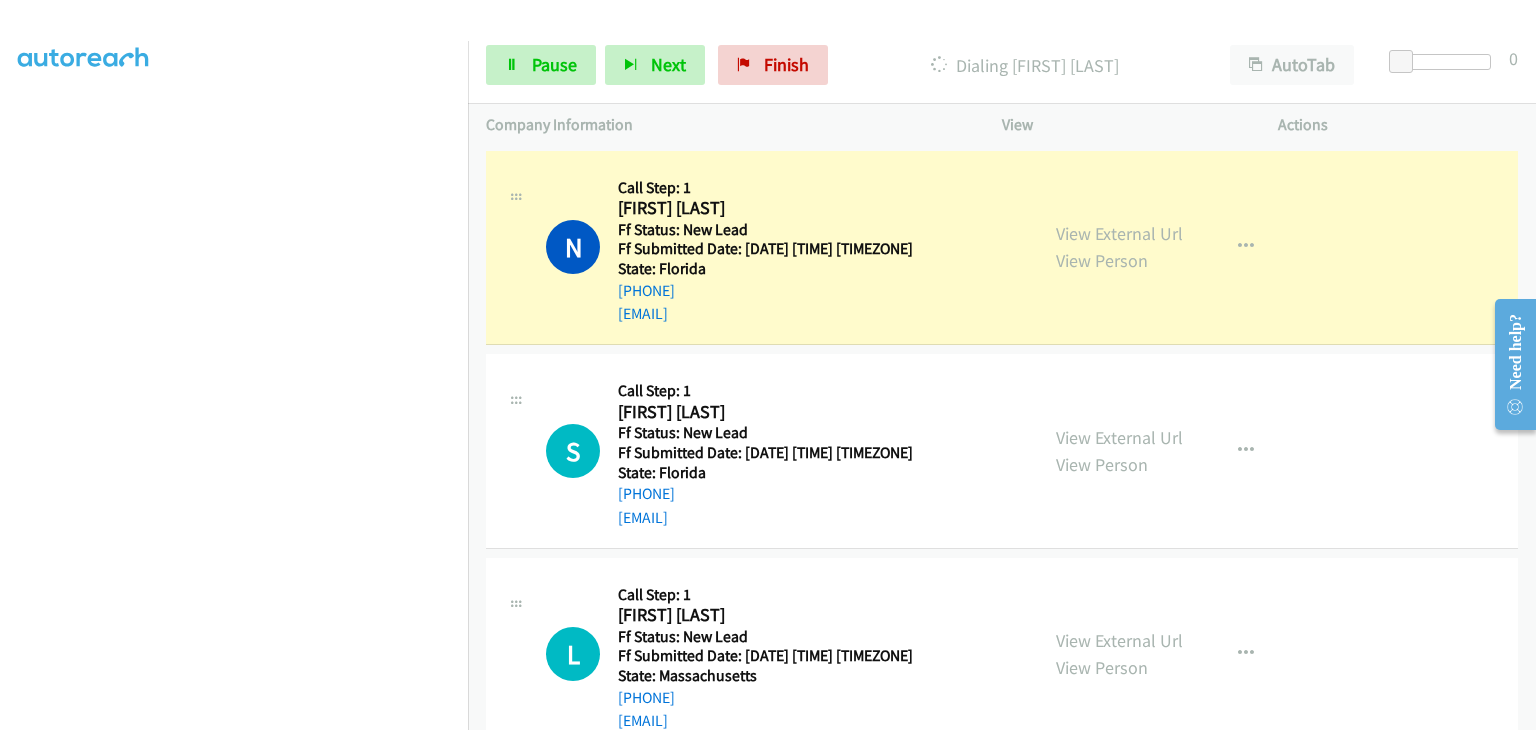 scroll, scrollTop: 0, scrollLeft: 0, axis: both 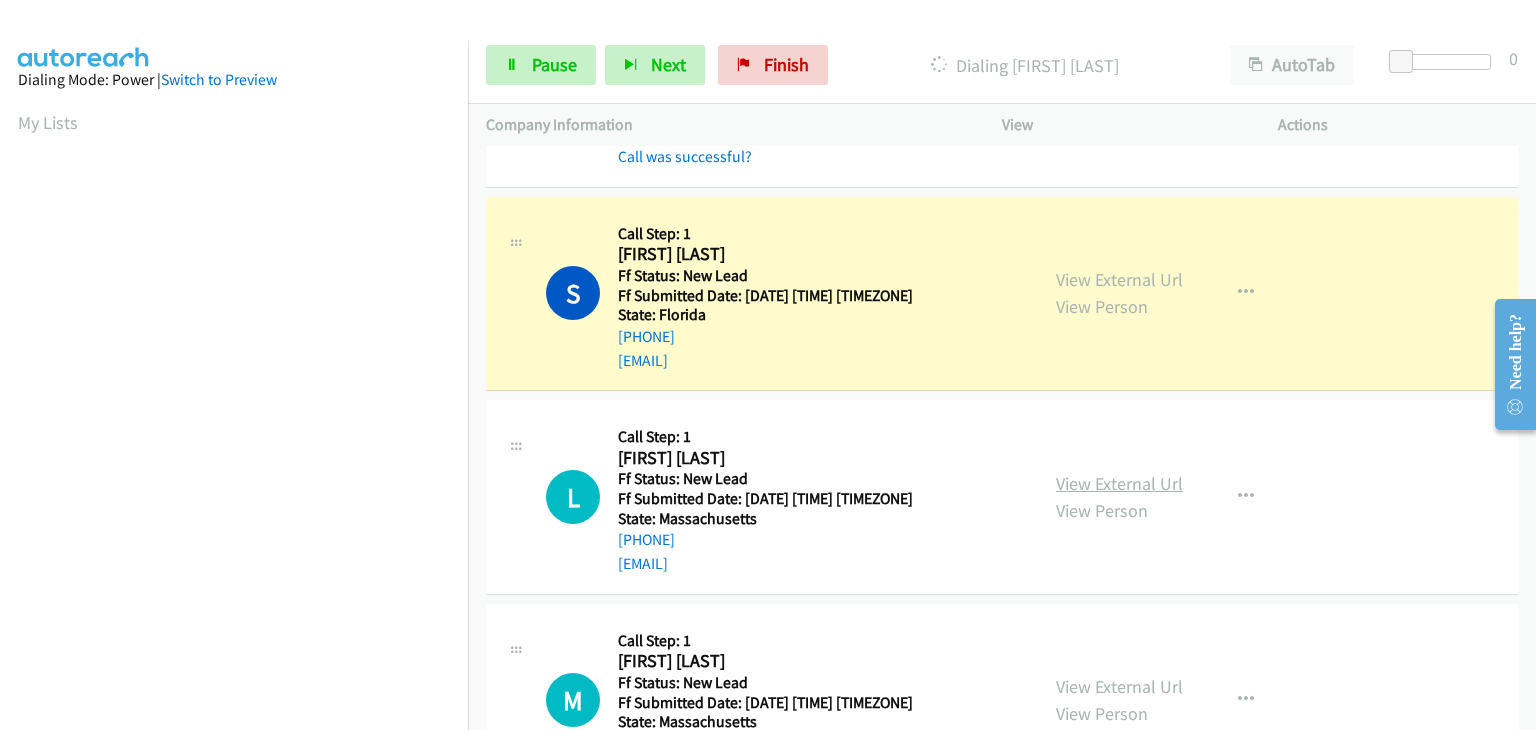 click on "View External Url" at bounding box center [1119, 483] 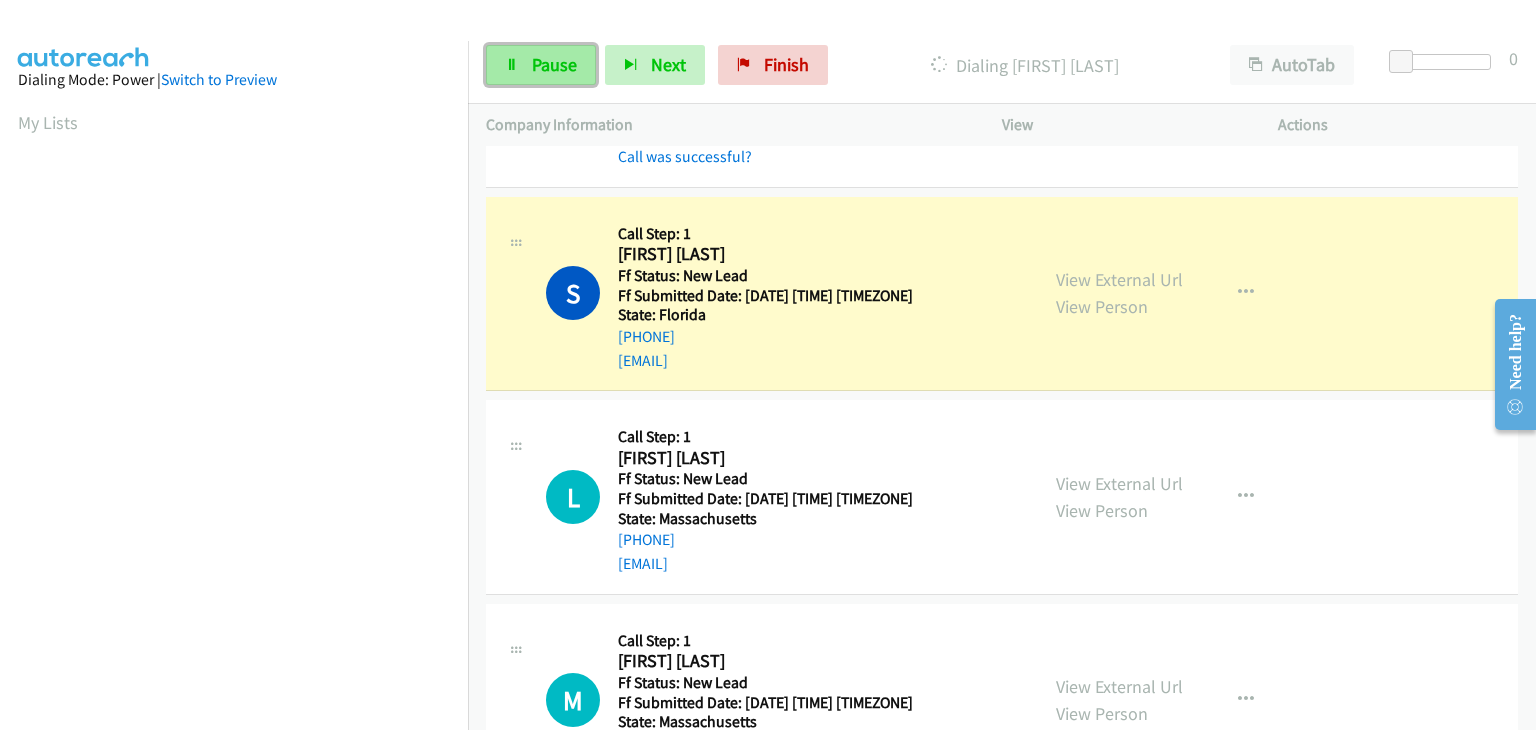 click on "Pause" at bounding box center [554, 64] 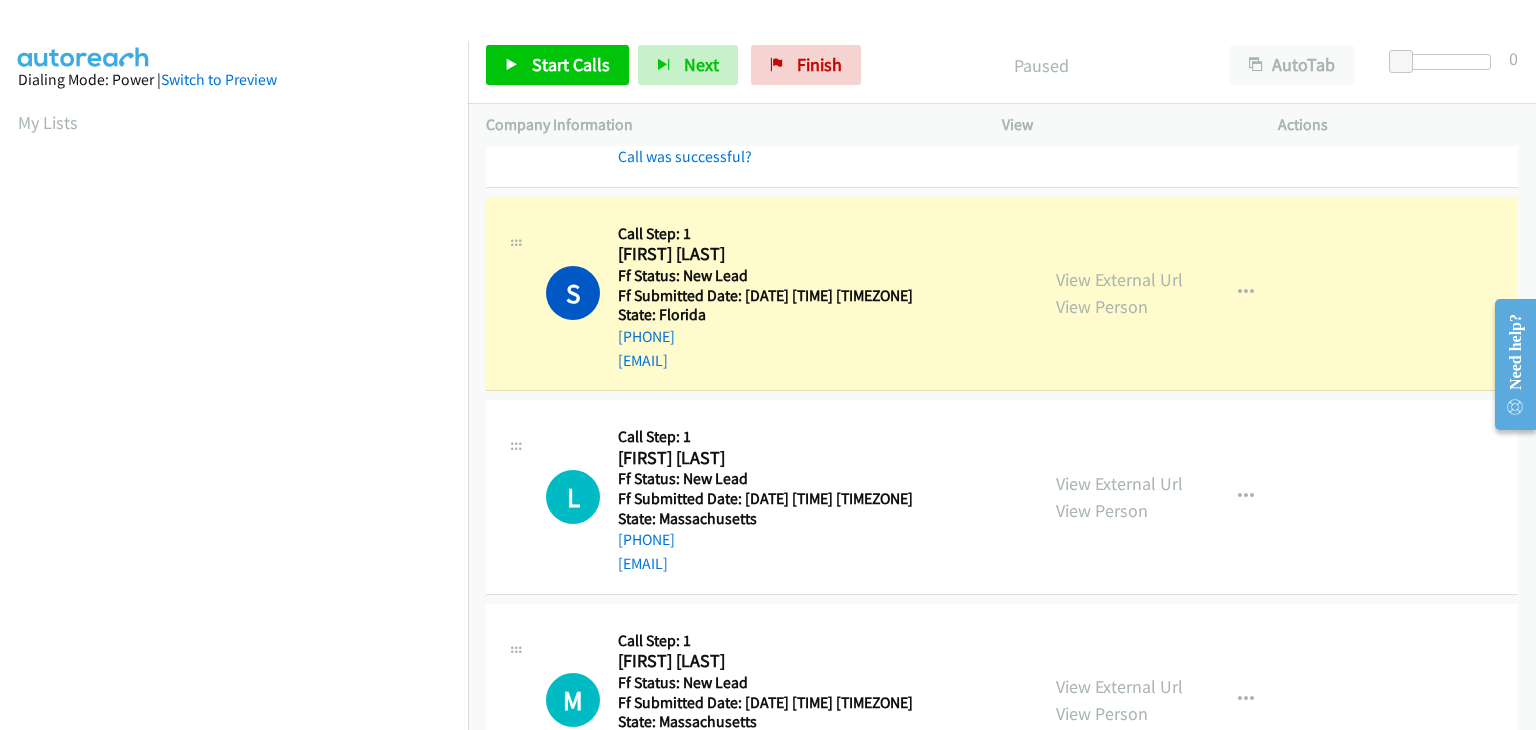 scroll, scrollTop: 392, scrollLeft: 0, axis: vertical 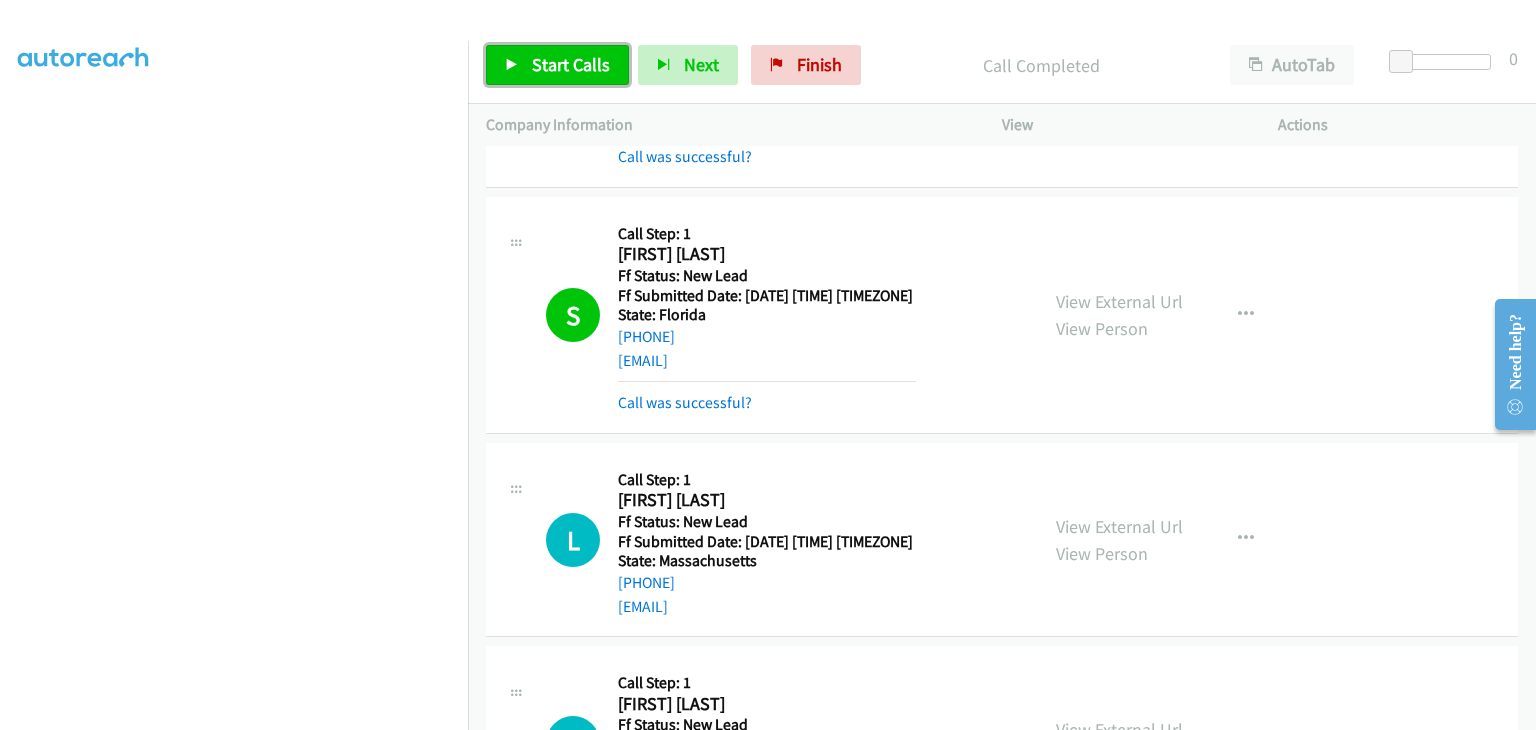 click on "Start Calls" at bounding box center (571, 64) 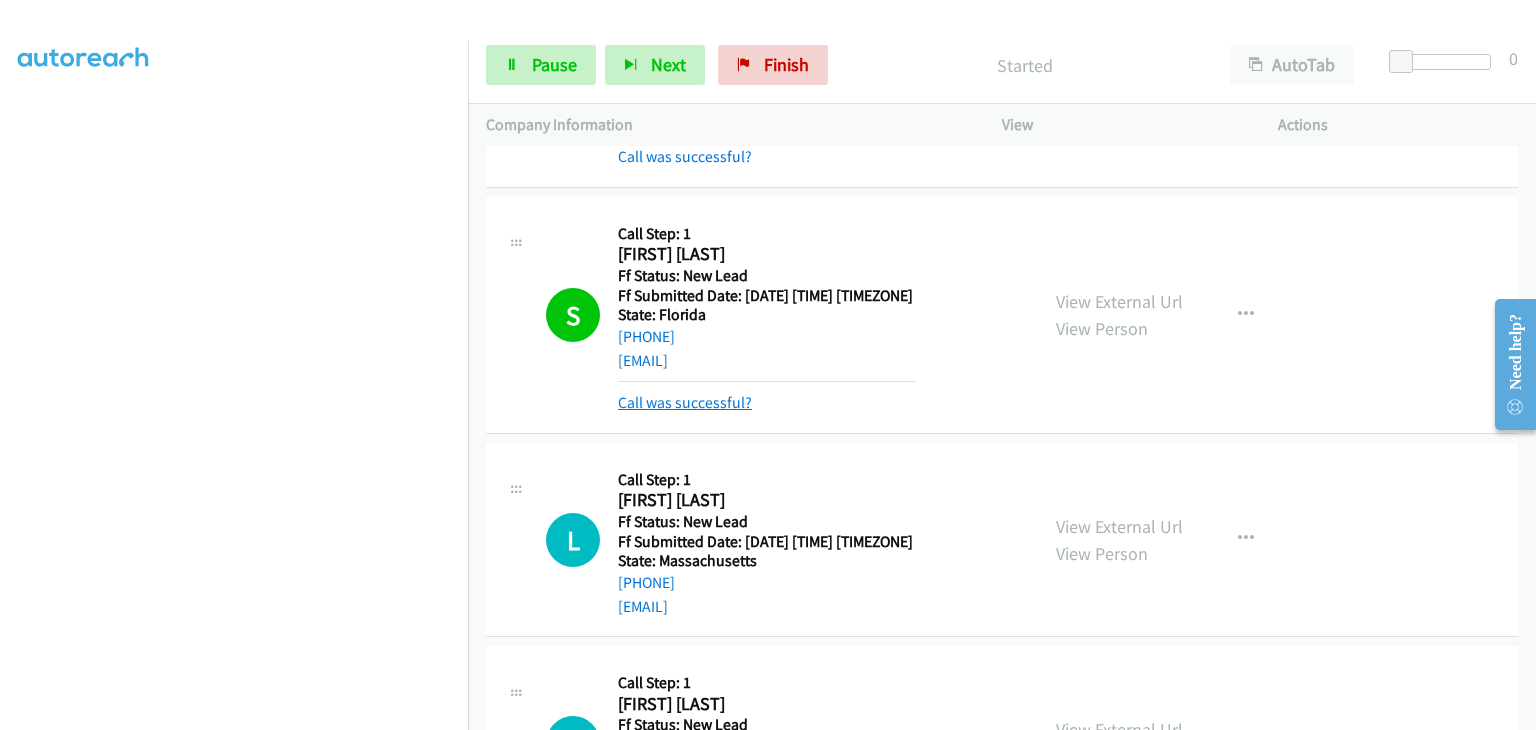 click on "Call was successful?" at bounding box center [685, 402] 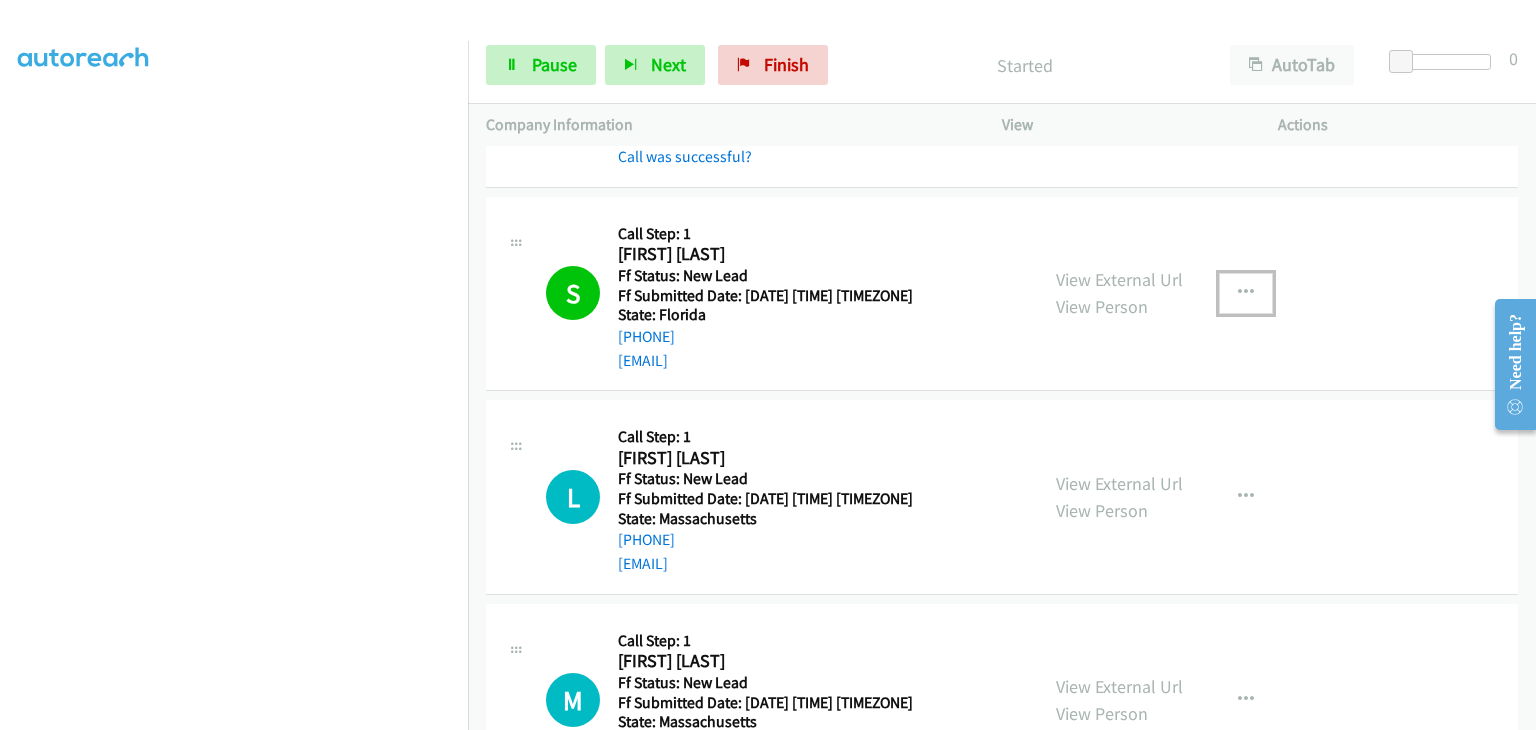 click at bounding box center (1246, 293) 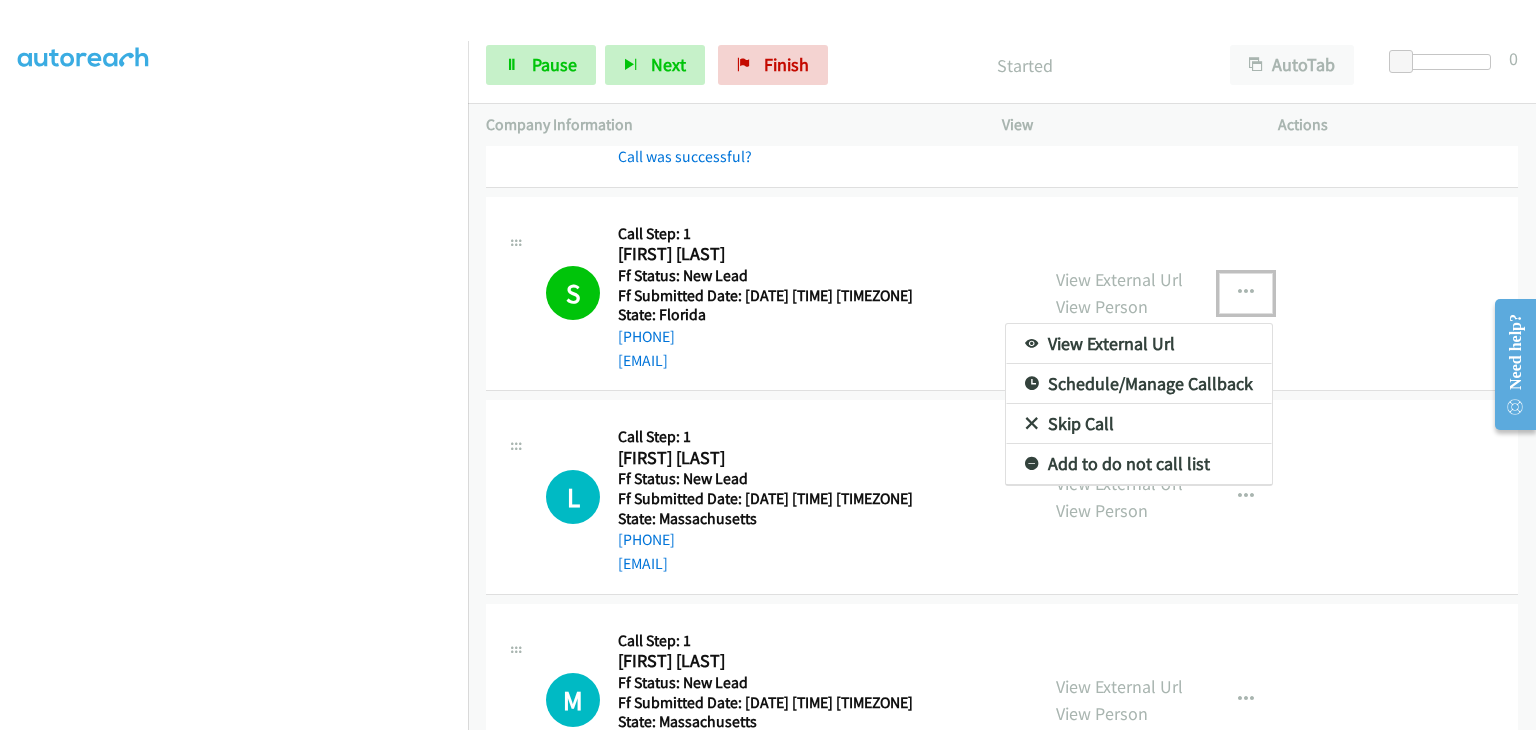 click on "Add to do not call list" at bounding box center [1139, 464] 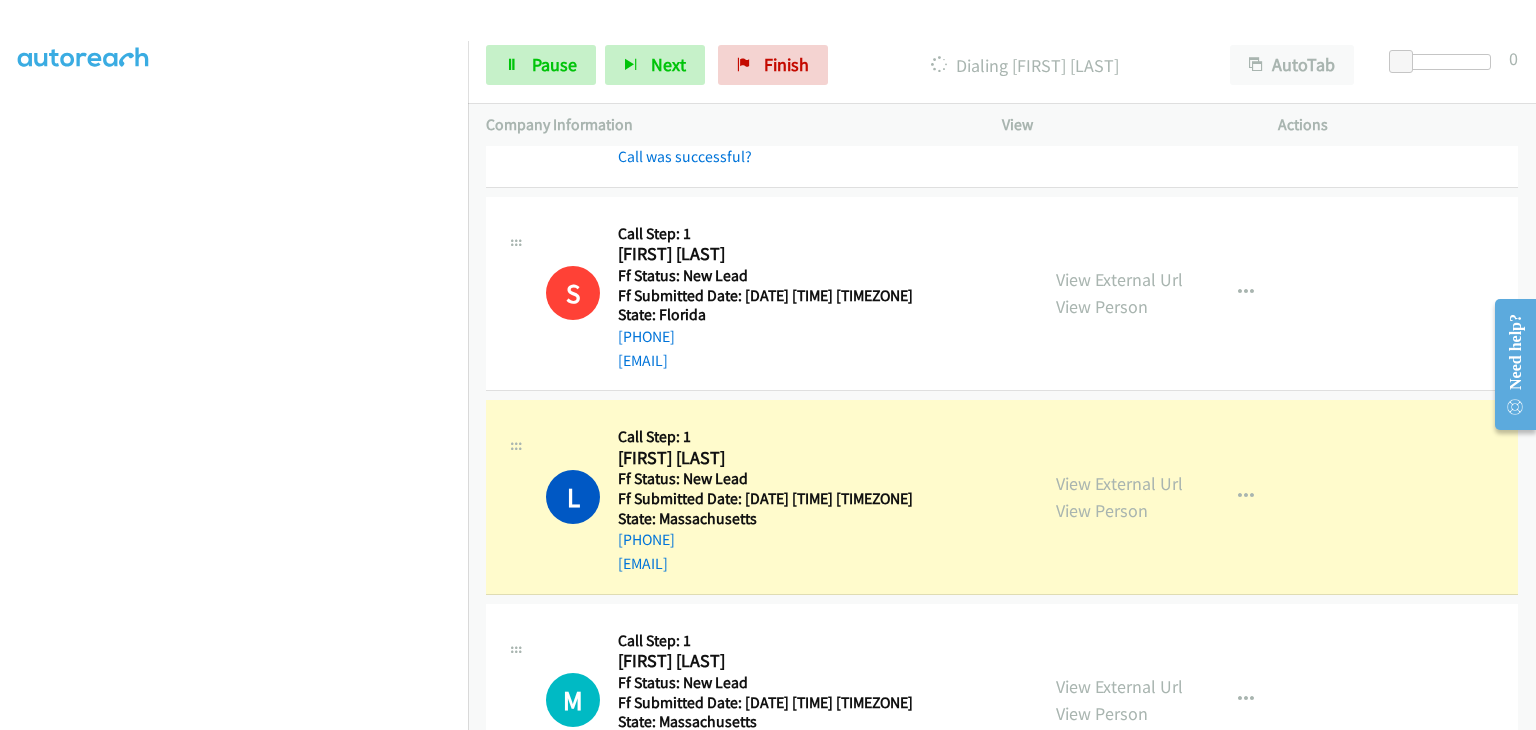 scroll, scrollTop: 392, scrollLeft: 0, axis: vertical 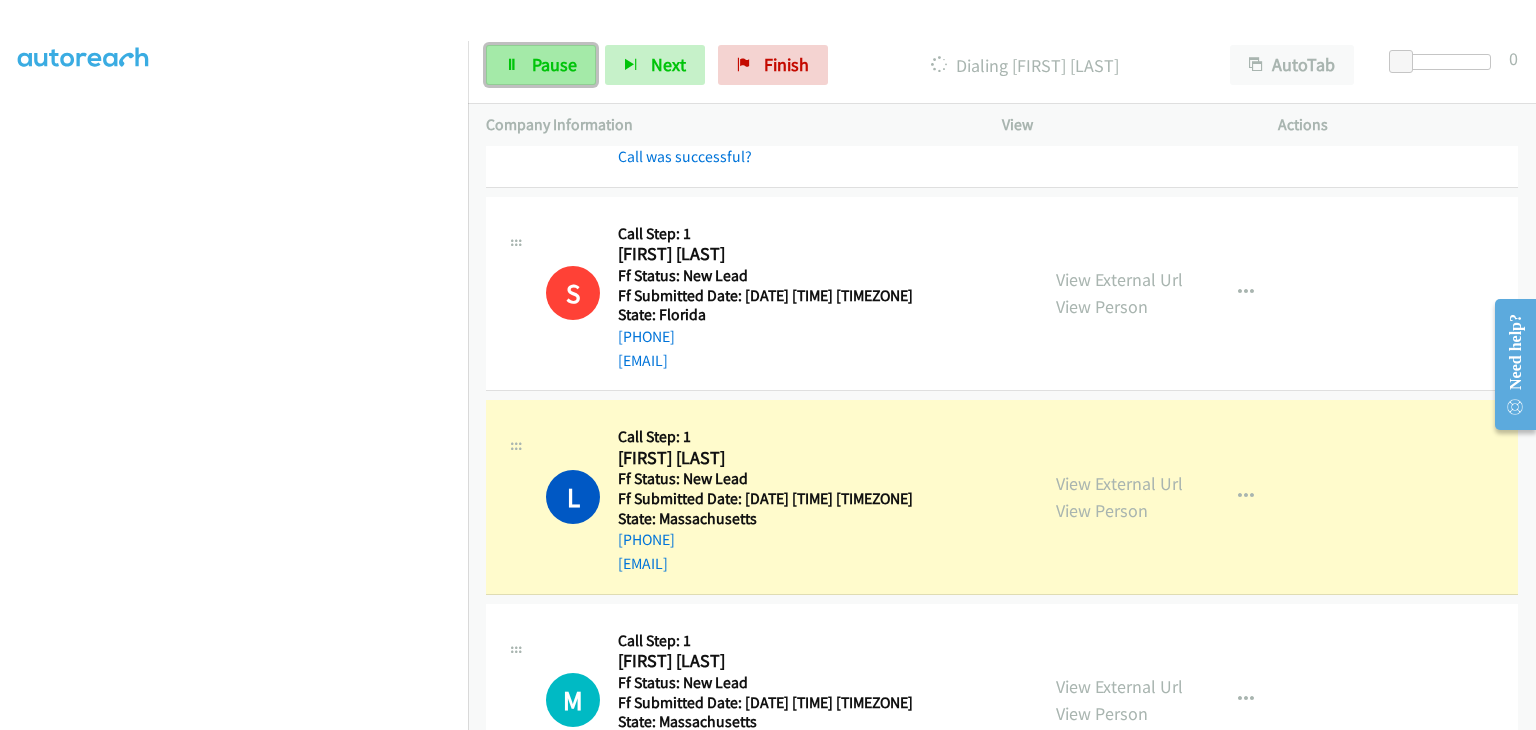click on "Pause" at bounding box center (541, 65) 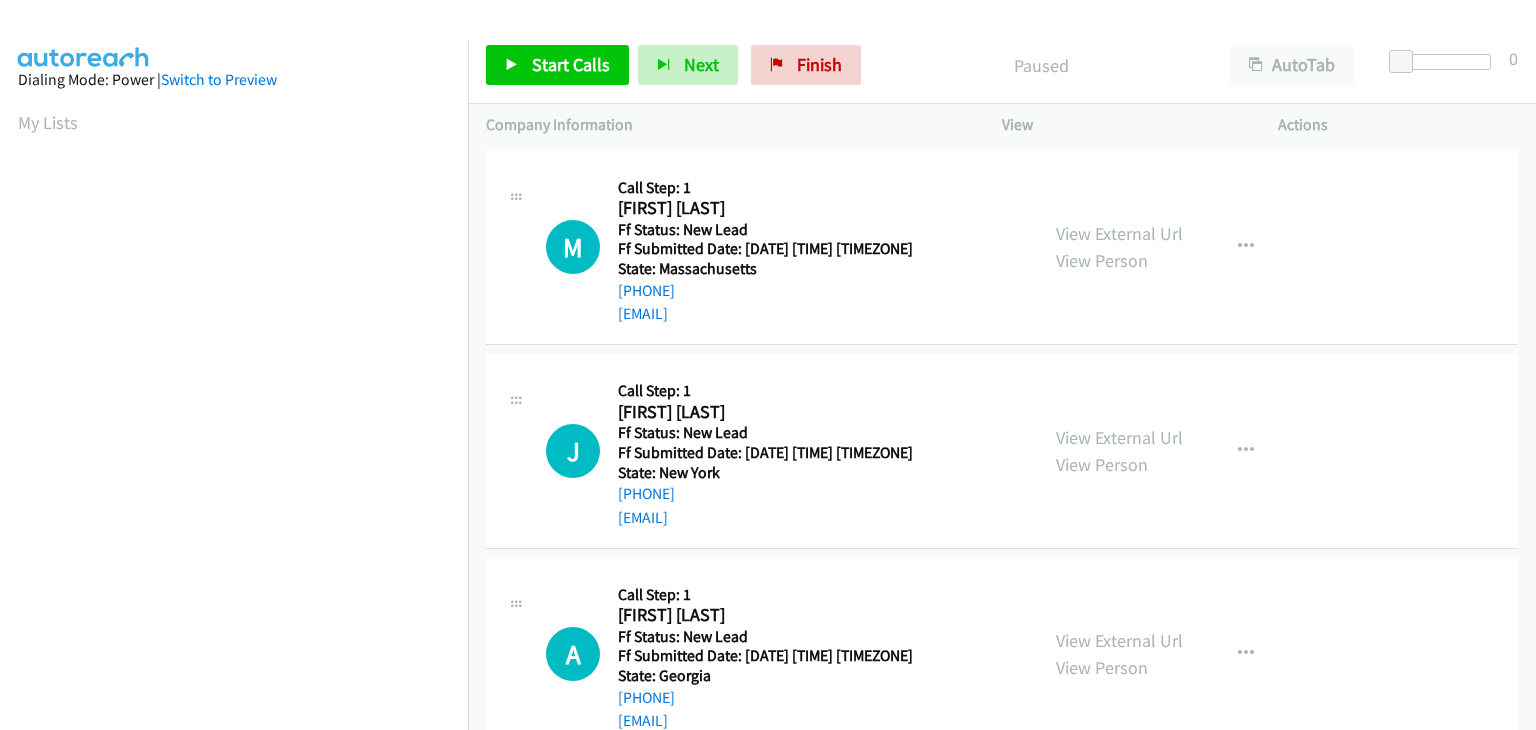 scroll, scrollTop: 0, scrollLeft: 0, axis: both 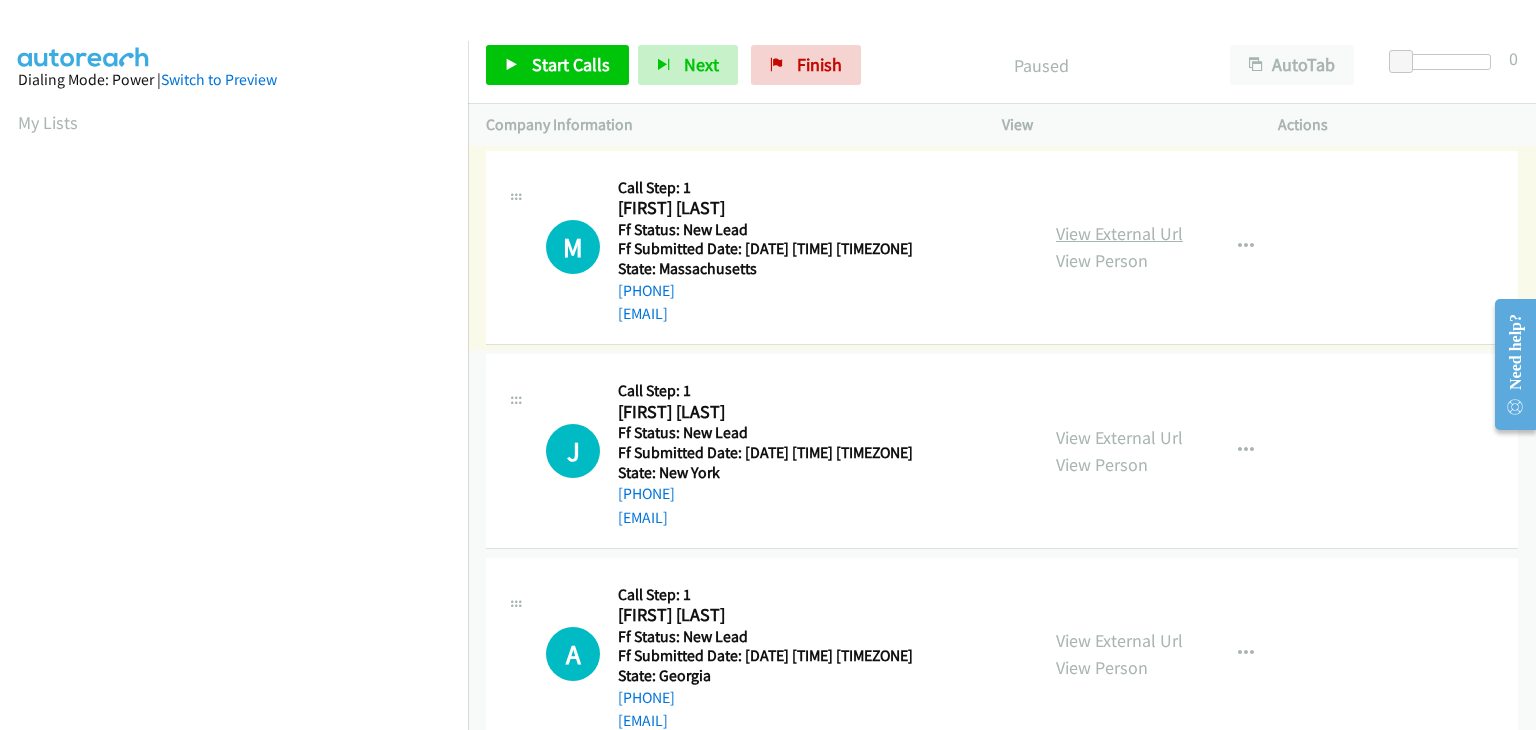 click on "View External Url" at bounding box center [1119, 233] 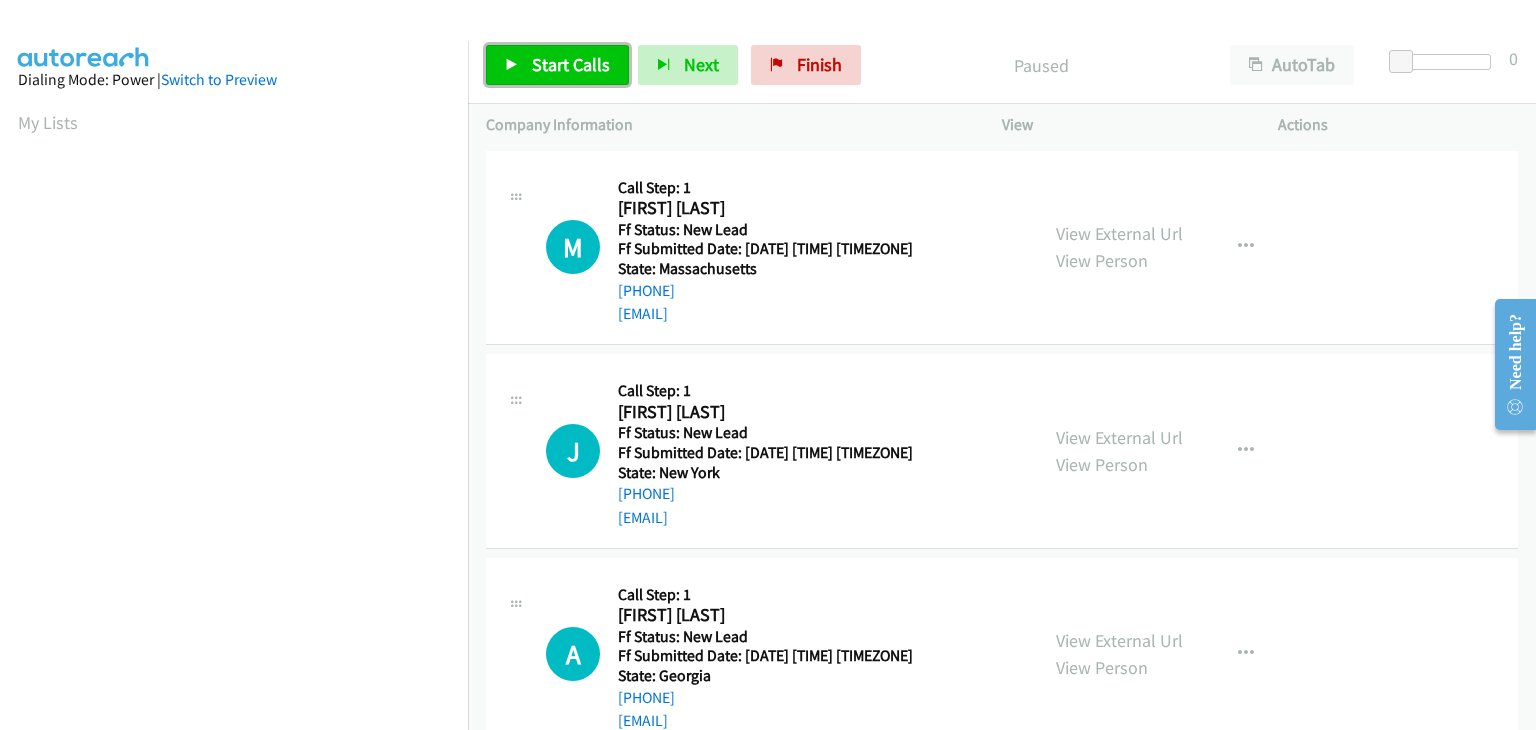 click on "Start Calls" at bounding box center [571, 64] 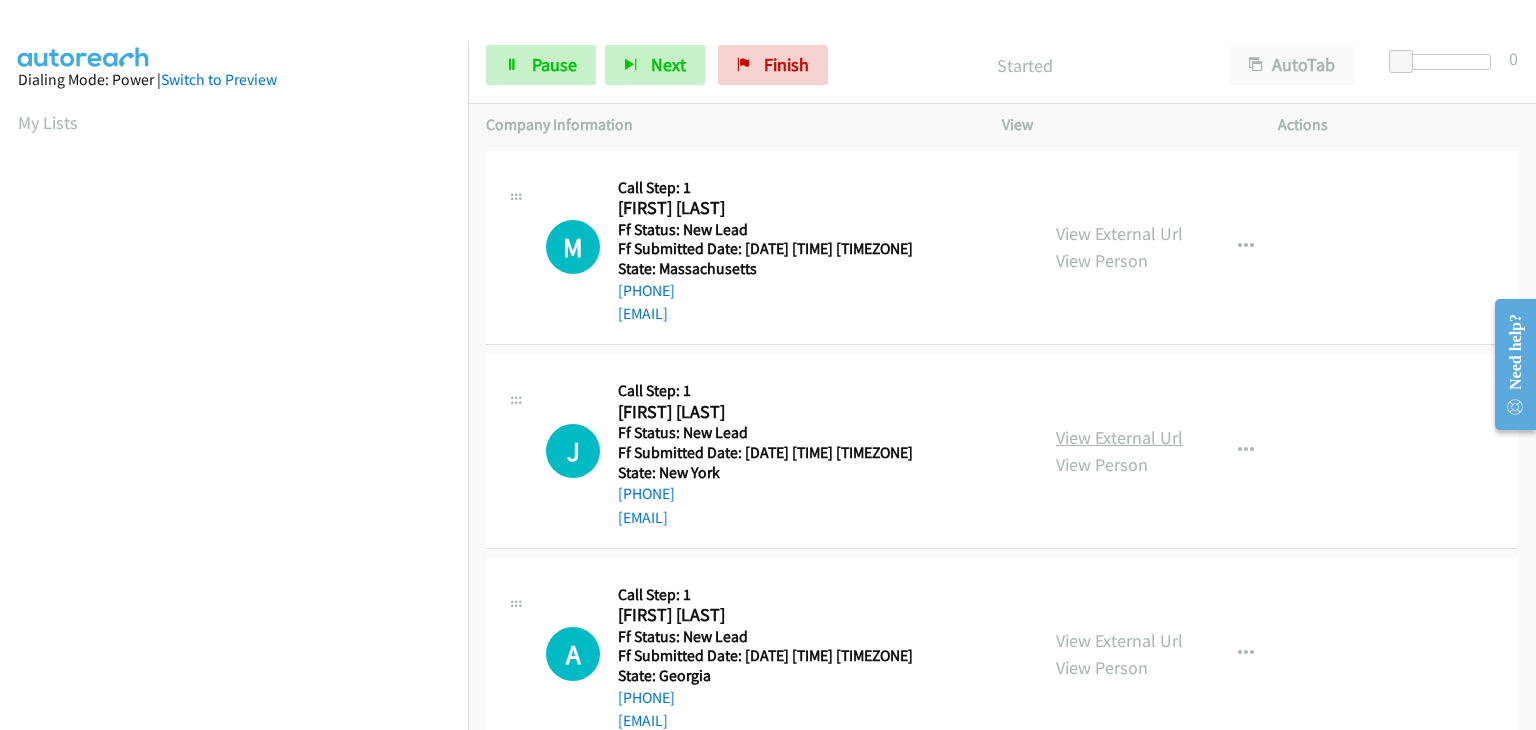 click on "View External Url" at bounding box center (1119, 437) 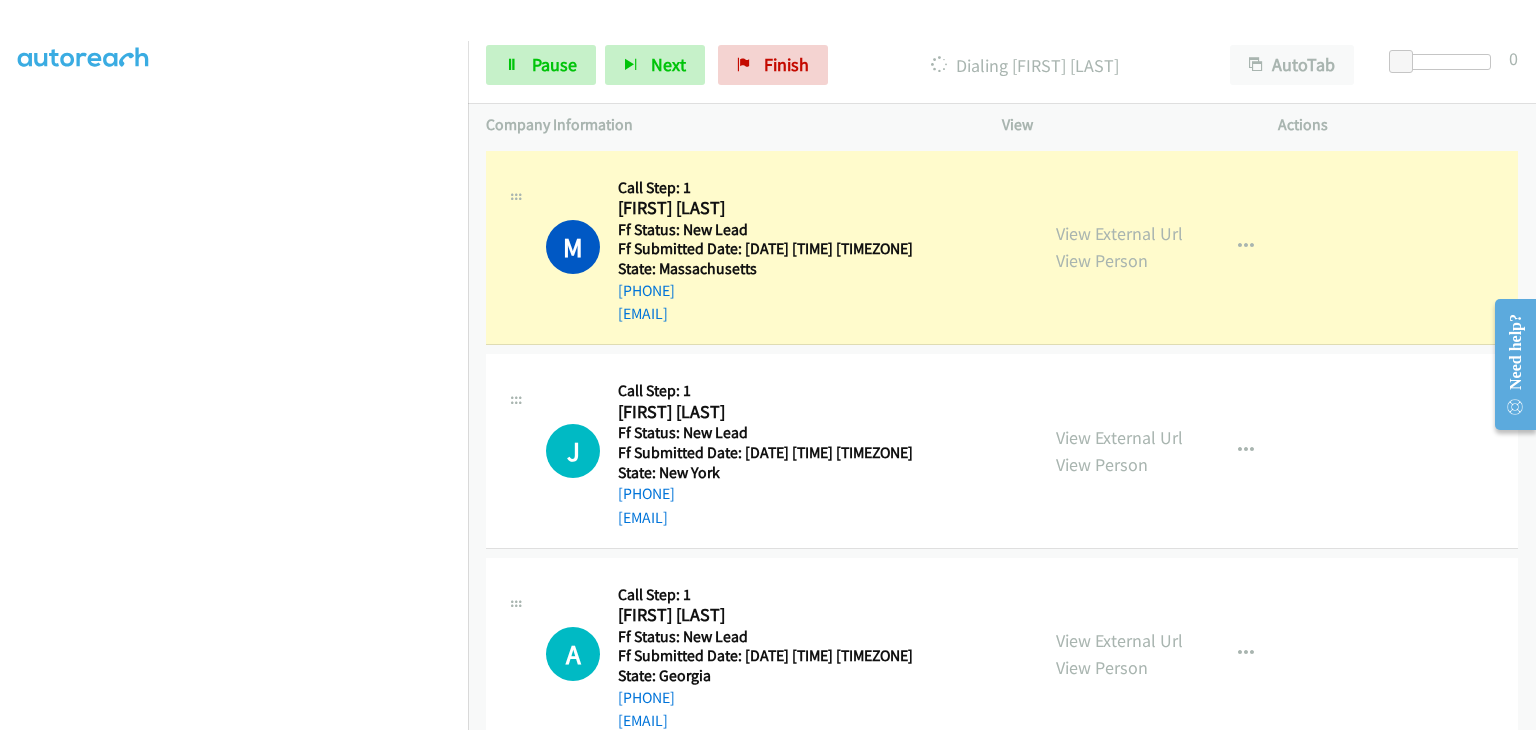scroll, scrollTop: 392, scrollLeft: 0, axis: vertical 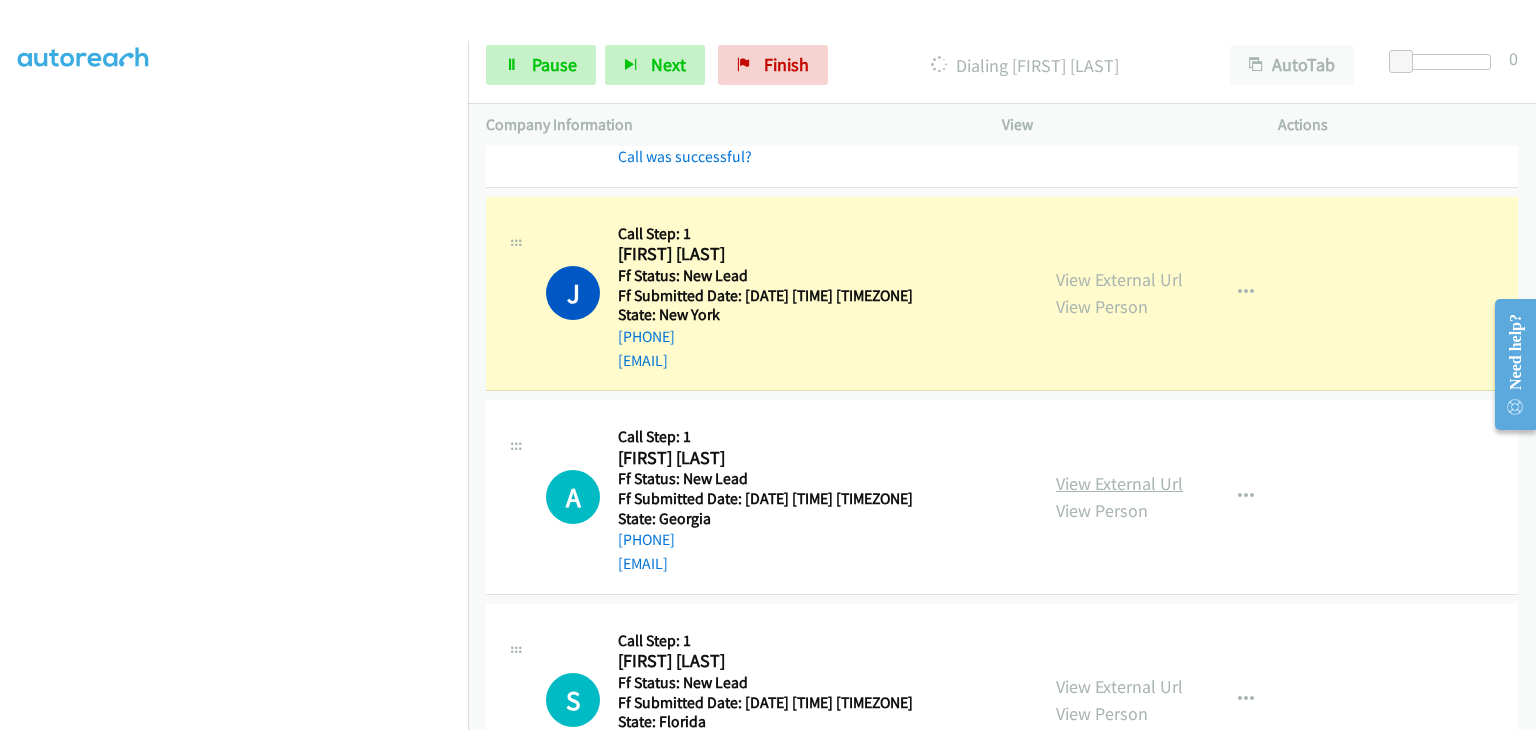click on "View External Url" at bounding box center (1119, 483) 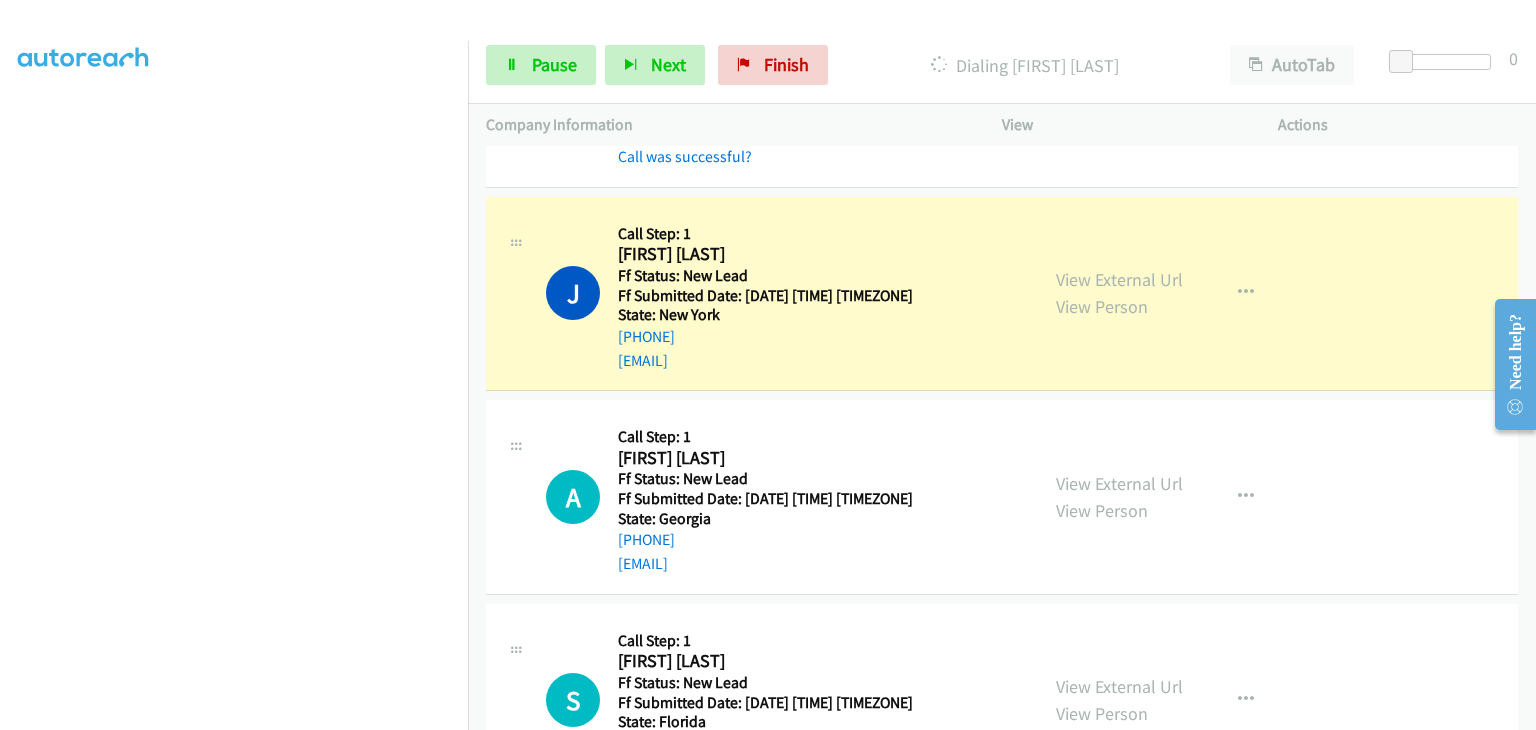 scroll, scrollTop: 392, scrollLeft: 0, axis: vertical 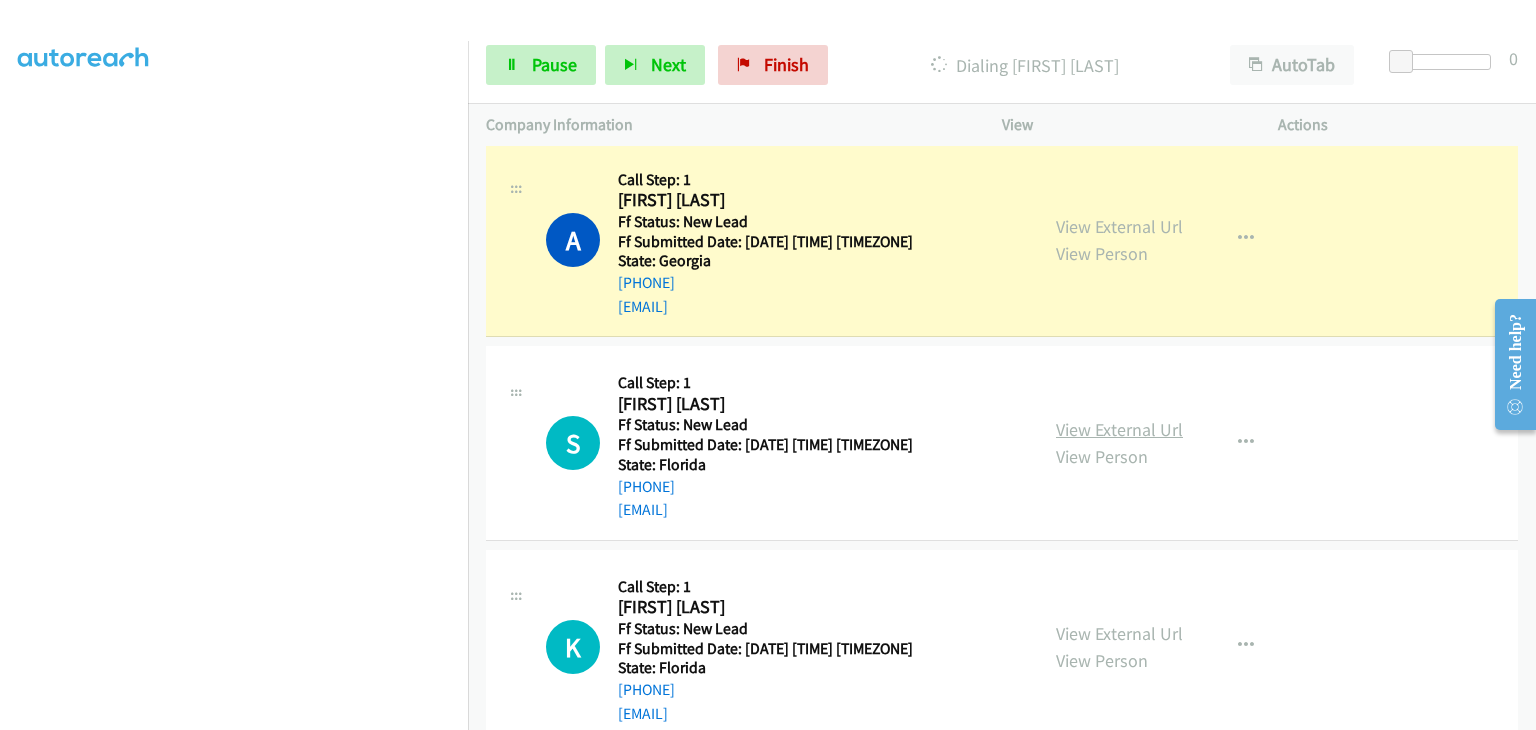 click on "View External Url" at bounding box center (1119, 429) 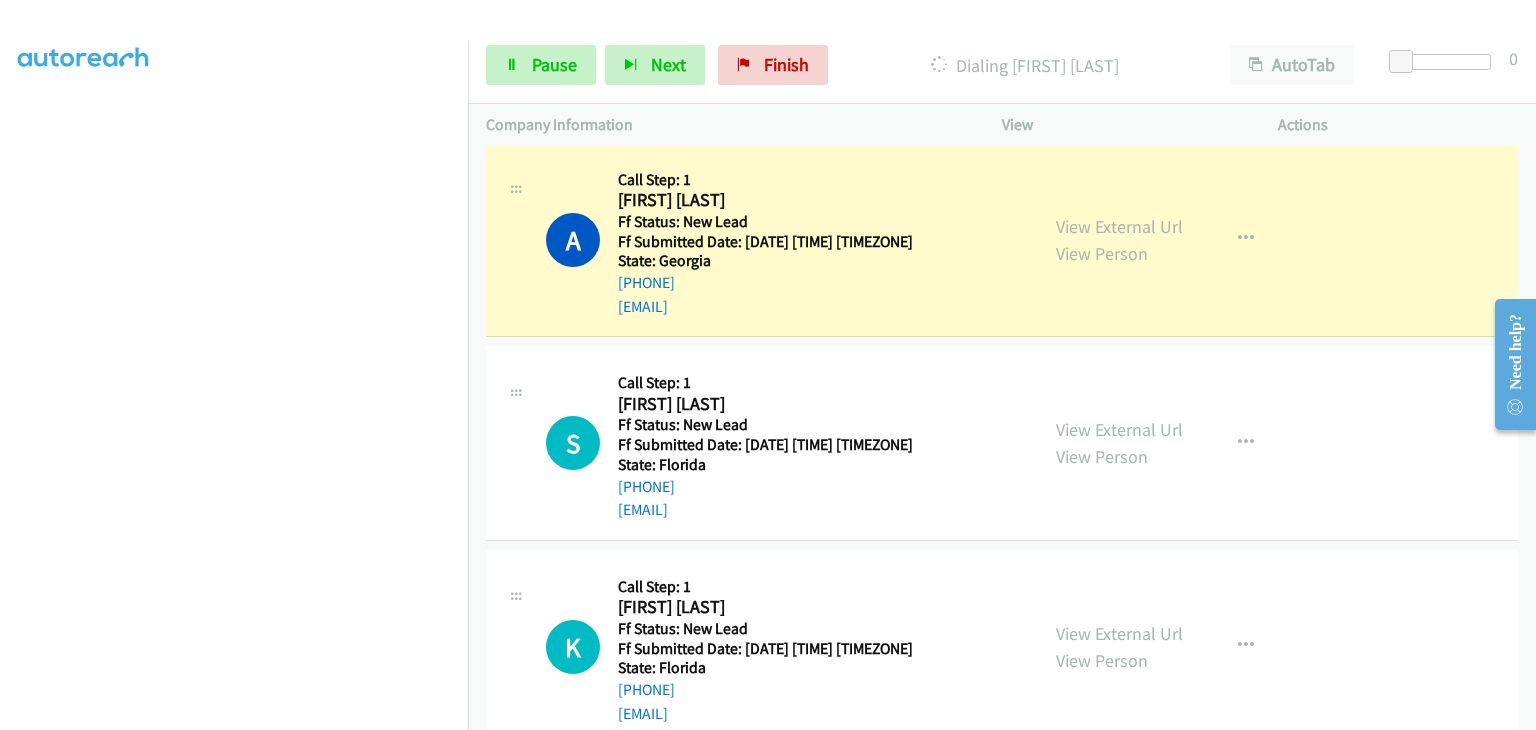 scroll, scrollTop: 392, scrollLeft: 0, axis: vertical 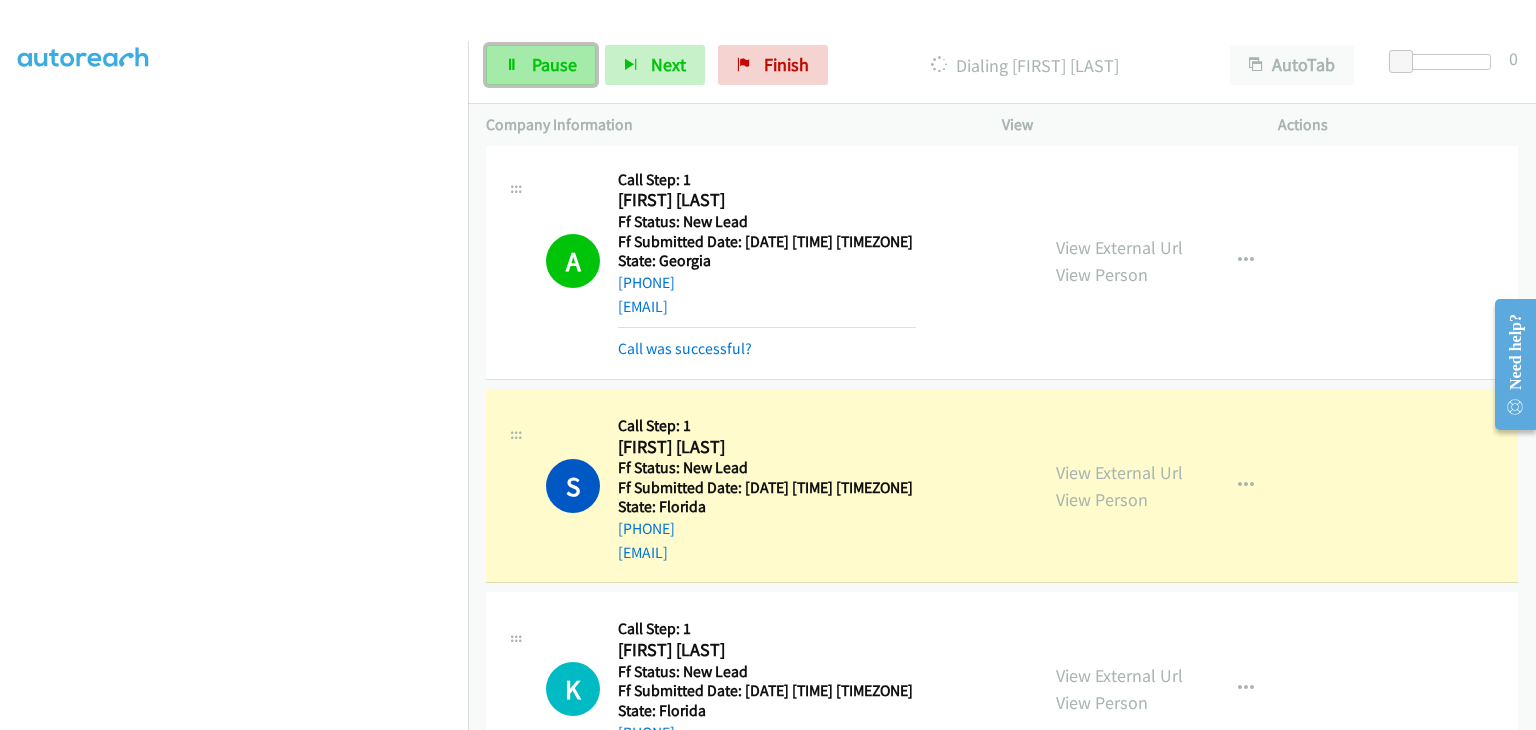 click on "Pause" at bounding box center [541, 65] 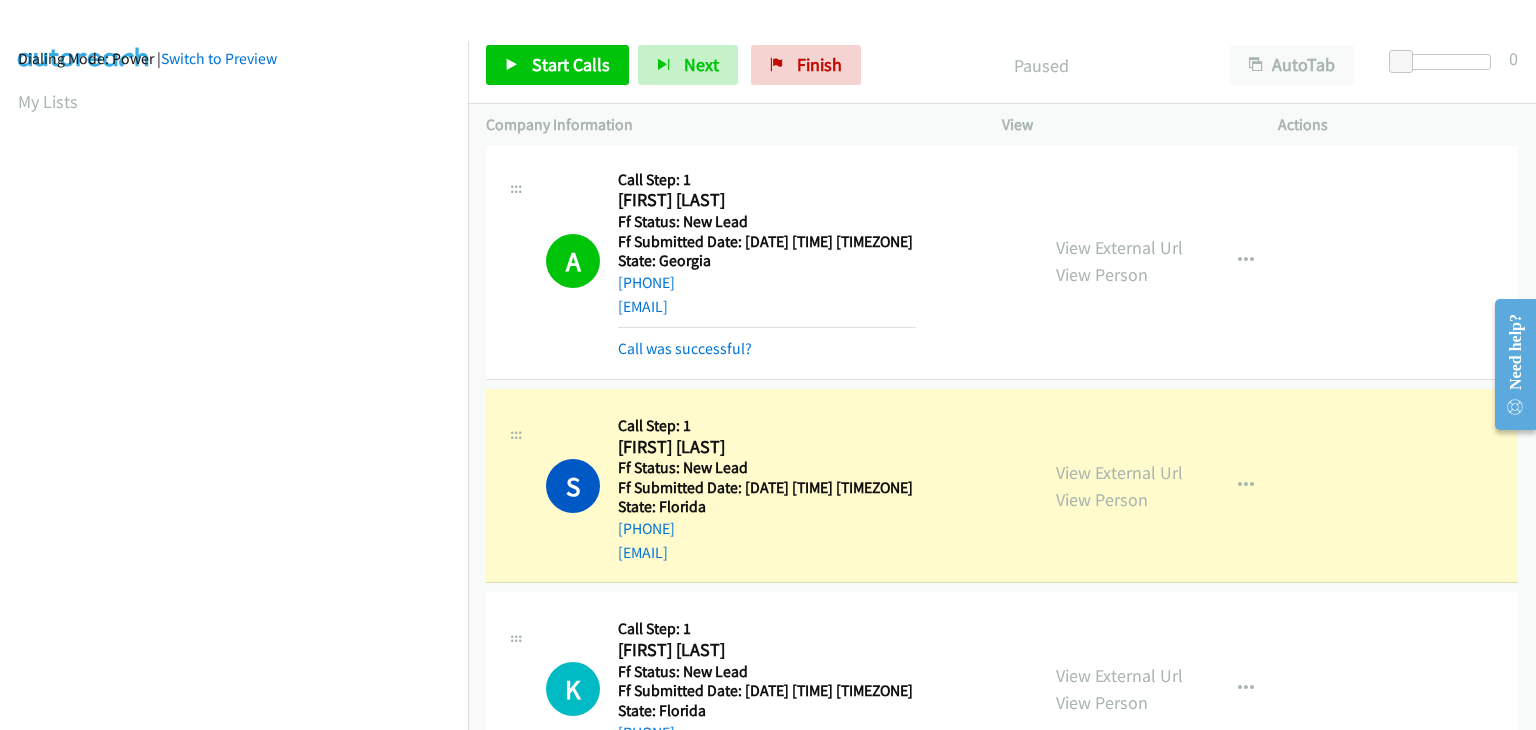 scroll, scrollTop: 0, scrollLeft: 0, axis: both 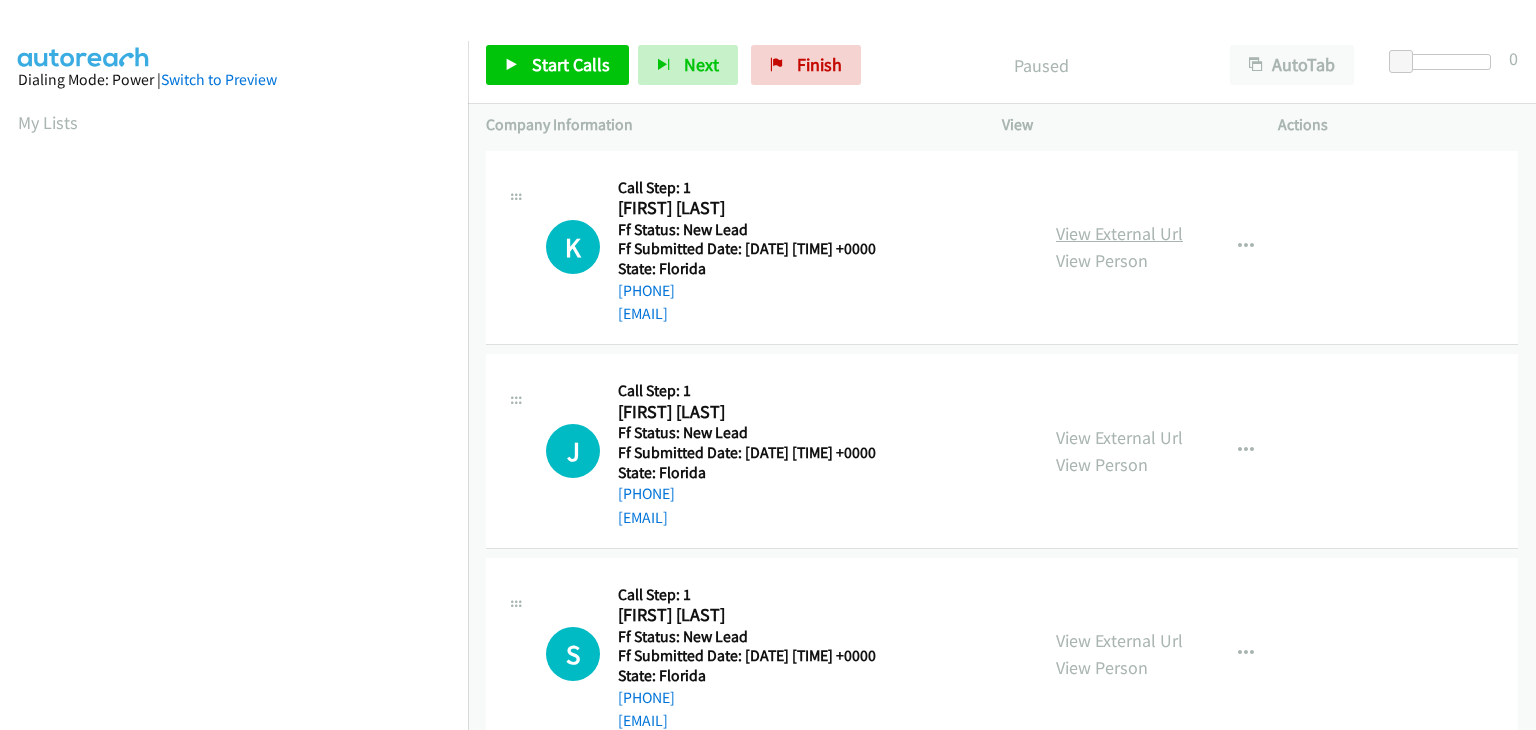 click on "View External Url" at bounding box center (1119, 233) 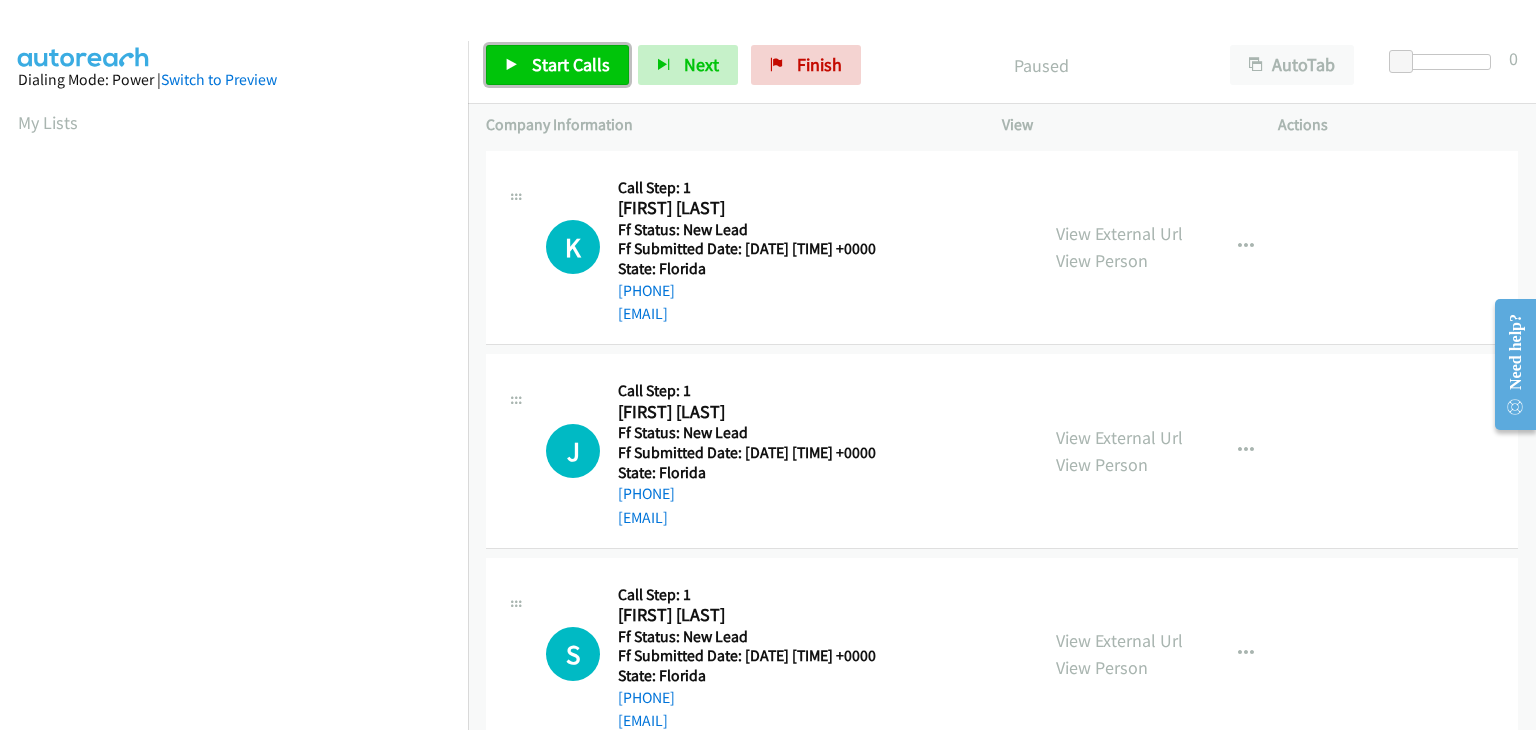 click on "Start Calls" at bounding box center (571, 64) 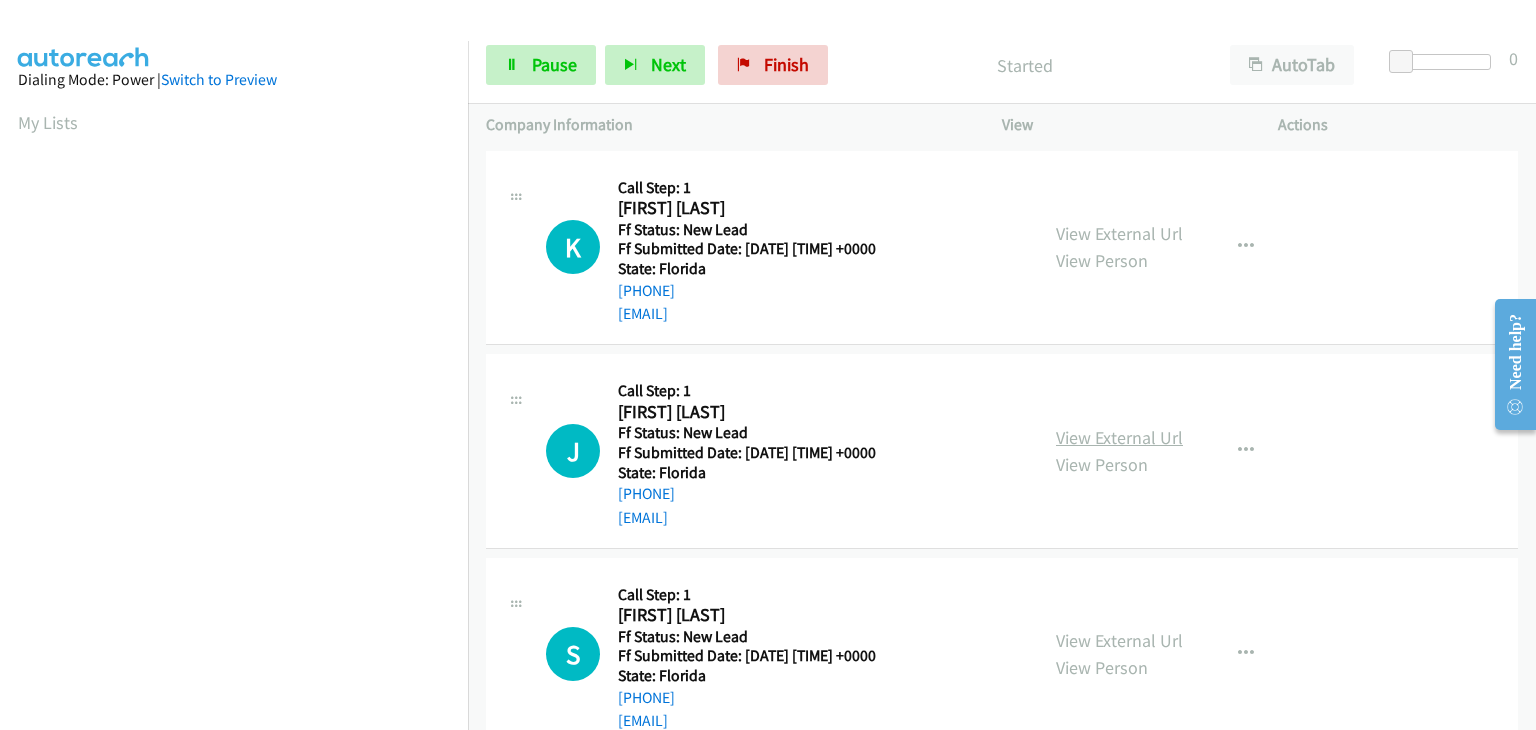click on "View External Url" at bounding box center (1119, 437) 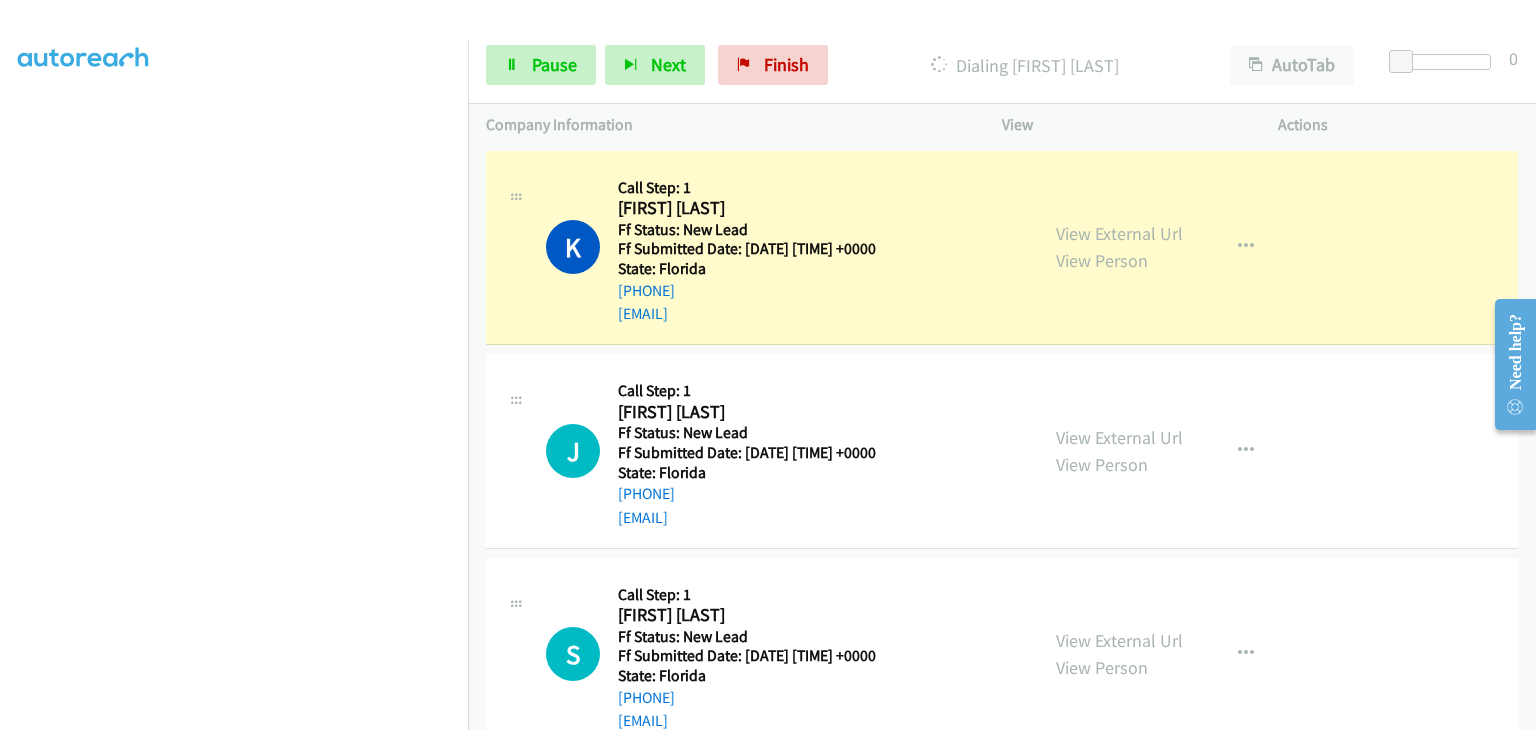 scroll, scrollTop: 392, scrollLeft: 0, axis: vertical 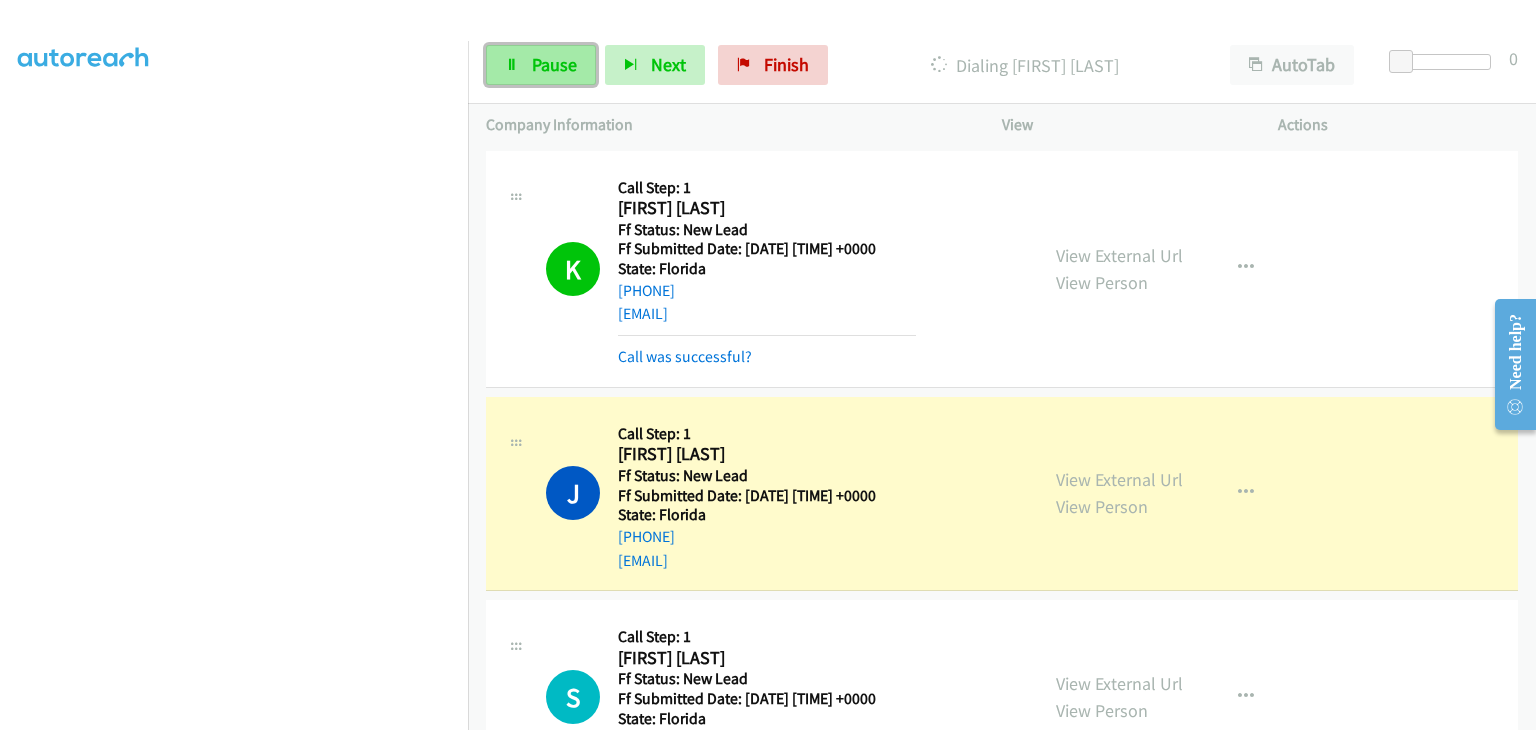 click on "Pause" at bounding box center [554, 64] 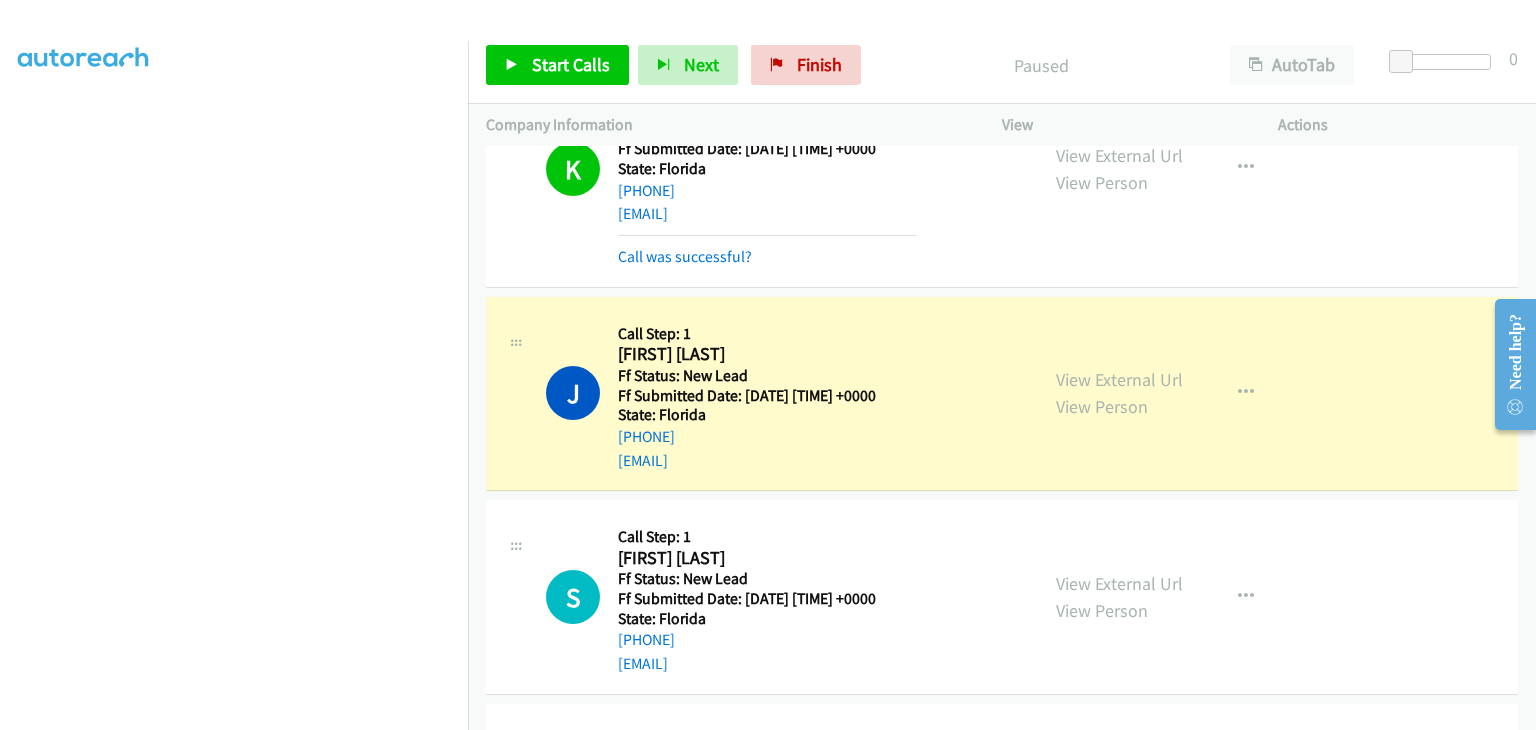 scroll, scrollTop: 200, scrollLeft: 0, axis: vertical 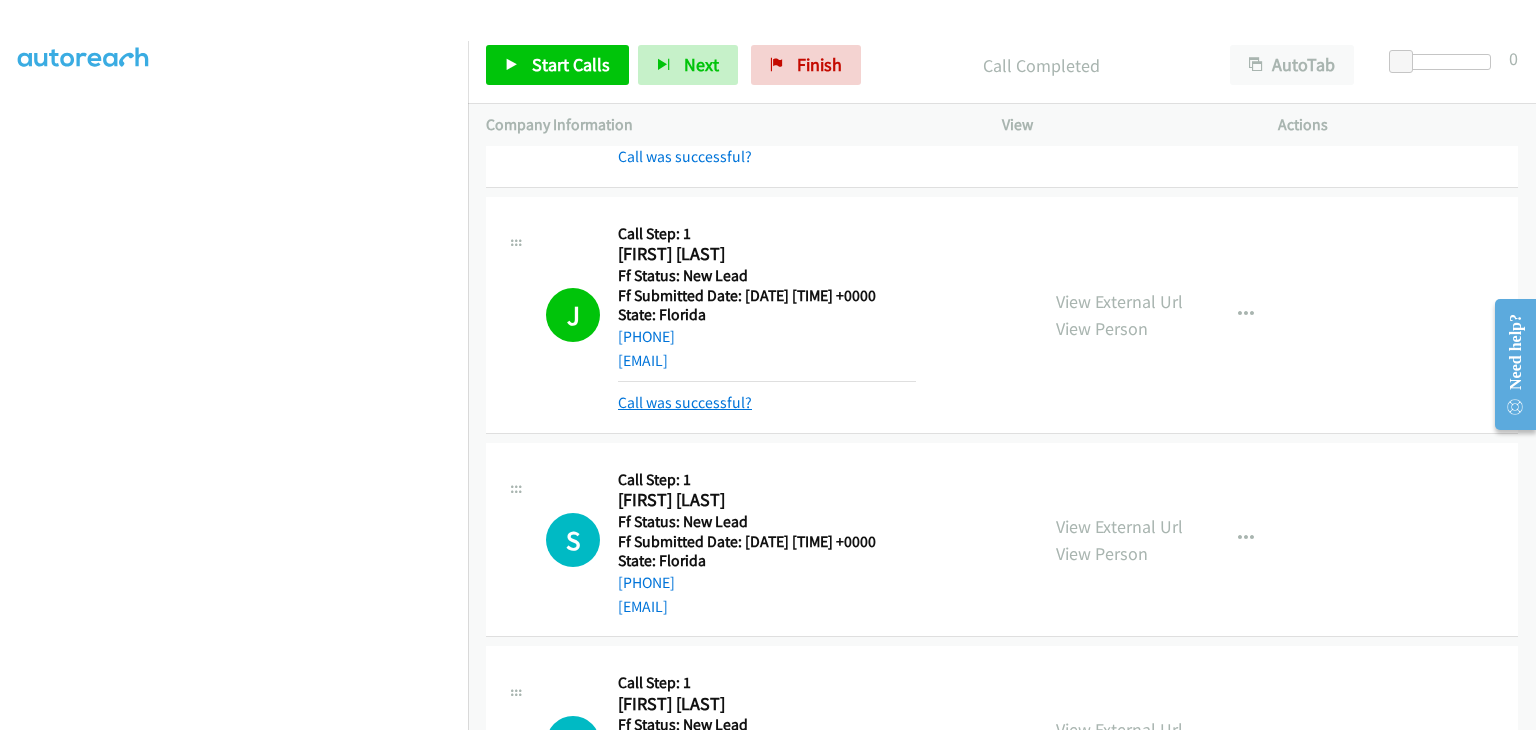 click on "Call was successful?" at bounding box center (685, 402) 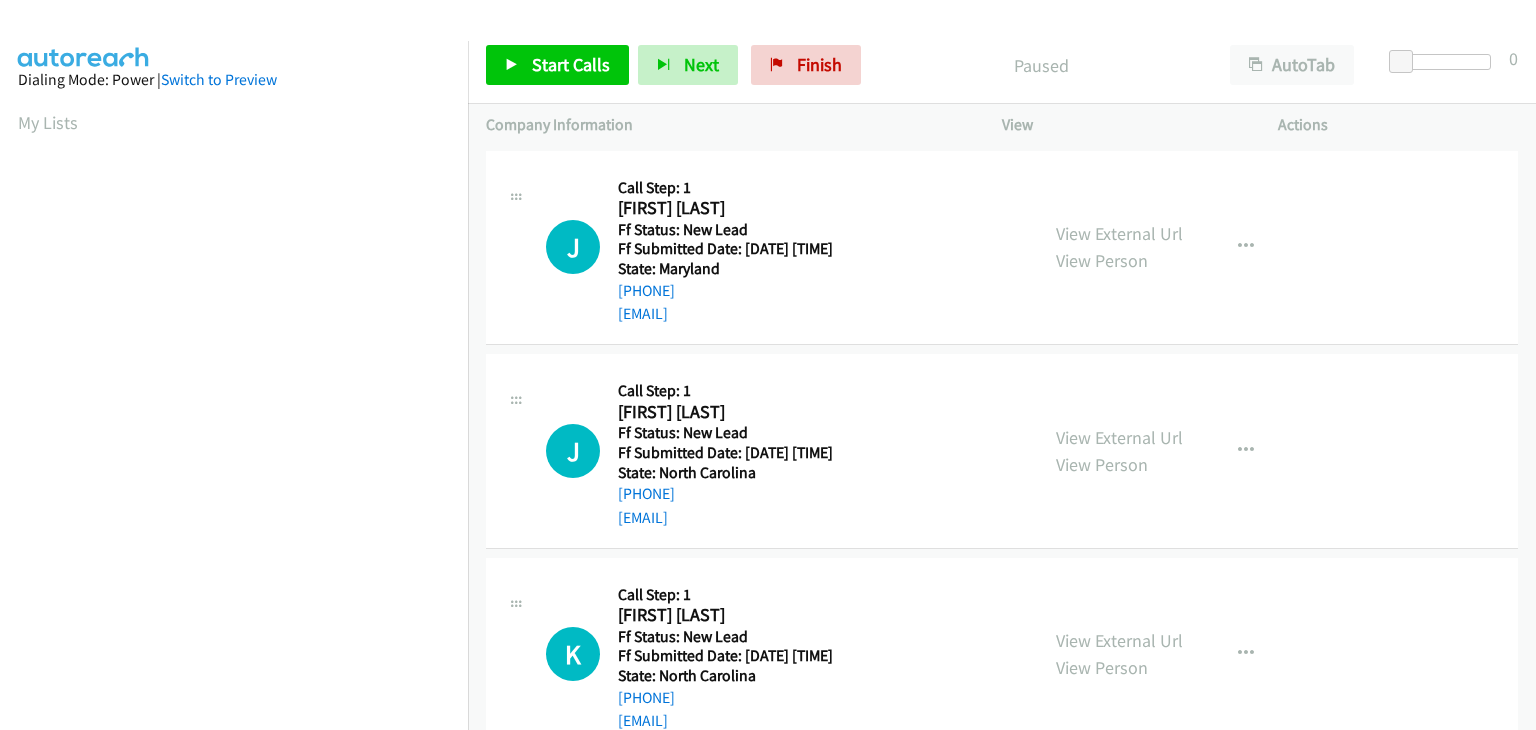 scroll, scrollTop: 0, scrollLeft: 0, axis: both 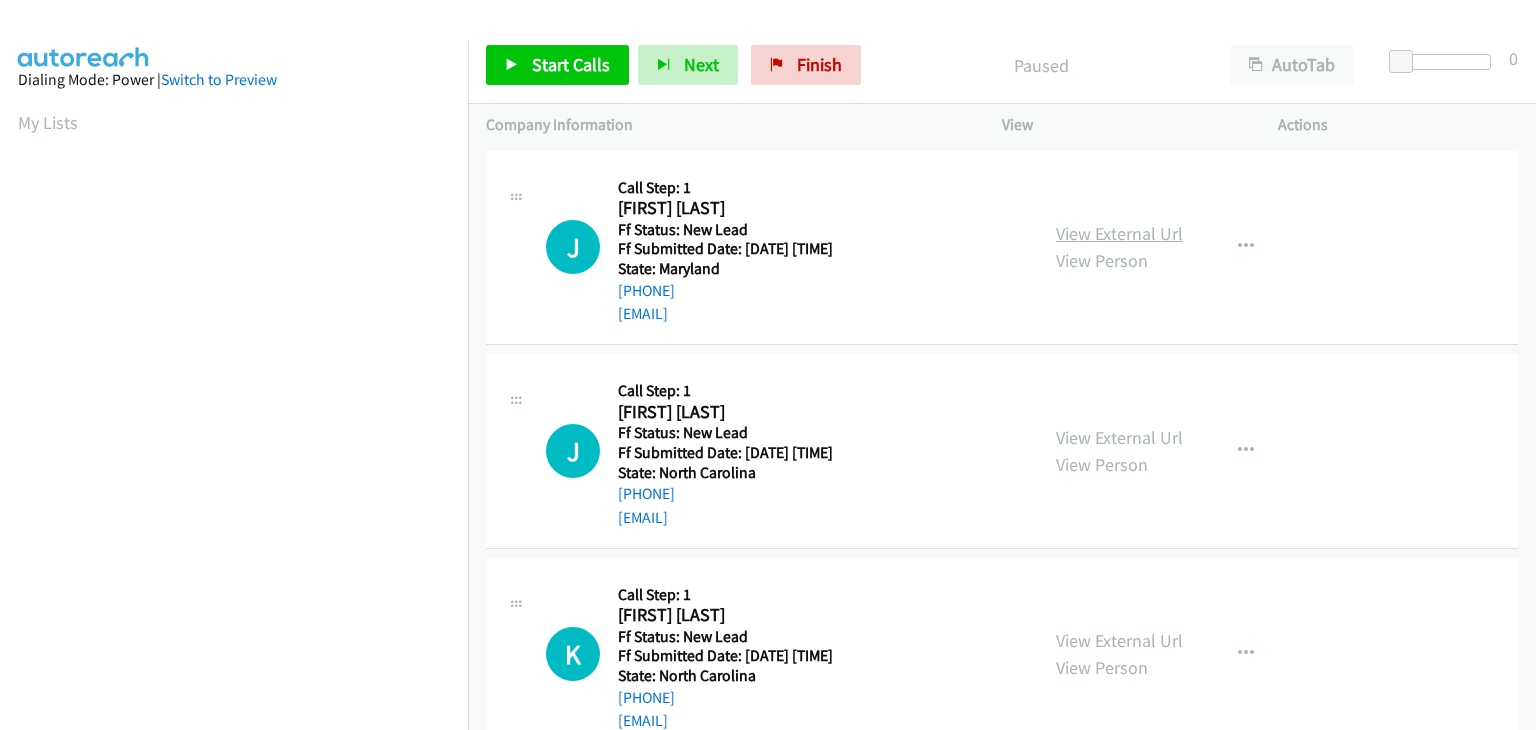 click on "View External Url" at bounding box center (1119, 233) 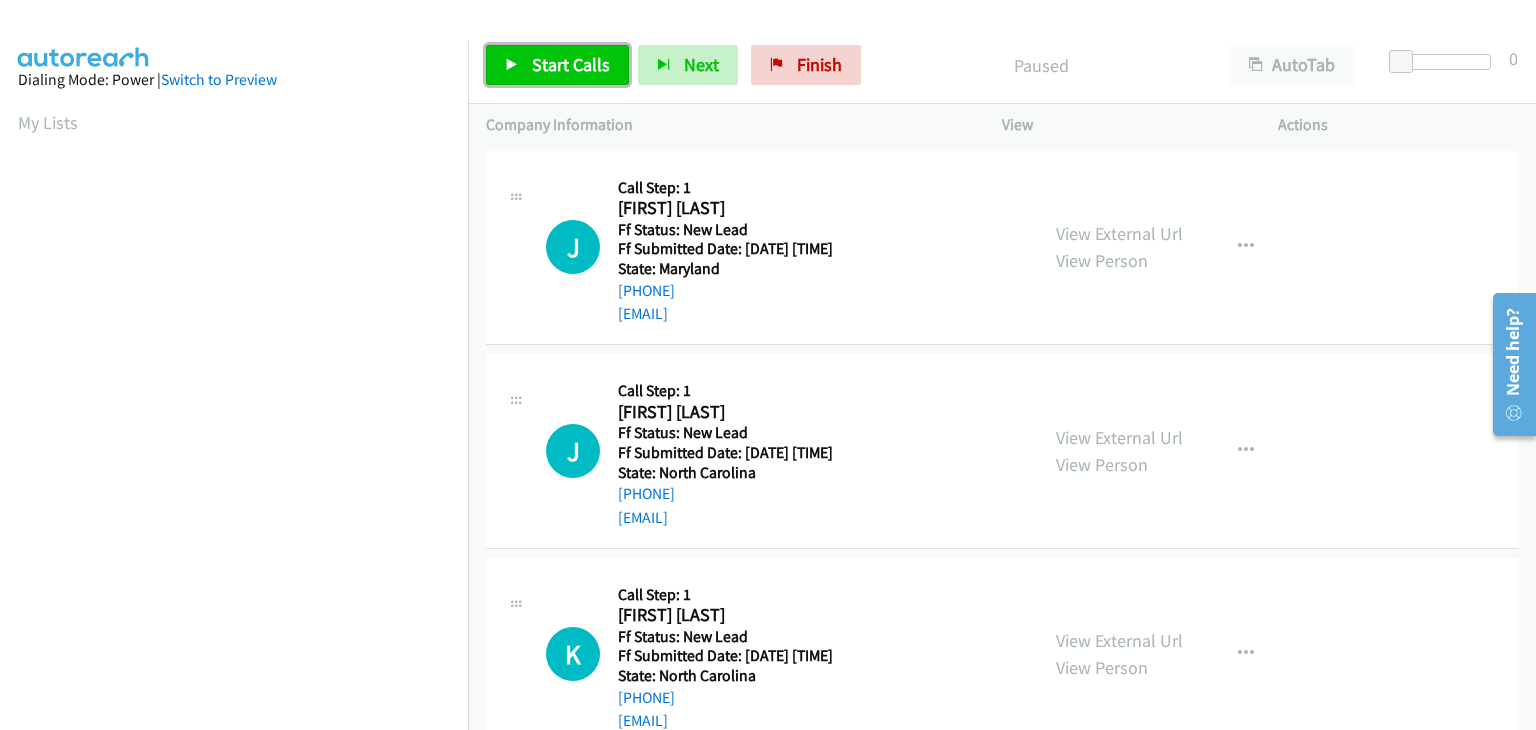 click on "Start Calls" at bounding box center (571, 64) 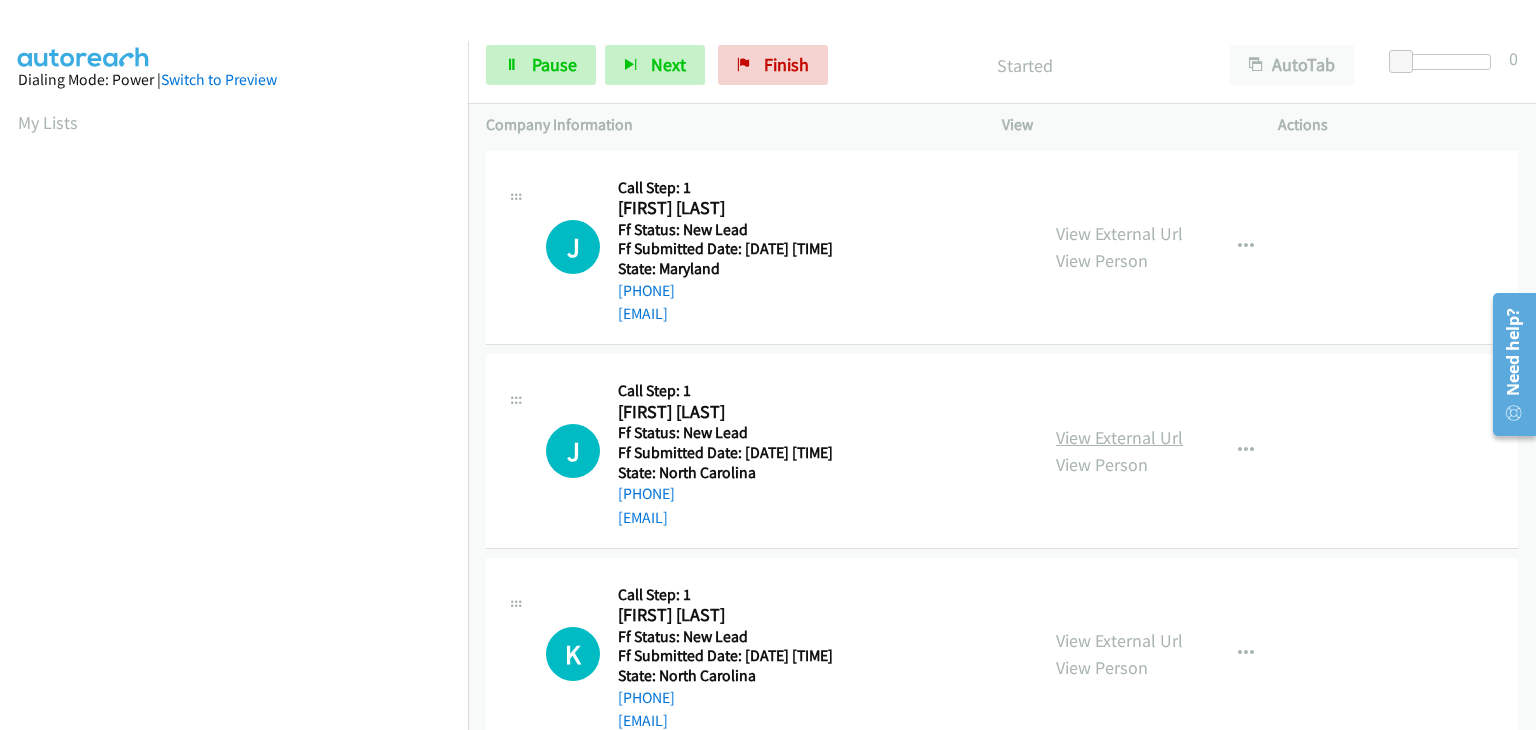 click on "View External Url" at bounding box center [1119, 437] 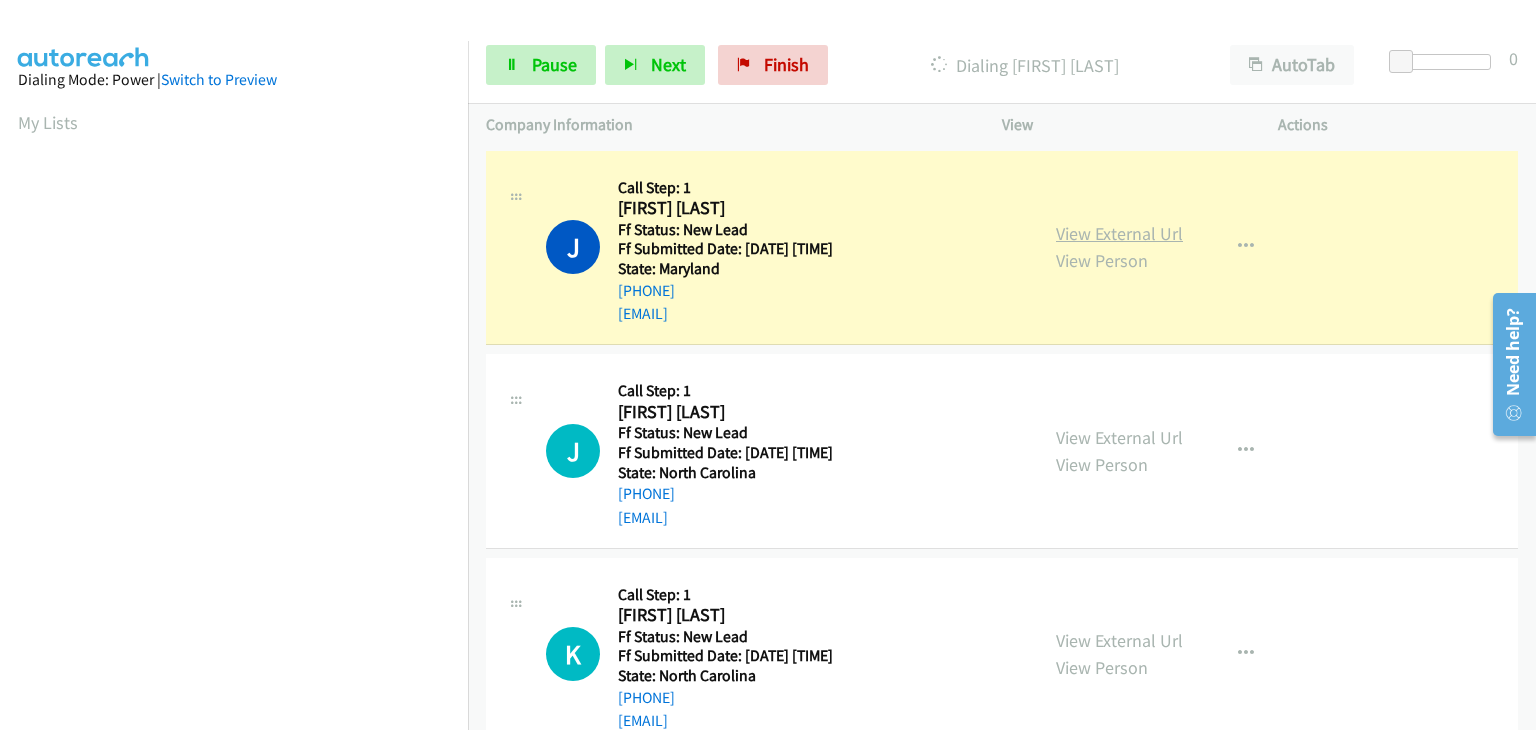 click on "View External Url" at bounding box center (1119, 233) 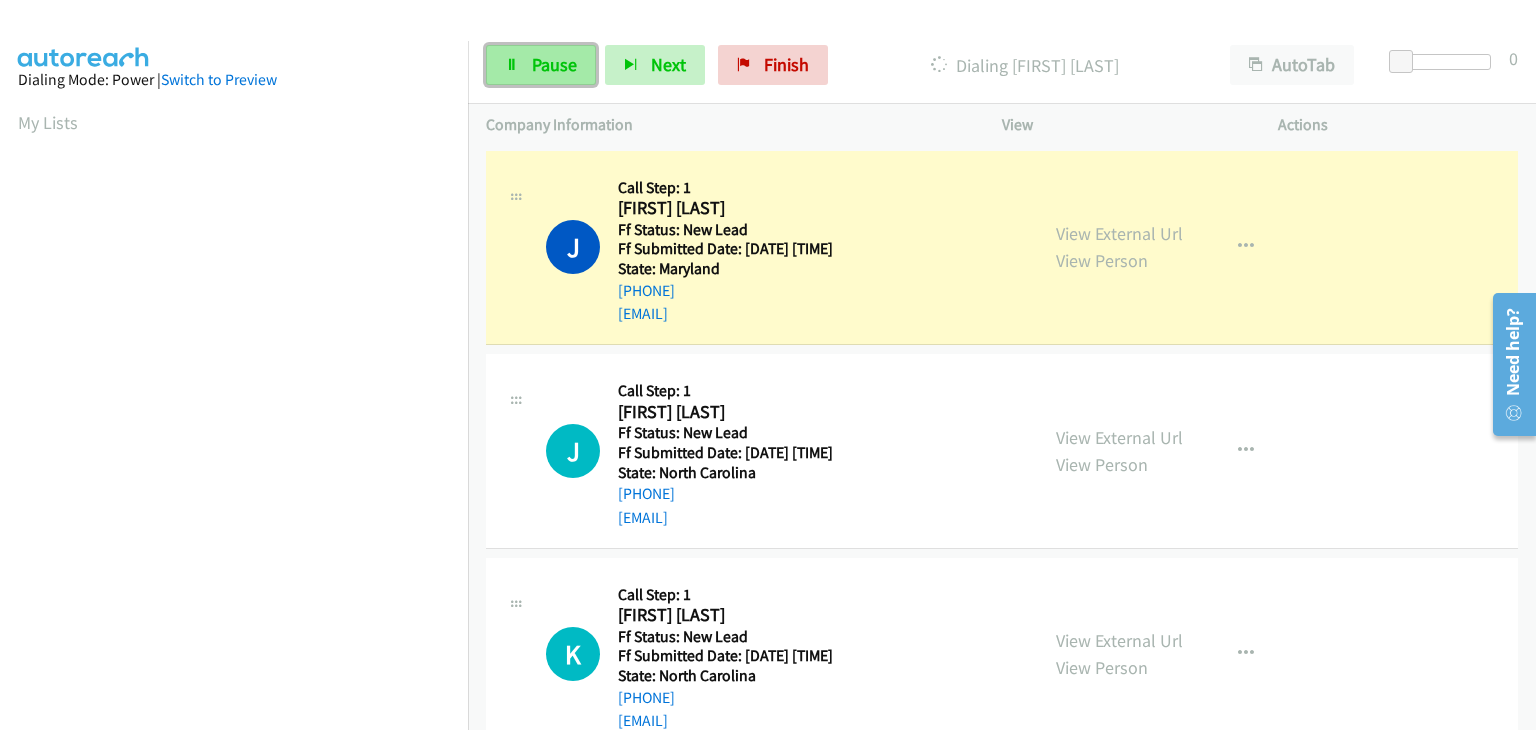 click on "Pause" at bounding box center (541, 65) 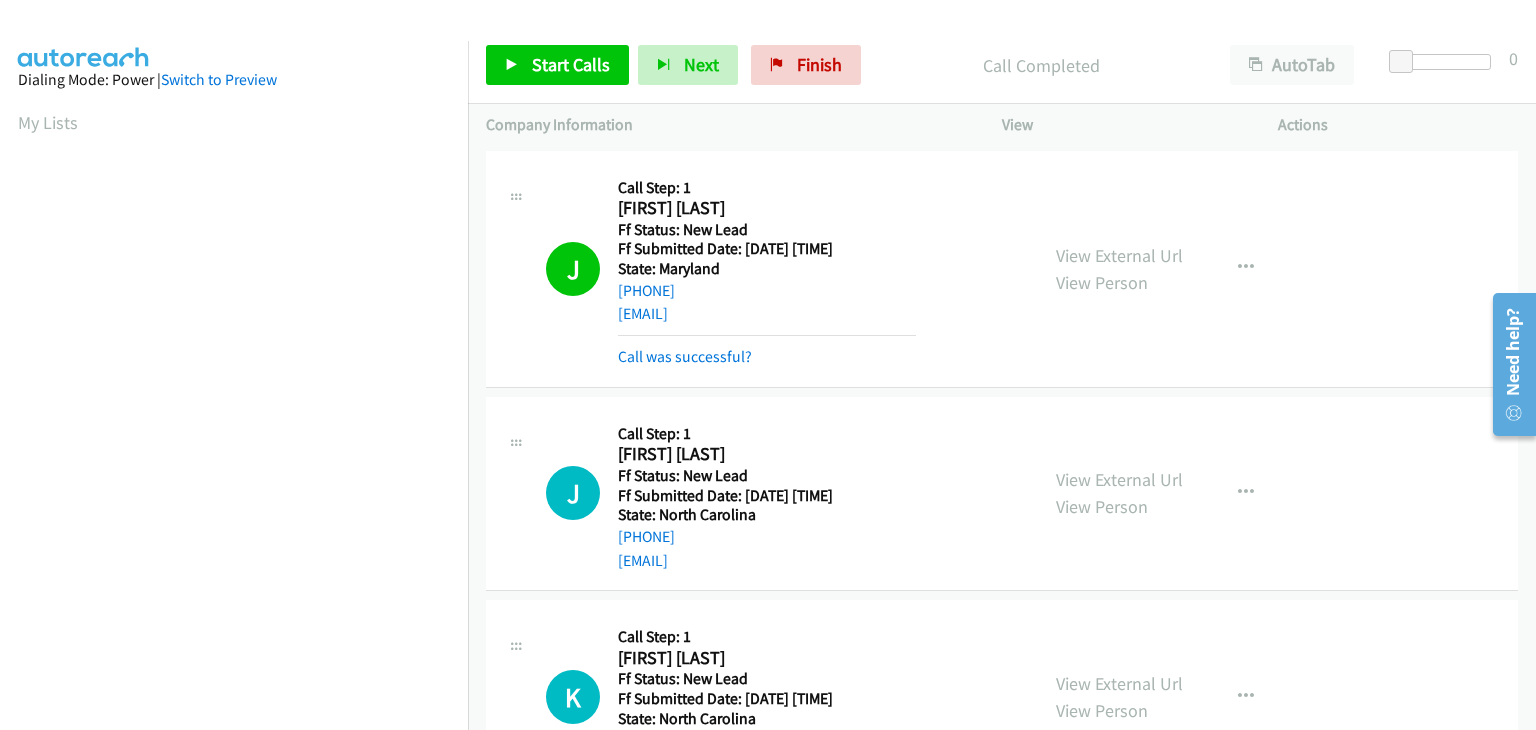 scroll, scrollTop: 392, scrollLeft: 0, axis: vertical 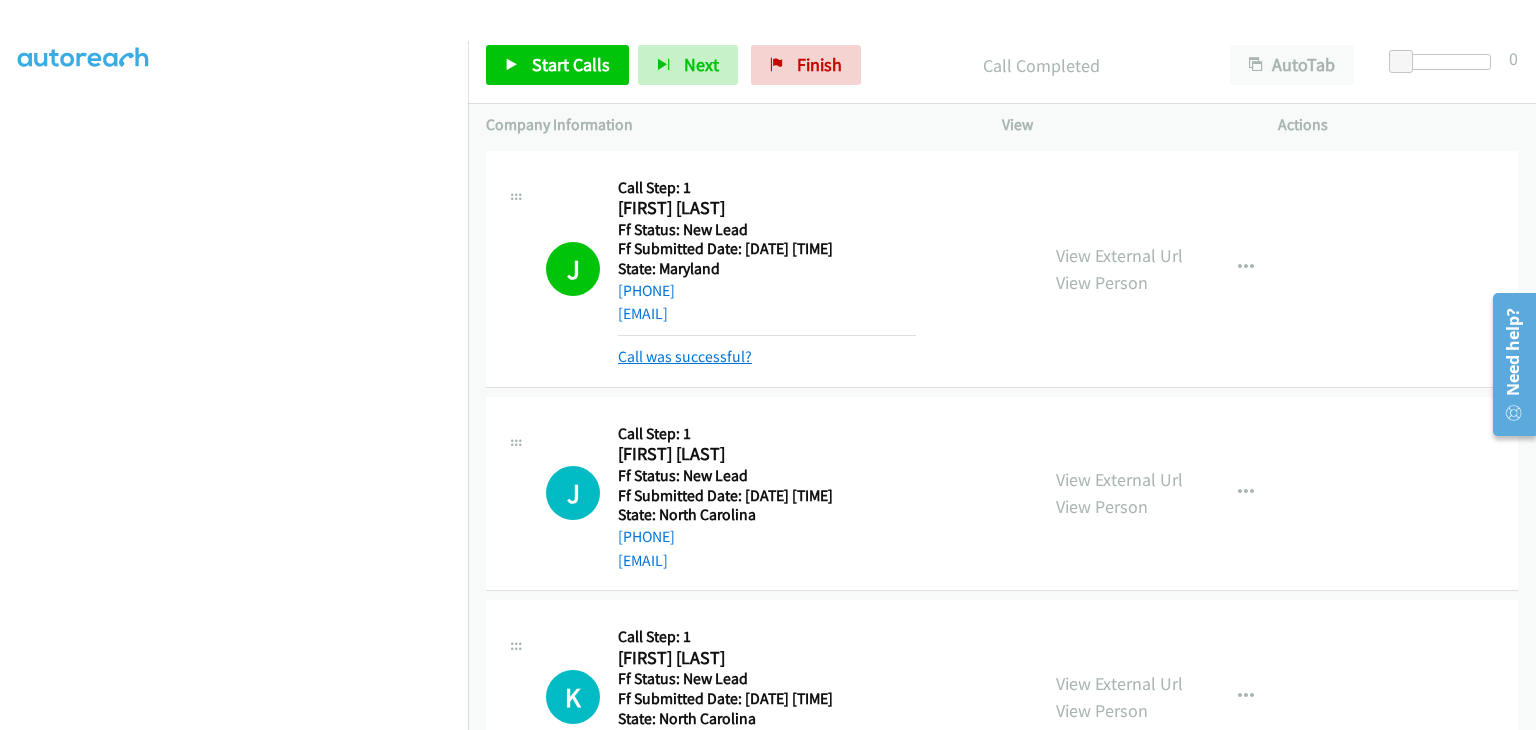 click on "Call was successful?" at bounding box center [685, 356] 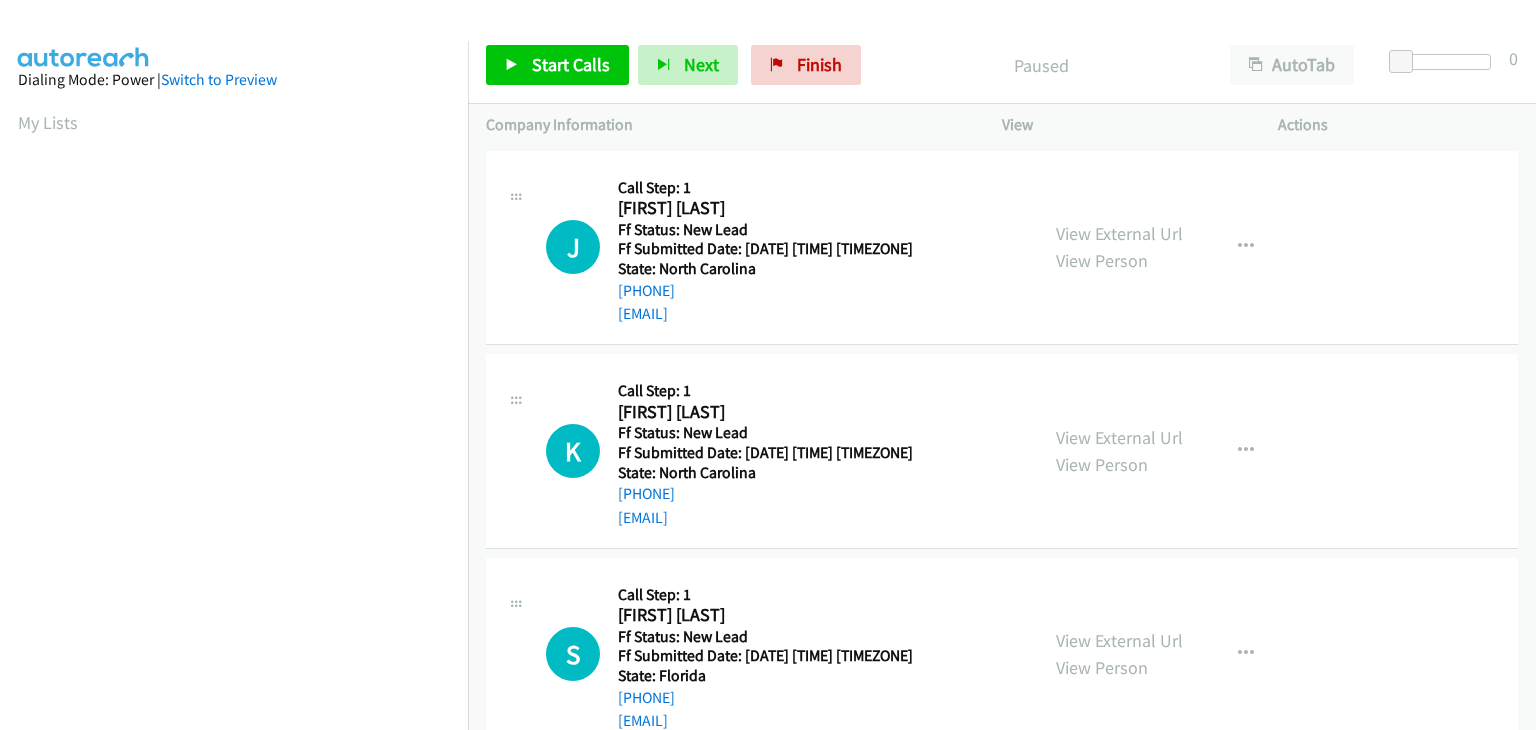 scroll, scrollTop: 0, scrollLeft: 0, axis: both 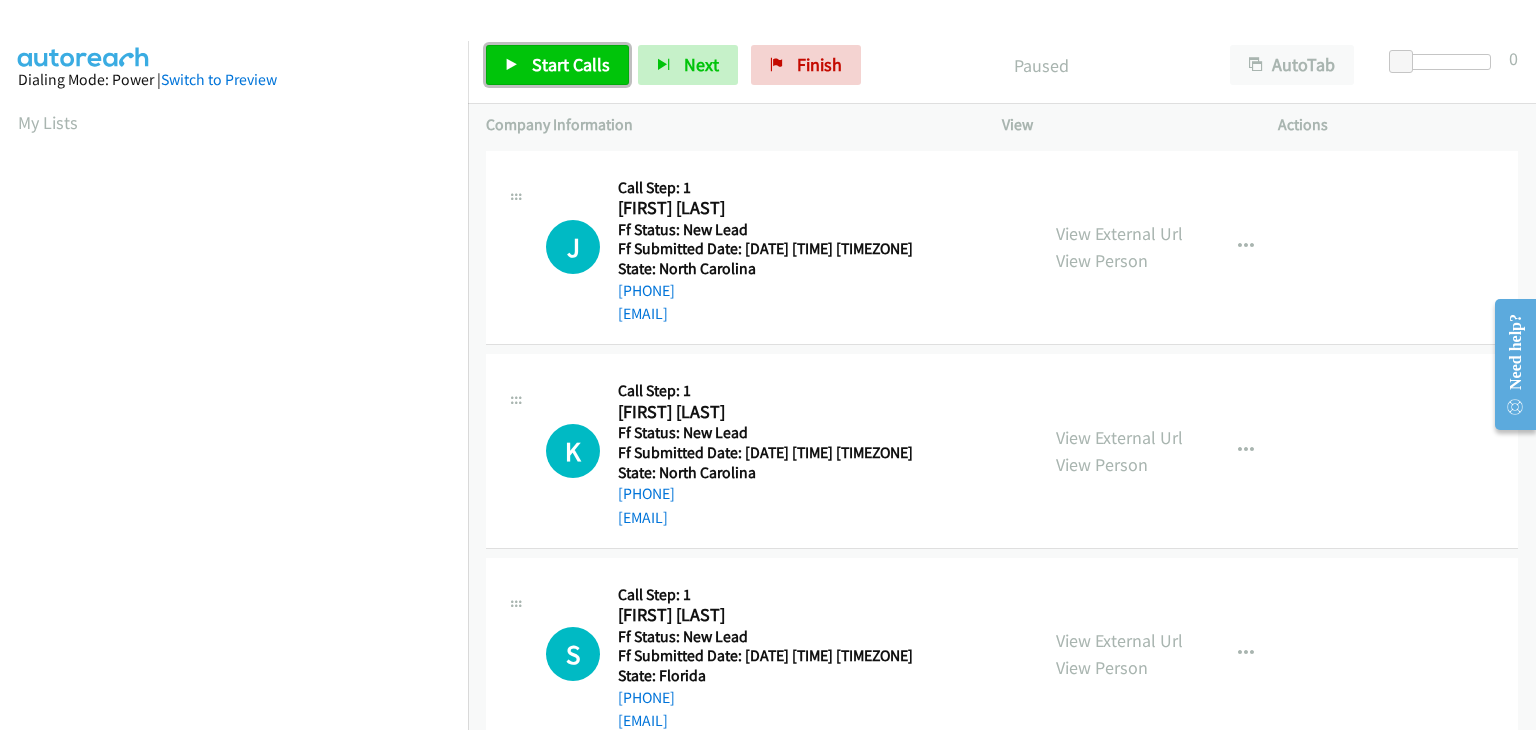click on "Start Calls" at bounding box center (571, 64) 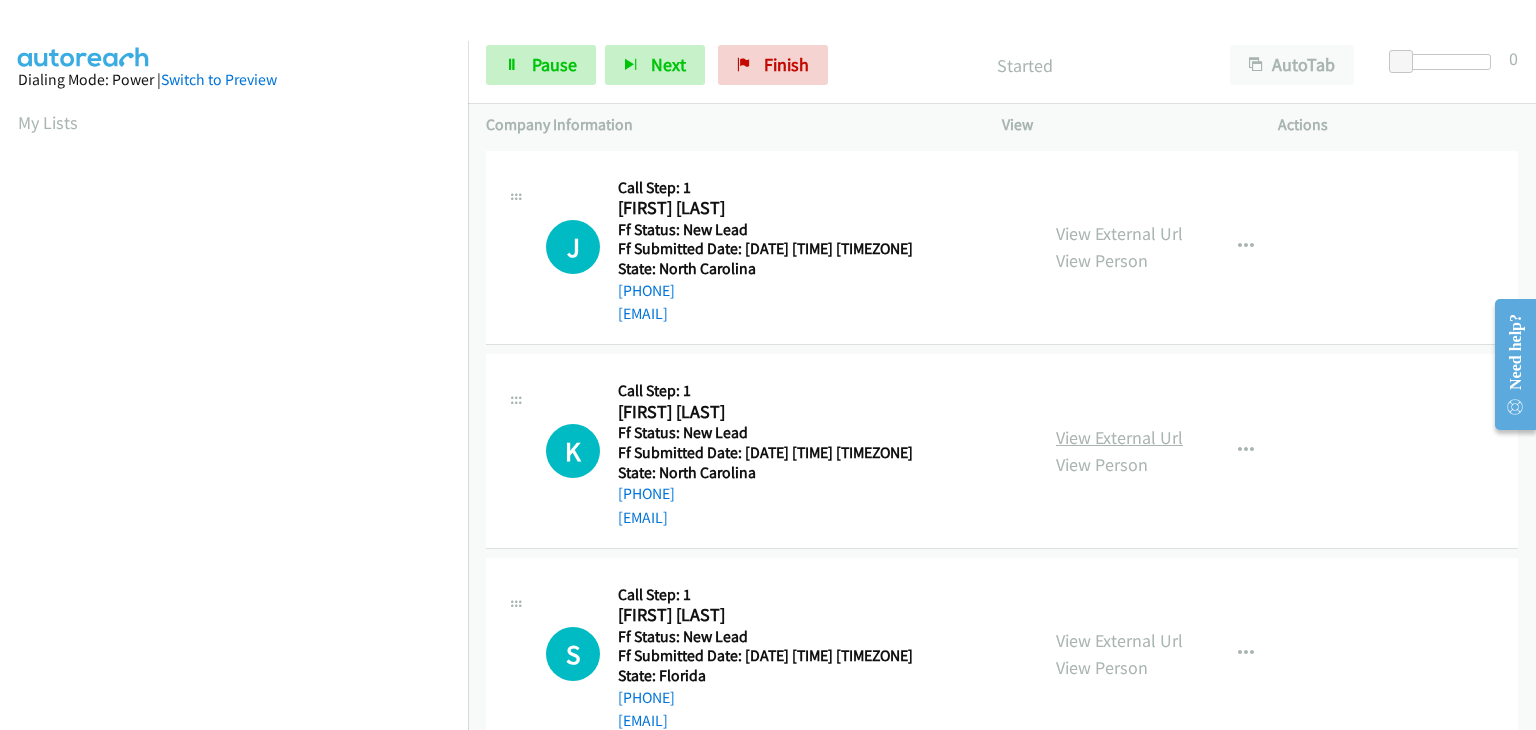 click on "View External Url" at bounding box center [1119, 437] 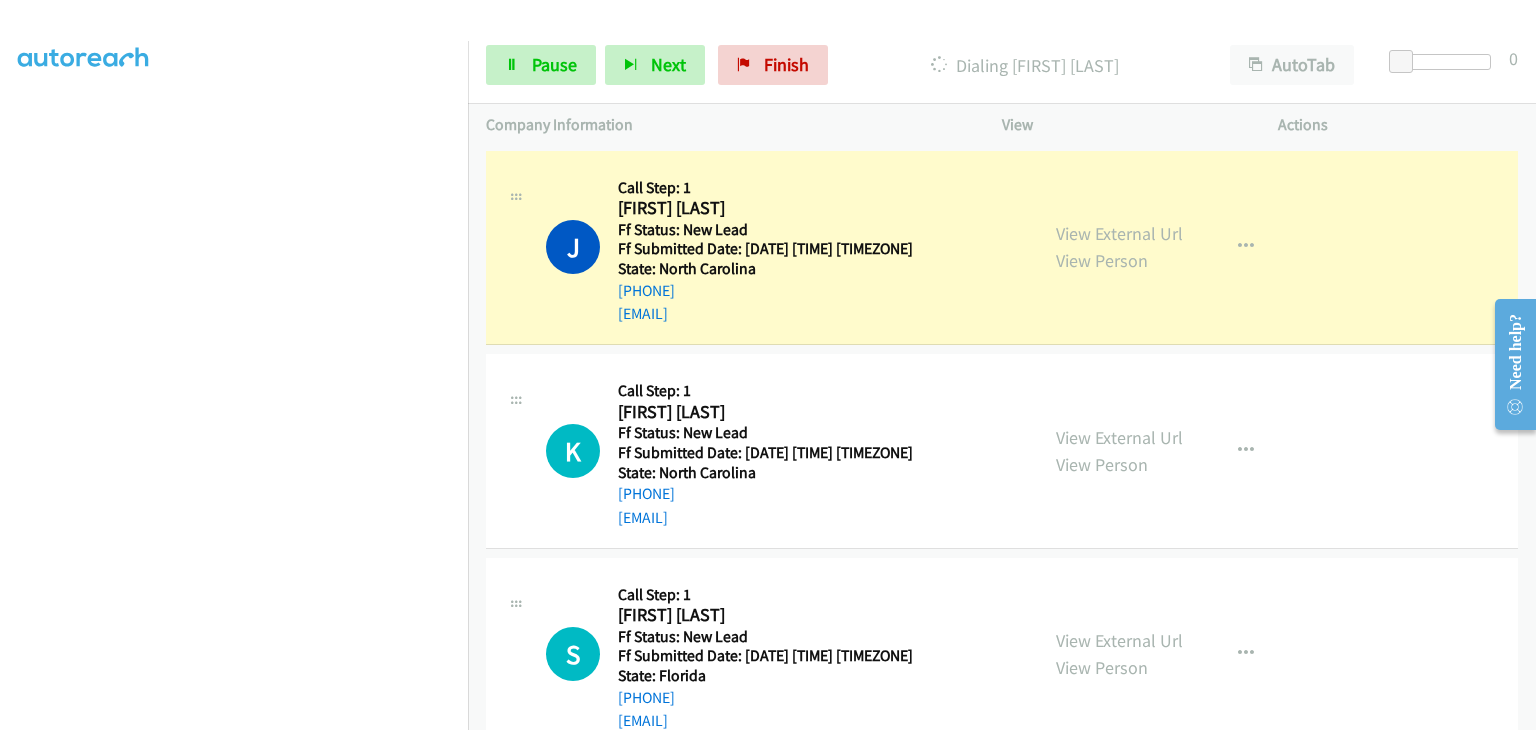 scroll, scrollTop: 392, scrollLeft: 0, axis: vertical 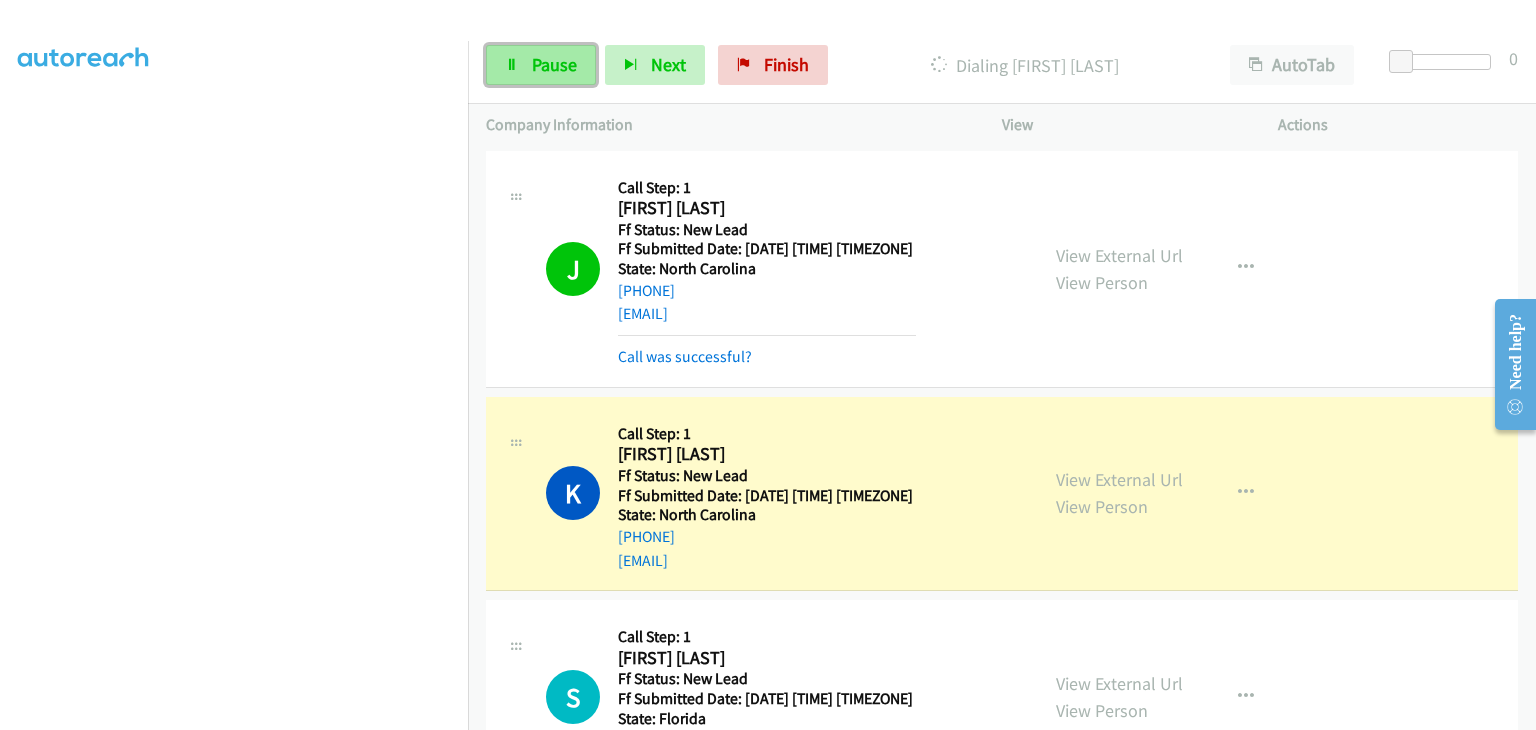 click on "Pause" at bounding box center (541, 65) 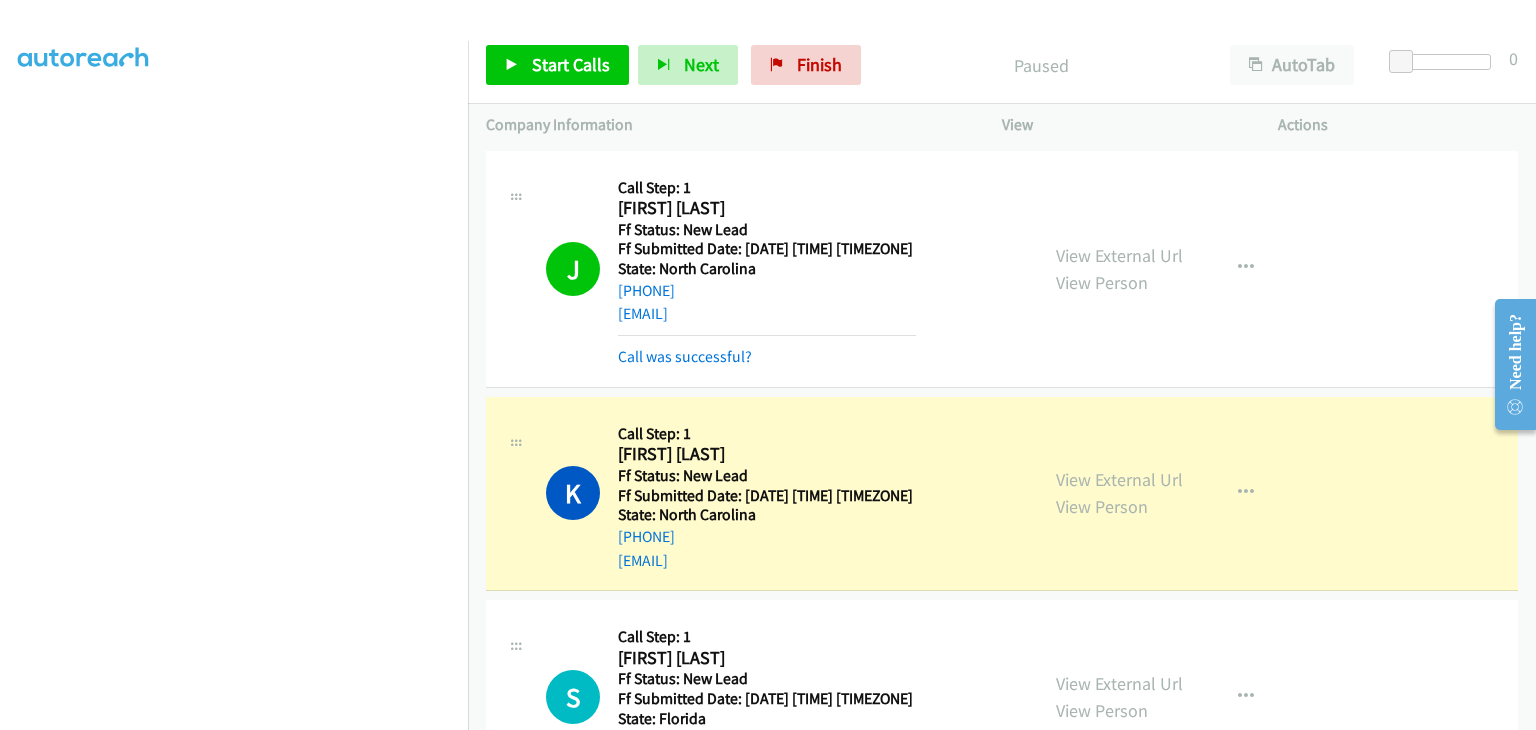 scroll, scrollTop: 392, scrollLeft: 0, axis: vertical 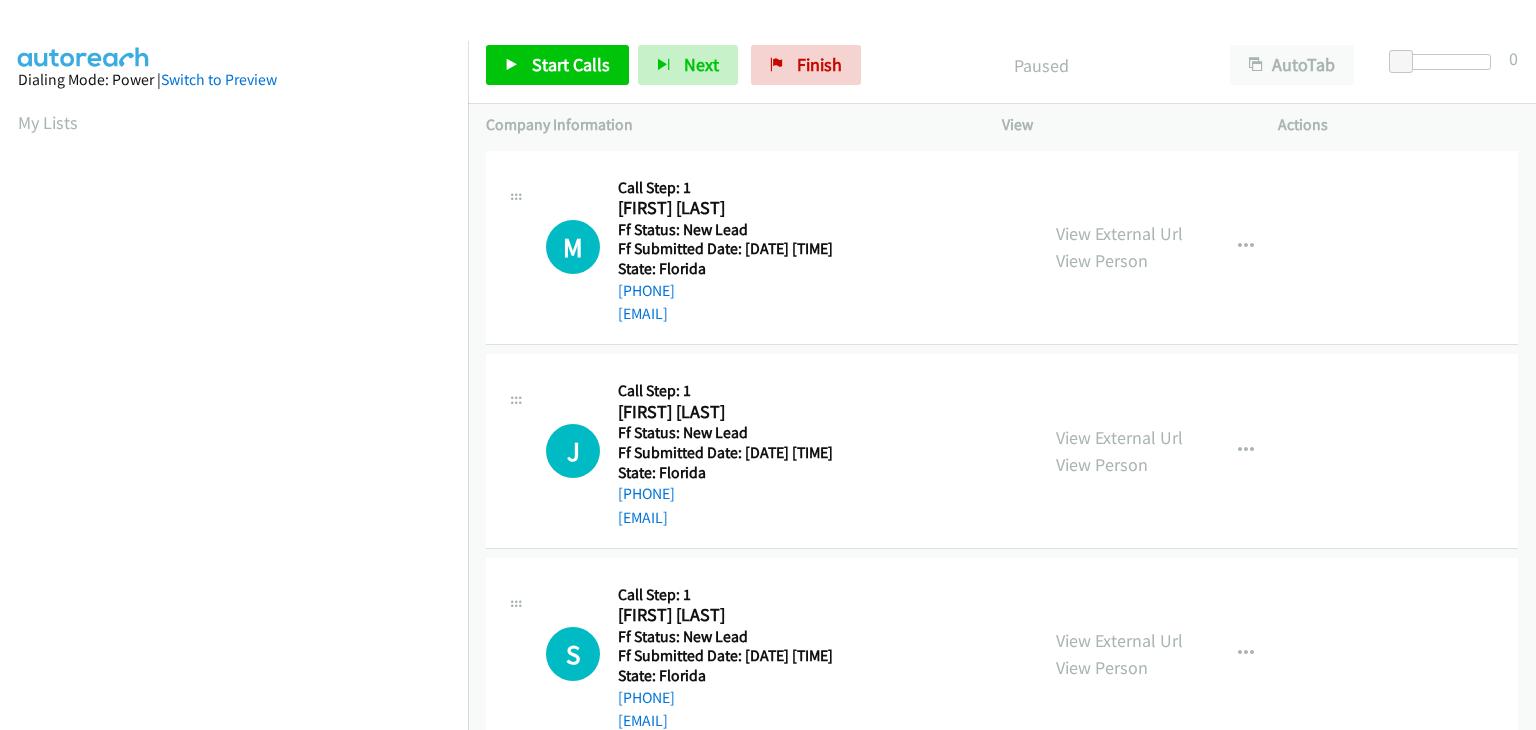 click on "View External Url
View Person
View External Url
Email
Schedule/Manage Callback
Skip Call
Add to do not call list" at bounding box center (1185, 248) 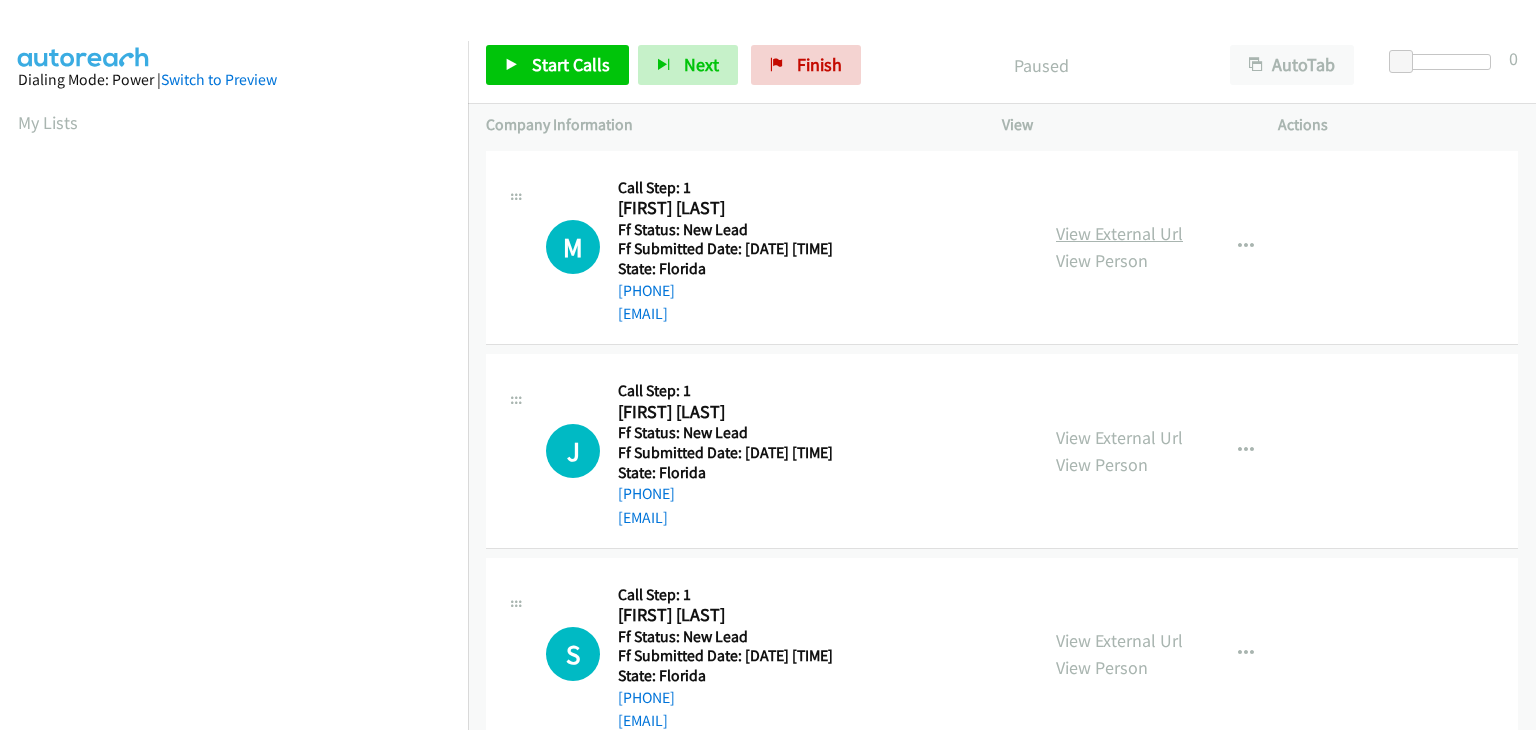 click on "View External Url" at bounding box center (1119, 233) 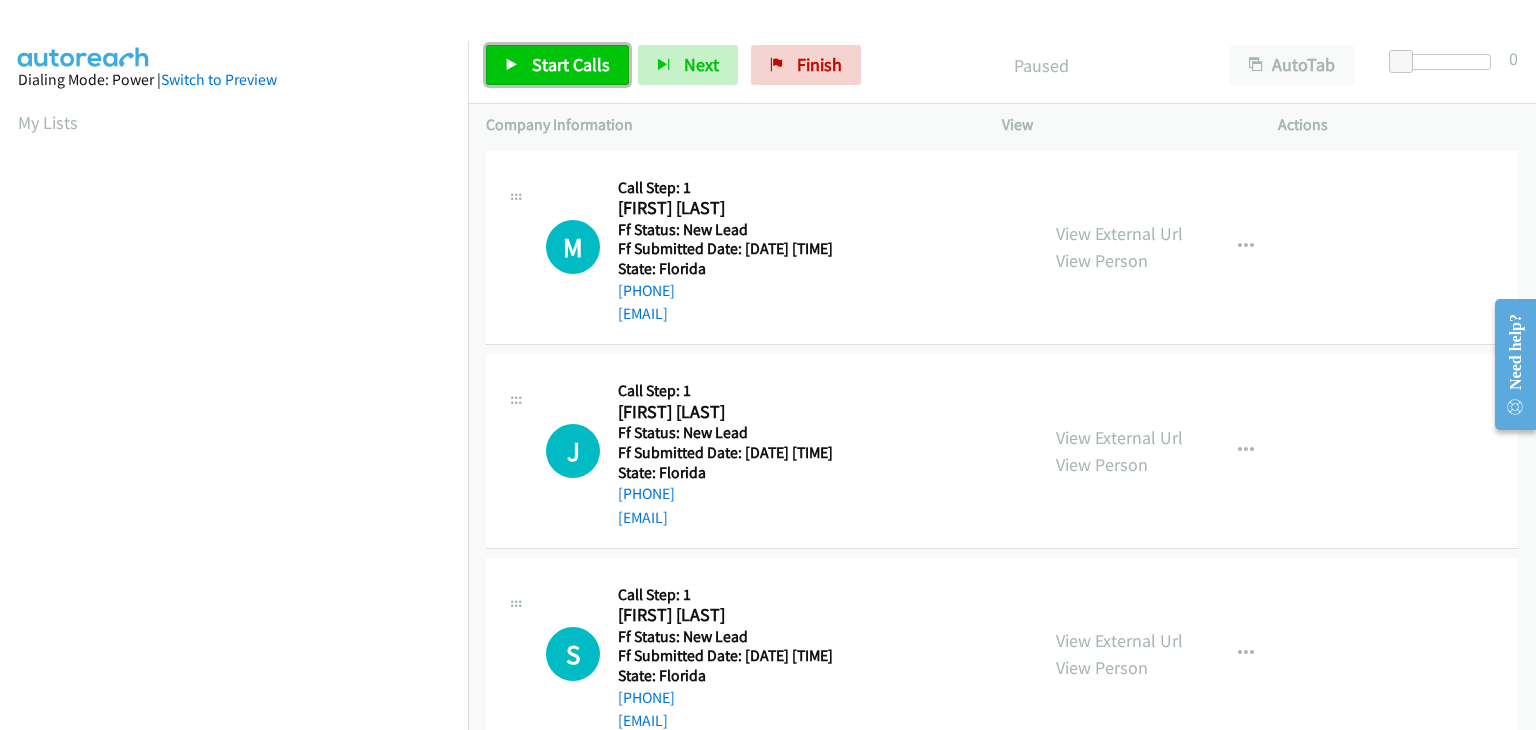 click on "Start Calls" at bounding box center (557, 65) 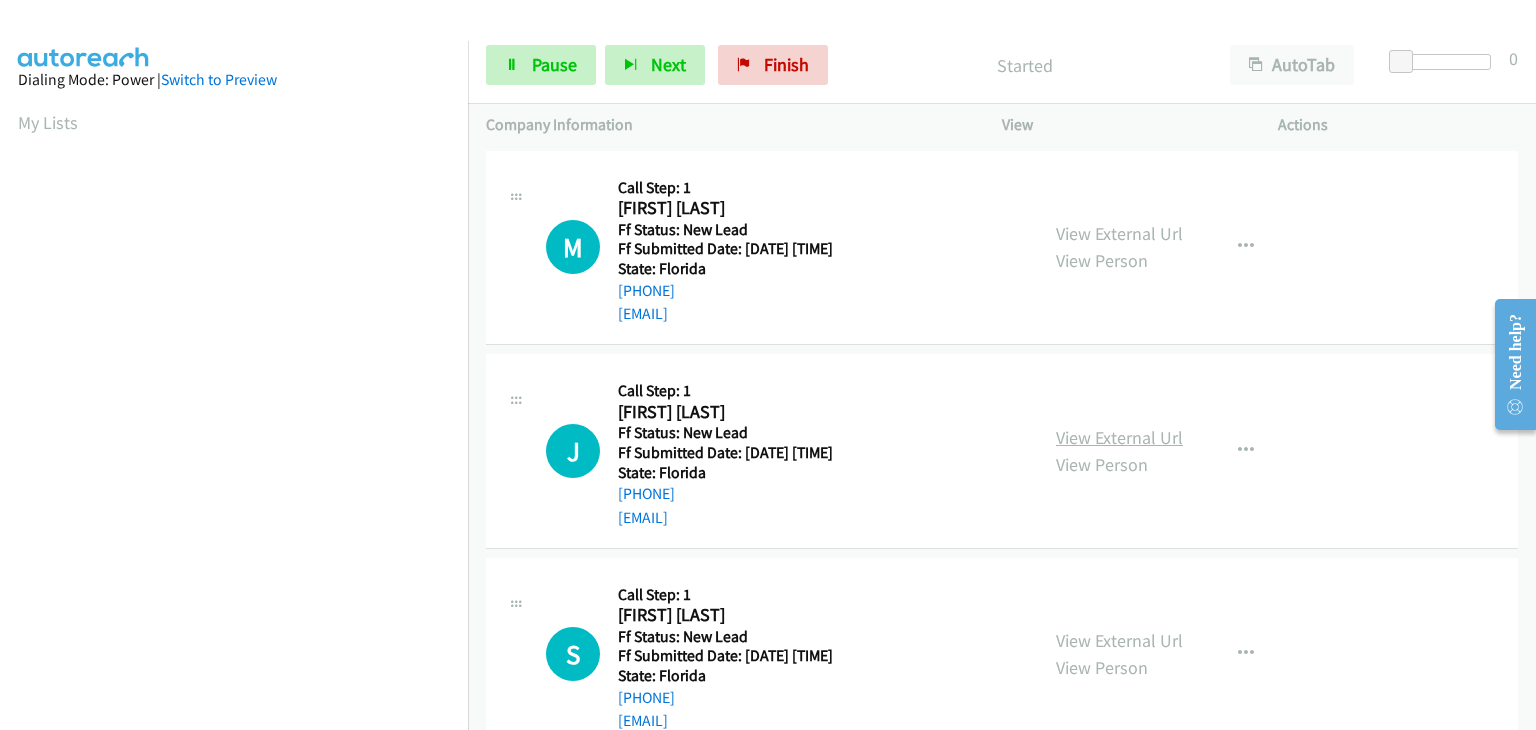 click on "View External Url" at bounding box center (1119, 437) 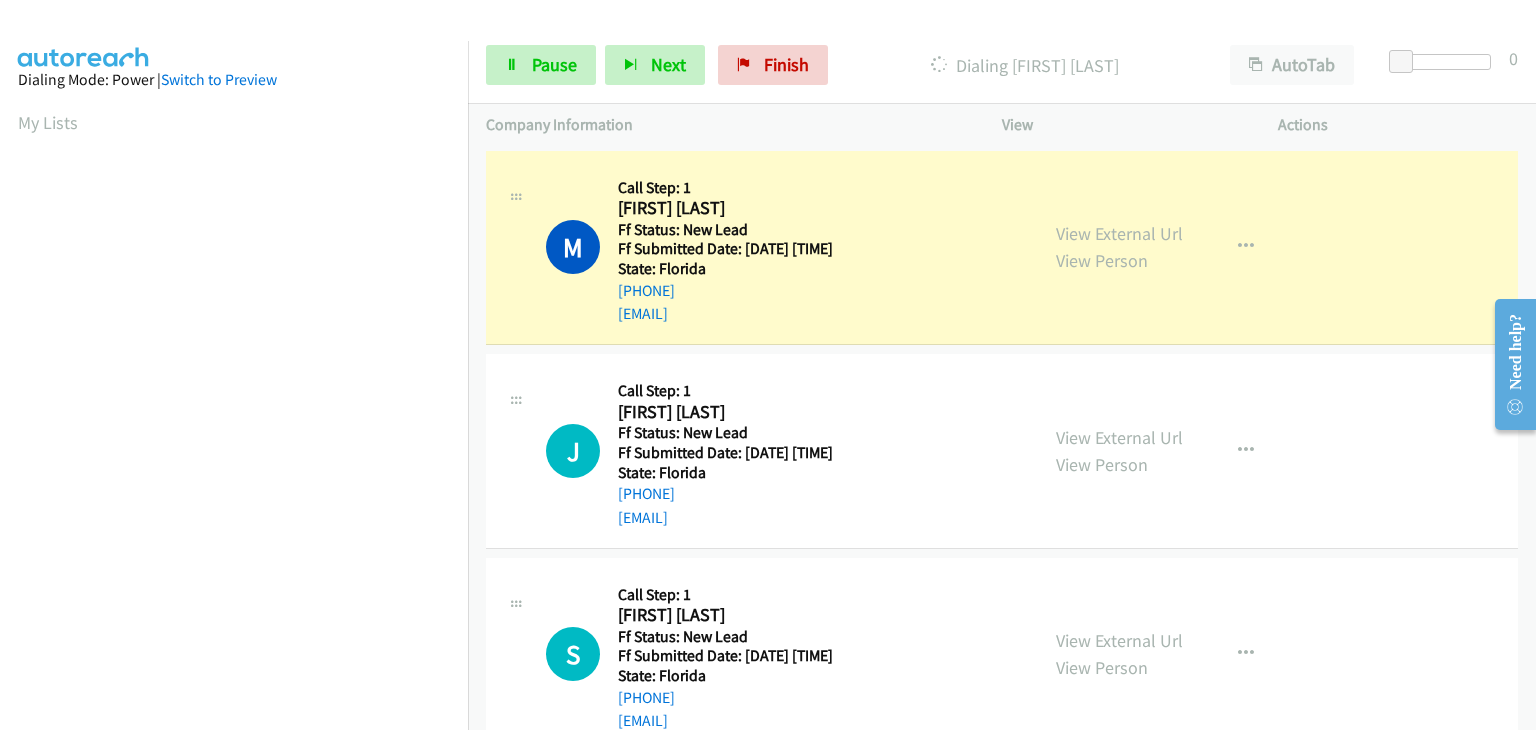 scroll, scrollTop: 392, scrollLeft: 0, axis: vertical 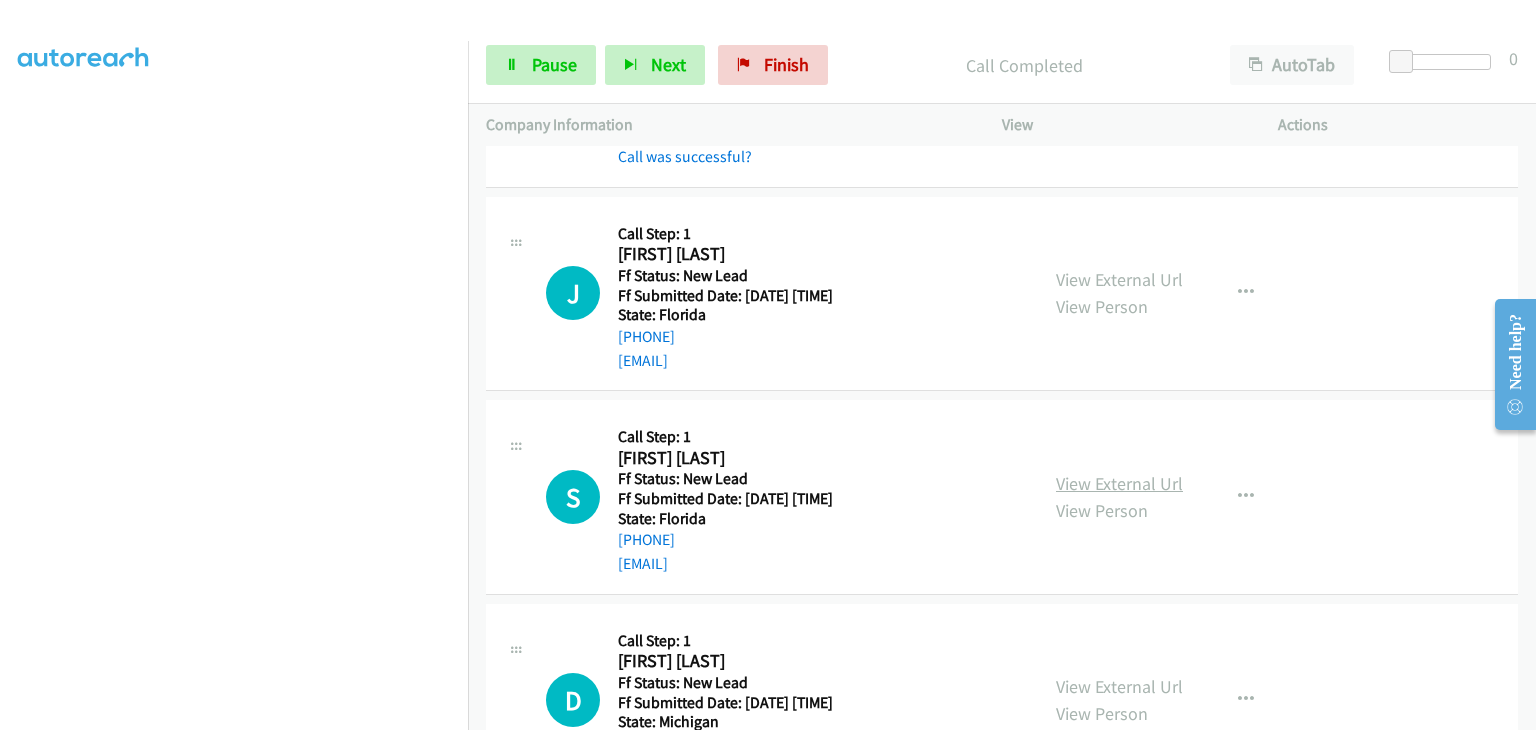 click on "View External Url" at bounding box center (1119, 483) 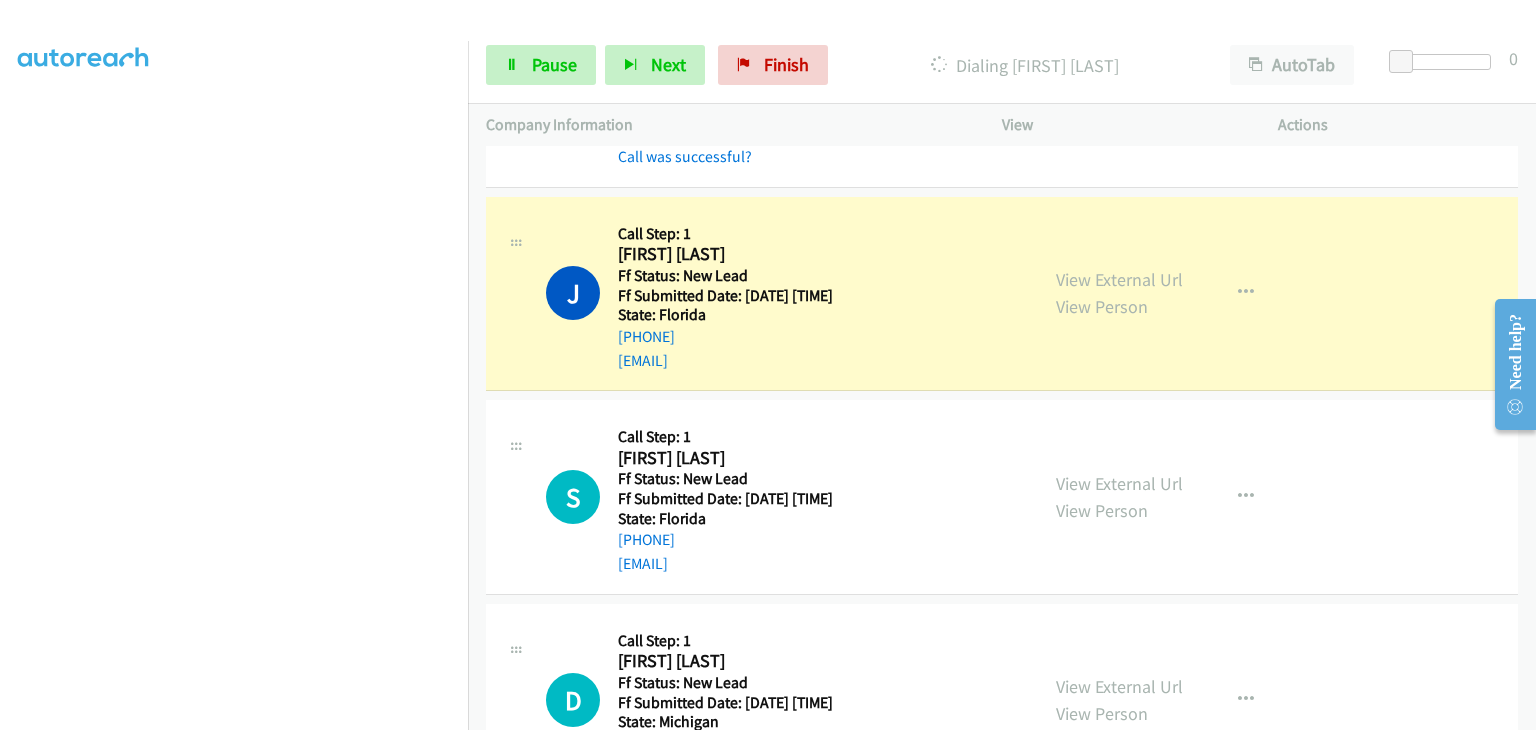scroll, scrollTop: 392, scrollLeft: 0, axis: vertical 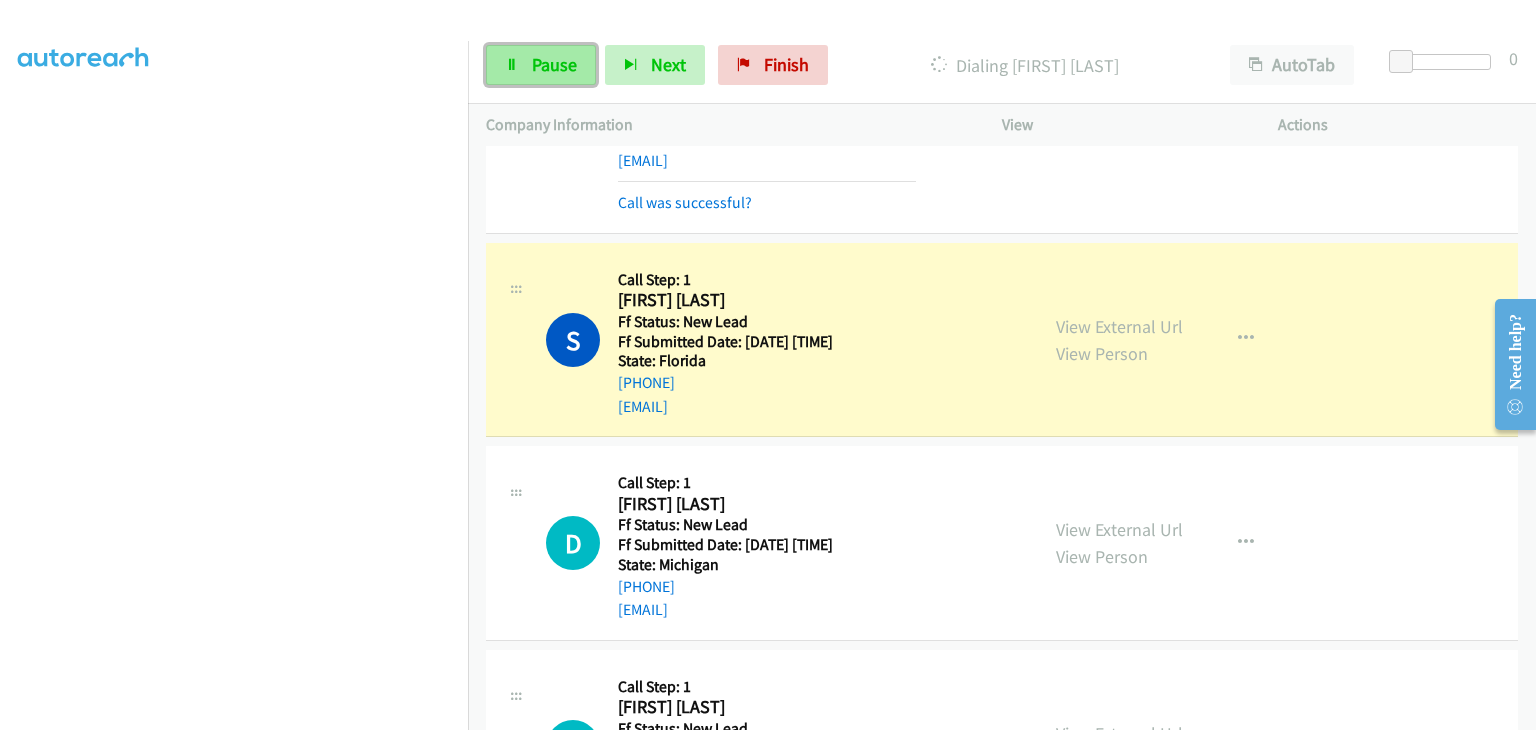 click on "Pause" at bounding box center (554, 64) 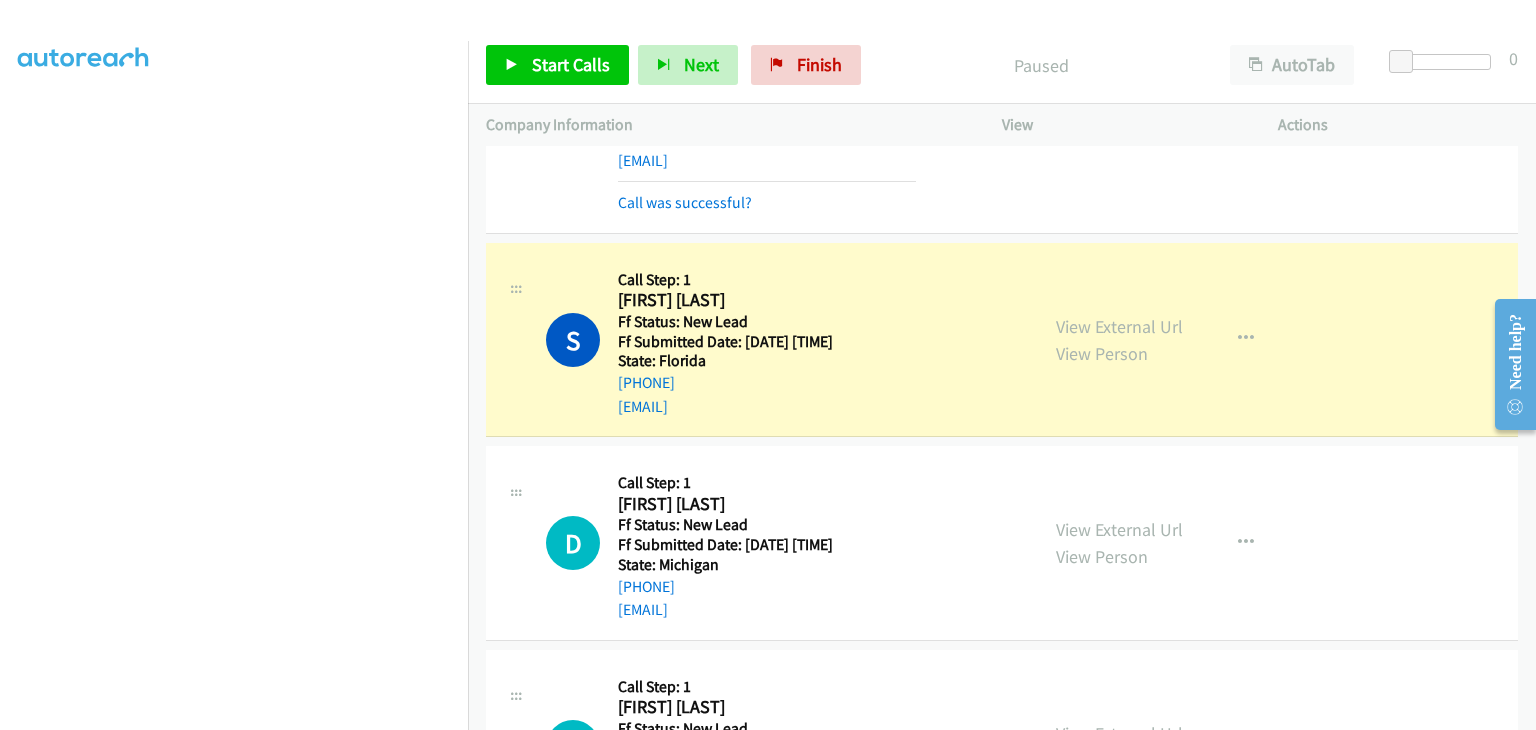 scroll, scrollTop: 392, scrollLeft: 0, axis: vertical 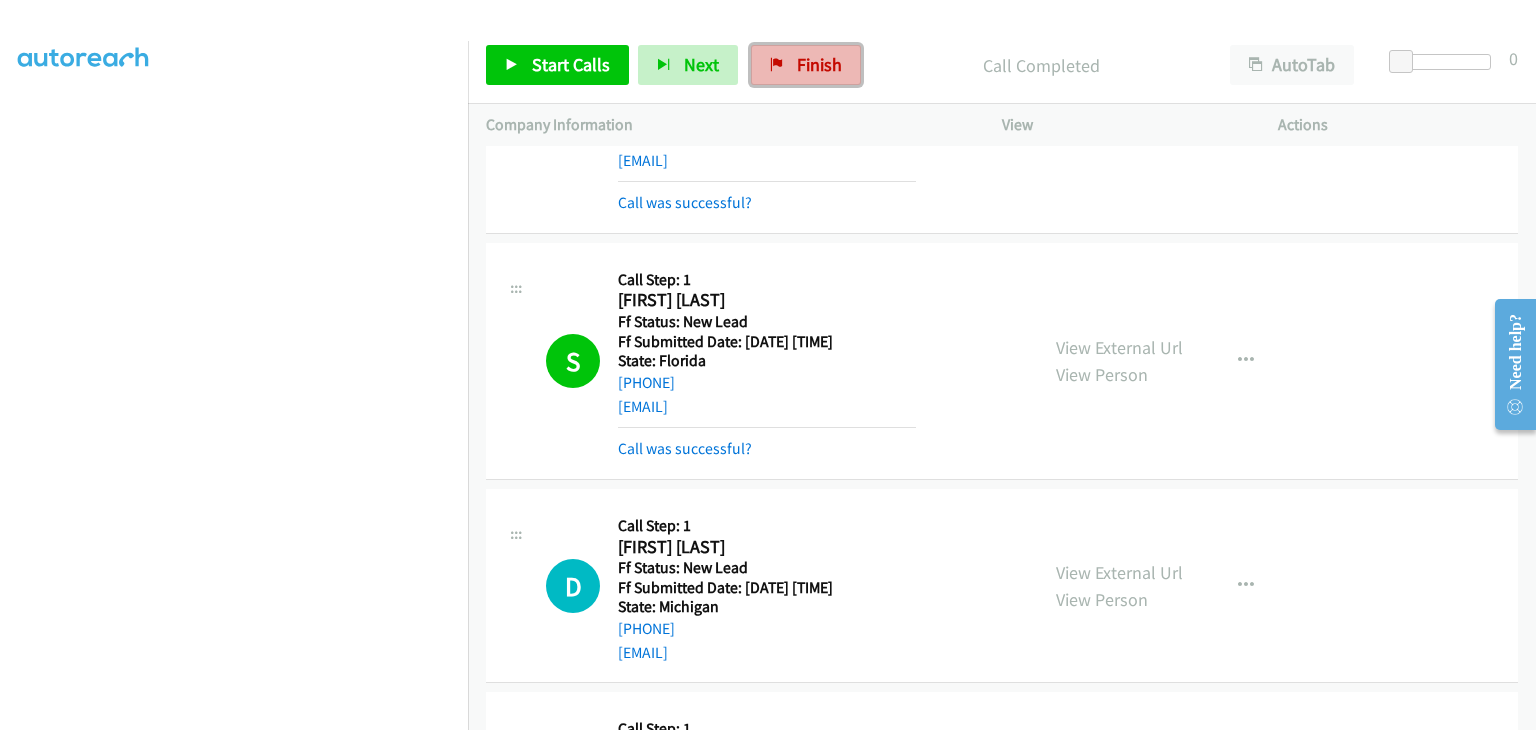 click on "Finish" at bounding box center (819, 64) 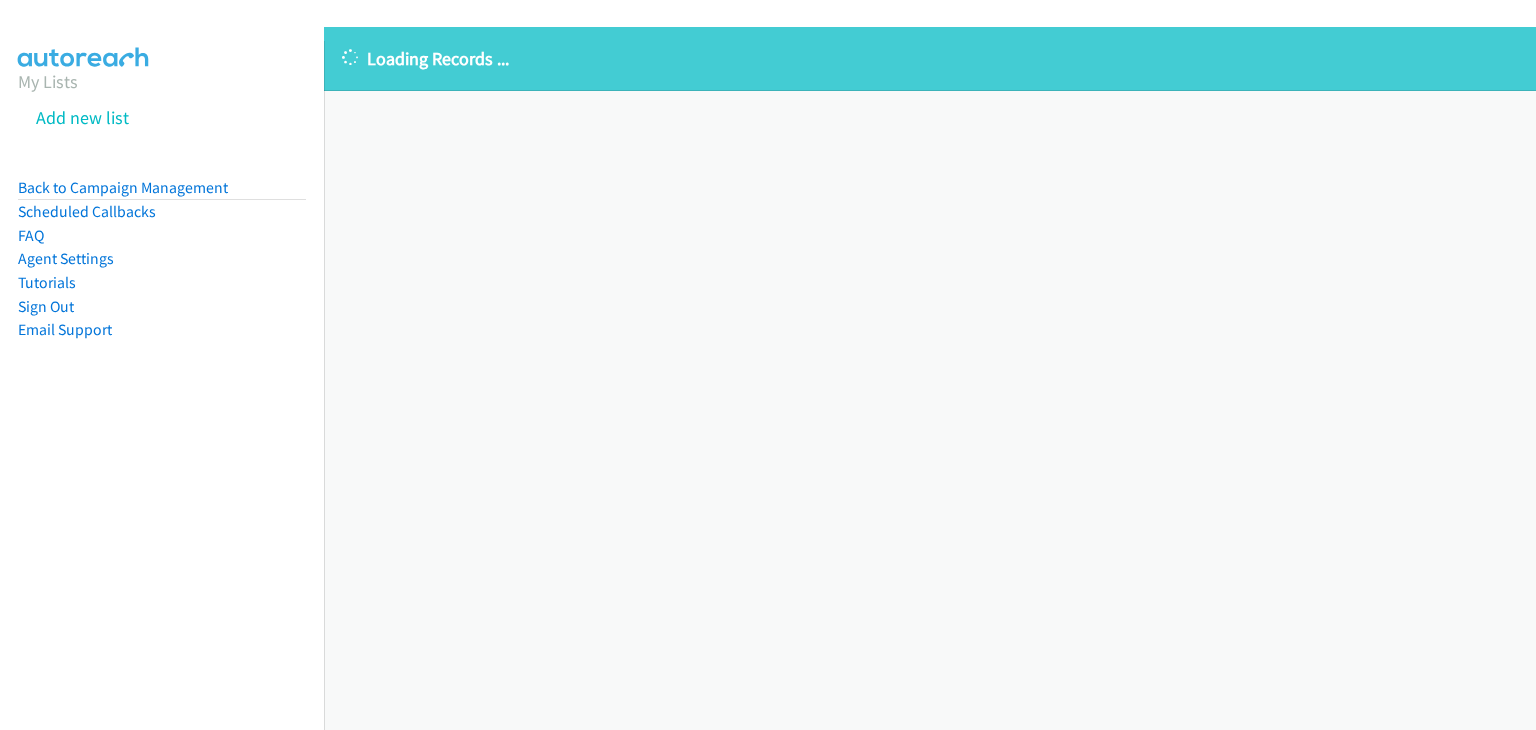 scroll, scrollTop: 0, scrollLeft: 0, axis: both 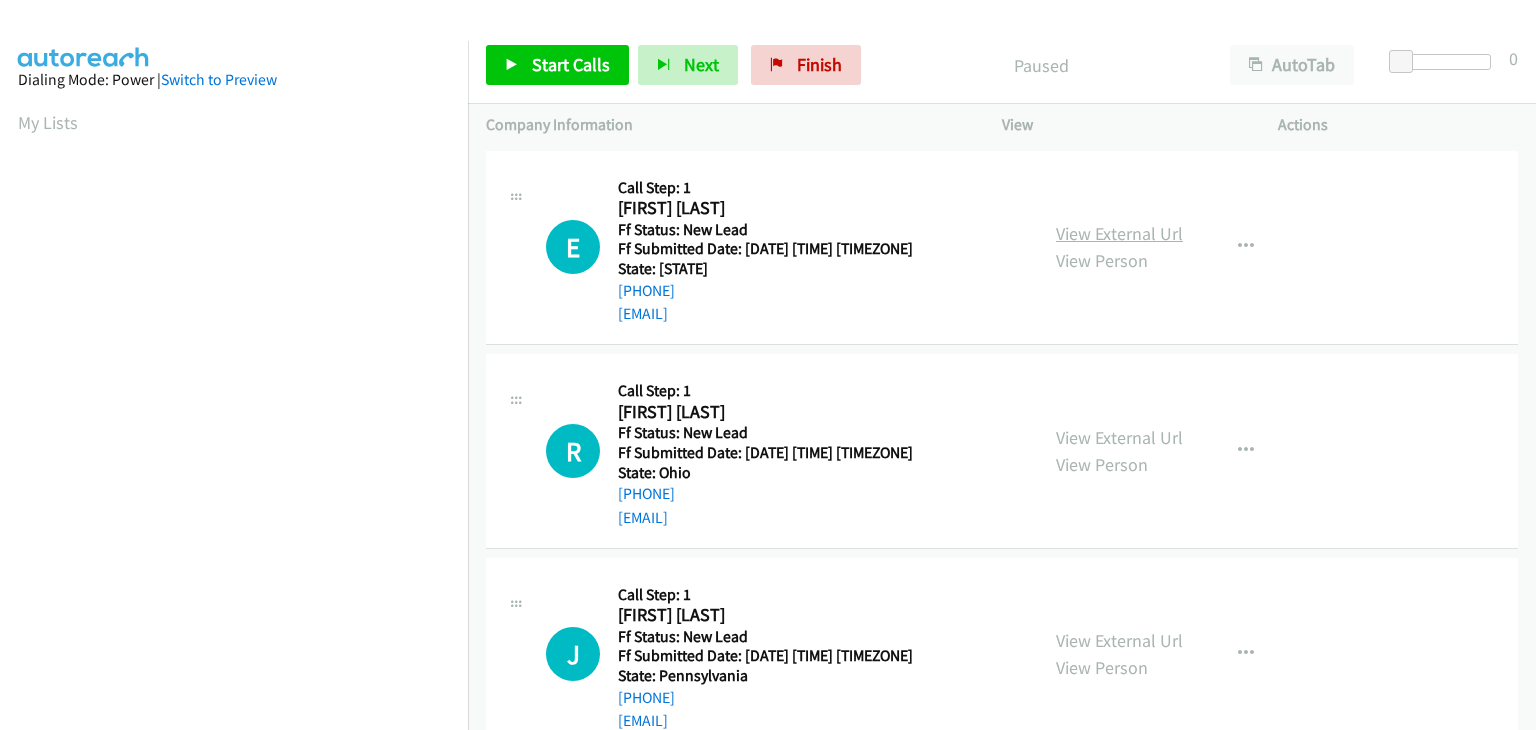 click on "View External Url" at bounding box center (1119, 233) 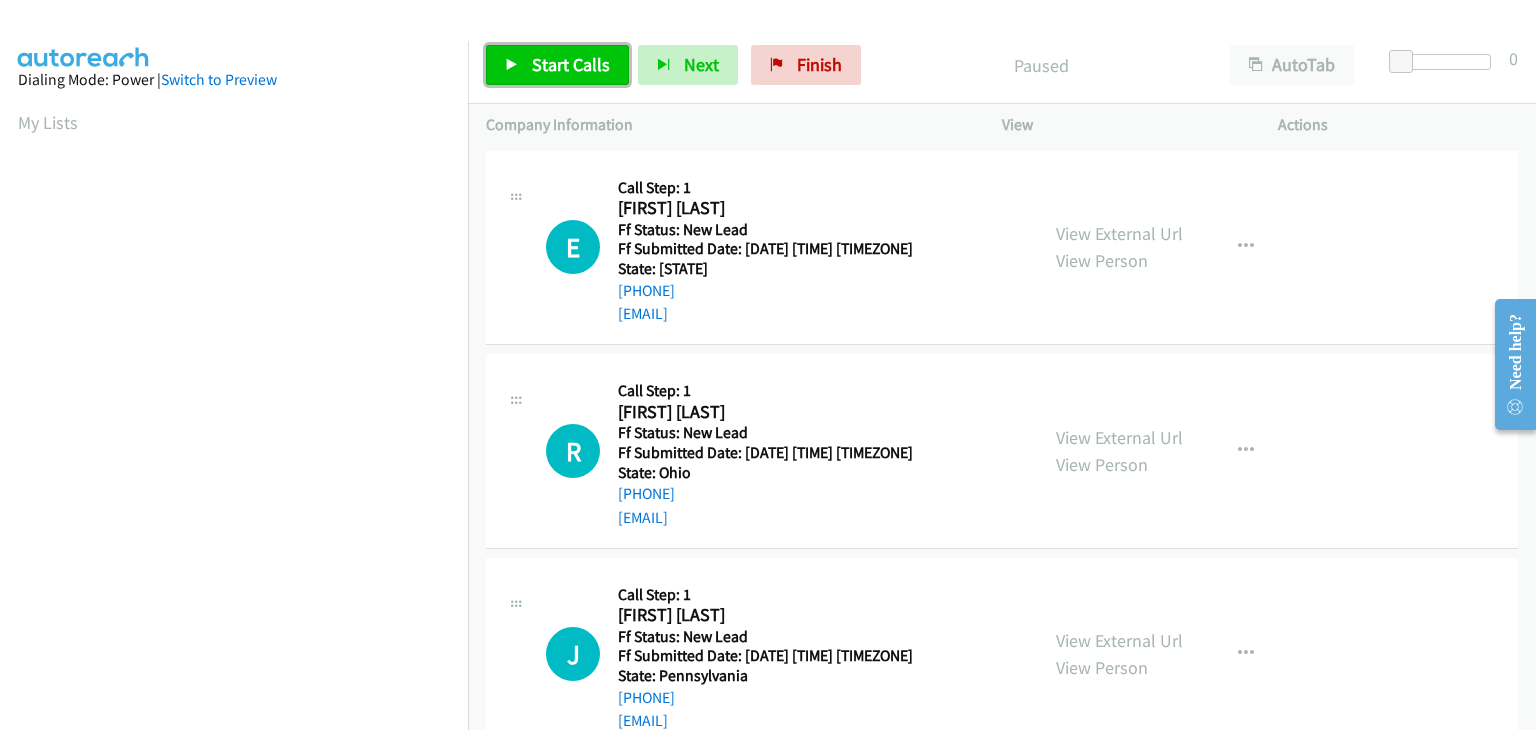 click on "Start Calls" at bounding box center [571, 64] 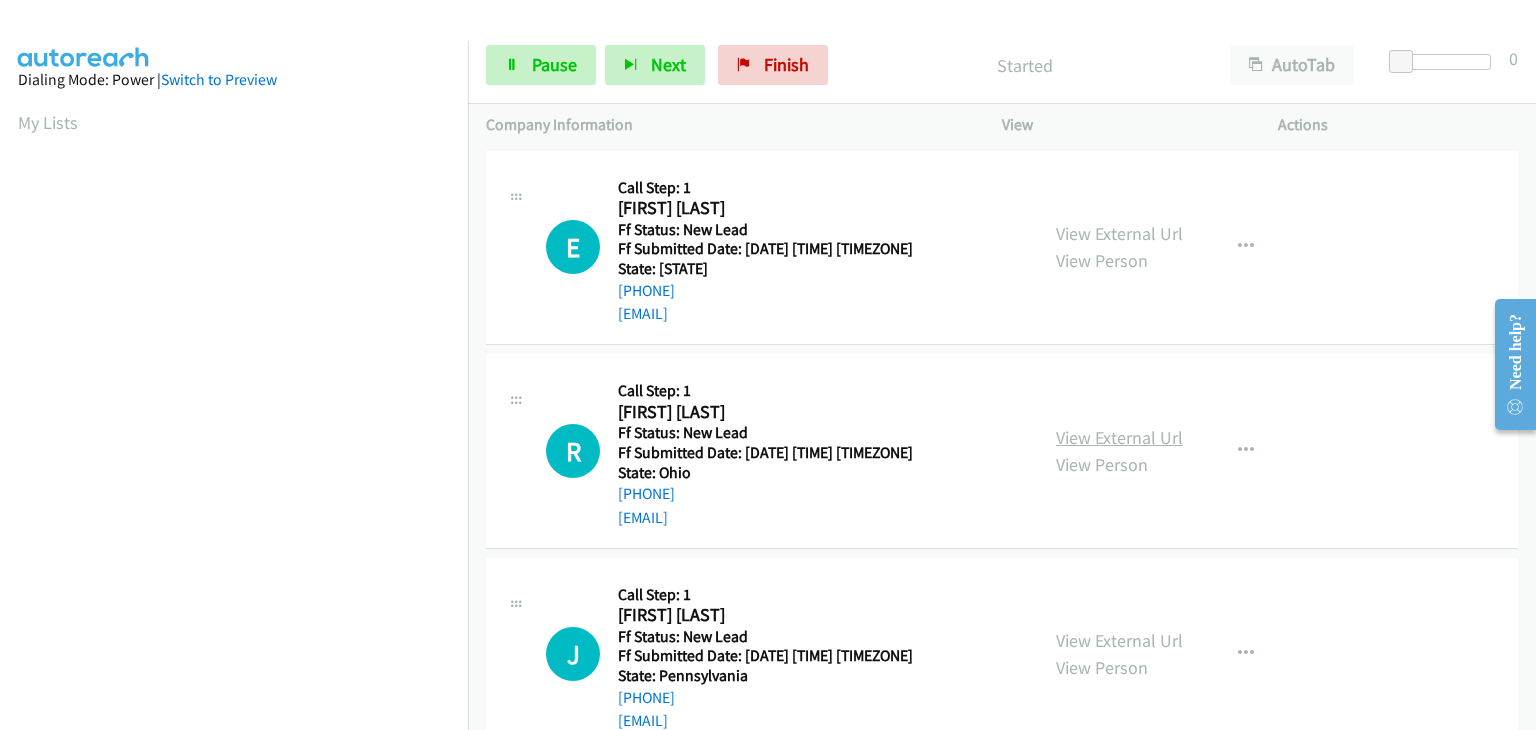 click on "View External Url" at bounding box center [1119, 437] 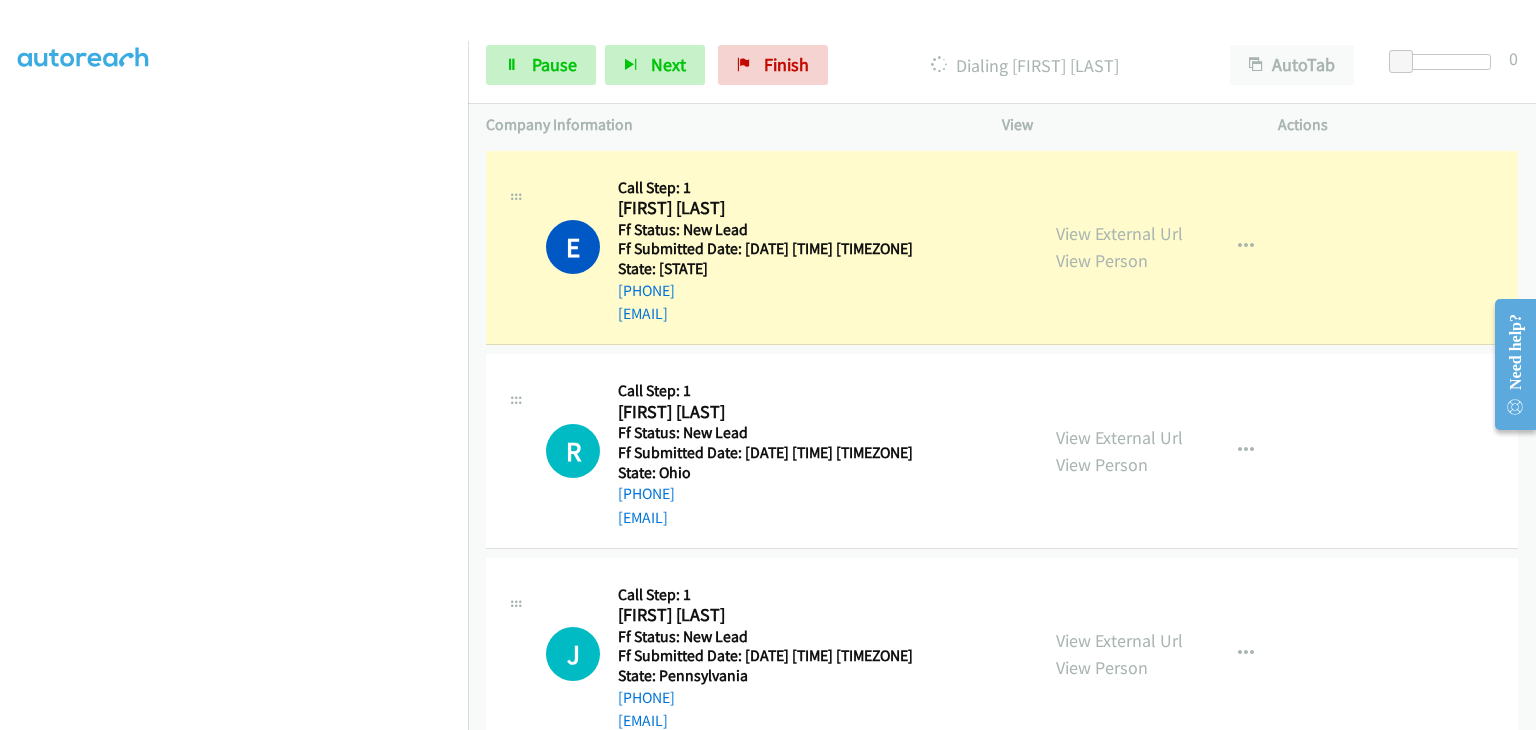 scroll, scrollTop: 392, scrollLeft: 0, axis: vertical 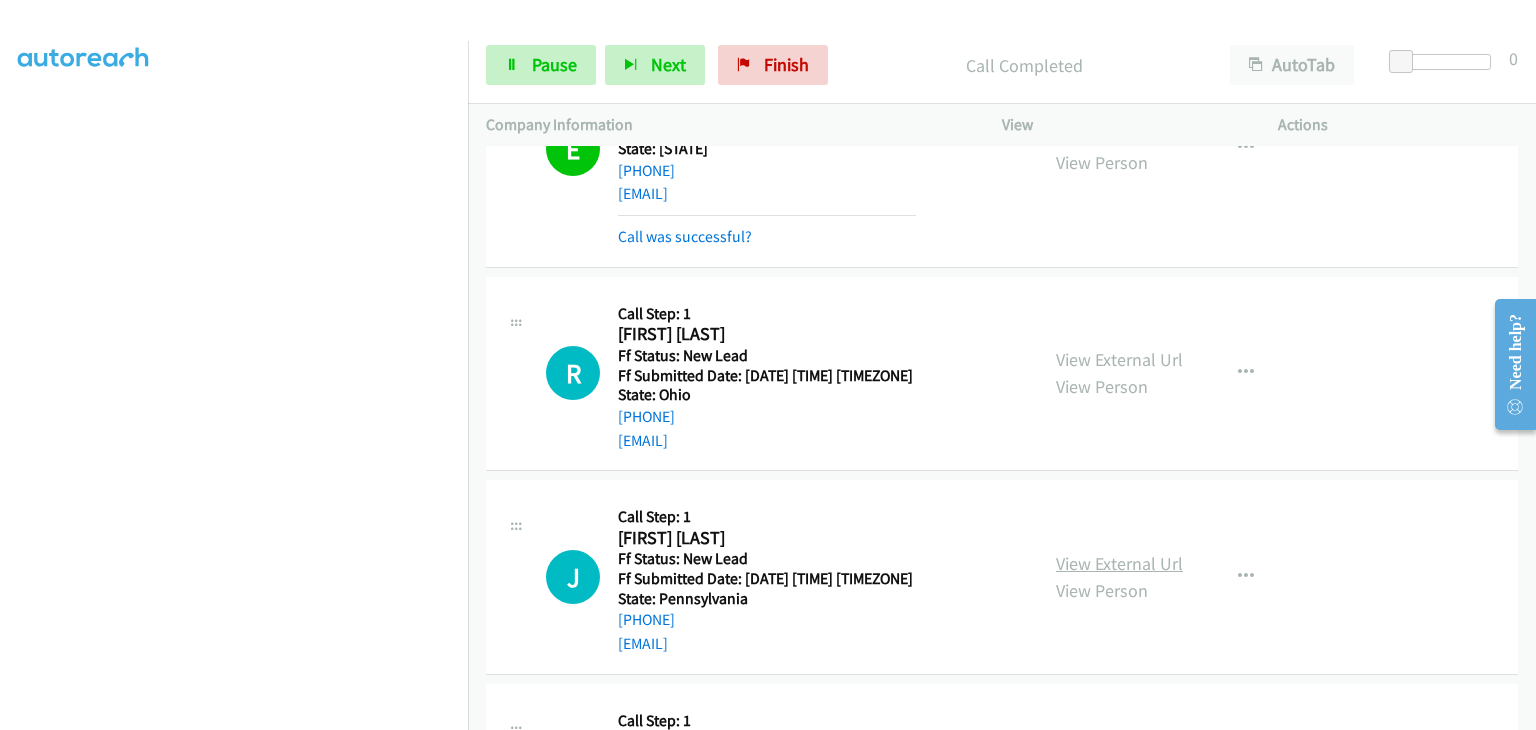 click on "View External Url" at bounding box center [1119, 563] 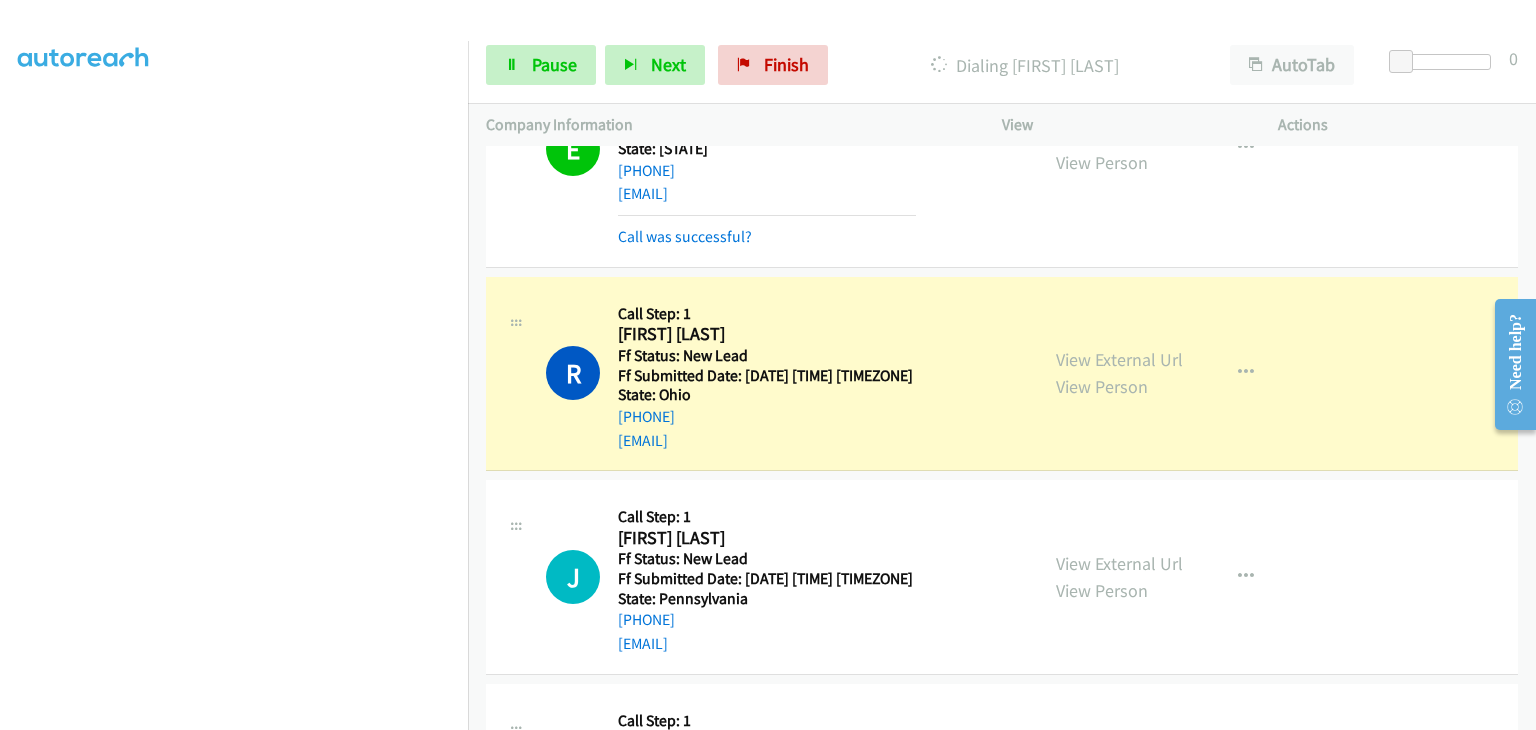 scroll, scrollTop: 220, scrollLeft: 0, axis: vertical 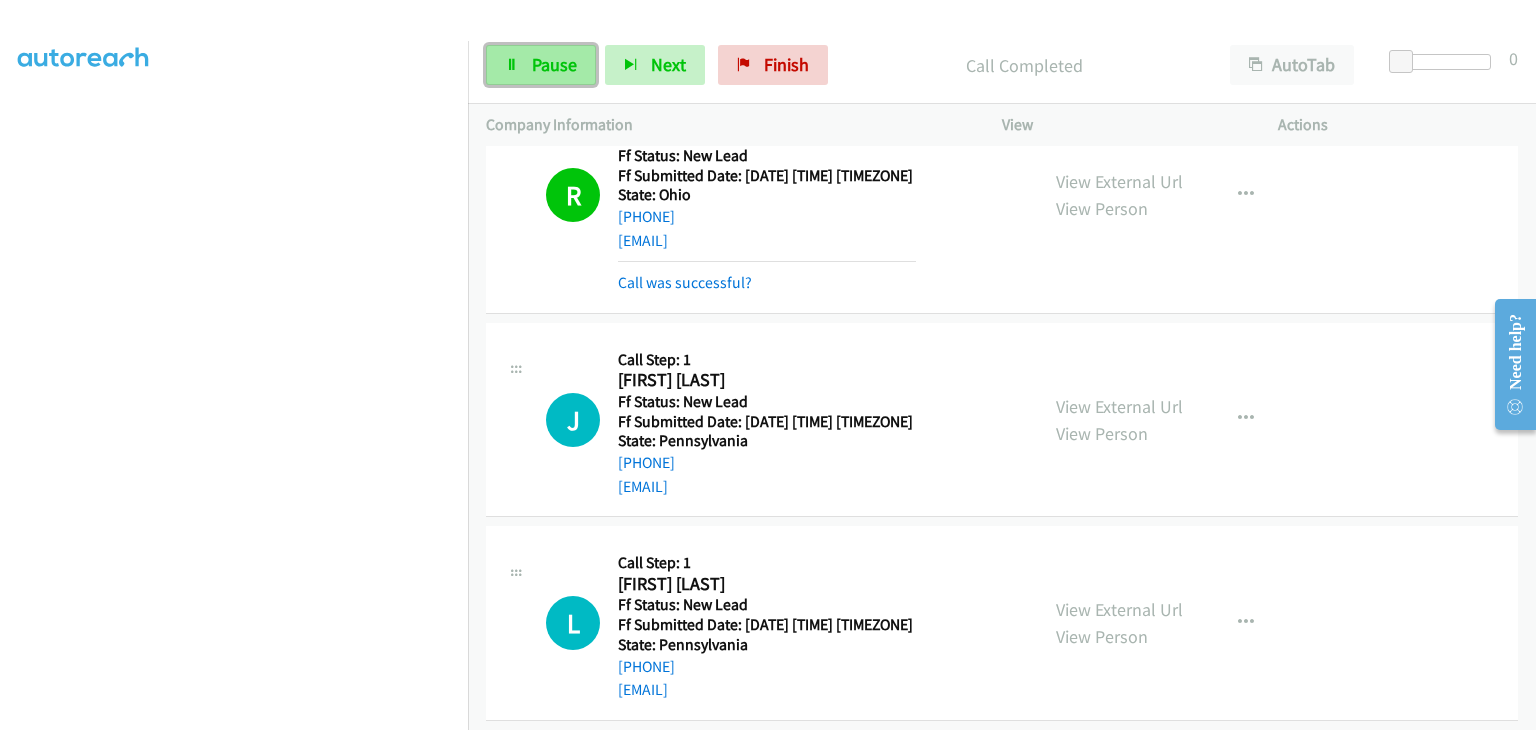 click on "Pause" at bounding box center (554, 64) 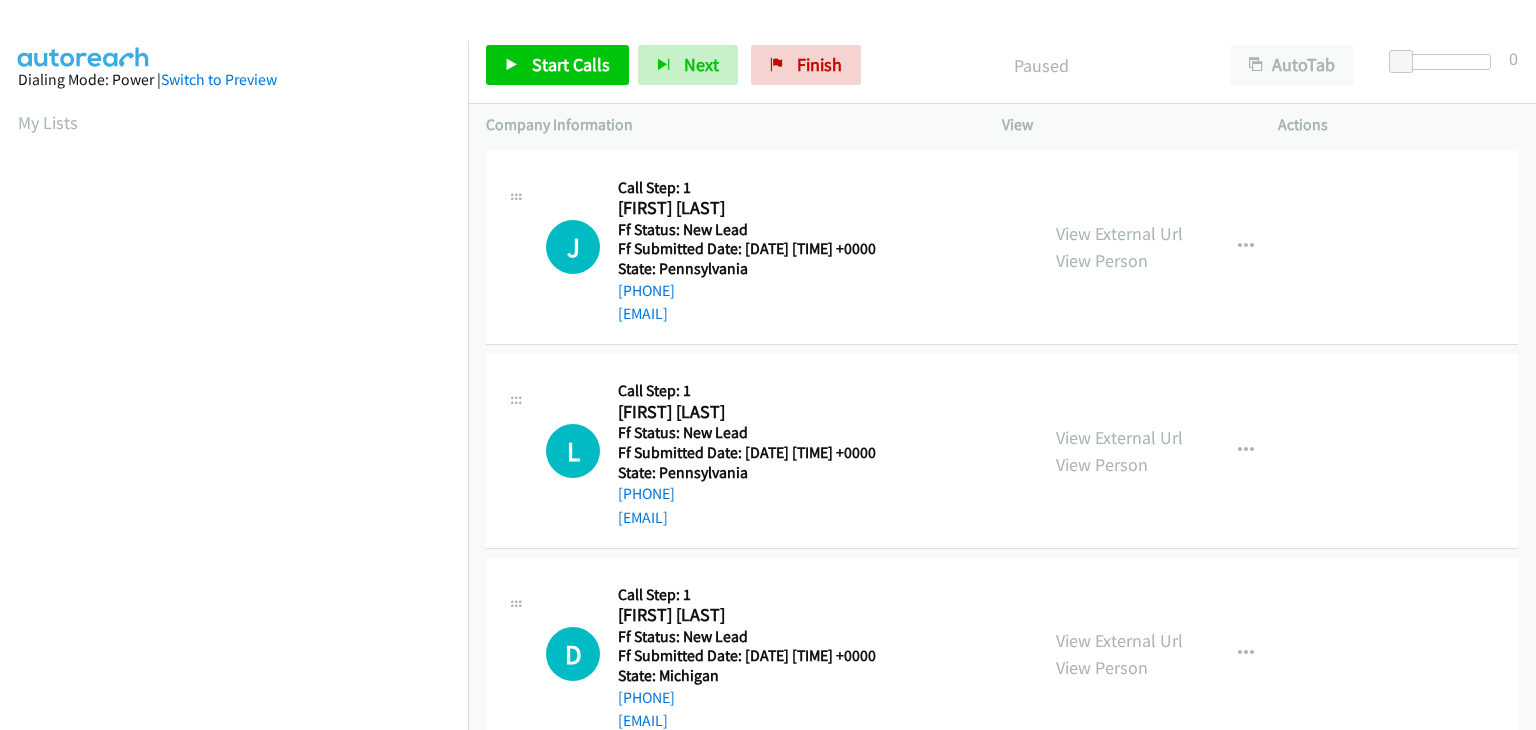 scroll, scrollTop: 0, scrollLeft: 0, axis: both 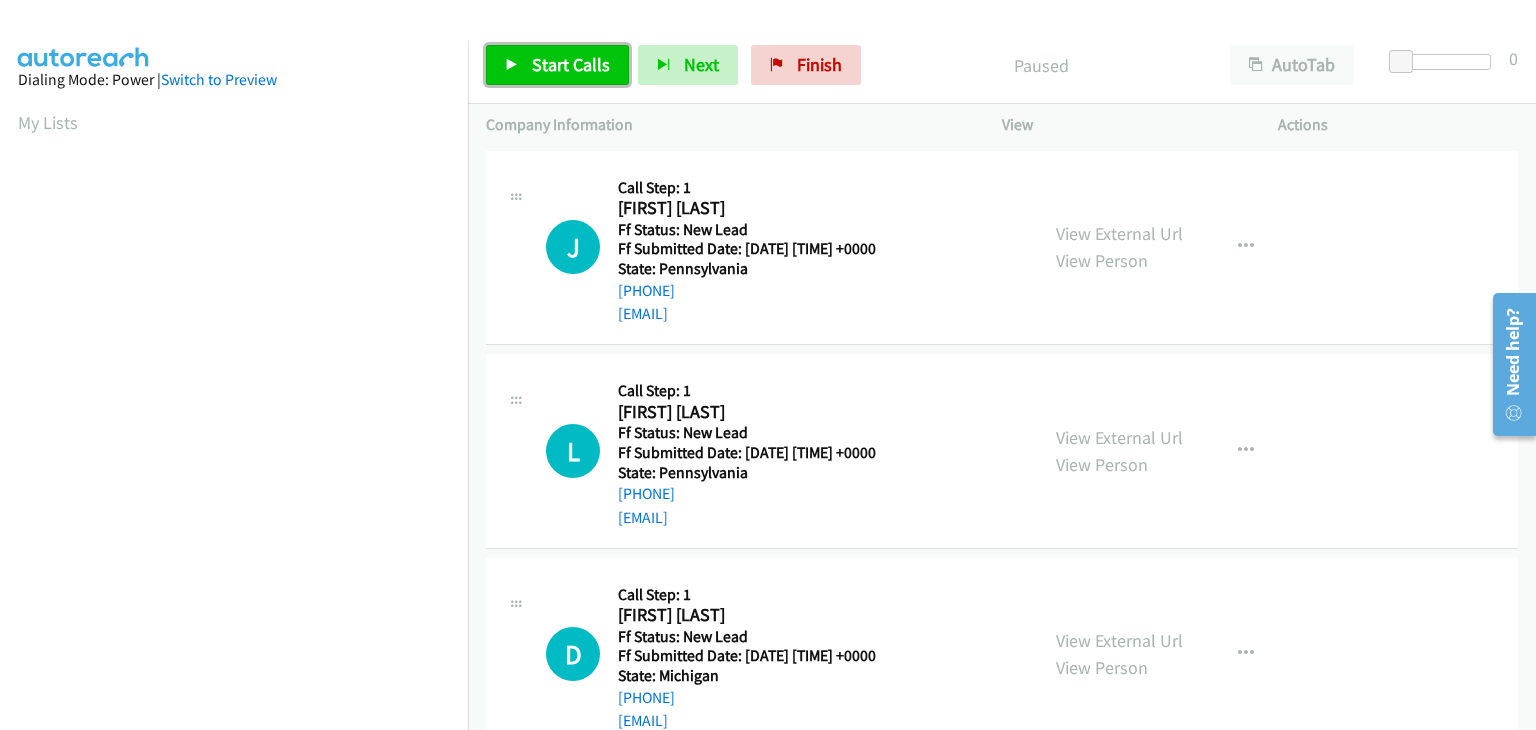 click on "Start Calls" at bounding box center [571, 64] 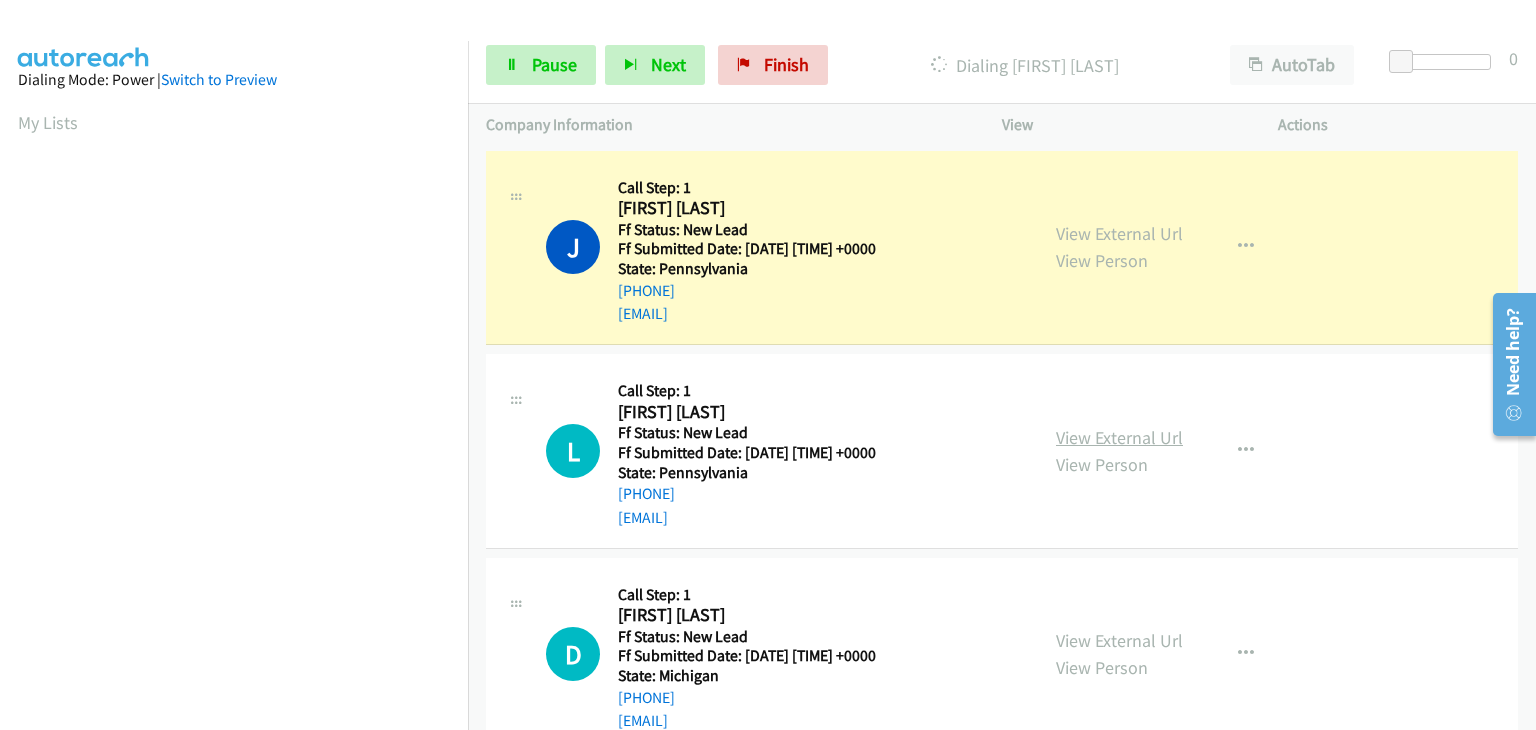 click on "View External Url" at bounding box center (1119, 437) 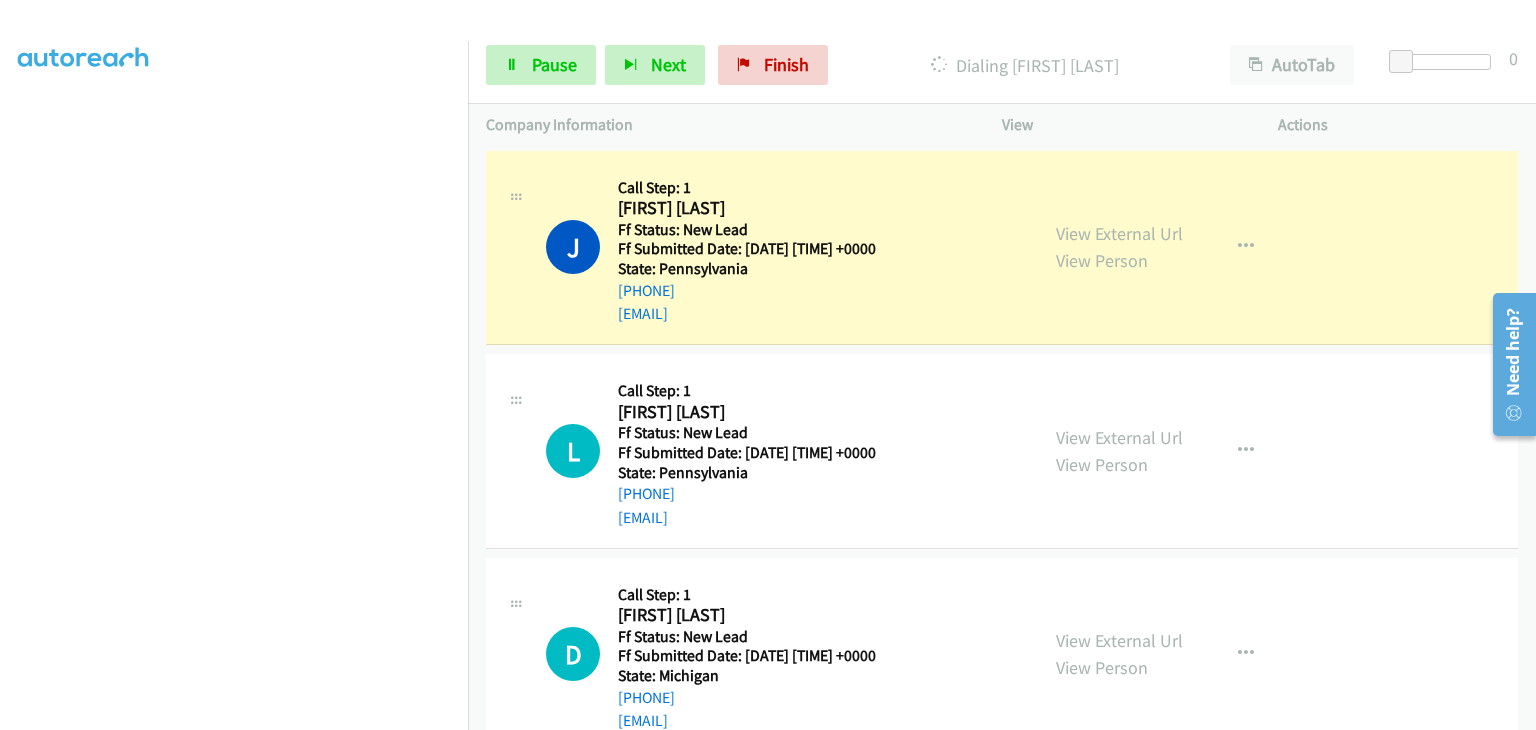 scroll, scrollTop: 392, scrollLeft: 0, axis: vertical 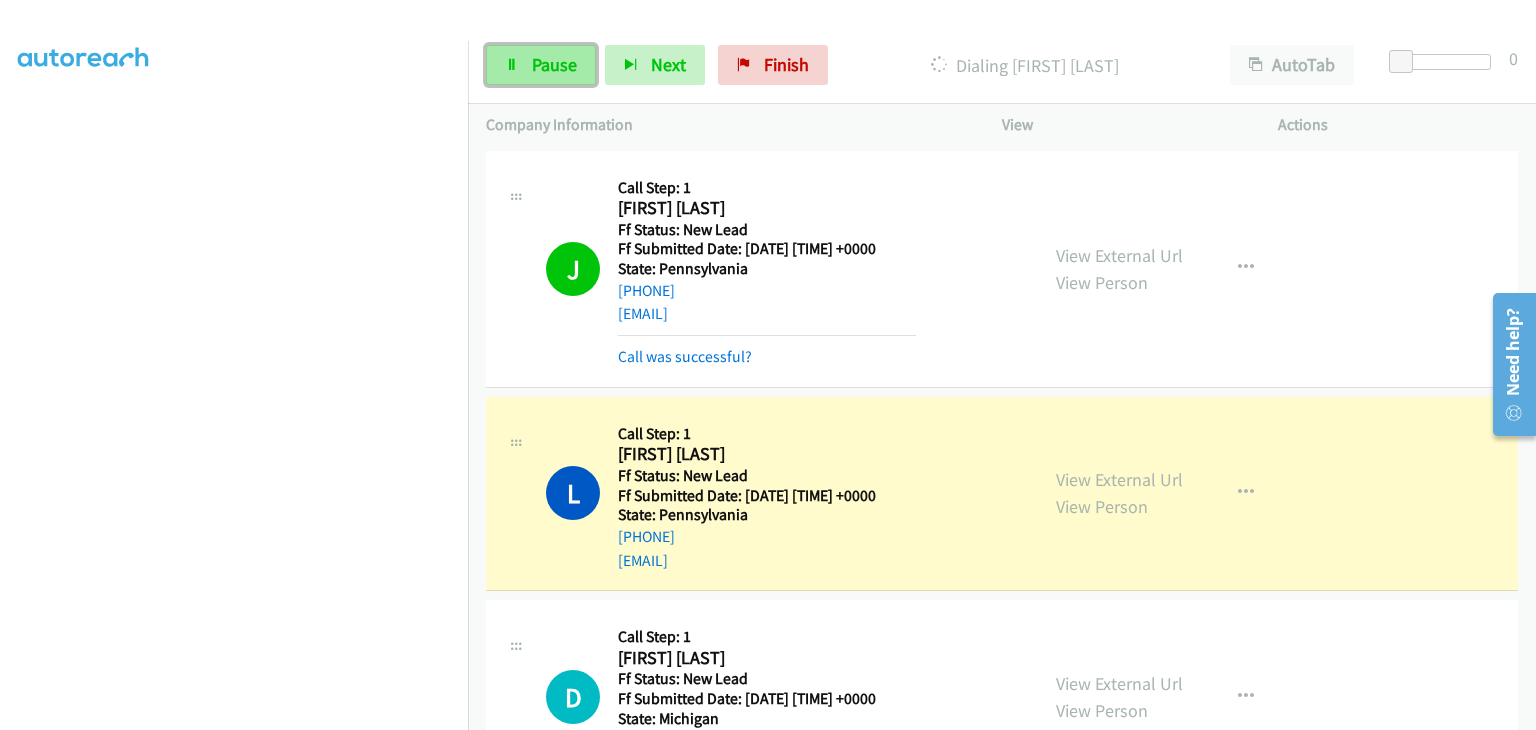click on "Pause" at bounding box center [541, 65] 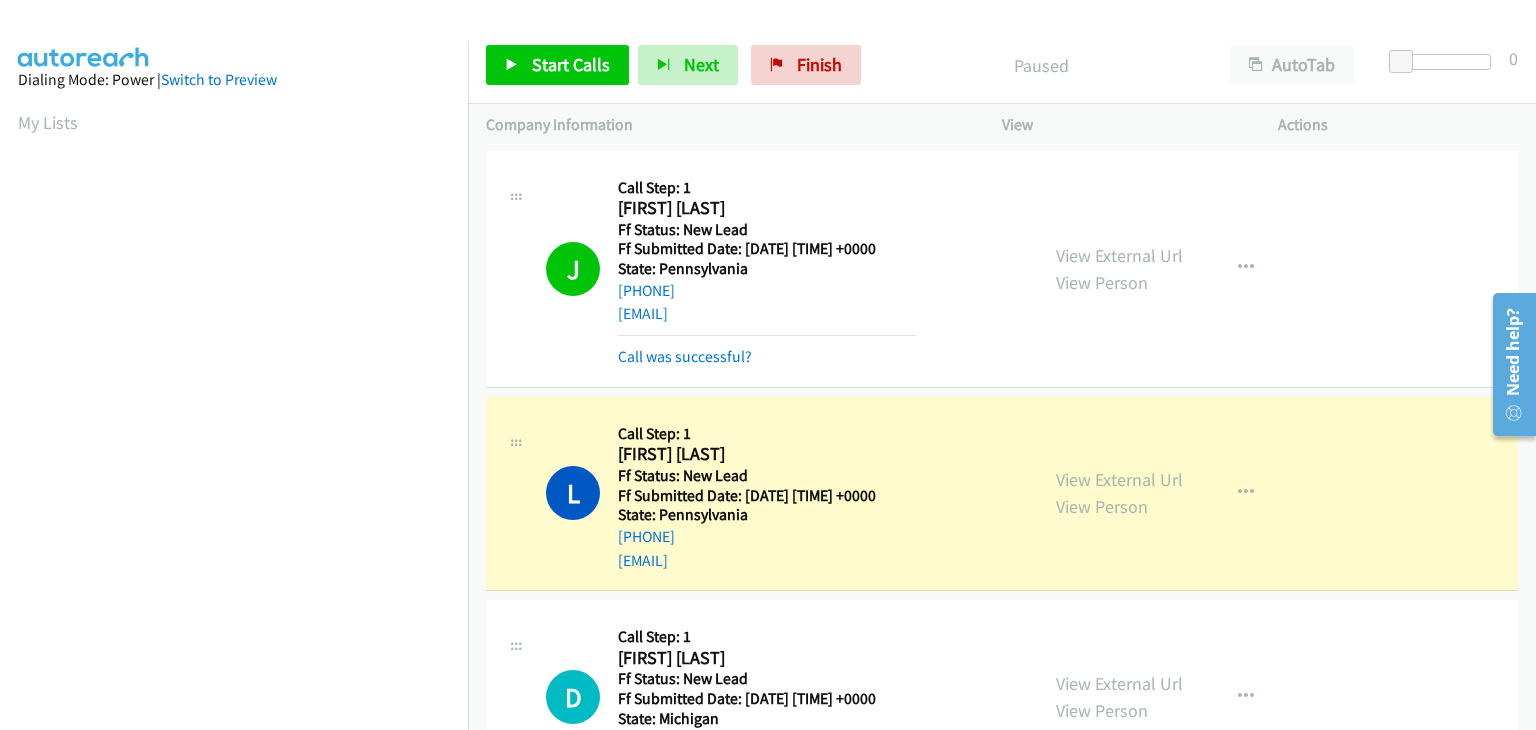 scroll, scrollTop: 392, scrollLeft: 0, axis: vertical 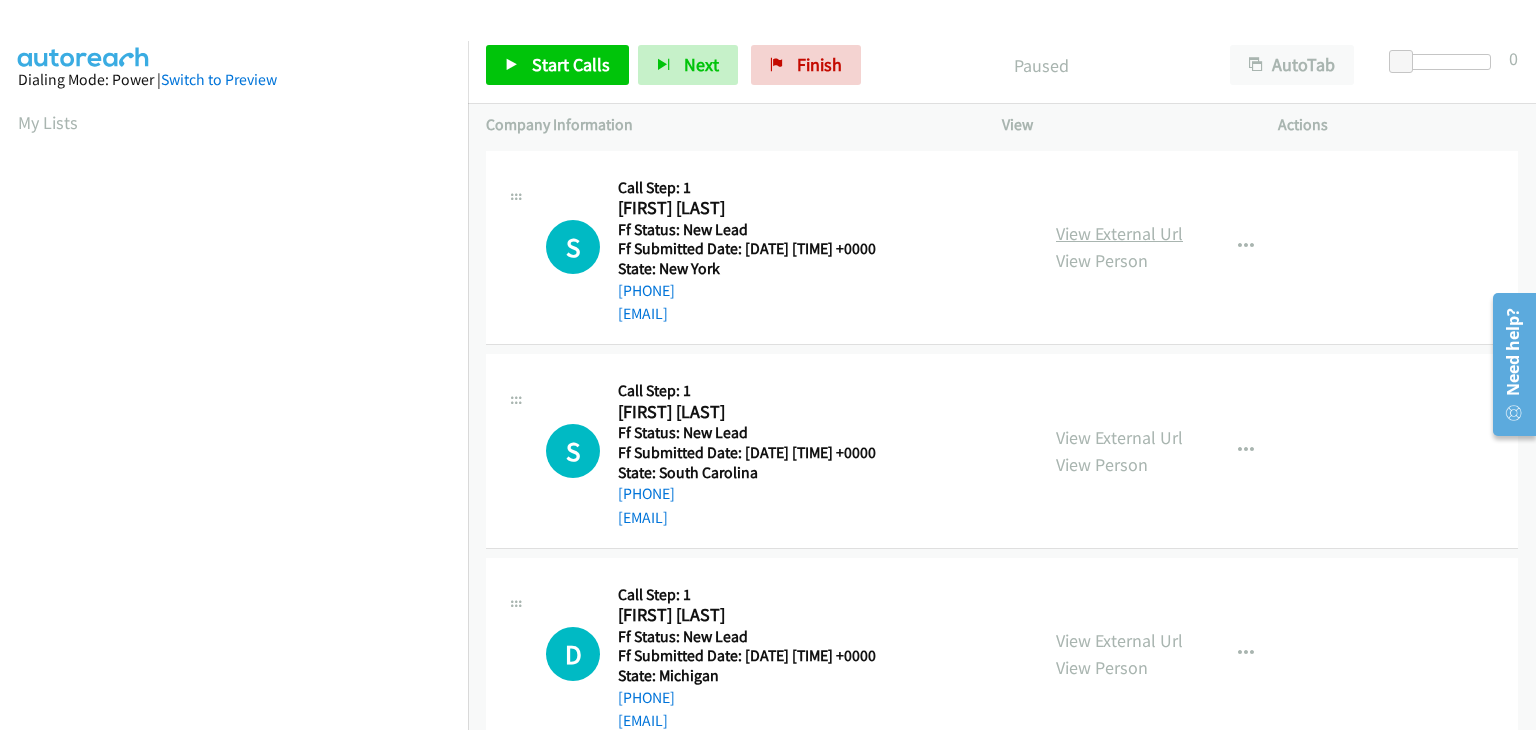 click on "View External Url" at bounding box center [1119, 233] 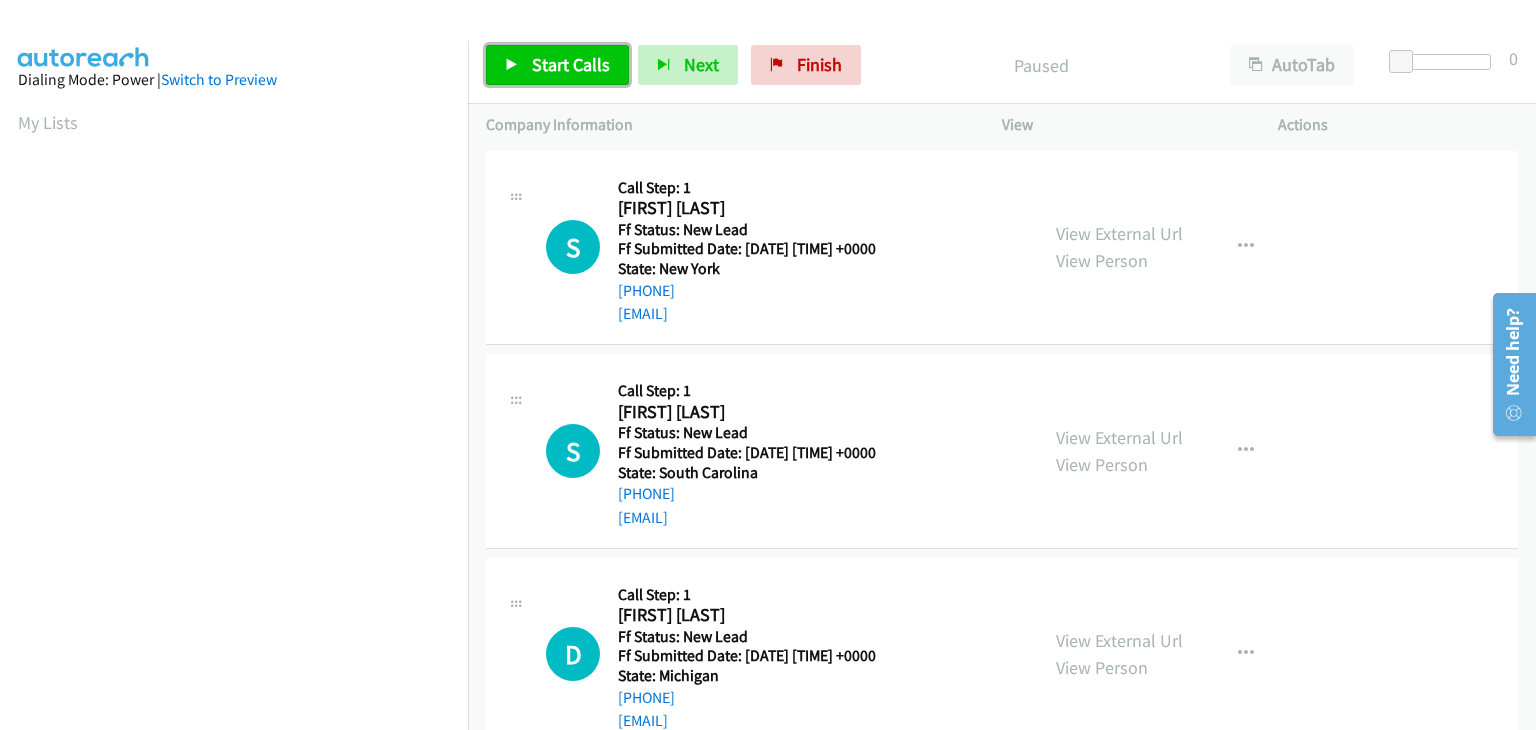 click on "Start Calls" at bounding box center (571, 64) 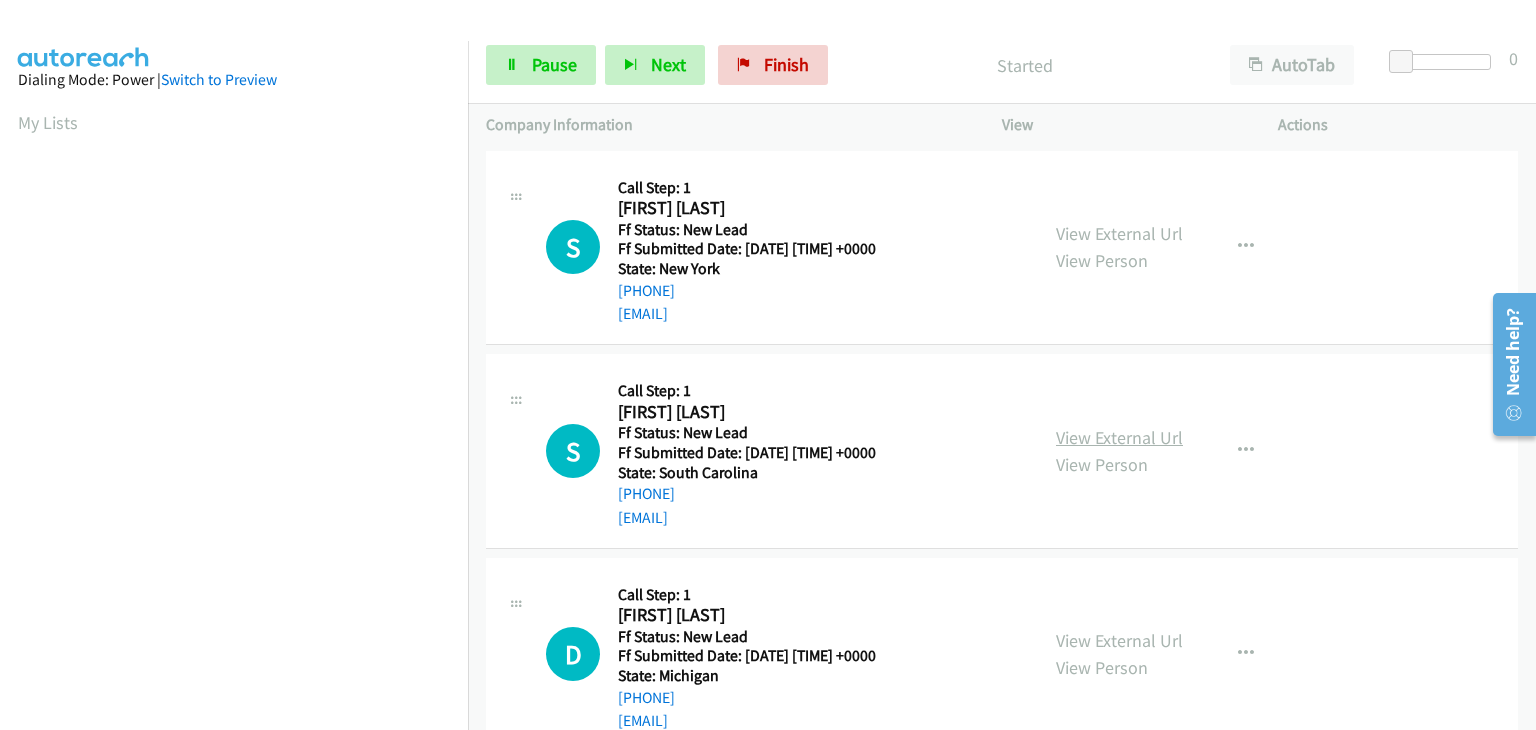 click on "View External Url" at bounding box center (1119, 437) 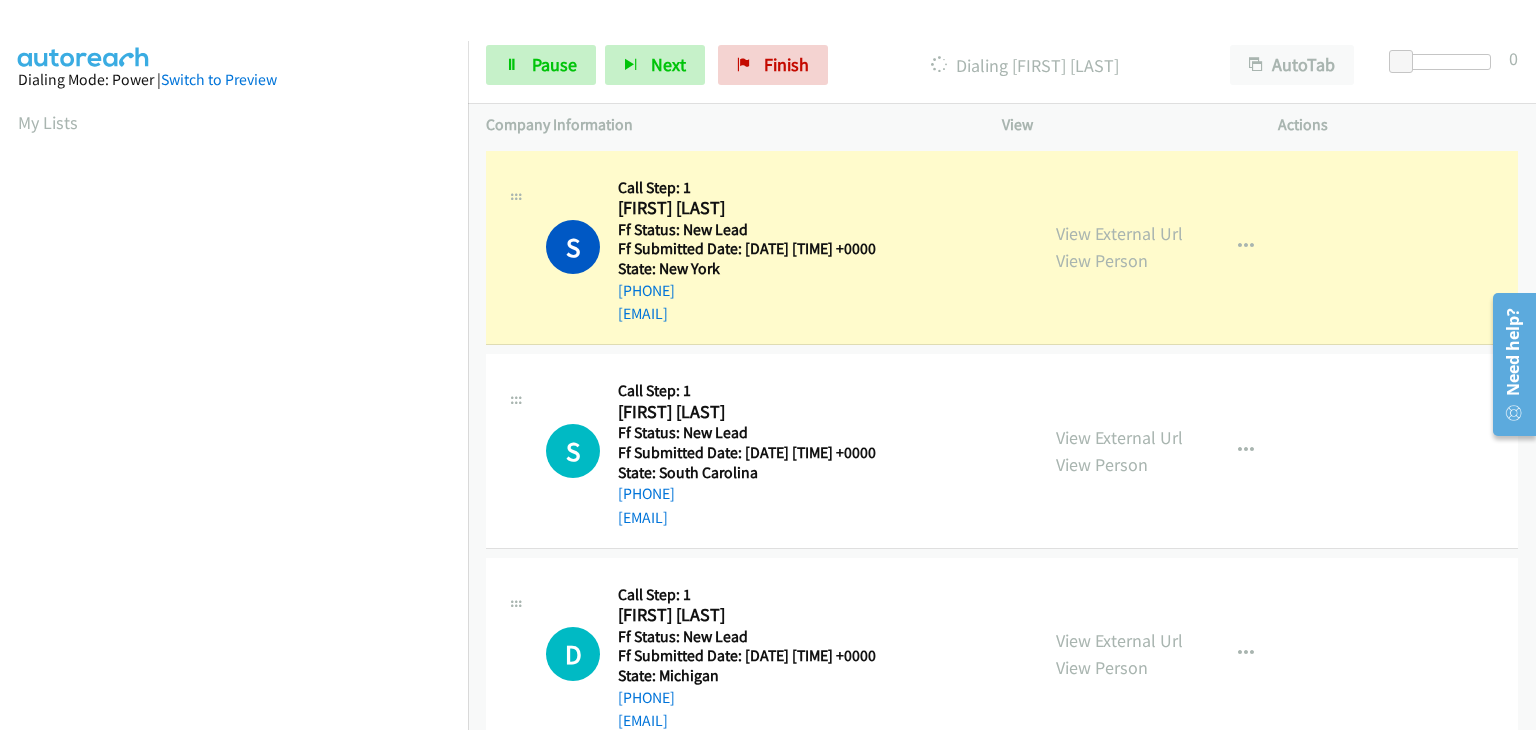 scroll, scrollTop: 392, scrollLeft: 0, axis: vertical 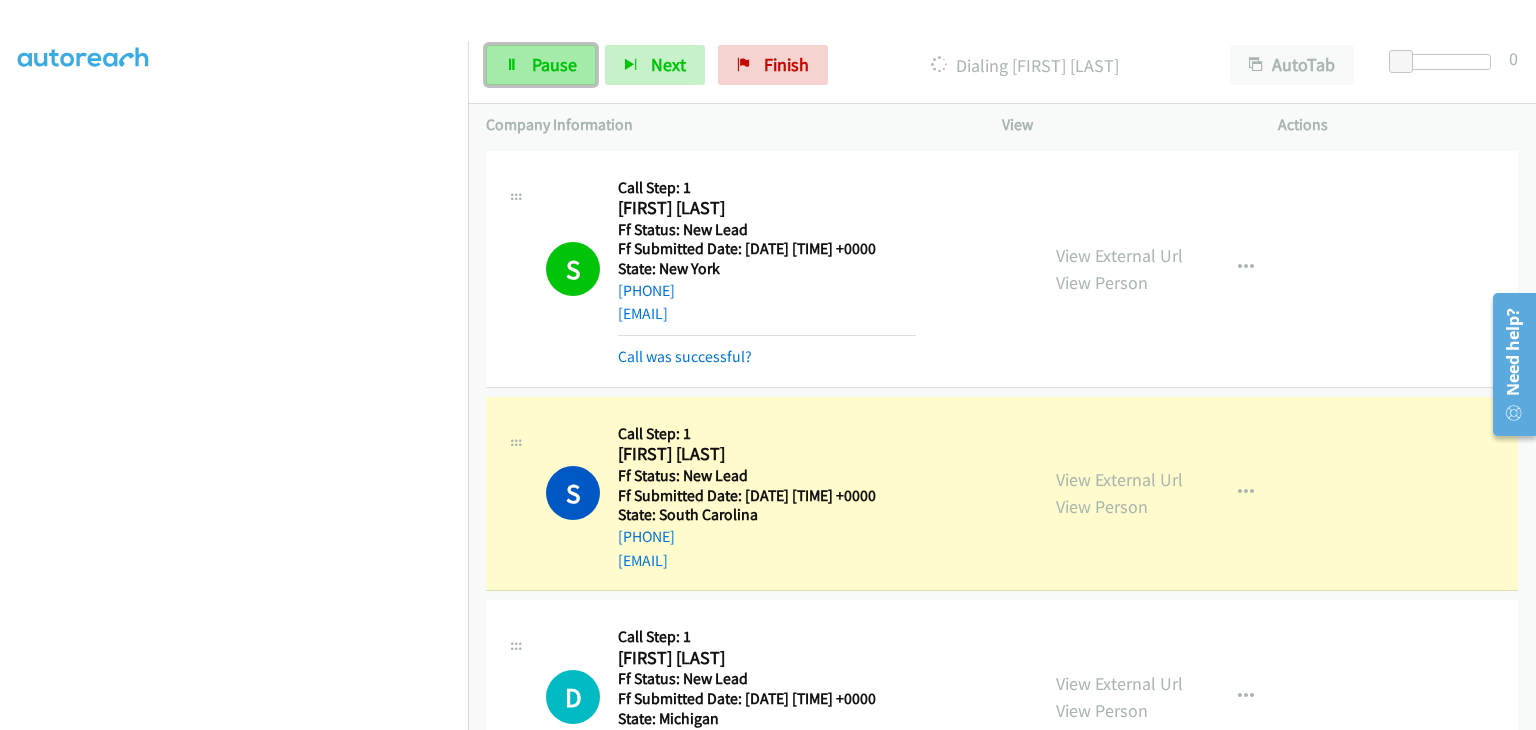 click on "Pause" at bounding box center [541, 65] 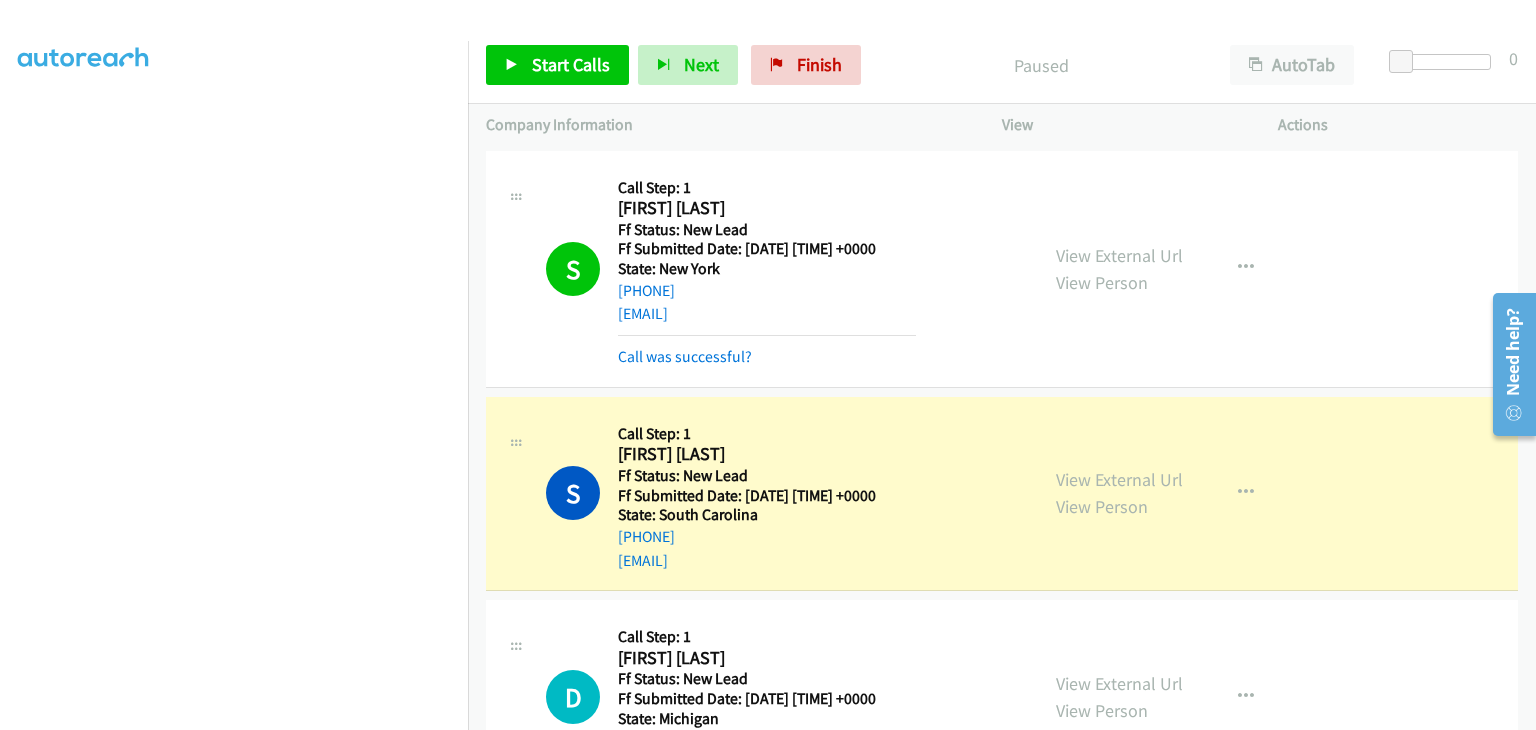scroll, scrollTop: 93, scrollLeft: 0, axis: vertical 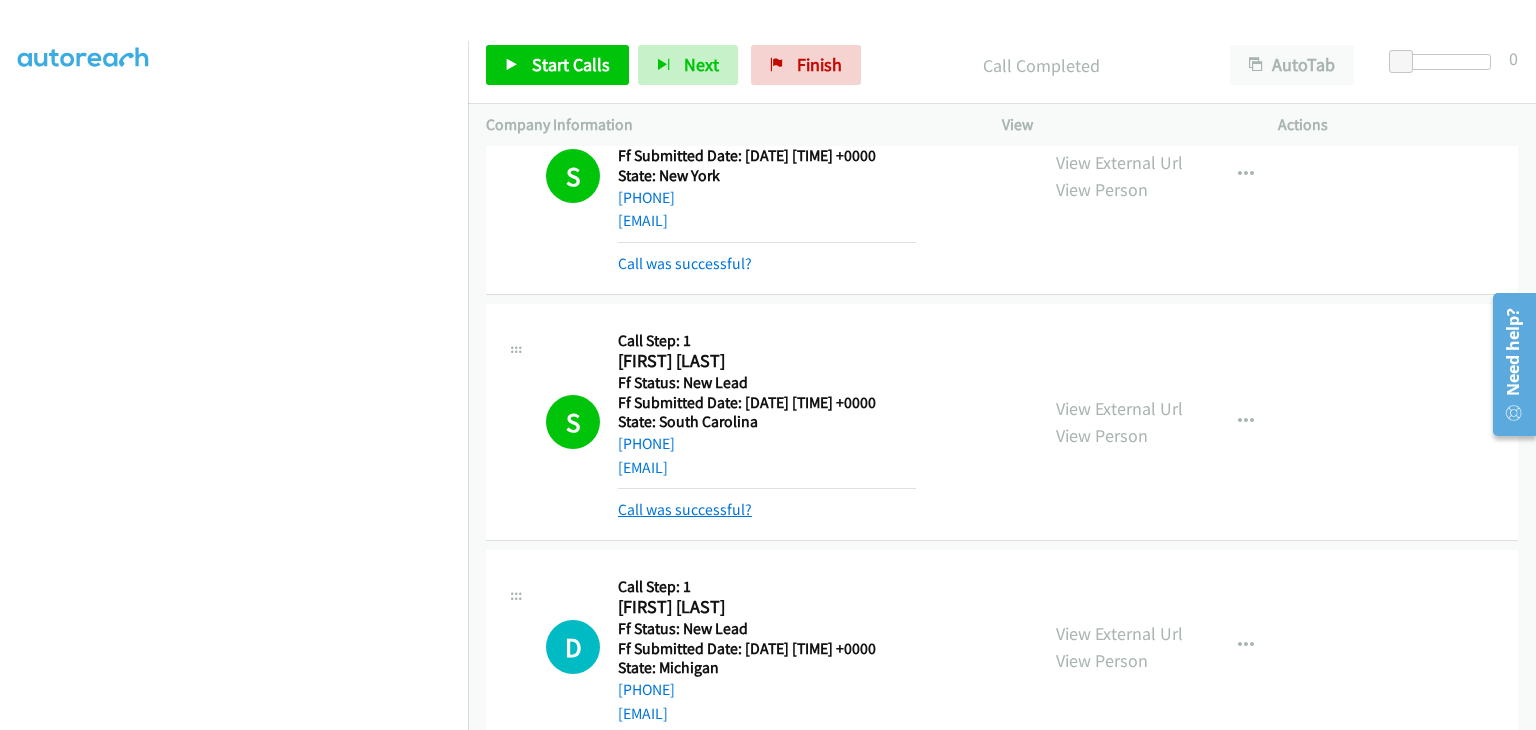 click on "Call was successful?" at bounding box center (685, 509) 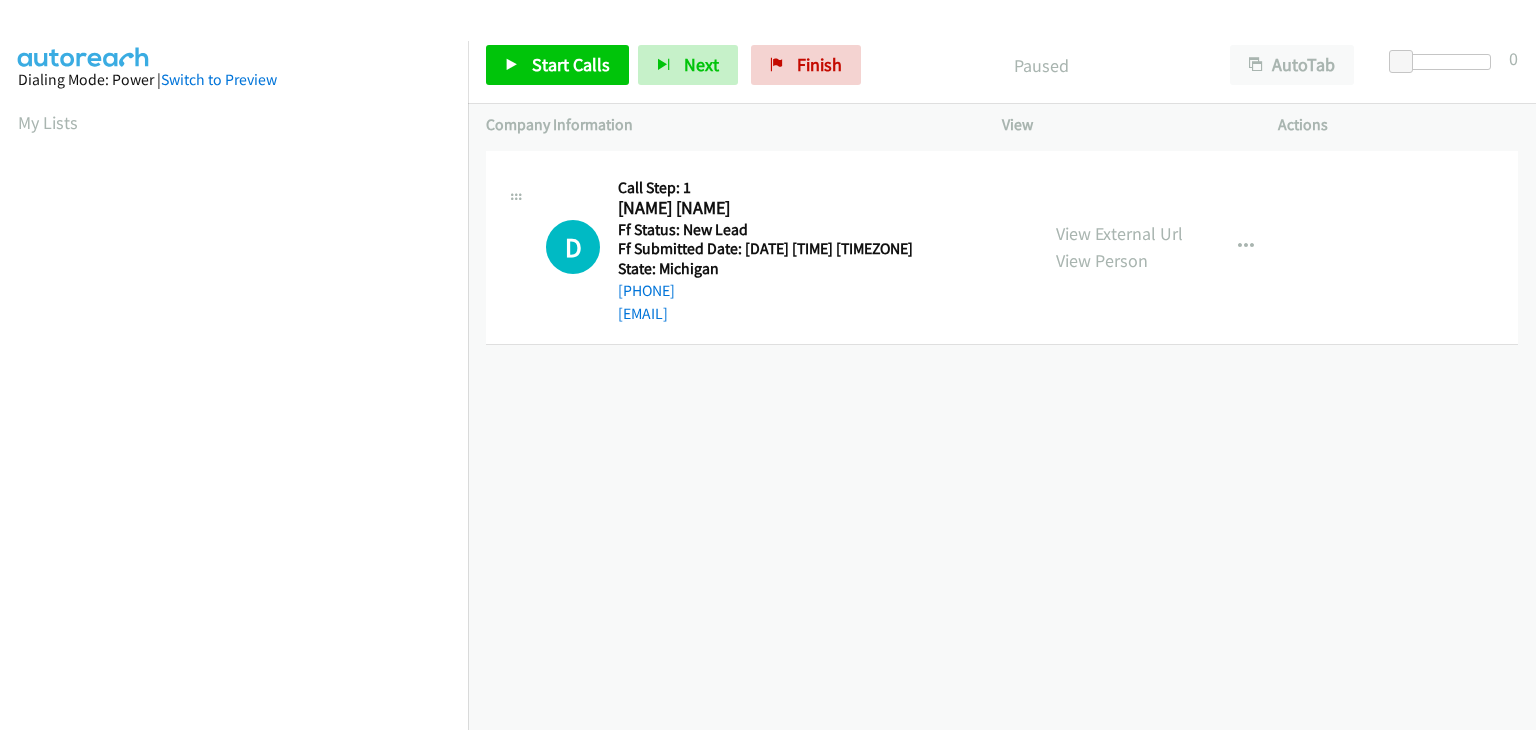 scroll, scrollTop: 0, scrollLeft: 0, axis: both 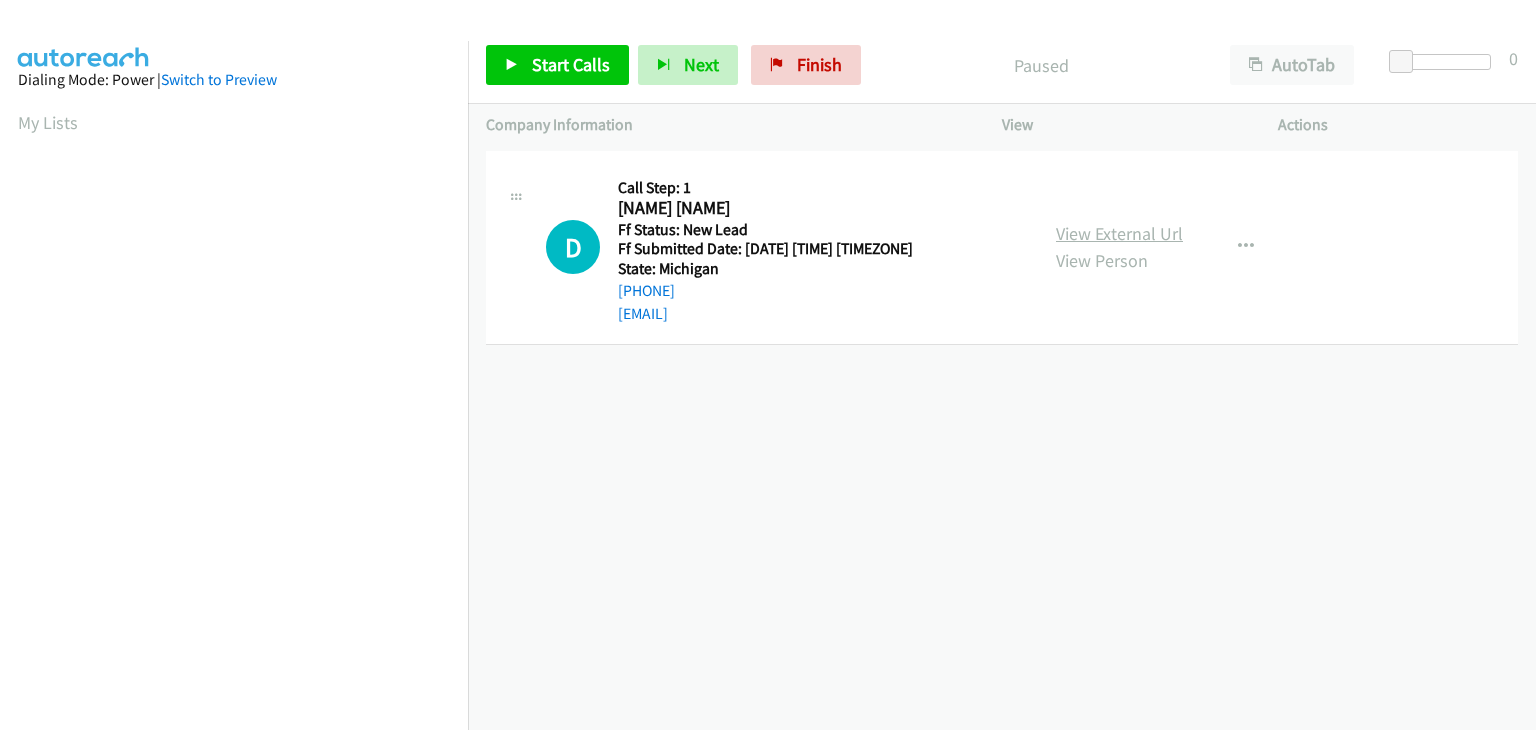 click on "View External Url" at bounding box center (1119, 233) 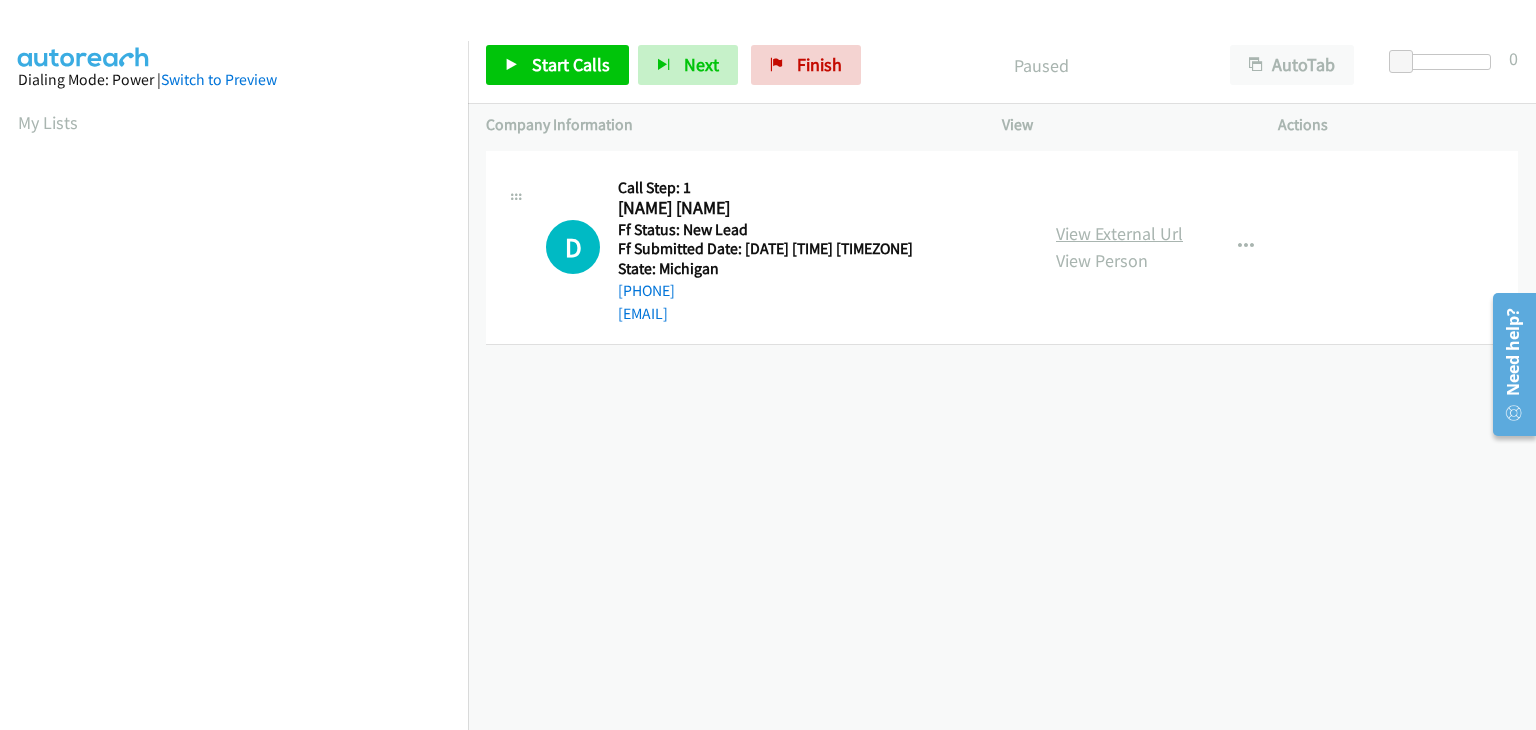 scroll, scrollTop: 0, scrollLeft: 0, axis: both 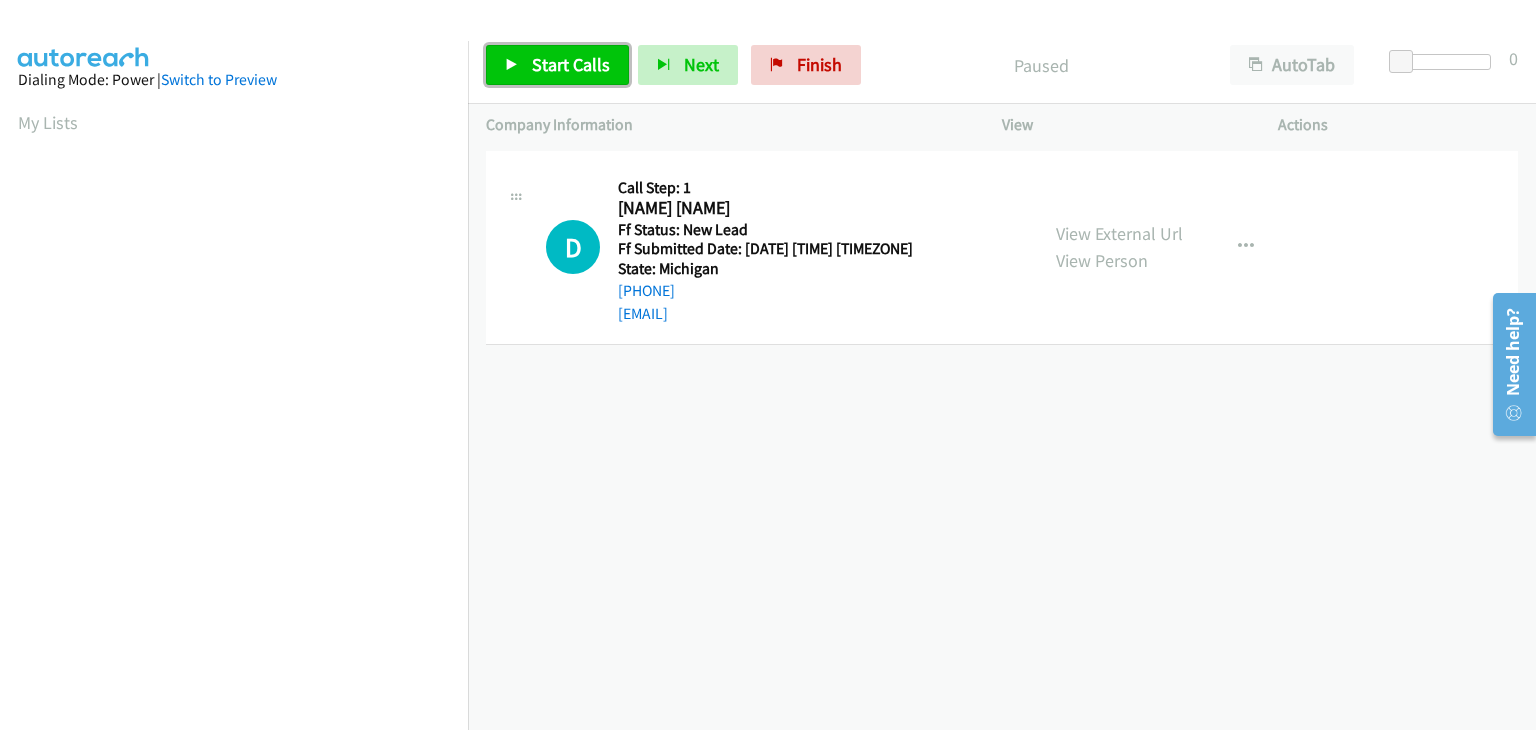 click on "Start Calls" at bounding box center (571, 64) 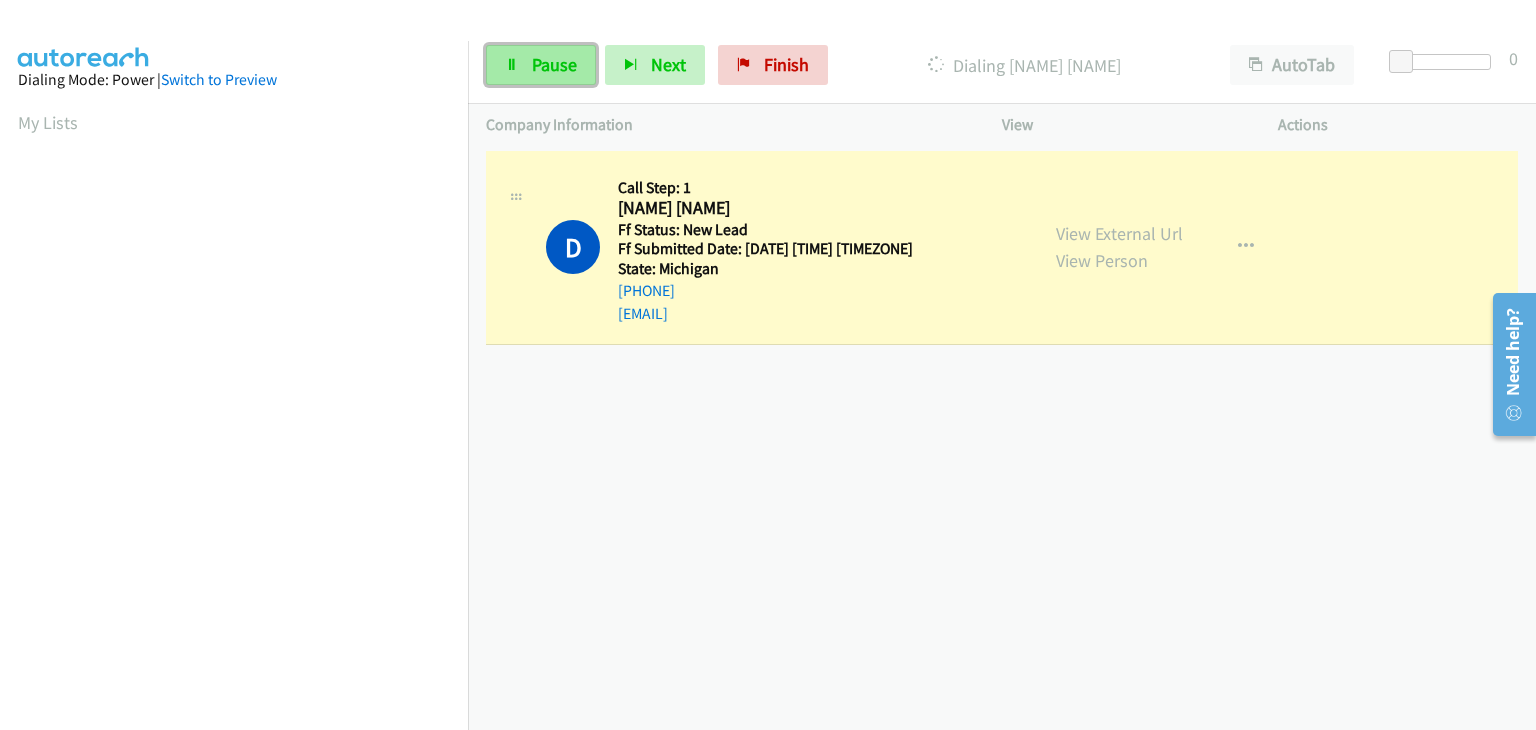 click at bounding box center [512, 66] 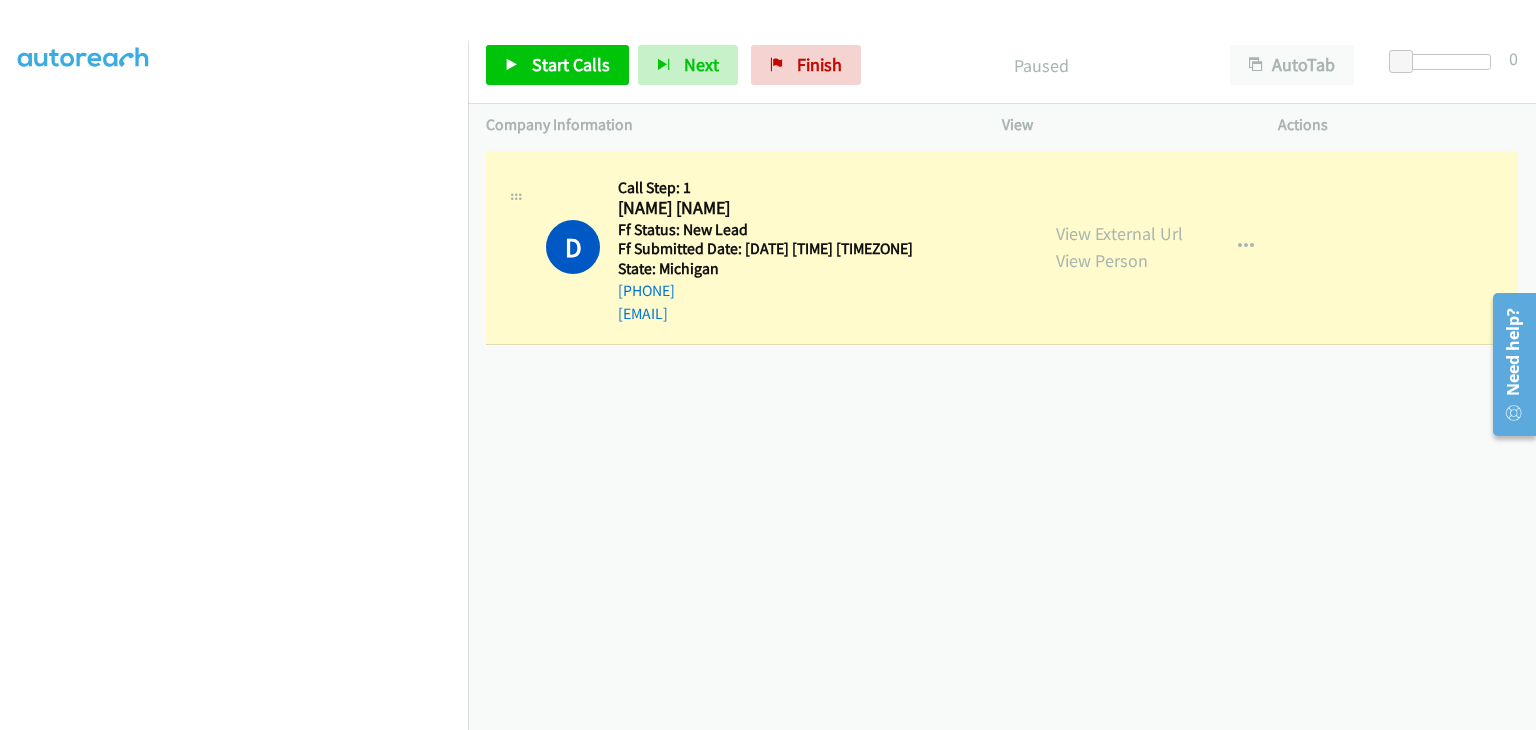 scroll, scrollTop: 392, scrollLeft: 0, axis: vertical 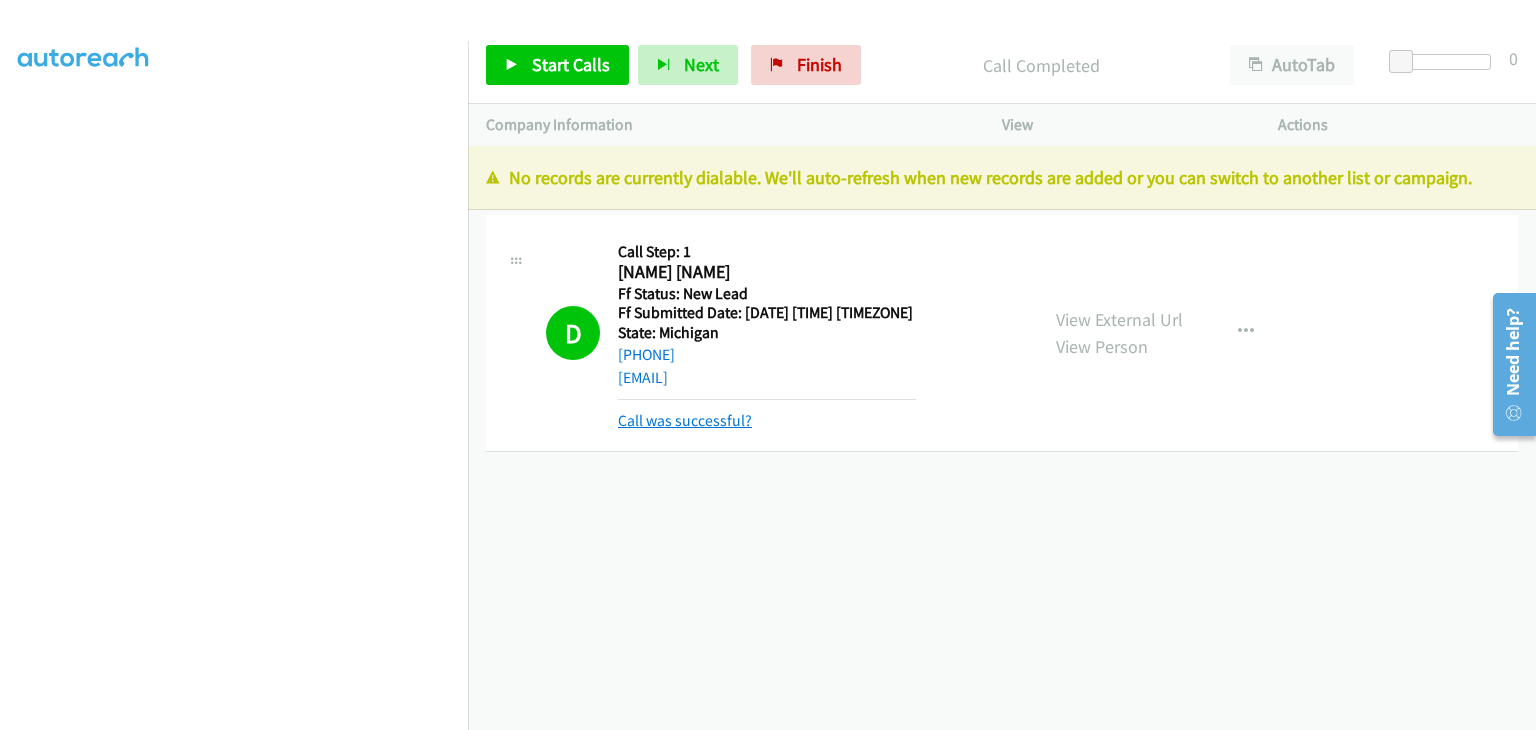 click on "Call was successful?" at bounding box center (685, 420) 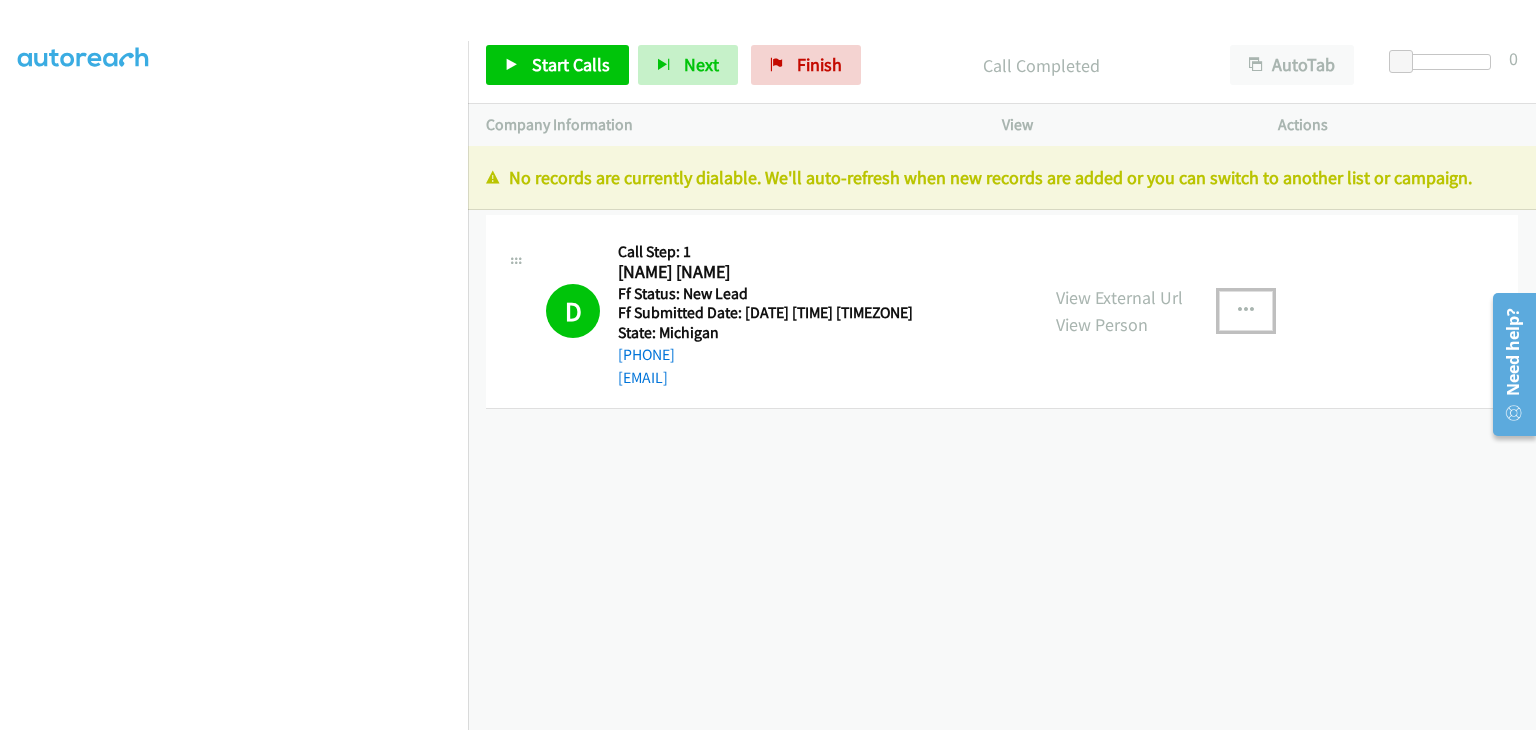 click at bounding box center (1246, 311) 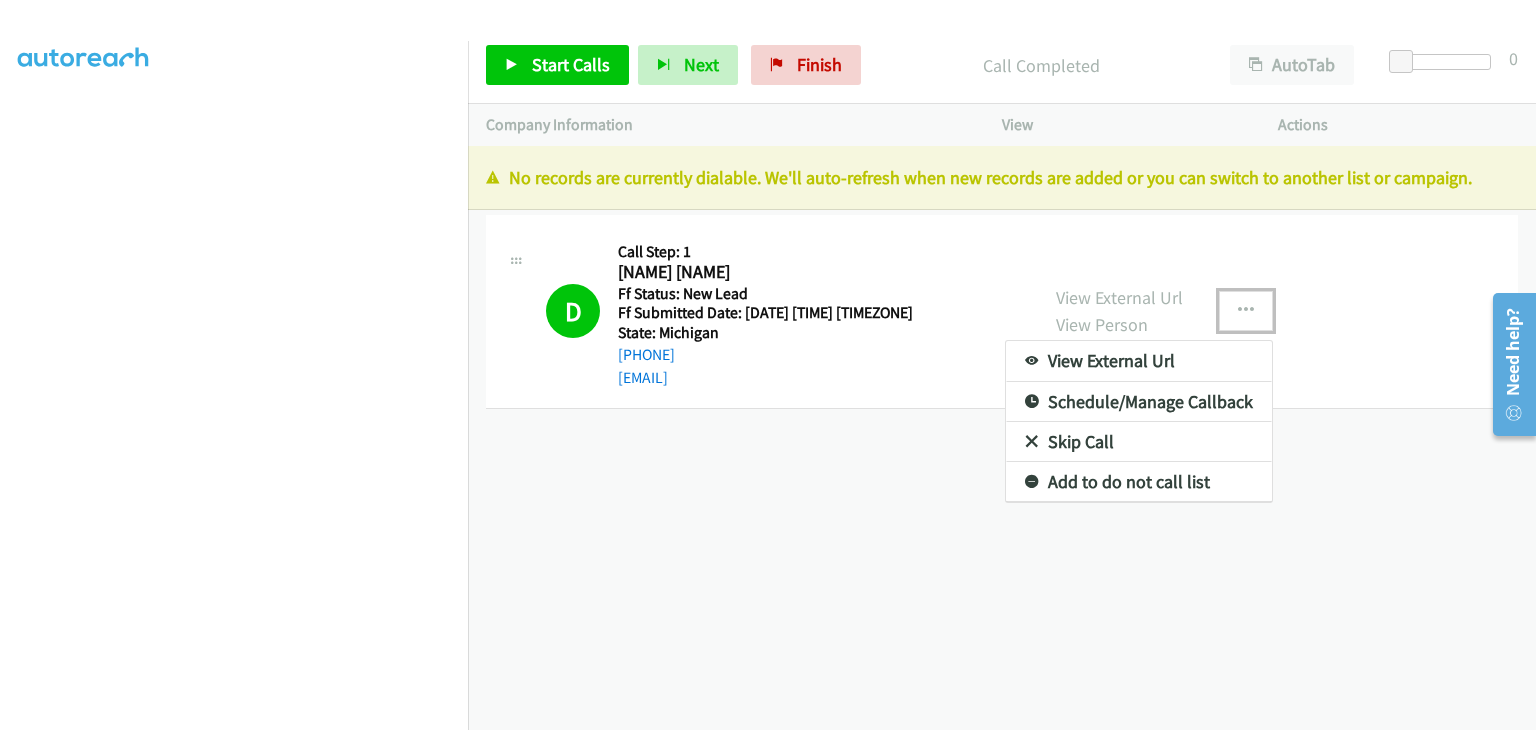 drag, startPoint x: 1151, startPoint y: 468, endPoint x: 1143, endPoint y: 476, distance: 11.313708 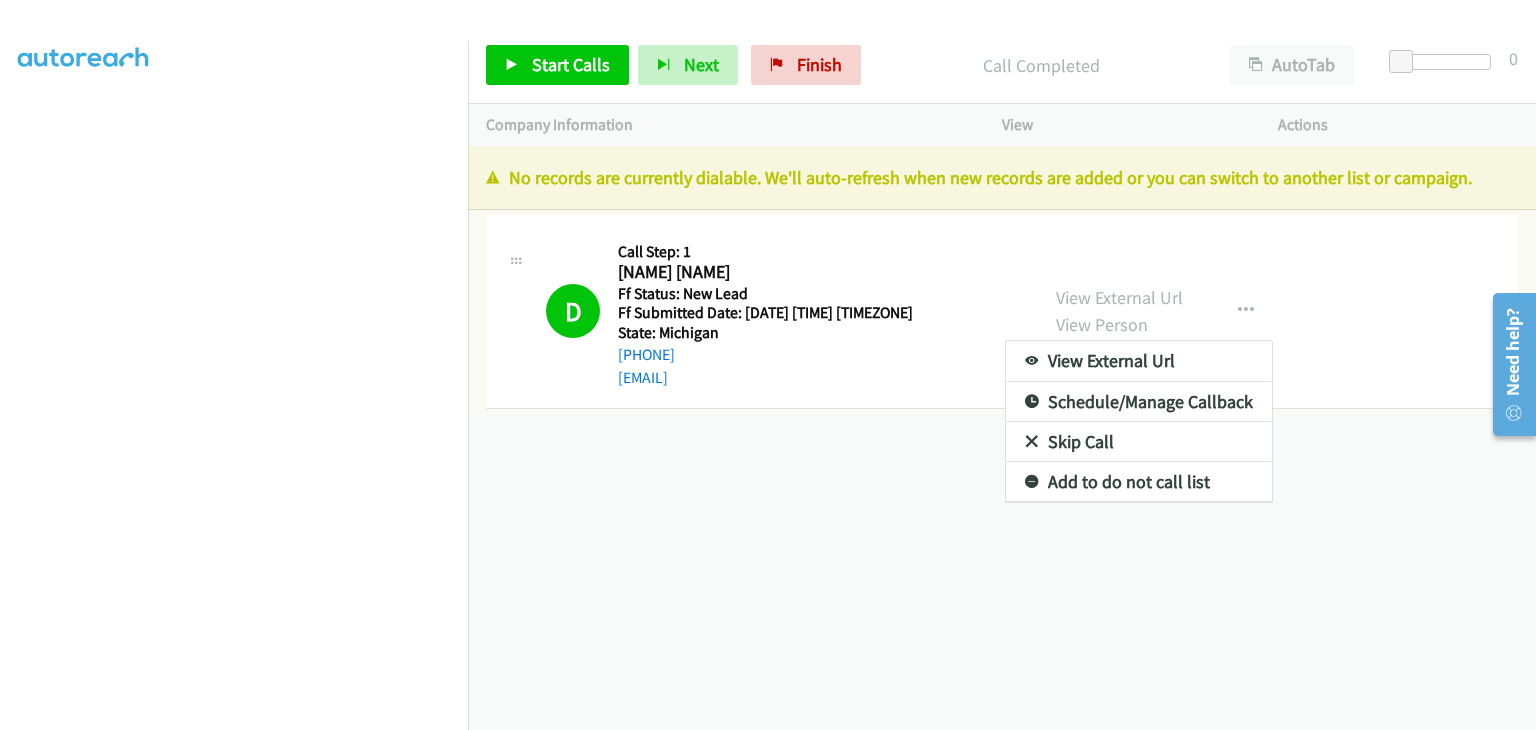 click on "Add to do not call list" at bounding box center (1139, 482) 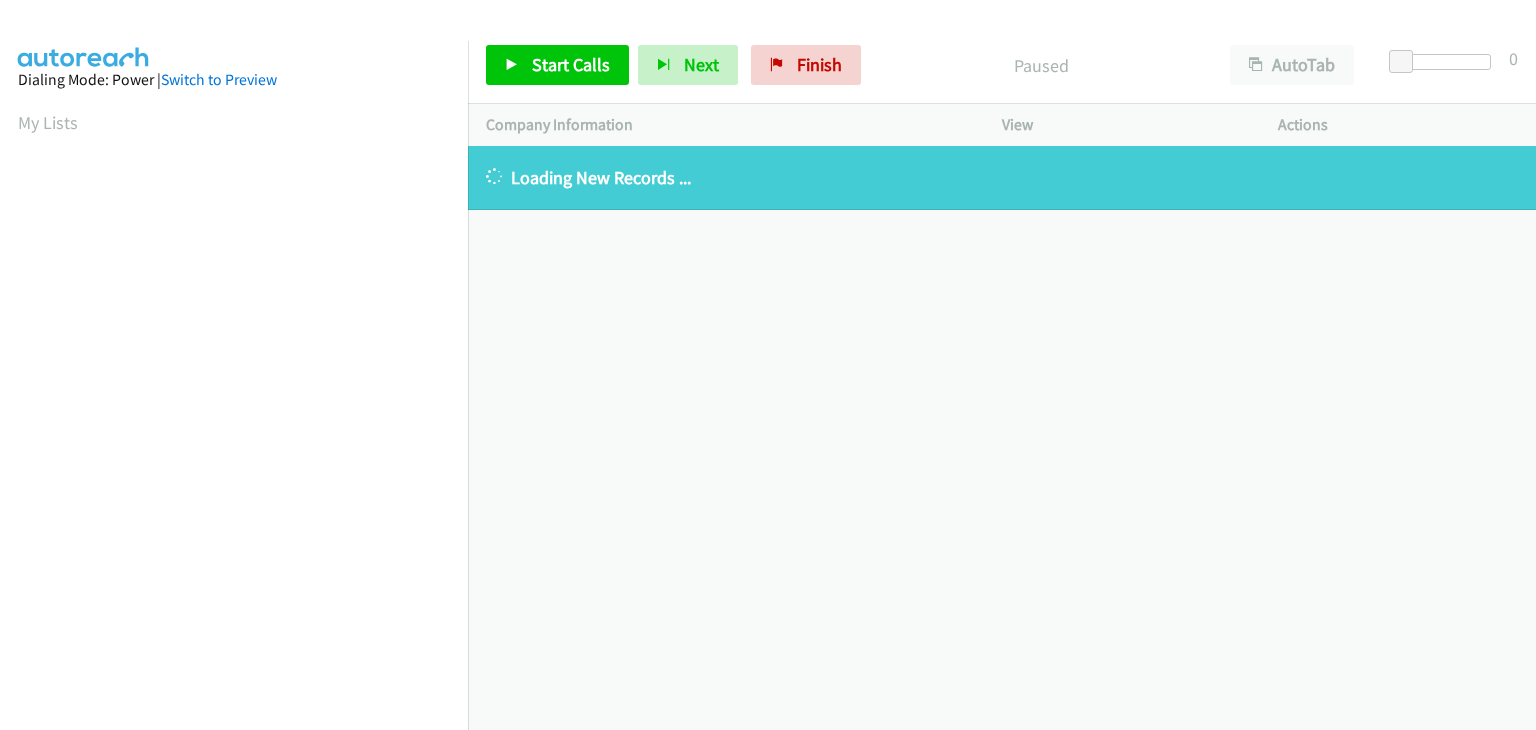 scroll, scrollTop: 0, scrollLeft: 0, axis: both 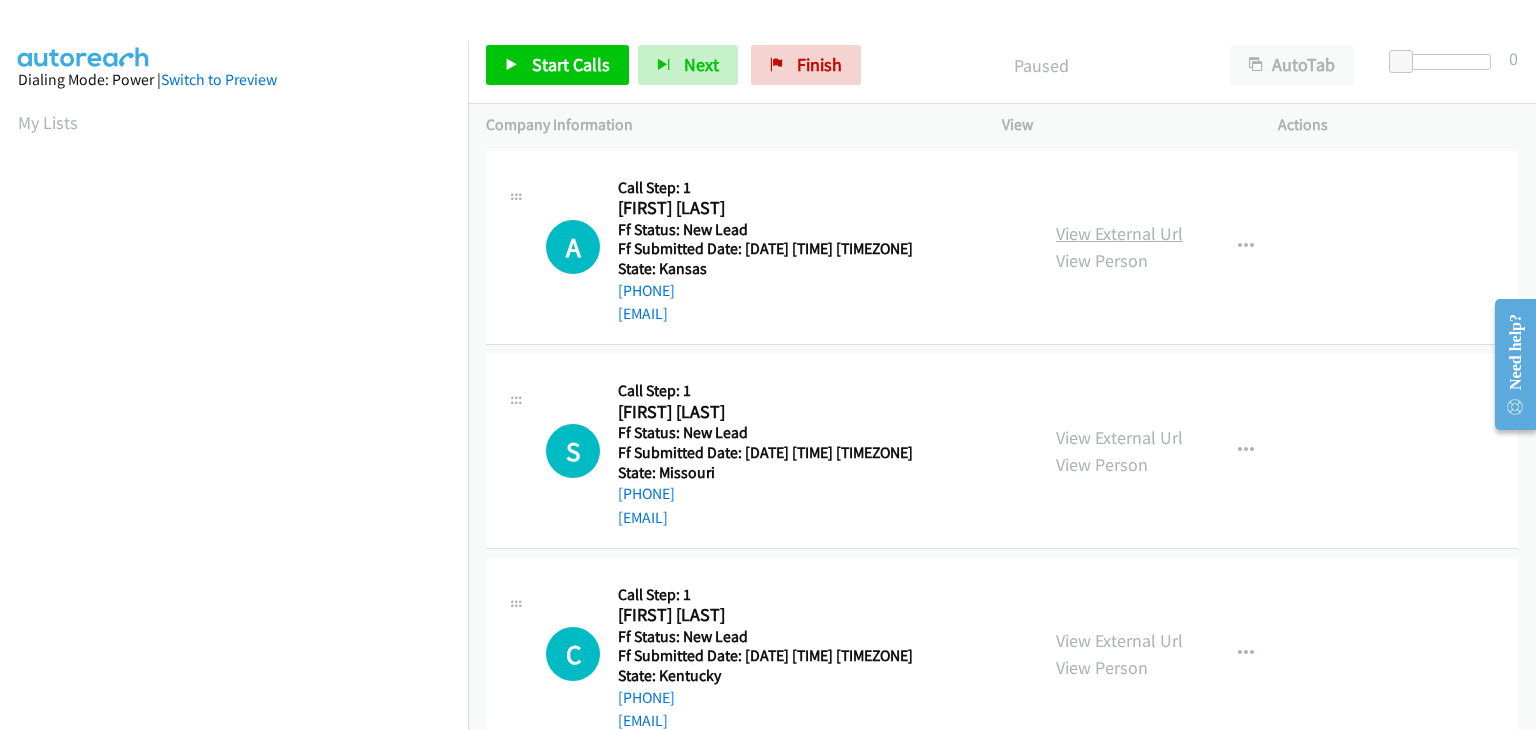 click on "View External Url" at bounding box center [1119, 233] 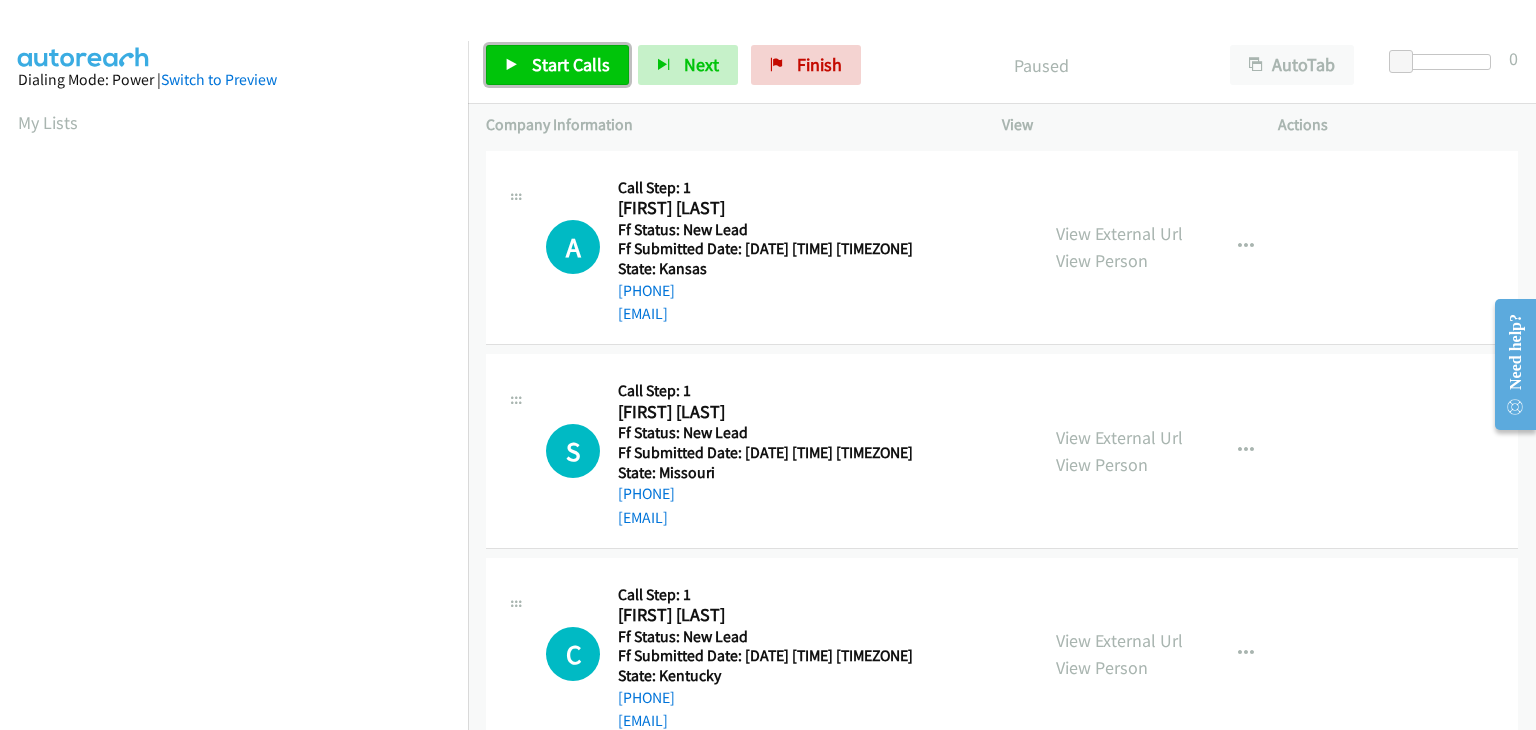 click on "Start Calls" at bounding box center (571, 64) 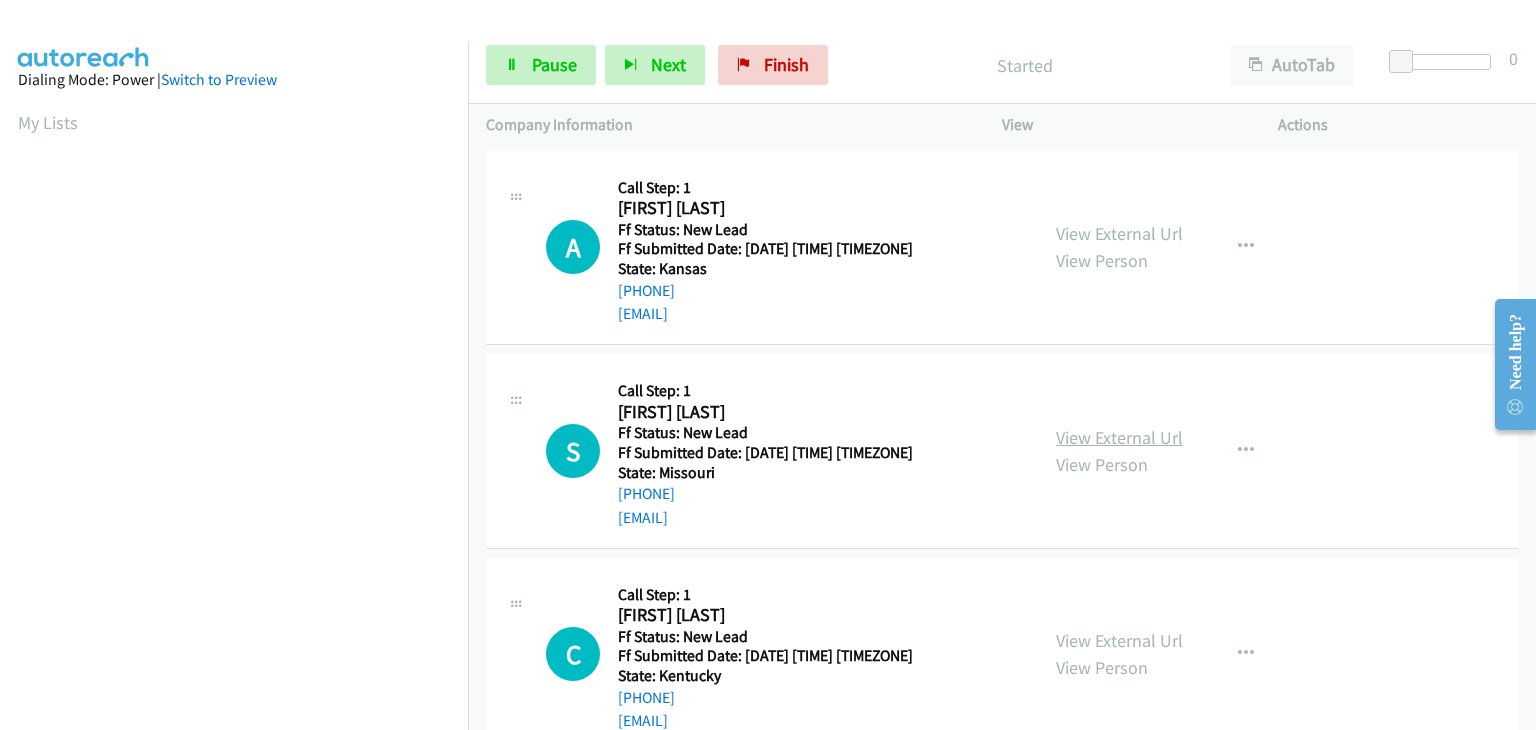 click on "View External Url" at bounding box center [1119, 437] 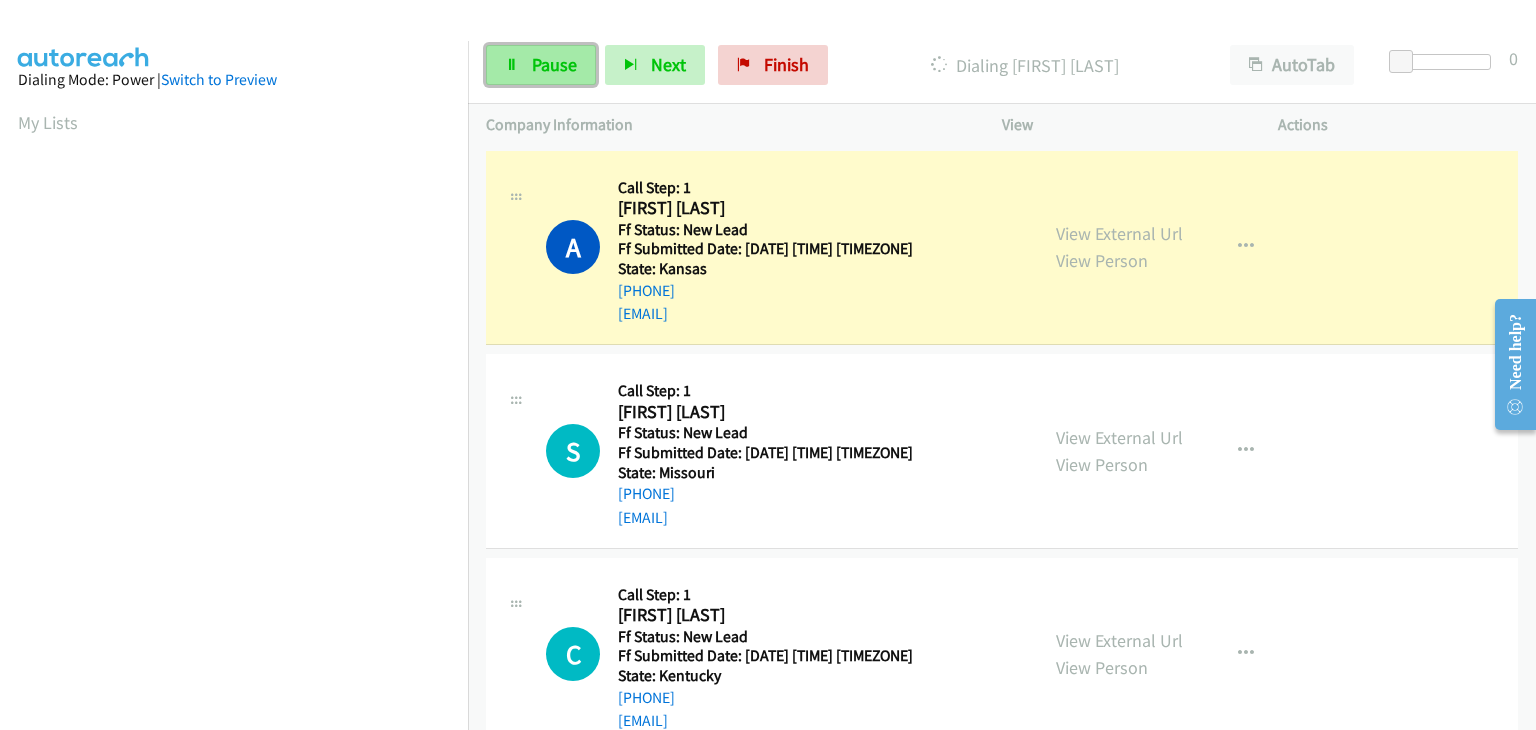click on "Pause" at bounding box center [541, 65] 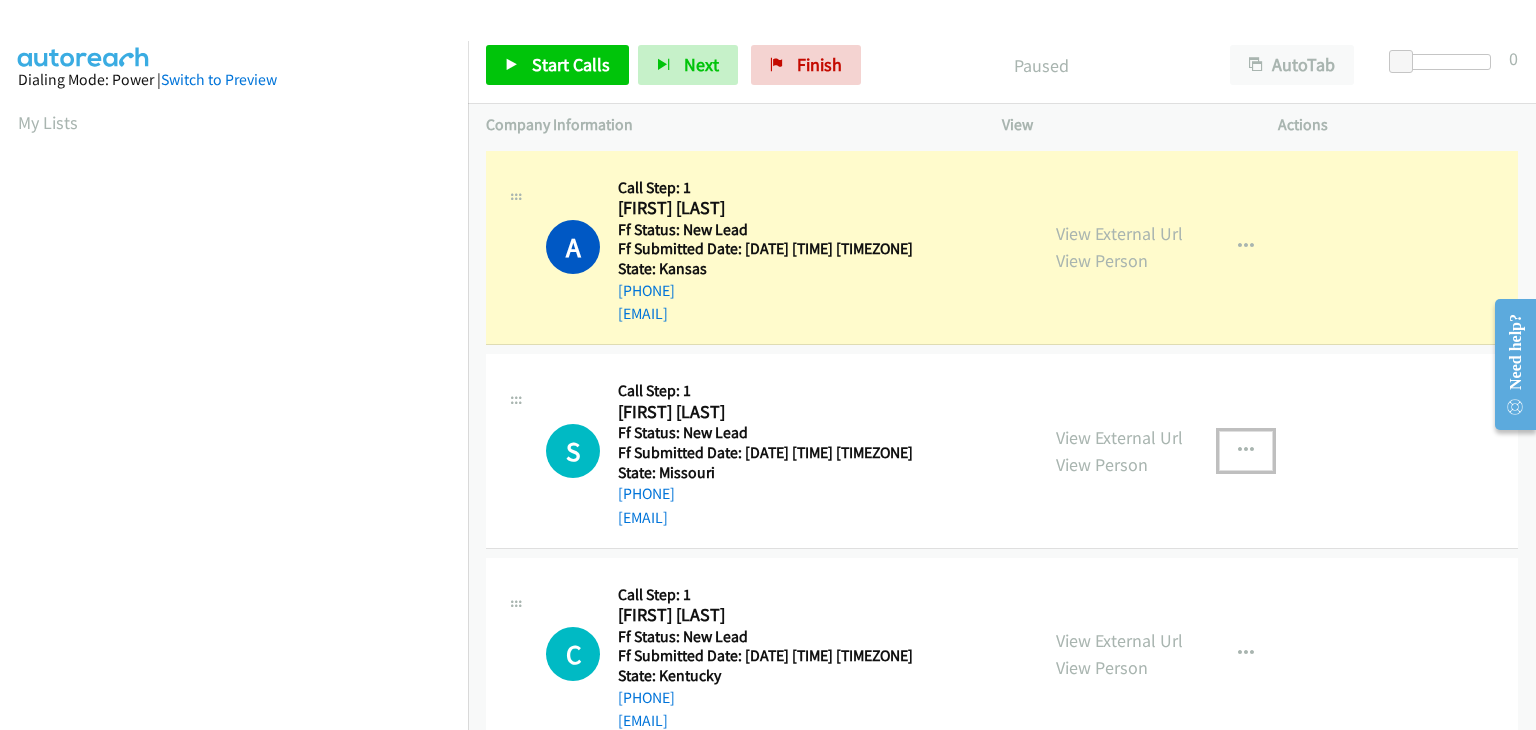 click at bounding box center [1246, 451] 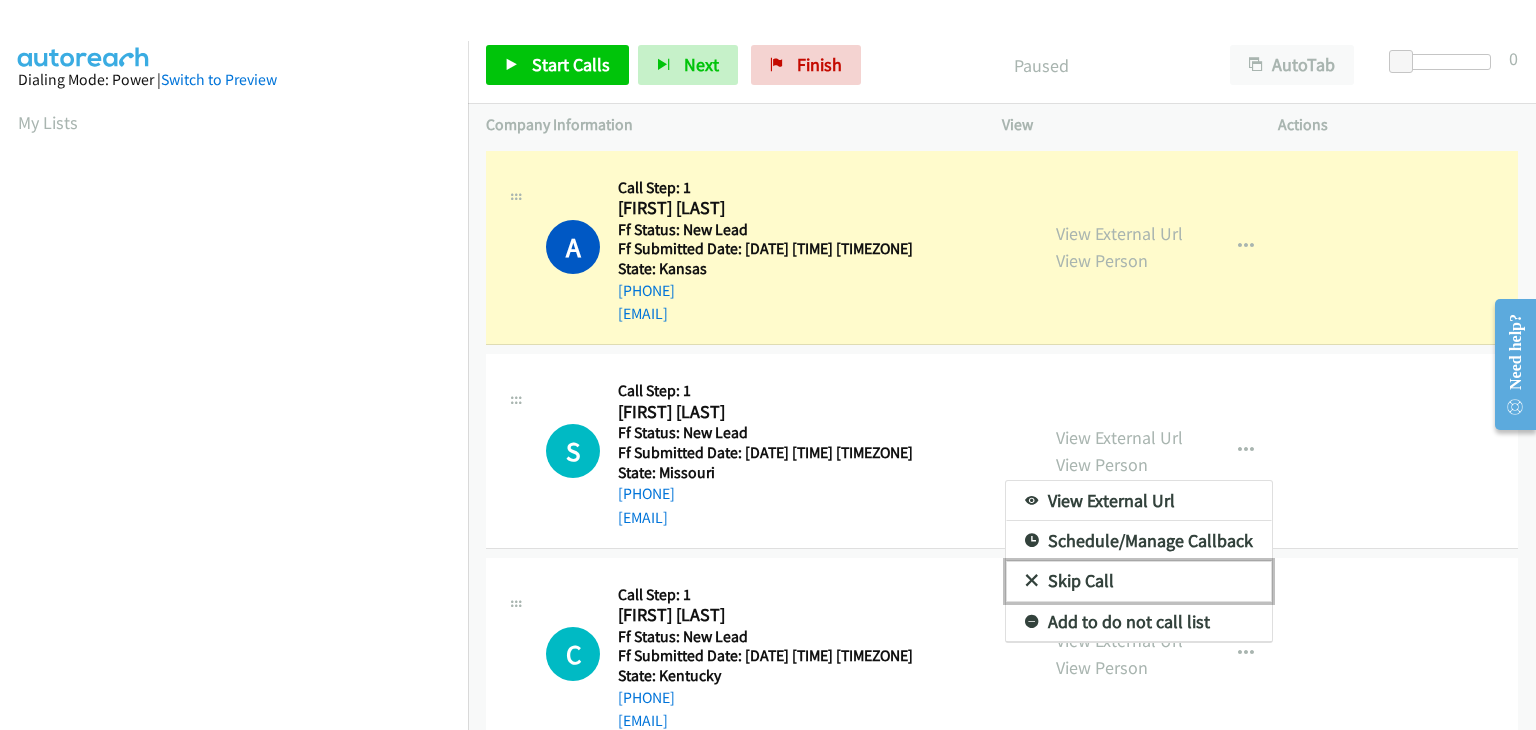 click on "Skip Call" at bounding box center [1139, 581] 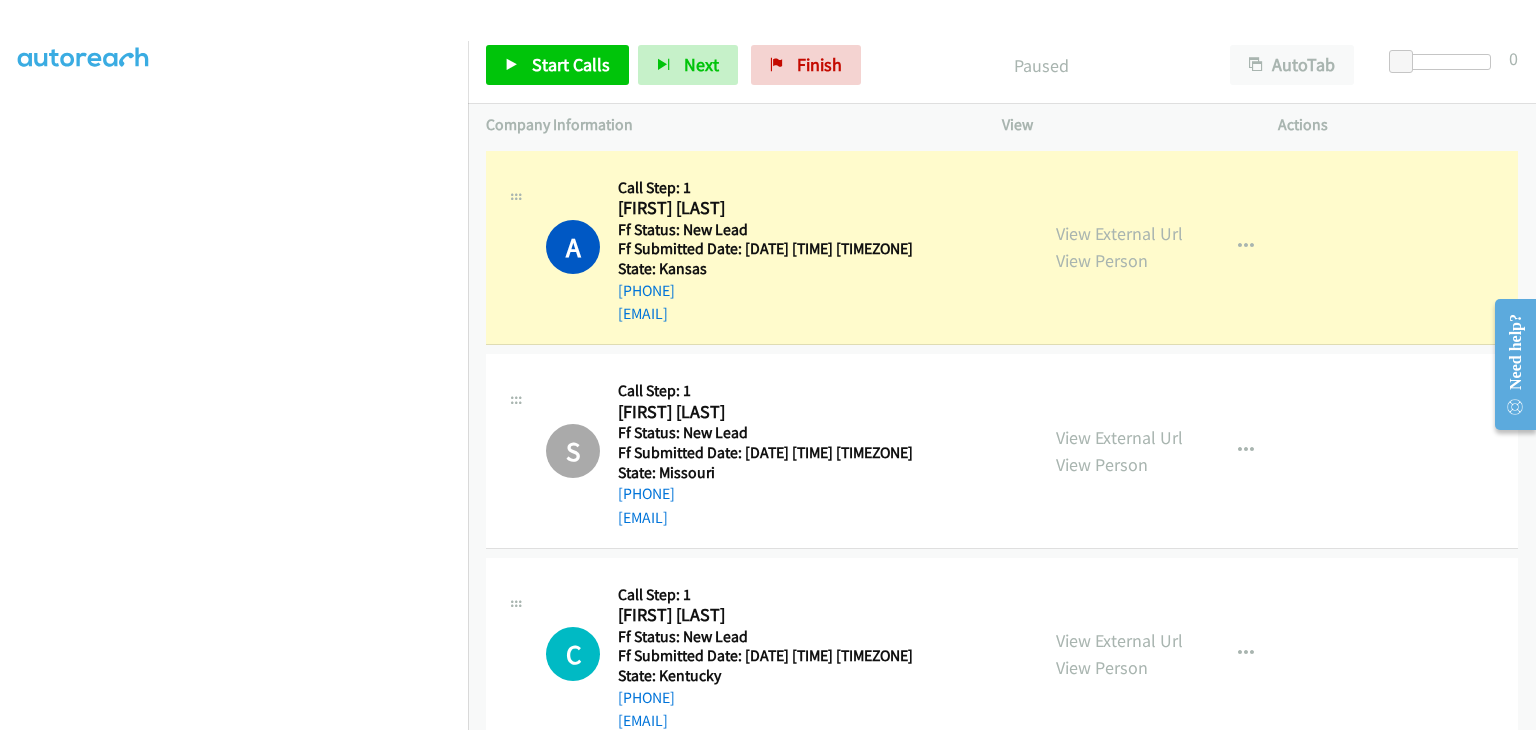 scroll, scrollTop: 392, scrollLeft: 0, axis: vertical 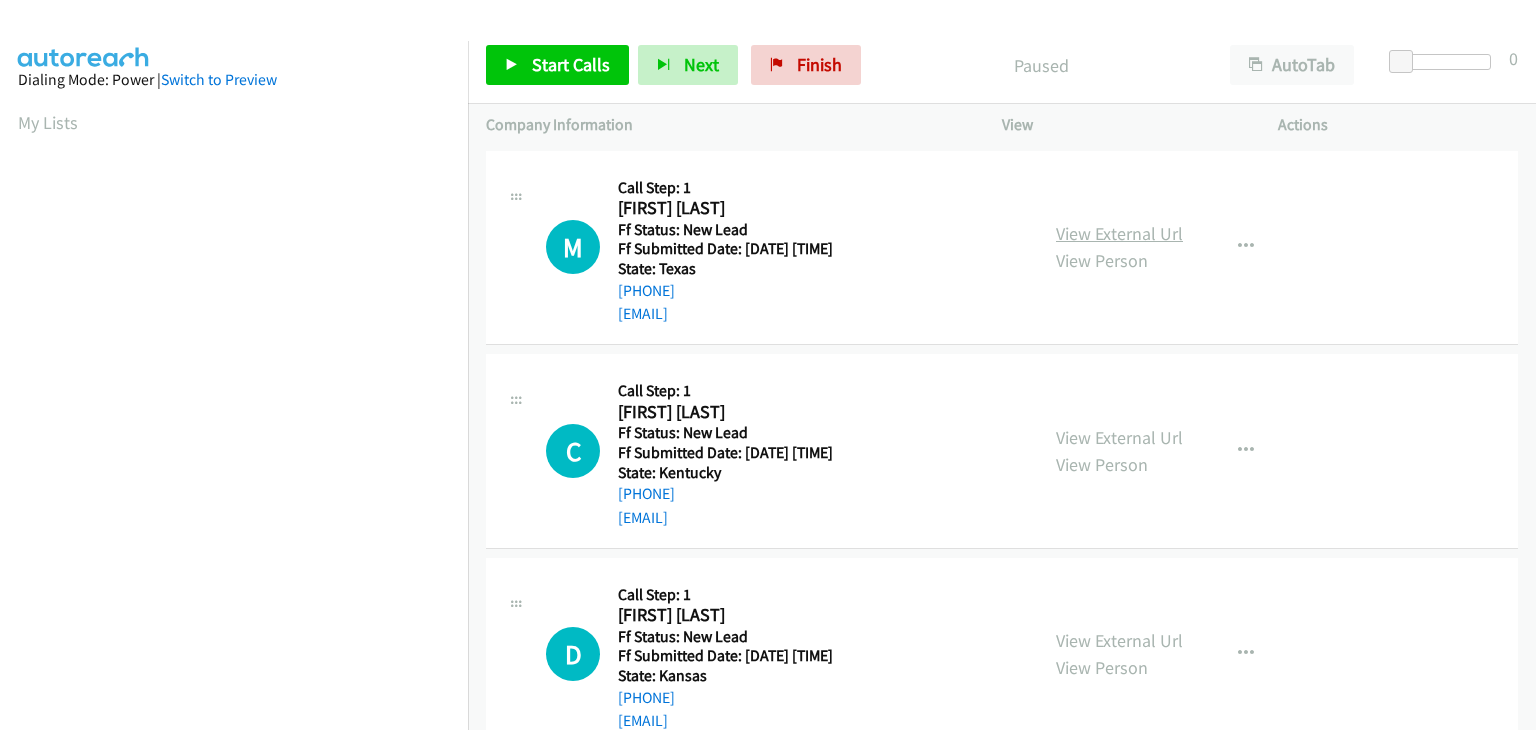 click on "View External Url" at bounding box center [1119, 233] 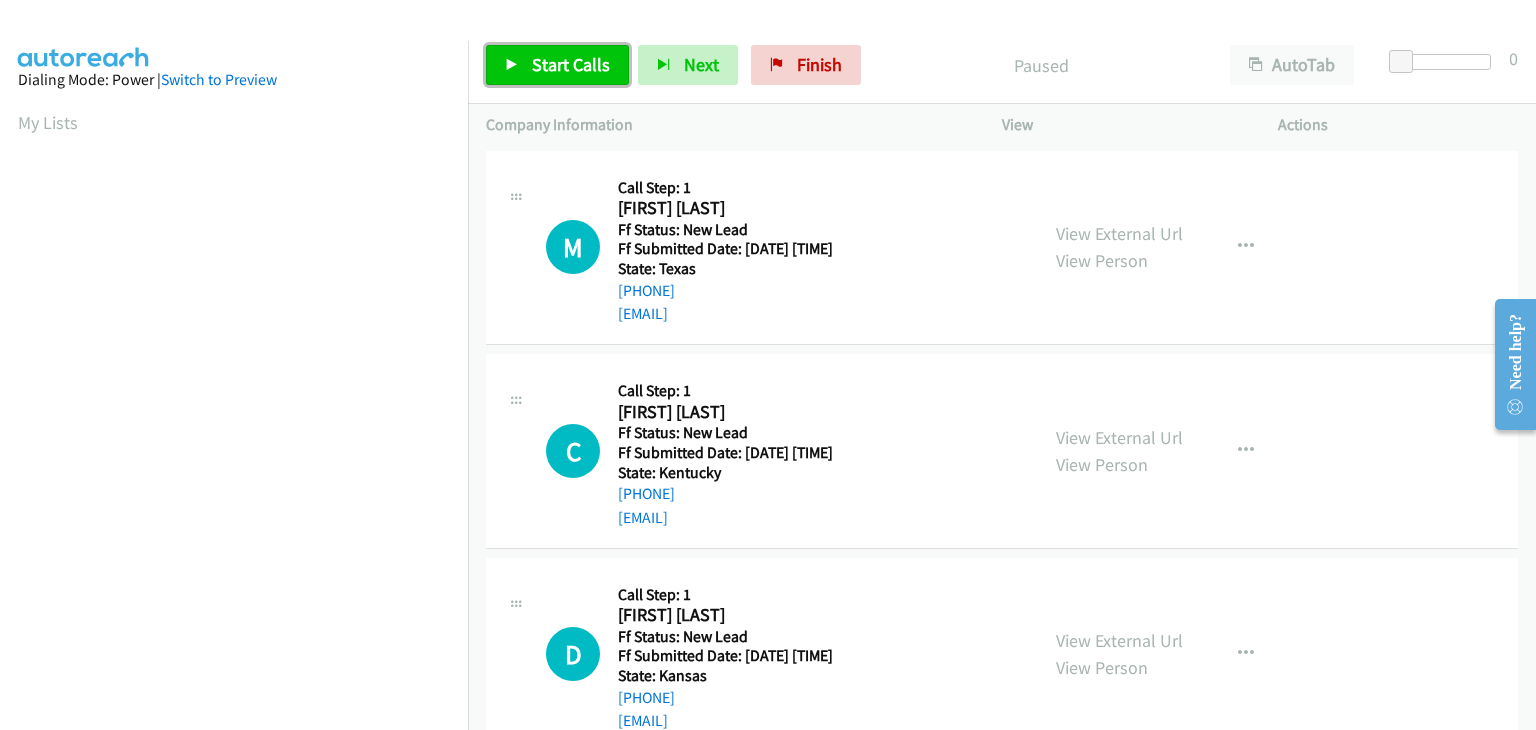 click on "Start Calls" at bounding box center (571, 64) 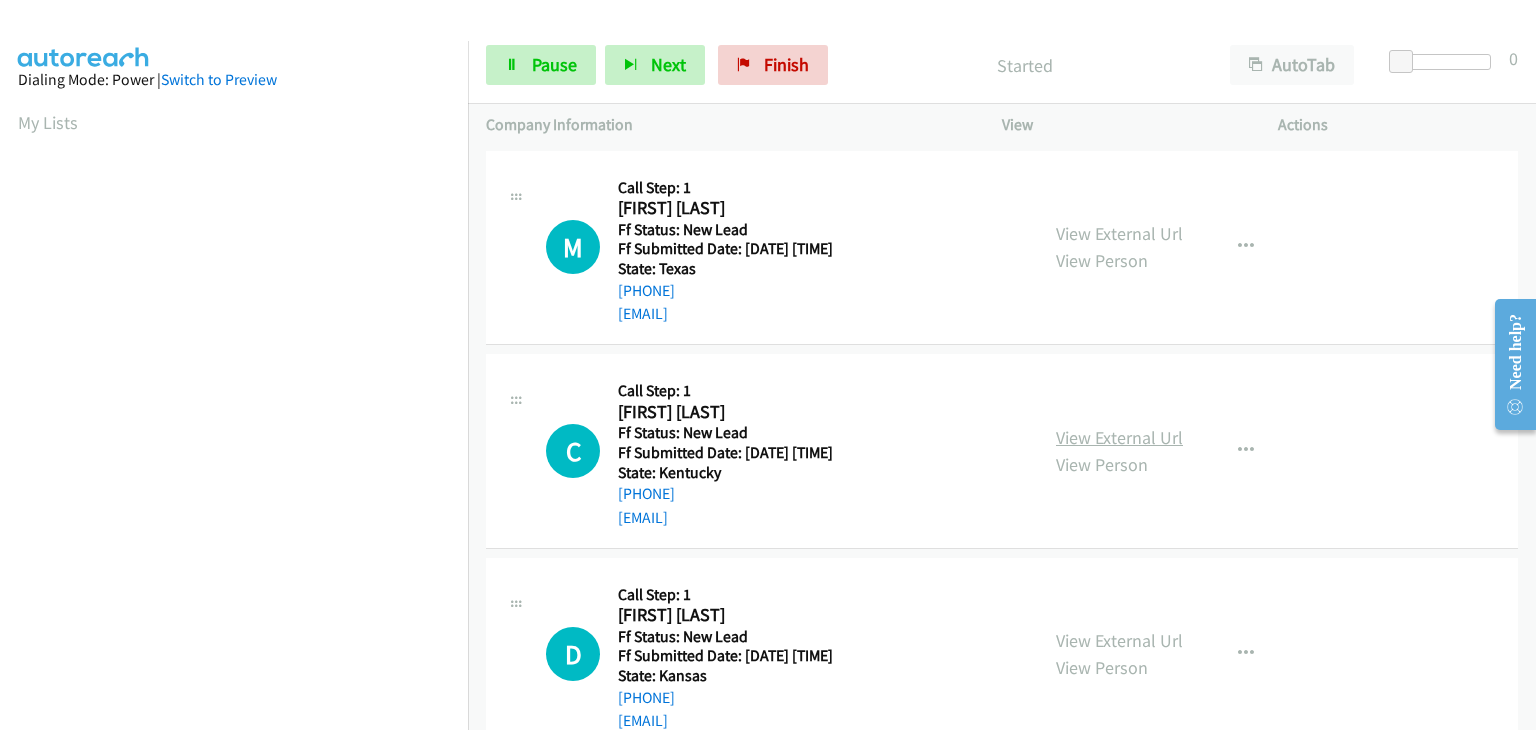 click on "View External Url" at bounding box center [1119, 437] 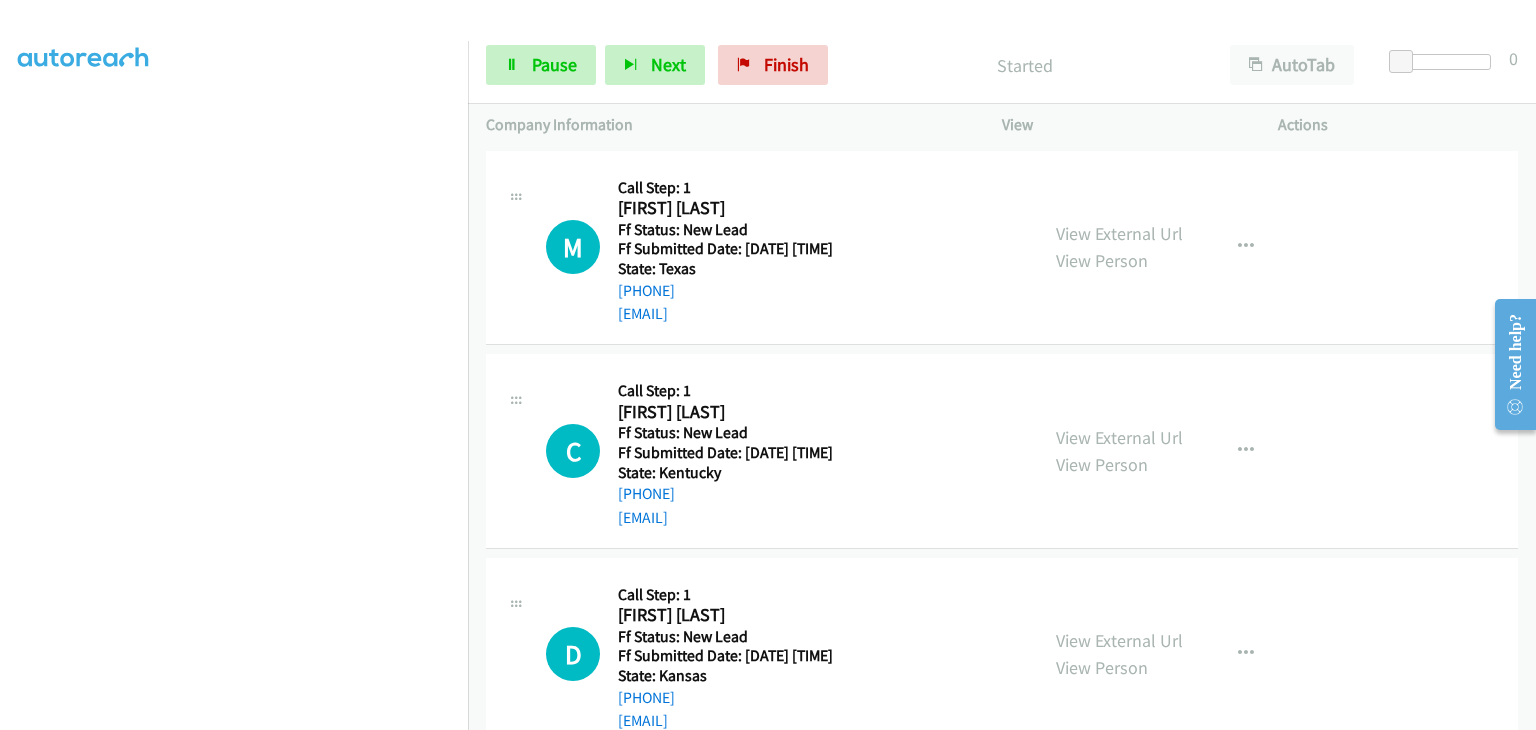 scroll, scrollTop: 392, scrollLeft: 0, axis: vertical 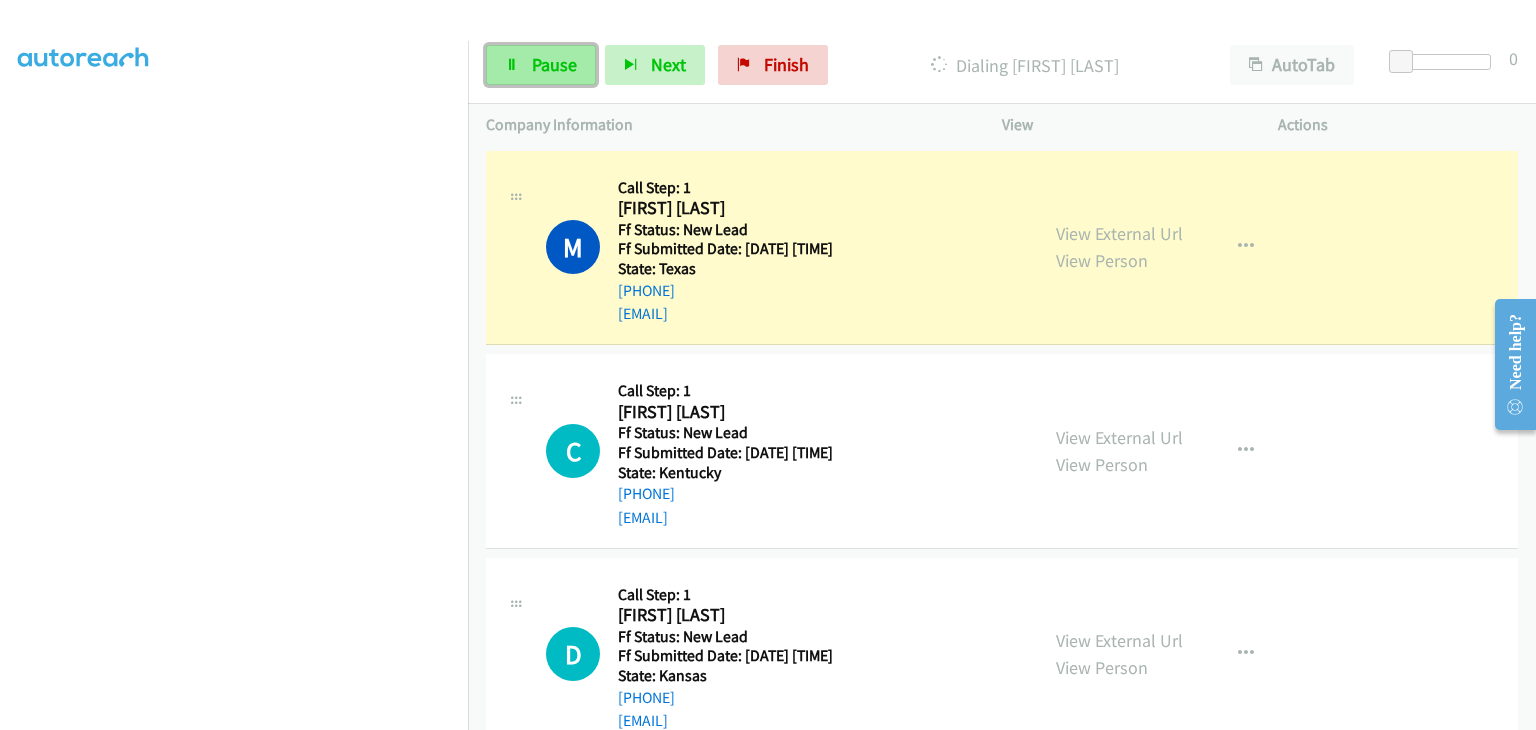 click on "Pause" at bounding box center [541, 65] 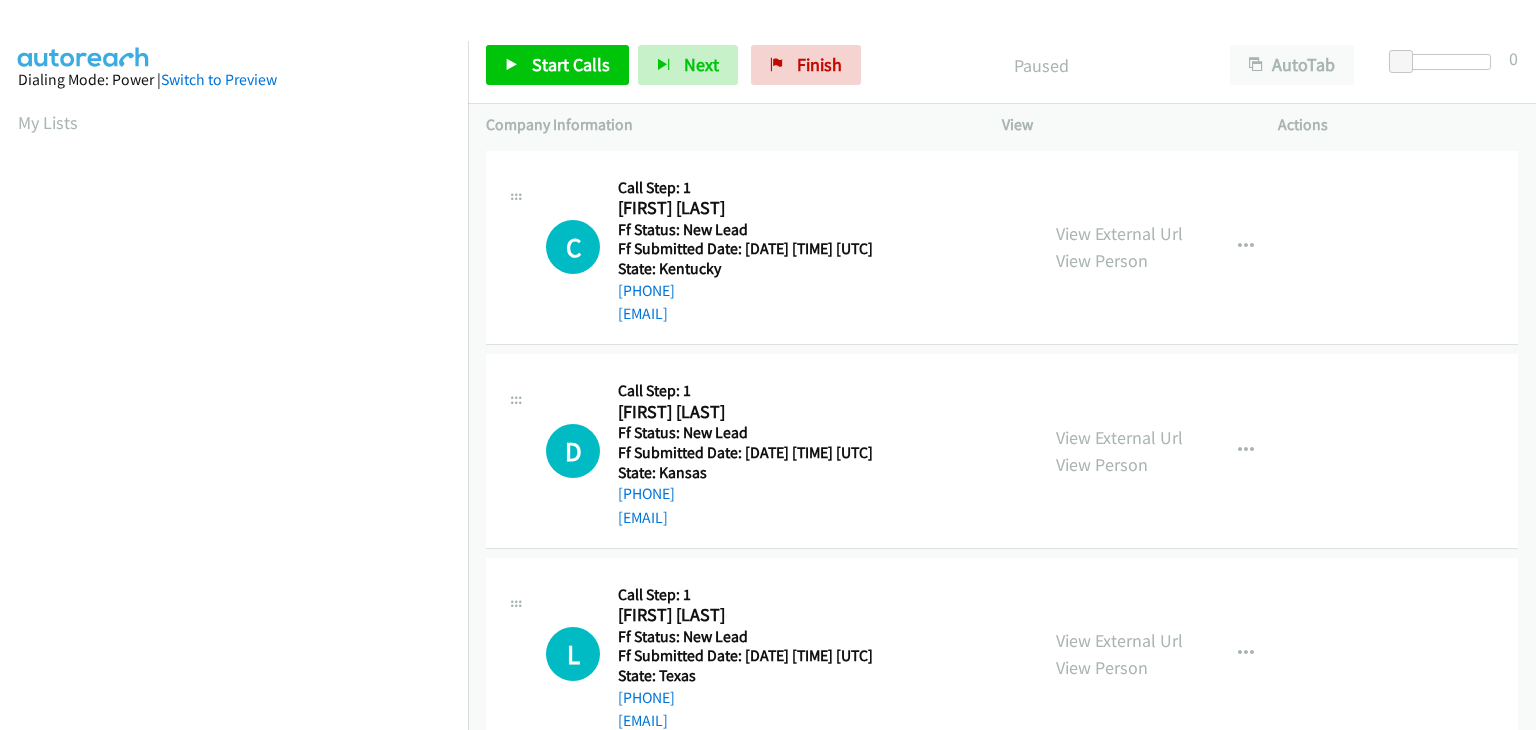 scroll, scrollTop: 0, scrollLeft: 0, axis: both 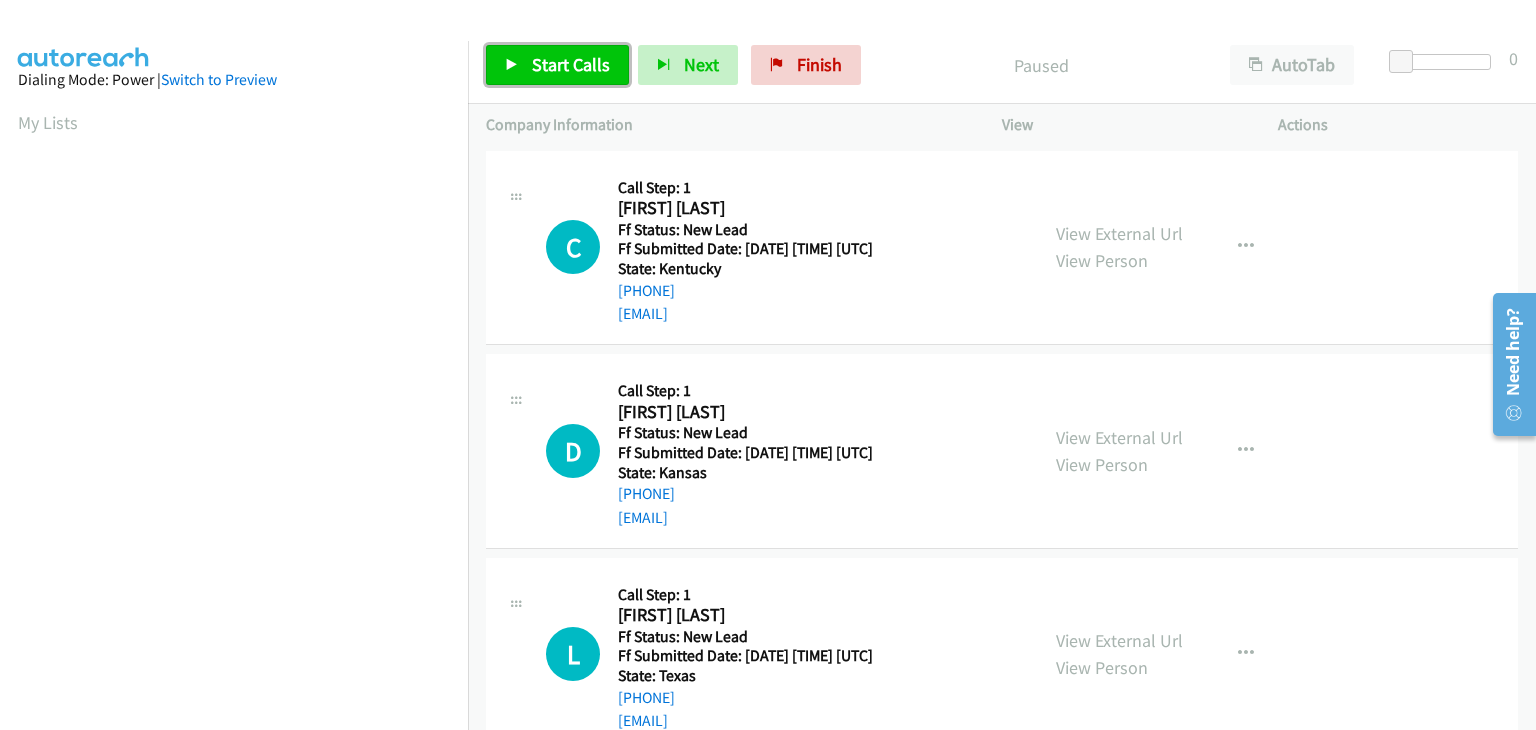 click on "Start Calls" at bounding box center (557, 65) 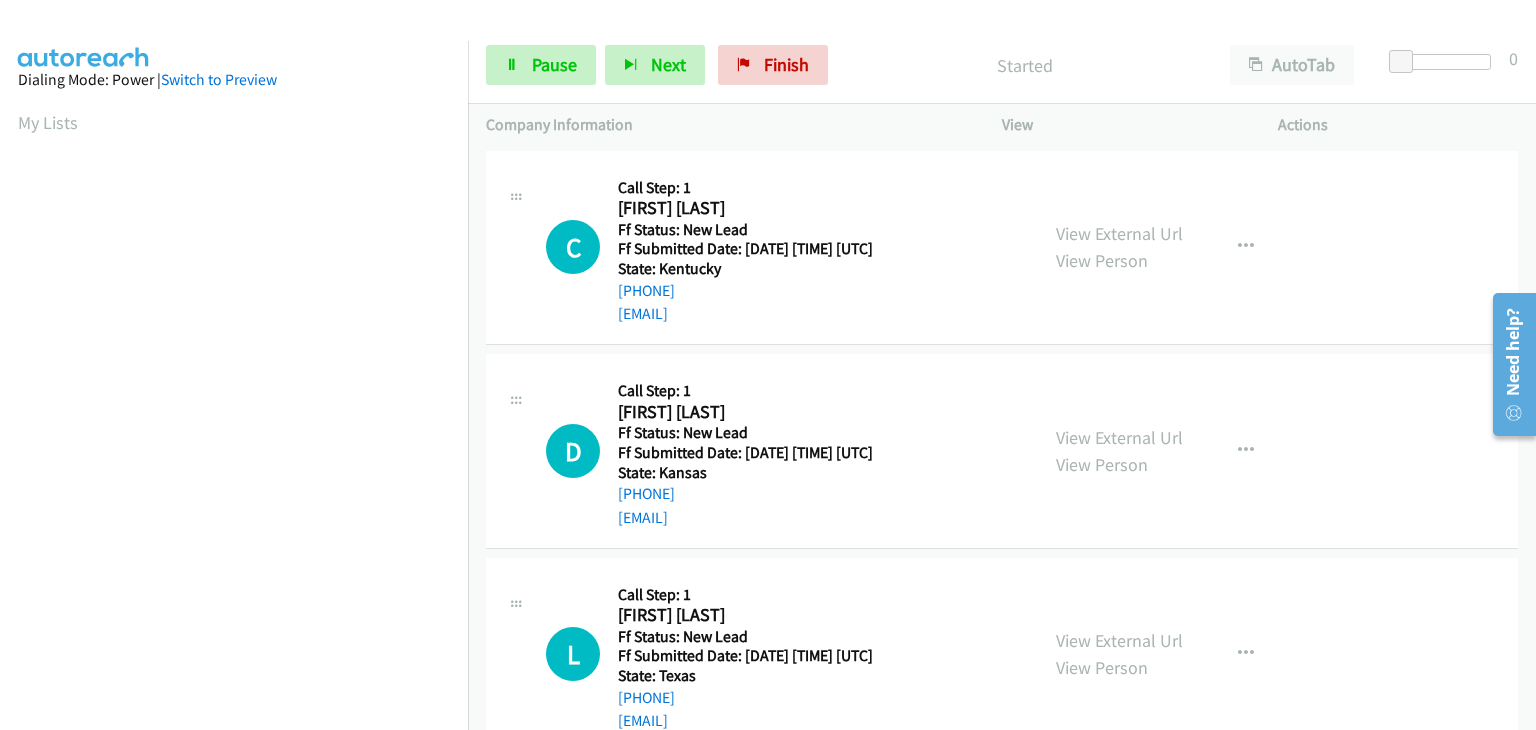 scroll, scrollTop: 392, scrollLeft: 0, axis: vertical 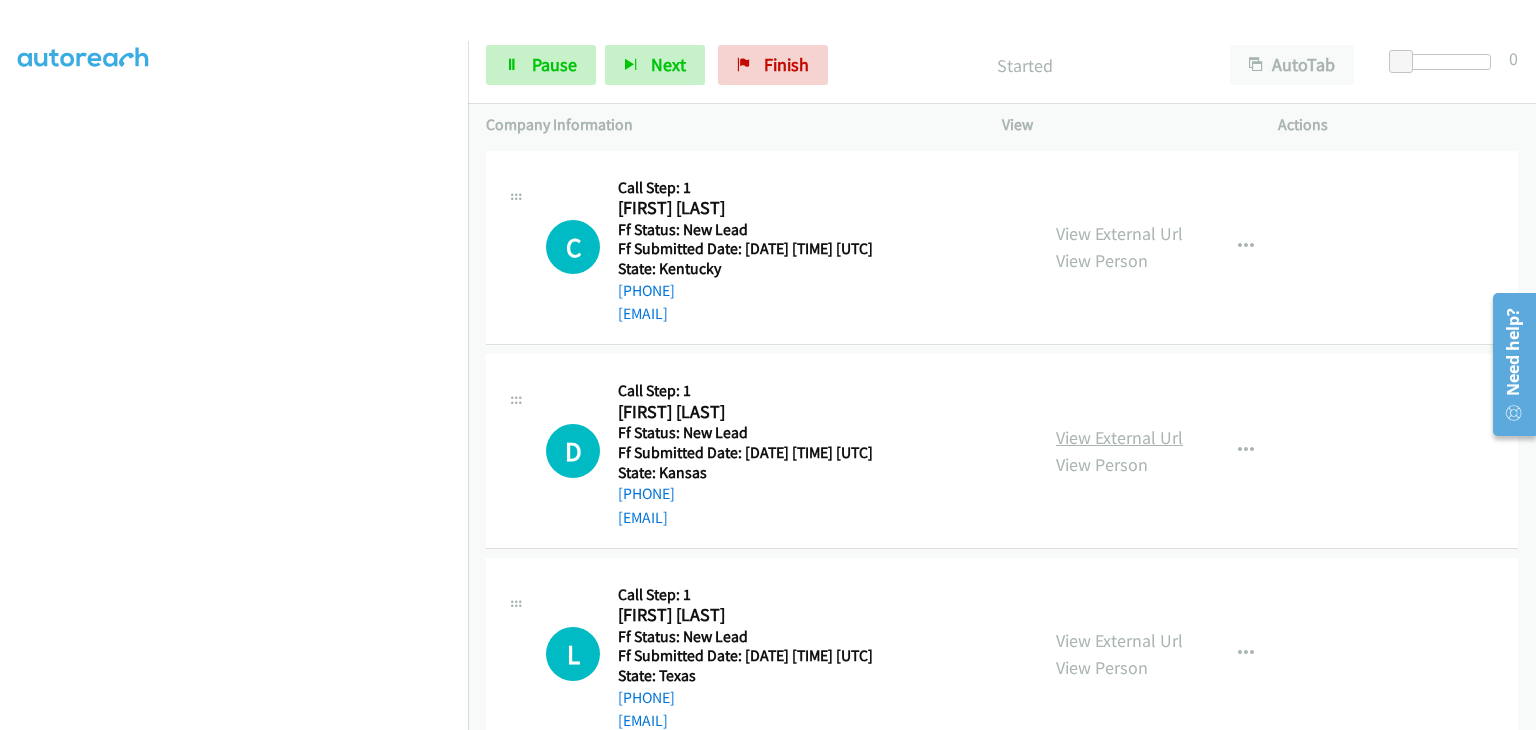 click on "View External Url" at bounding box center [1119, 437] 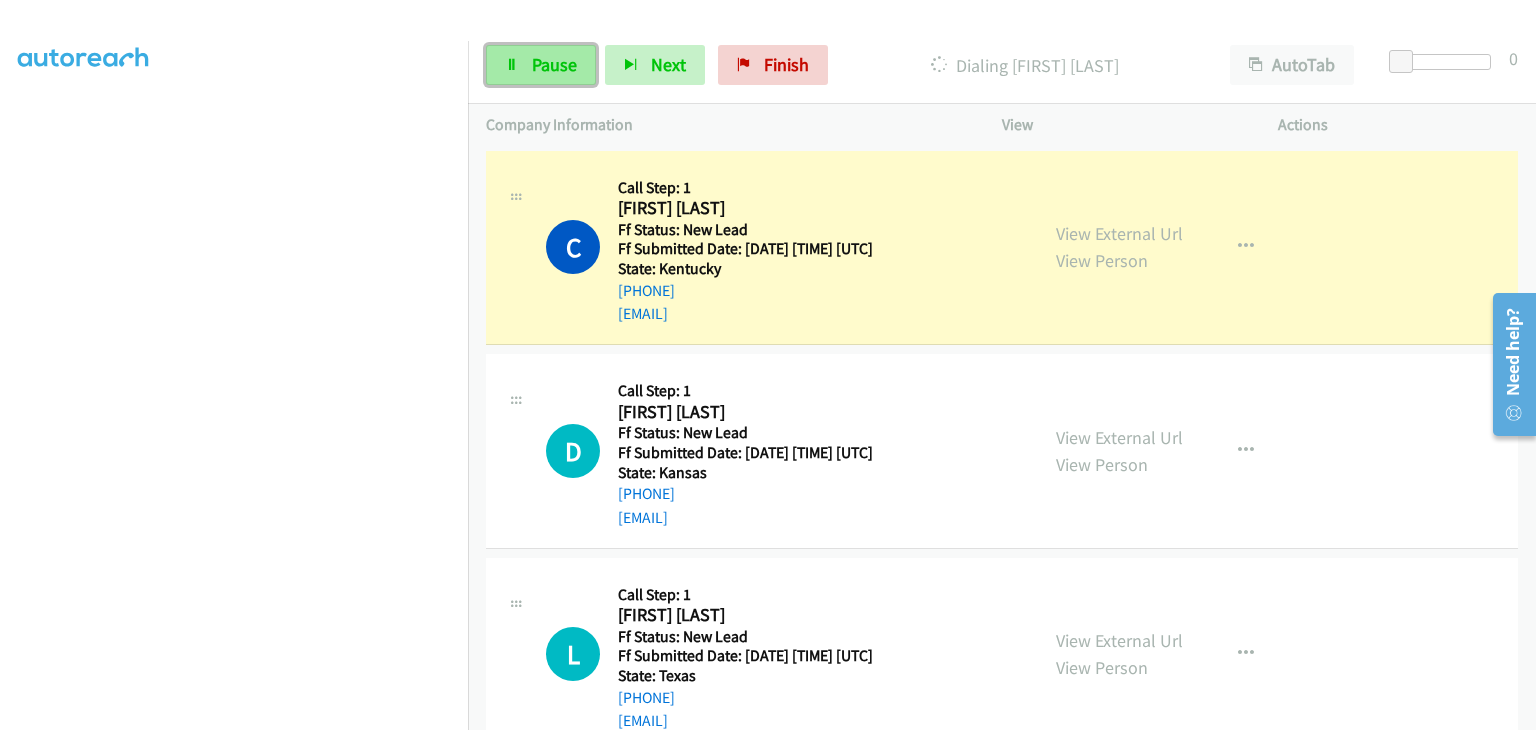click on "Pause" at bounding box center [541, 65] 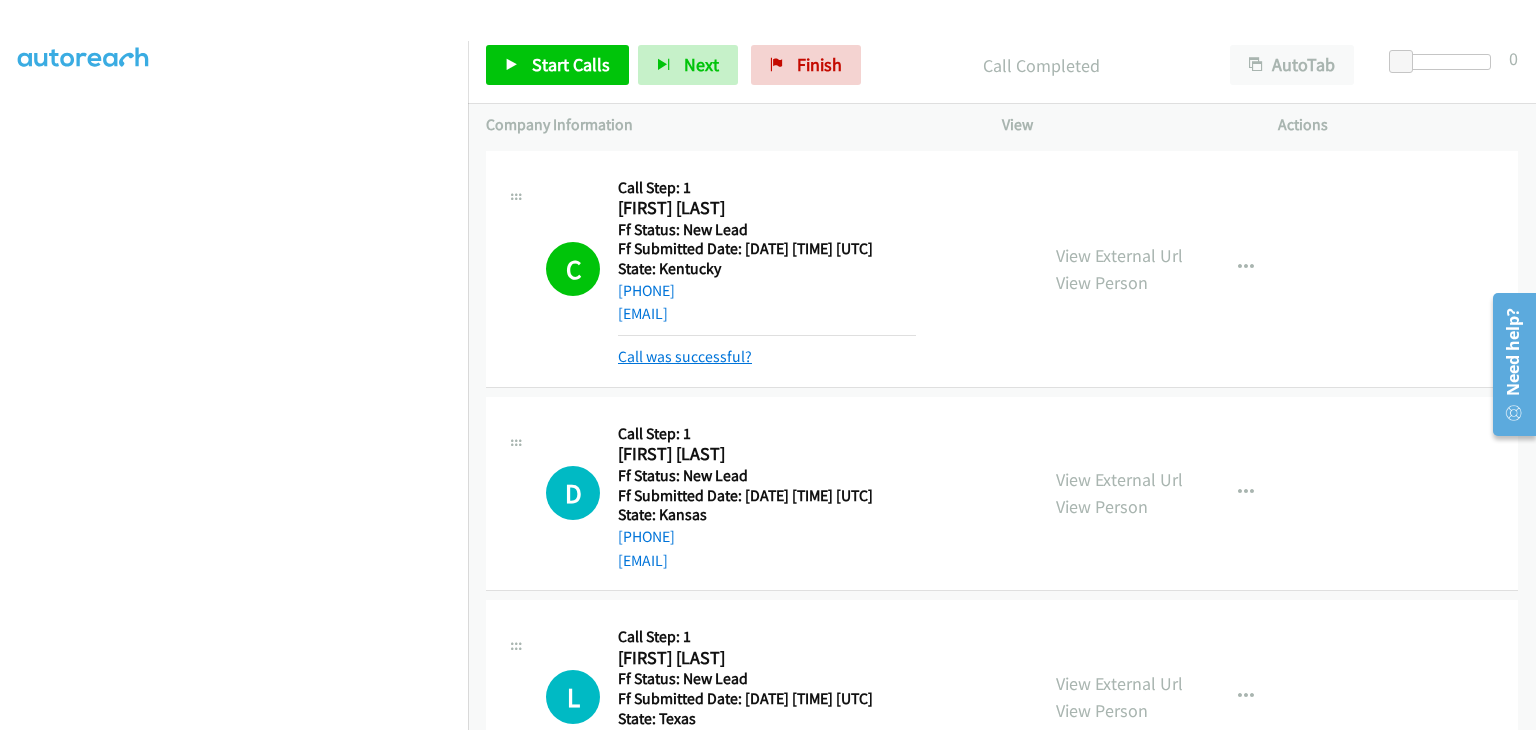 click on "Call was successful?" at bounding box center (685, 356) 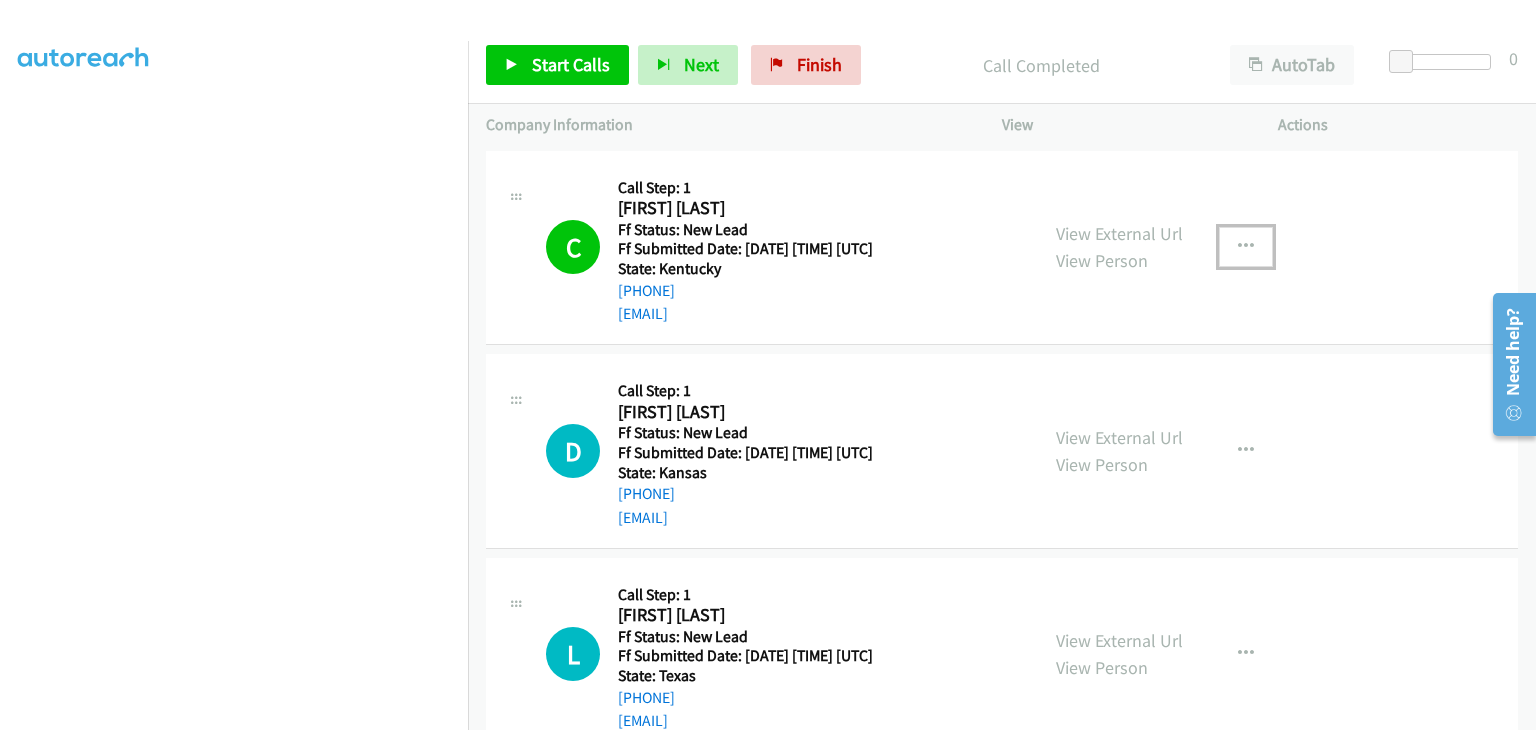 click at bounding box center [1246, 247] 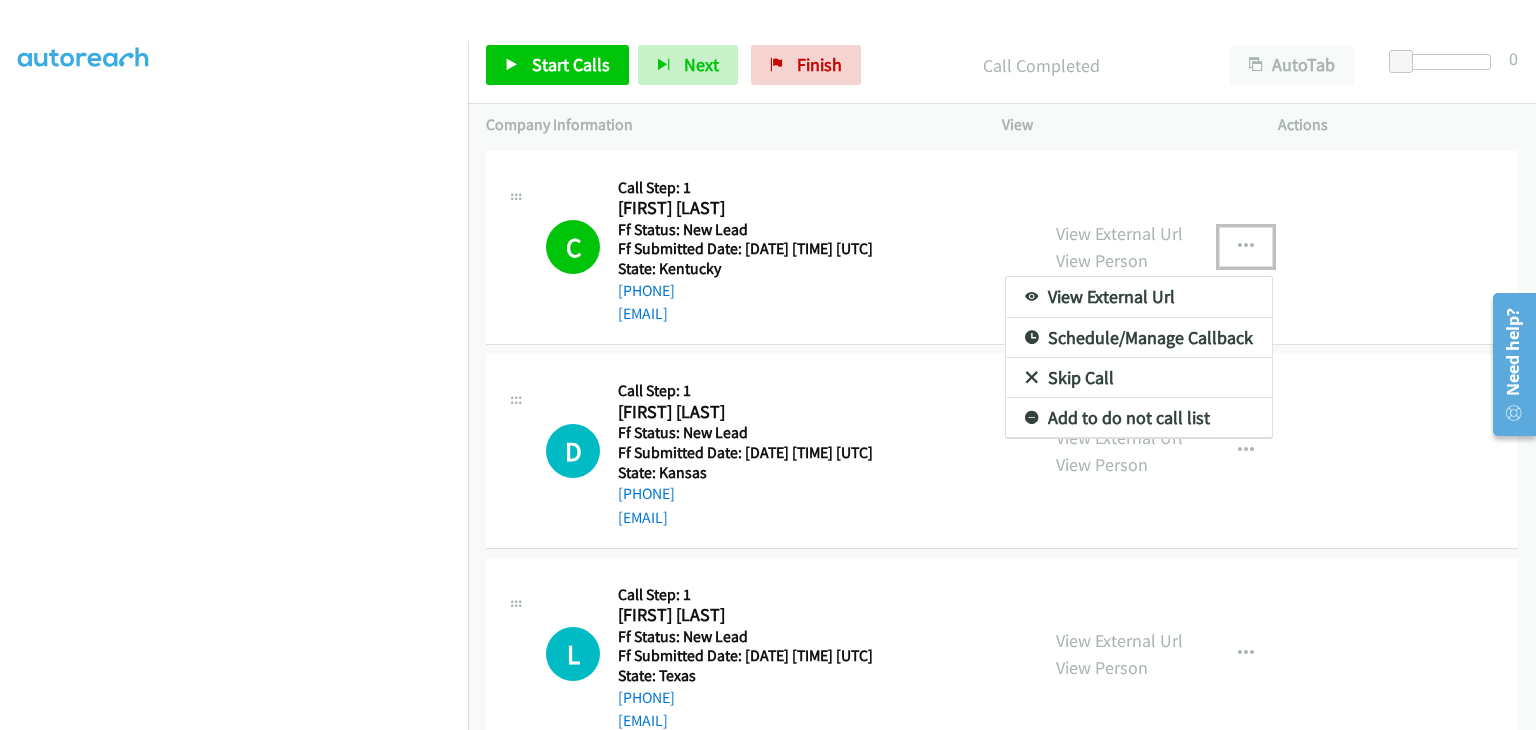 click on "Add to do not call list" at bounding box center (1139, 418) 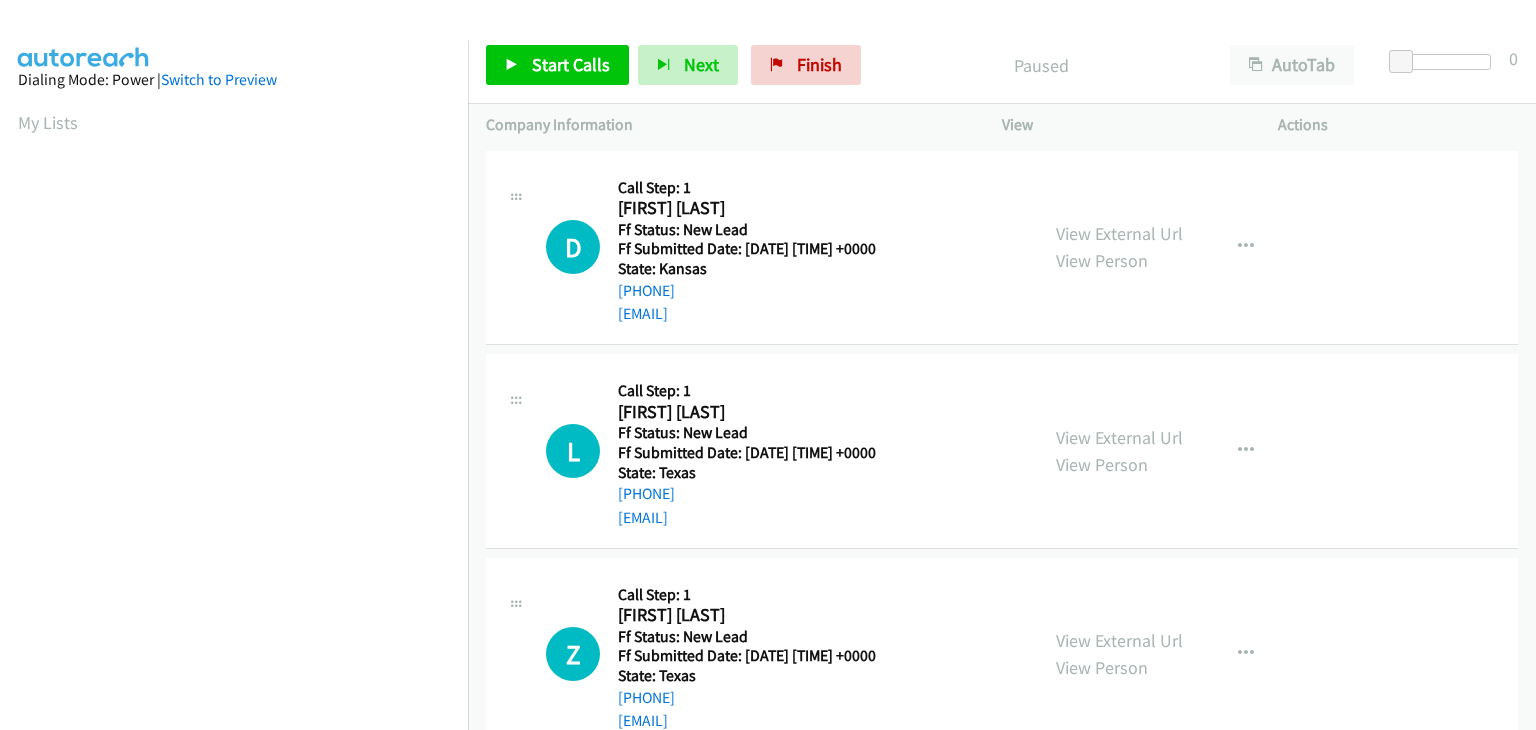 scroll, scrollTop: 0, scrollLeft: 0, axis: both 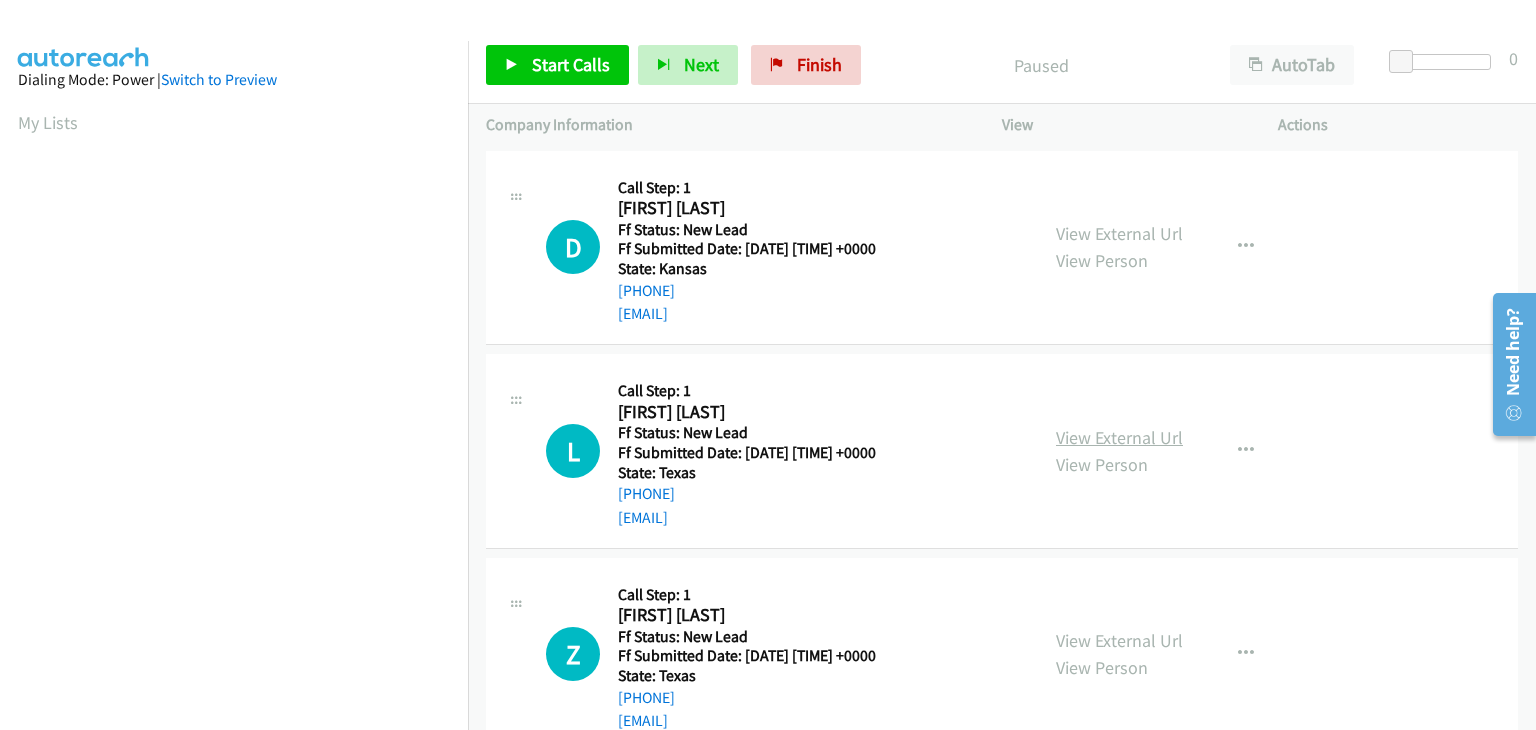 click on "View External Url" at bounding box center [1119, 437] 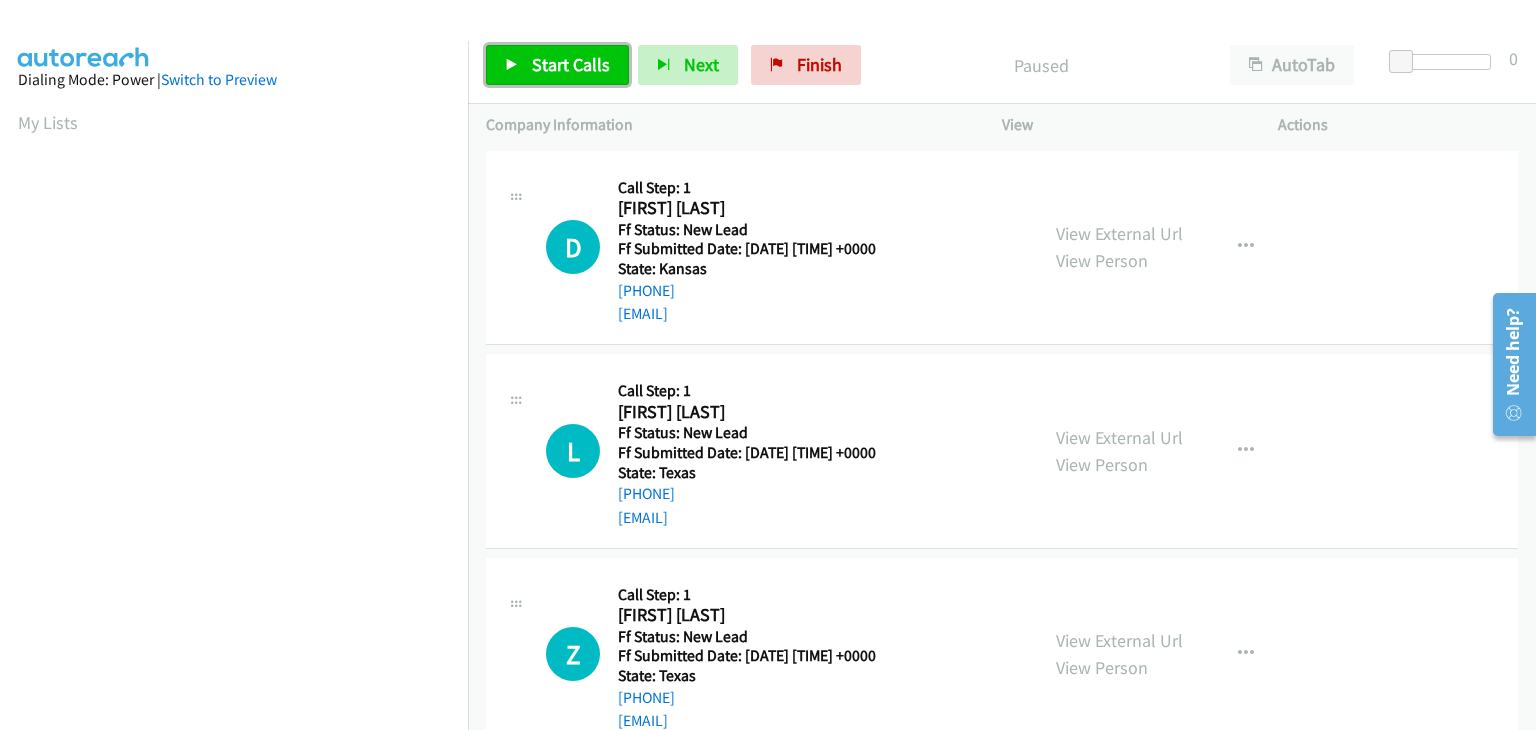 click on "Start Calls" at bounding box center [571, 64] 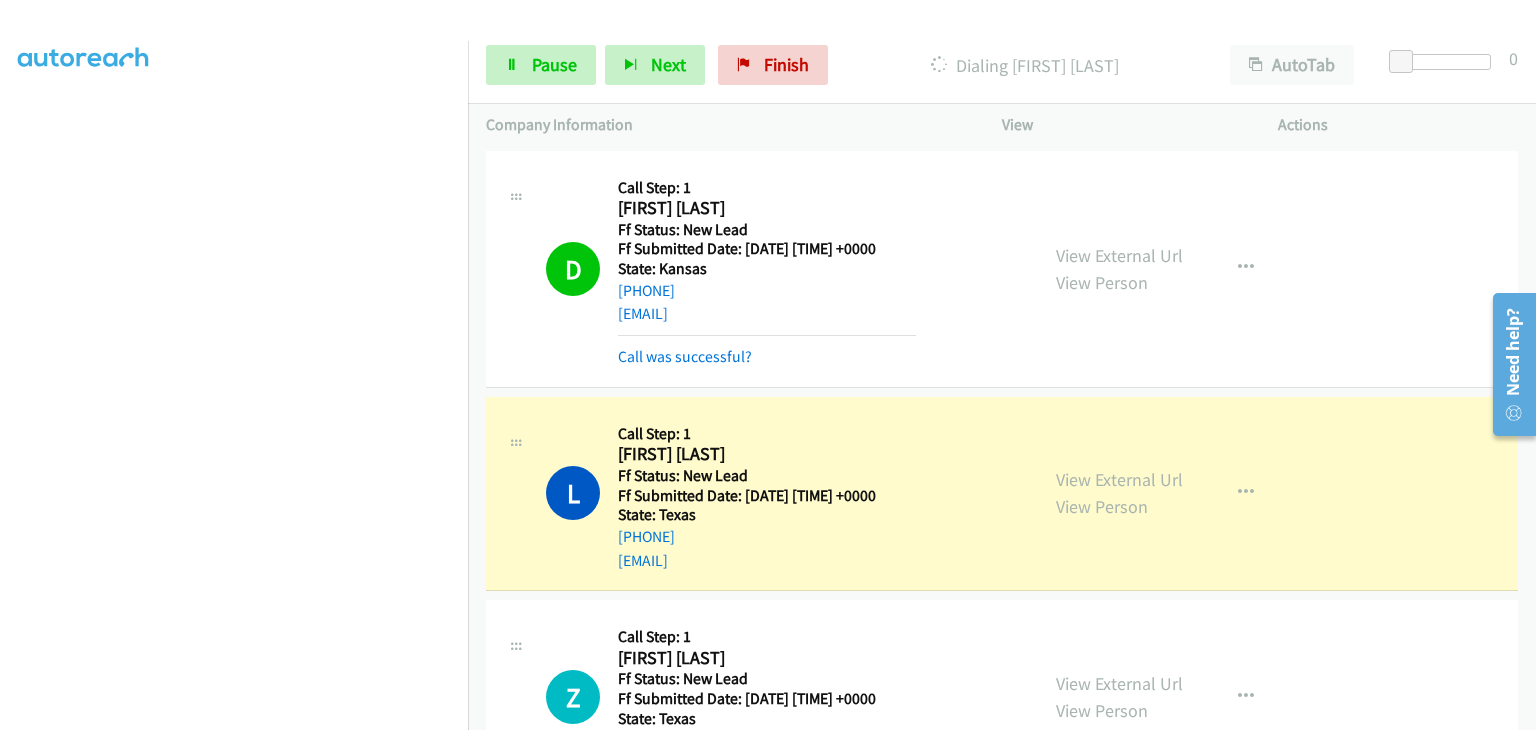 scroll, scrollTop: 392, scrollLeft: 0, axis: vertical 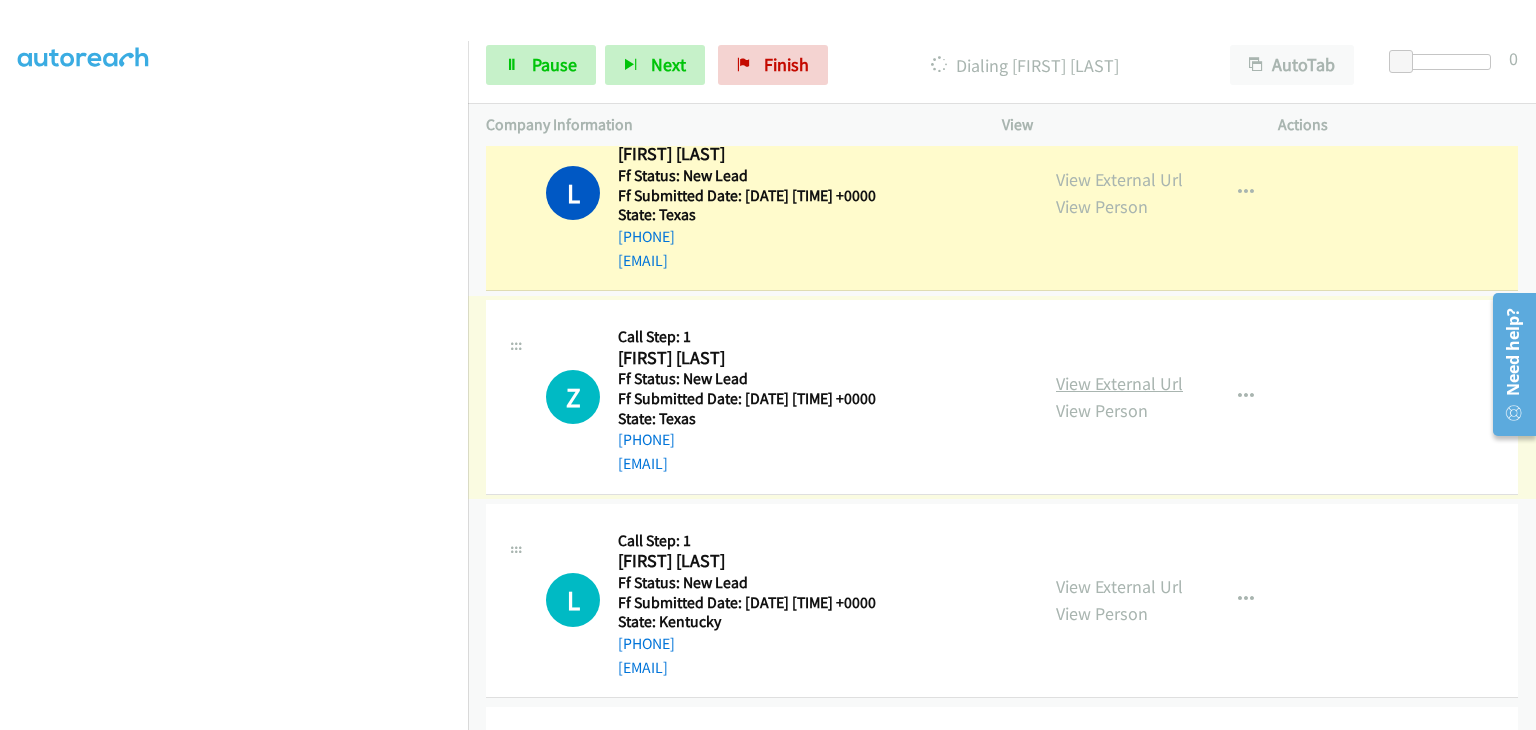 click on "View External Url" at bounding box center (1119, 383) 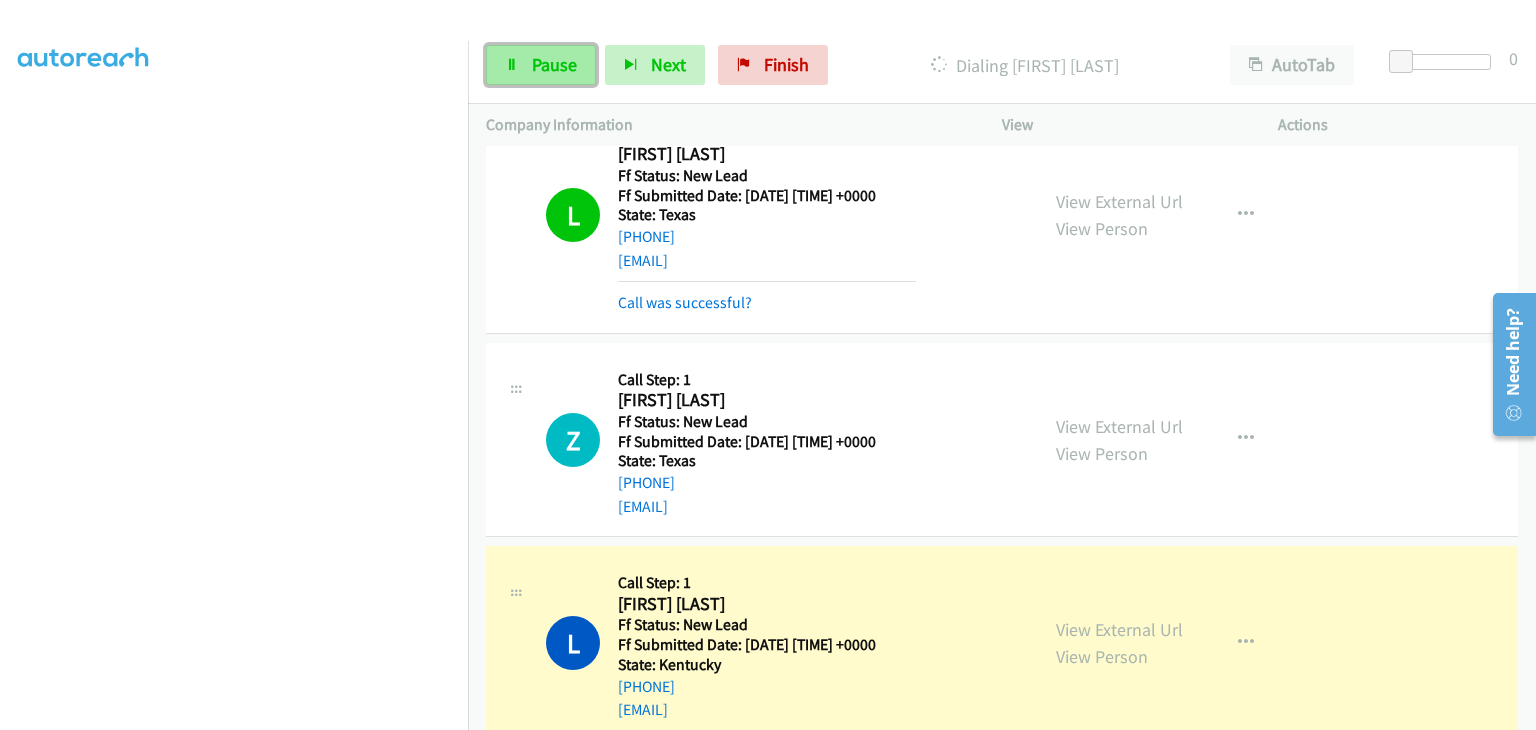click on "Pause" at bounding box center [541, 65] 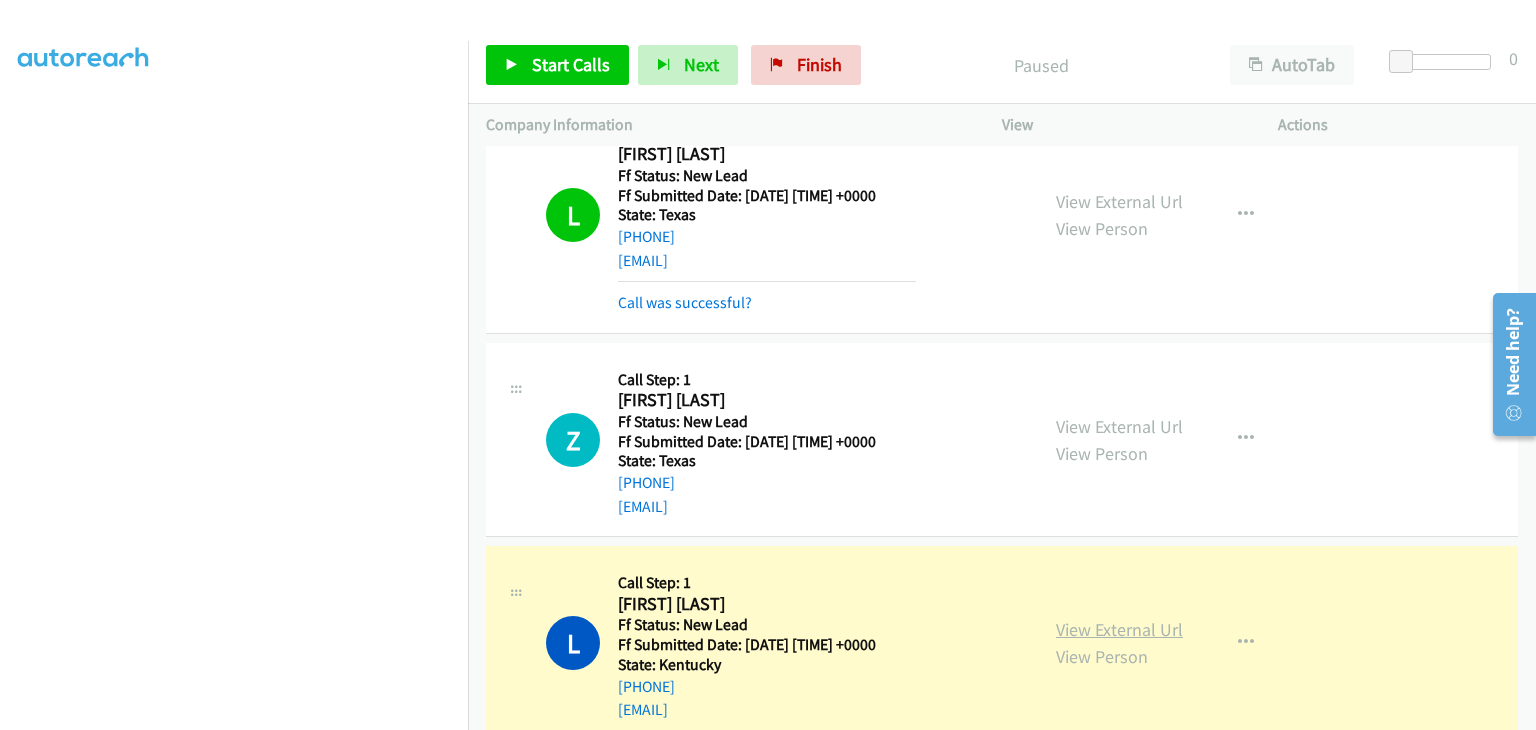 click on "View External Url" at bounding box center (1119, 629) 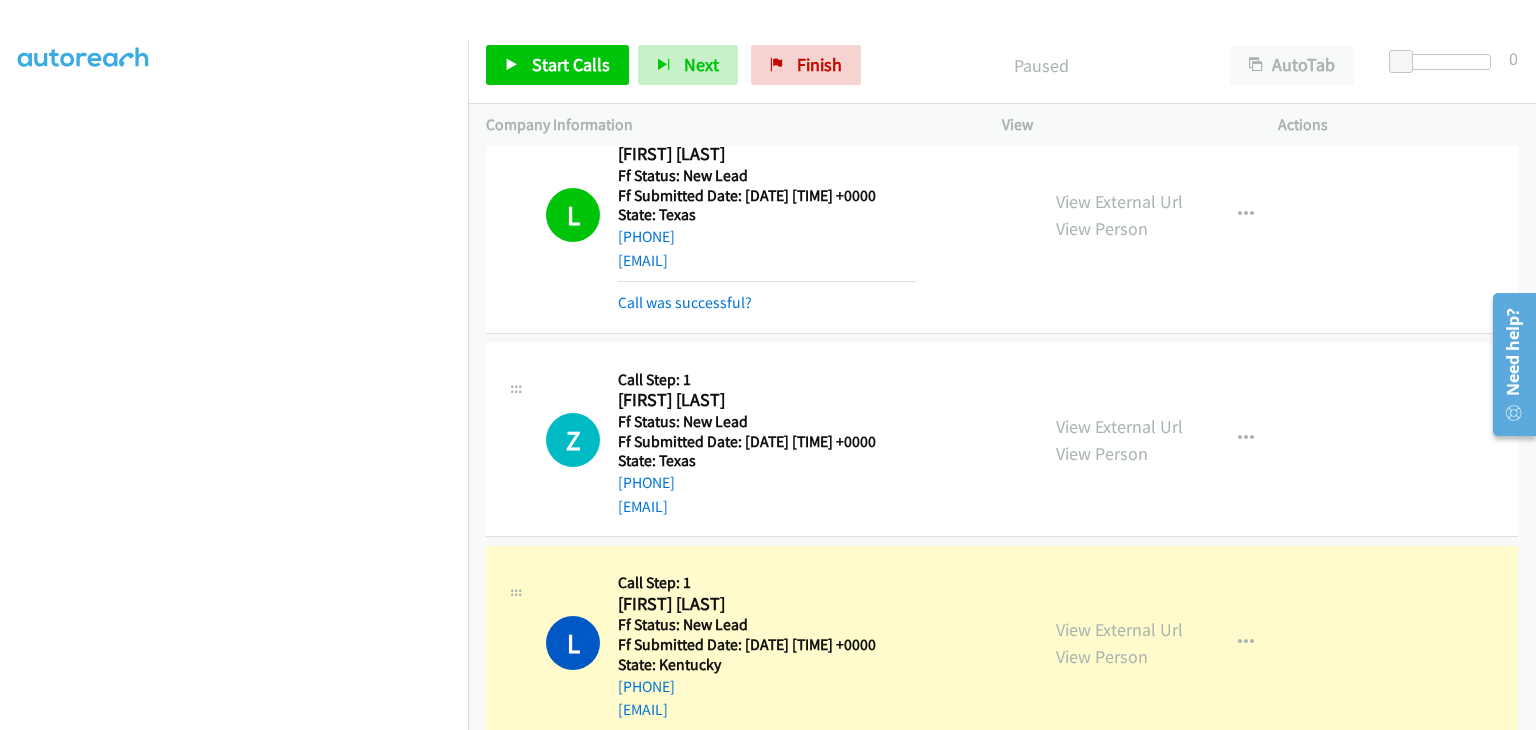 scroll, scrollTop: 392, scrollLeft: 0, axis: vertical 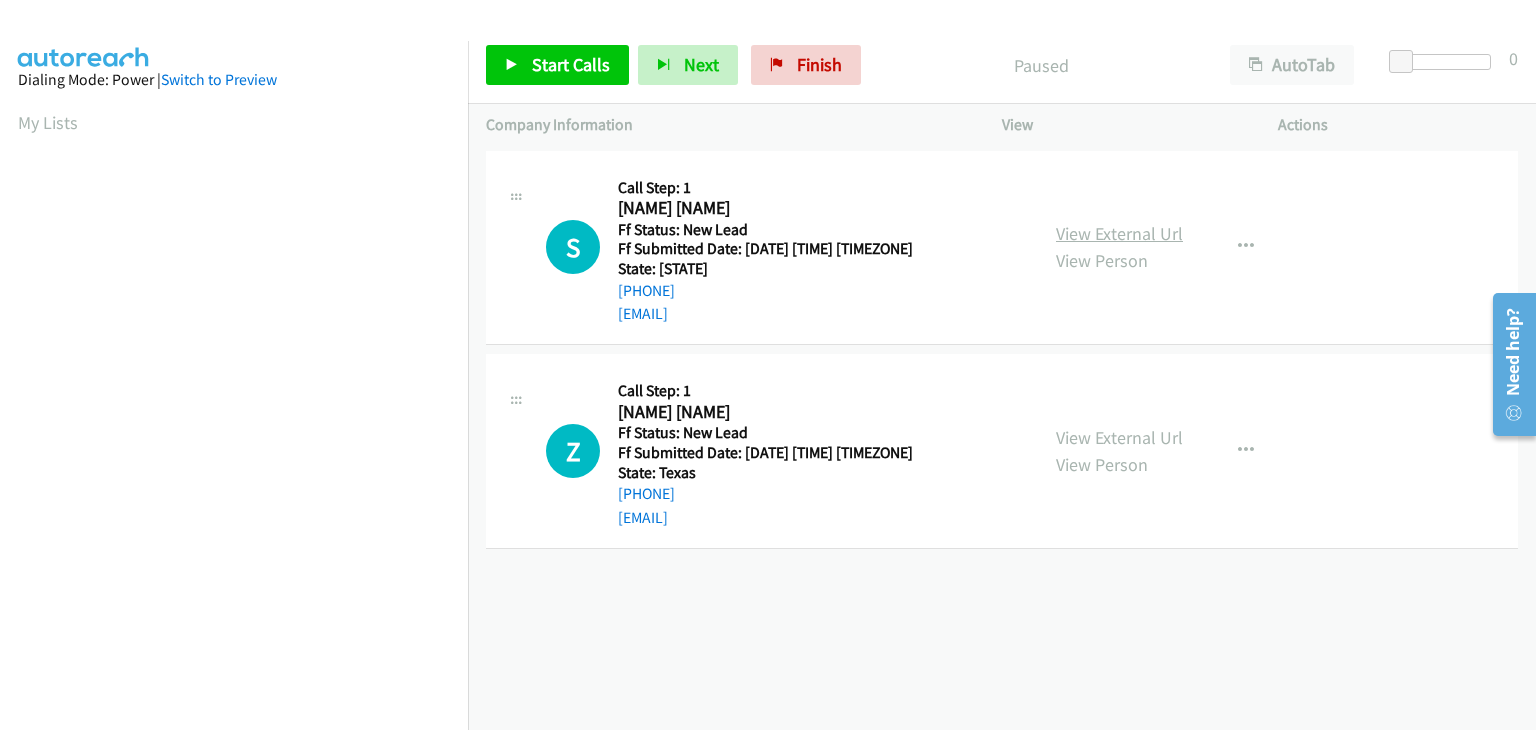 click on "View External Url" at bounding box center (1119, 233) 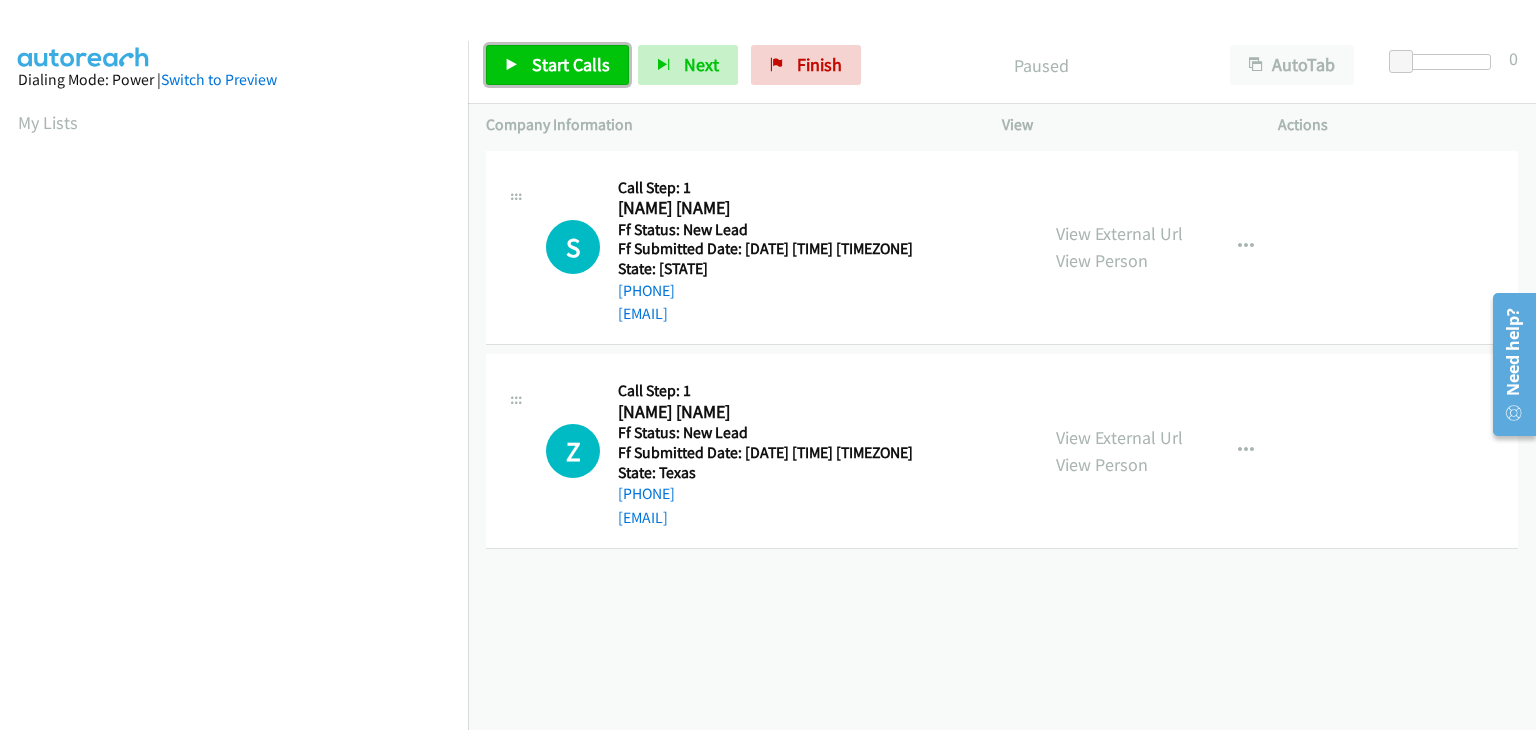click on "Start Calls" at bounding box center [571, 64] 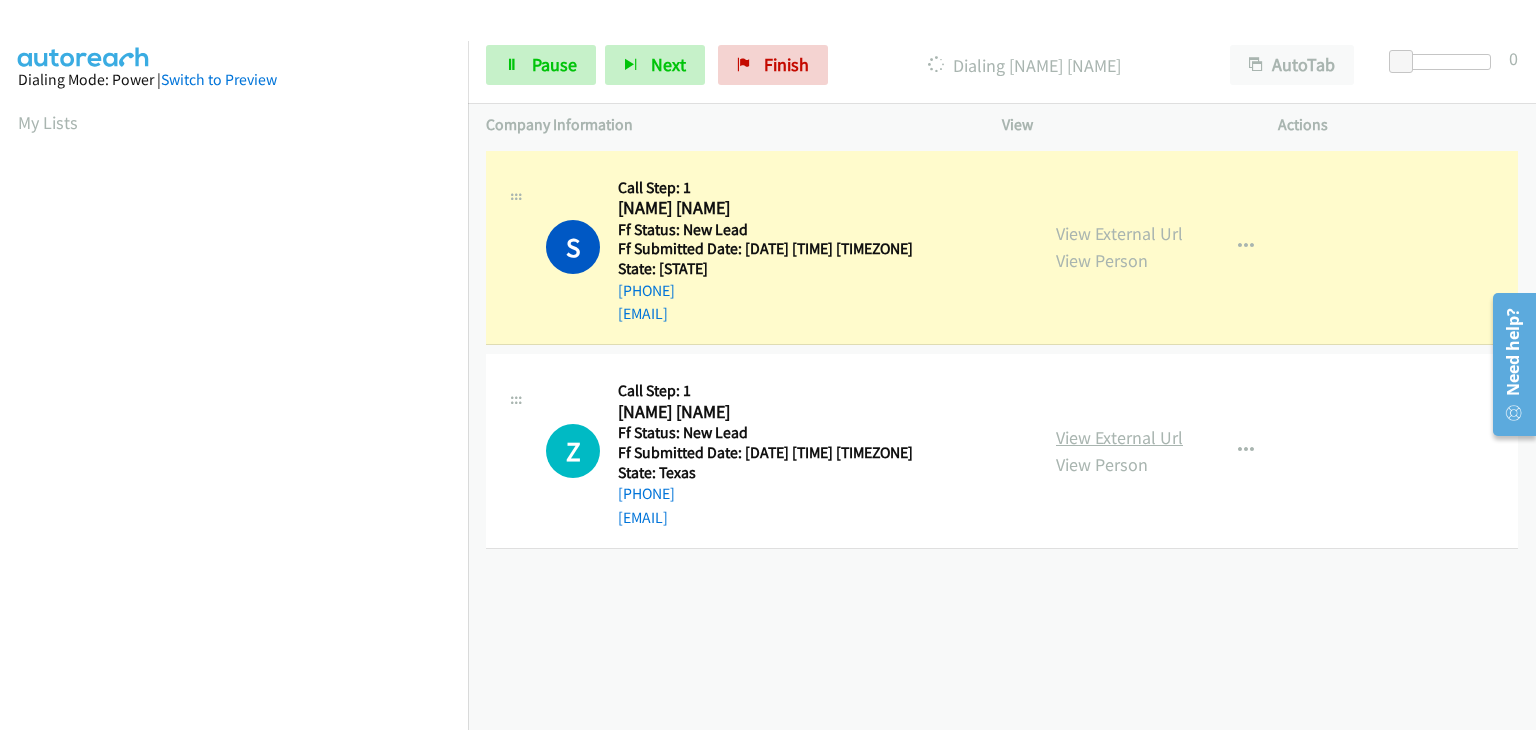 click on "View External Url" at bounding box center [1119, 437] 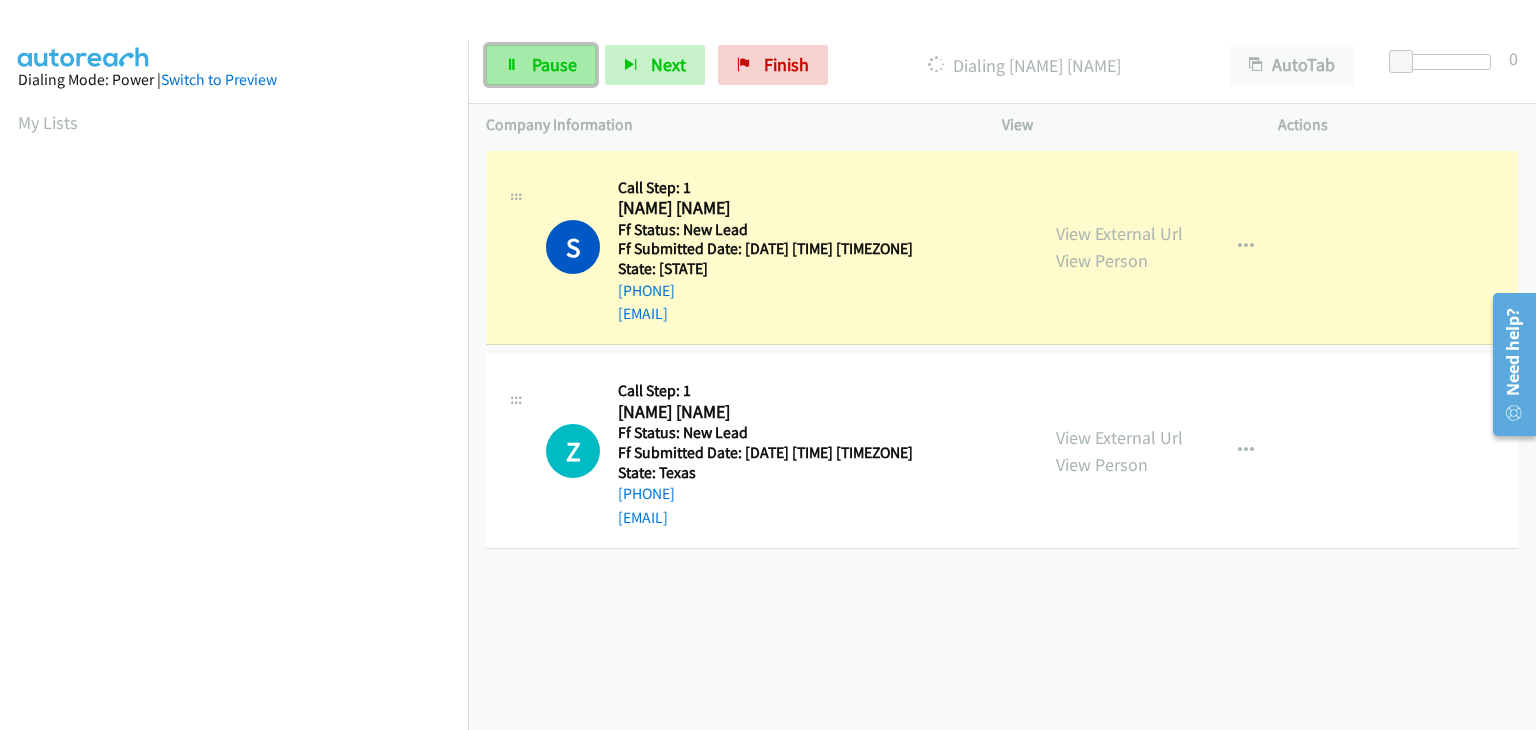 click on "Pause" at bounding box center [554, 64] 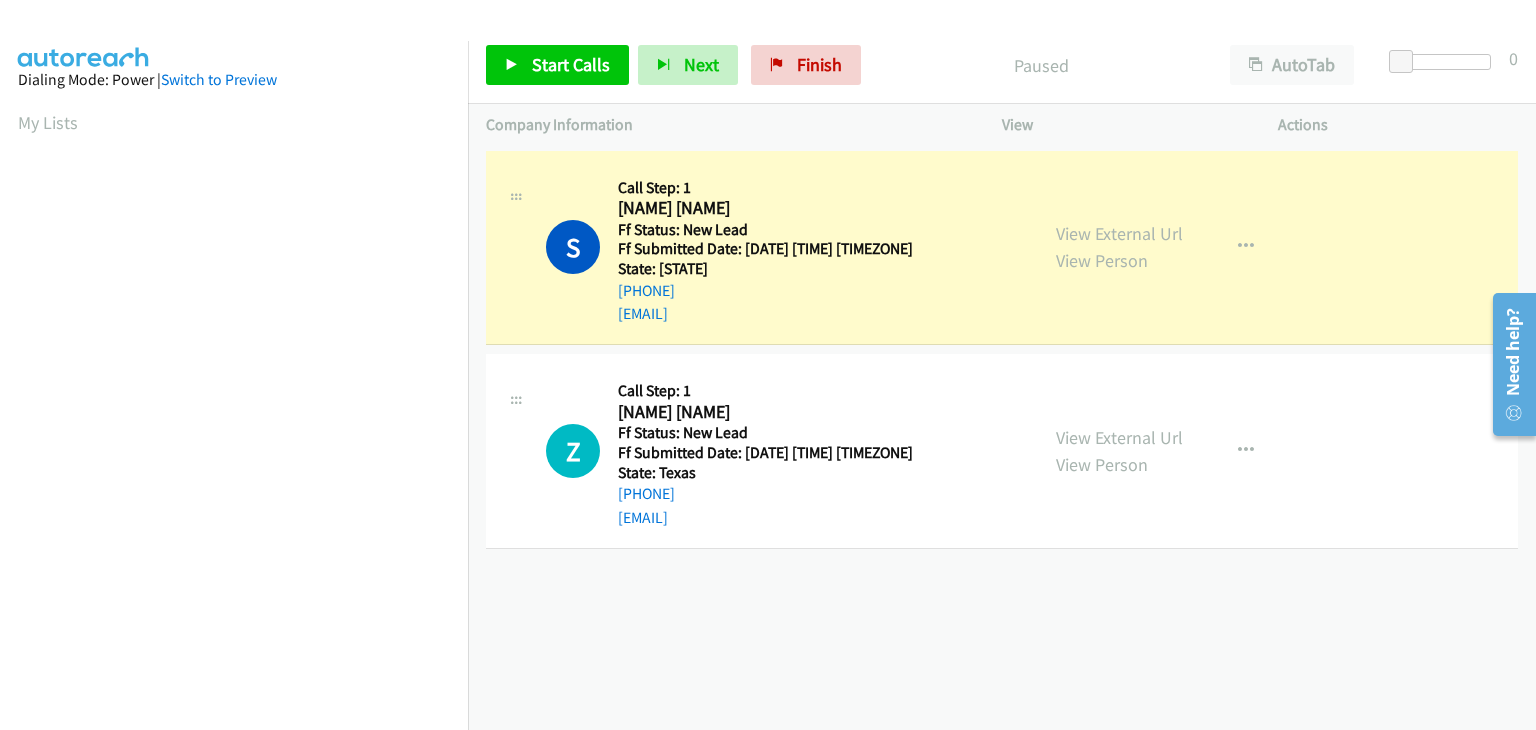 scroll, scrollTop: 392, scrollLeft: 0, axis: vertical 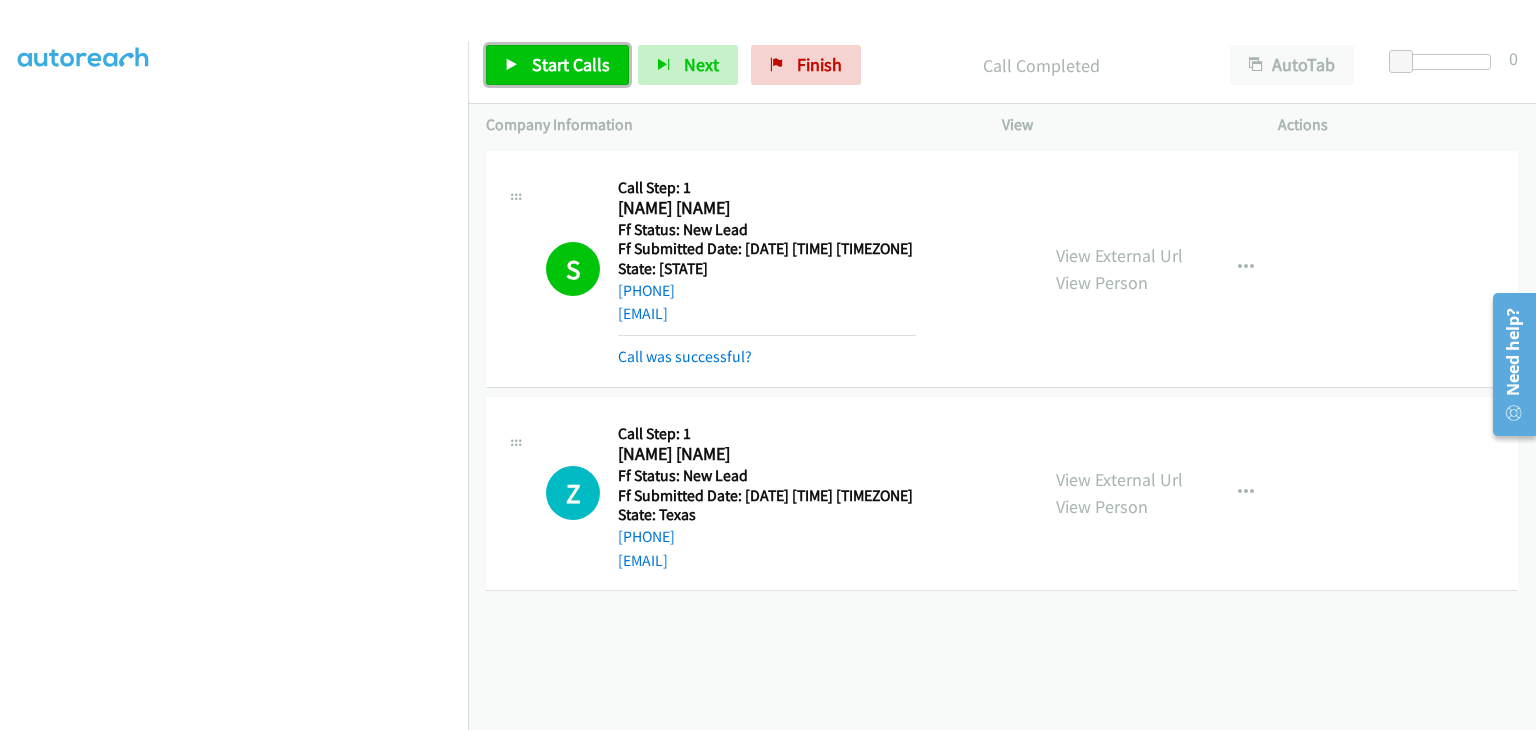 click on "Start Calls" at bounding box center [571, 64] 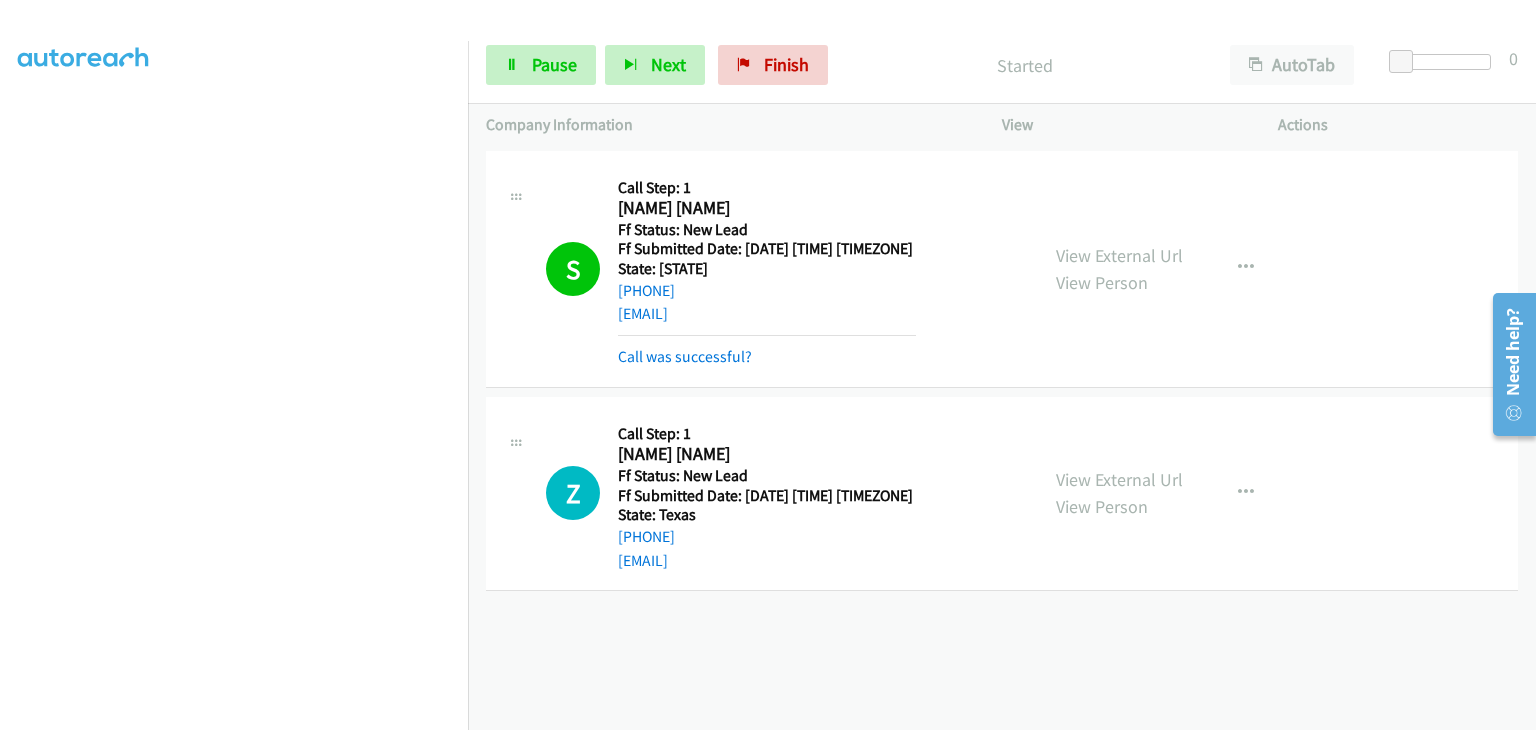 click on "Call was successful?" at bounding box center [767, 357] 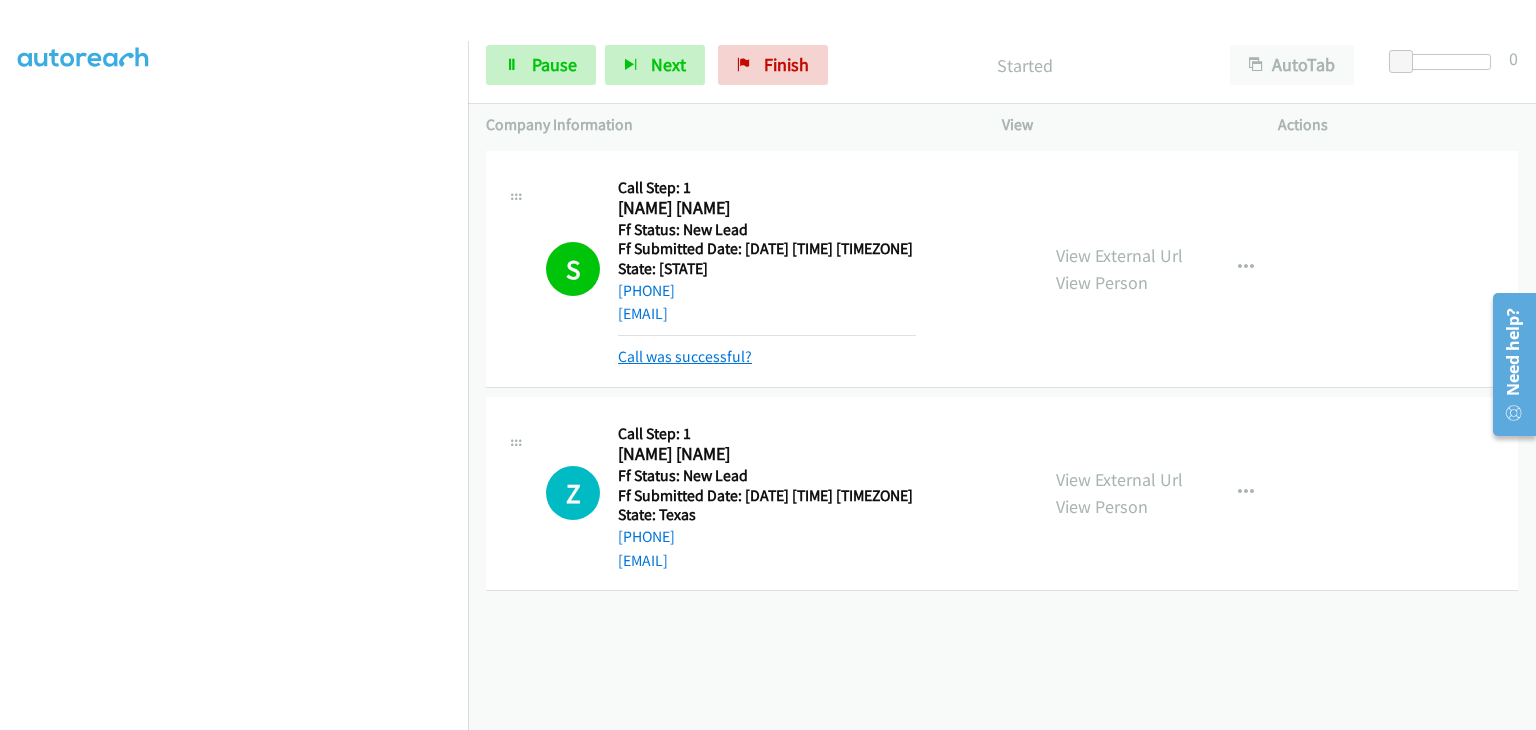click on "Call was successful?" at bounding box center [685, 356] 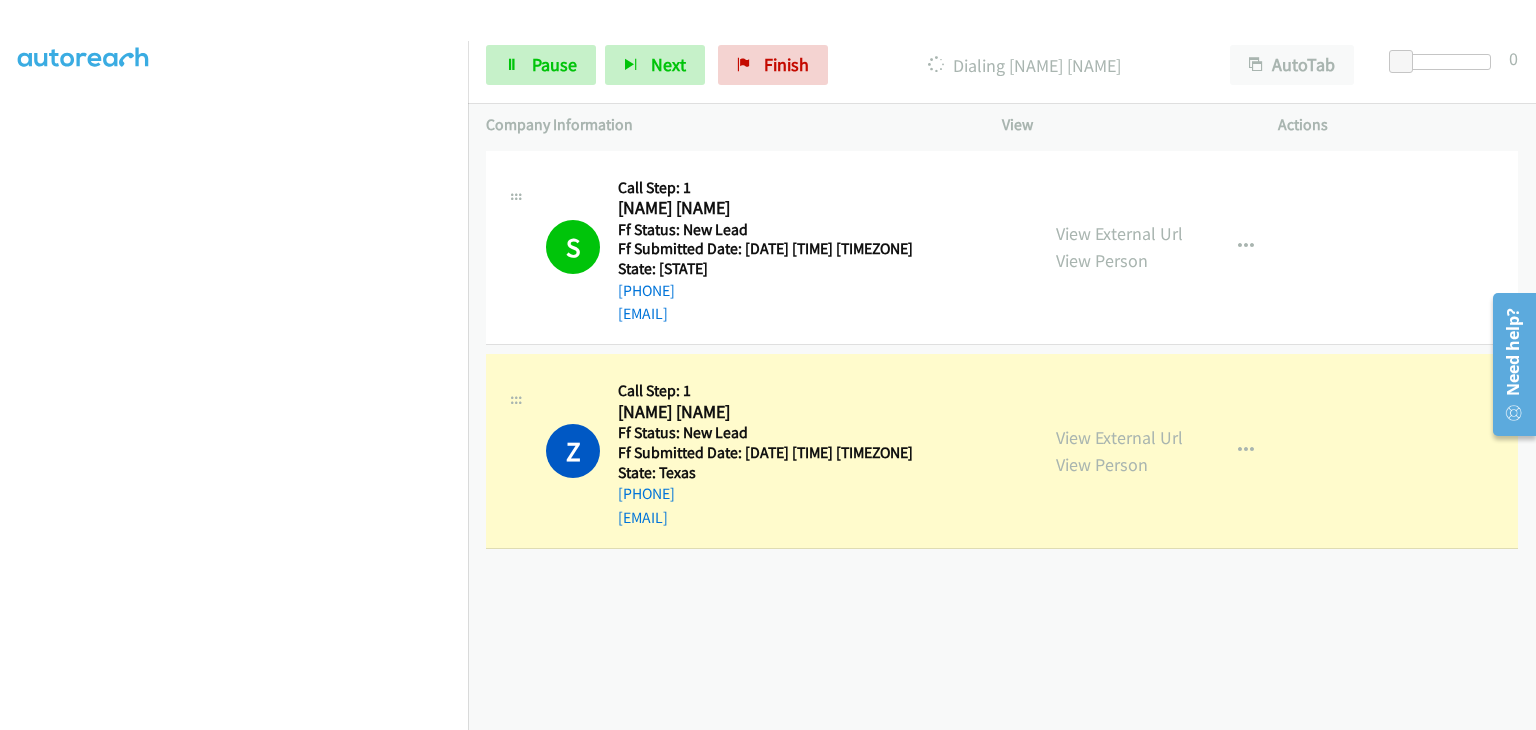 scroll, scrollTop: 392, scrollLeft: 0, axis: vertical 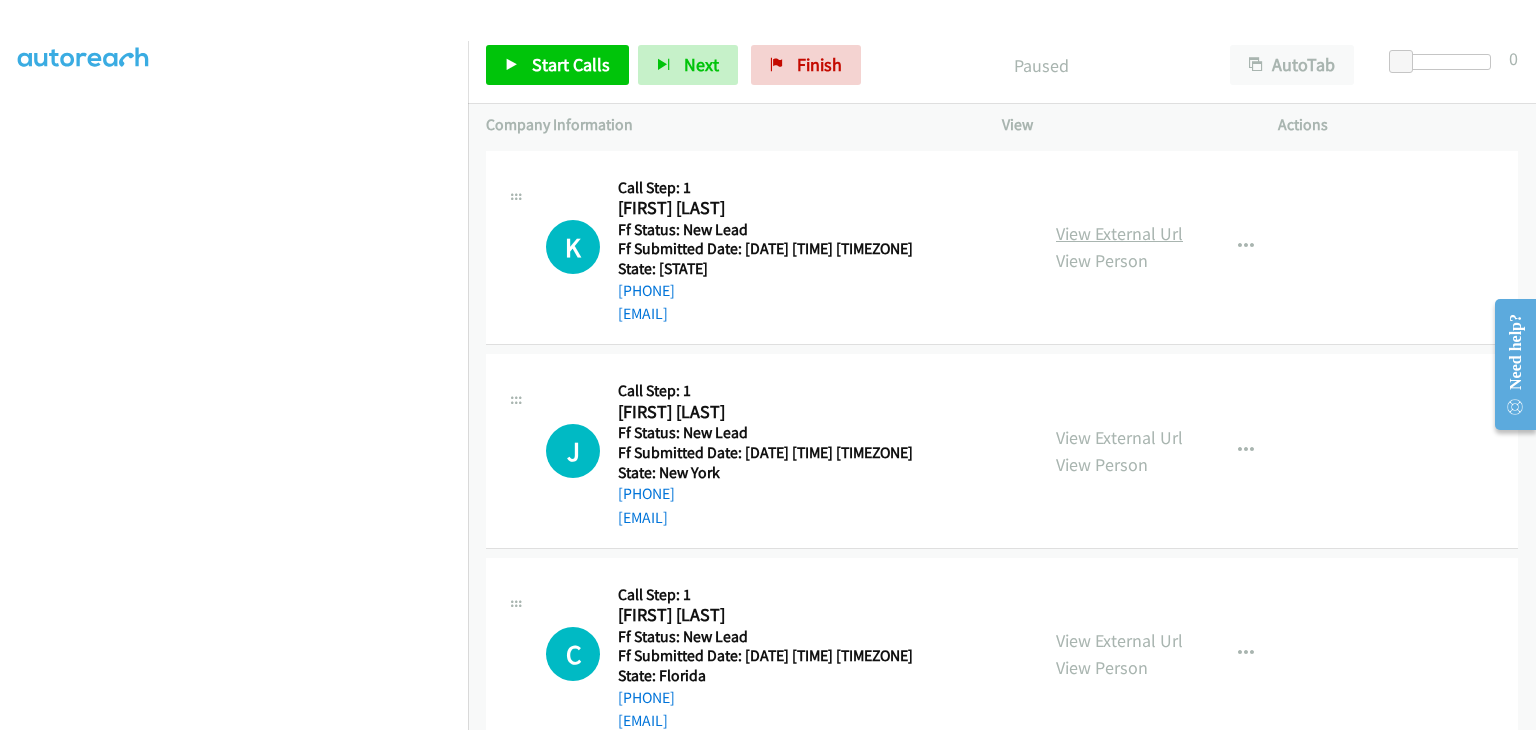 click on "View External Url" at bounding box center (1119, 233) 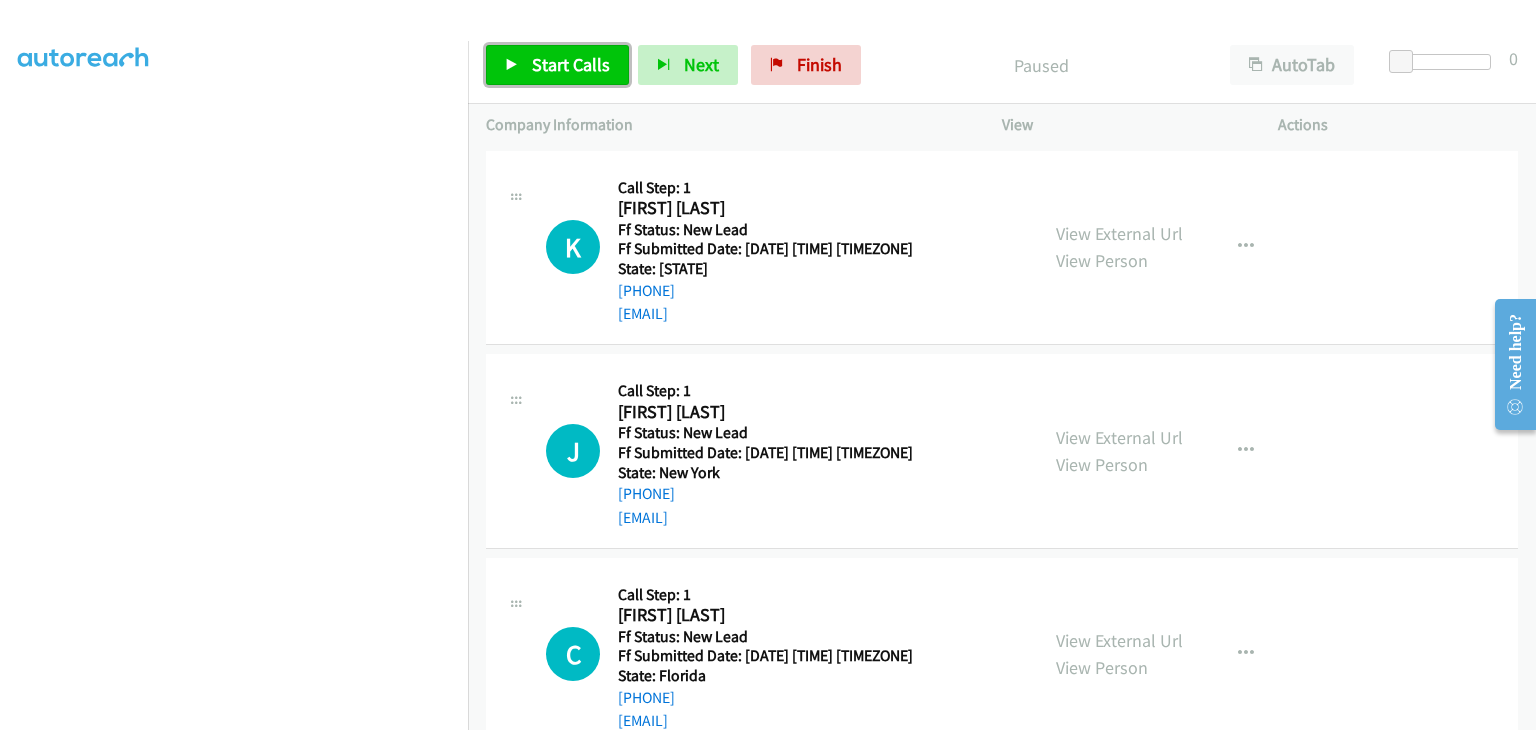 click on "Start Calls" at bounding box center [571, 64] 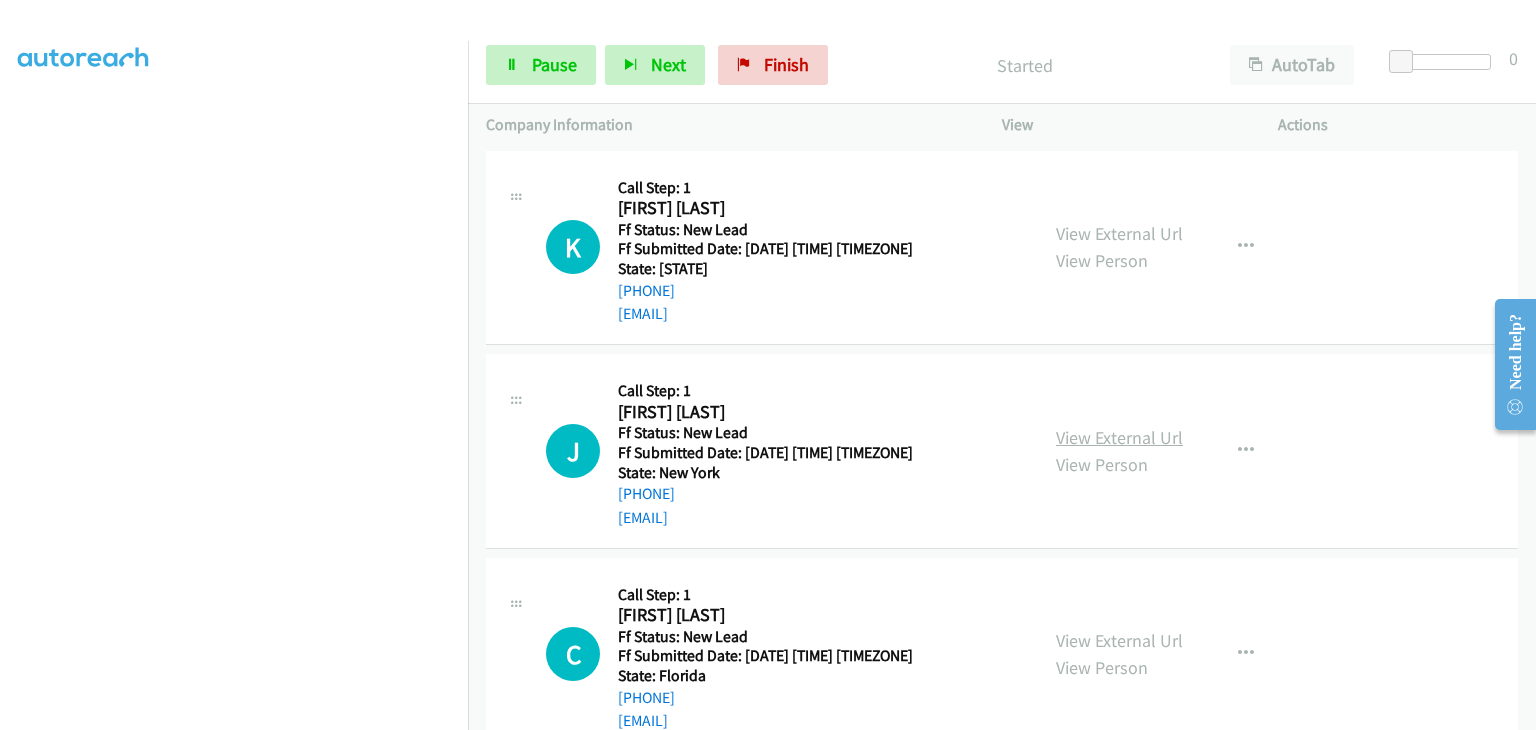 click on "View External Url" at bounding box center (1119, 437) 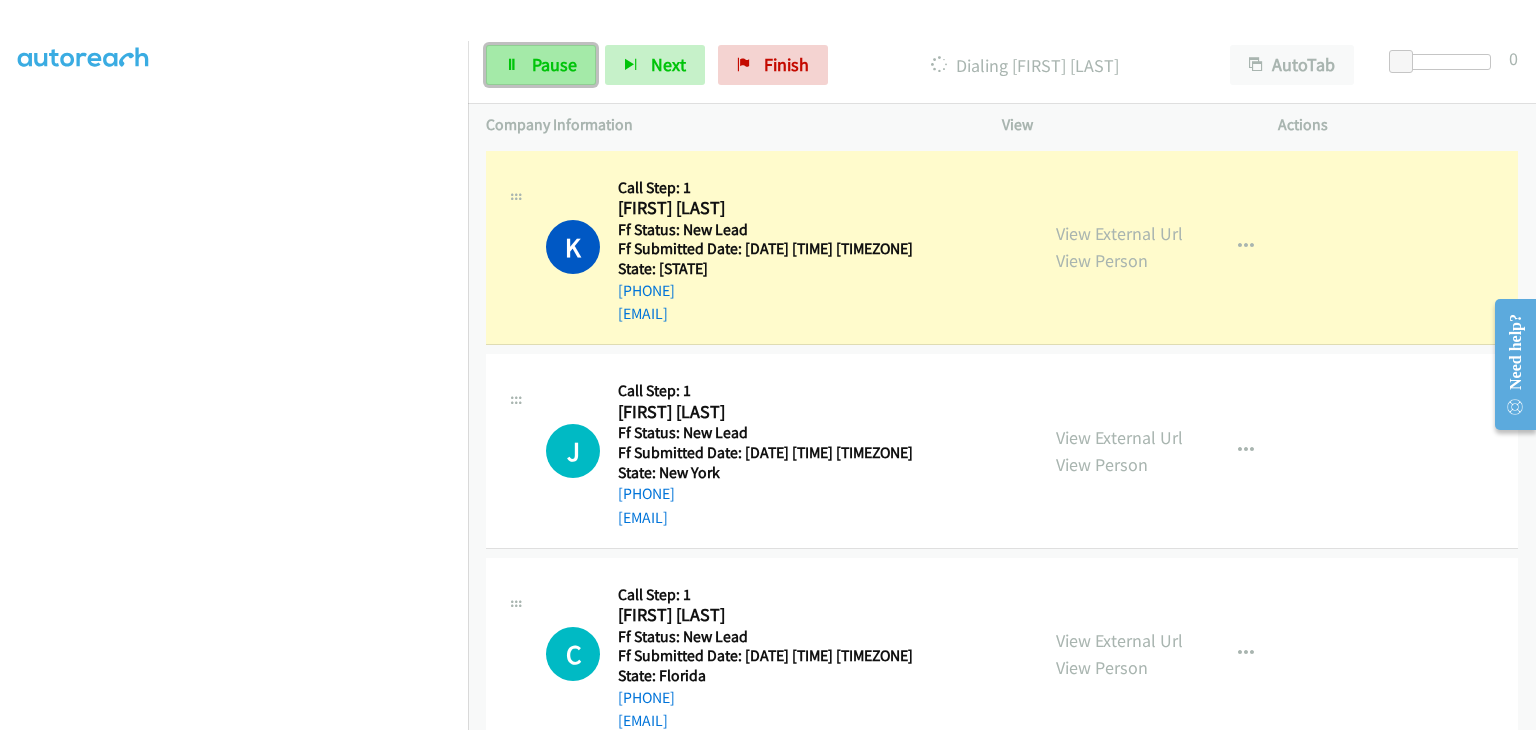 click on "Pause" at bounding box center [541, 65] 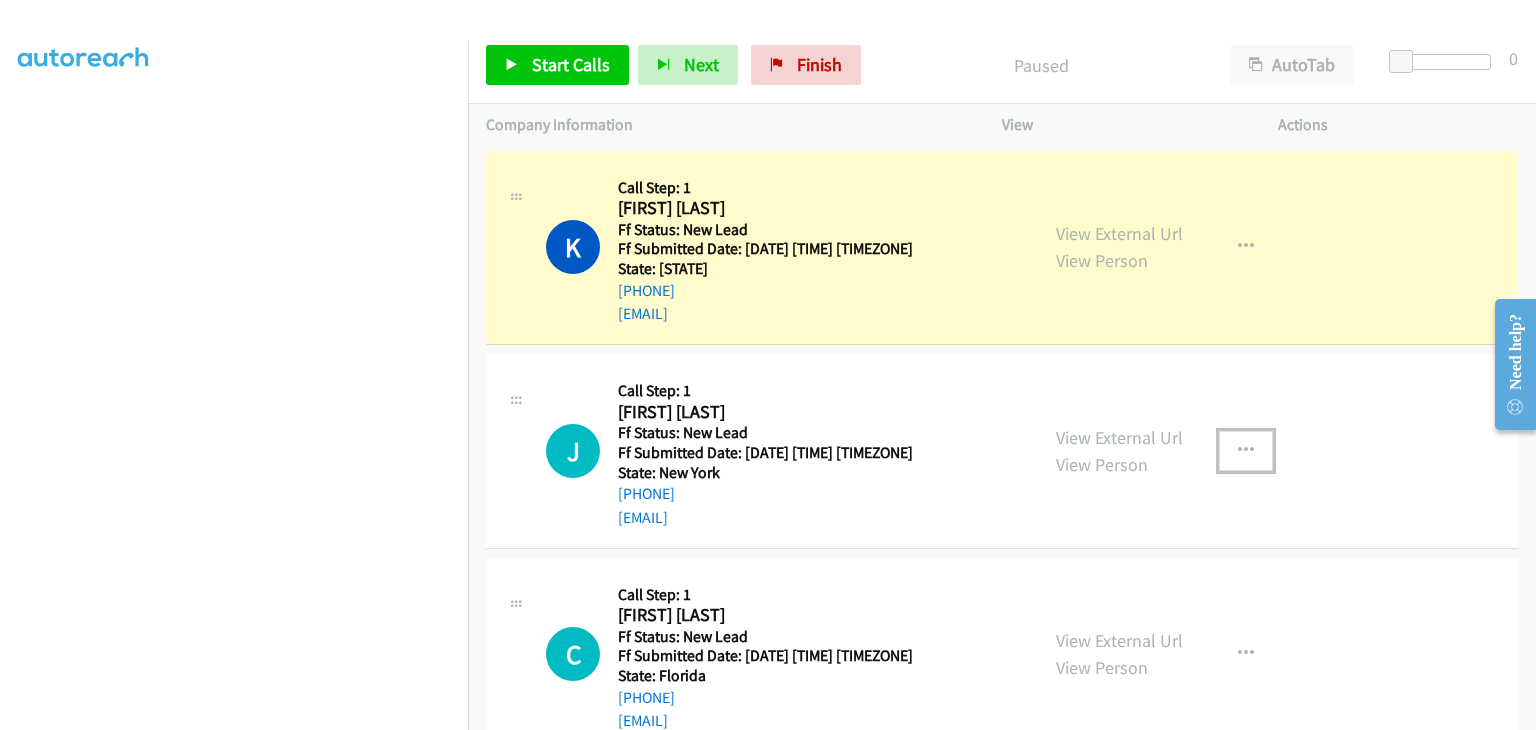 click at bounding box center [1246, 451] 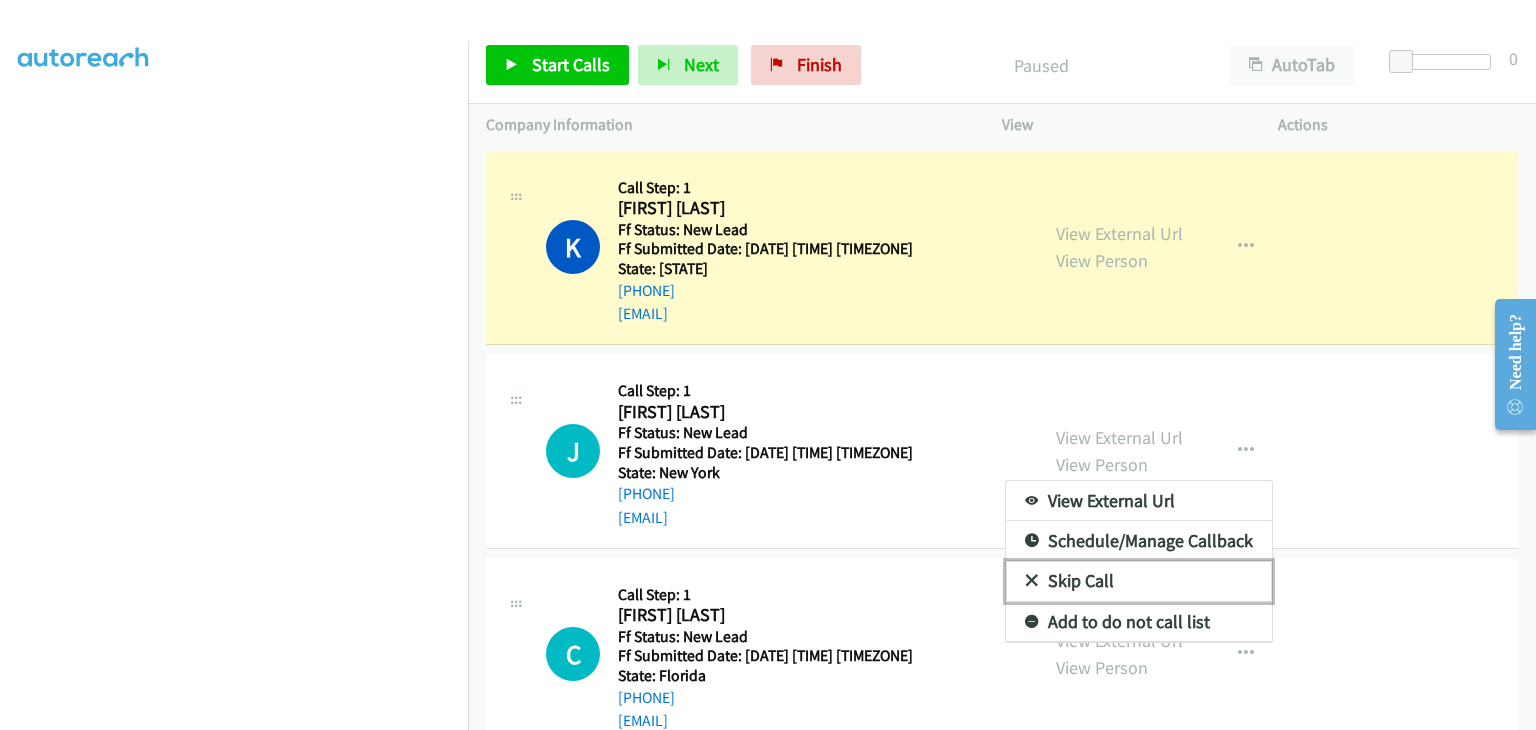 click on "Skip Call" at bounding box center [1139, 581] 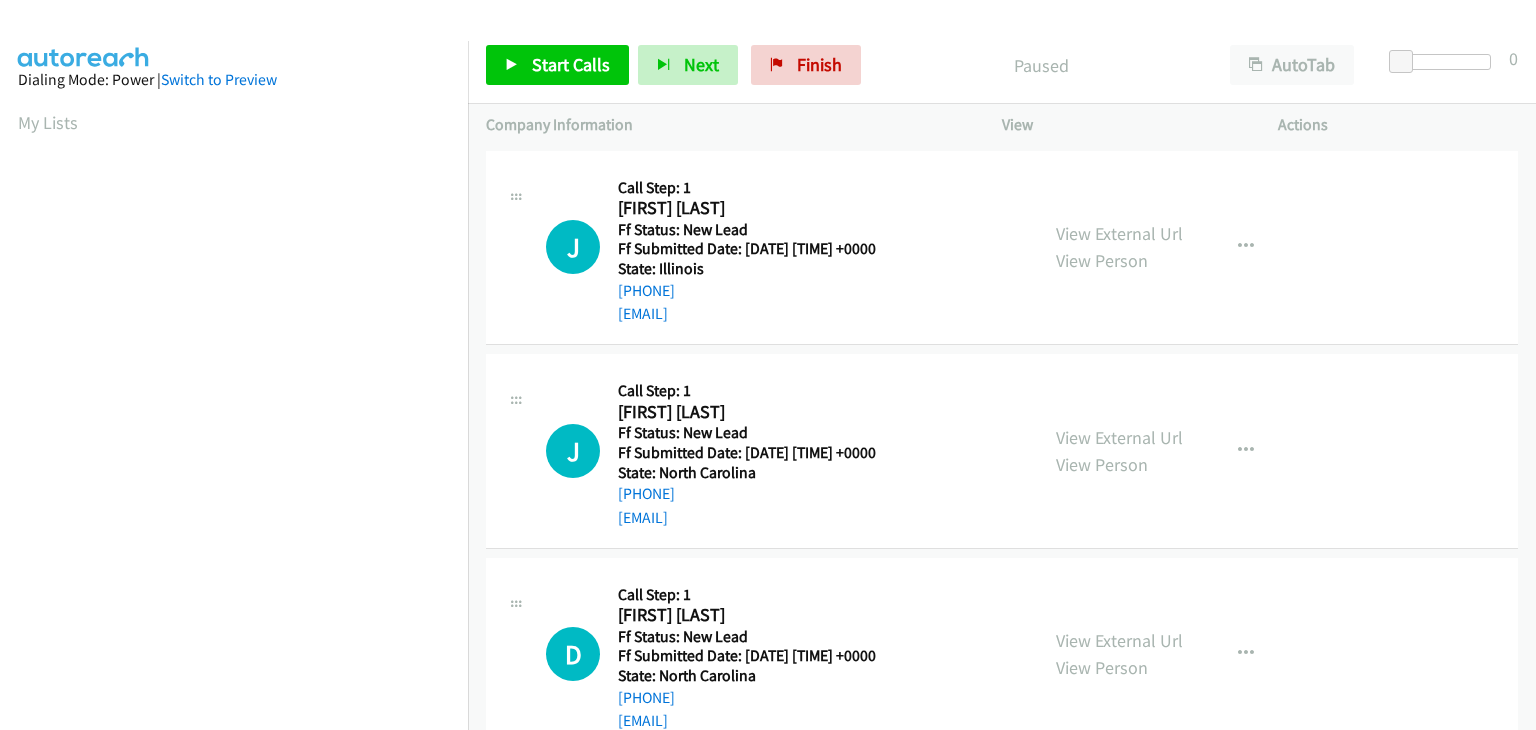 scroll, scrollTop: 0, scrollLeft: 0, axis: both 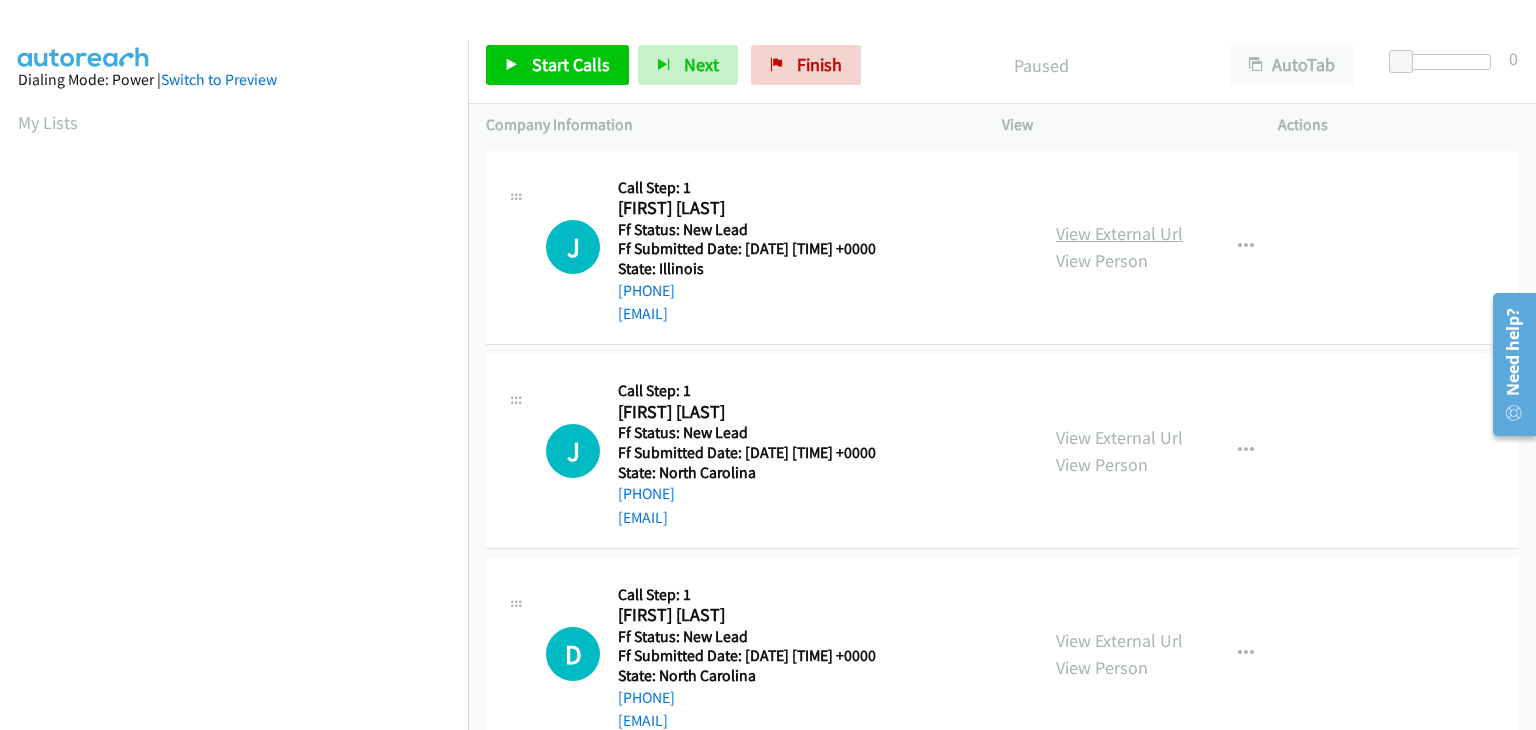 click on "View External Url" at bounding box center [1119, 233] 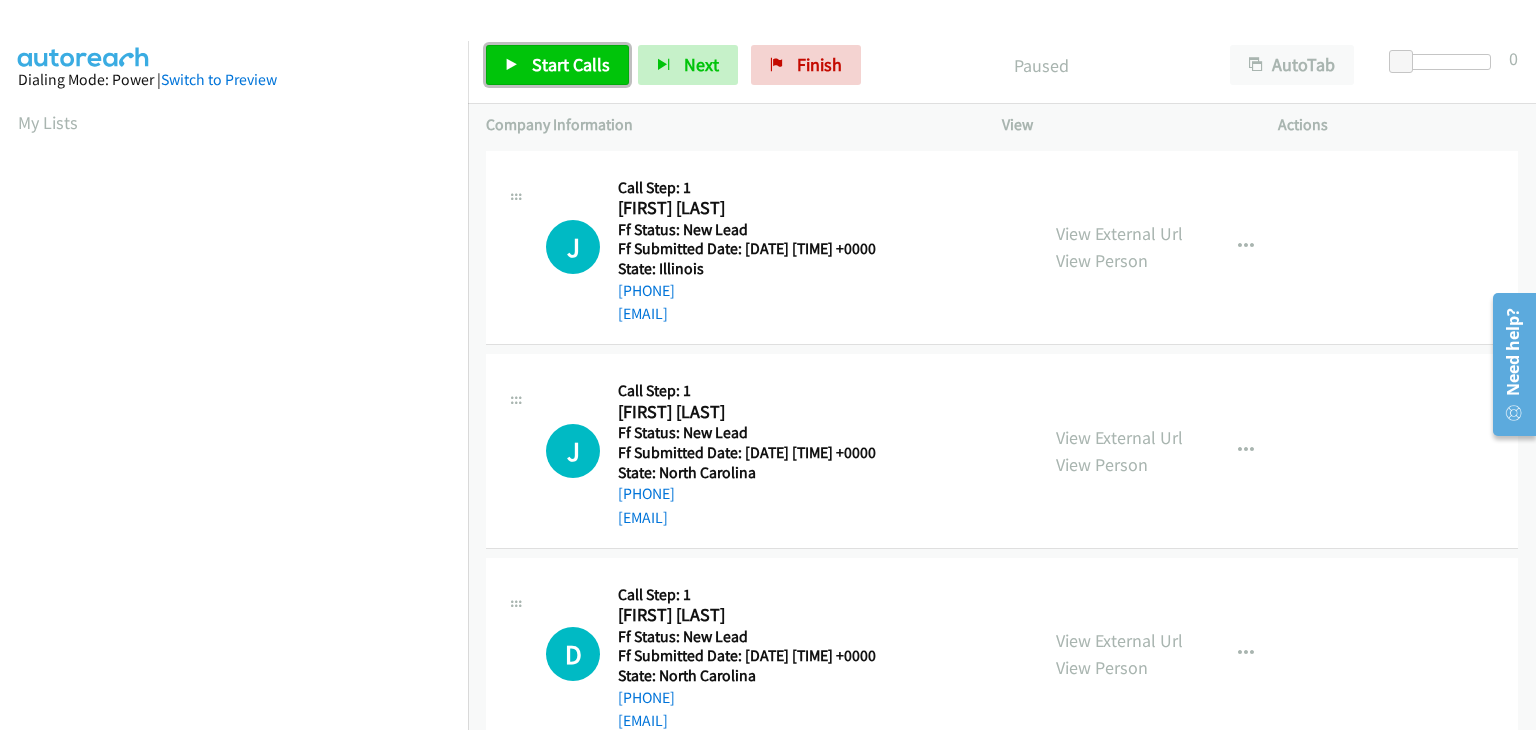 click on "Start Calls" at bounding box center (571, 64) 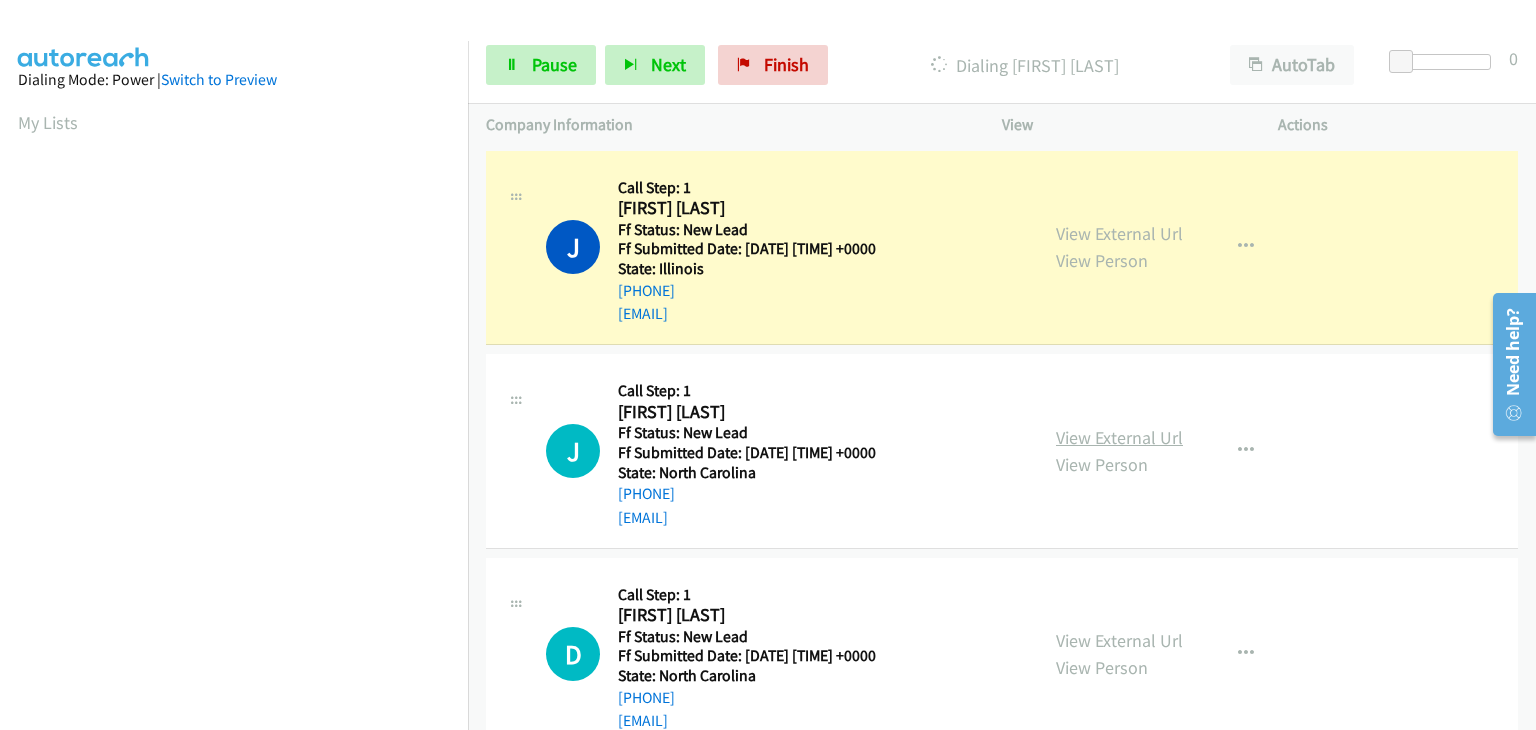 click on "View External Url" at bounding box center [1119, 437] 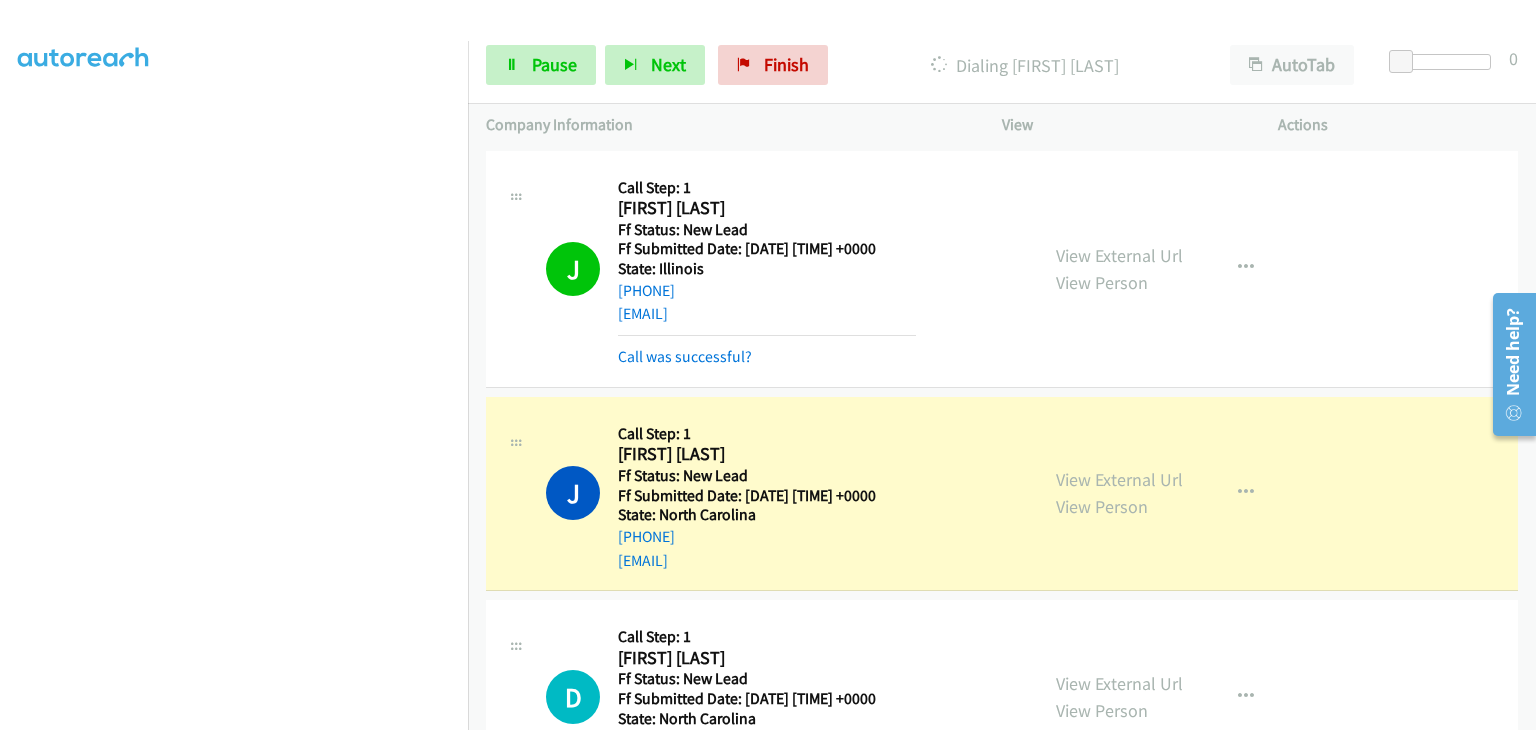 scroll, scrollTop: 0, scrollLeft: 0, axis: both 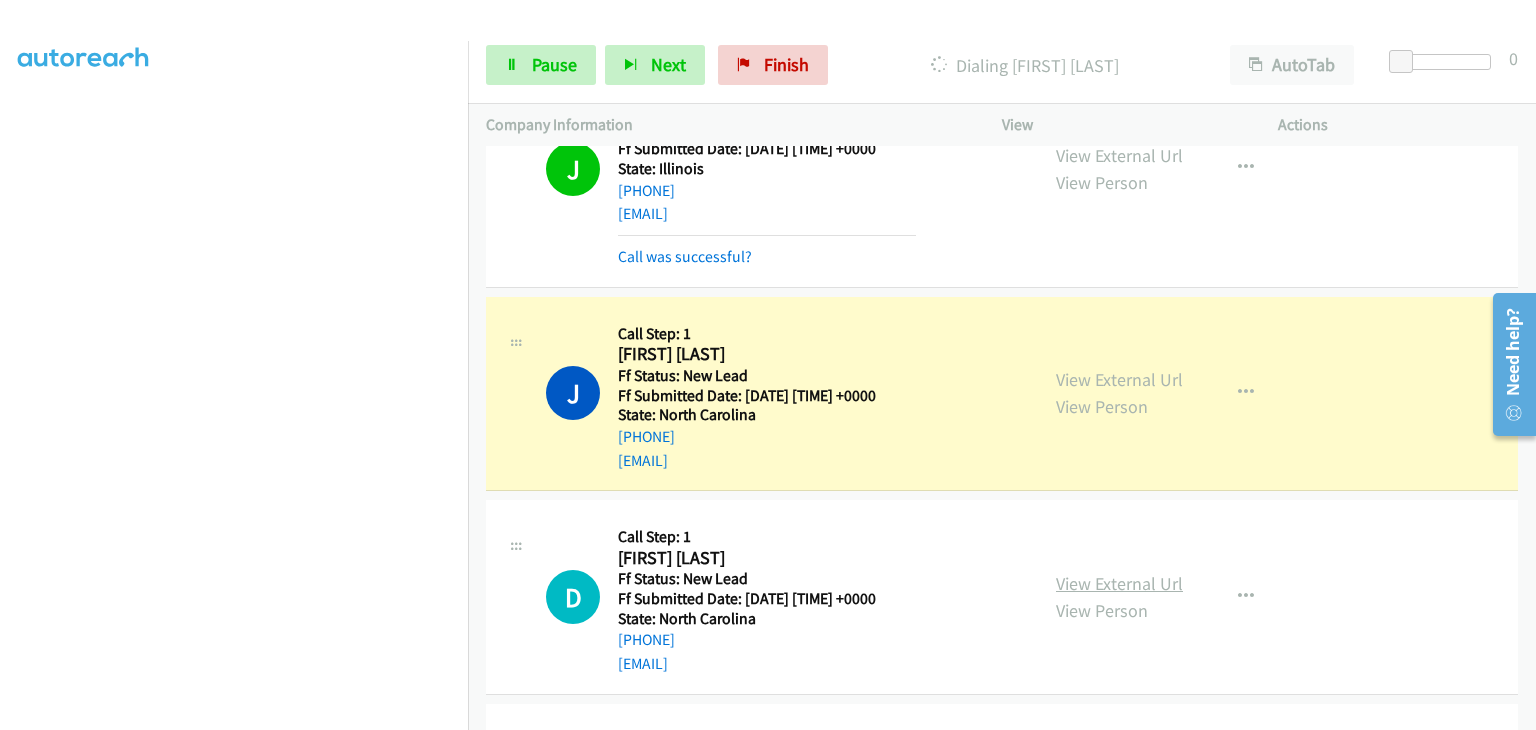 click on "View External Url" at bounding box center (1119, 583) 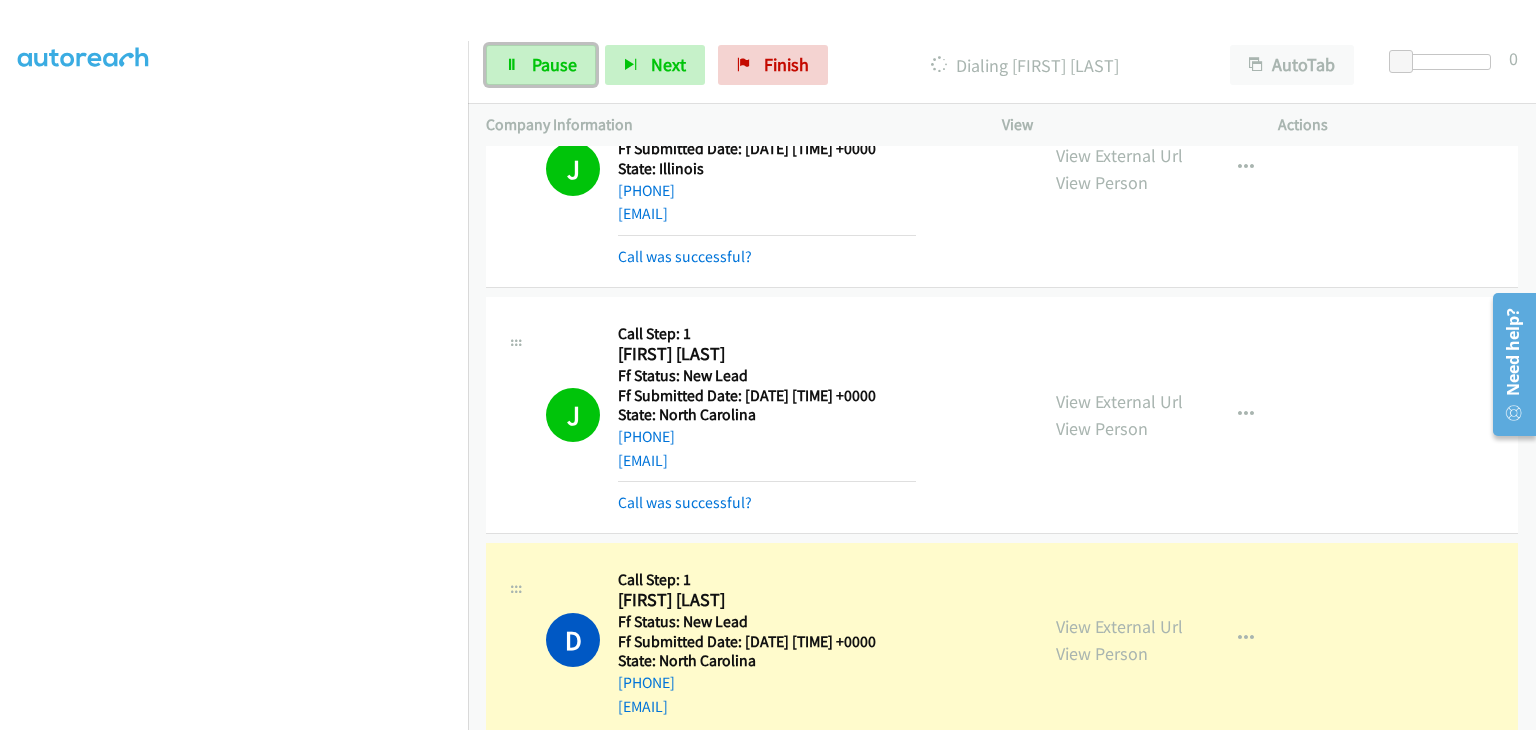 drag, startPoint x: 545, startPoint y: 60, endPoint x: 477, endPoint y: 236, distance: 188.67963 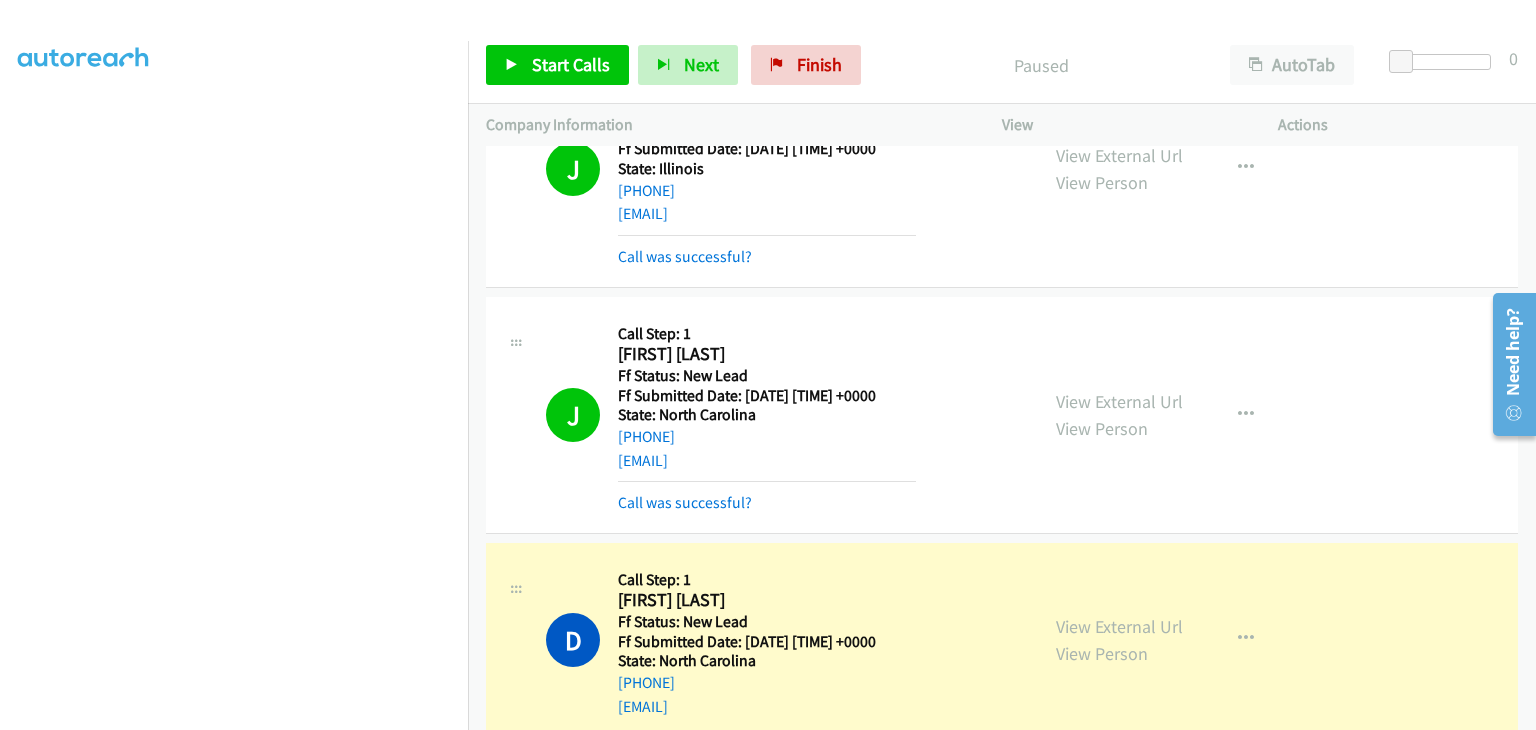 scroll, scrollTop: 392, scrollLeft: 0, axis: vertical 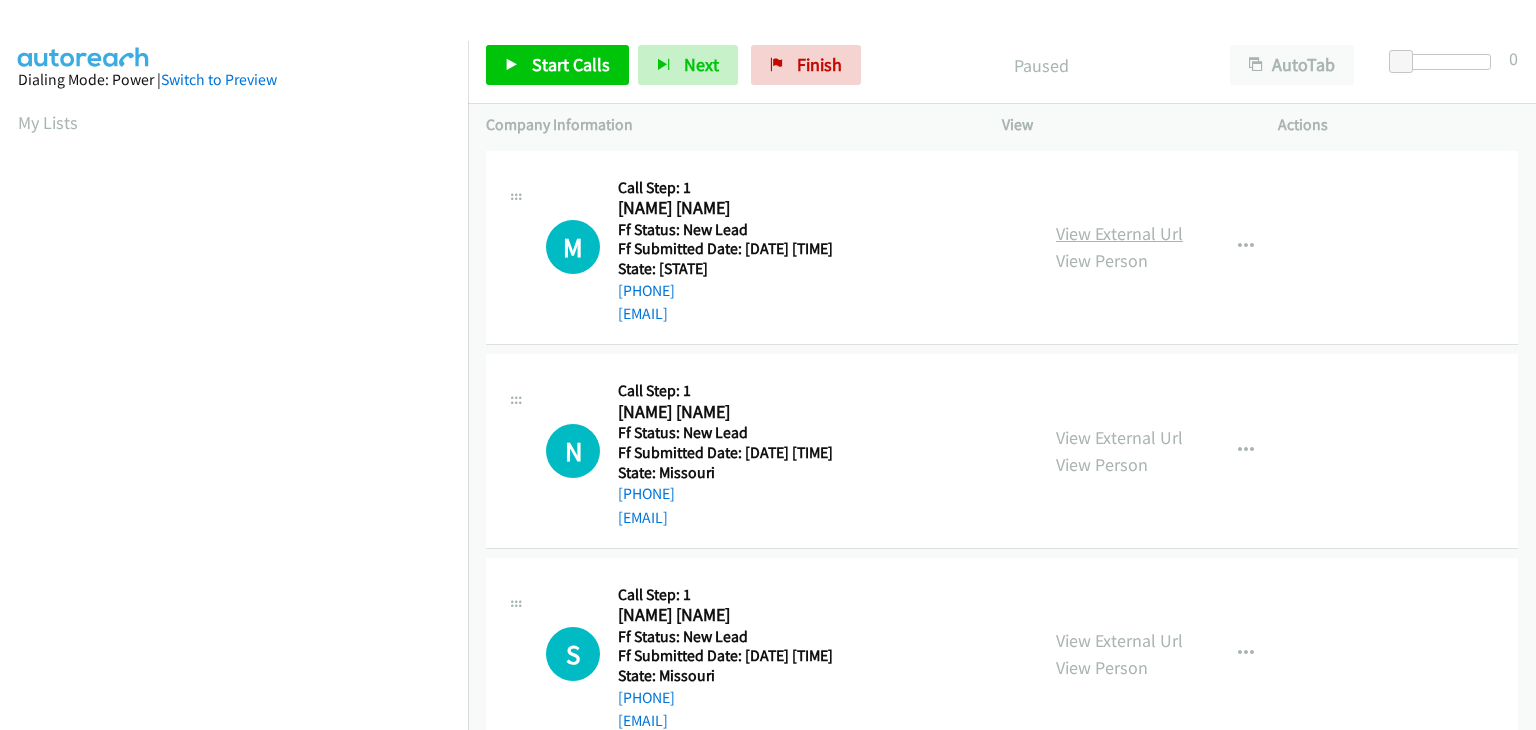 click on "View External Url" at bounding box center (1119, 233) 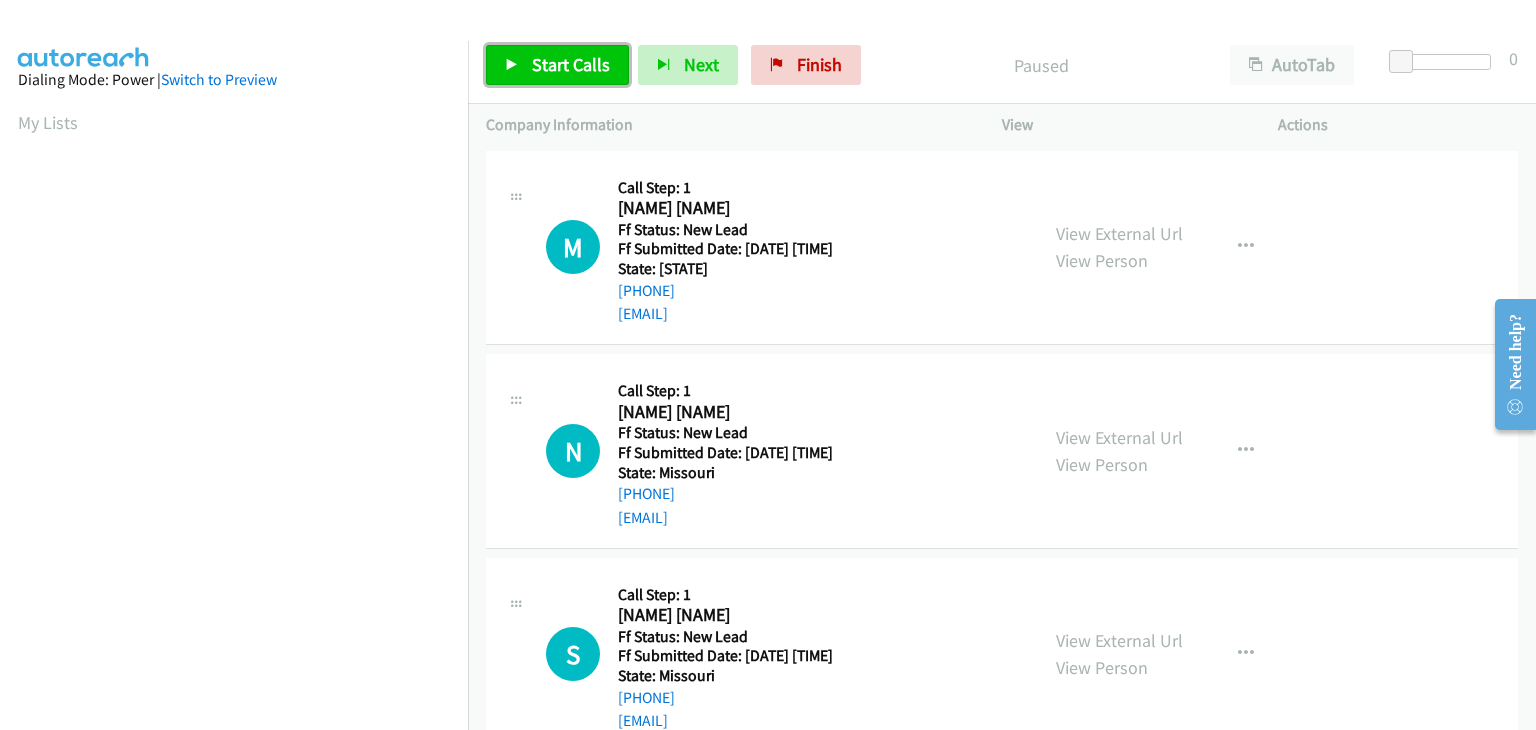 click on "Start Calls" at bounding box center [571, 64] 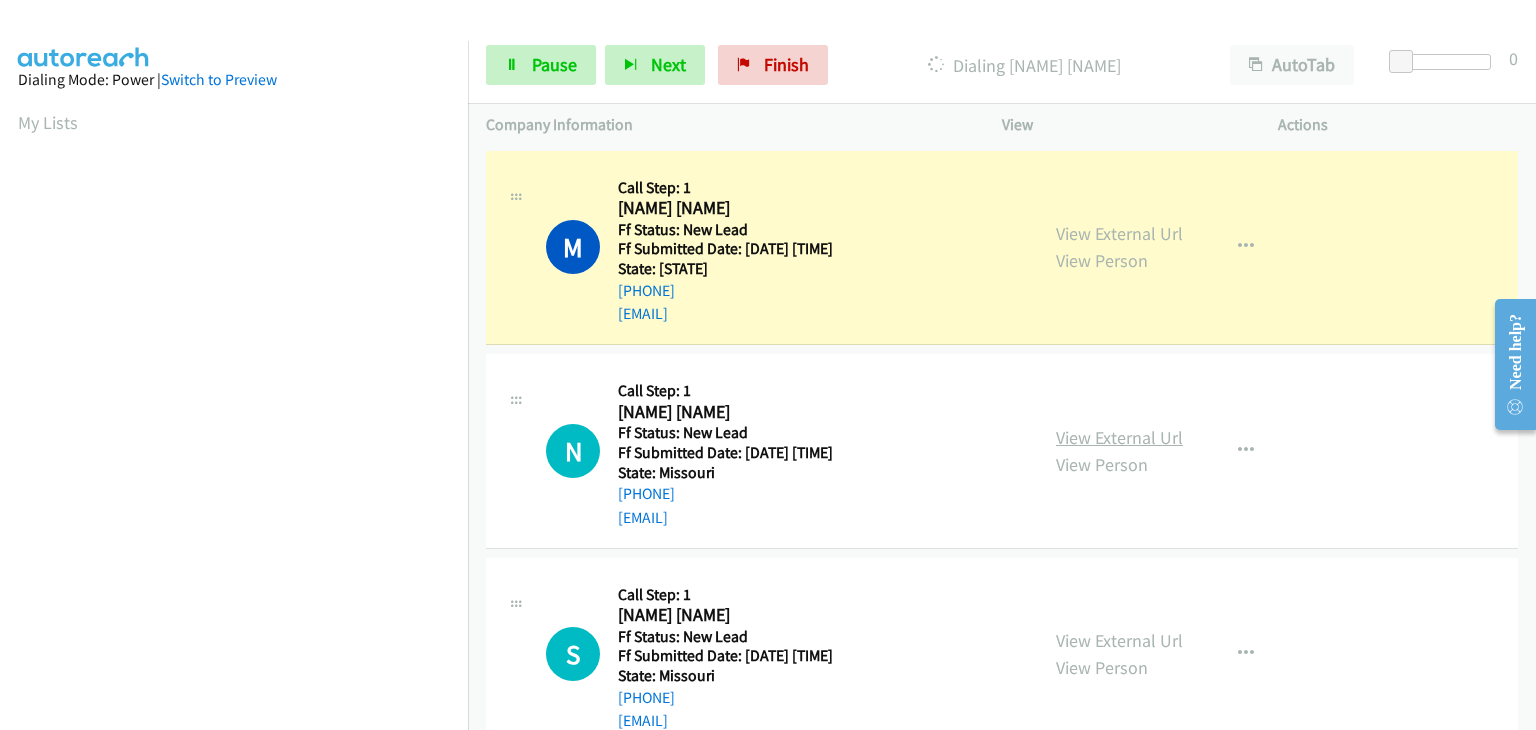 click on "View External Url" at bounding box center [1119, 437] 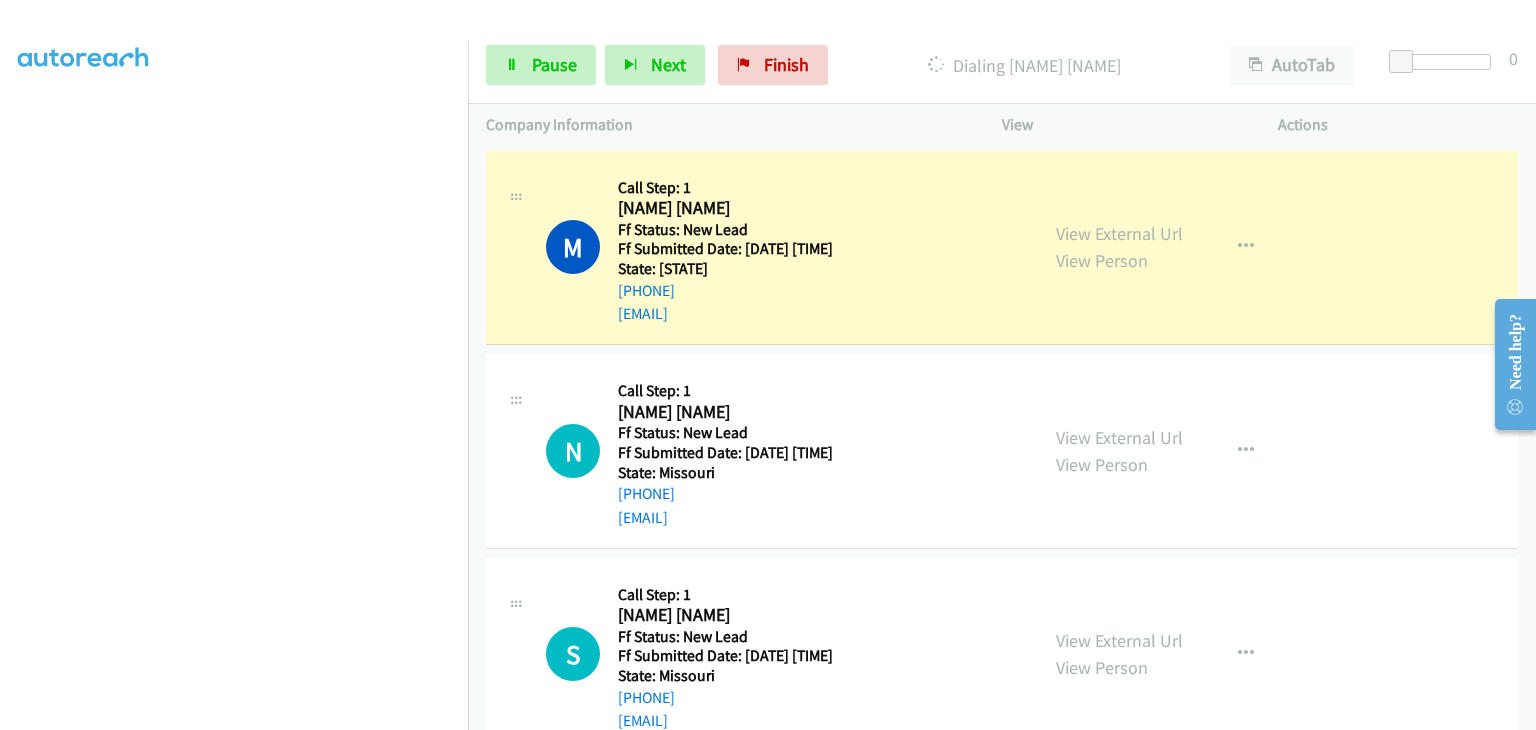 scroll, scrollTop: 392, scrollLeft: 0, axis: vertical 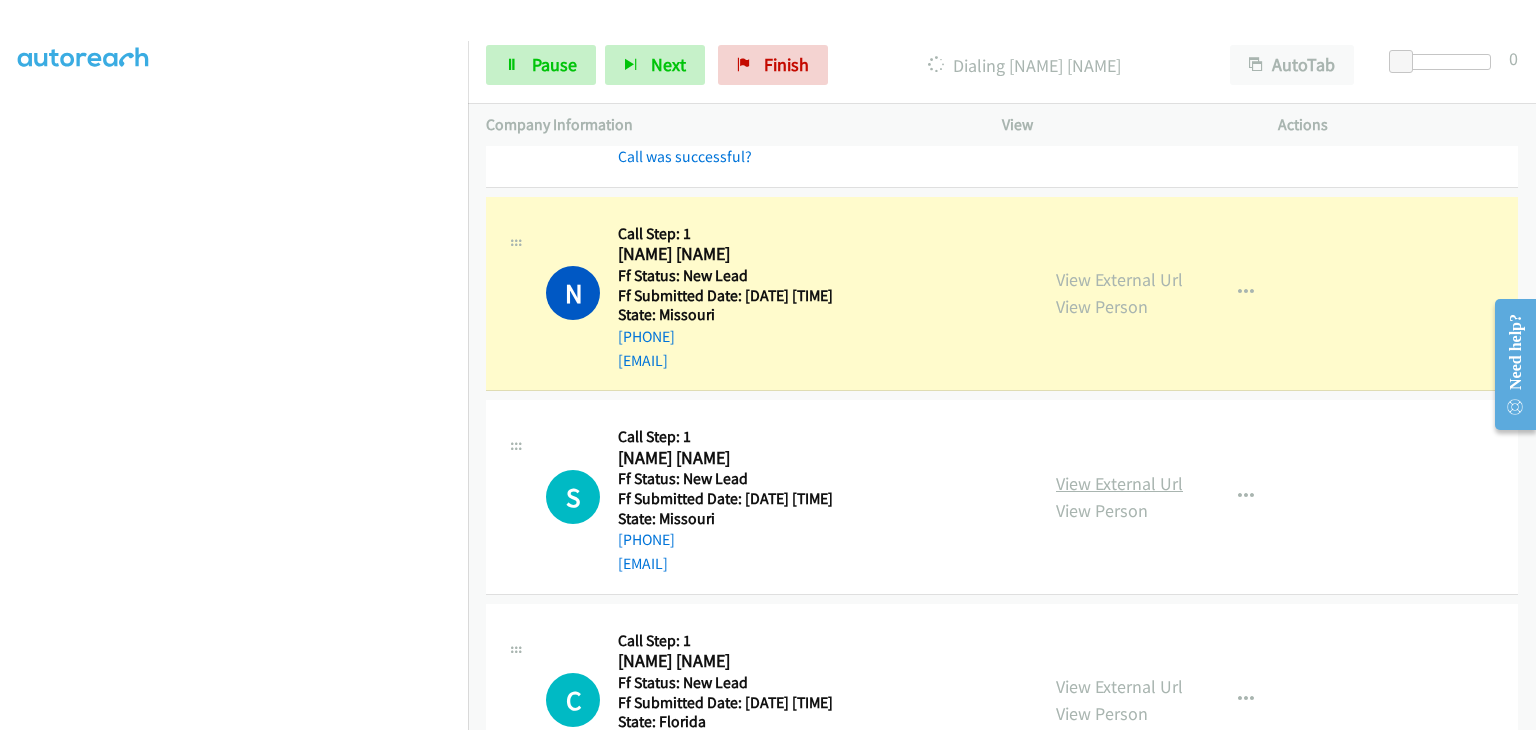 click on "View External Url" at bounding box center [1119, 483] 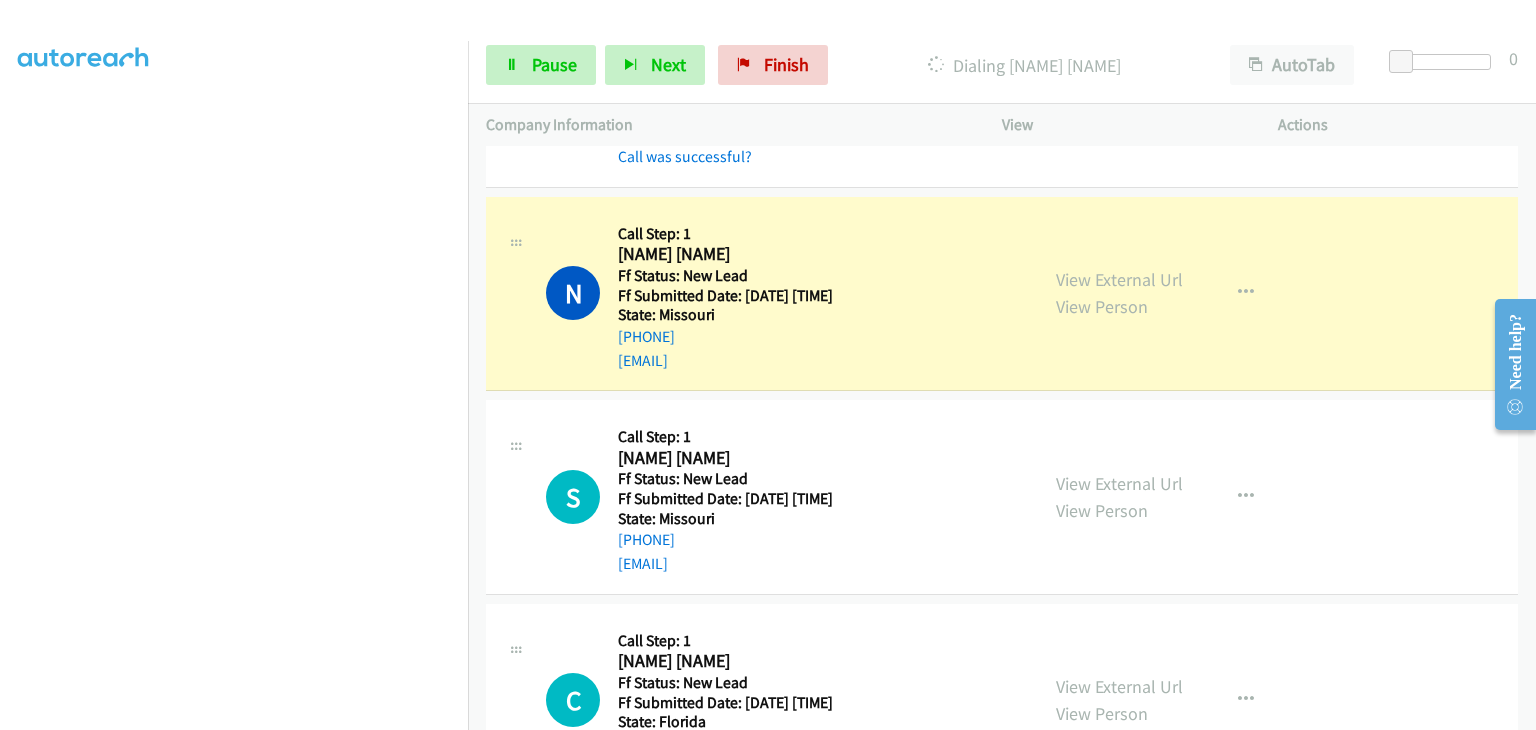 scroll, scrollTop: 392, scrollLeft: 0, axis: vertical 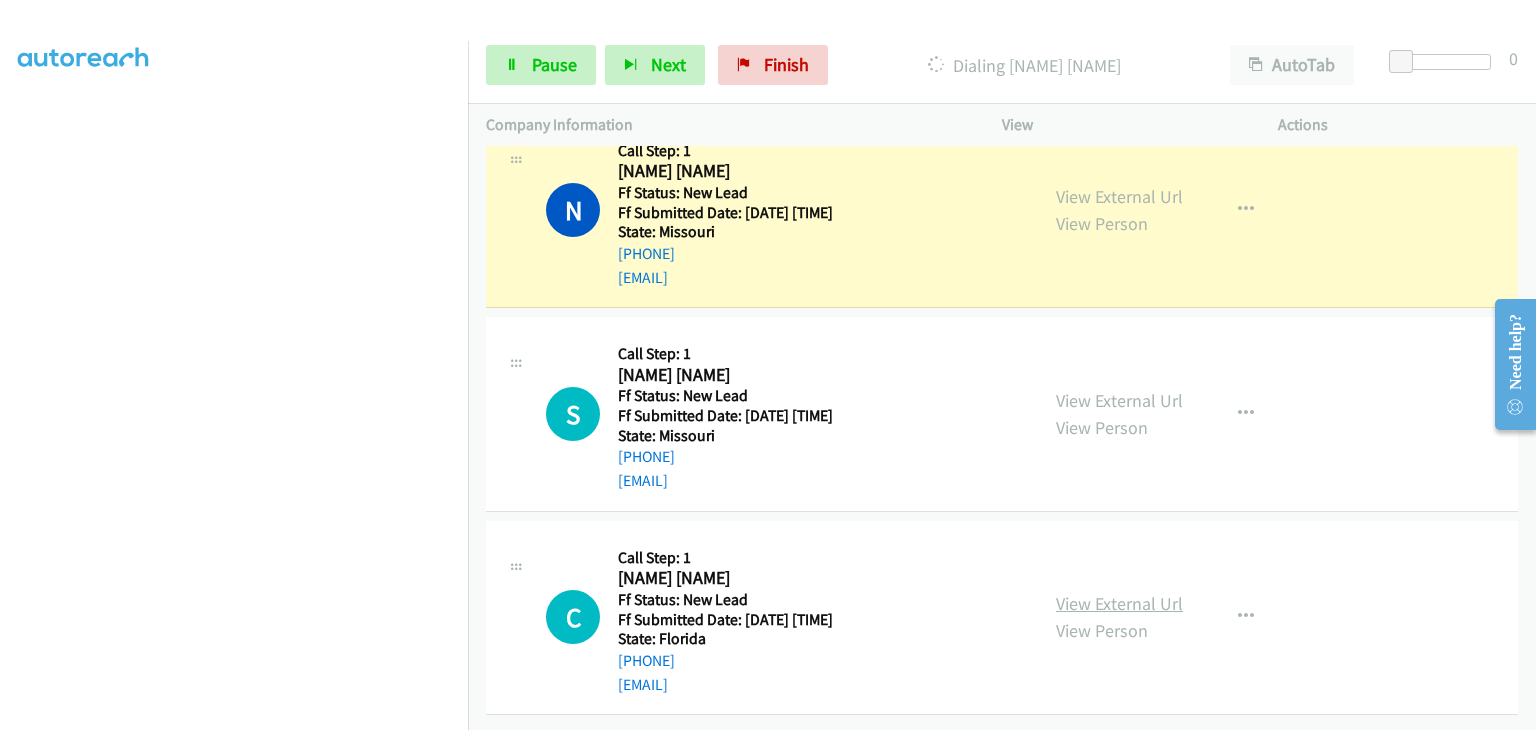 click on "View External Url" at bounding box center (1119, 603) 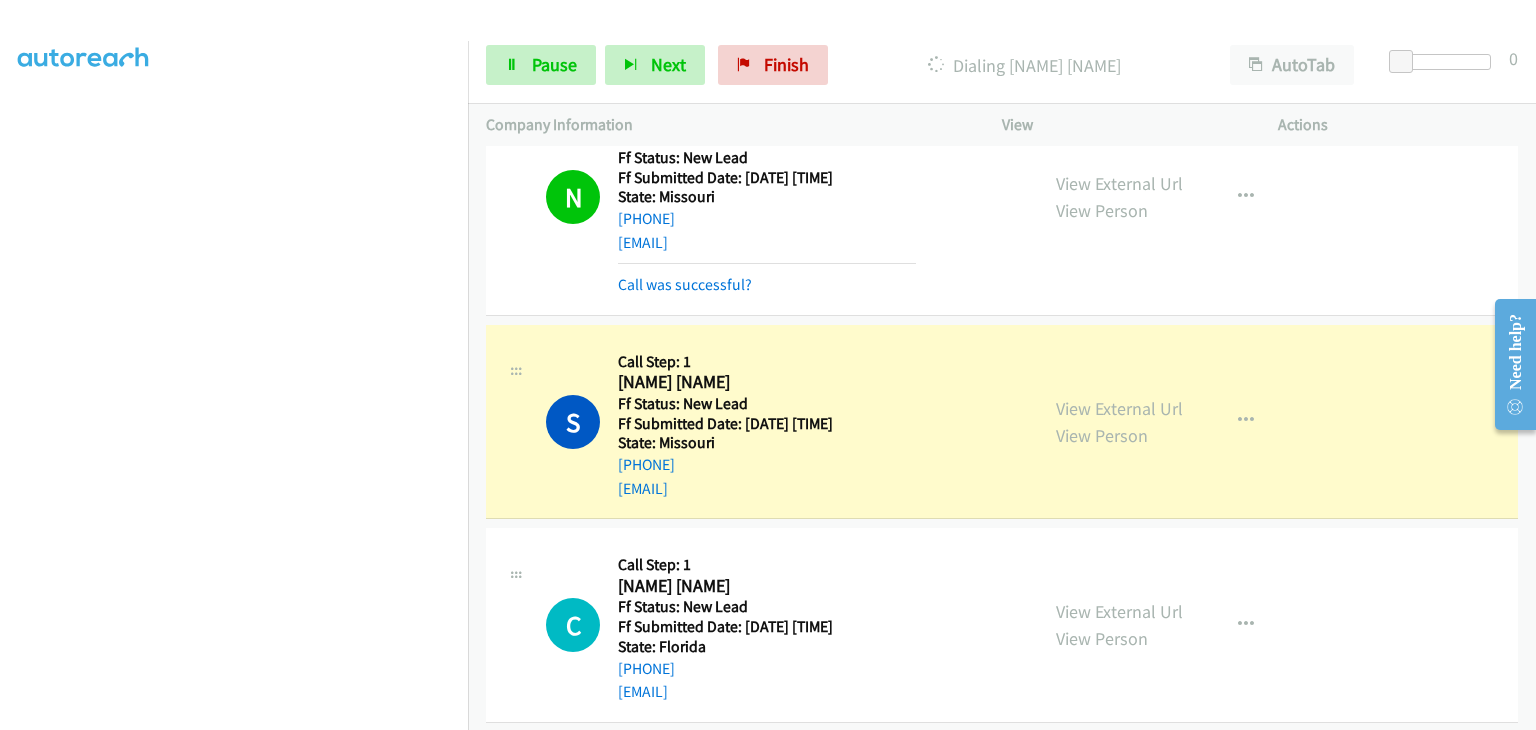 scroll, scrollTop: 339, scrollLeft: 0, axis: vertical 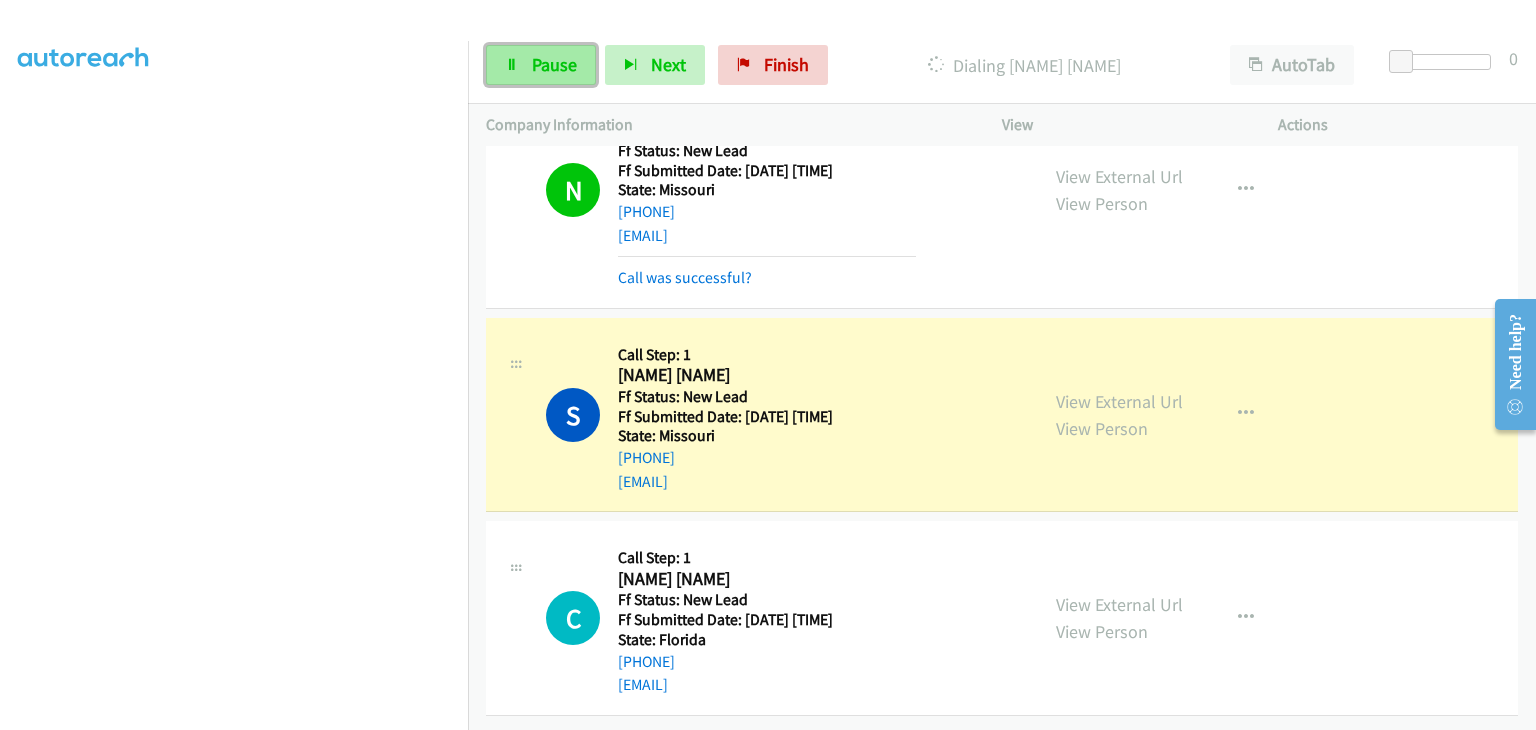 click on "Pause" at bounding box center (554, 64) 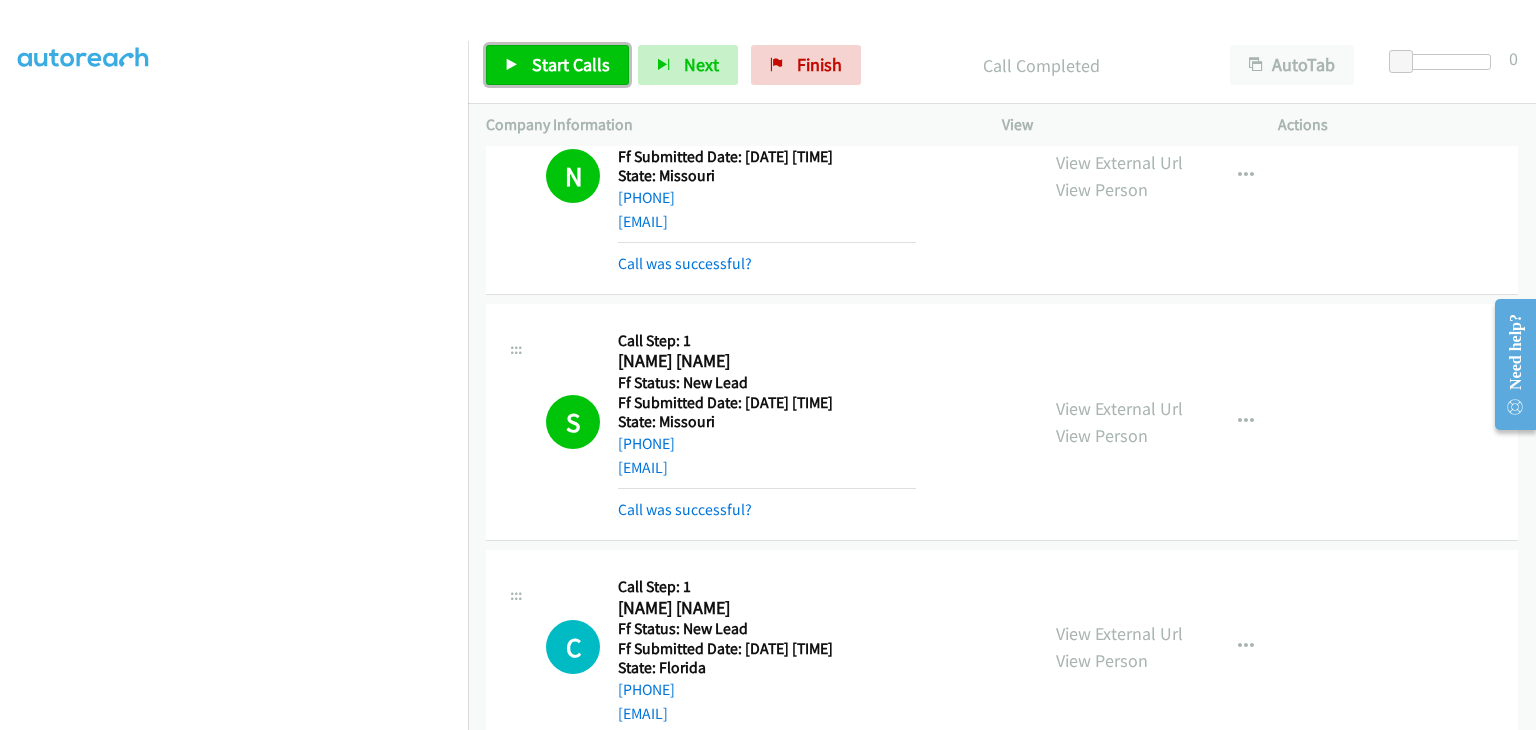 click on "Start Calls" at bounding box center [571, 64] 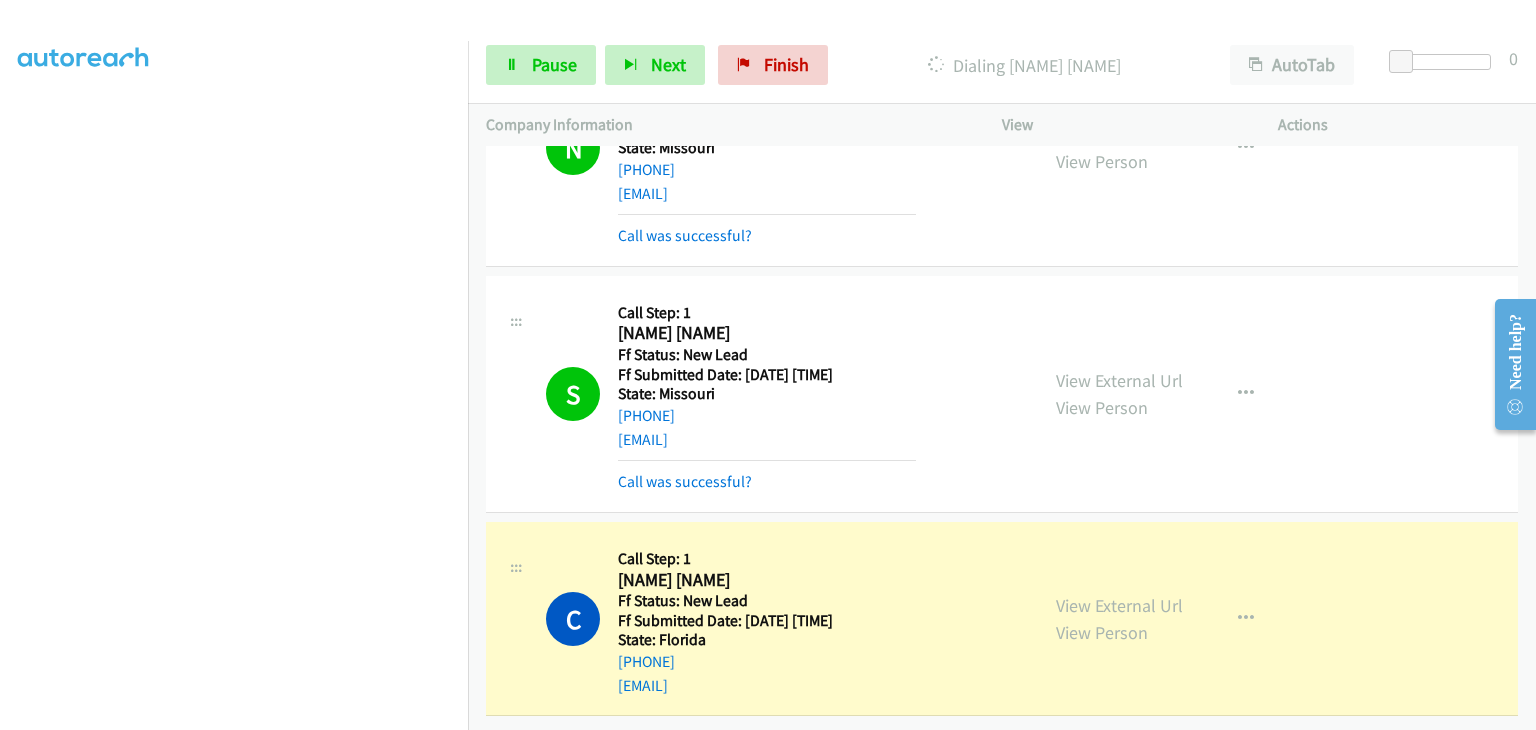 scroll, scrollTop: 381, scrollLeft: 0, axis: vertical 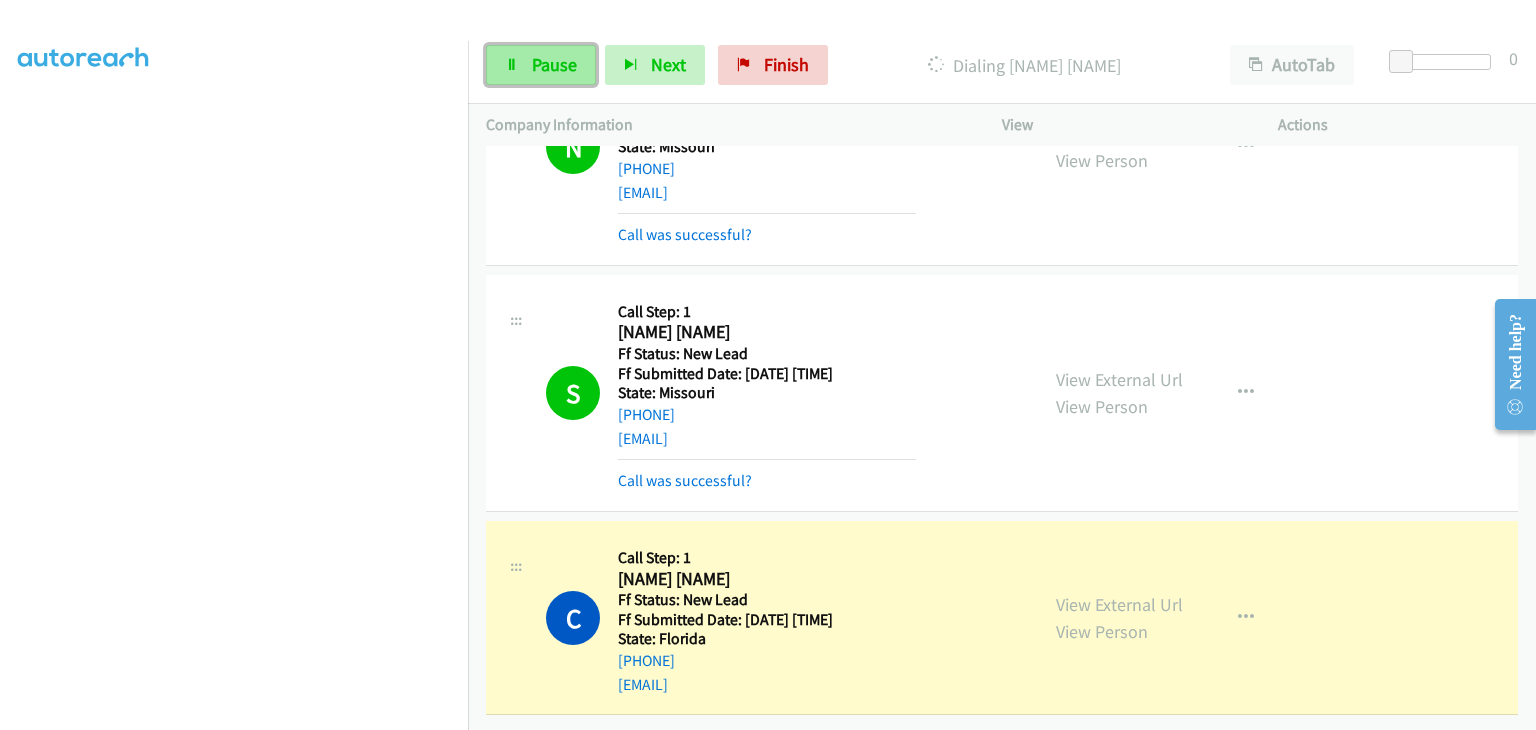 click on "Pause" at bounding box center (541, 65) 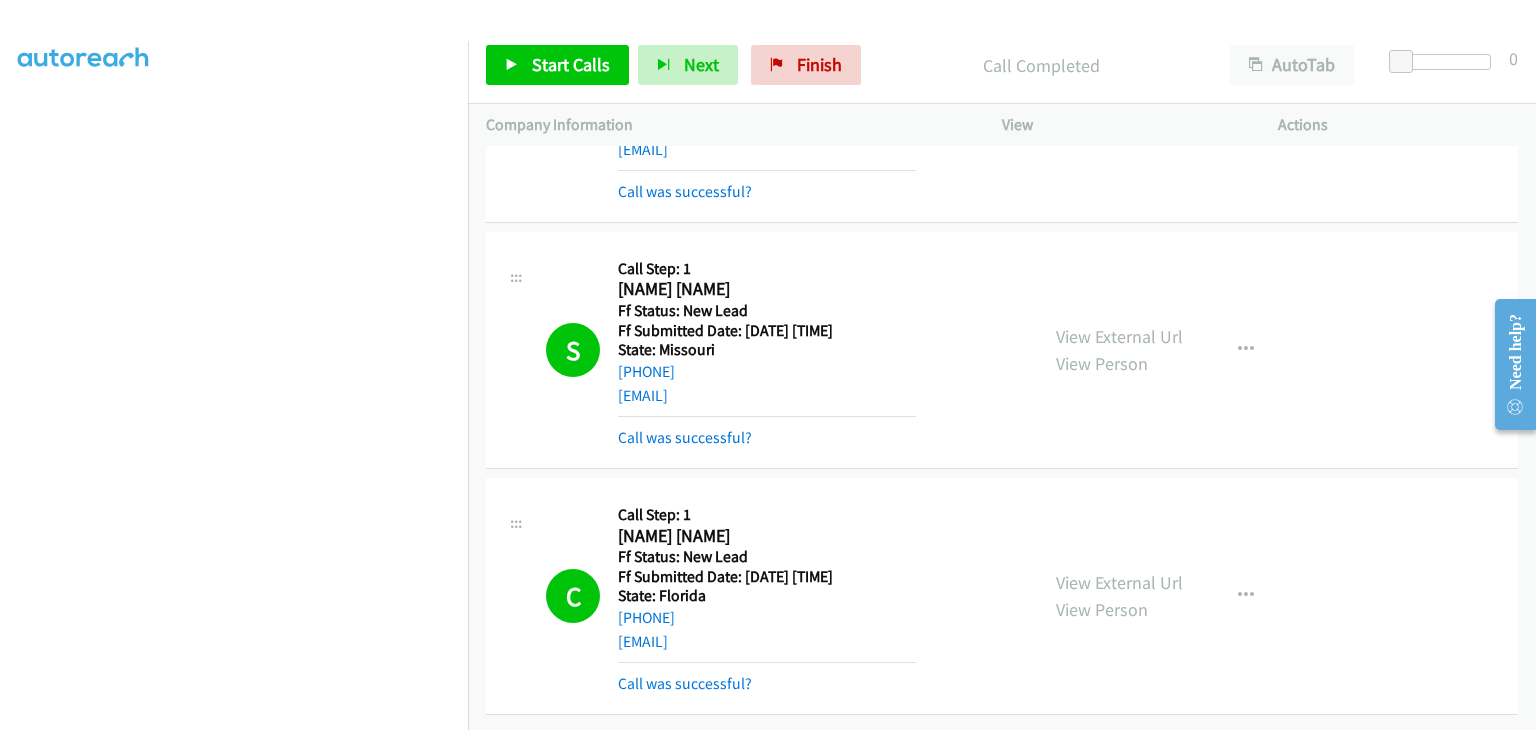 scroll, scrollTop: 488, scrollLeft: 0, axis: vertical 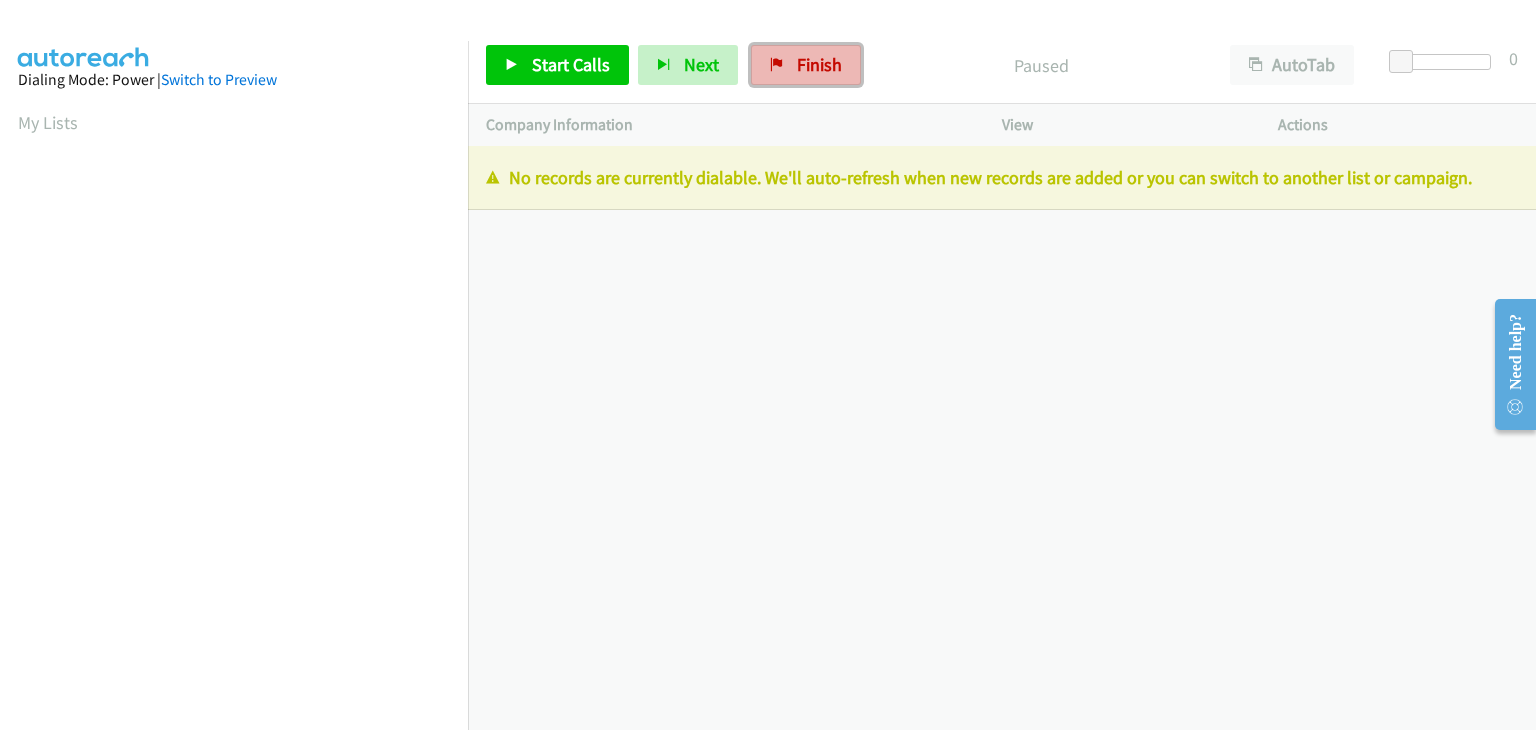 click on "Finish" at bounding box center (806, 65) 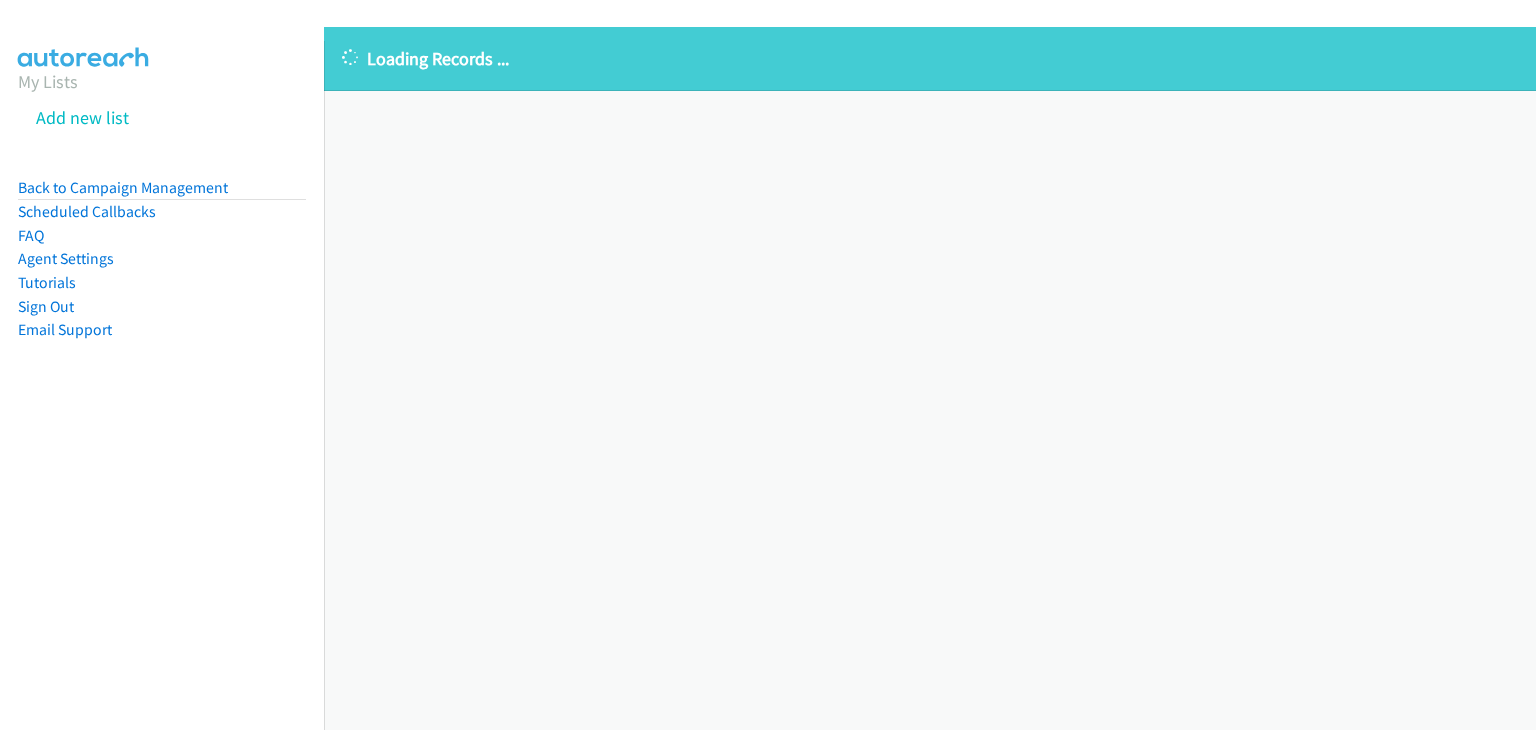scroll, scrollTop: 0, scrollLeft: 0, axis: both 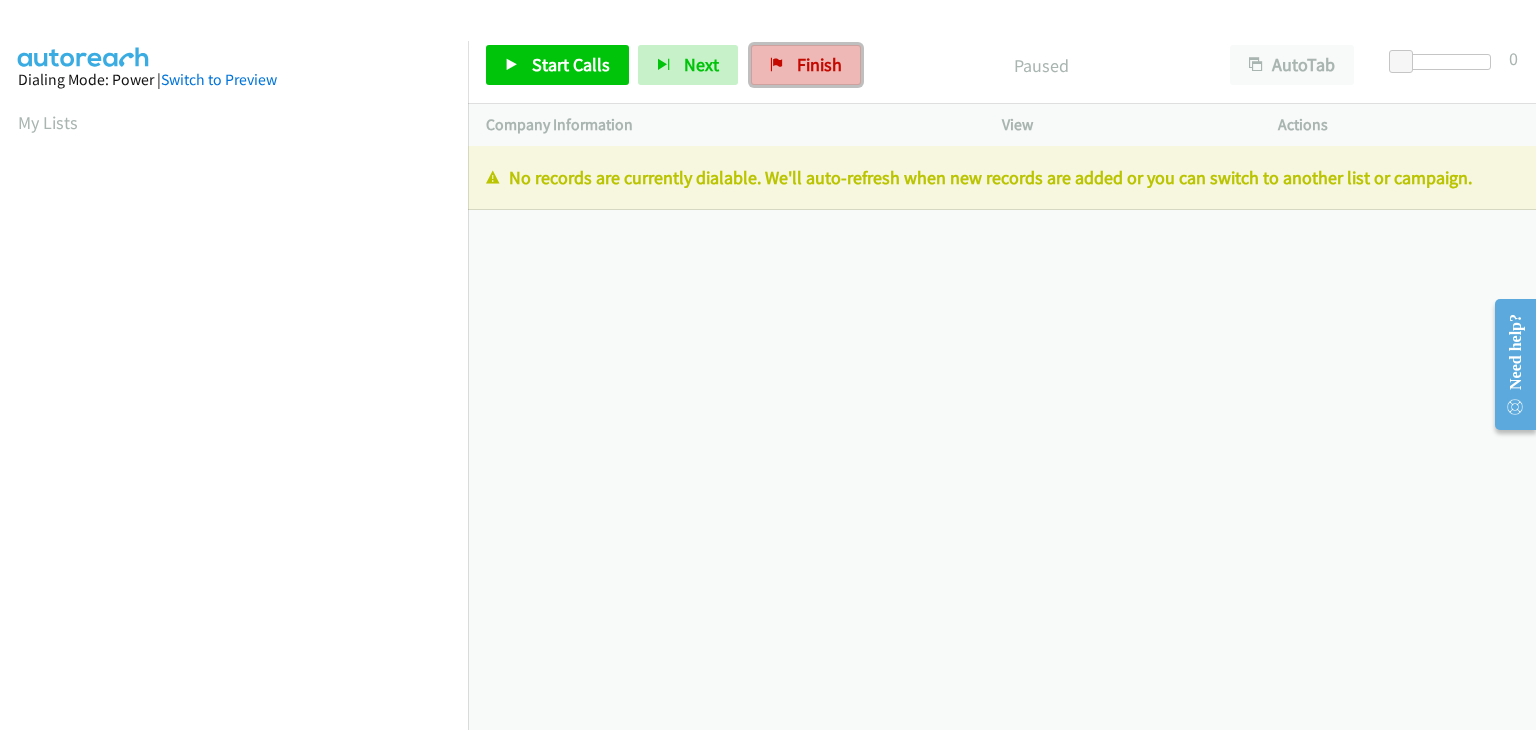 click on "Finish" at bounding box center (819, 64) 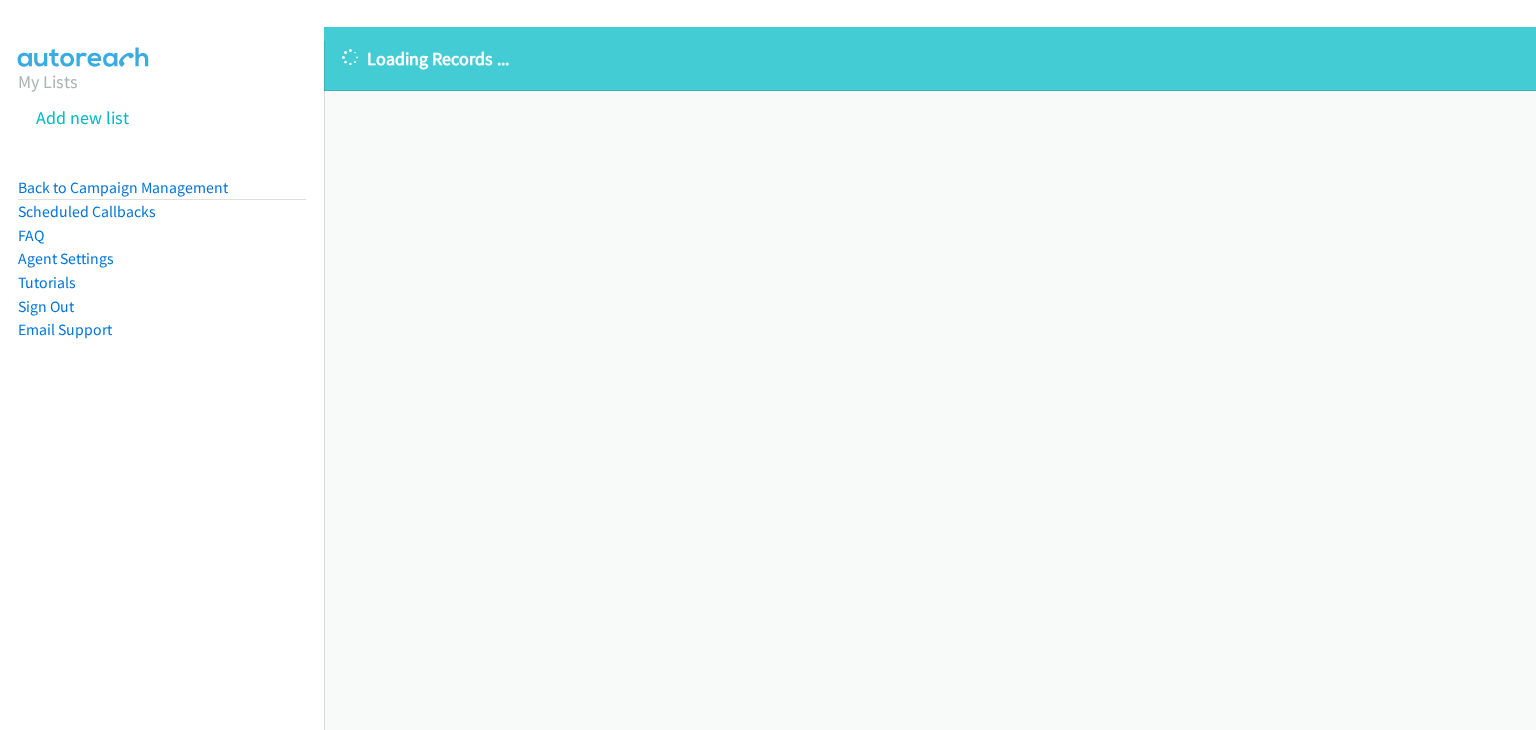 scroll, scrollTop: 0, scrollLeft: 0, axis: both 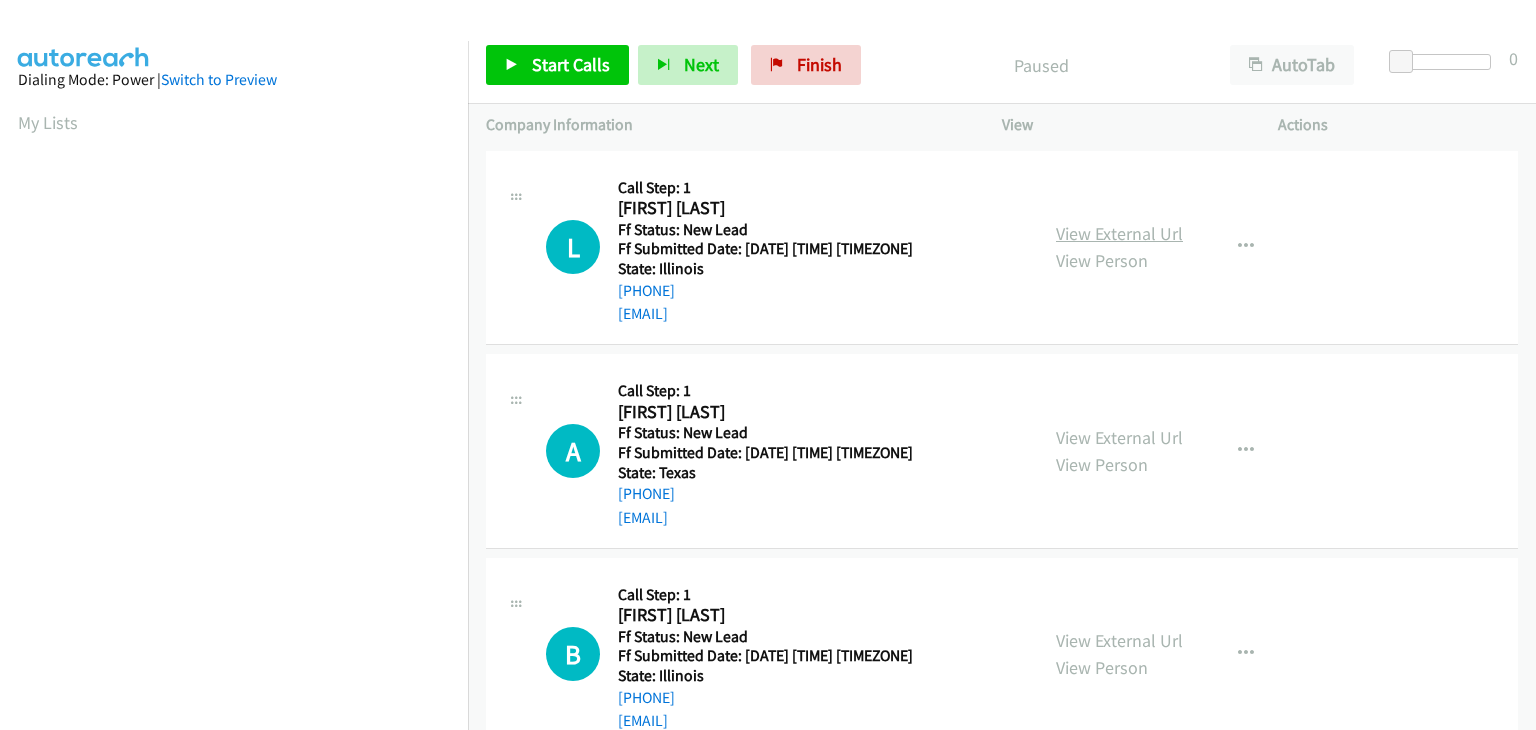 click on "View External Url" at bounding box center [1119, 233] 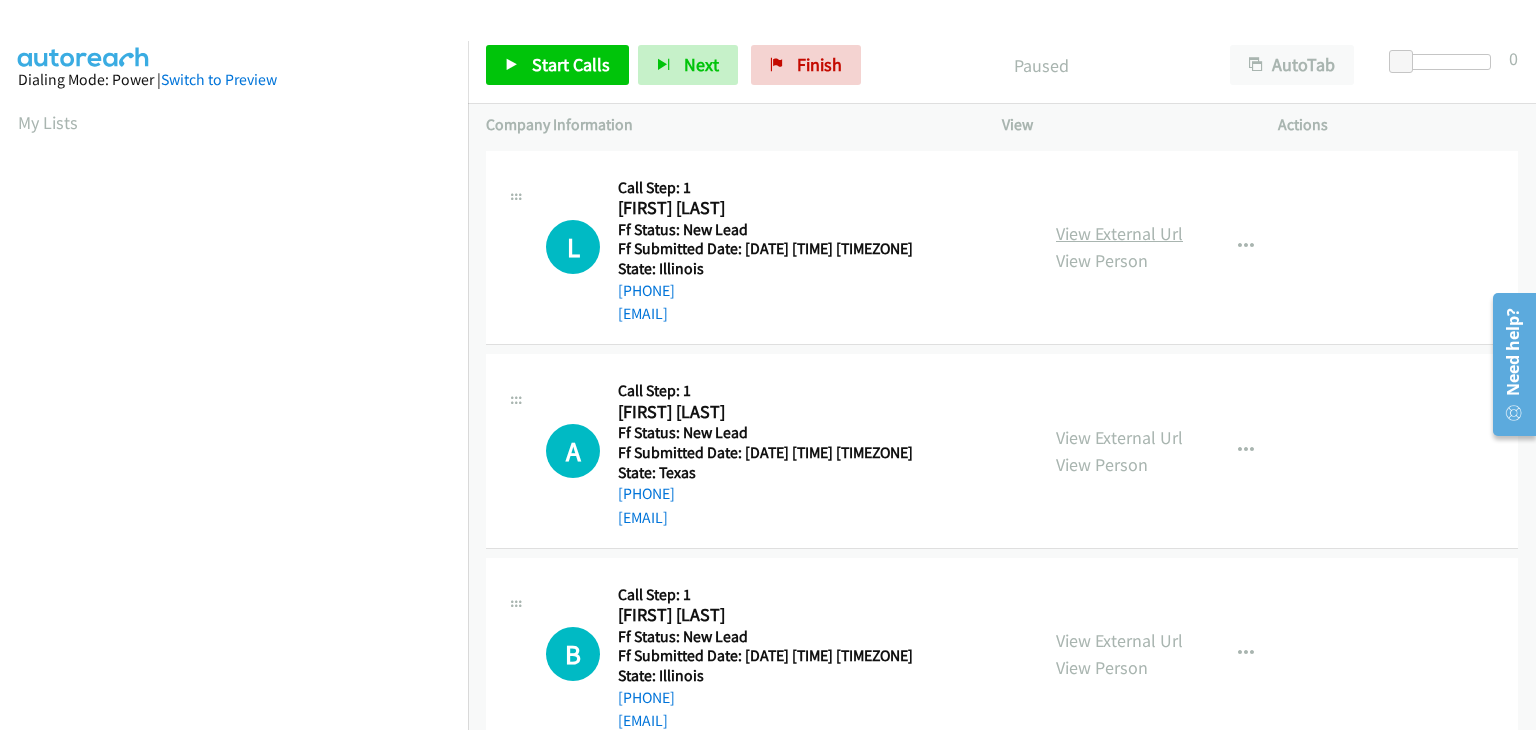 scroll, scrollTop: 0, scrollLeft: 0, axis: both 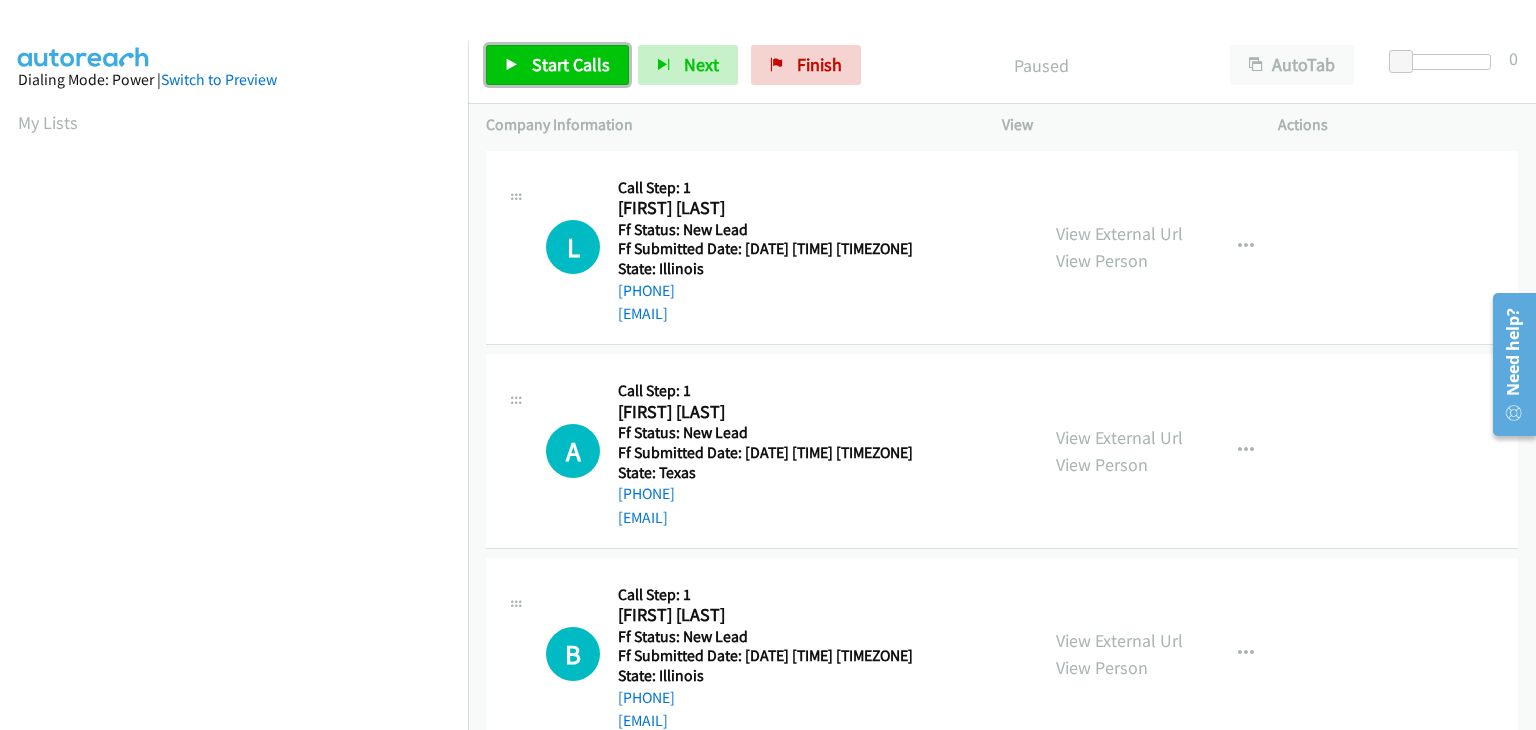 click on "Start Calls" at bounding box center (571, 64) 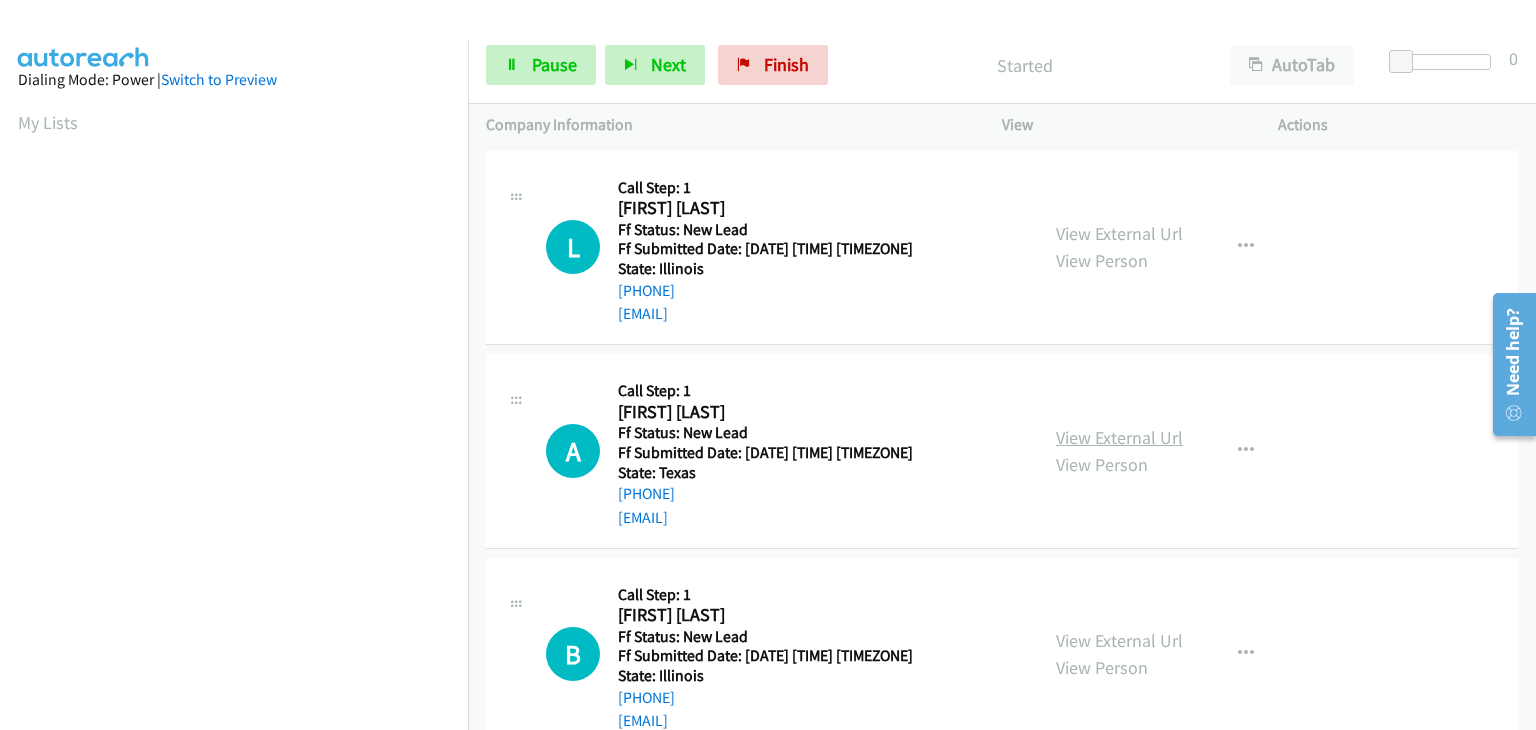 click on "View External Url" at bounding box center (1119, 437) 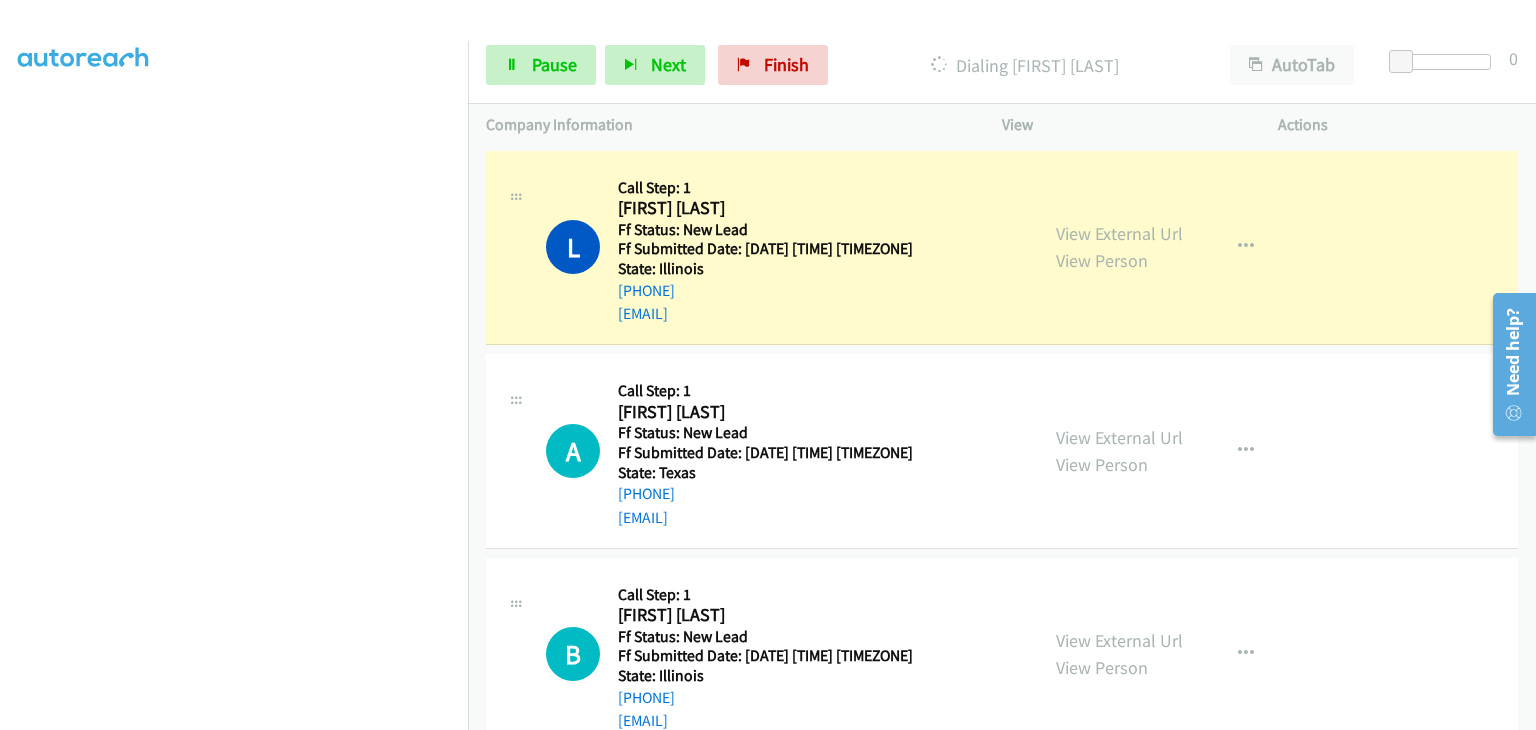 scroll, scrollTop: 392, scrollLeft: 0, axis: vertical 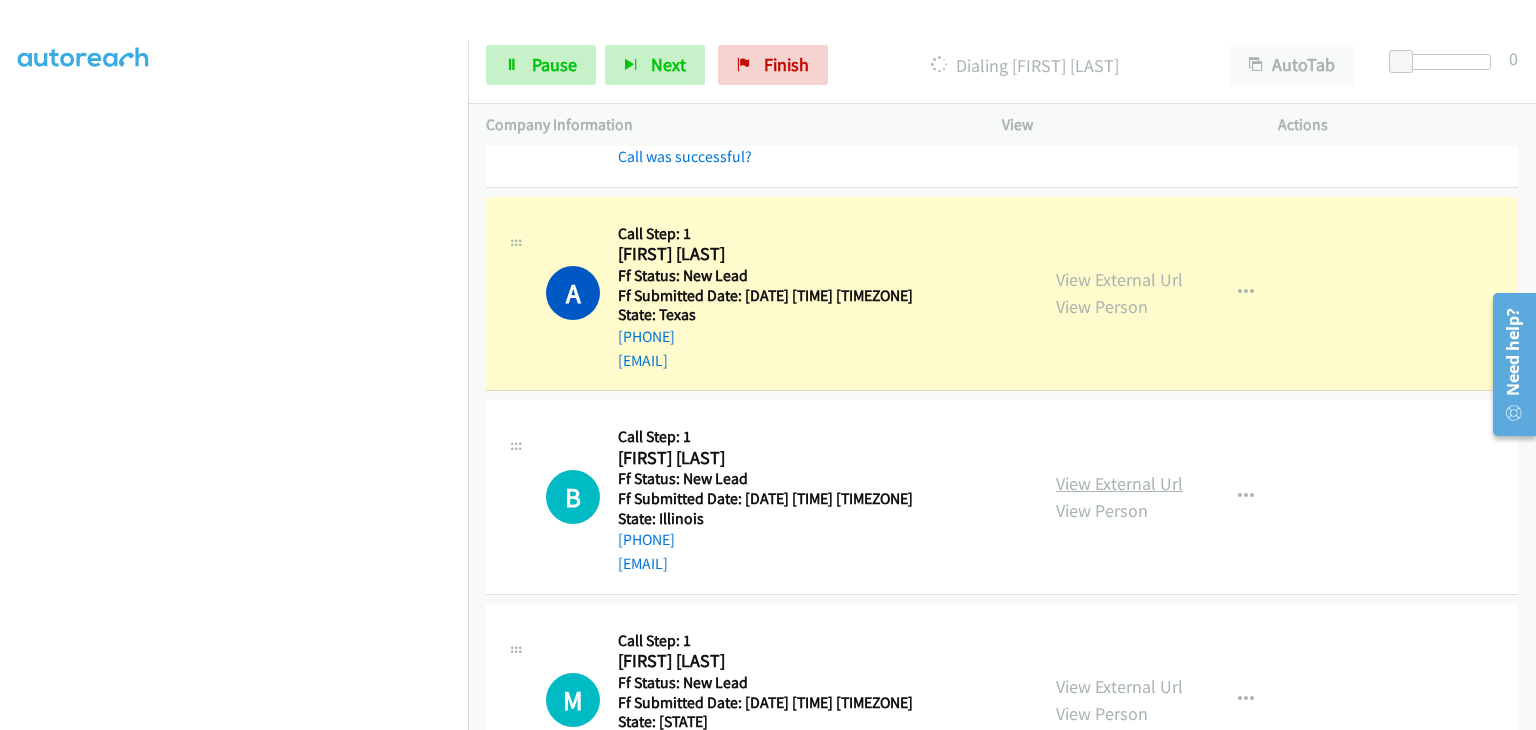 click on "View External Url" at bounding box center [1119, 483] 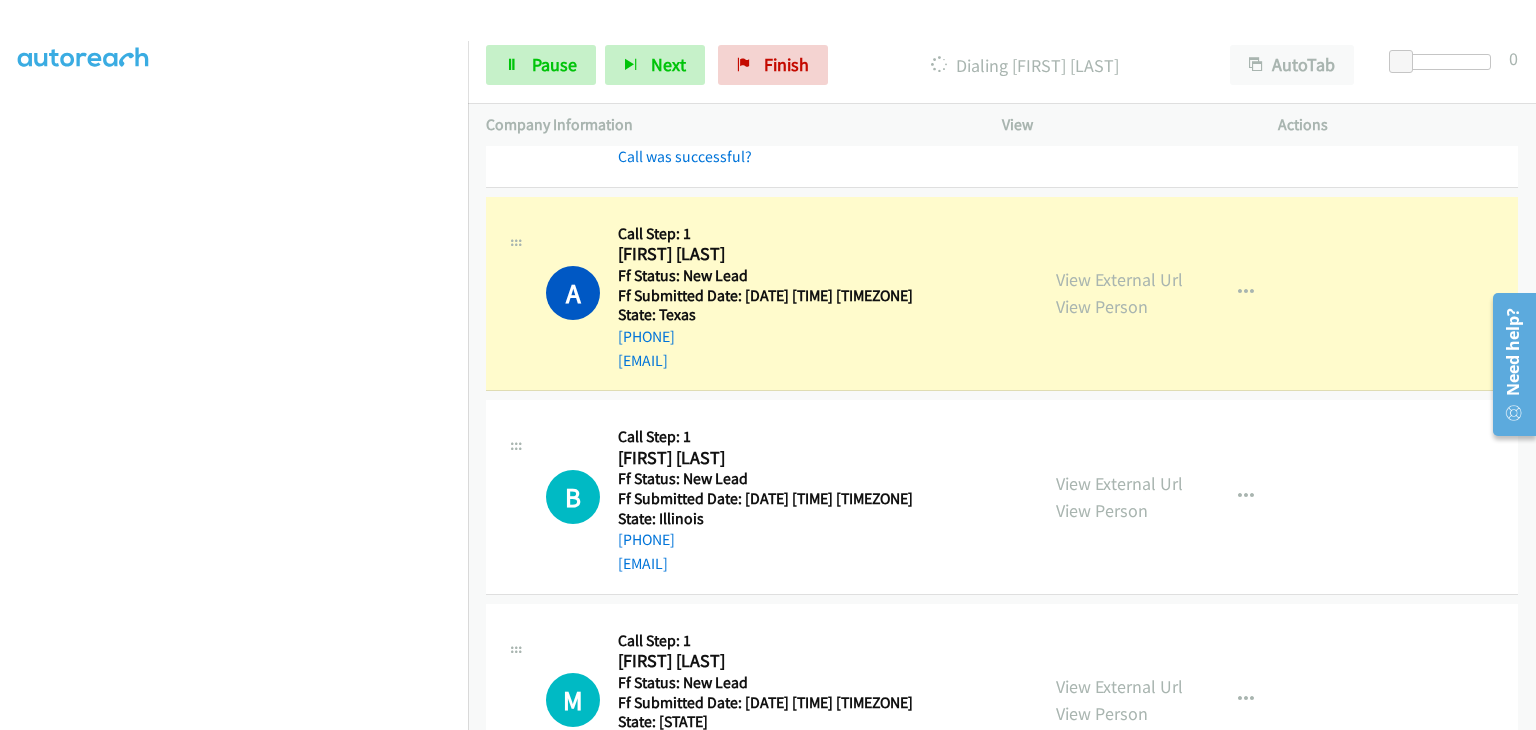 scroll, scrollTop: 392, scrollLeft: 0, axis: vertical 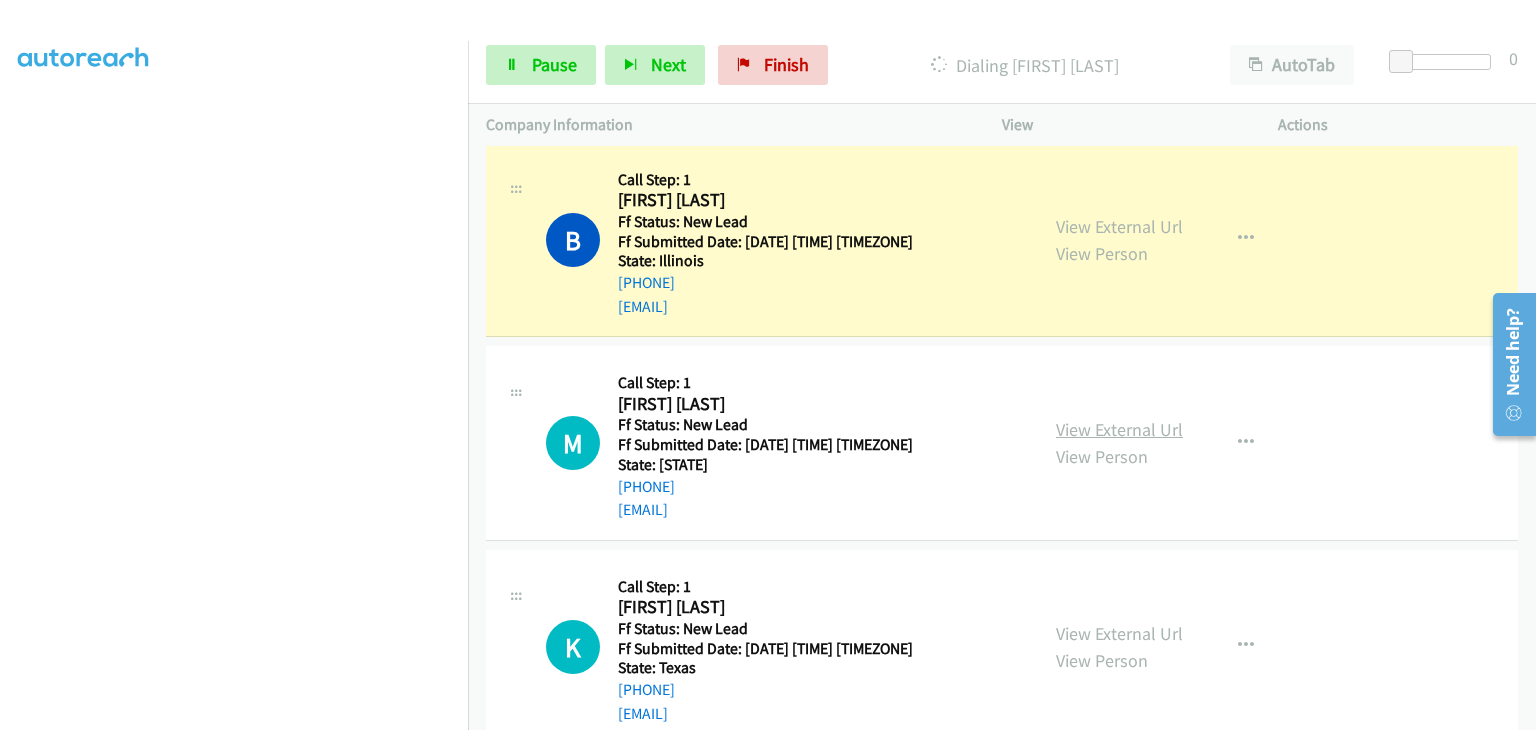 click on "View External Url" at bounding box center [1119, 429] 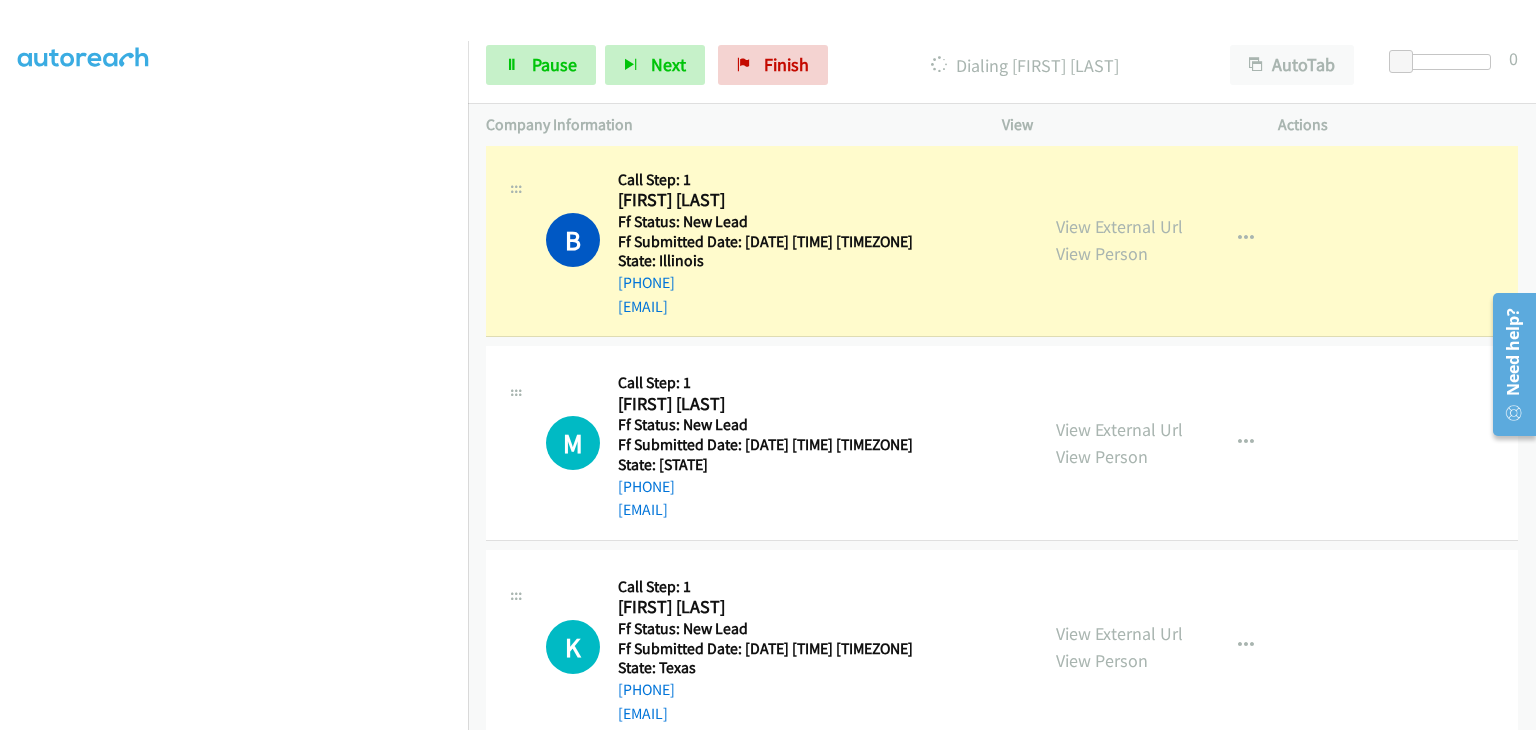 scroll, scrollTop: 392, scrollLeft: 0, axis: vertical 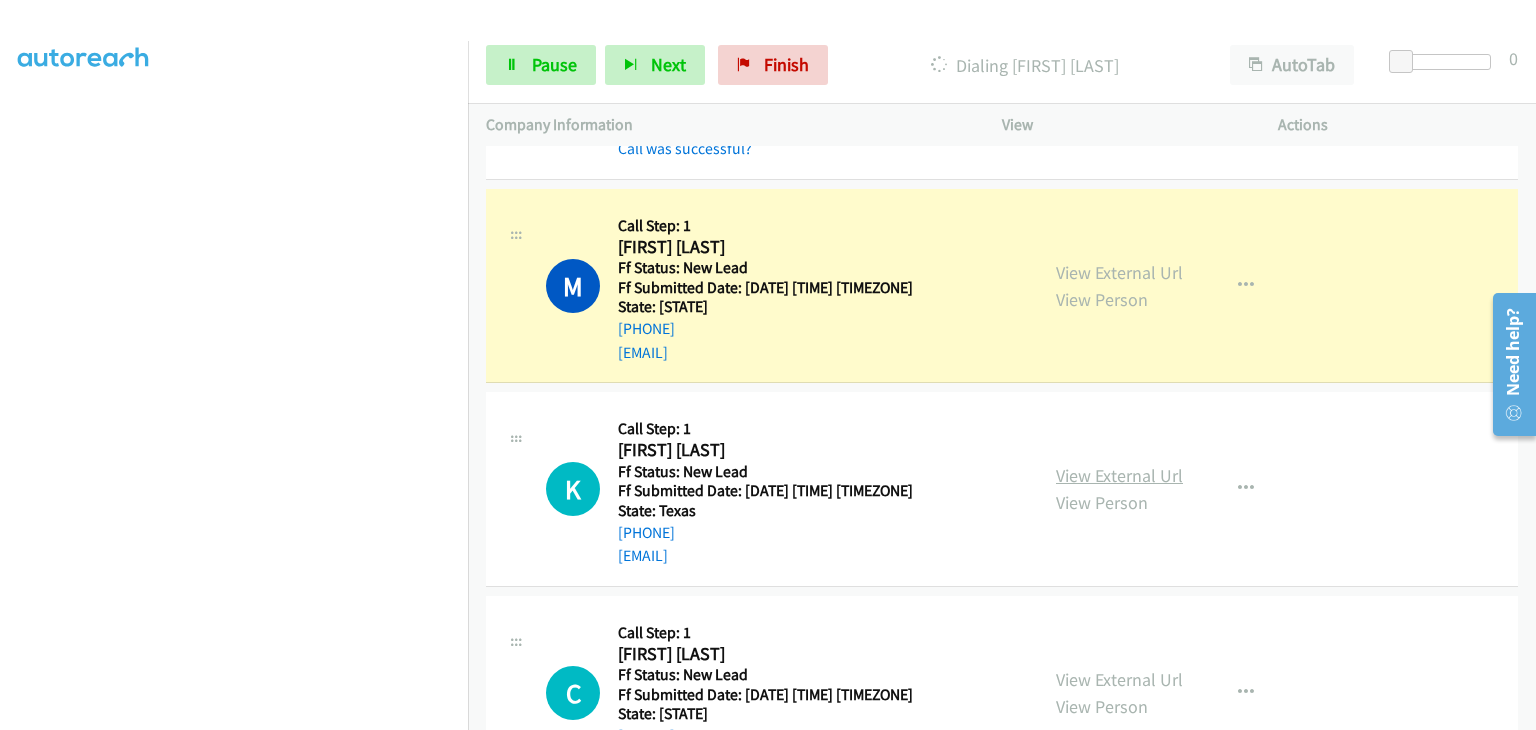 click on "View External Url" at bounding box center [1119, 475] 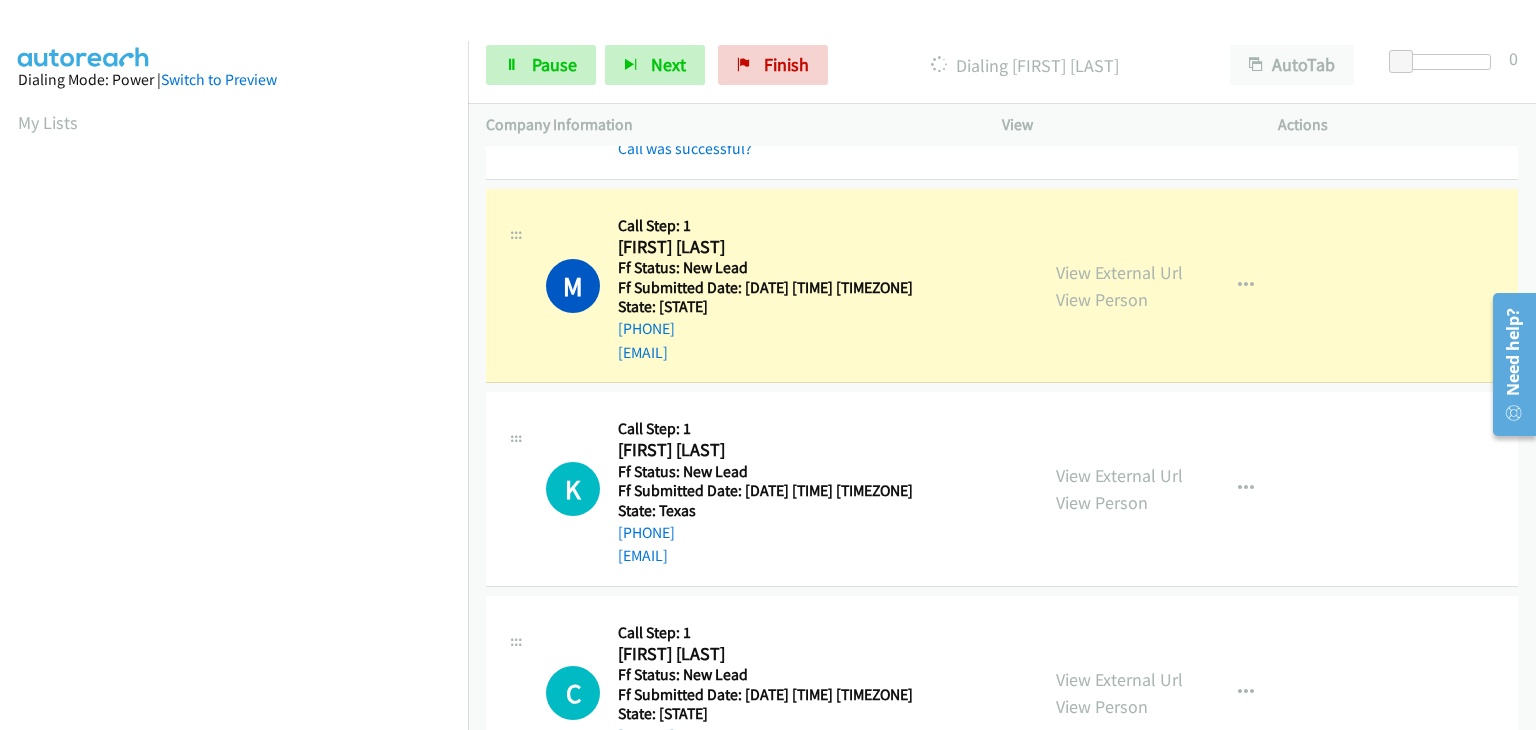 scroll, scrollTop: 392, scrollLeft: 0, axis: vertical 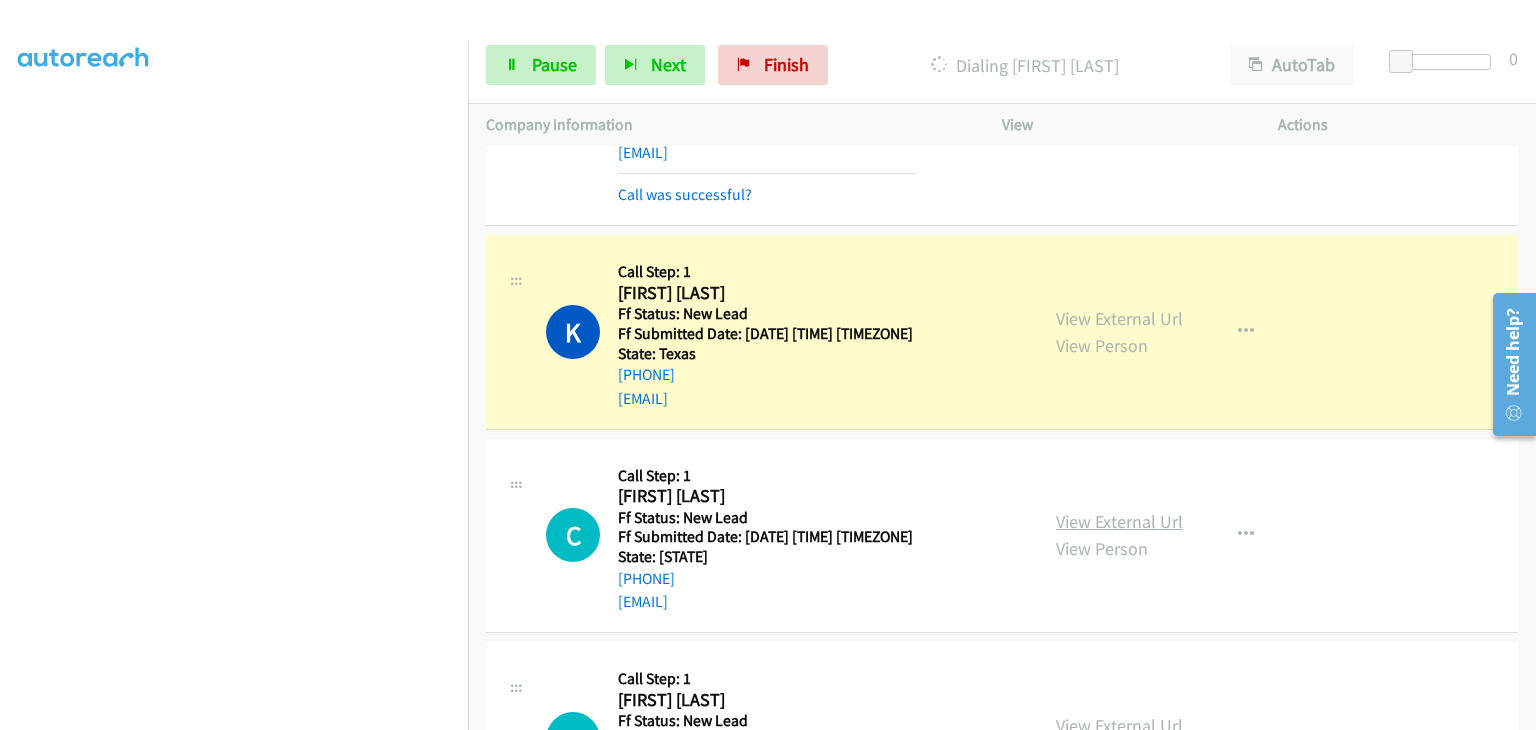 click on "View External Url" at bounding box center (1119, 521) 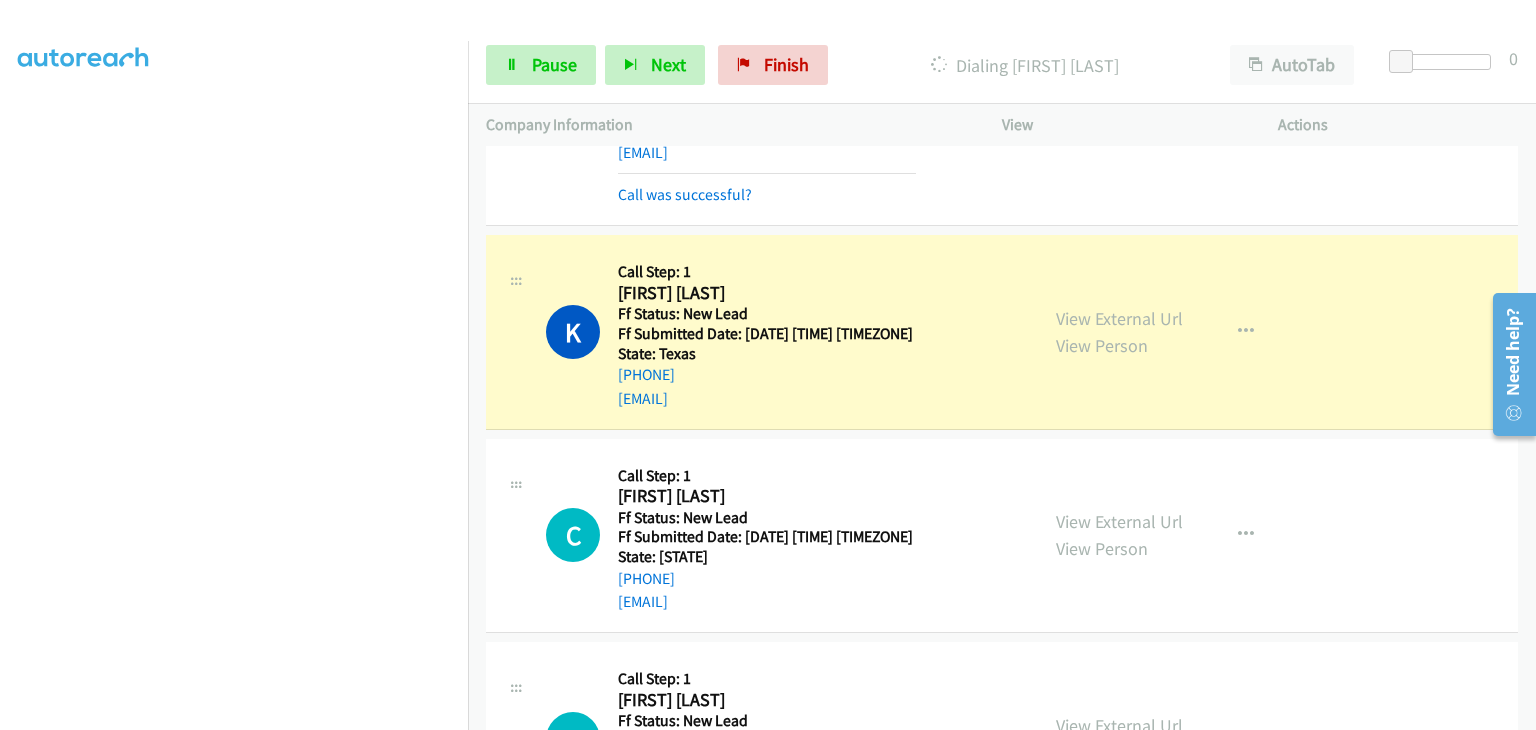 scroll, scrollTop: 392, scrollLeft: 0, axis: vertical 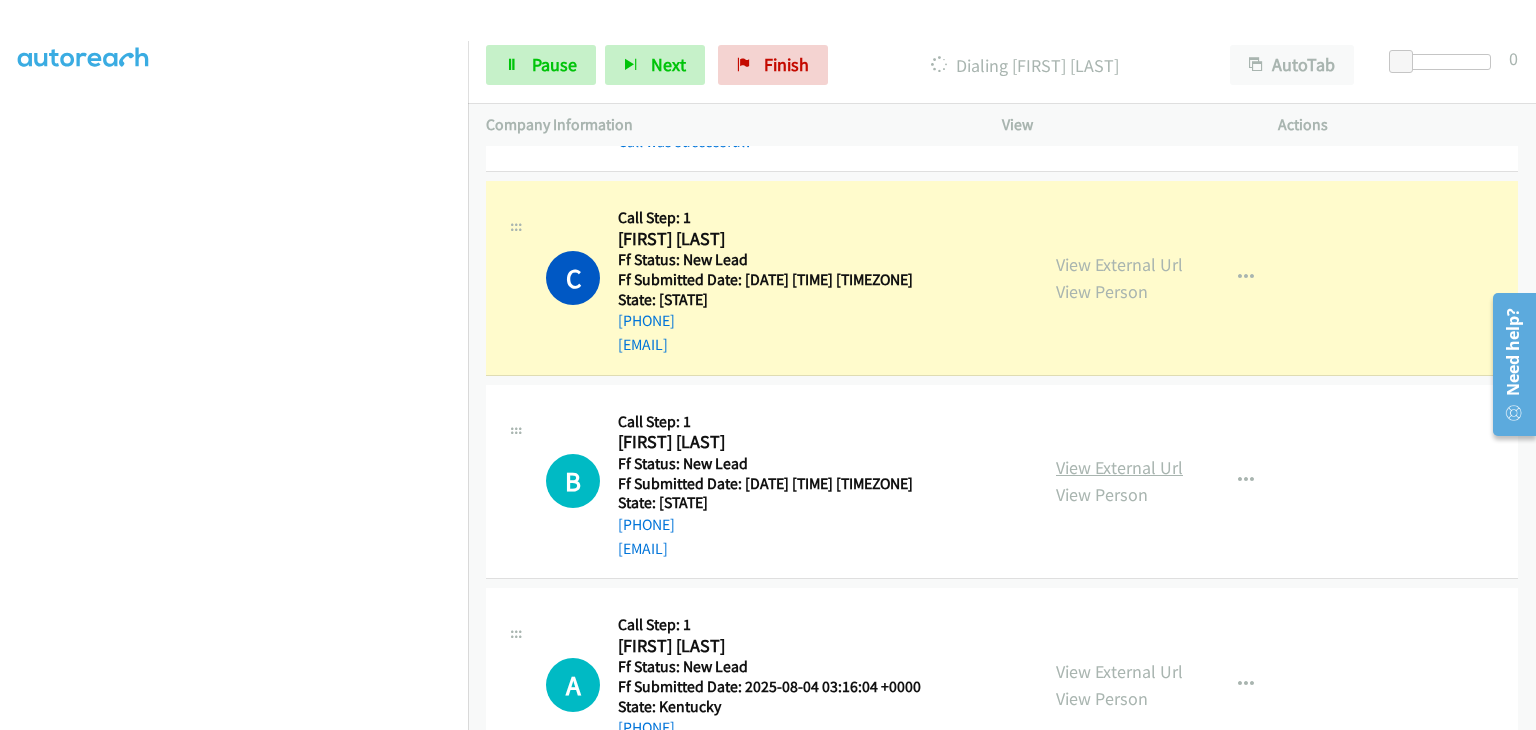 click on "View External Url" at bounding box center (1119, 467) 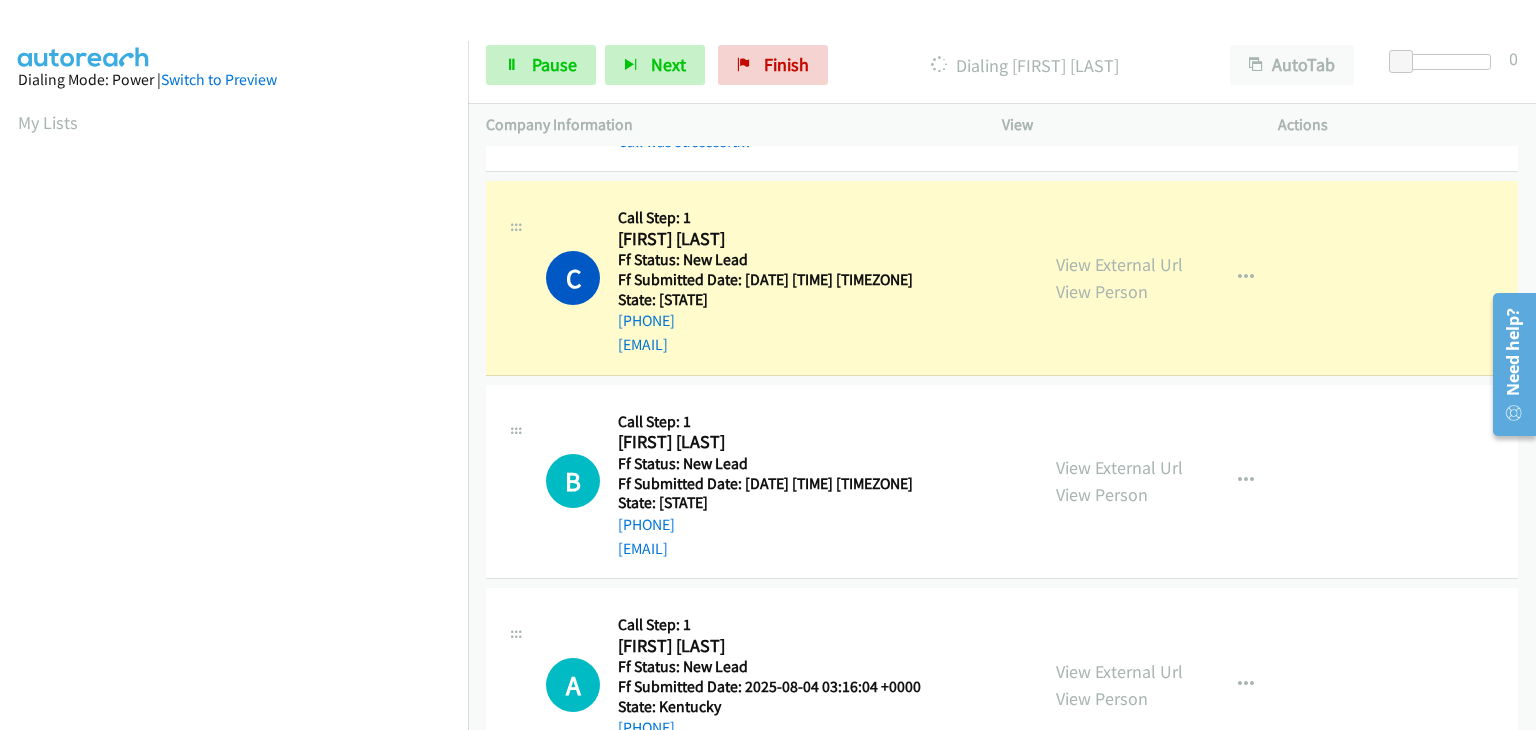 scroll, scrollTop: 392, scrollLeft: 0, axis: vertical 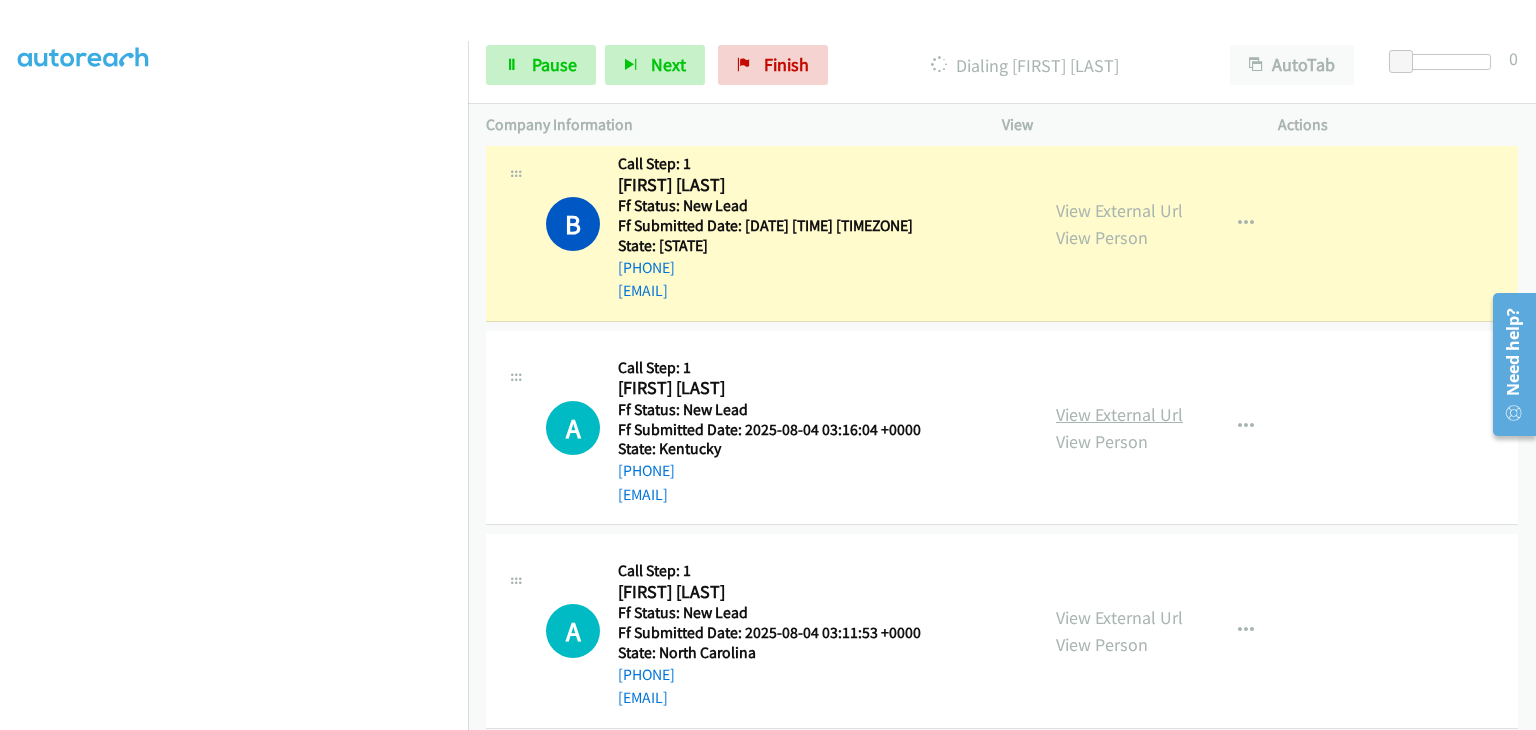 click on "View External Url" at bounding box center [1119, 414] 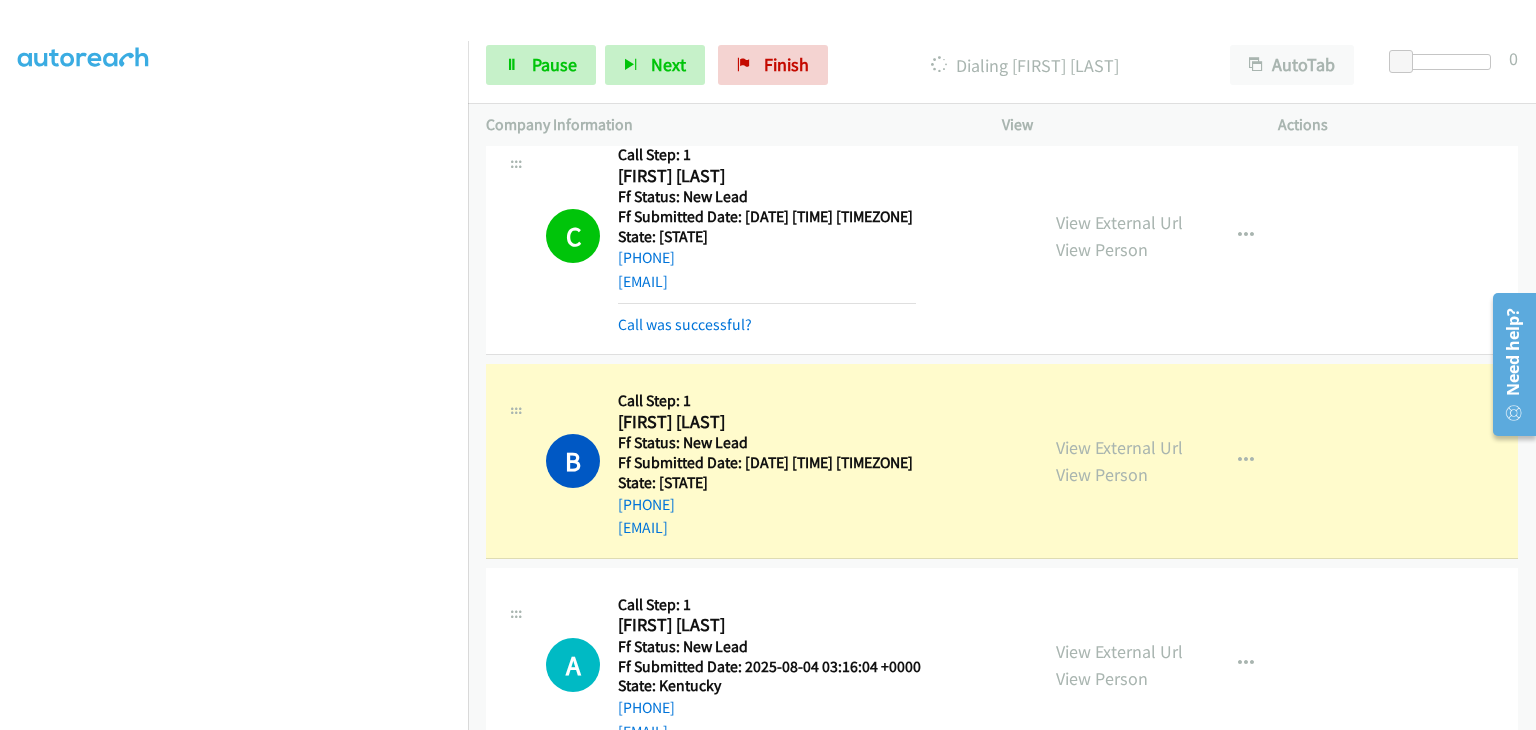 scroll, scrollTop: 1200, scrollLeft: 0, axis: vertical 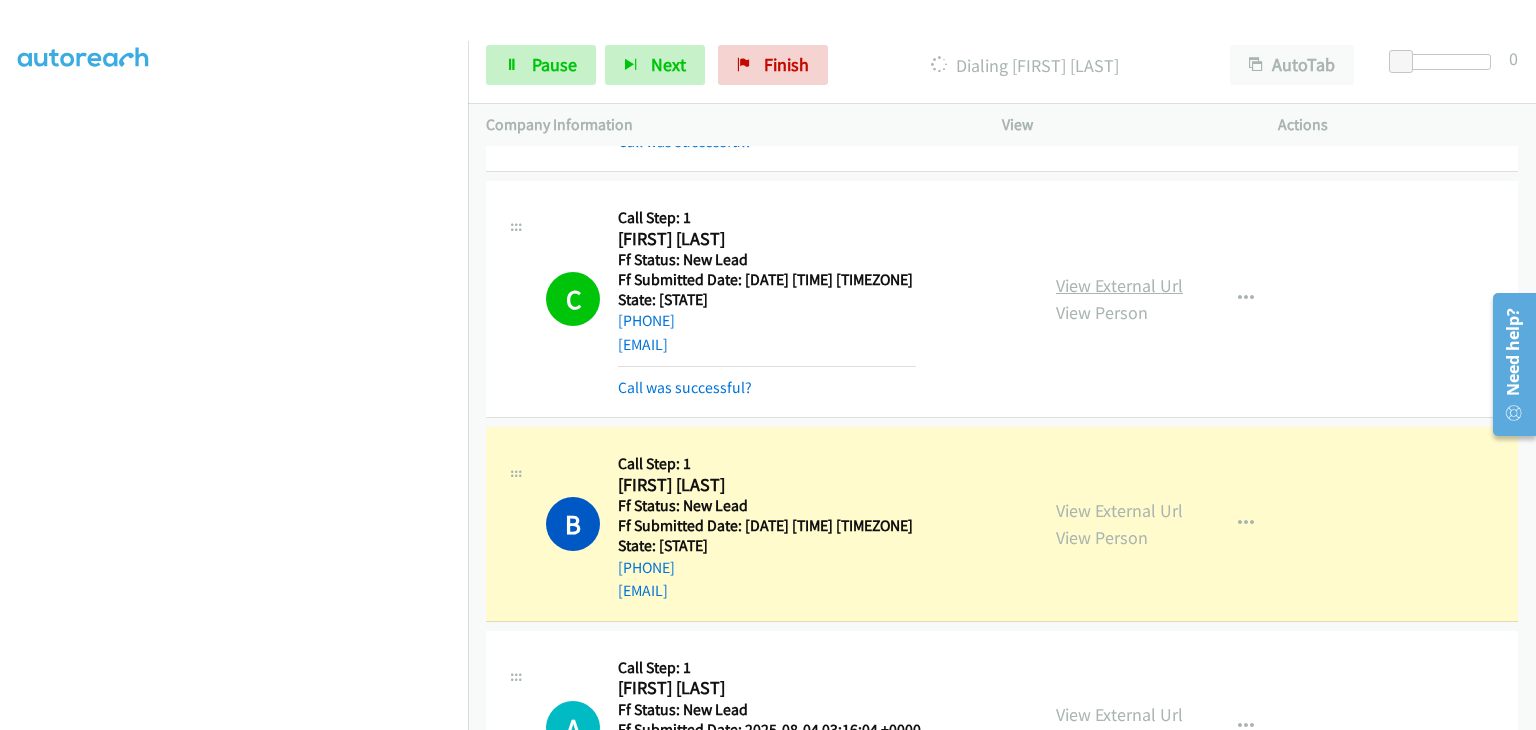 click on "View External Url" at bounding box center [1119, 285] 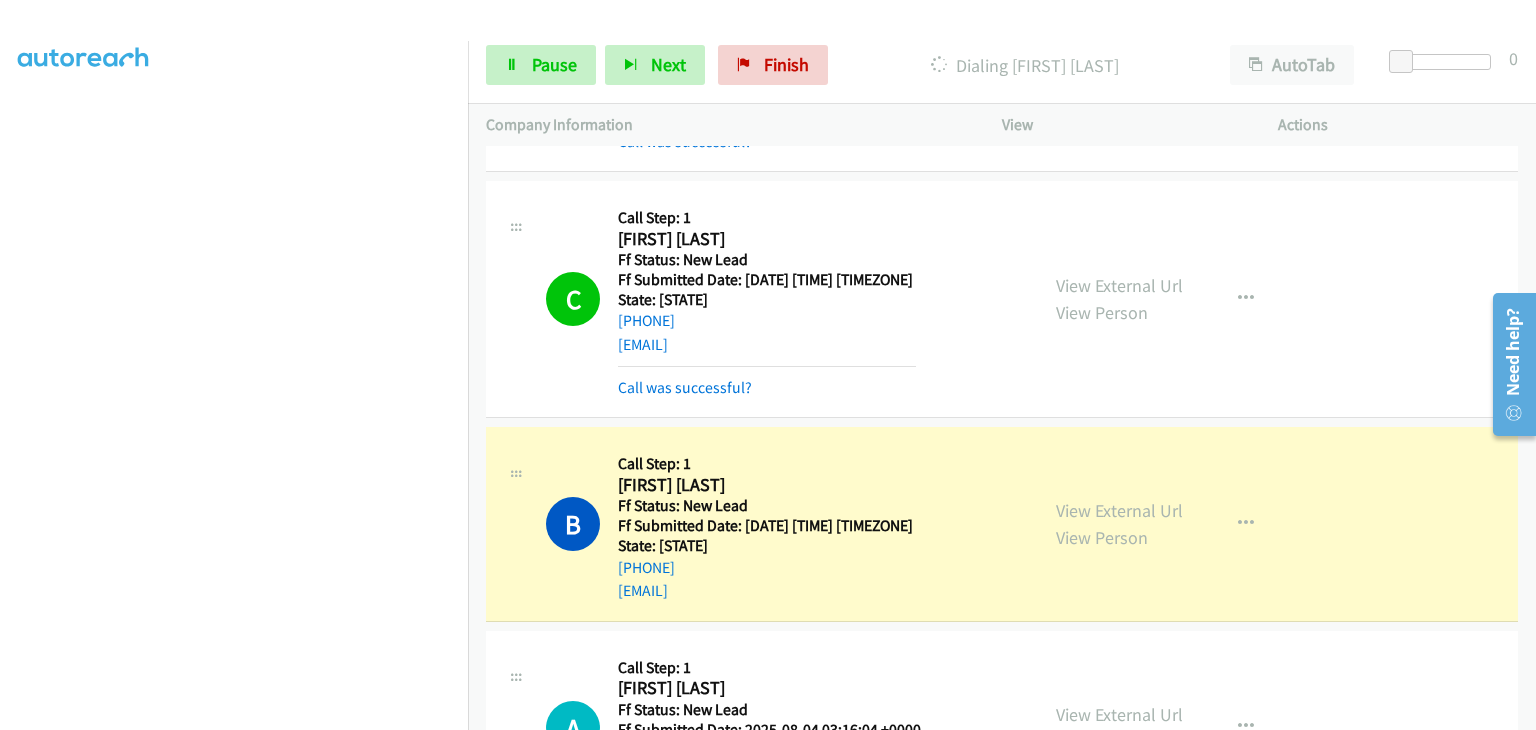 scroll, scrollTop: 392, scrollLeft: 0, axis: vertical 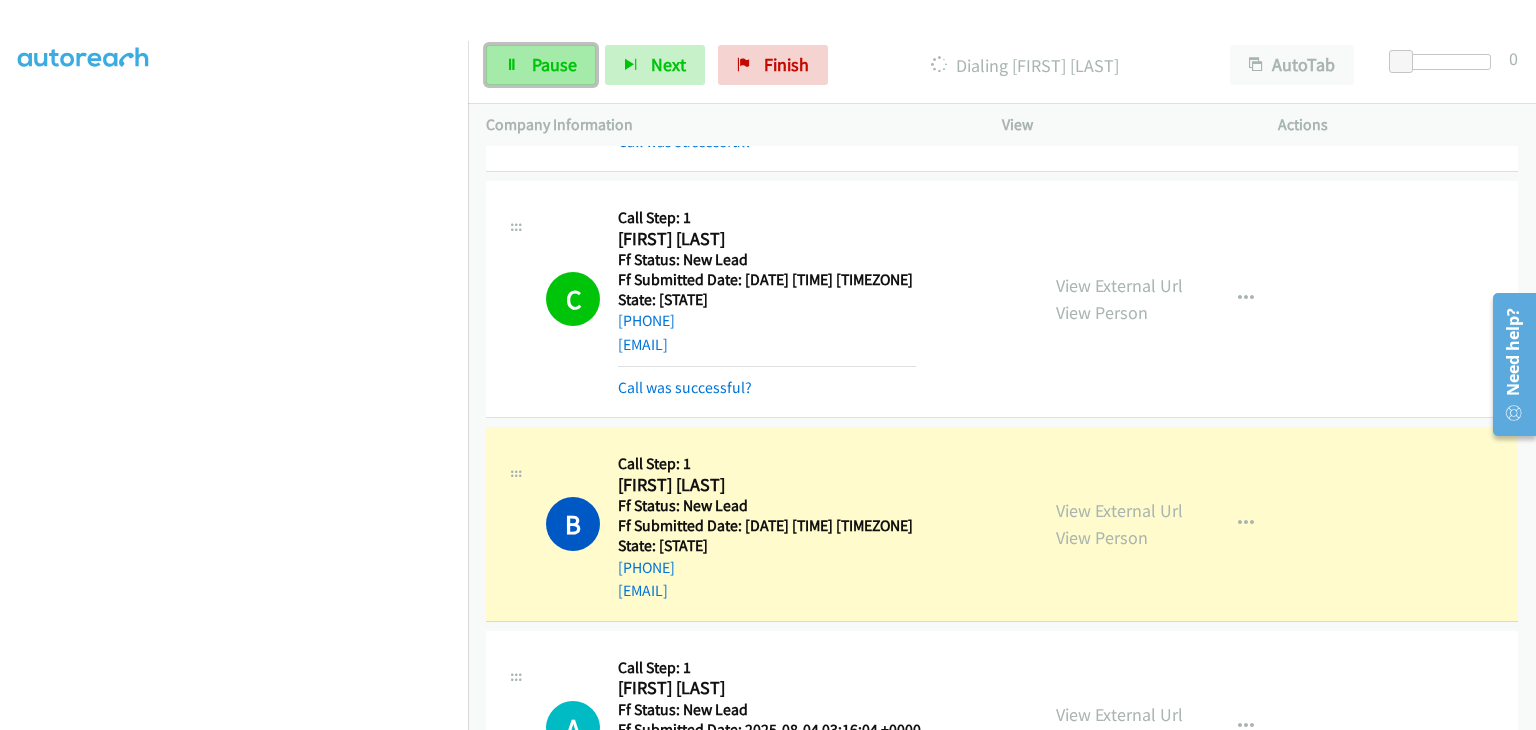 click on "Pause" at bounding box center (554, 64) 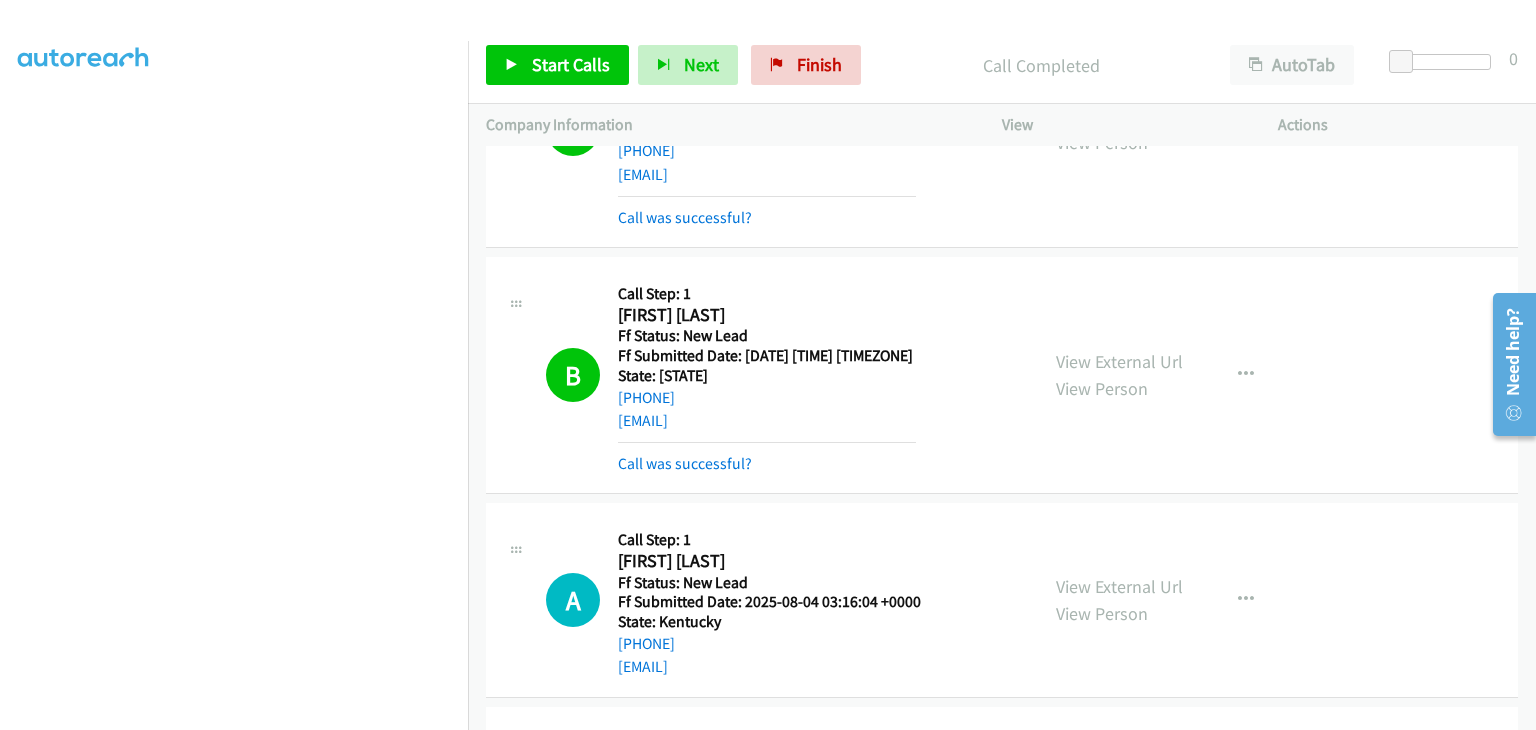 scroll, scrollTop: 1400, scrollLeft: 0, axis: vertical 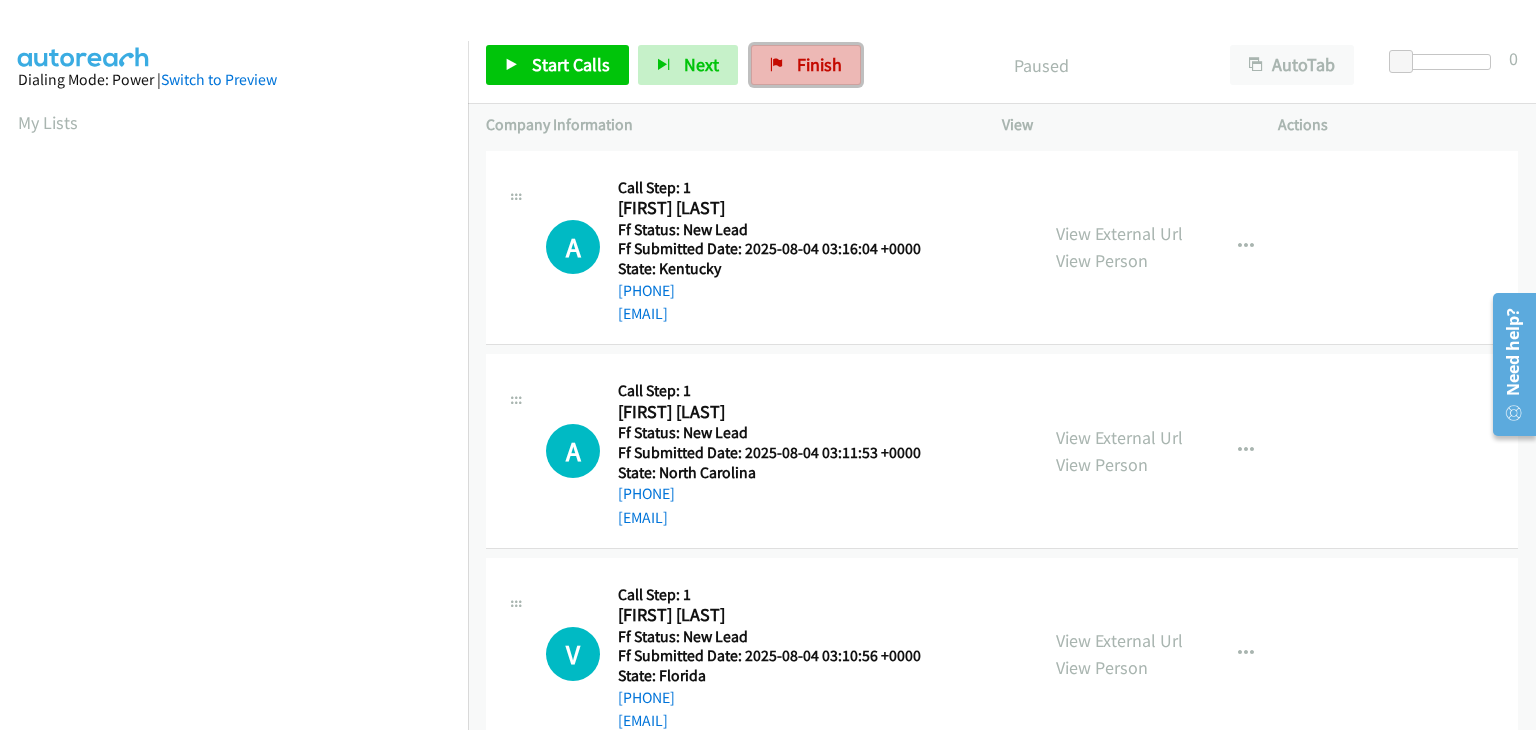 click on "Finish" at bounding box center [819, 64] 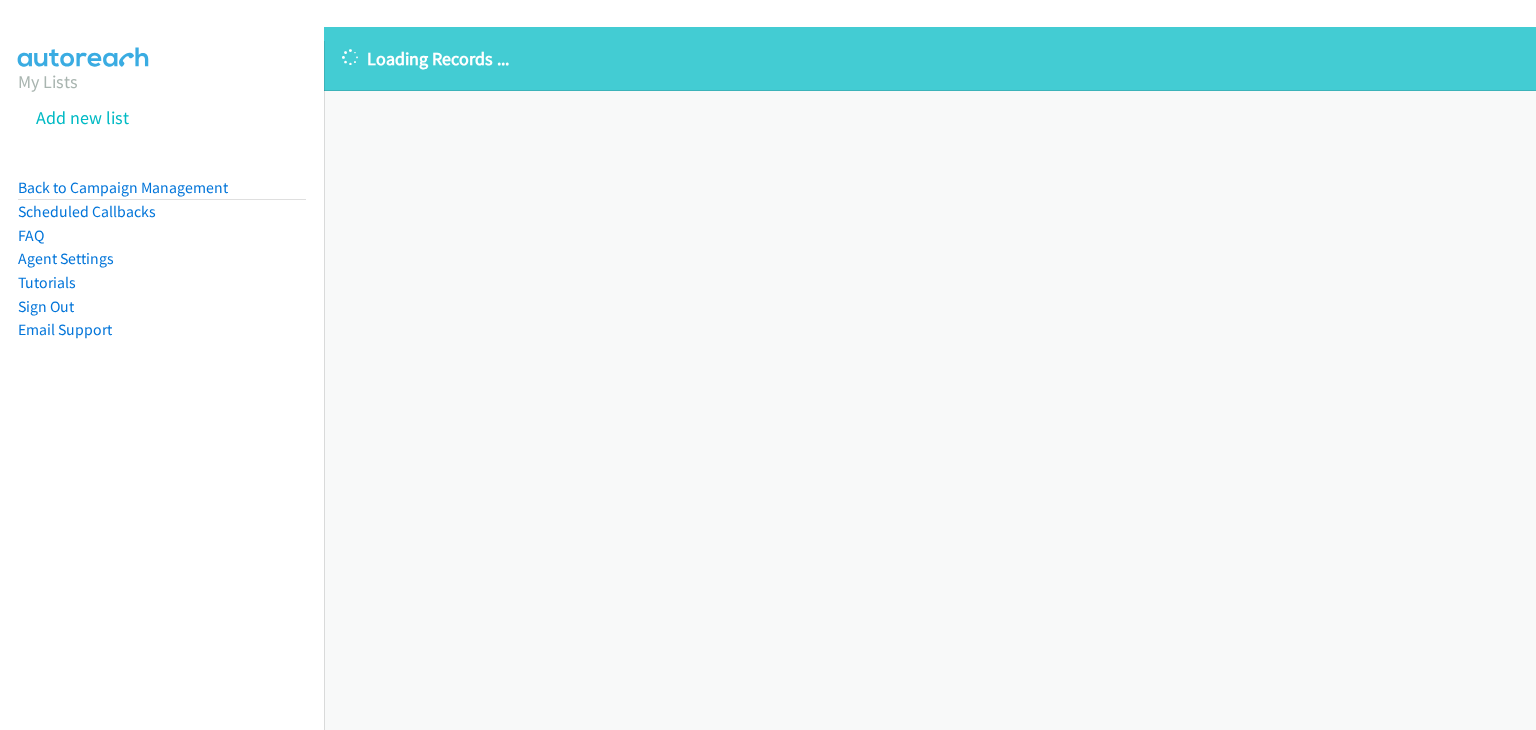 scroll, scrollTop: 0, scrollLeft: 0, axis: both 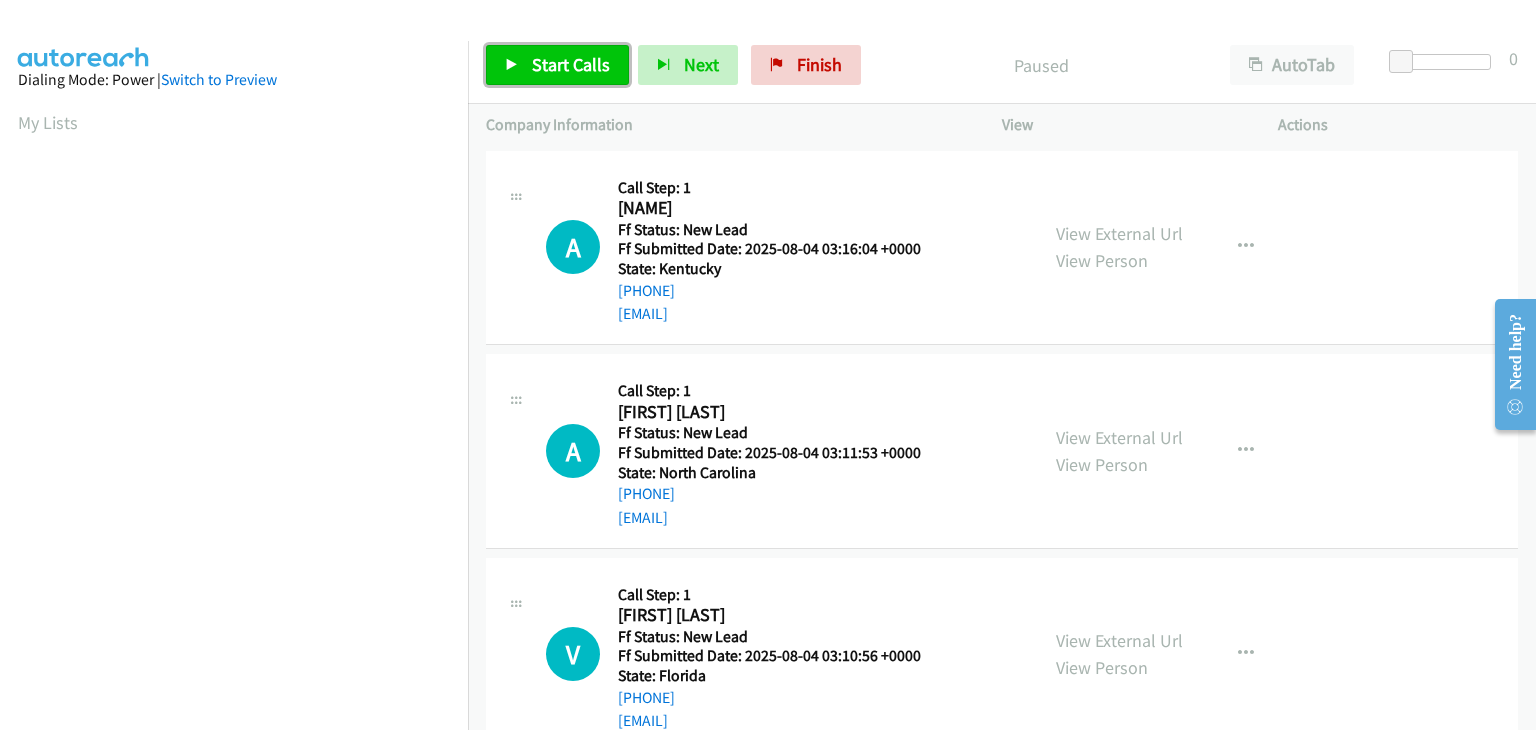 click on "Start Calls" at bounding box center [557, 65] 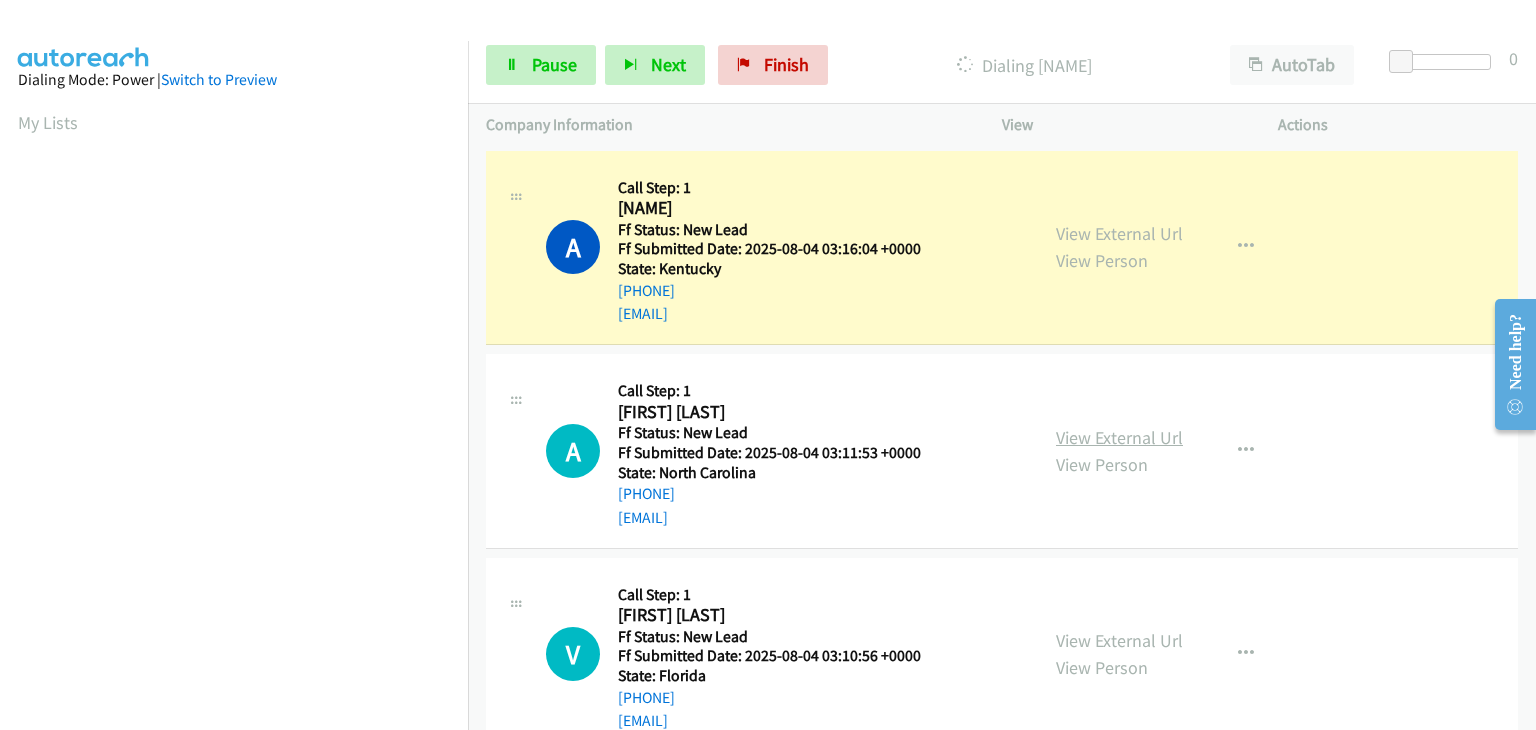 click on "View External Url" at bounding box center [1119, 437] 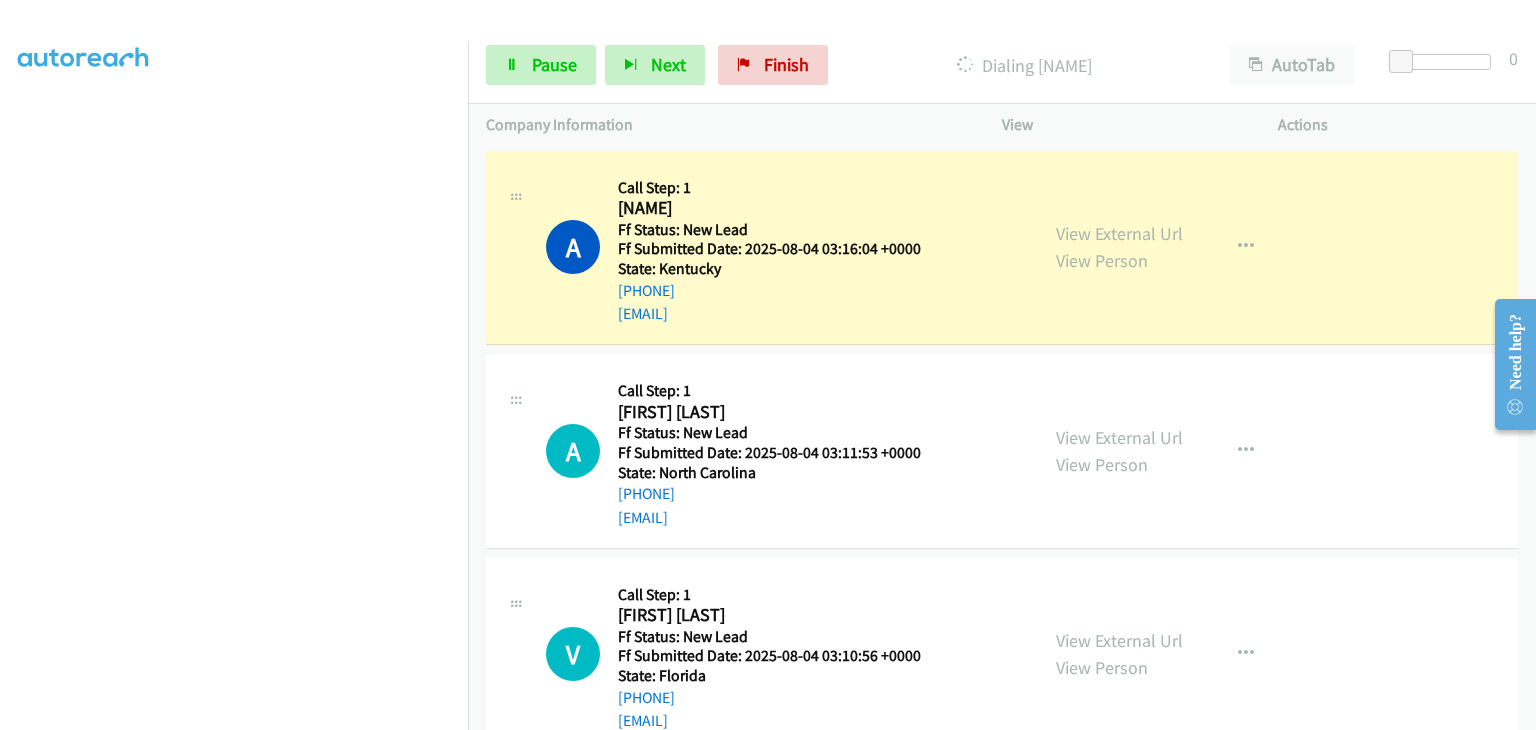 scroll, scrollTop: 392, scrollLeft: 0, axis: vertical 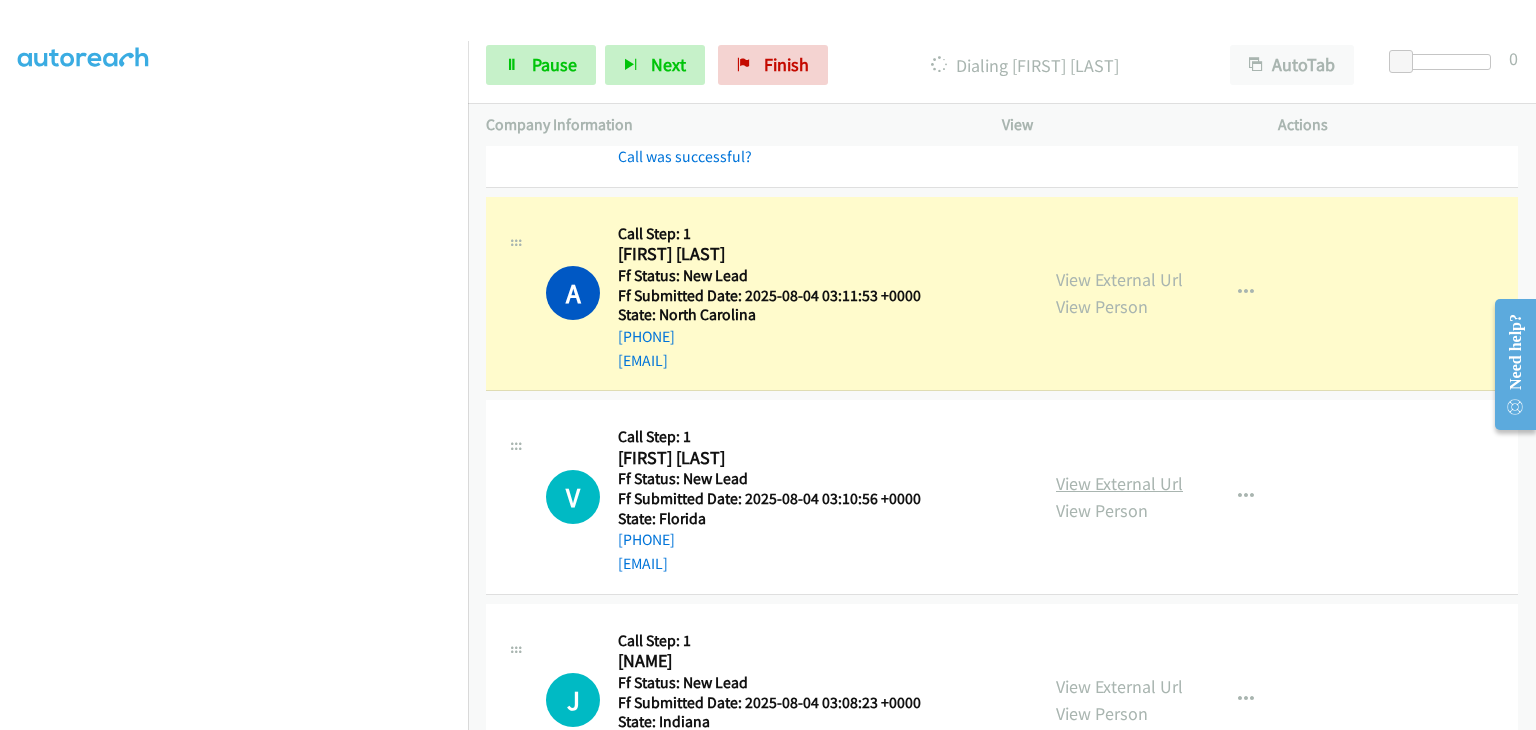 click on "View External Url" at bounding box center [1119, 483] 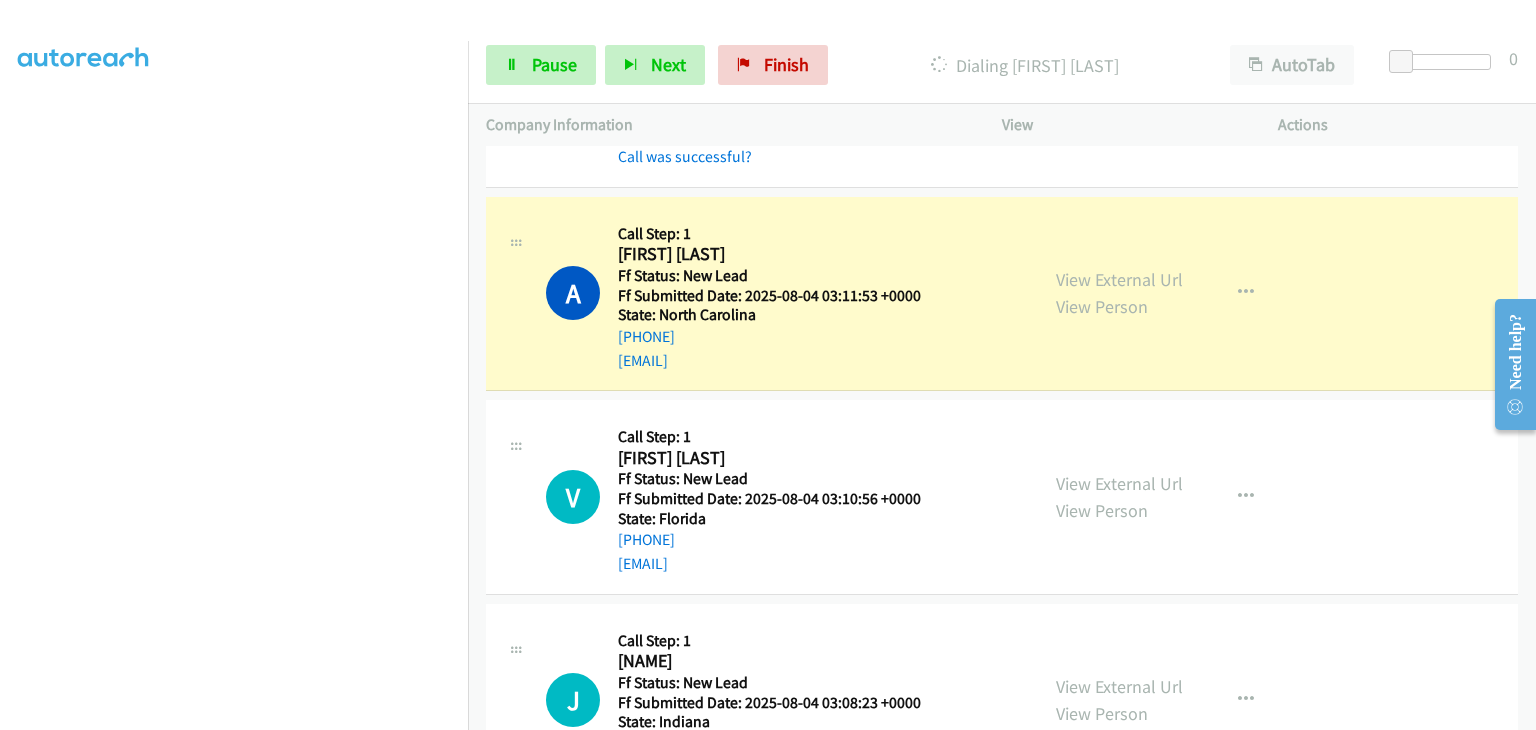scroll, scrollTop: 392, scrollLeft: 0, axis: vertical 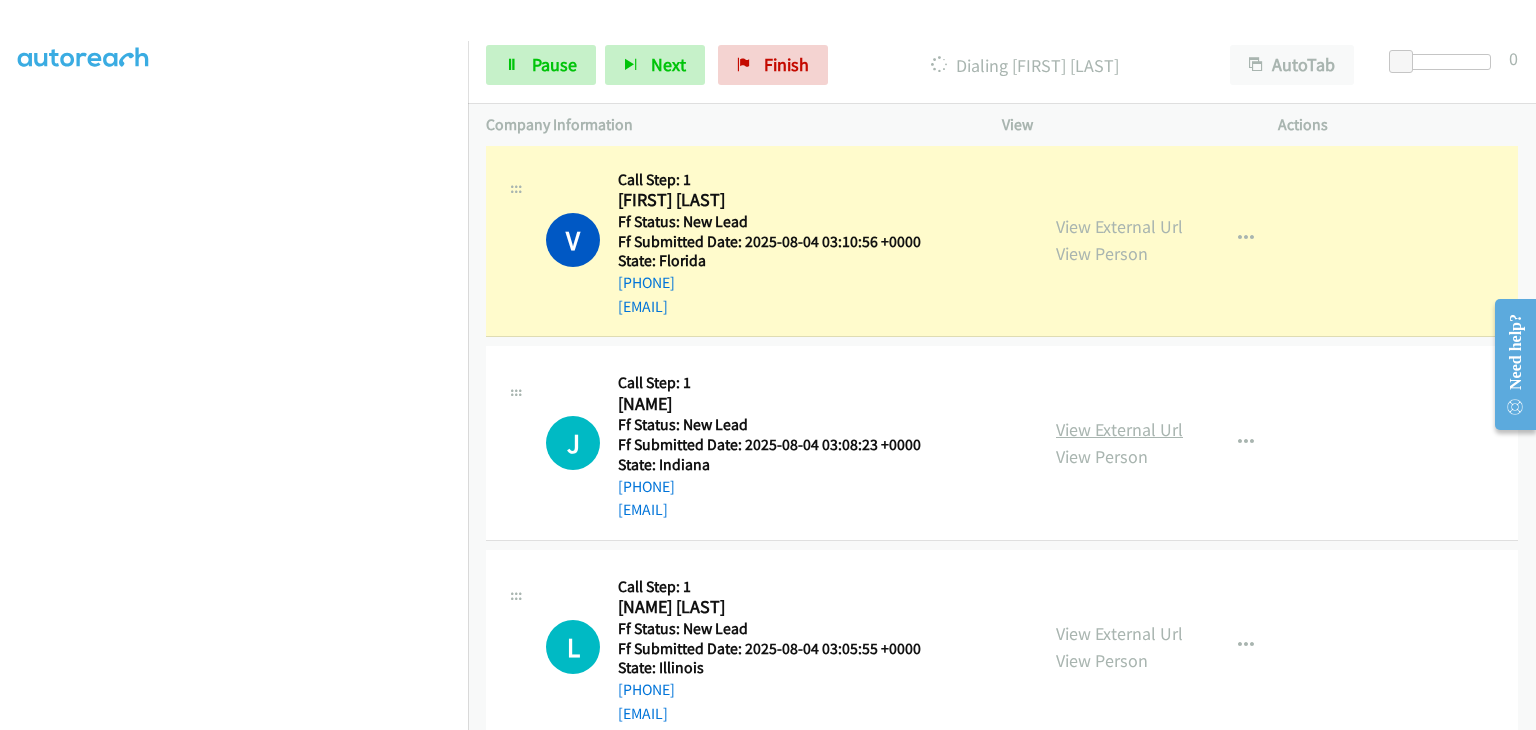 click on "View External Url" at bounding box center (1119, 429) 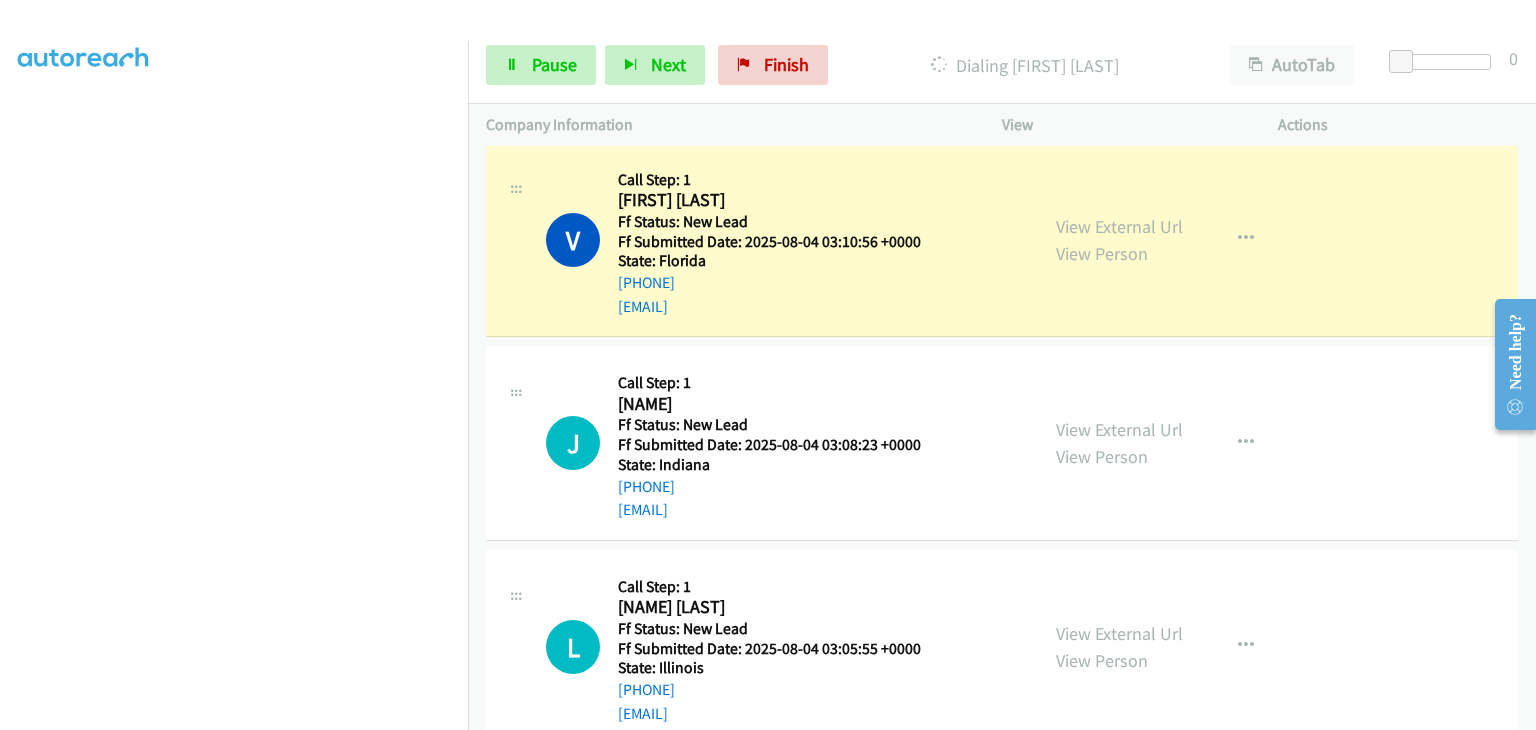 scroll, scrollTop: 392, scrollLeft: 0, axis: vertical 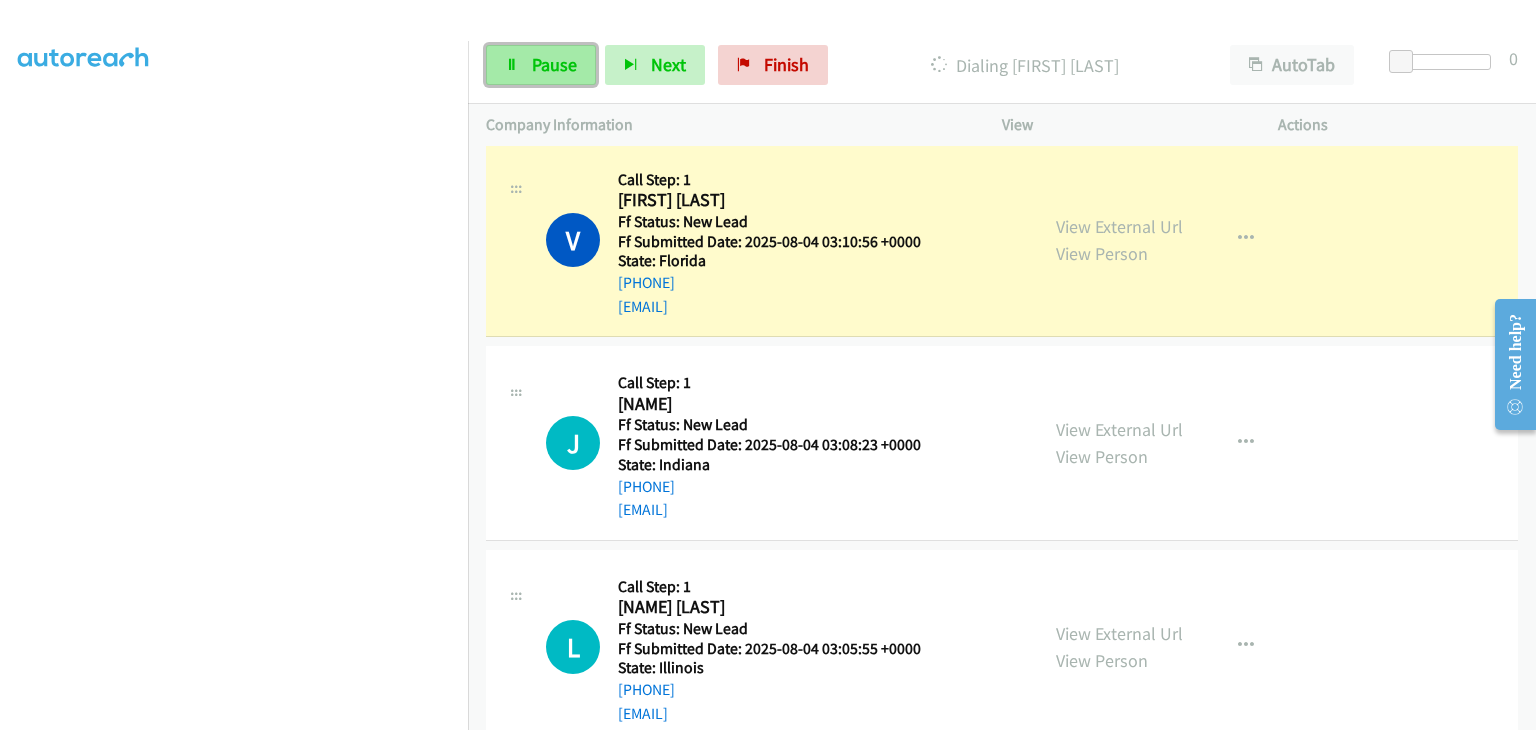 click on "Pause" at bounding box center (554, 64) 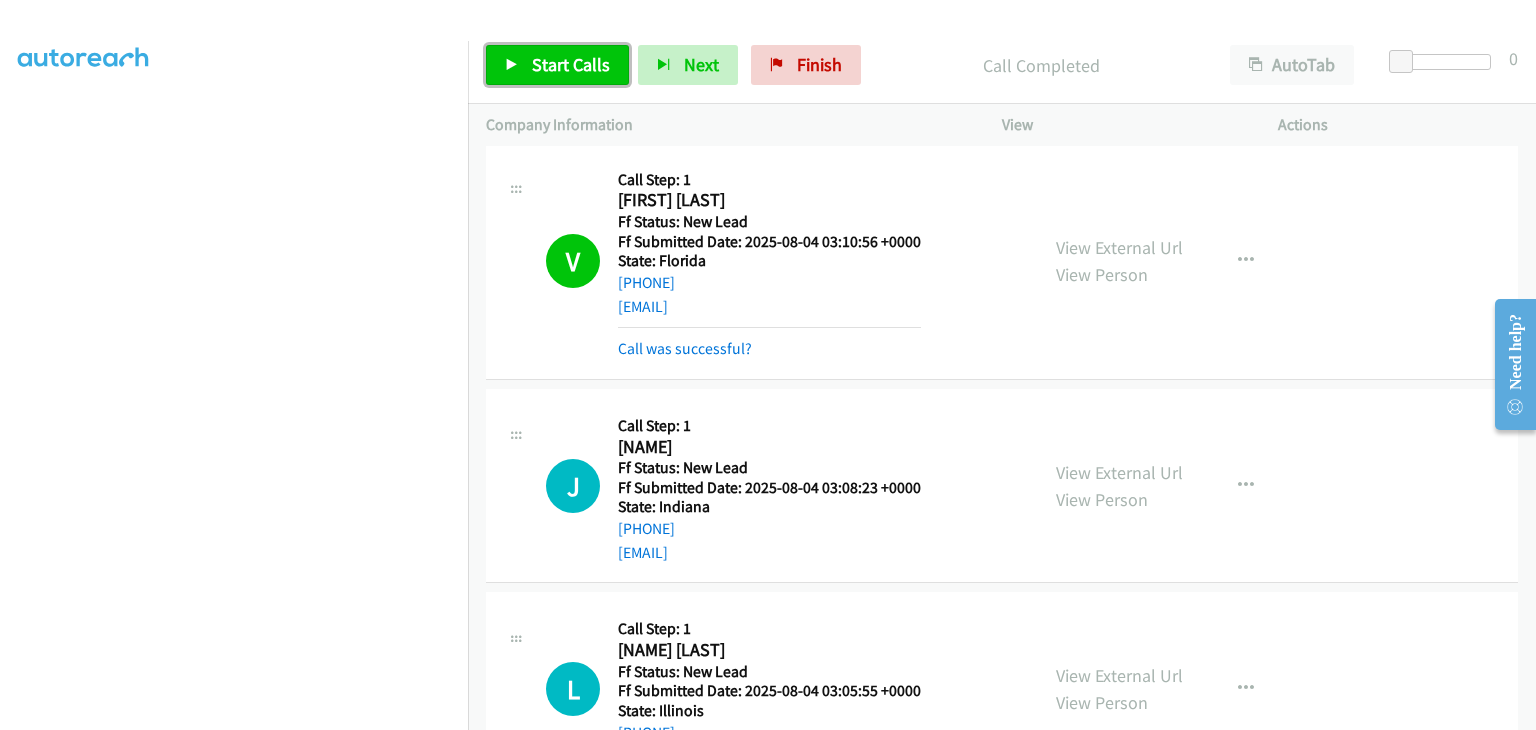 click on "Start Calls" at bounding box center (571, 64) 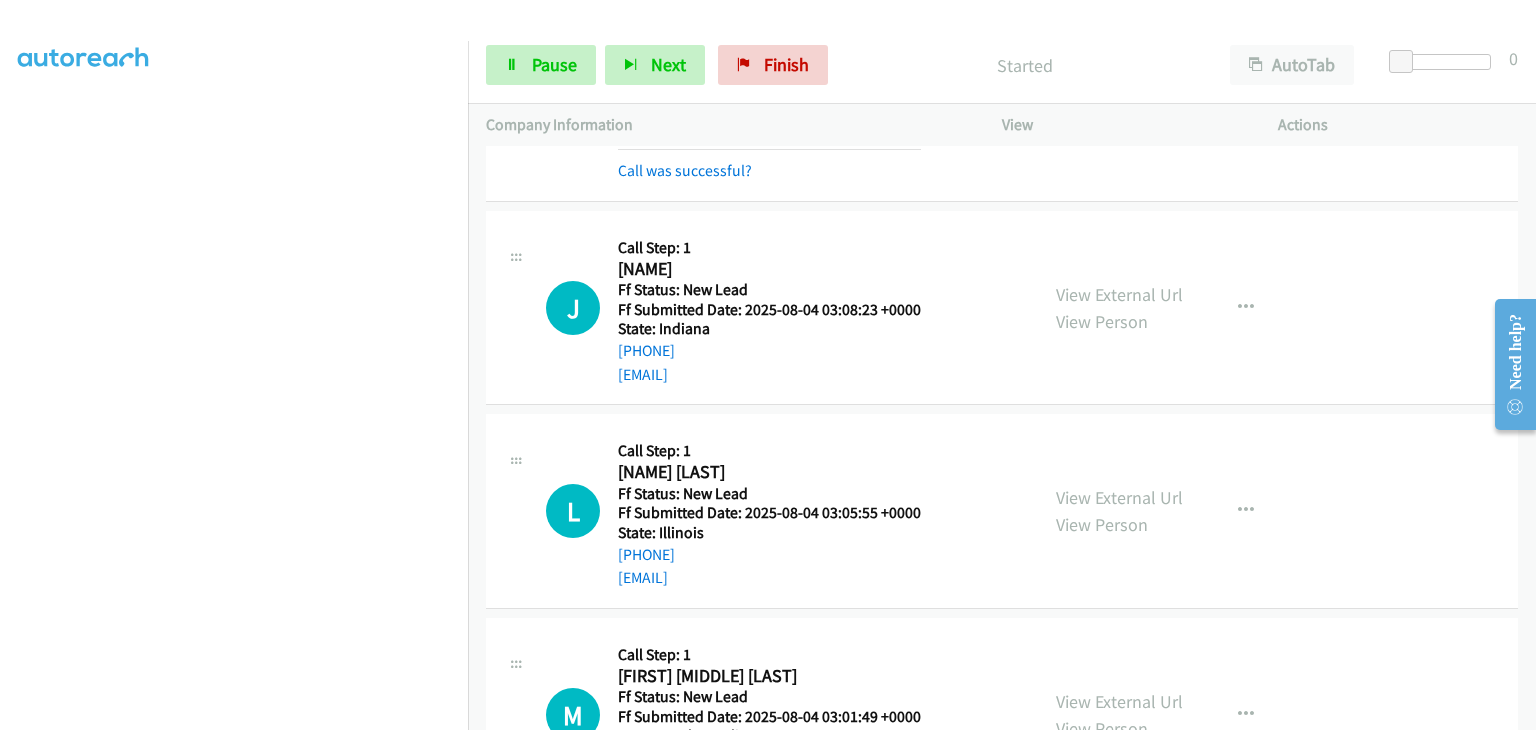 scroll, scrollTop: 700, scrollLeft: 0, axis: vertical 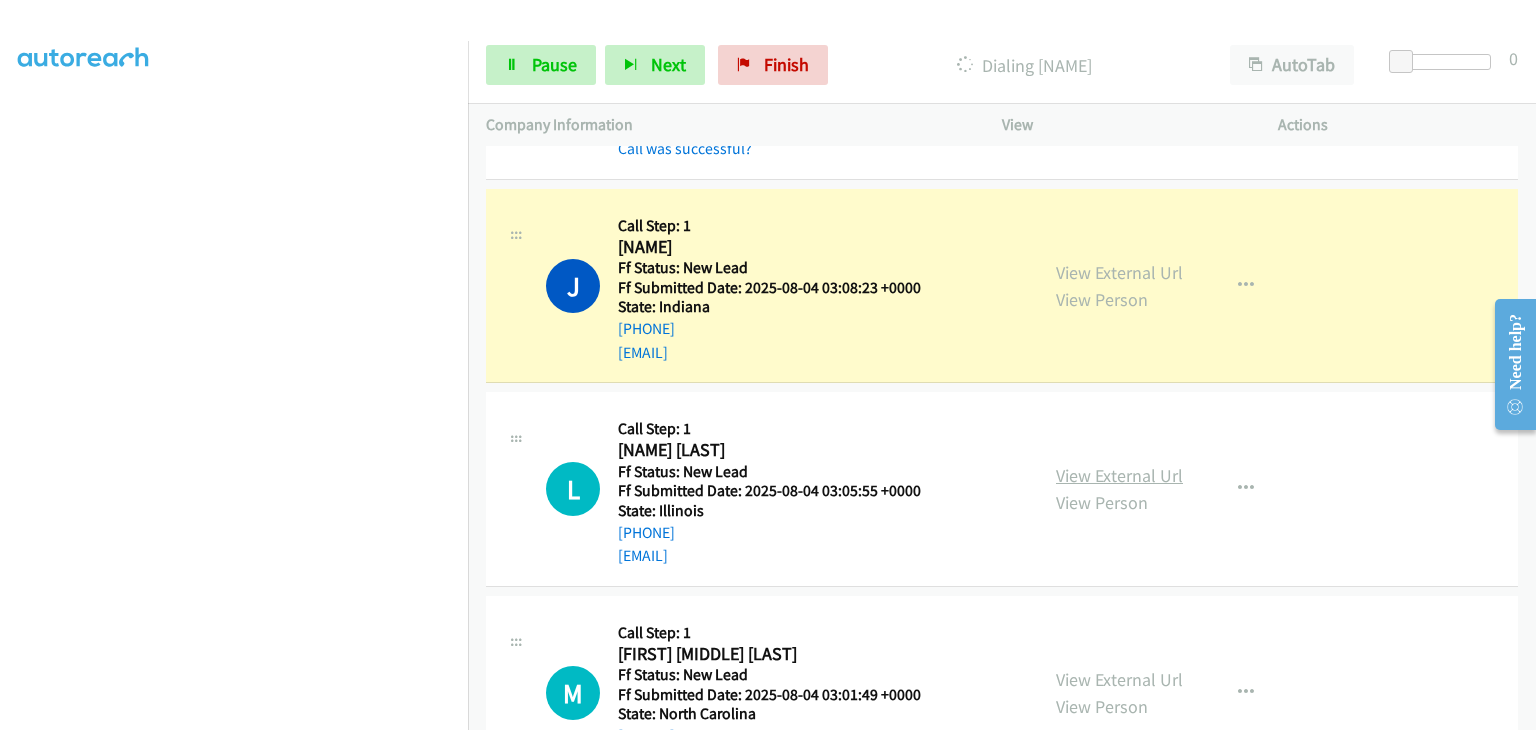click on "View External Url" at bounding box center [1119, 475] 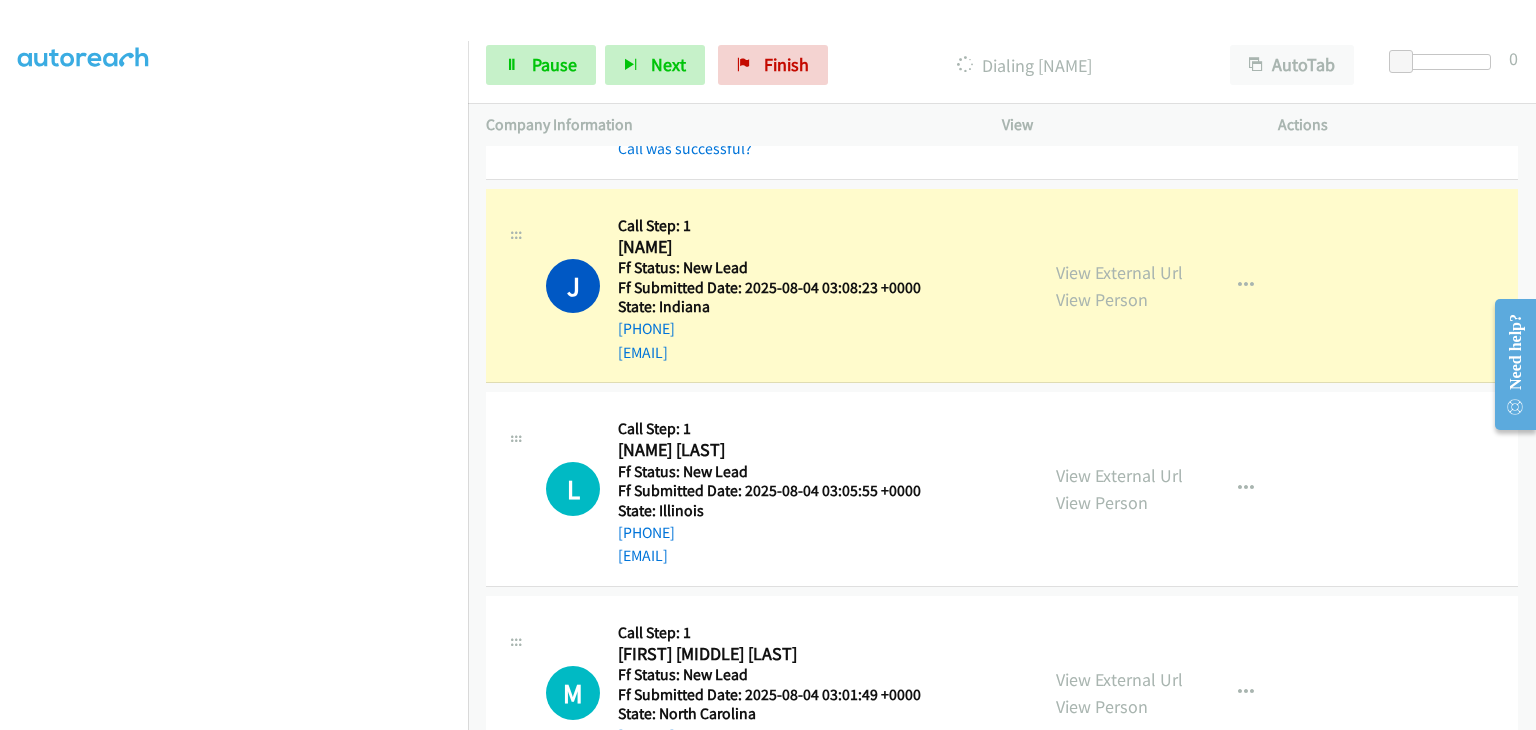 scroll, scrollTop: 0, scrollLeft: 0, axis: both 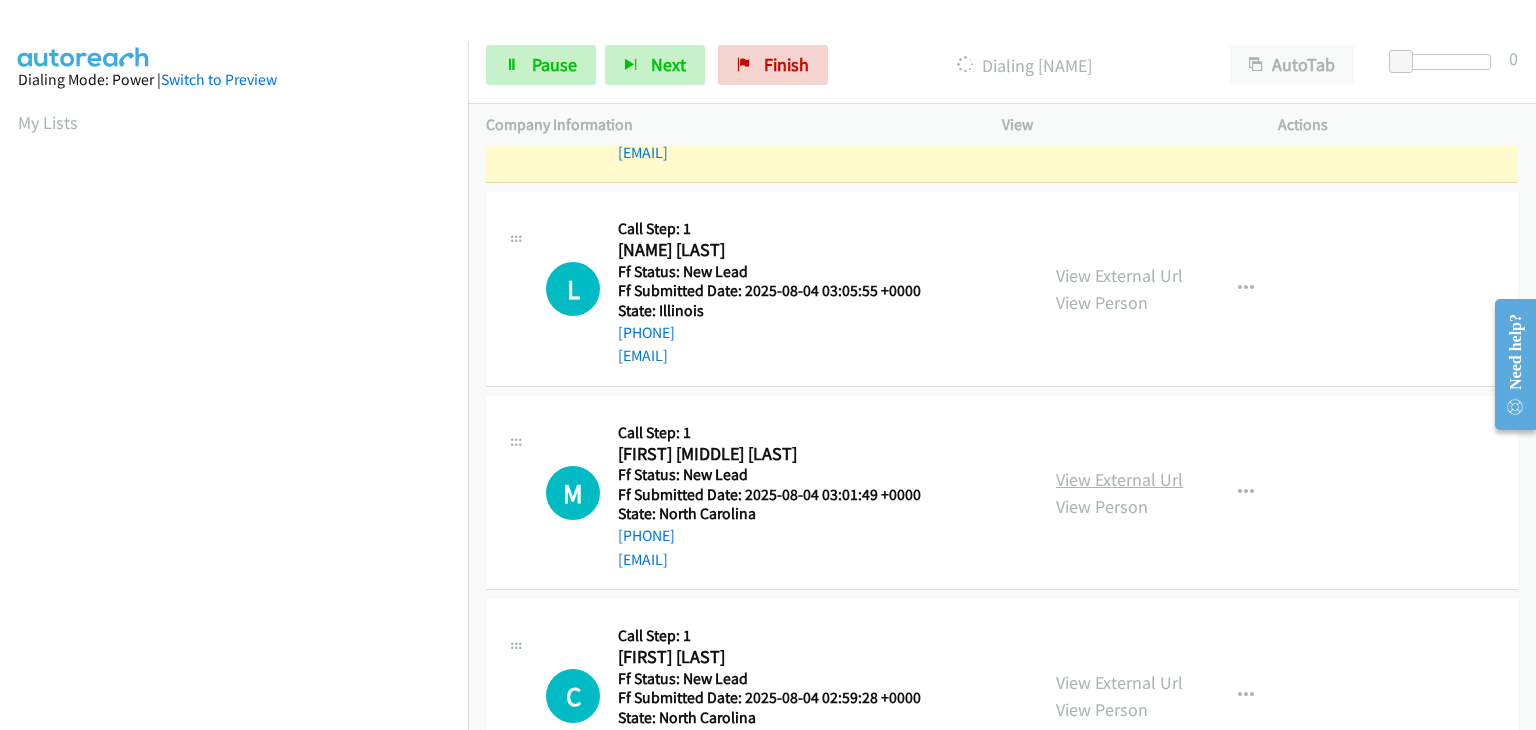 click on "View External Url" at bounding box center [1119, 479] 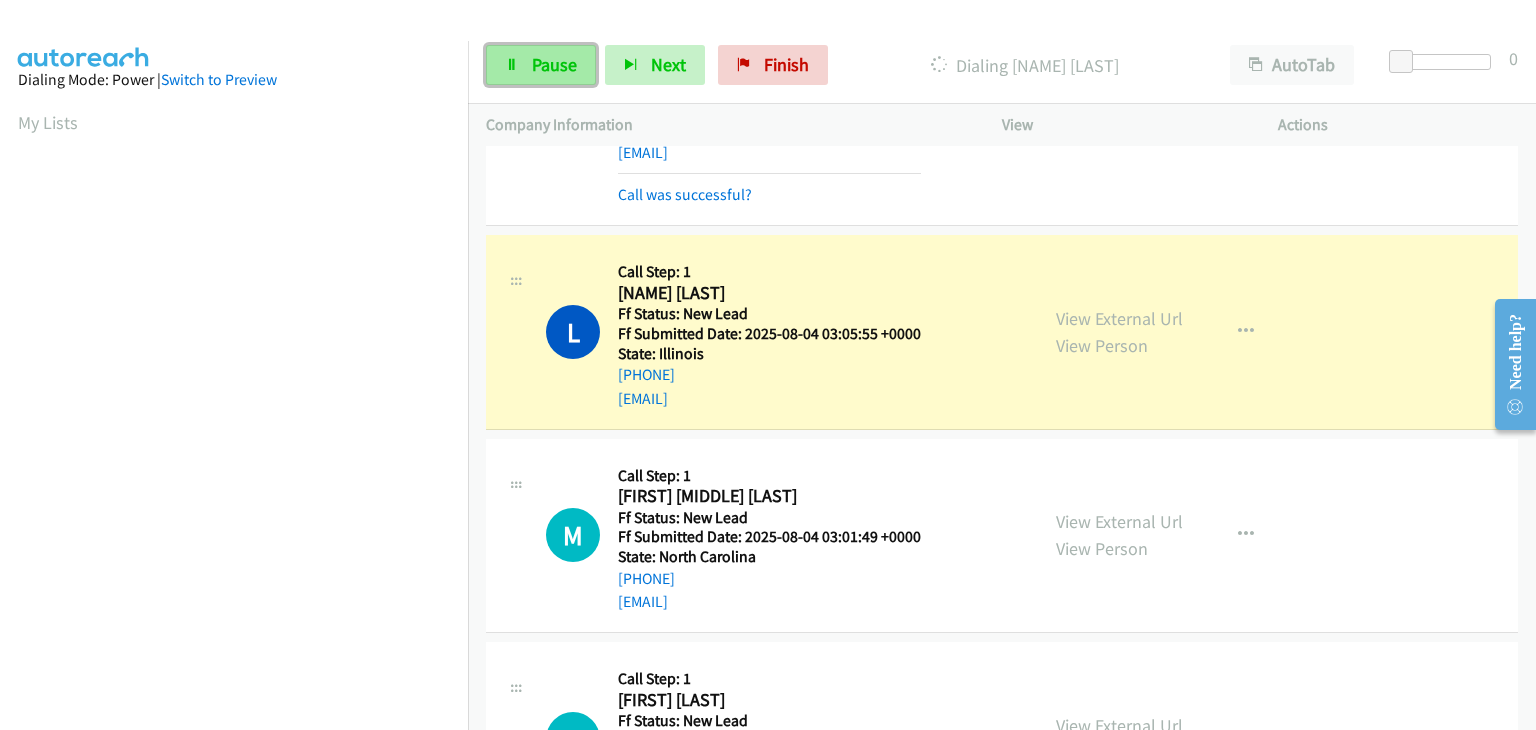 click on "Pause" at bounding box center (554, 64) 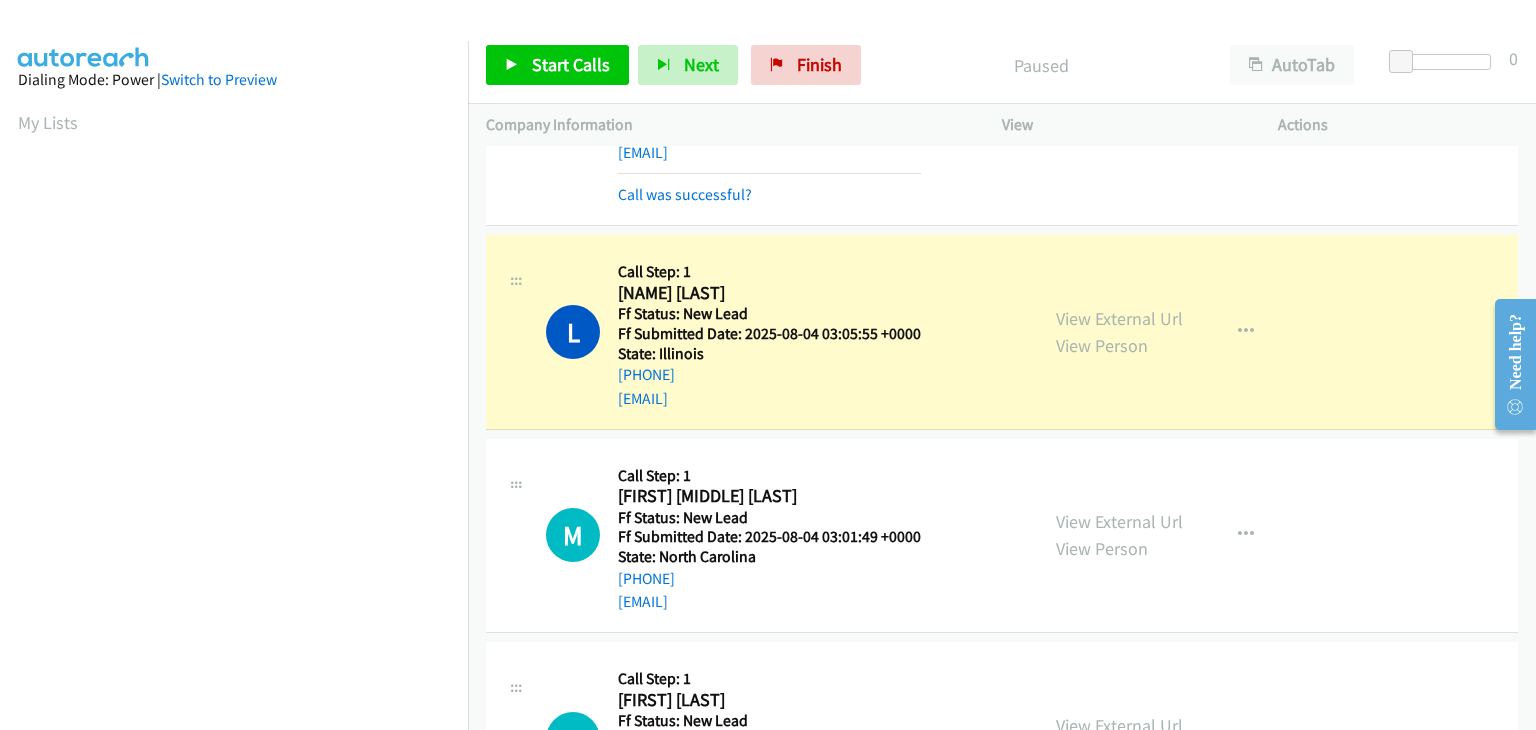 scroll, scrollTop: 392, scrollLeft: 0, axis: vertical 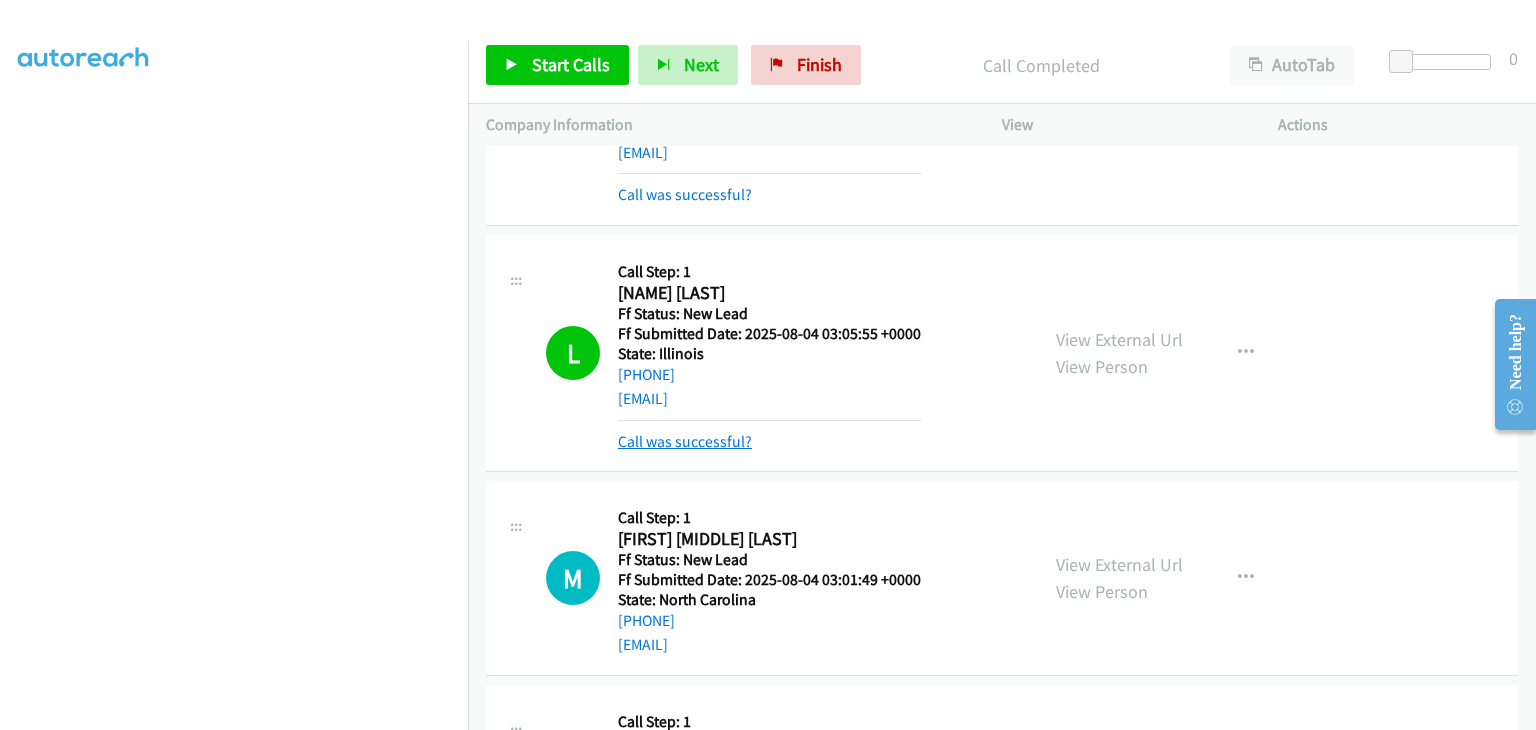 drag, startPoint x: 674, startPoint y: 454, endPoint x: 674, endPoint y: 441, distance: 13 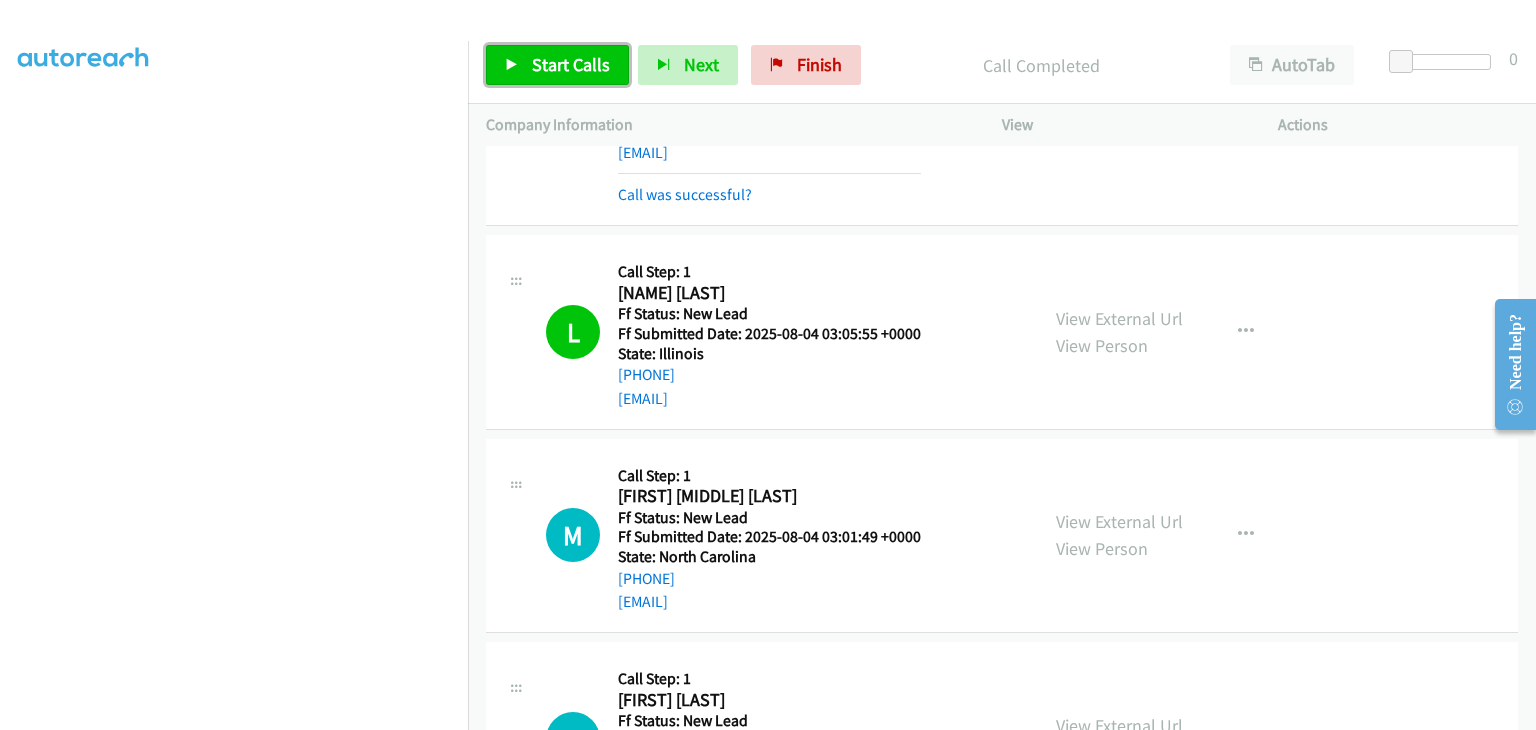 drag, startPoint x: 541, startPoint y: 66, endPoint x: 731, endPoint y: 144, distance: 205.38744 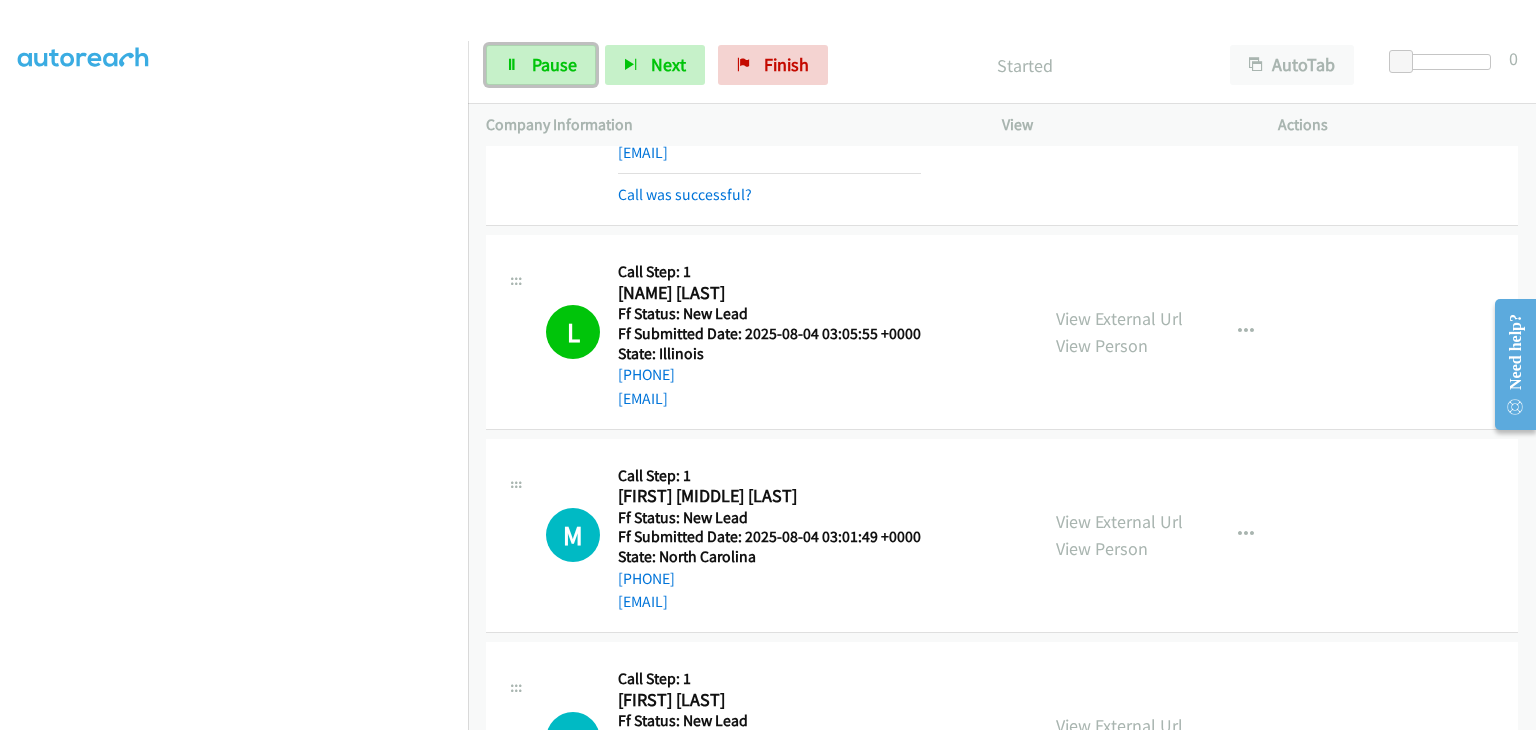 drag, startPoint x: 557, startPoint y: 76, endPoint x: 860, endPoint y: 114, distance: 305.37354 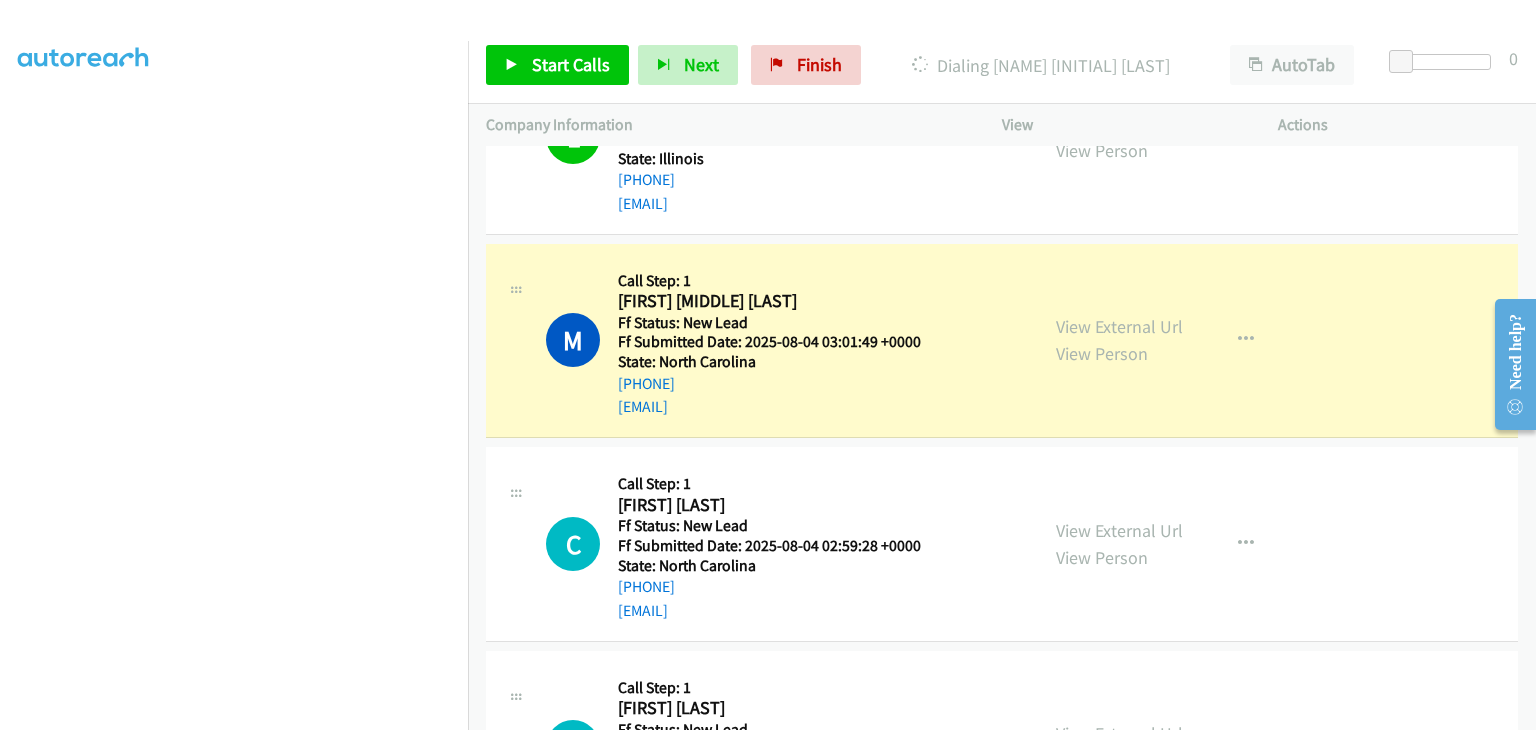 scroll, scrollTop: 1100, scrollLeft: 0, axis: vertical 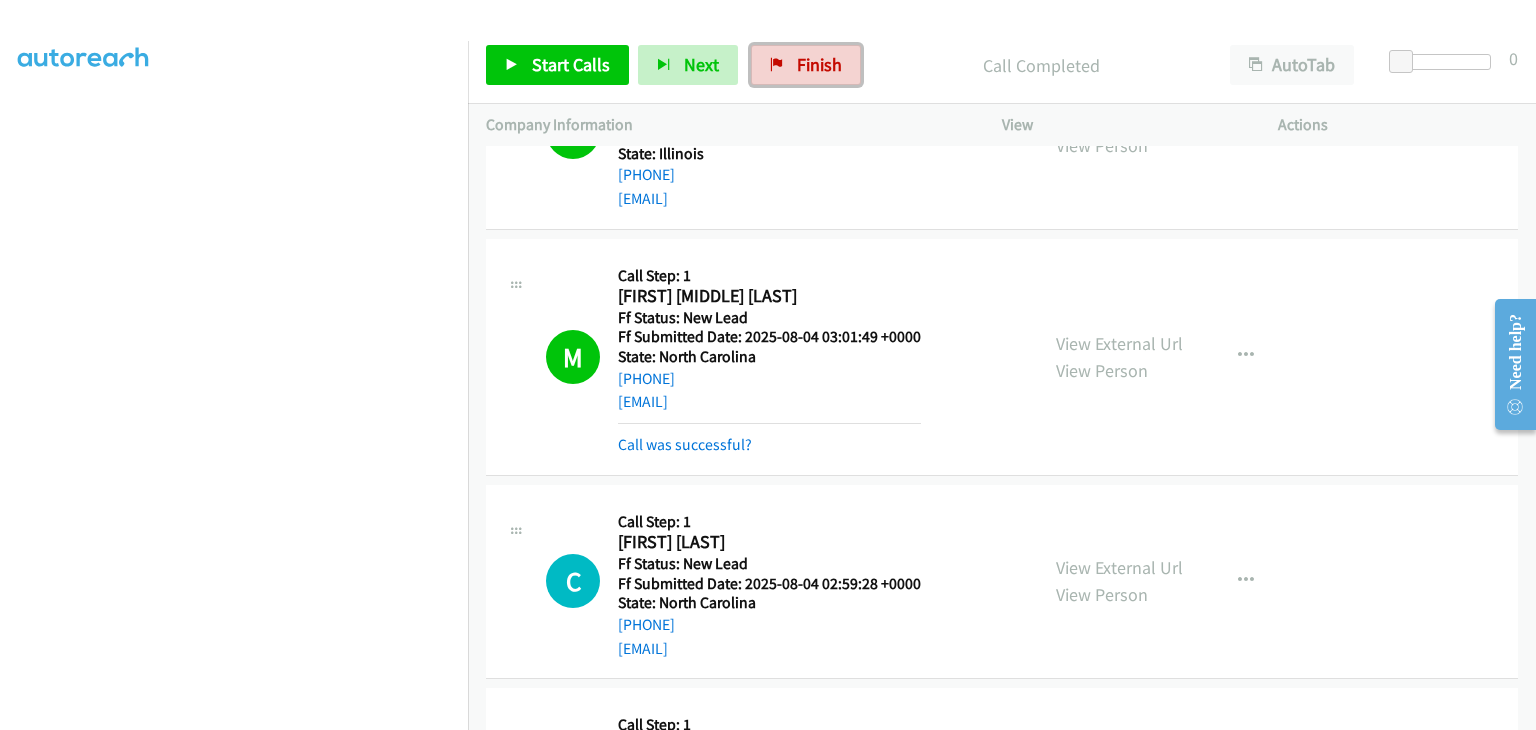 click on "Finish" at bounding box center [806, 65] 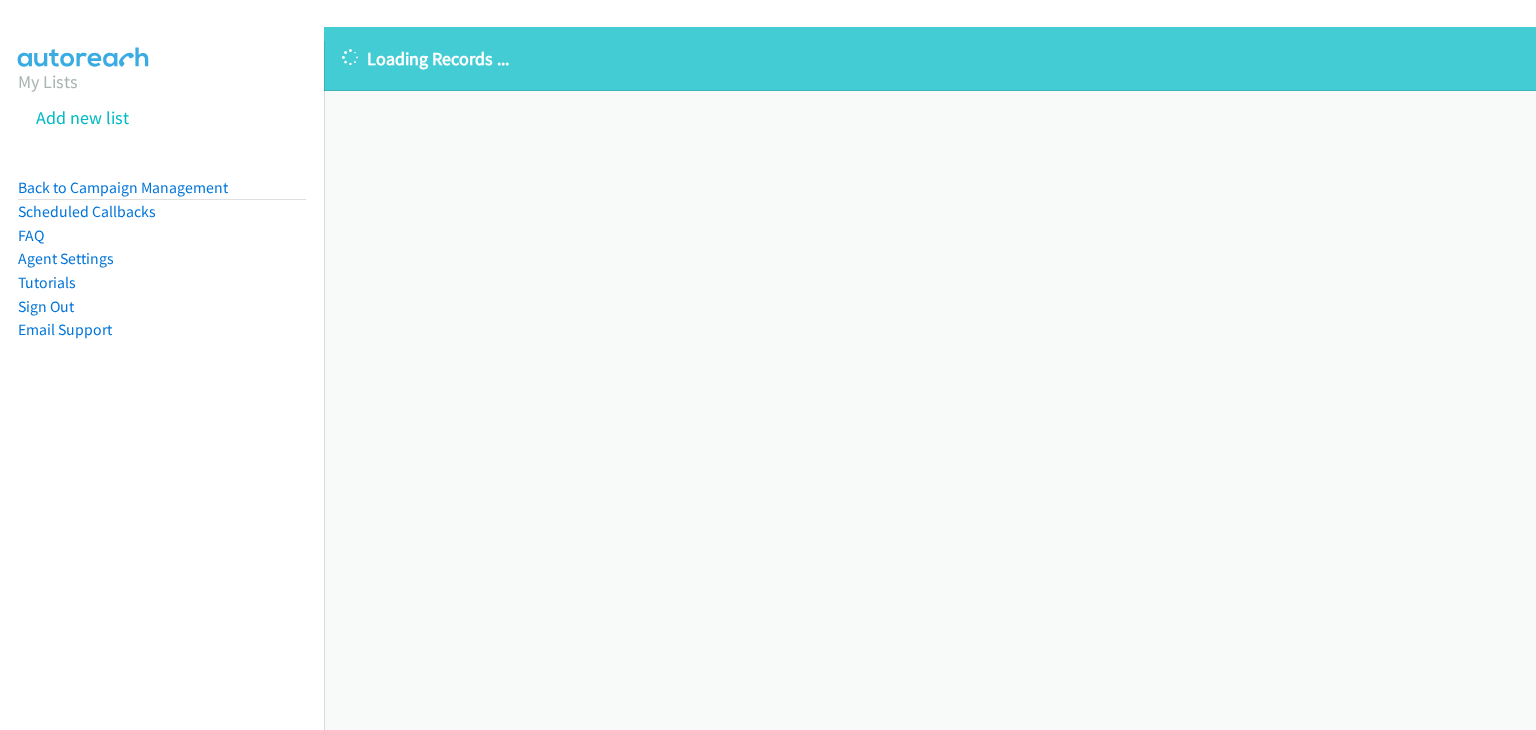 scroll, scrollTop: 0, scrollLeft: 0, axis: both 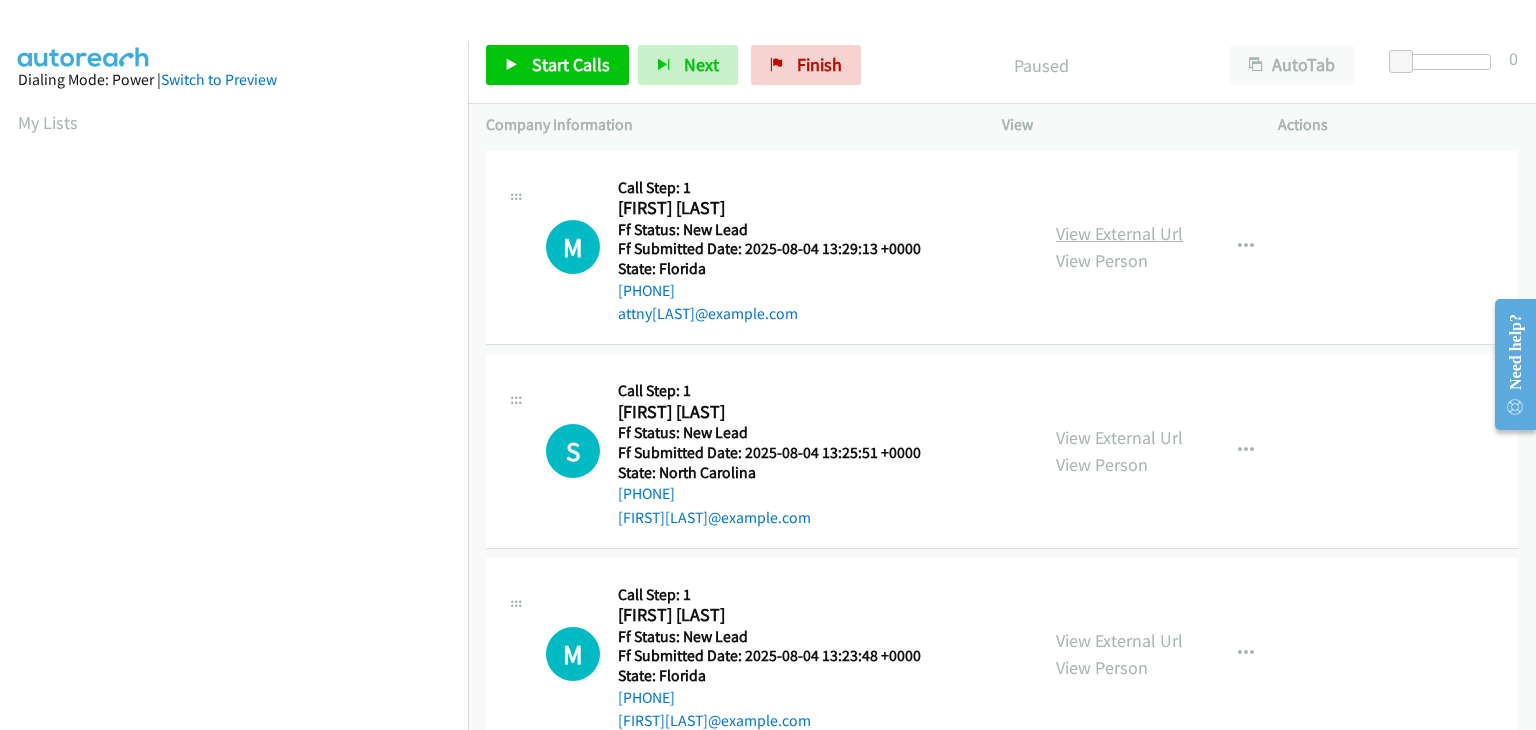 click on "View External Url" at bounding box center [1119, 233] 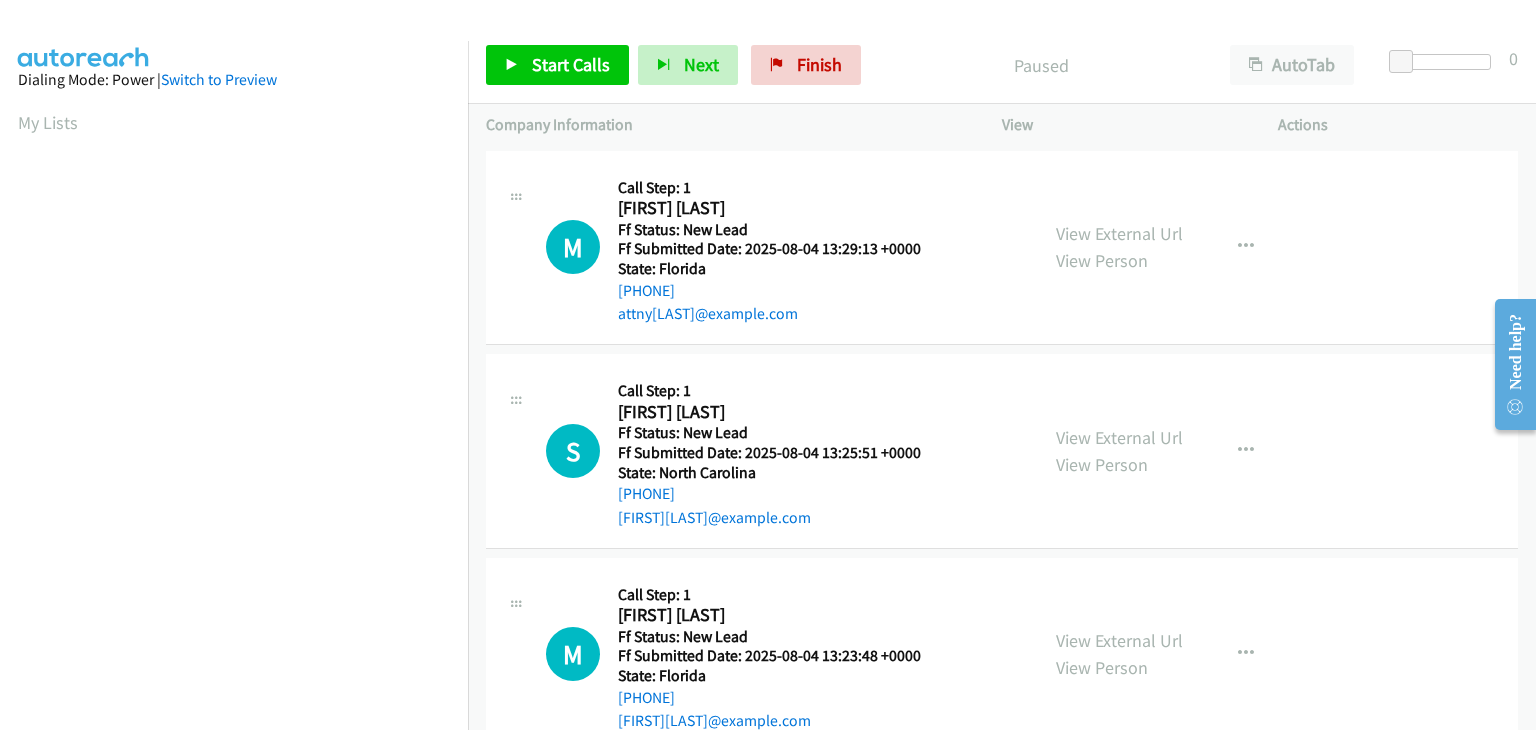click on "View External Url
View Person
View External Url
Email
Schedule/Manage Callback
Skip Call
Add to do not call list" at bounding box center (1185, 248) 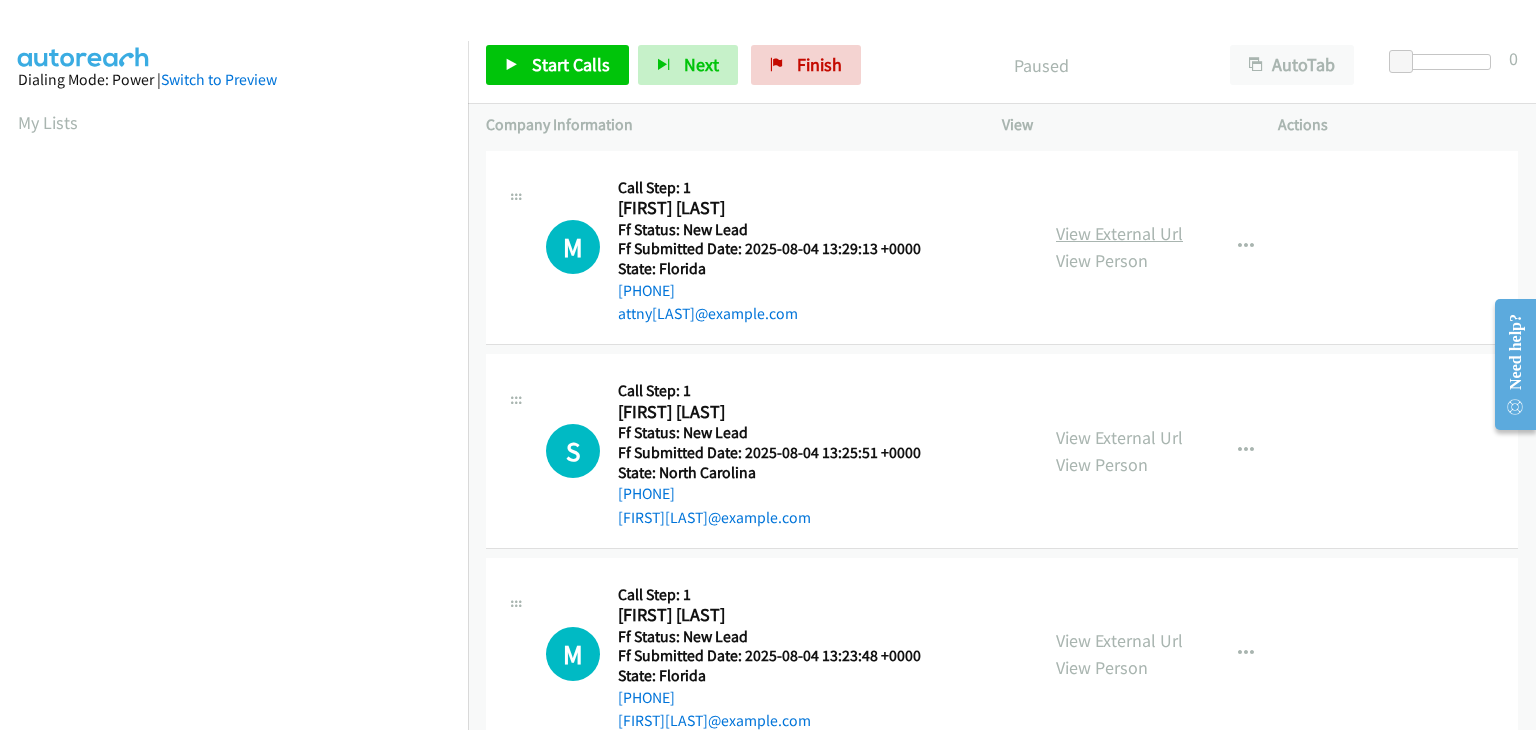 click on "View External Url" at bounding box center (1119, 233) 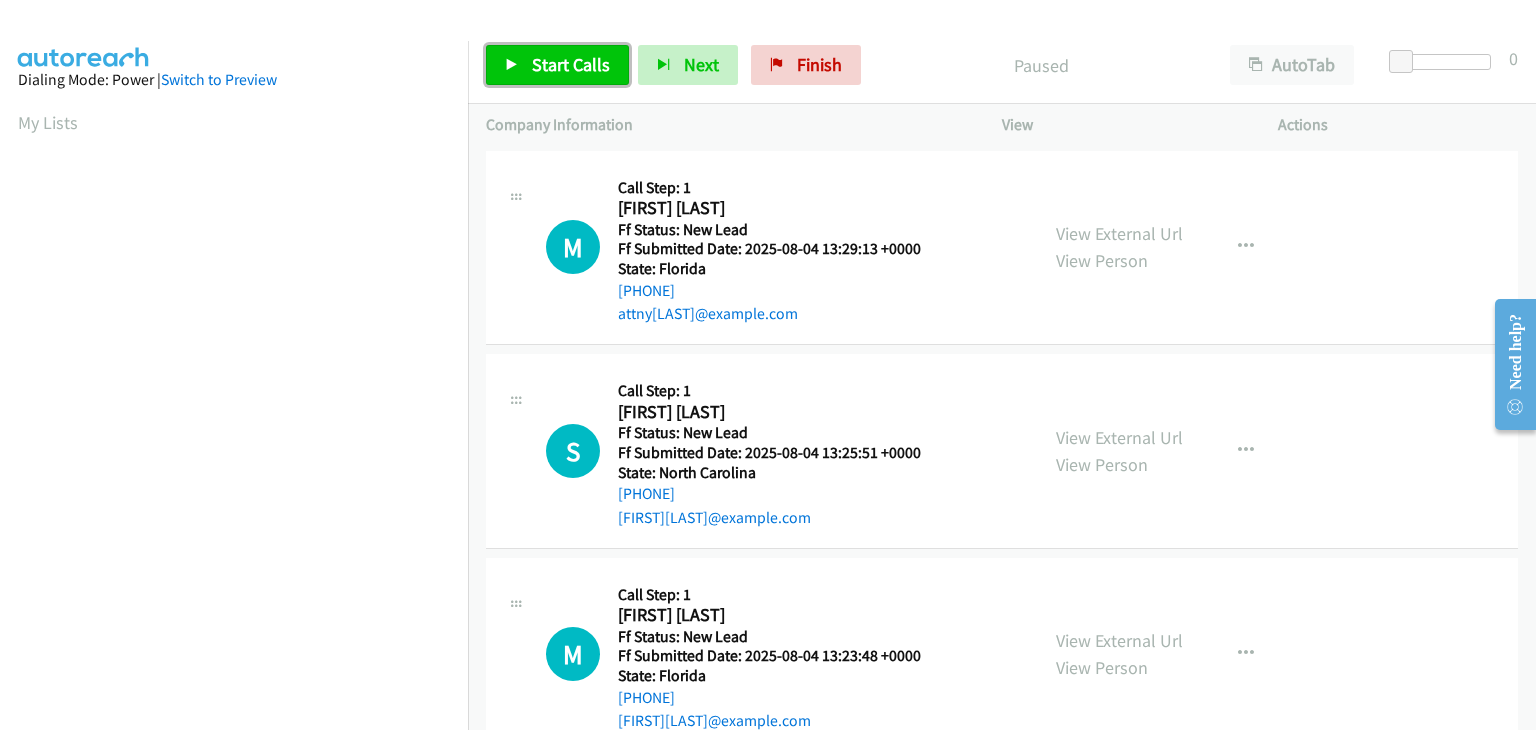 click on "Start Calls" at bounding box center (557, 65) 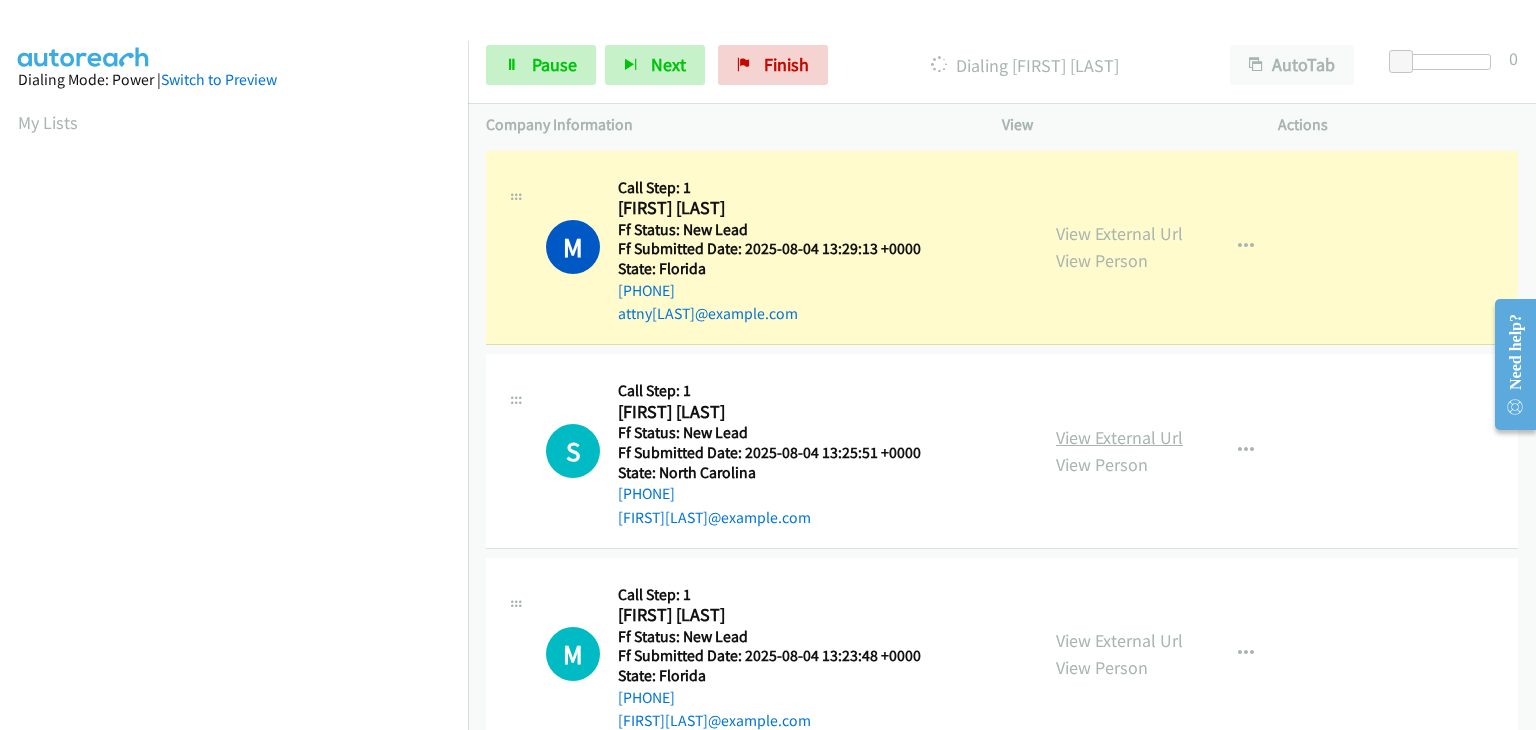 click on "View External Url" at bounding box center (1119, 437) 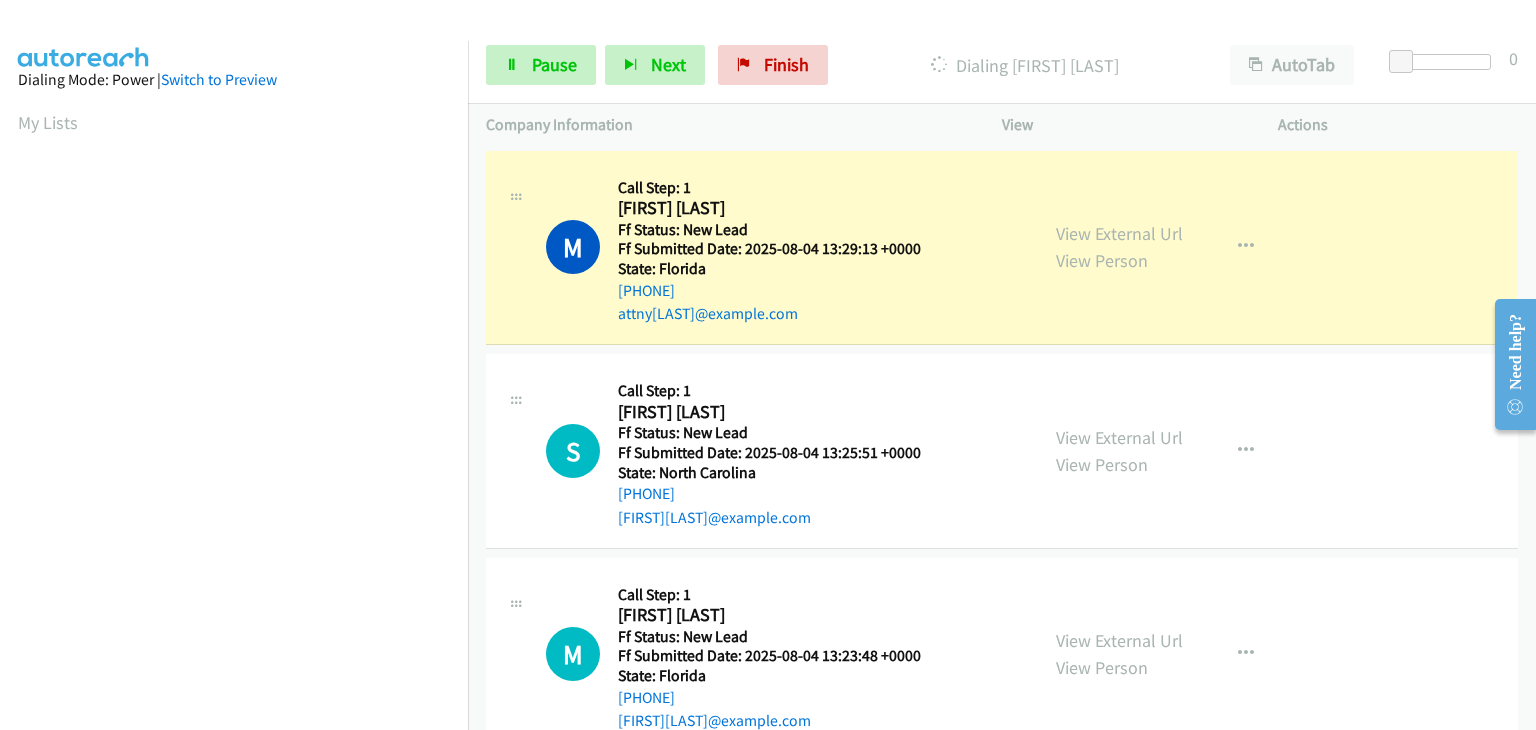 scroll, scrollTop: 392, scrollLeft: 0, axis: vertical 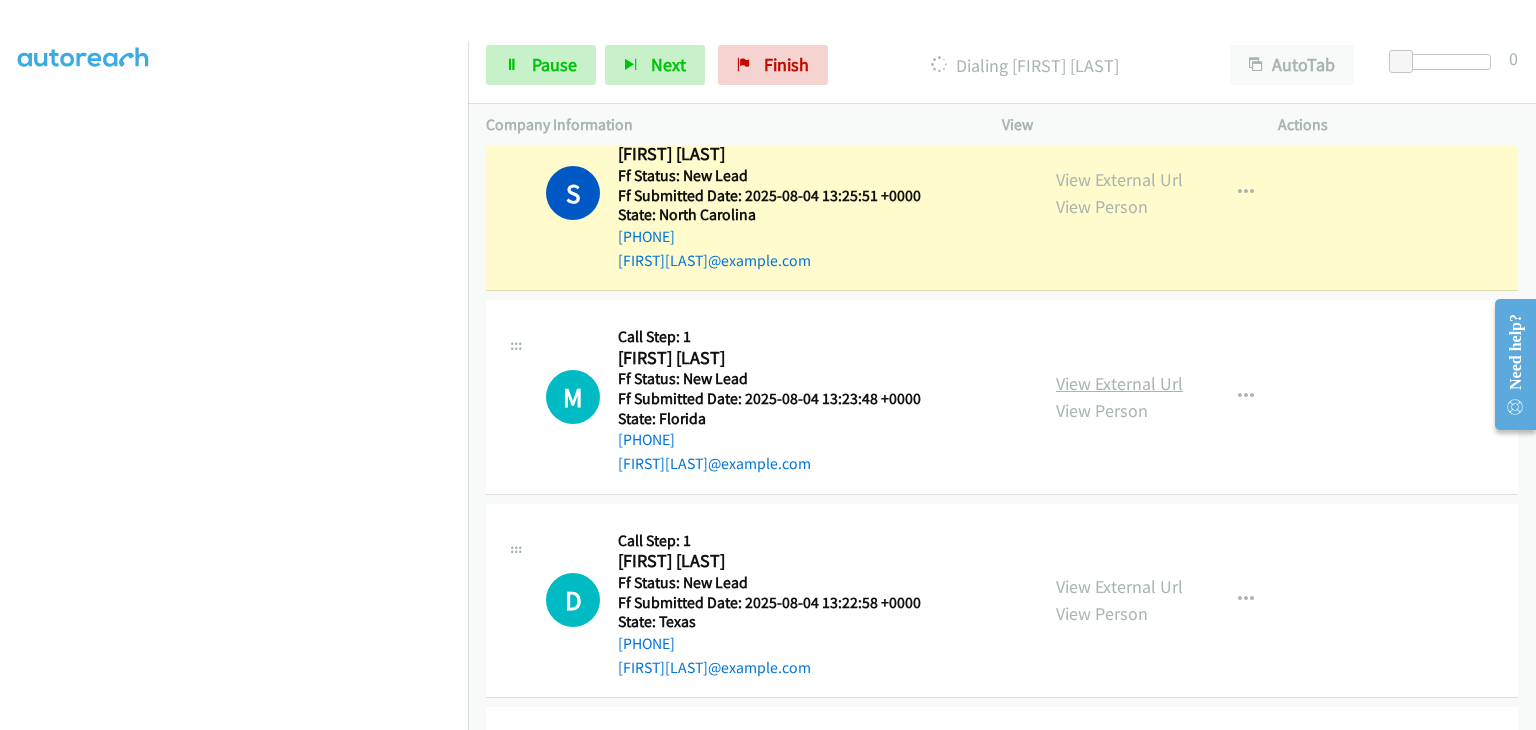 click on "View External Url" at bounding box center (1119, 383) 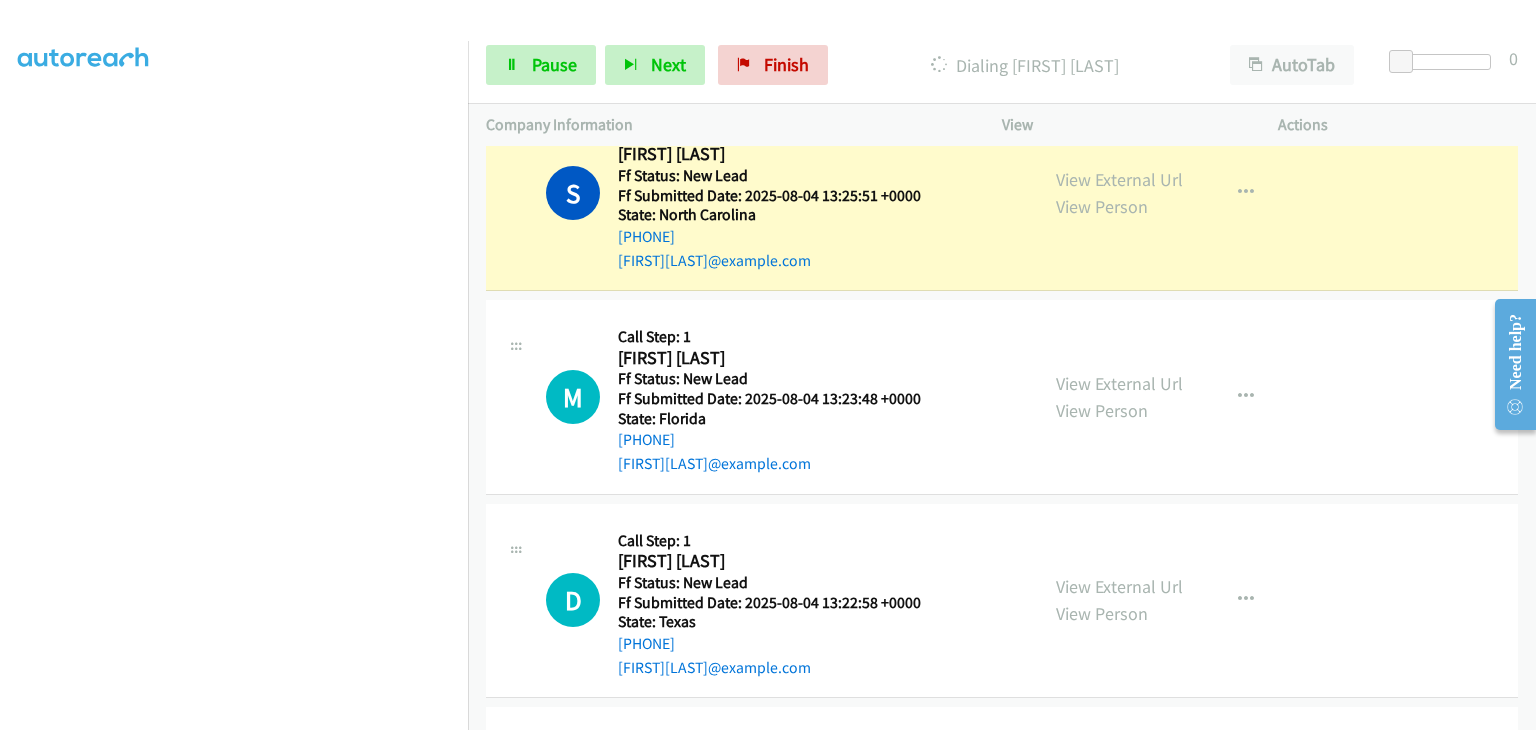 scroll, scrollTop: 392, scrollLeft: 0, axis: vertical 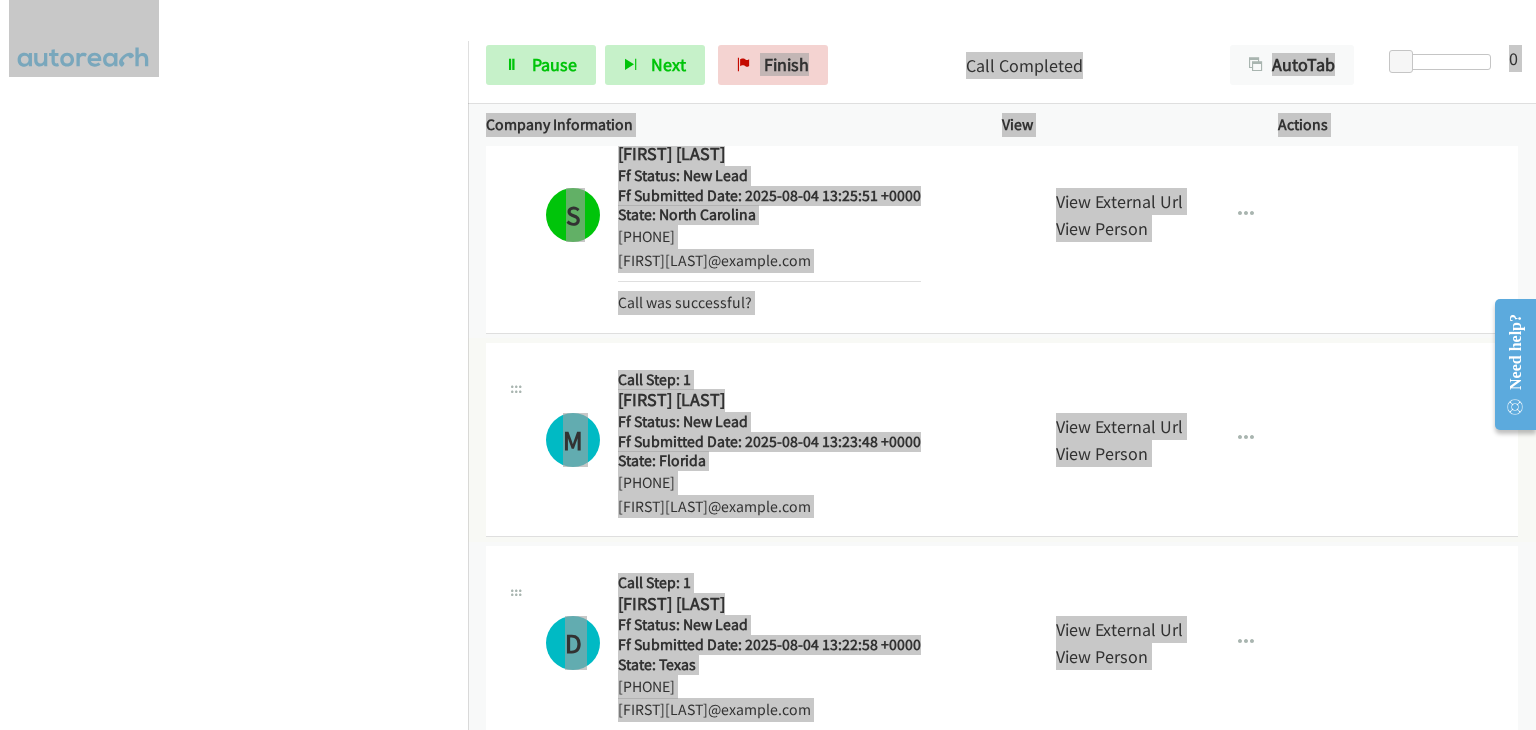 click on "Need help?" at bounding box center [1515, 364] 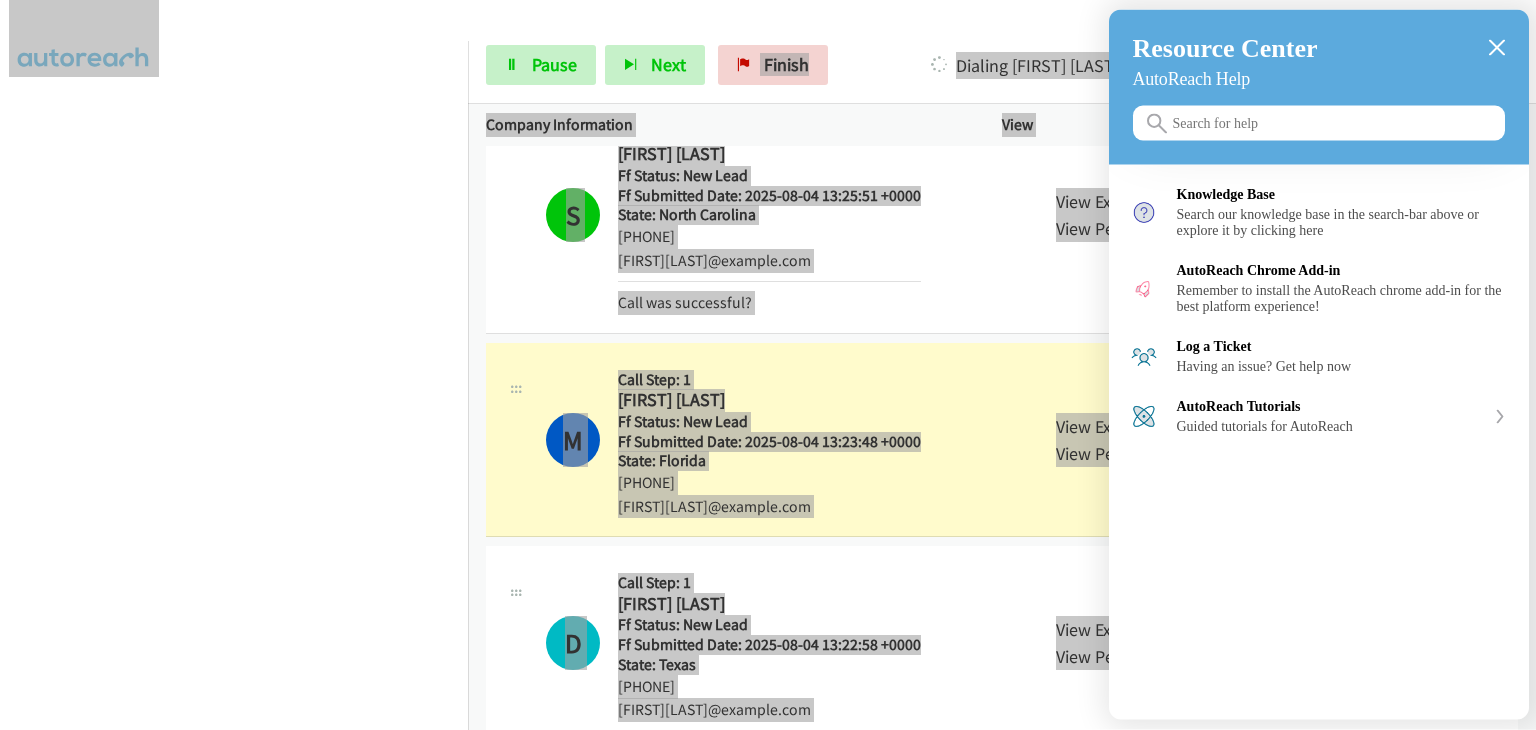 click on "Resource Center   AutoReach Help" at bounding box center [1319, 87] 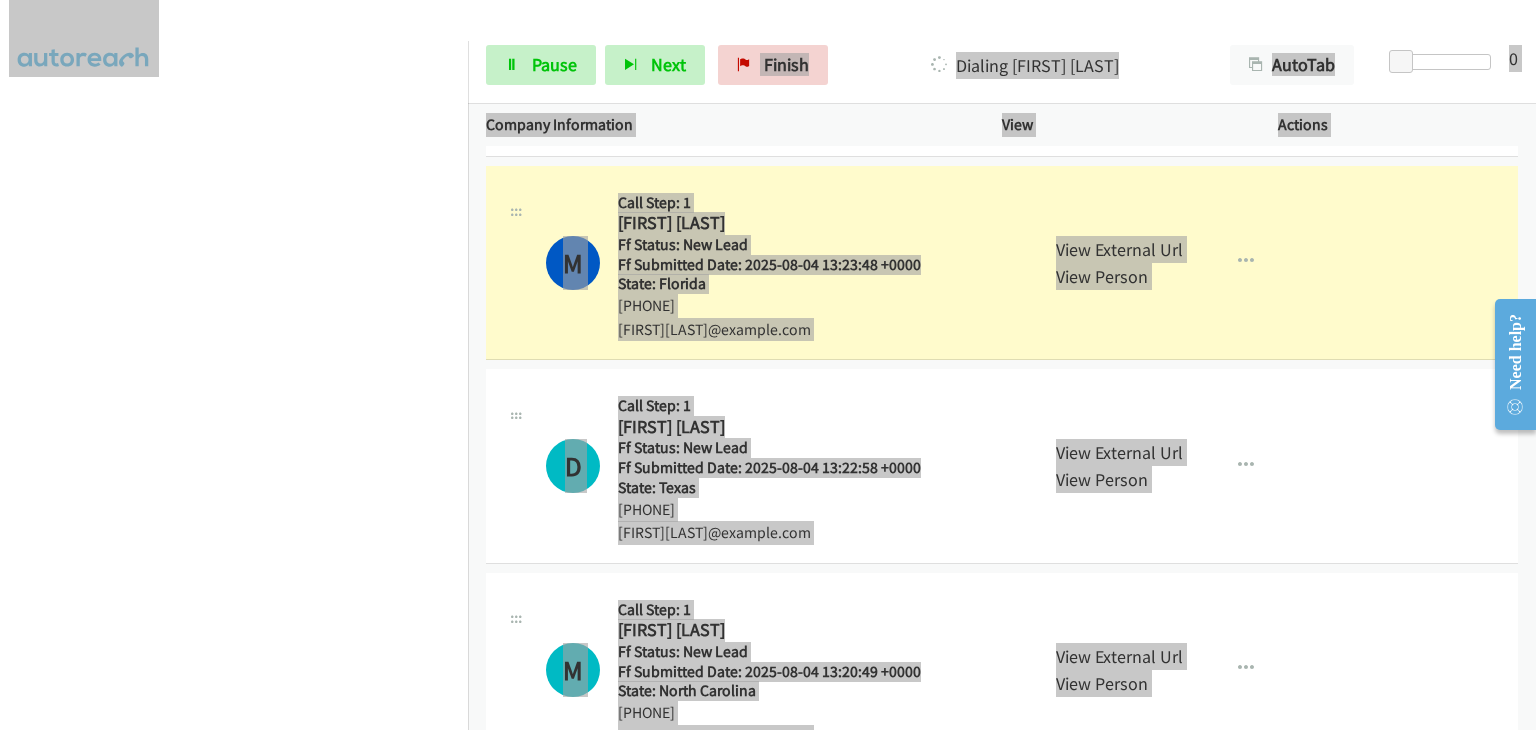 scroll, scrollTop: 500, scrollLeft: 0, axis: vertical 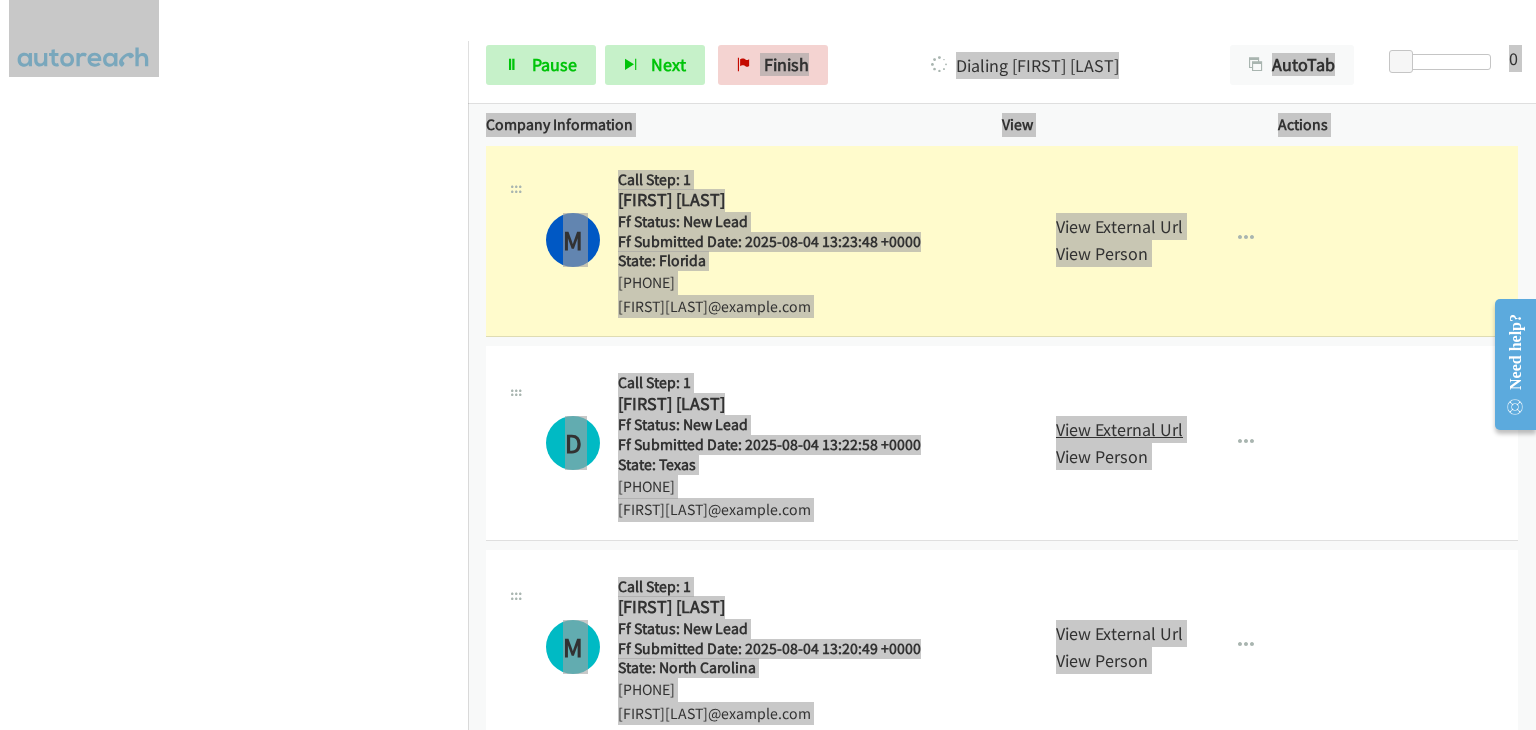 click on "View External Url" at bounding box center [1119, 429] 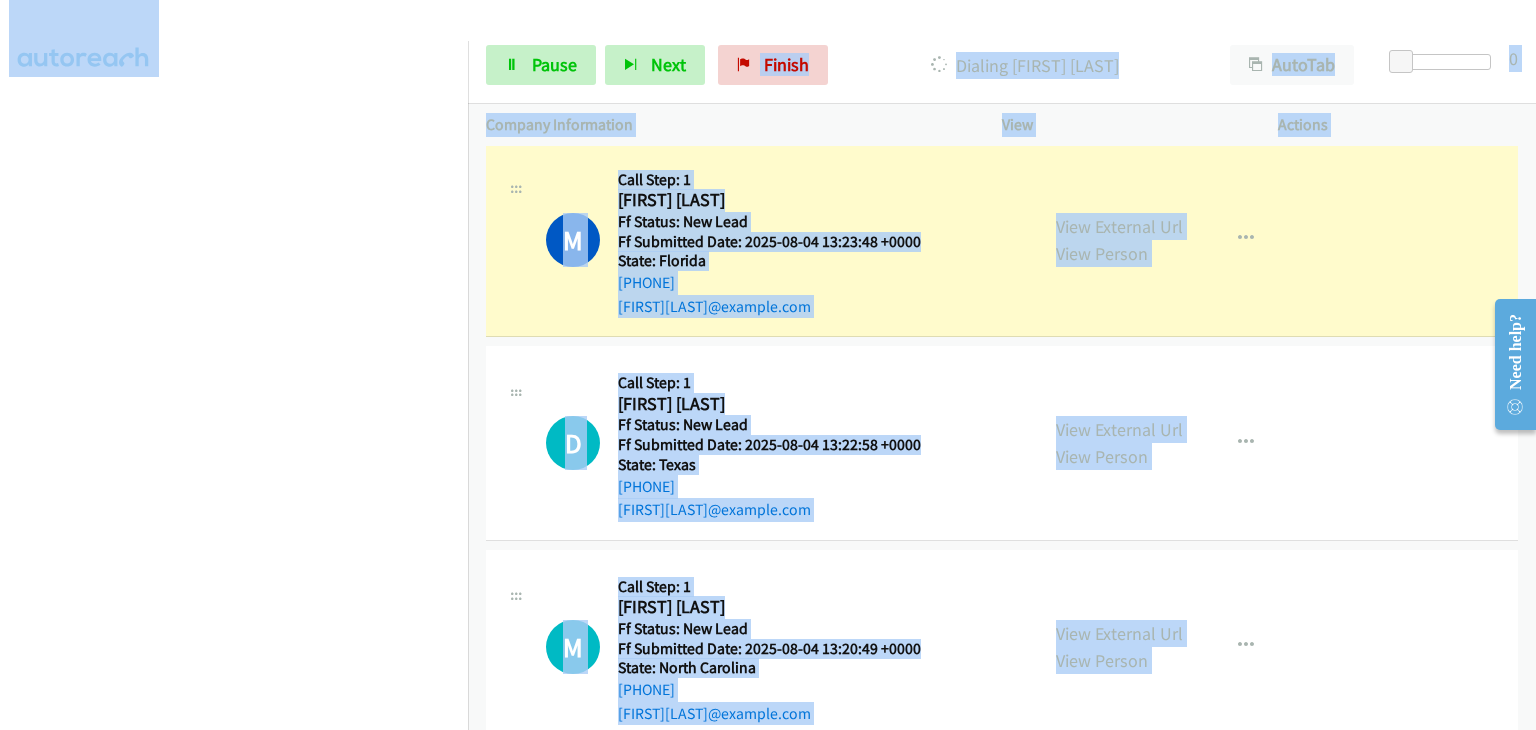 click on "Company Information" at bounding box center (726, 125) 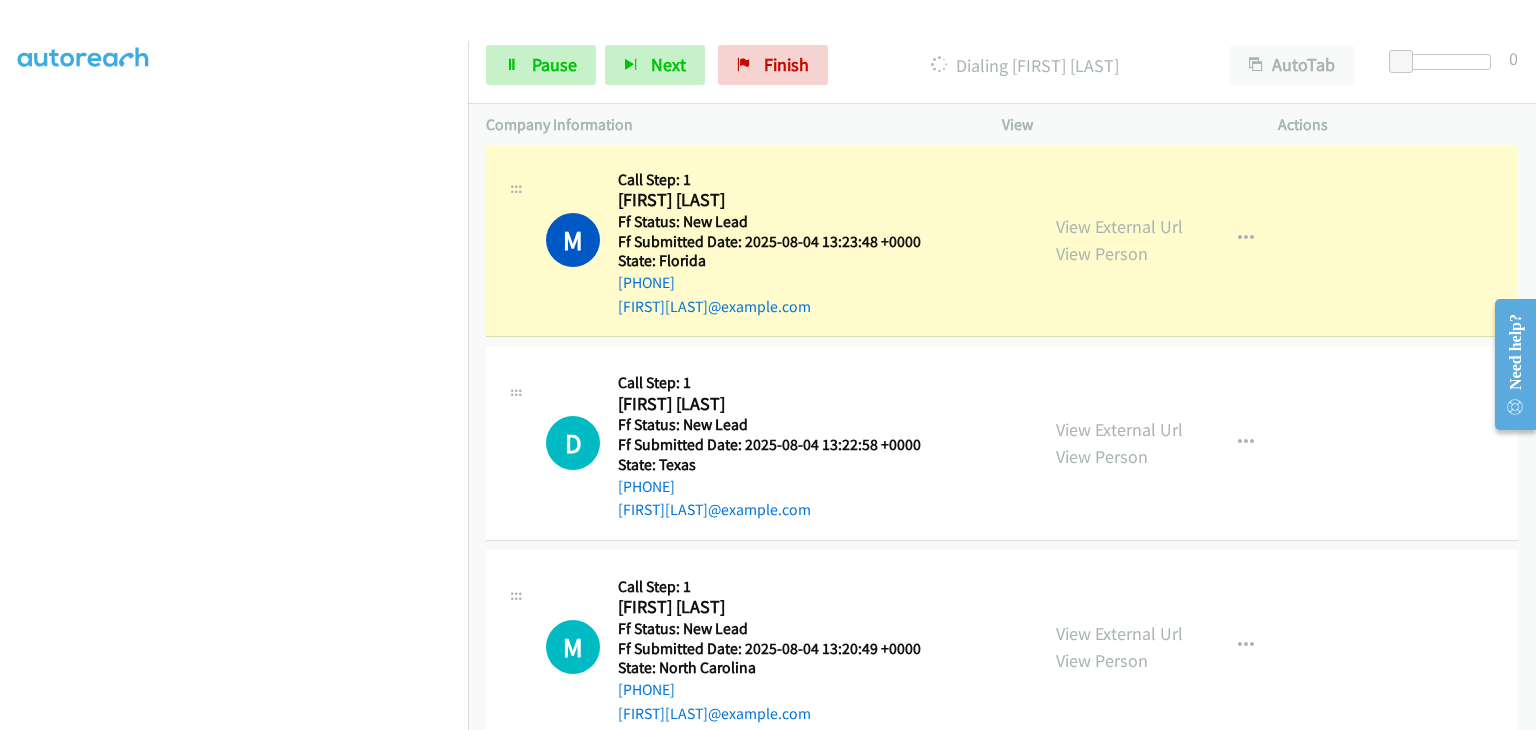 scroll, scrollTop: 392, scrollLeft: 0, axis: vertical 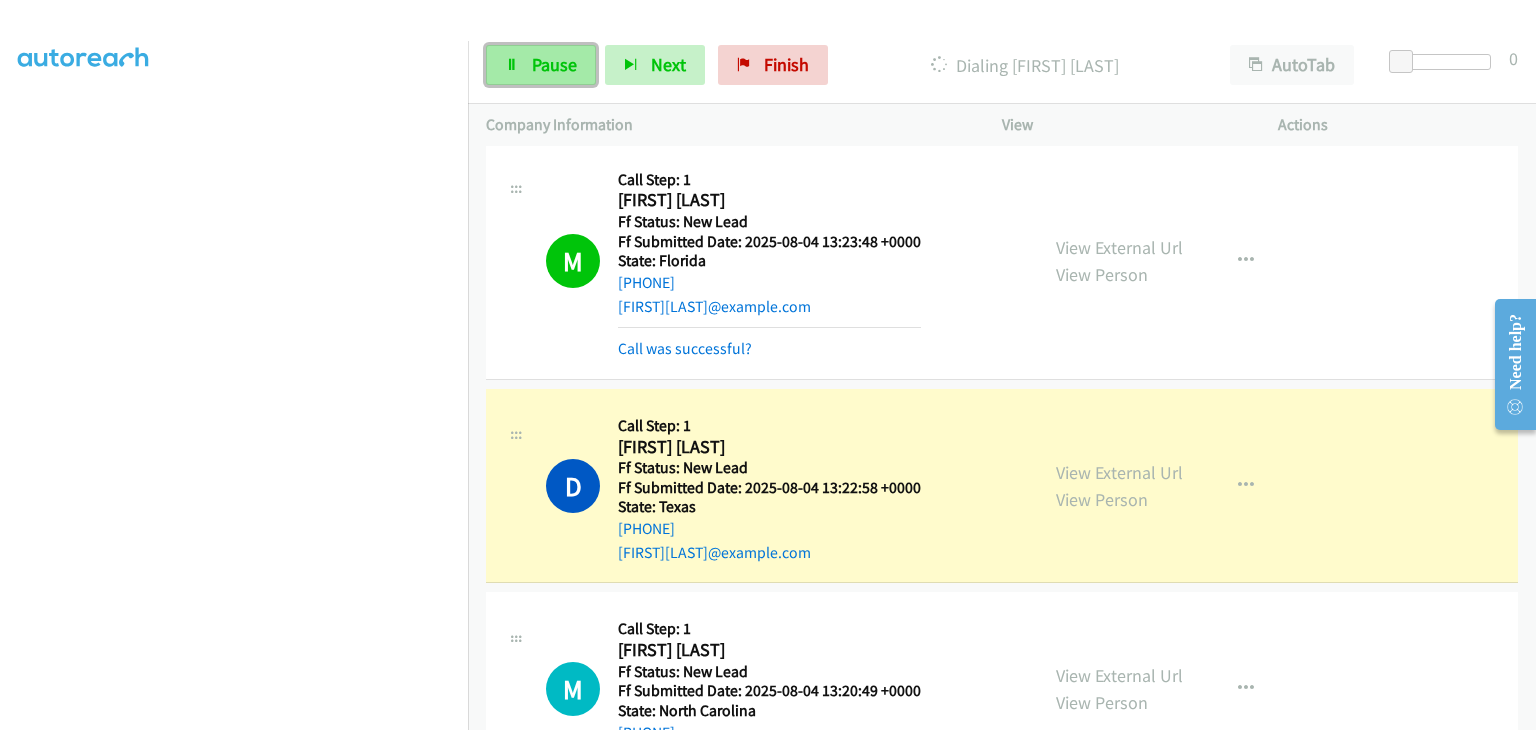 click on "Pause" at bounding box center [541, 65] 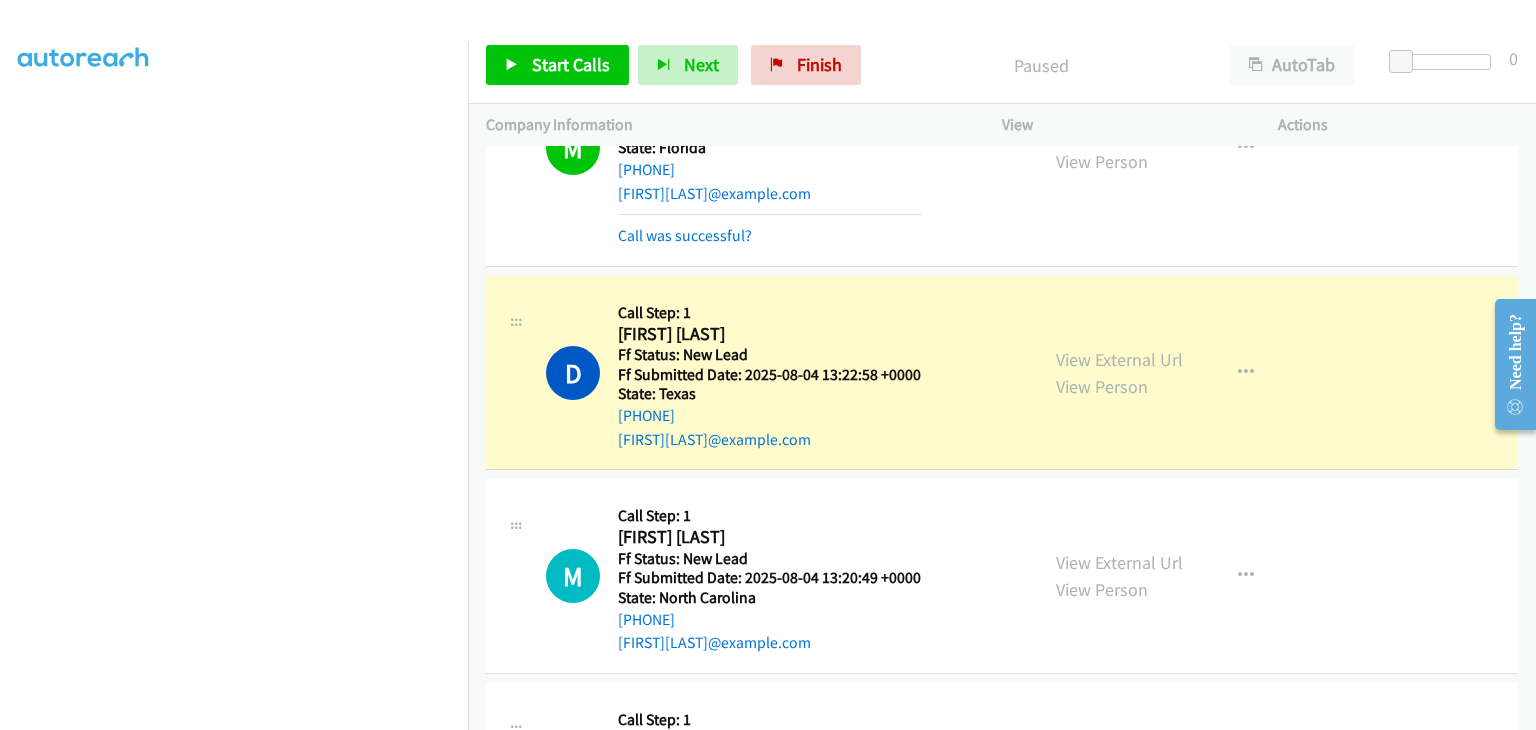 scroll, scrollTop: 700, scrollLeft: 0, axis: vertical 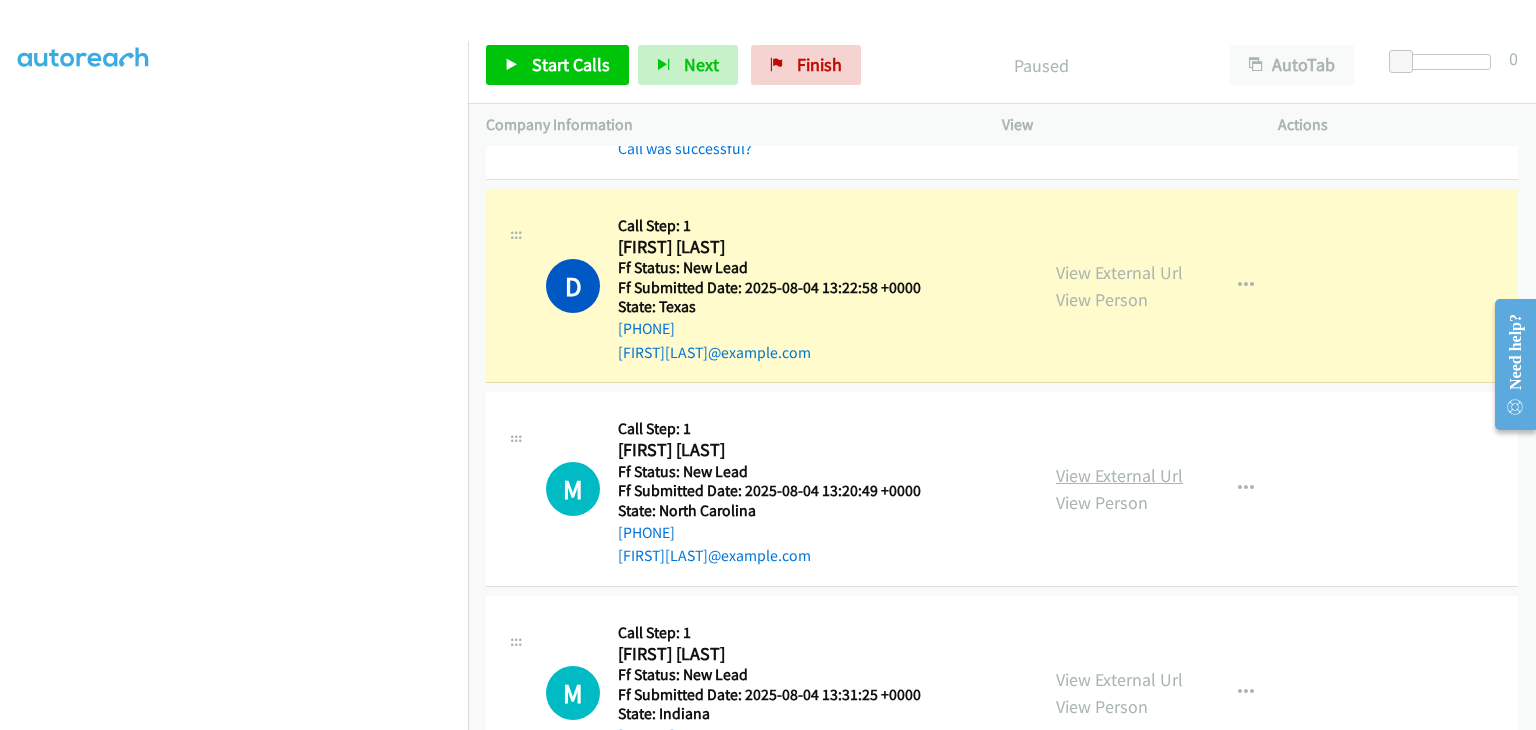 click on "View External Url" at bounding box center (1119, 475) 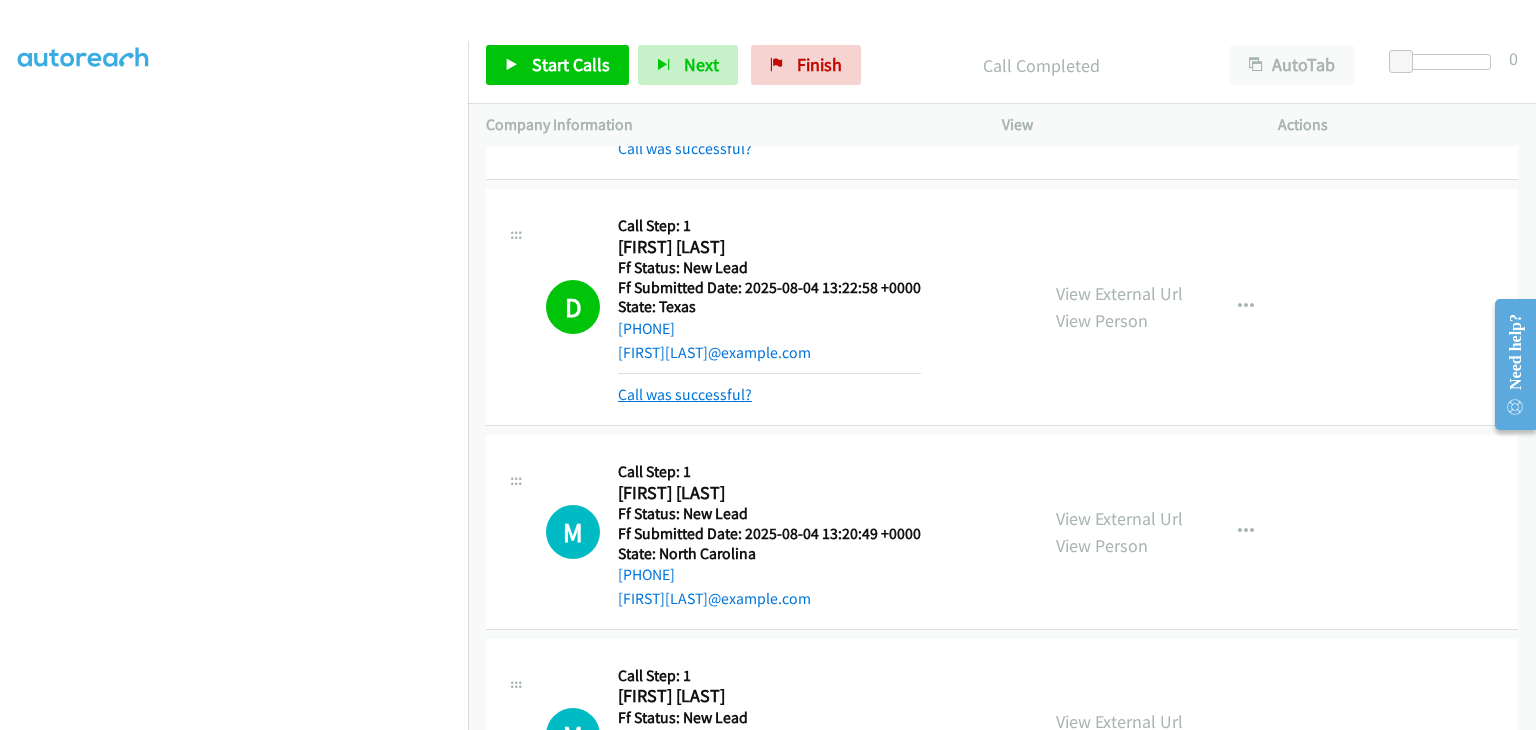 click on "Call was successful?" at bounding box center [685, 394] 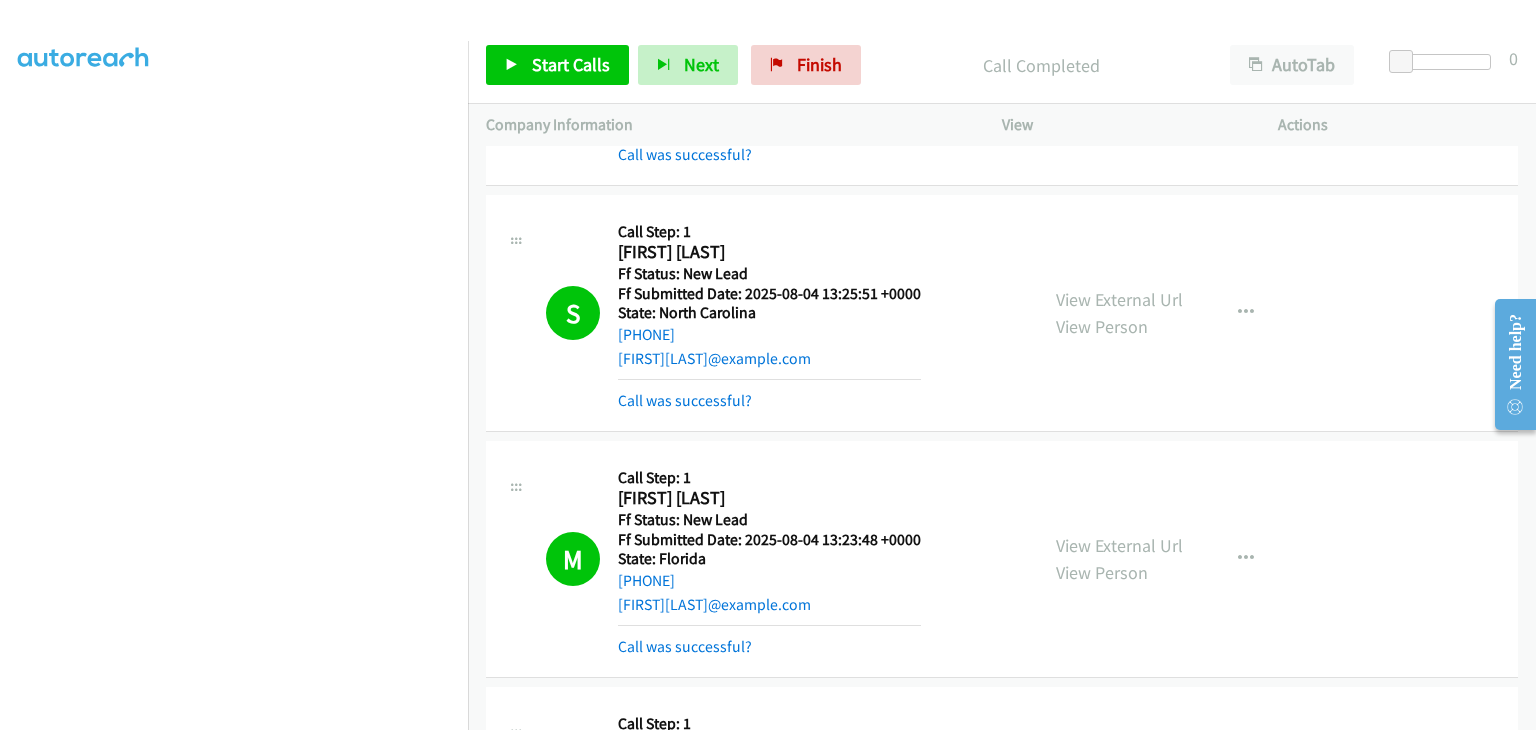 scroll, scrollTop: 200, scrollLeft: 0, axis: vertical 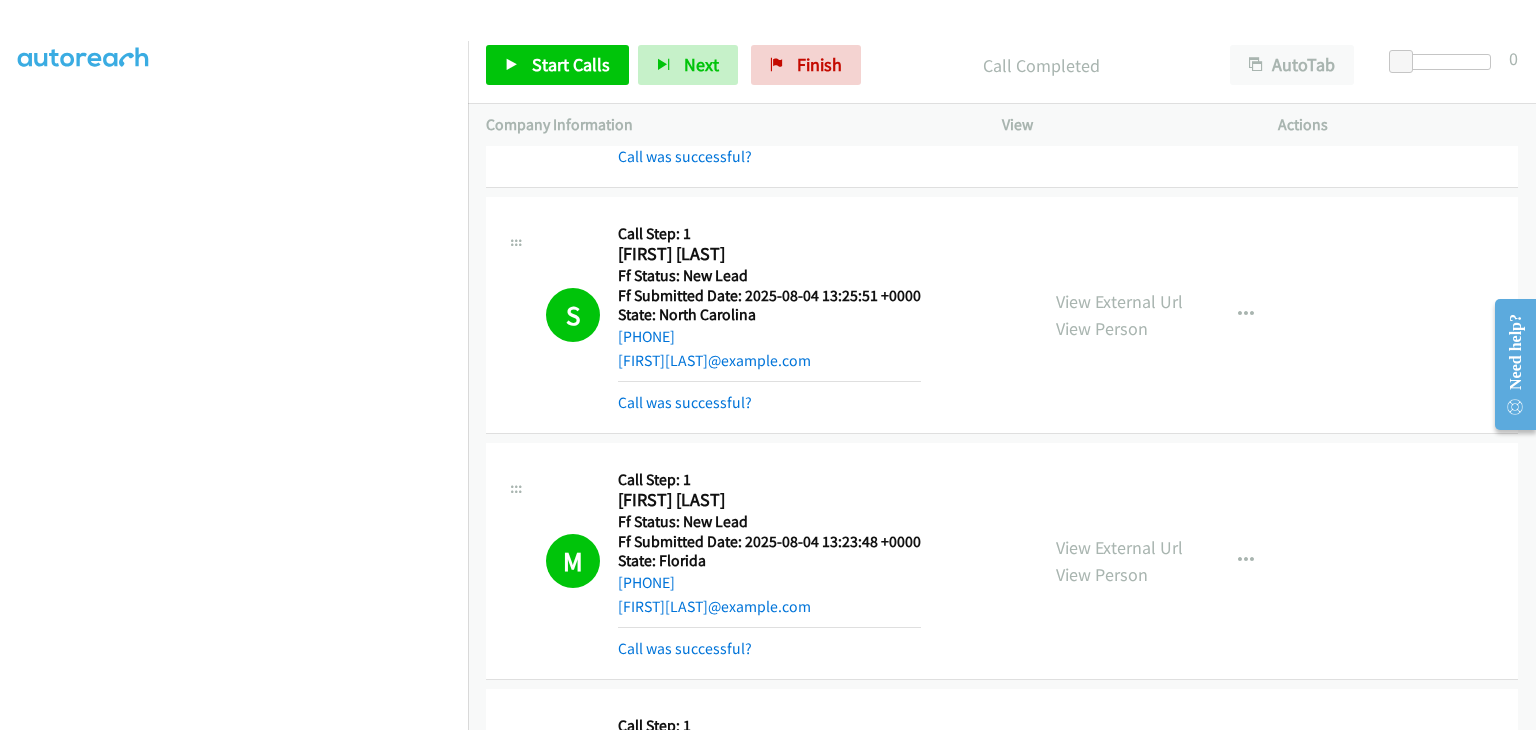 drag, startPoint x: 672, startPoint y: 645, endPoint x: 751, endPoint y: 641, distance: 79.101204 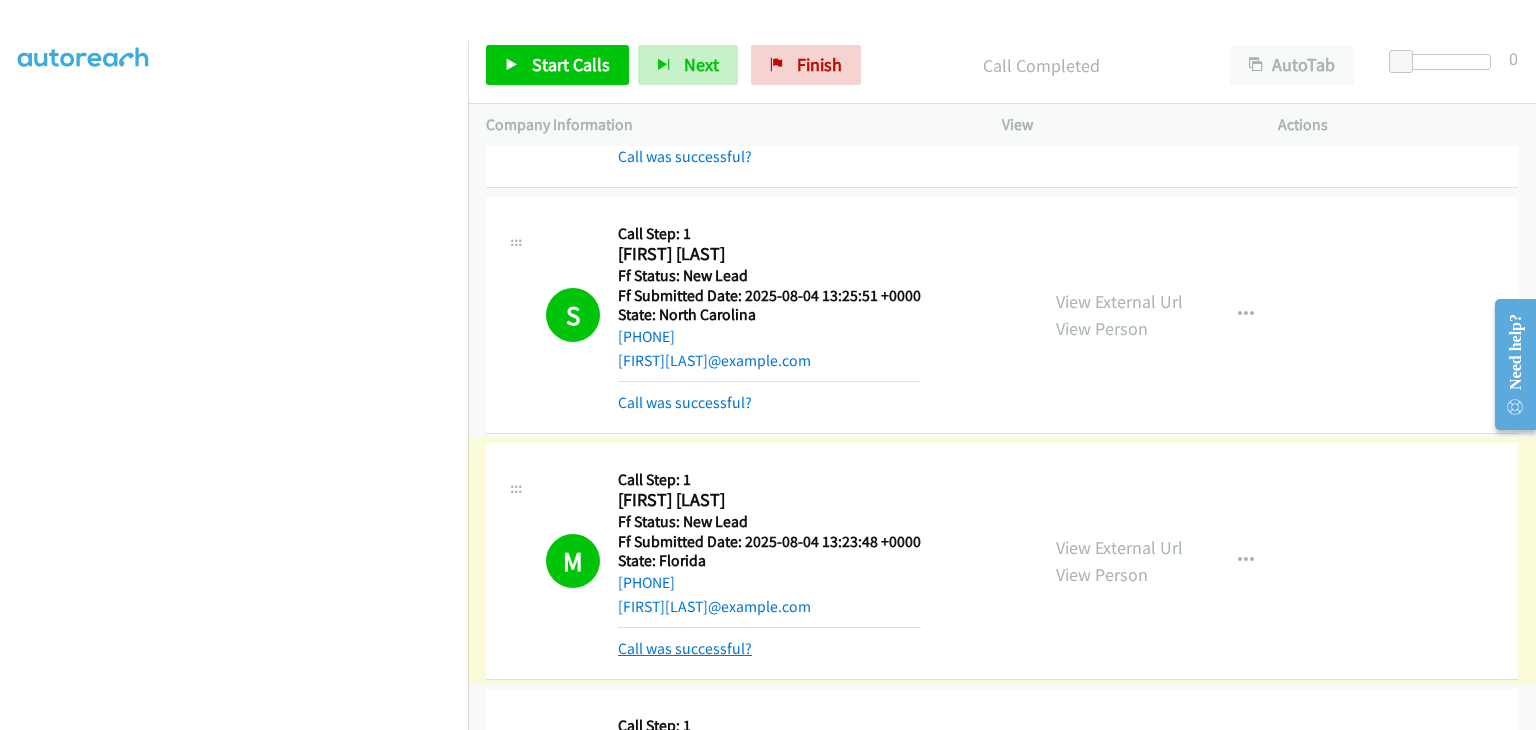 click on "Call was successful?" at bounding box center [685, 648] 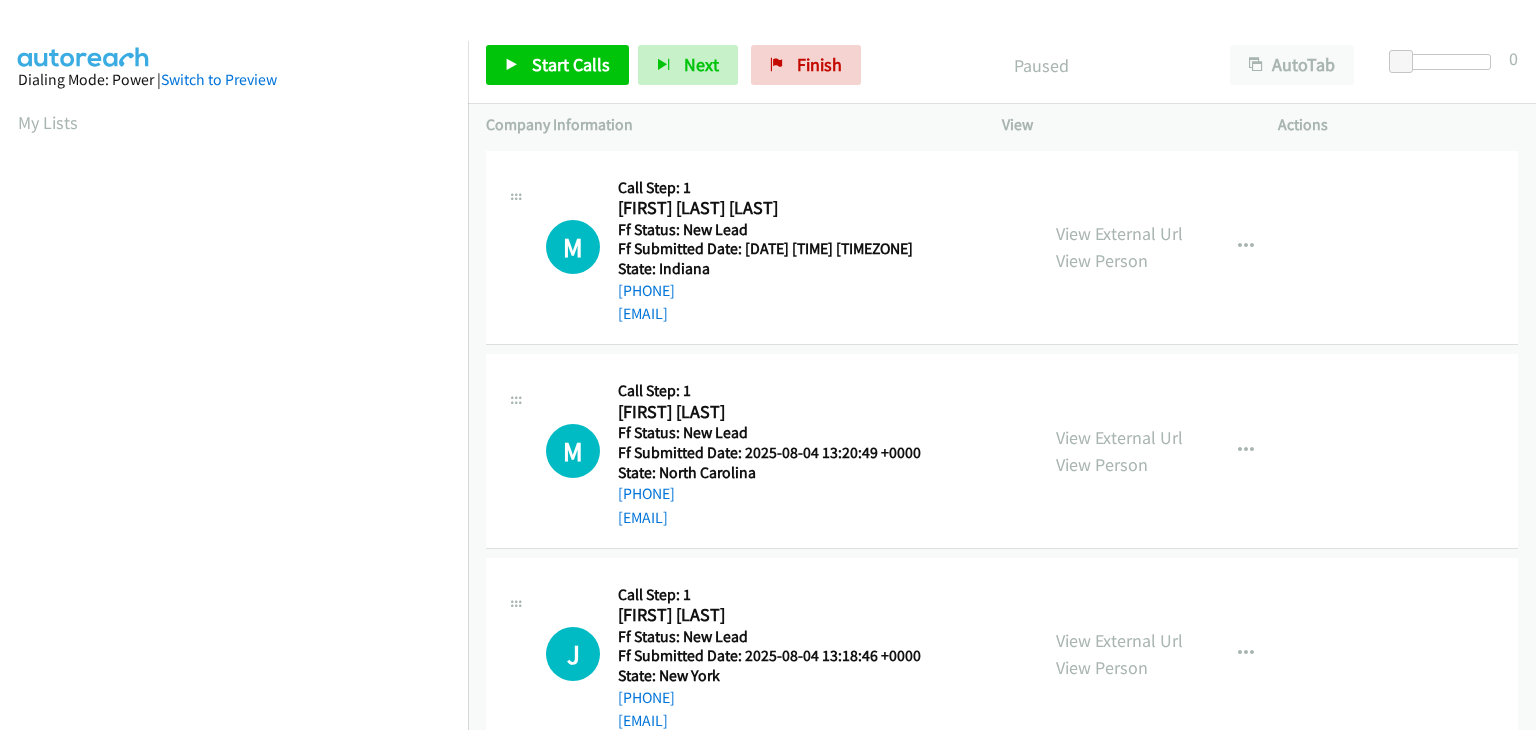 scroll, scrollTop: 0, scrollLeft: 0, axis: both 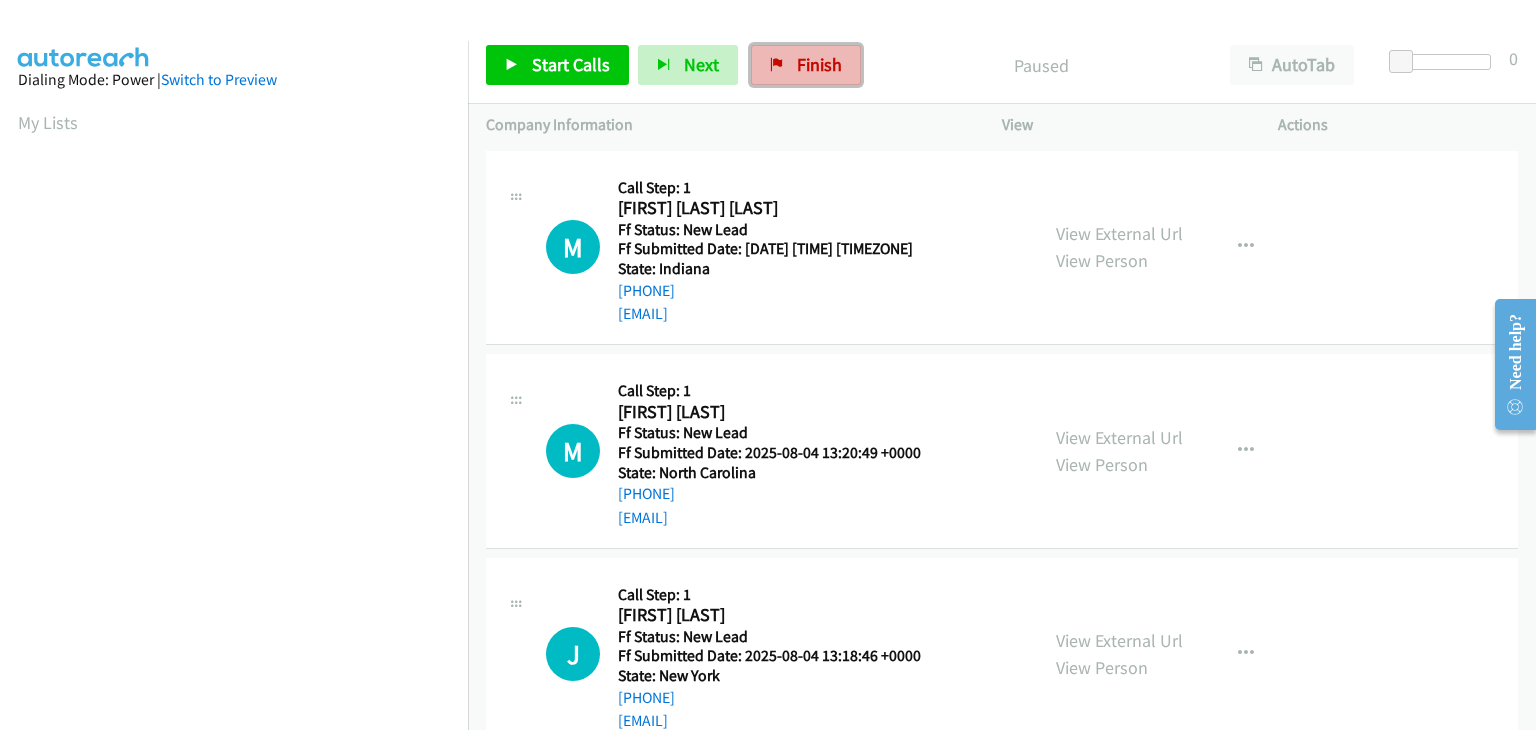 click on "Finish" at bounding box center (806, 65) 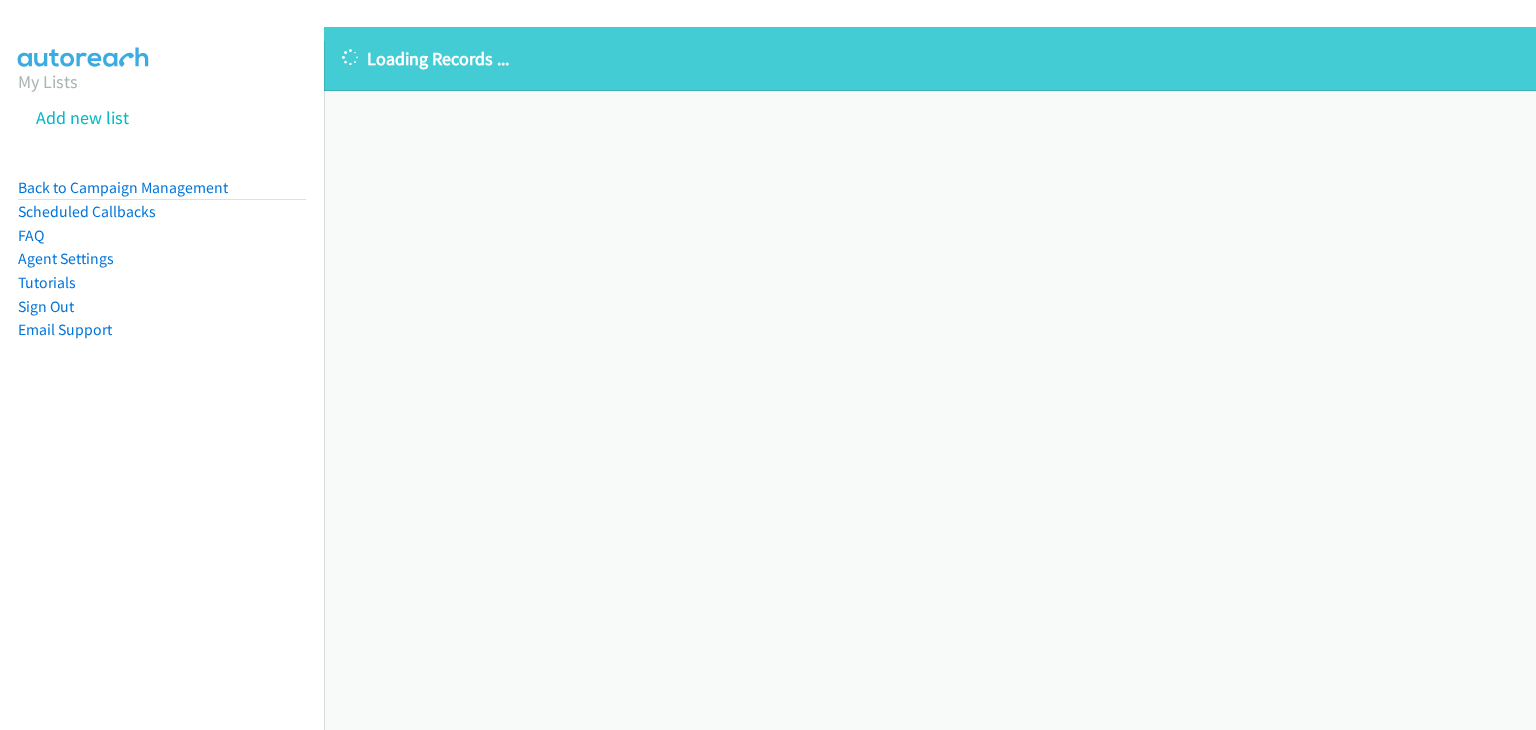 scroll, scrollTop: 0, scrollLeft: 0, axis: both 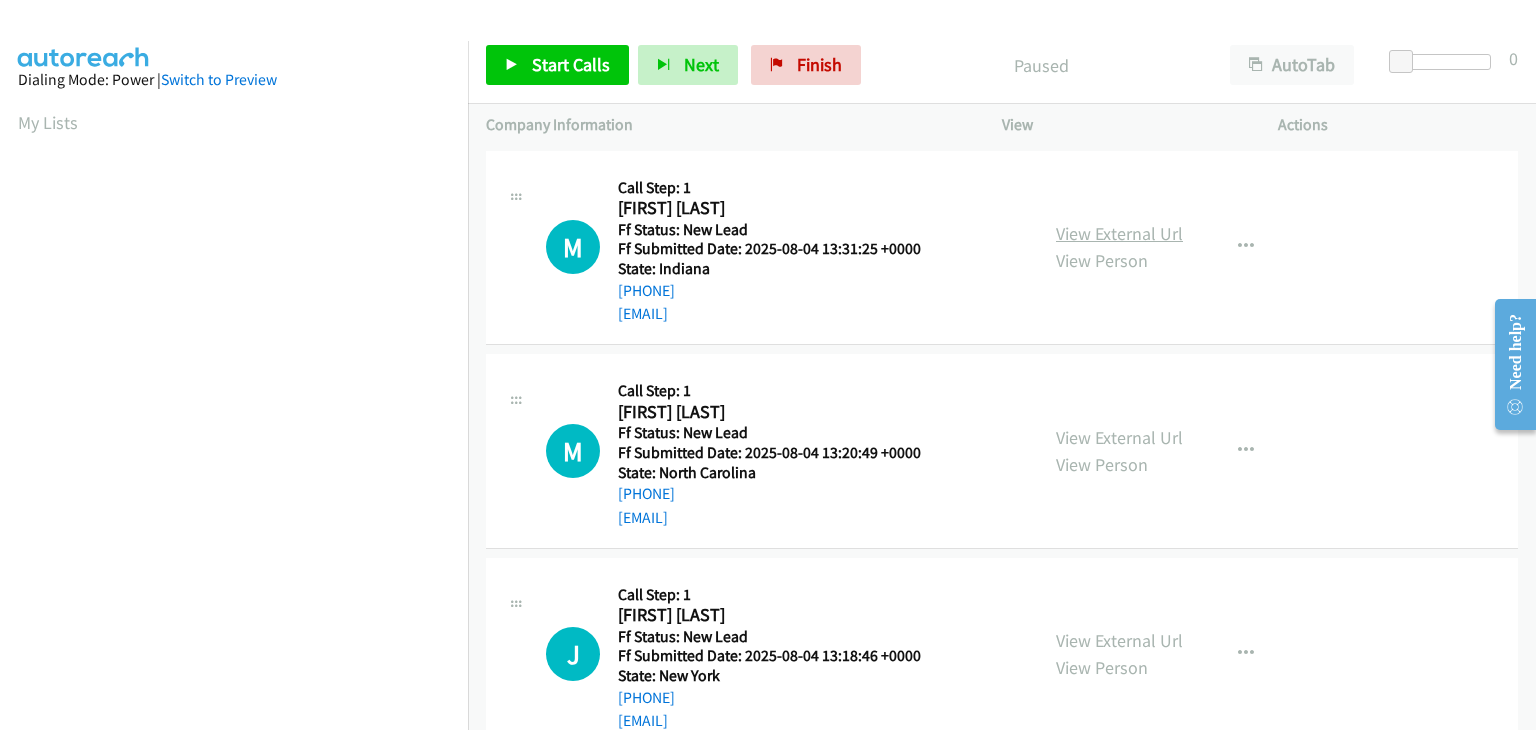 click on "View External Url" at bounding box center [1119, 233] 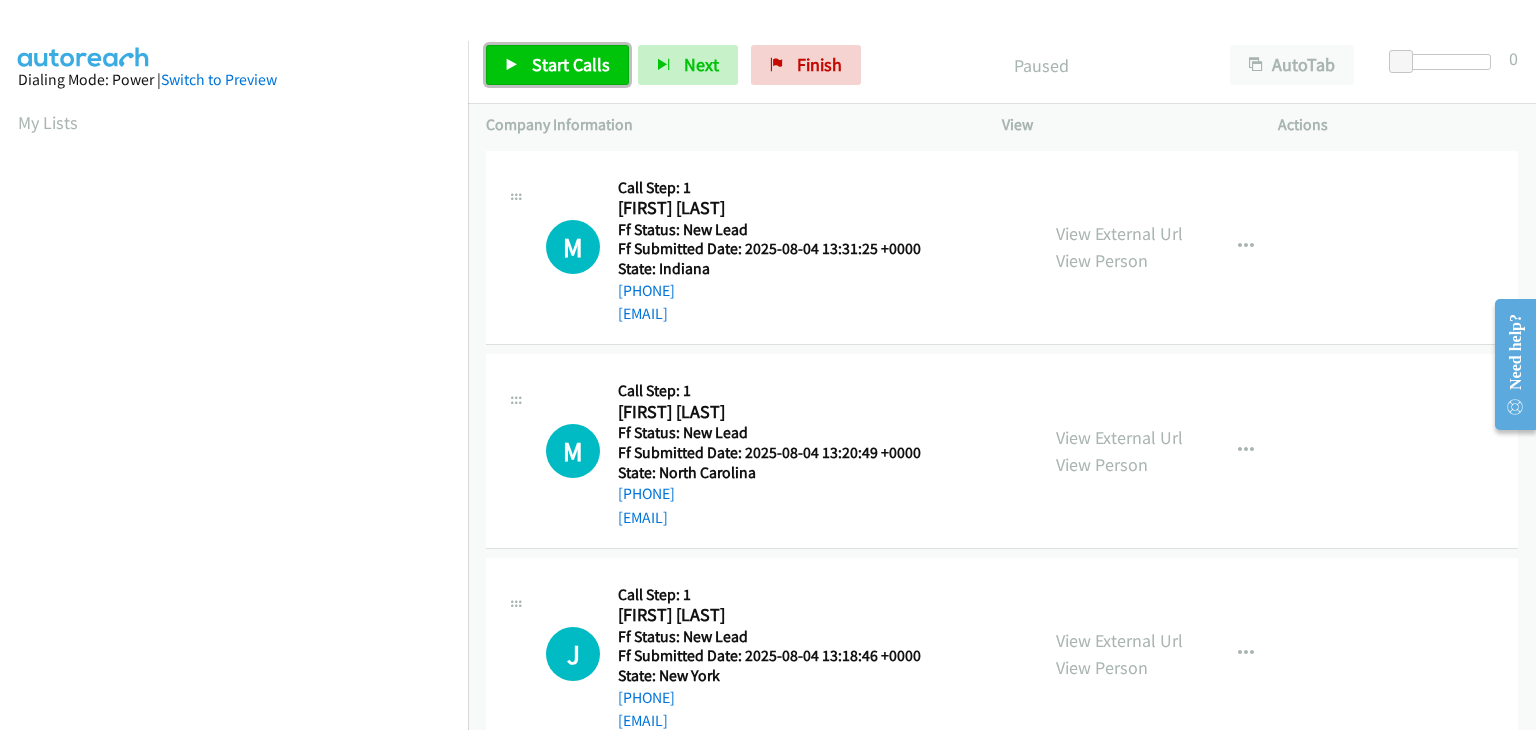 click on "Start Calls" at bounding box center [571, 64] 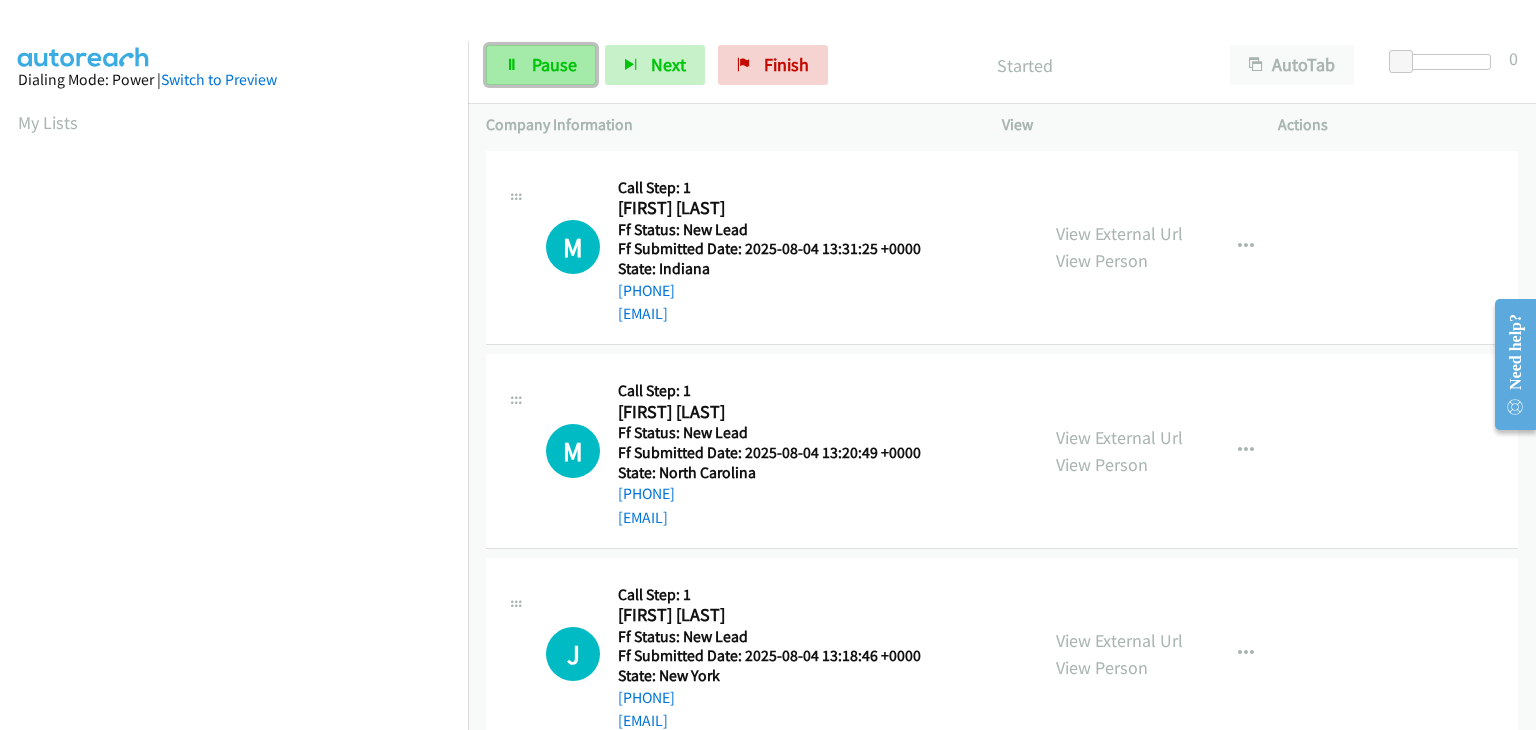 click on "Pause" at bounding box center (541, 65) 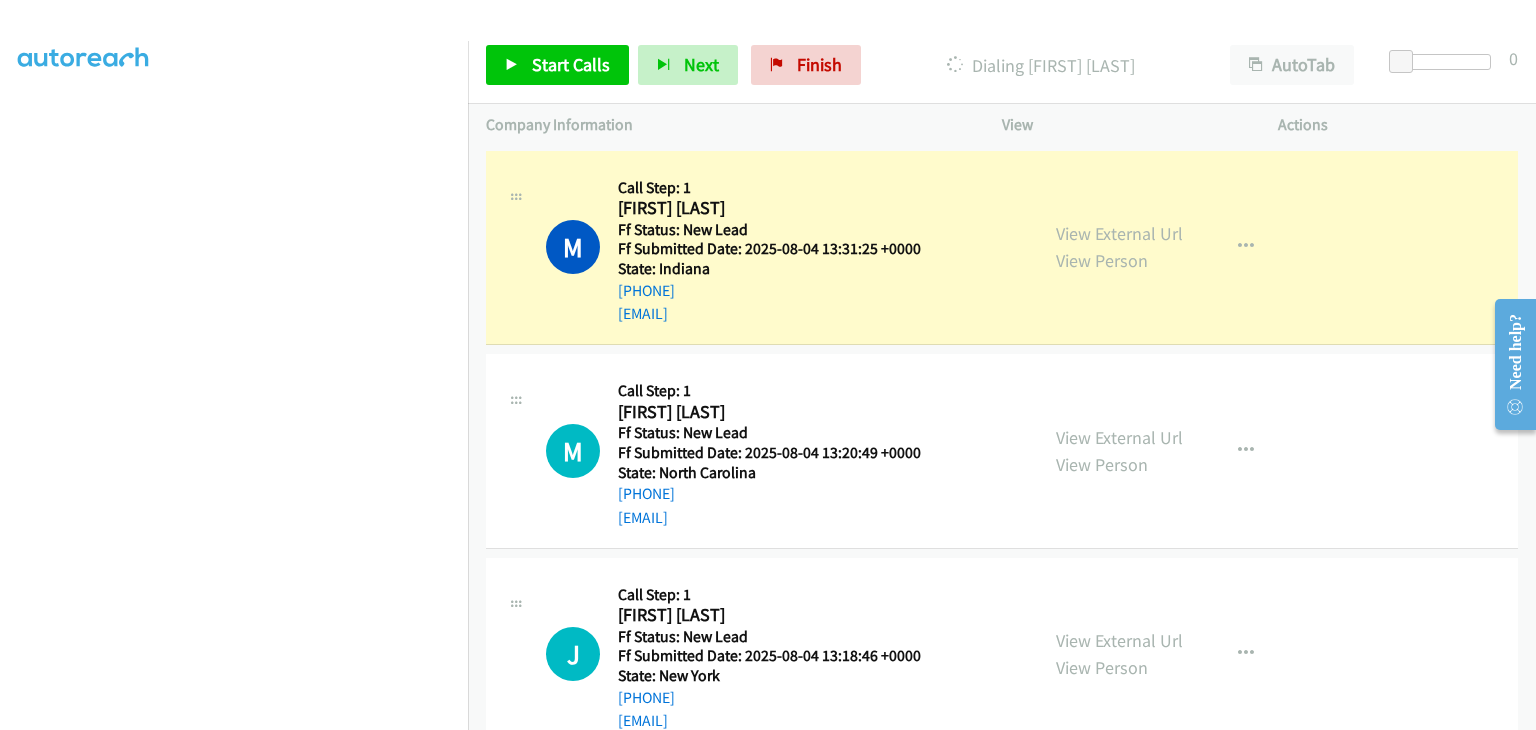 scroll, scrollTop: 392, scrollLeft: 0, axis: vertical 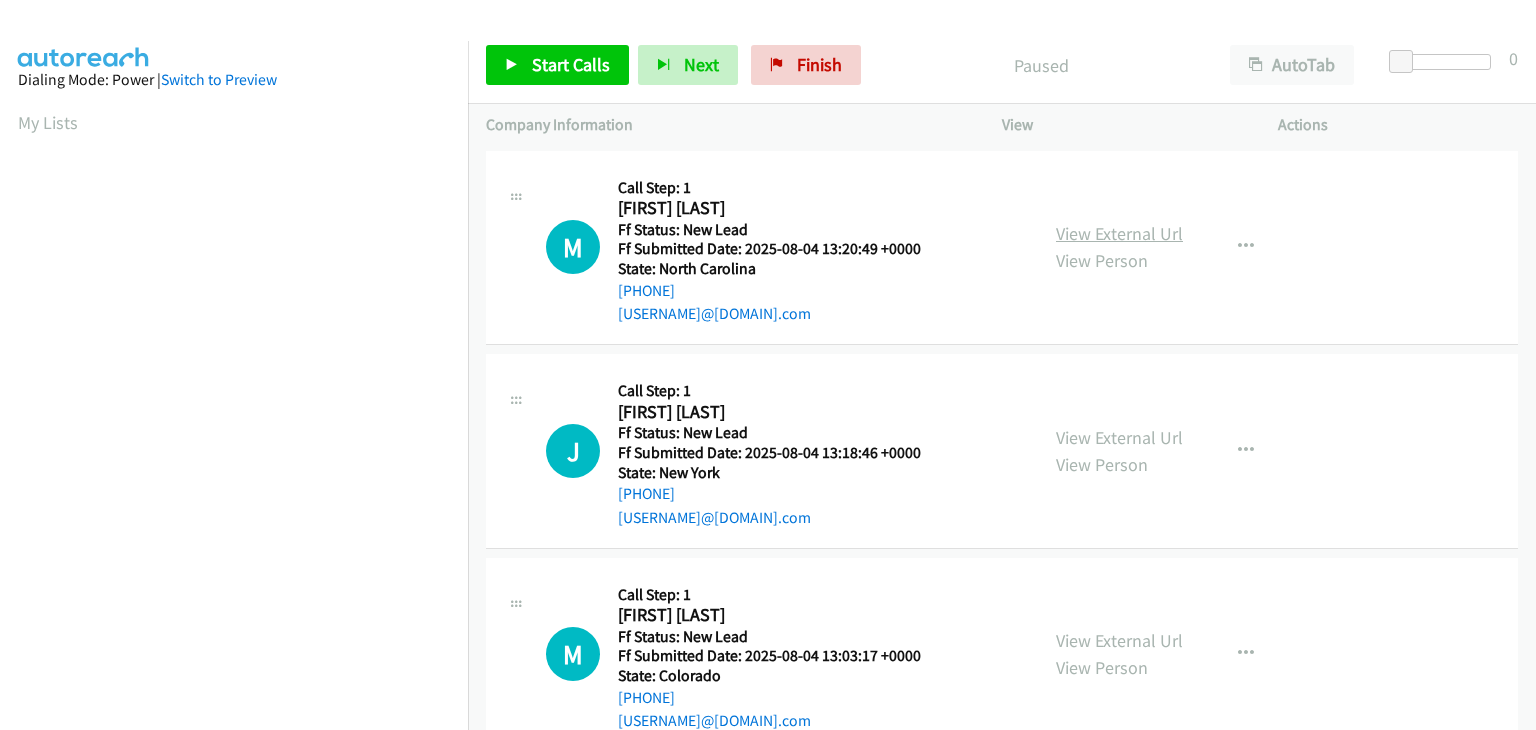 click on "View External Url" at bounding box center [1119, 233] 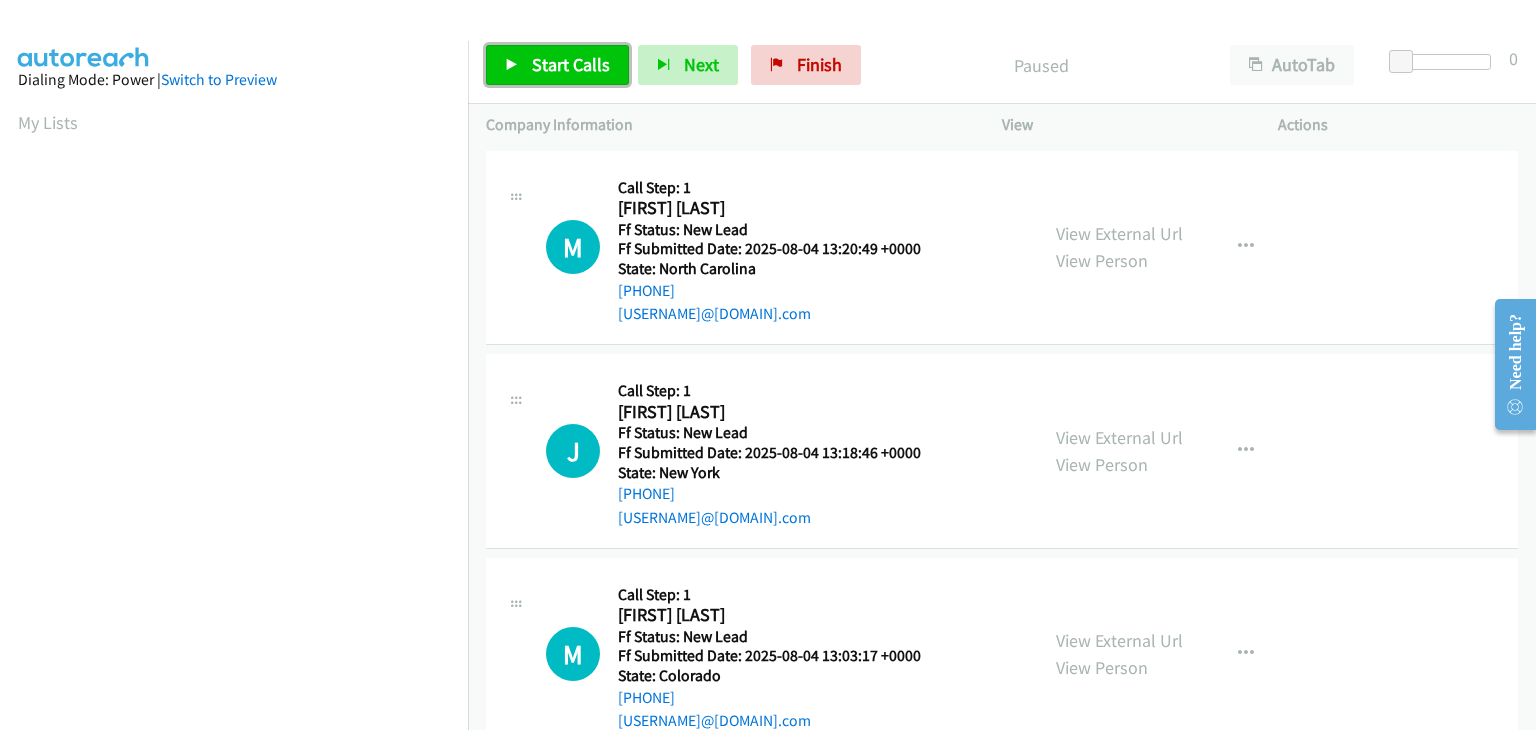 click on "Start Calls" at bounding box center [571, 64] 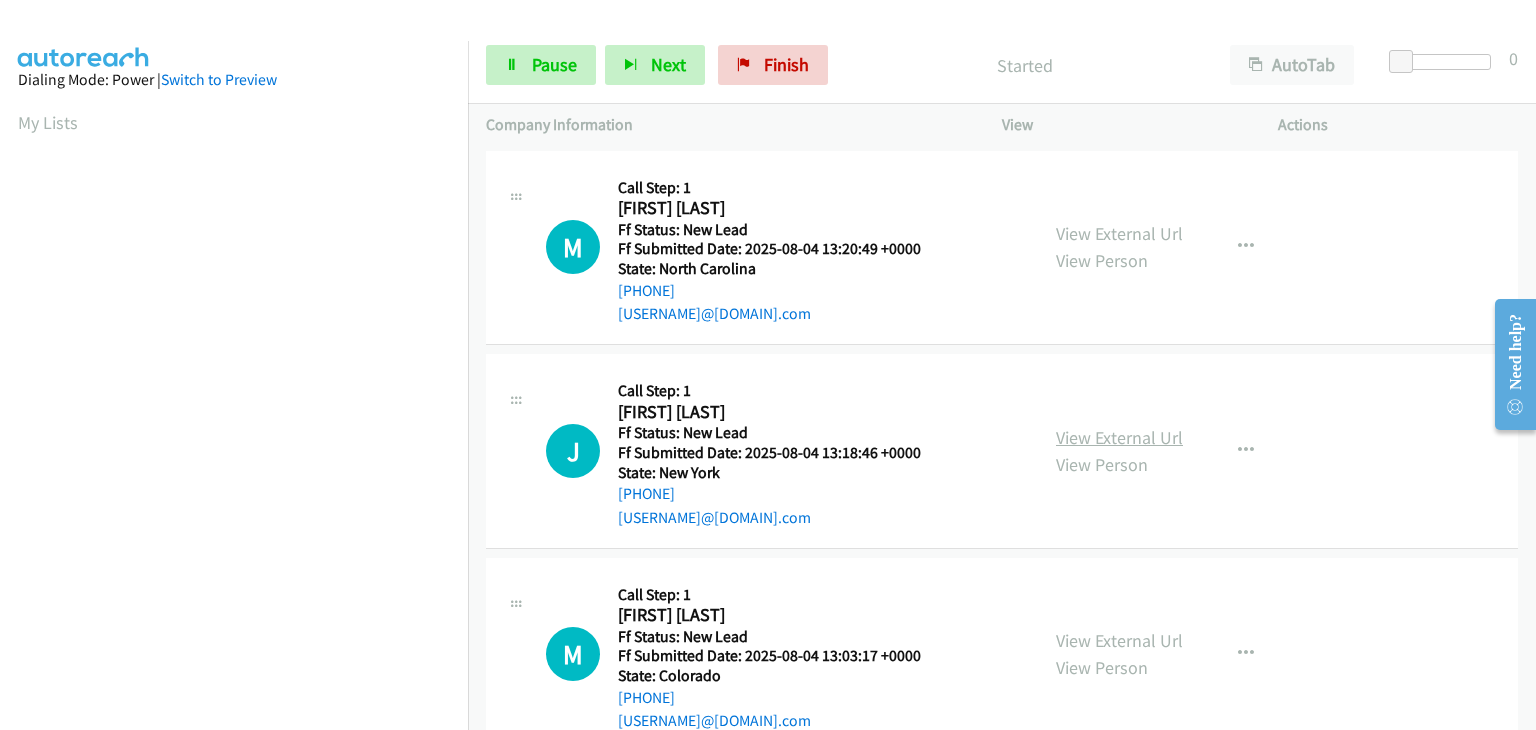 click on "View External Url" at bounding box center [1119, 437] 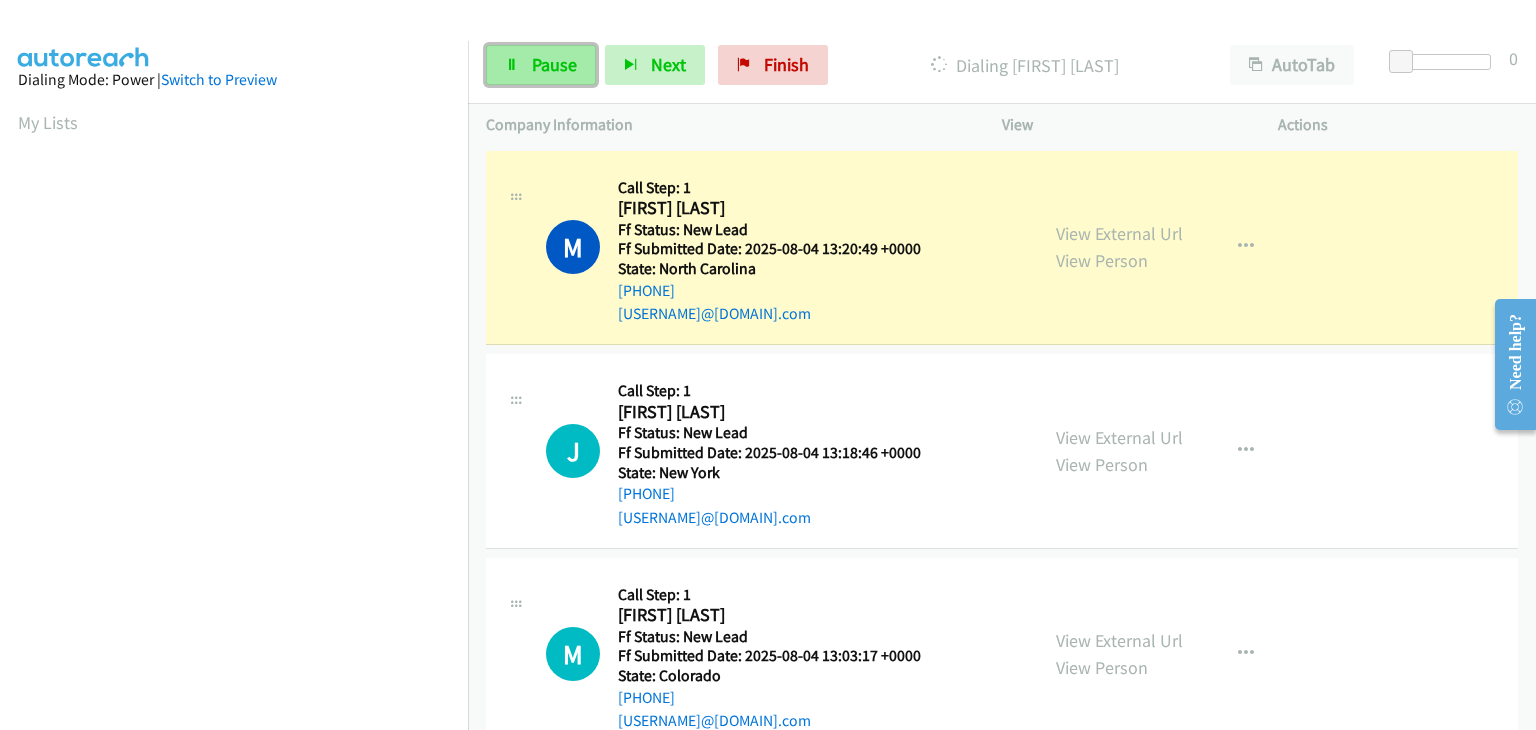 click on "Pause" at bounding box center [554, 64] 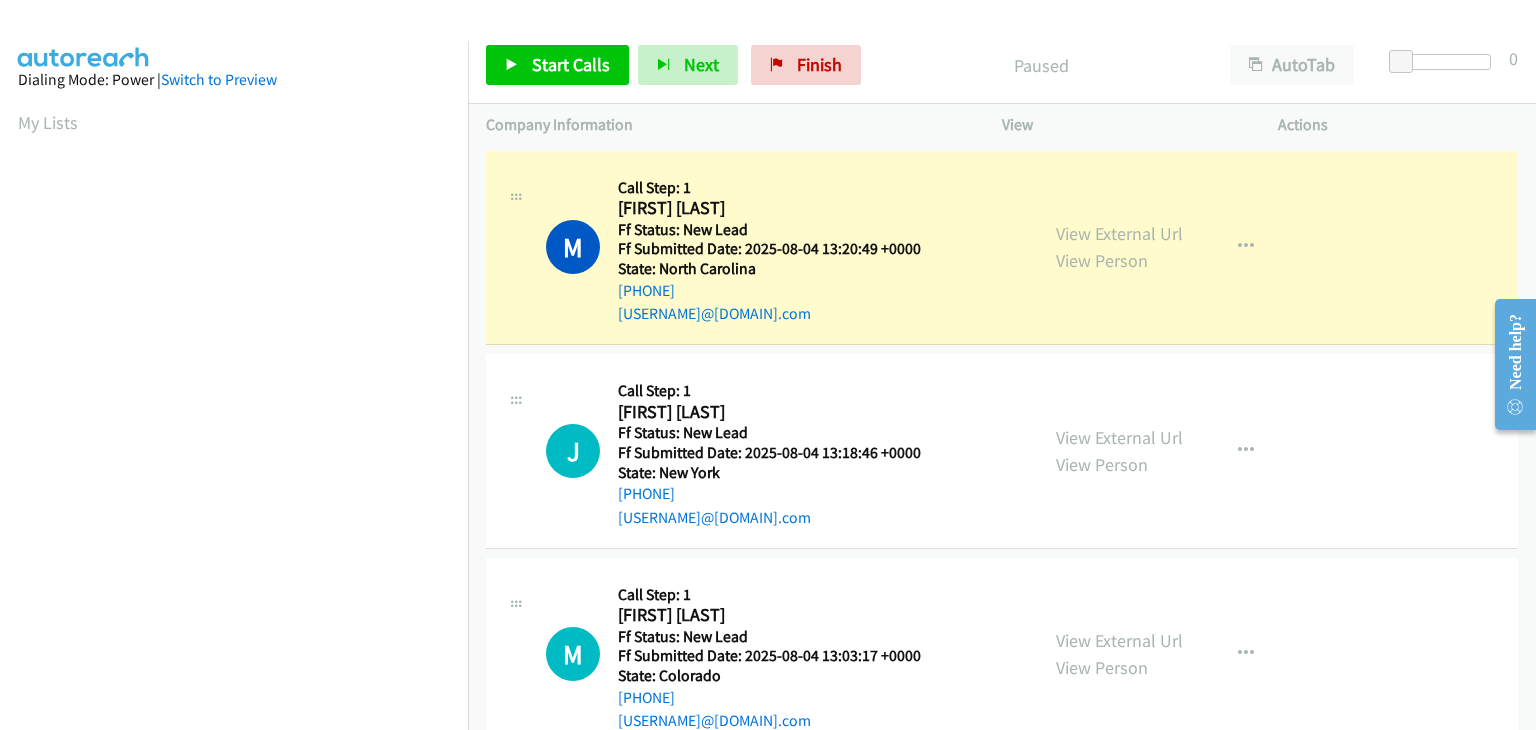 scroll, scrollTop: 392, scrollLeft: 0, axis: vertical 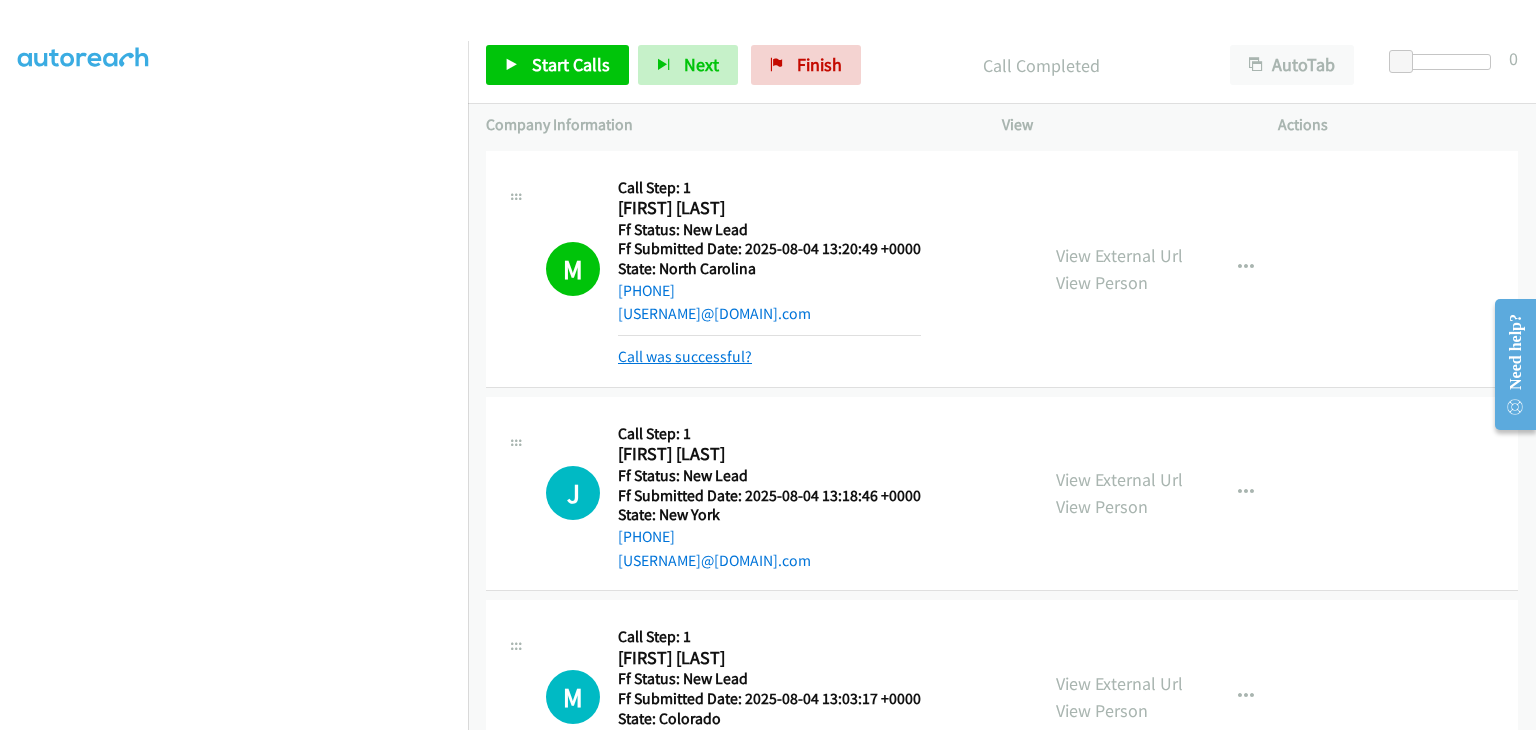 click on "Call was successful?" at bounding box center [685, 356] 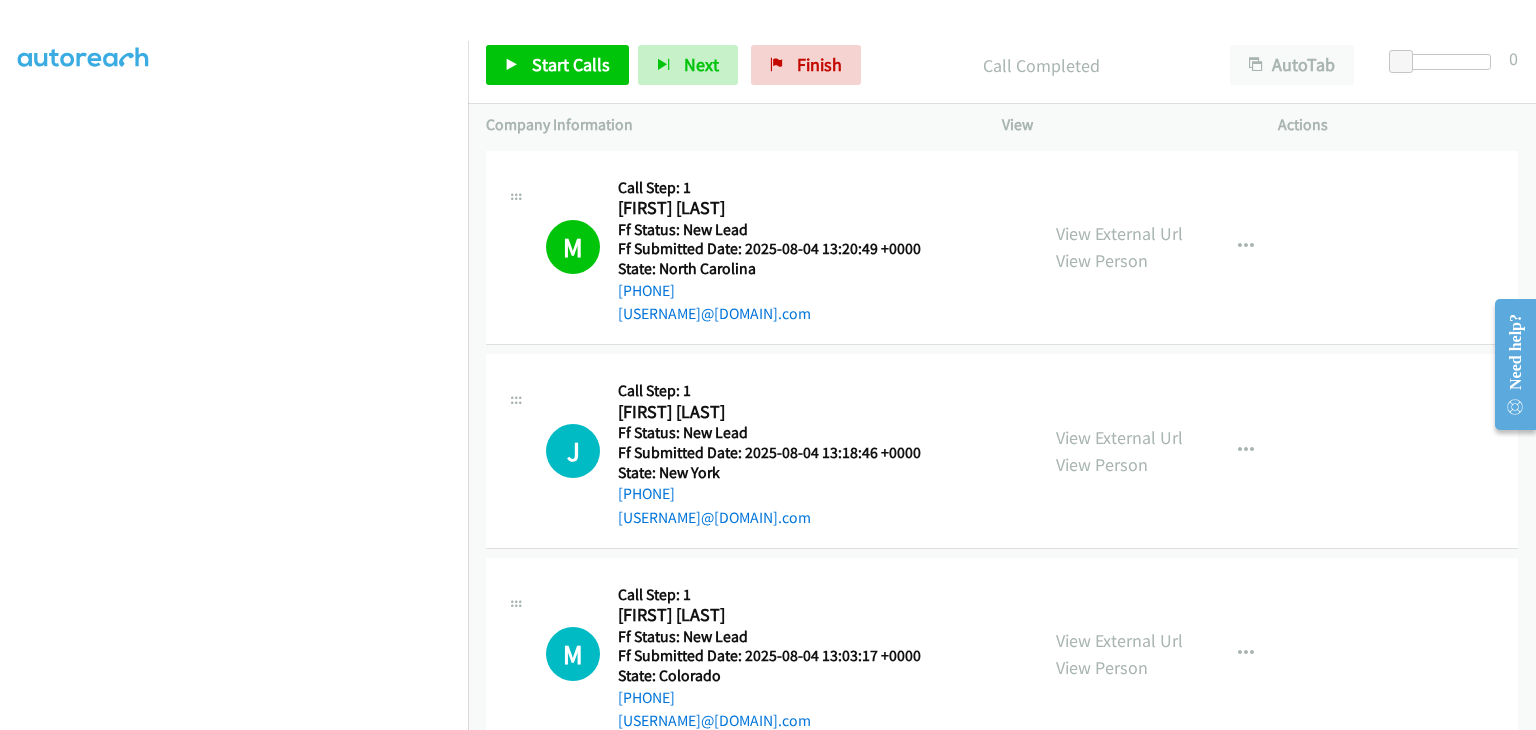 click on "J
Callback Scheduled
Call Step: 1
Jane Thomas
America/New_York
Ff Status: New Lead
Ff Submitted Date: 2025-08-04 13:18:46 +0000
State: New York
+1 504-919-2166
revjenniethomas@gmail.com
Call was successful?
View External Url
View Person
View External Url
Email
Schedule/Manage Callback
Skip Call
Add to do not call list" at bounding box center (1002, 452) 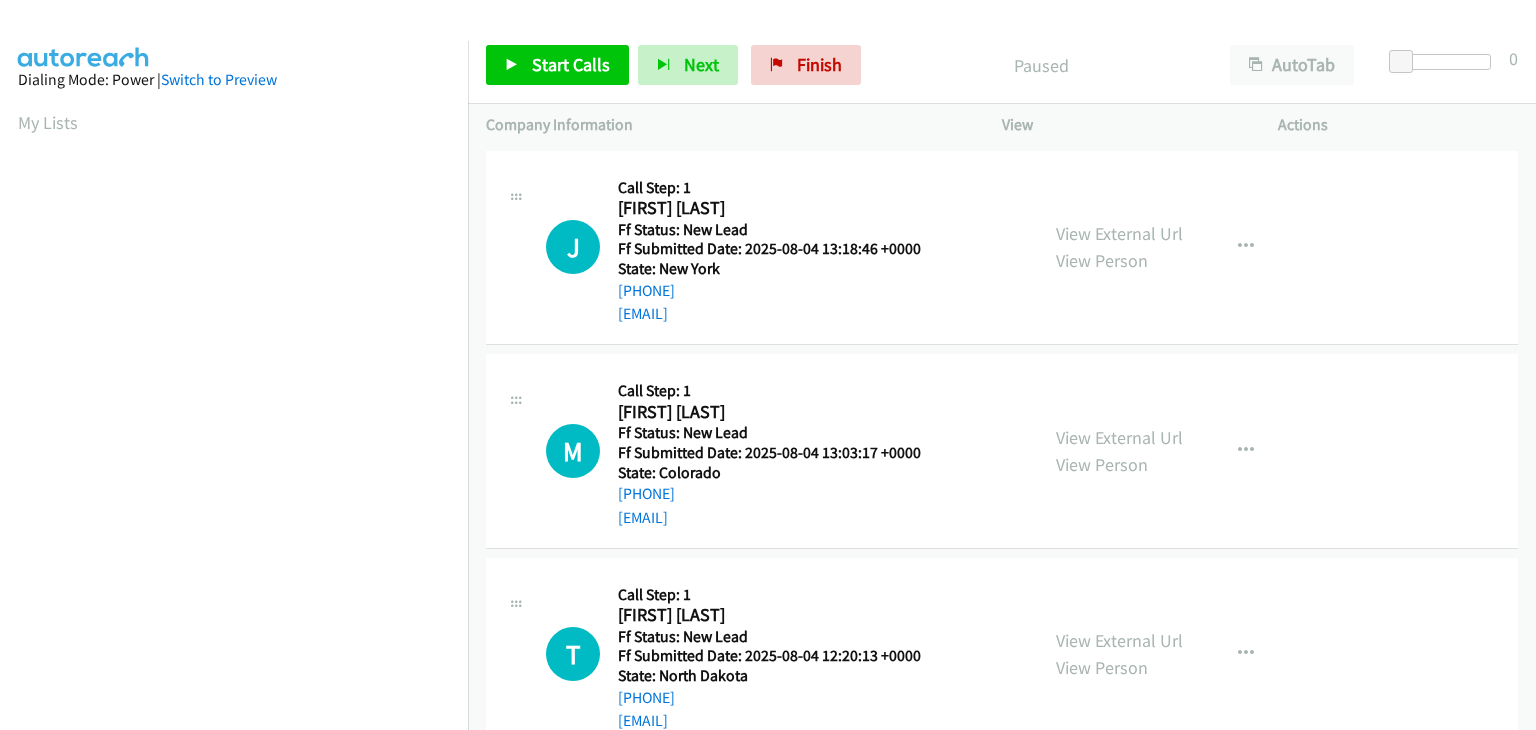scroll, scrollTop: 0, scrollLeft: 0, axis: both 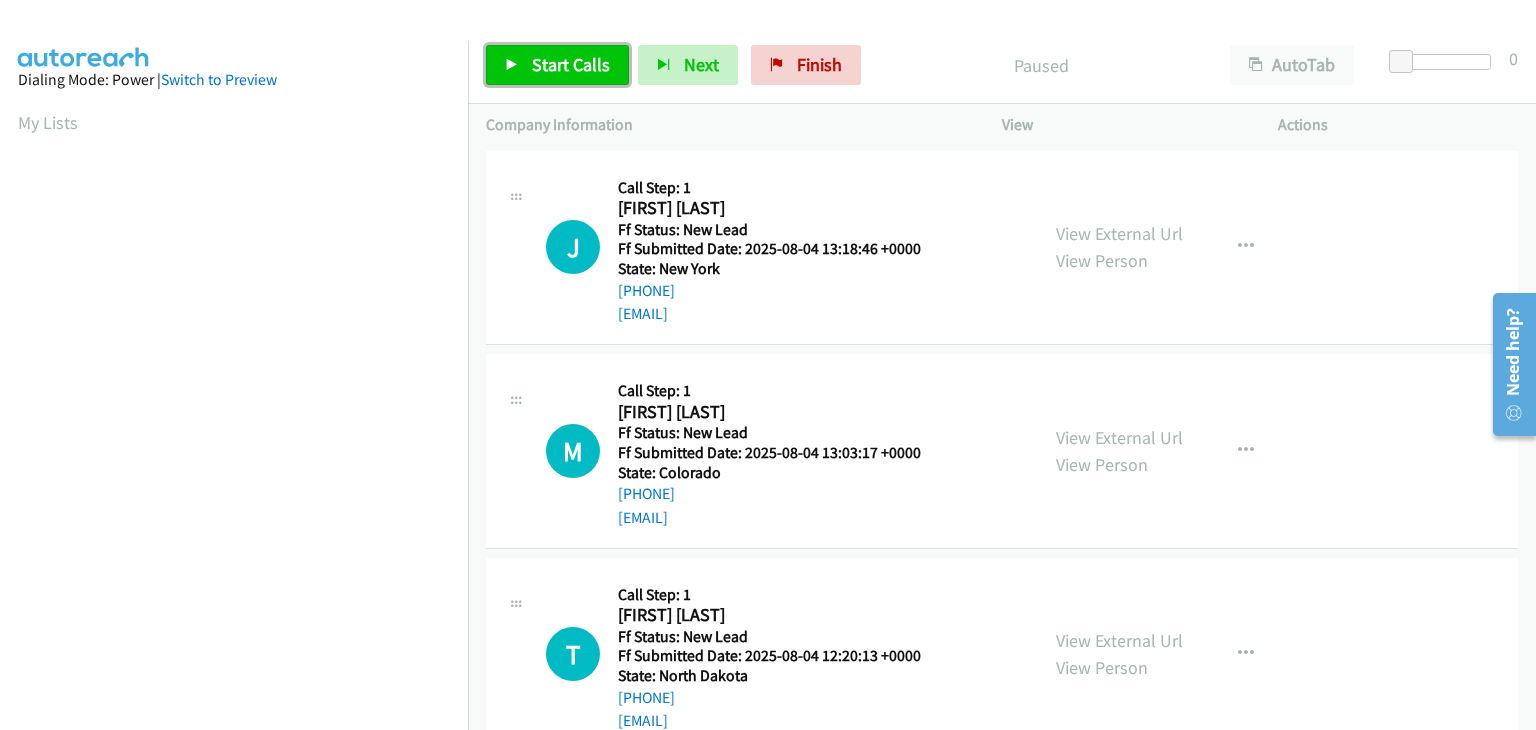 click on "Start Calls" at bounding box center (571, 64) 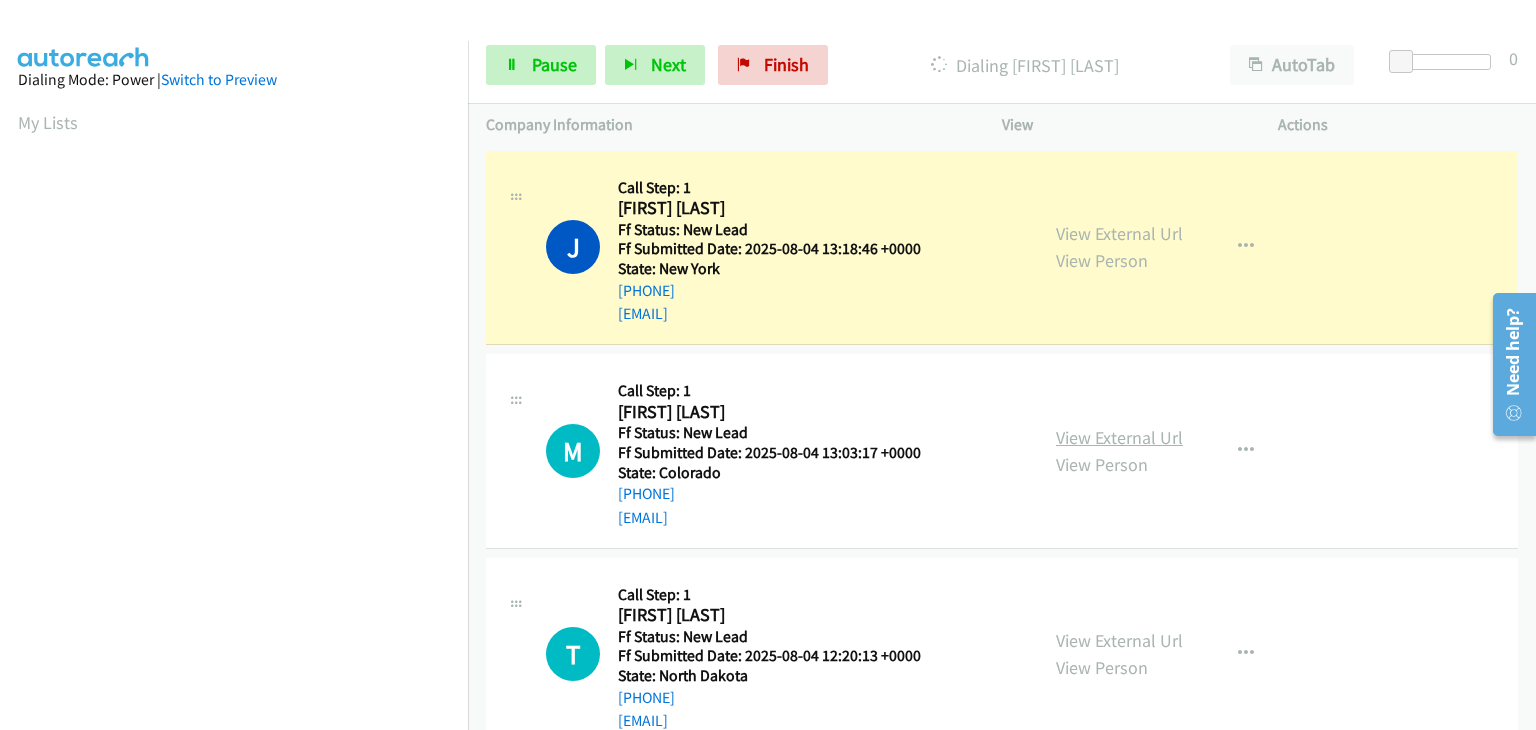click on "View External Url" at bounding box center (1119, 437) 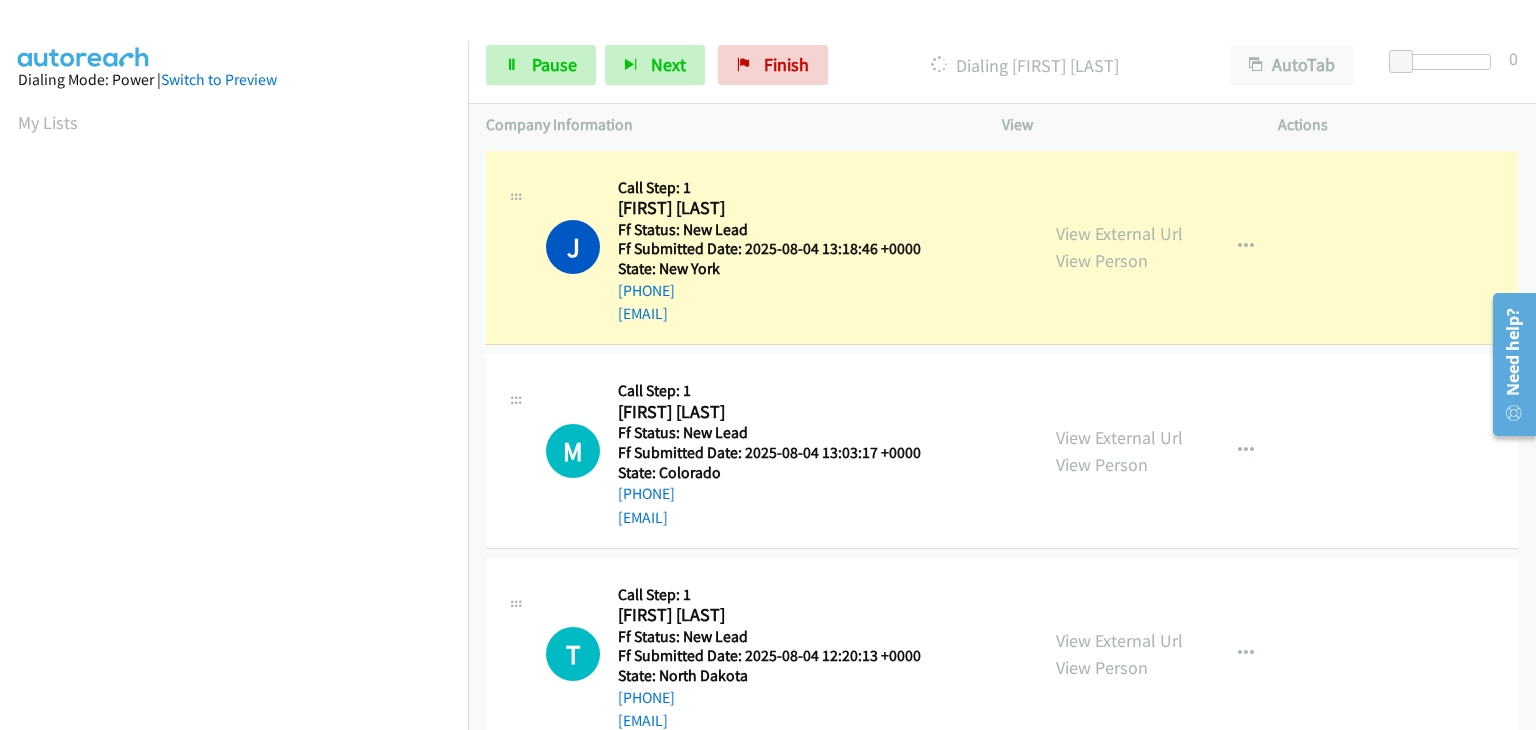 scroll, scrollTop: 392, scrollLeft: 0, axis: vertical 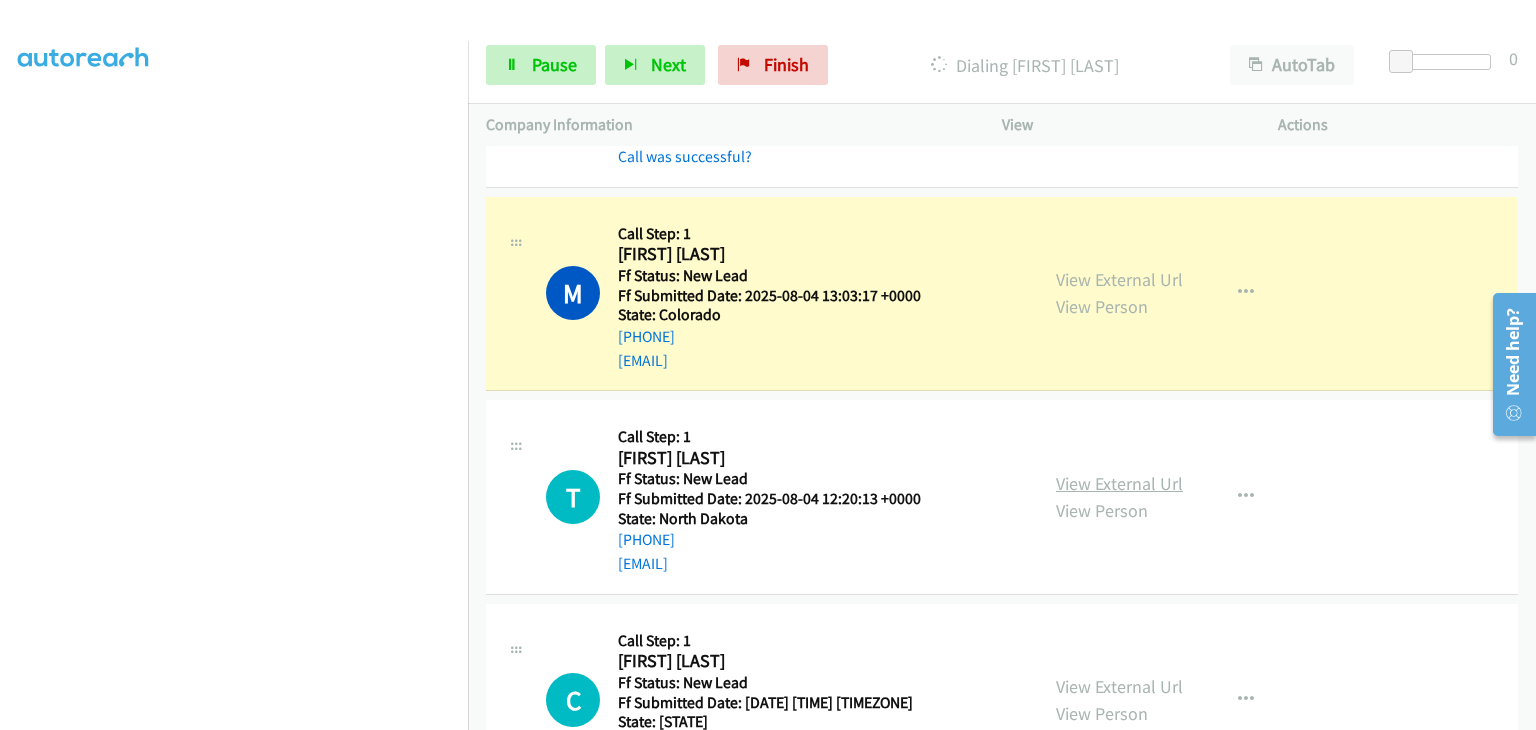 click on "View External Url" at bounding box center (1119, 483) 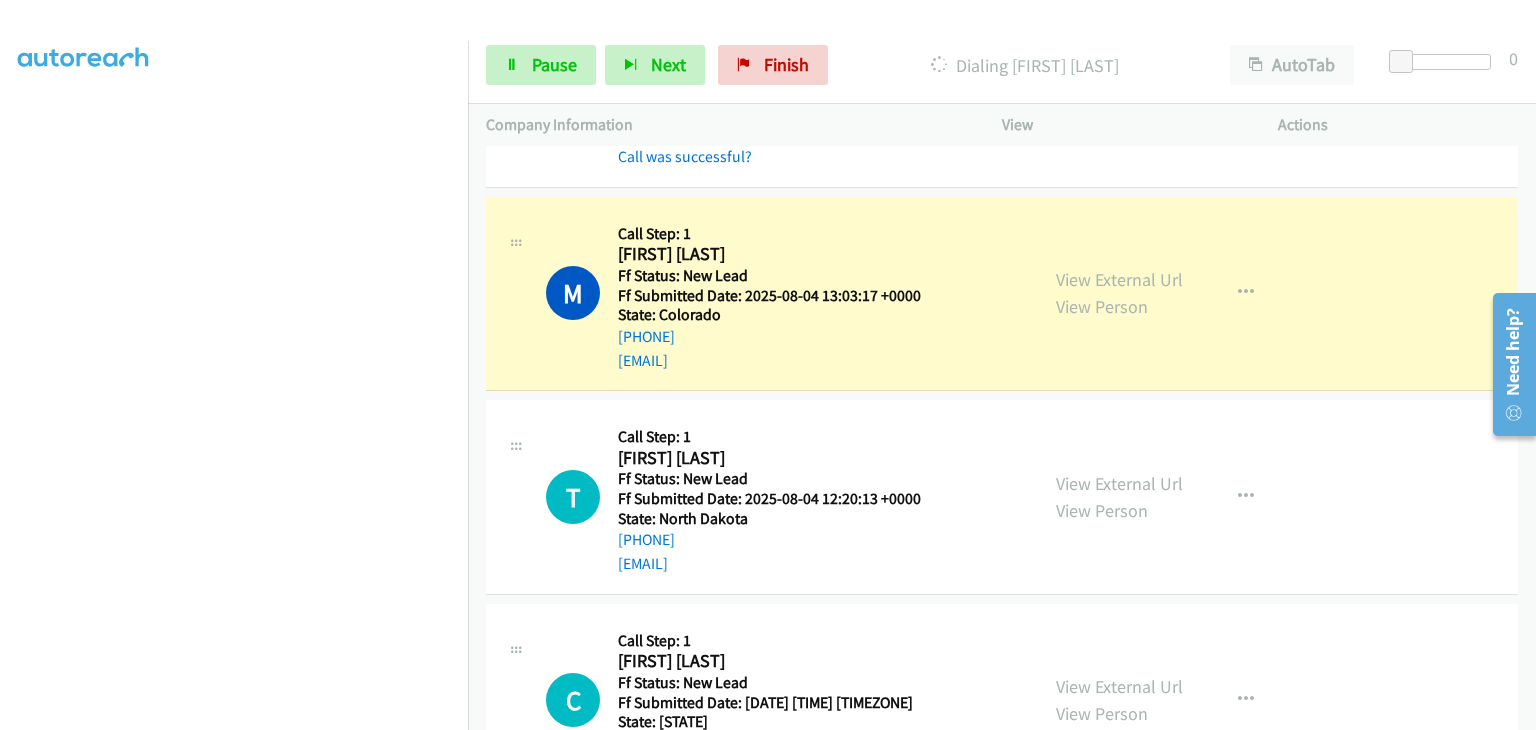 scroll, scrollTop: 392, scrollLeft: 0, axis: vertical 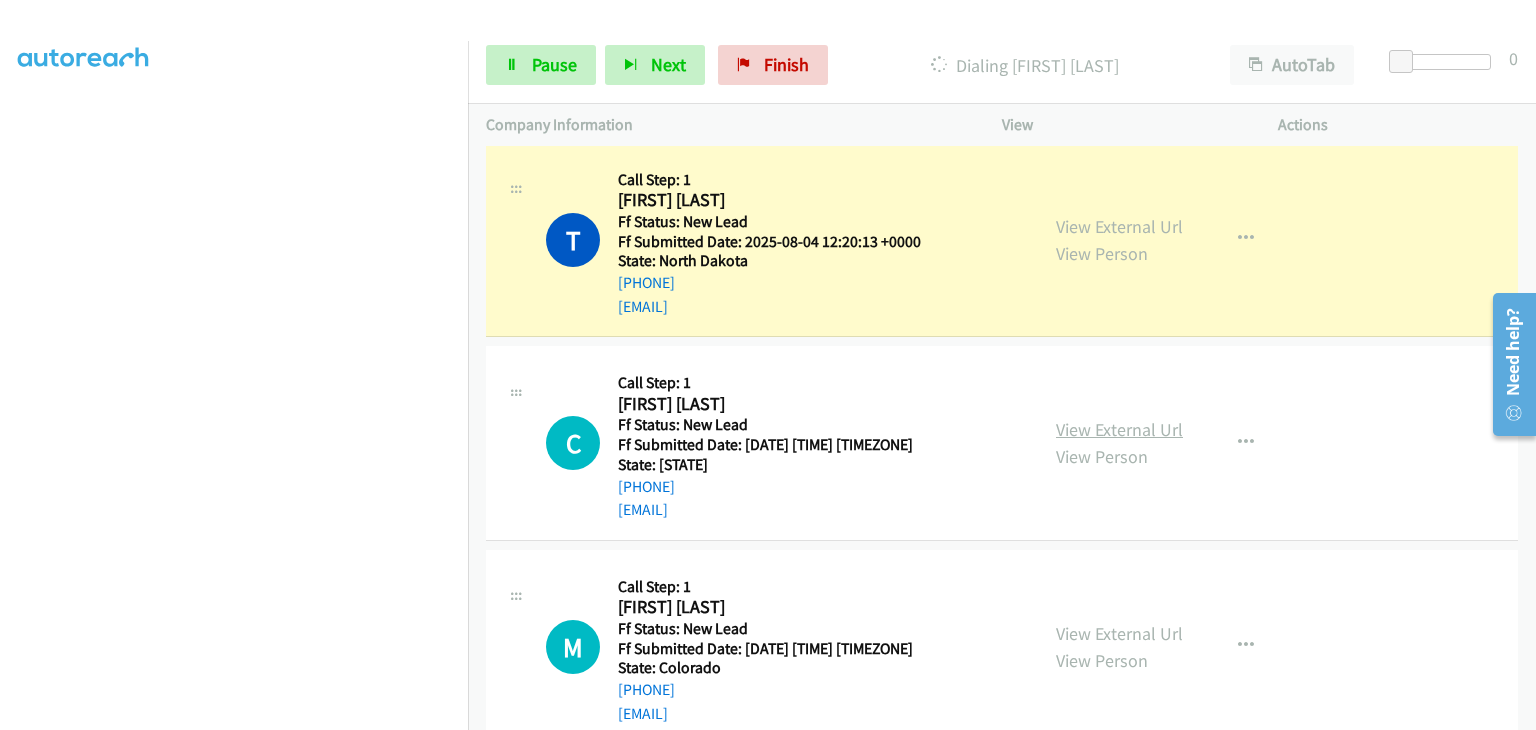 click on "View External Url" at bounding box center (1119, 429) 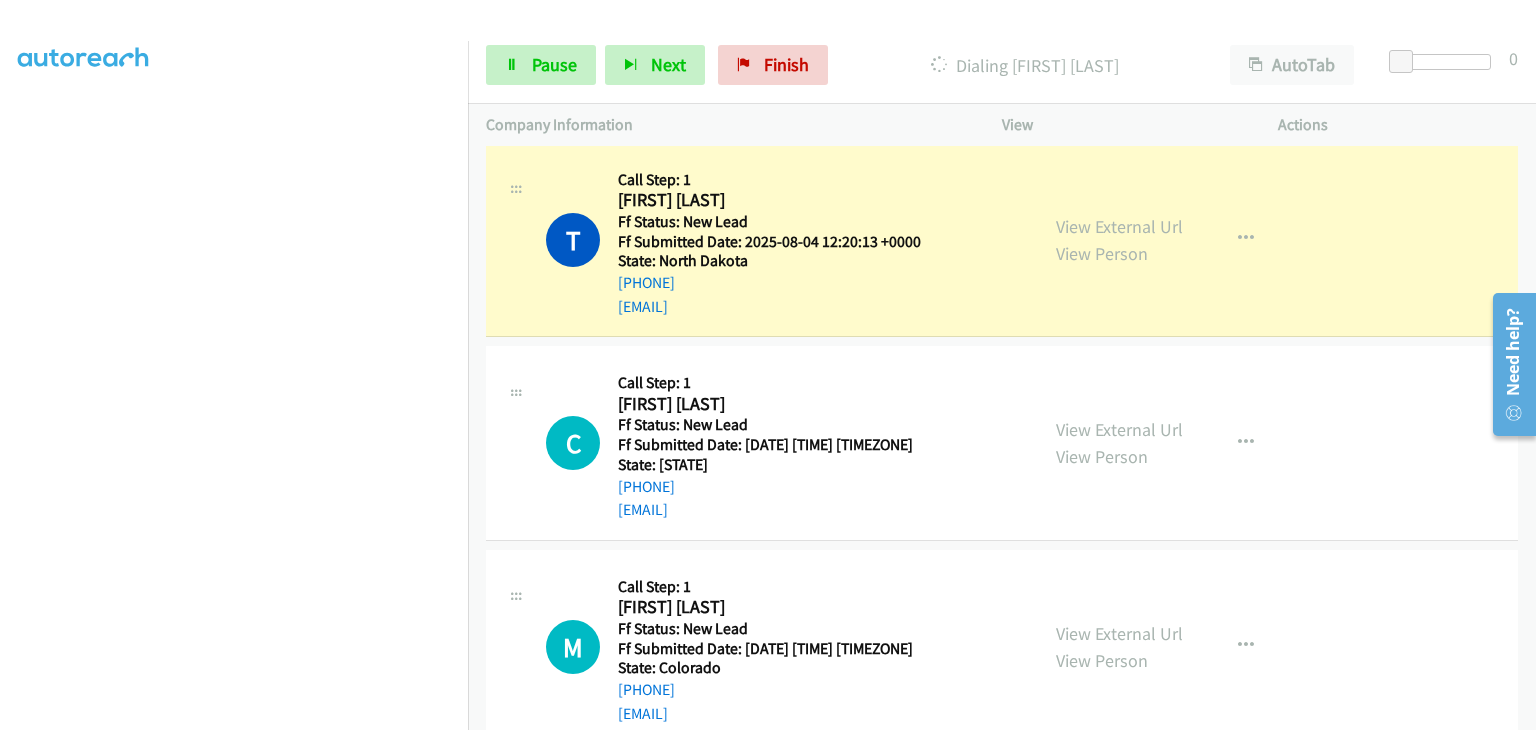 scroll, scrollTop: 392, scrollLeft: 0, axis: vertical 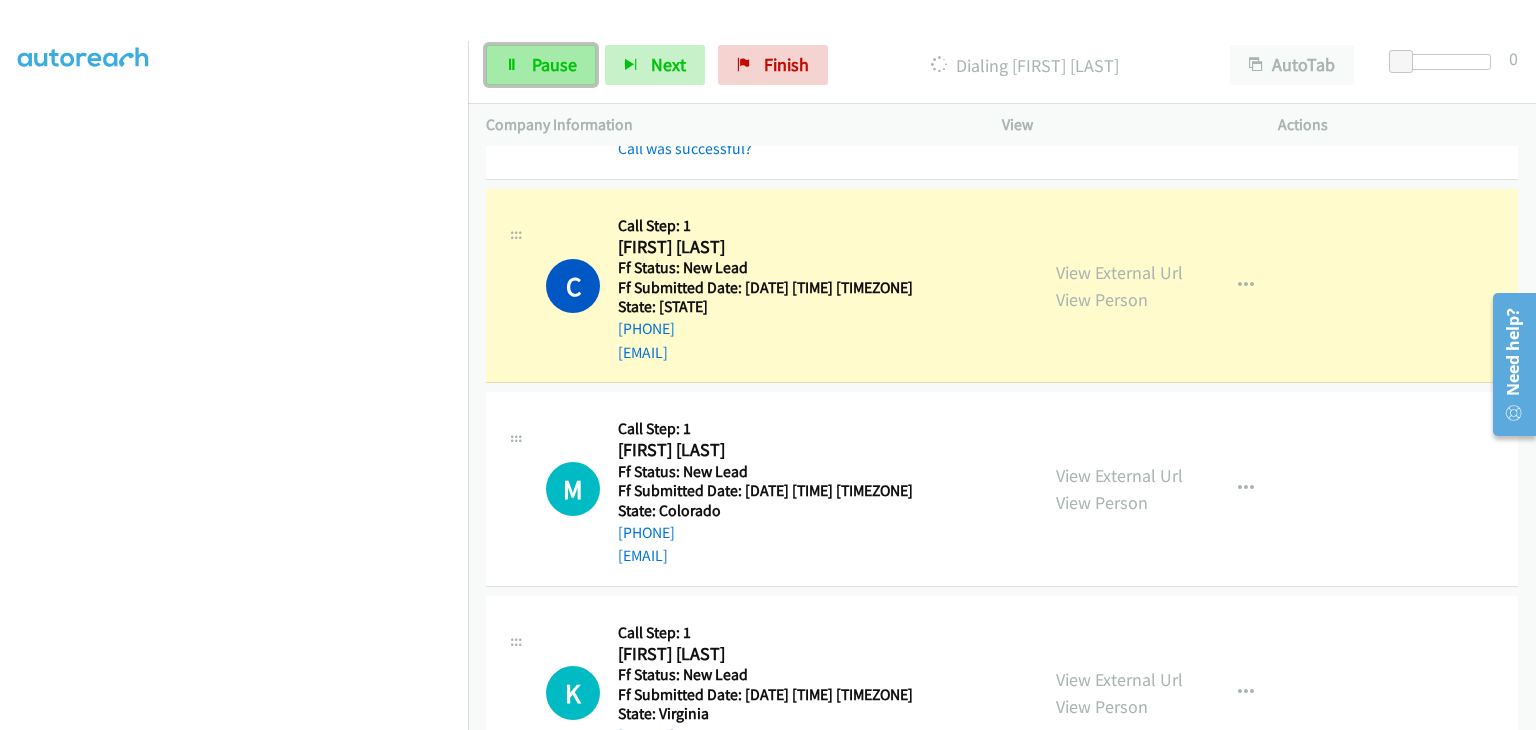 click on "Pause" at bounding box center [554, 64] 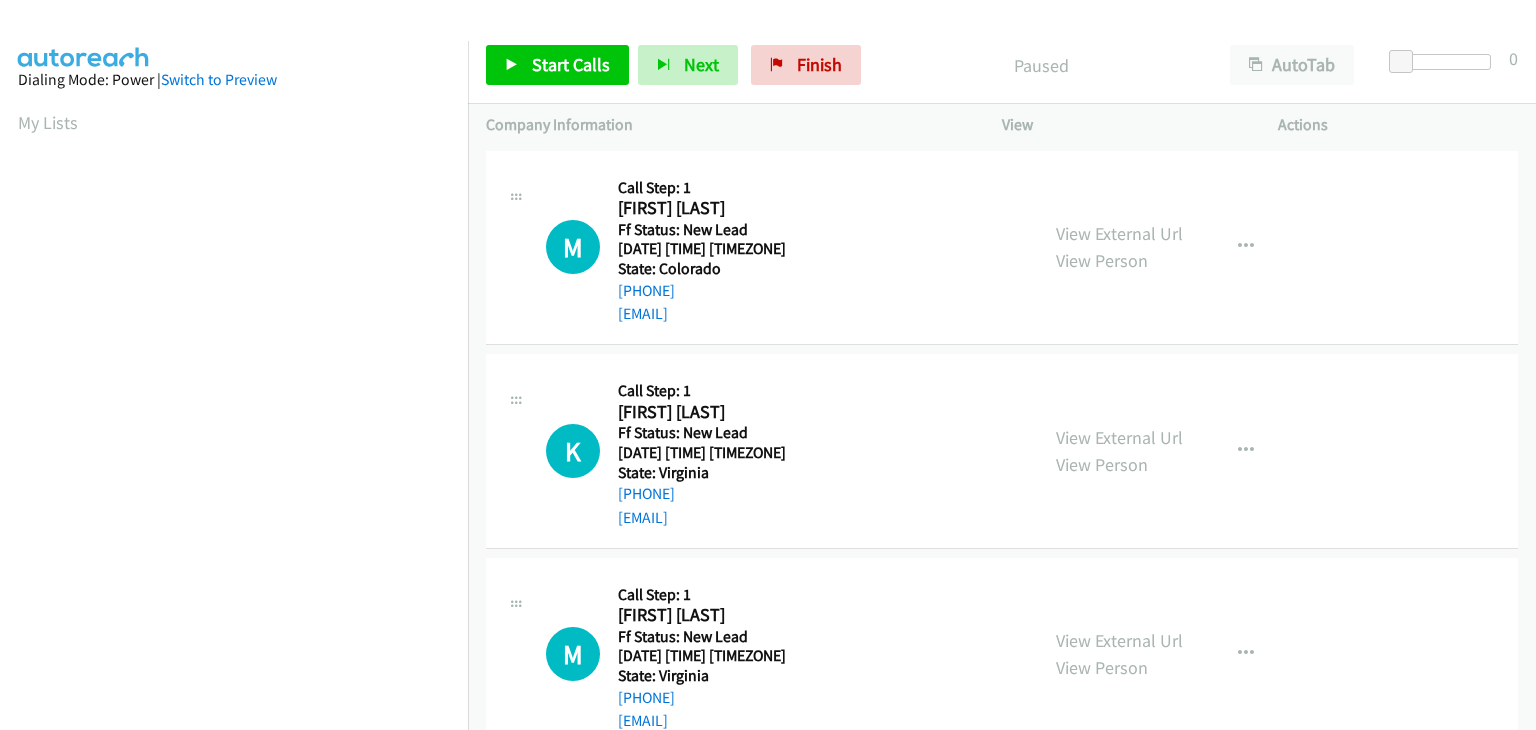 scroll, scrollTop: 0, scrollLeft: 0, axis: both 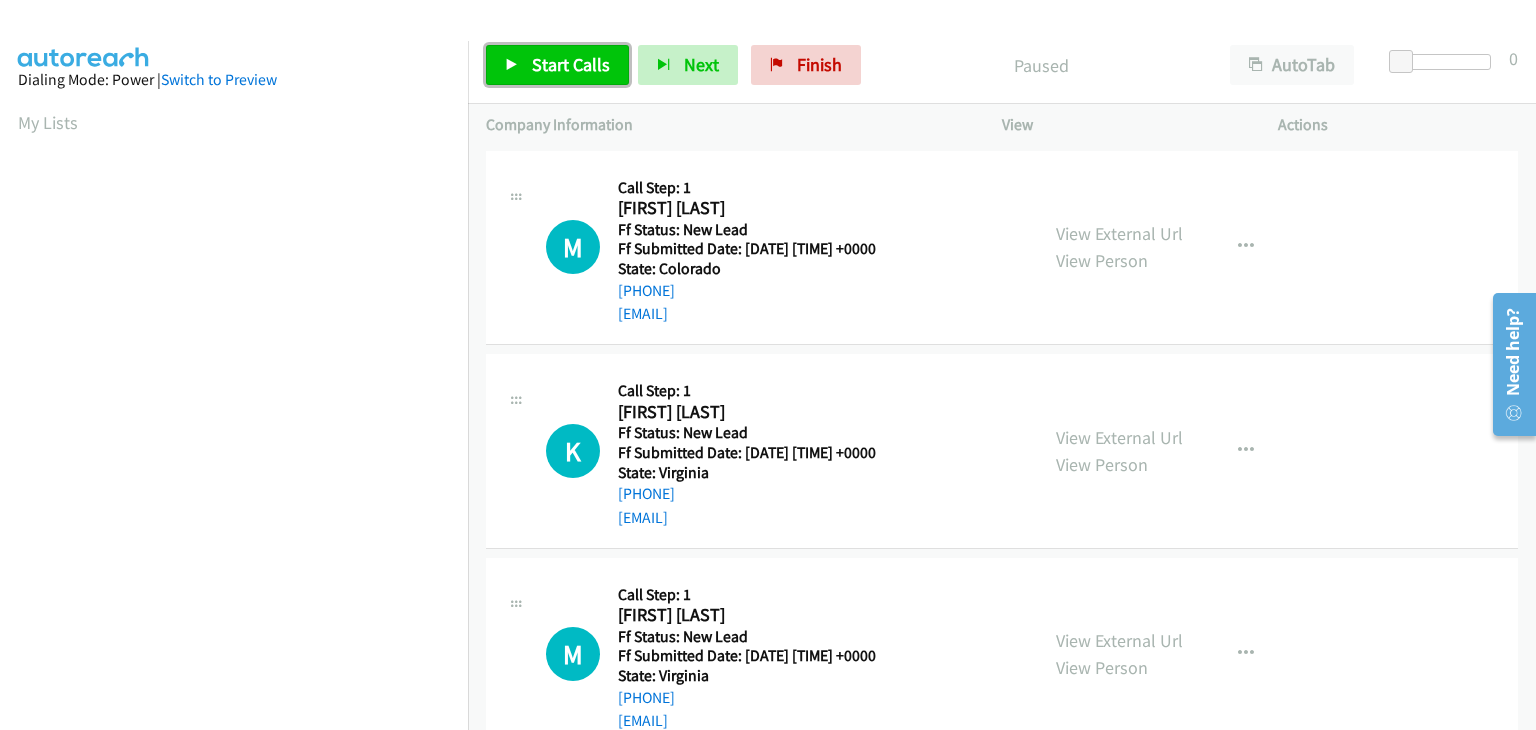 click on "Start Calls" at bounding box center (557, 65) 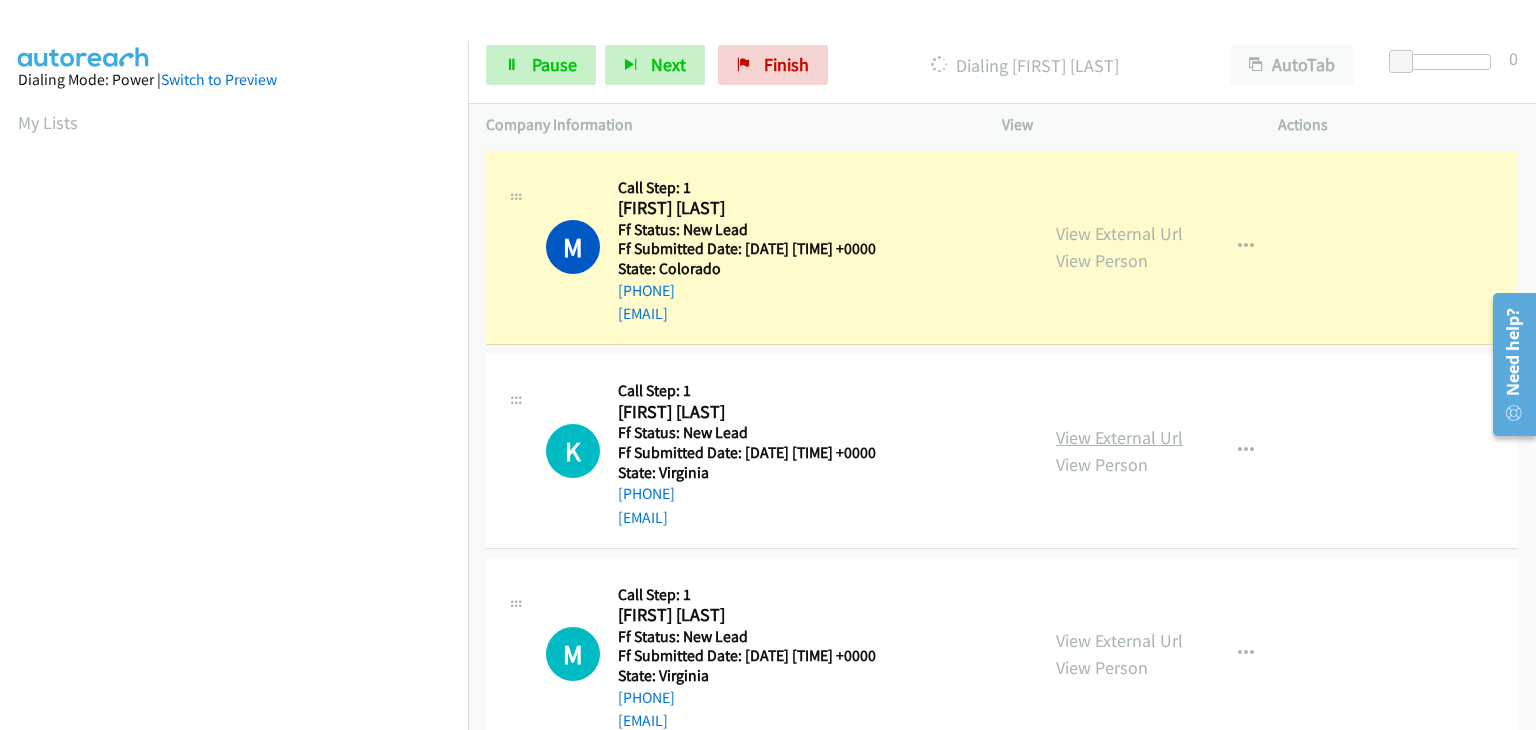 click on "View External Url" at bounding box center (1119, 437) 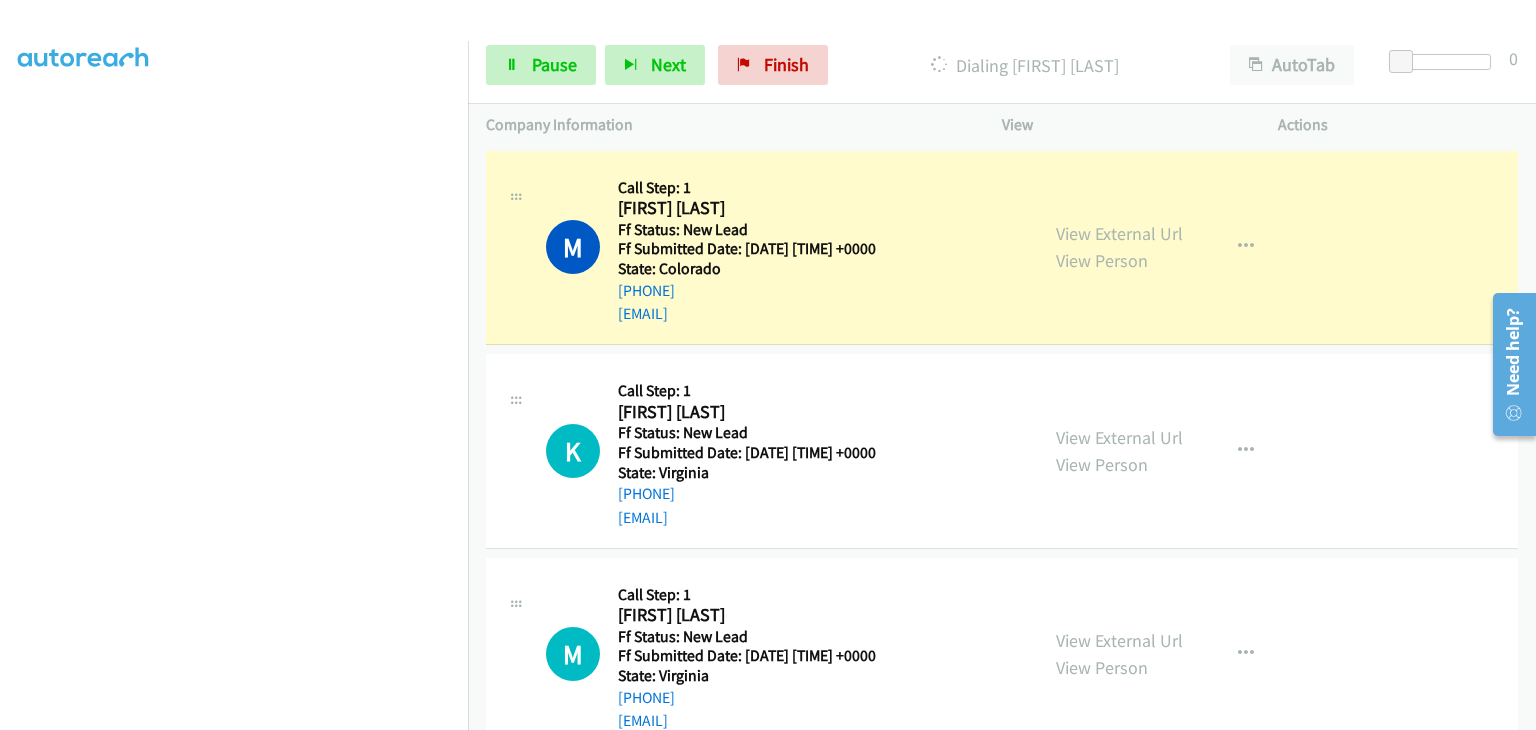 scroll, scrollTop: 392, scrollLeft: 0, axis: vertical 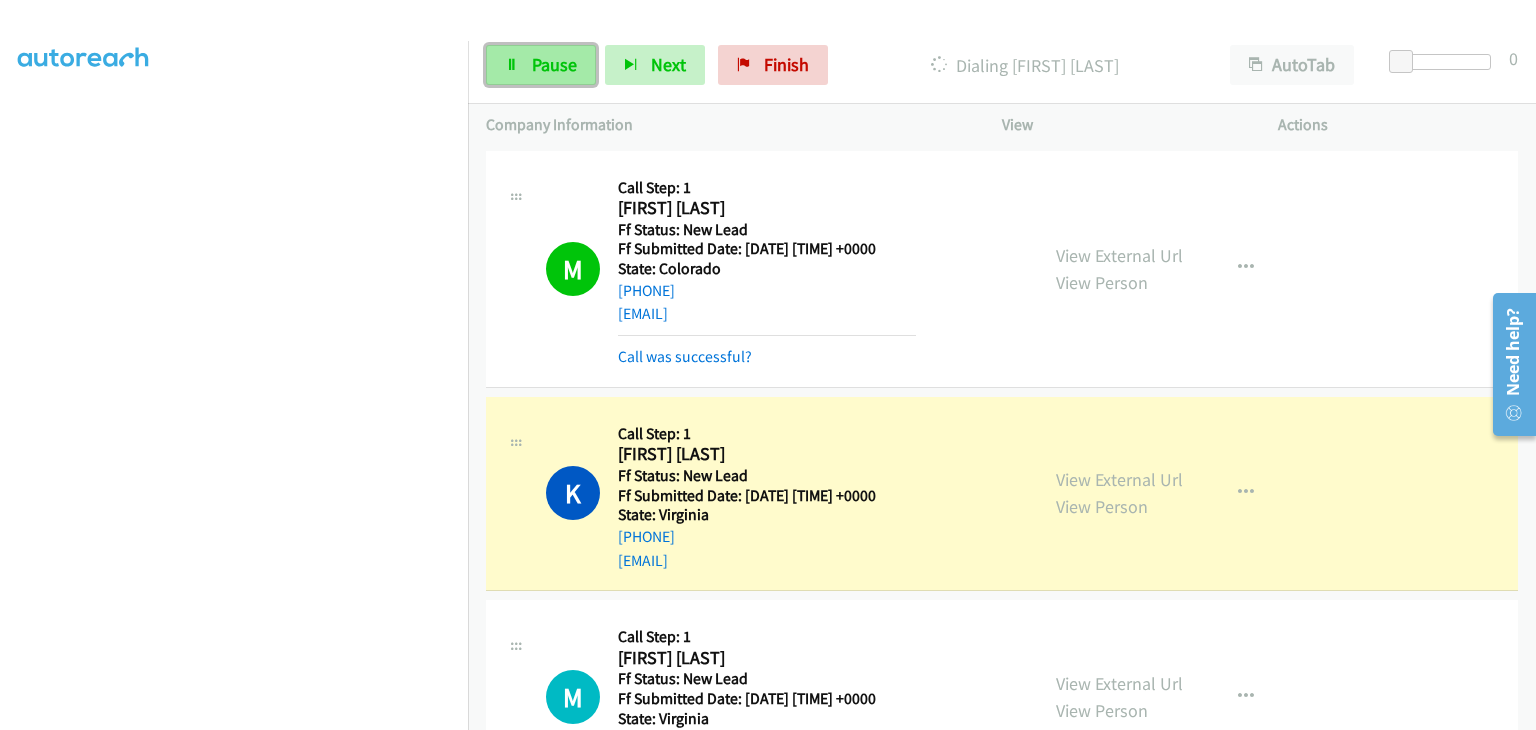 click on "Pause" at bounding box center [554, 64] 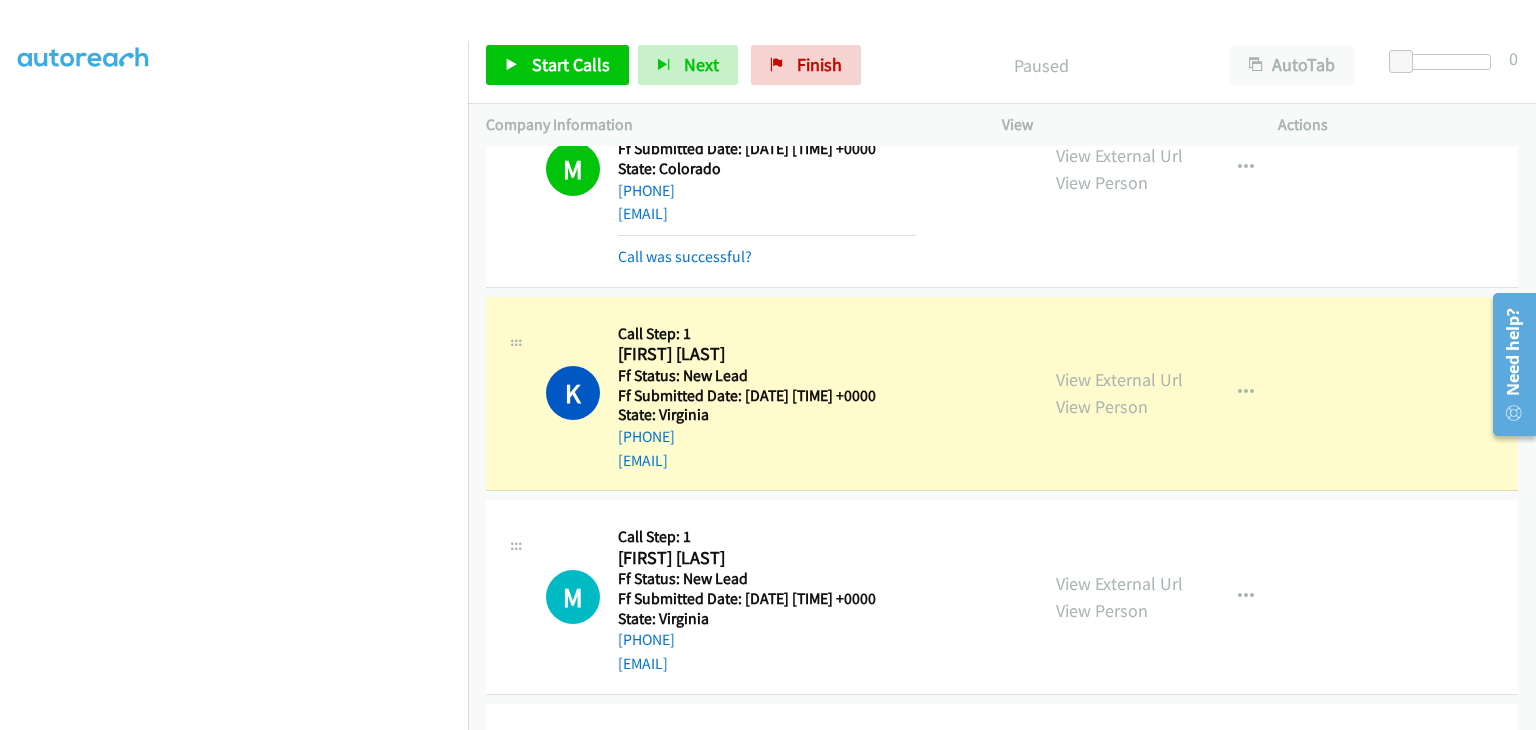 scroll, scrollTop: 200, scrollLeft: 0, axis: vertical 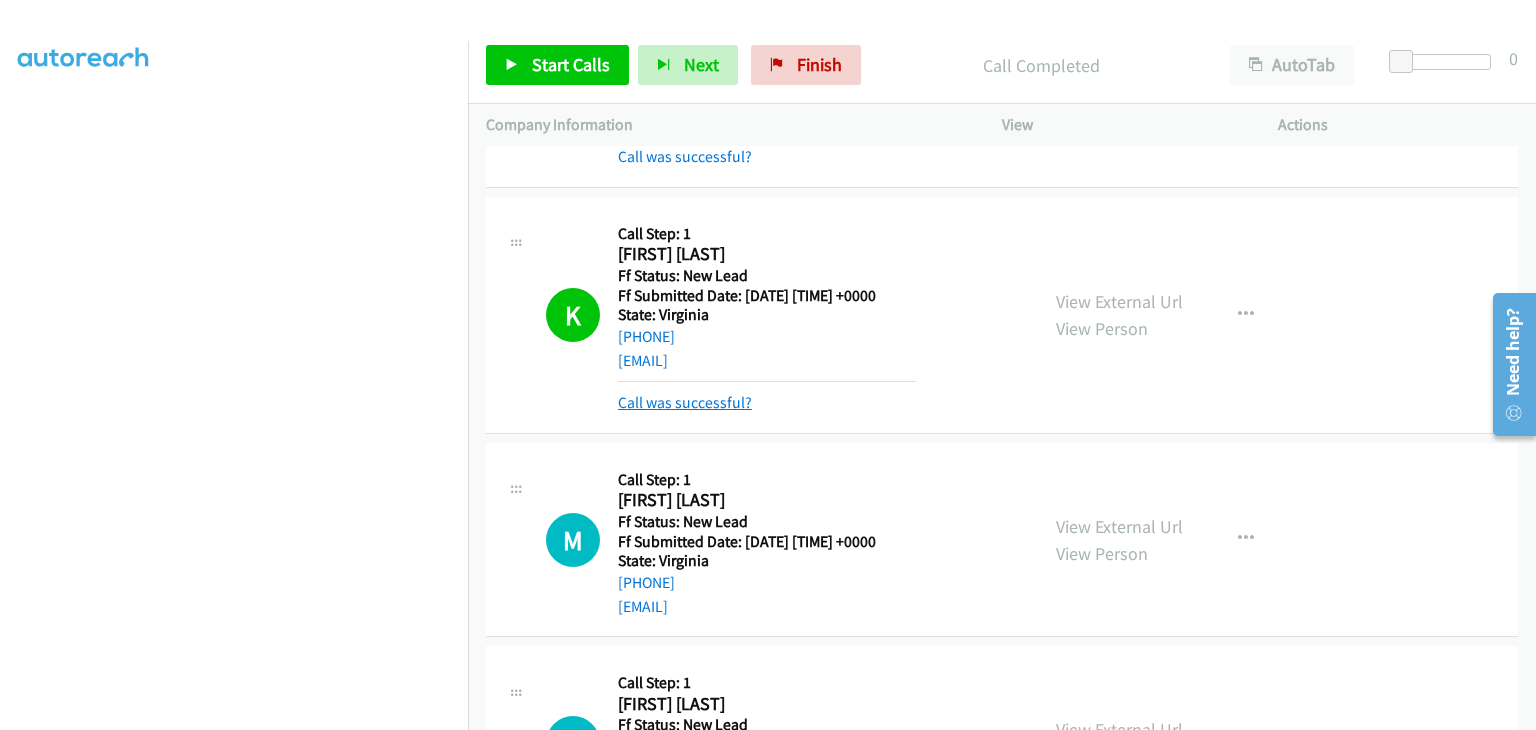 click on "Call was successful?" at bounding box center [685, 402] 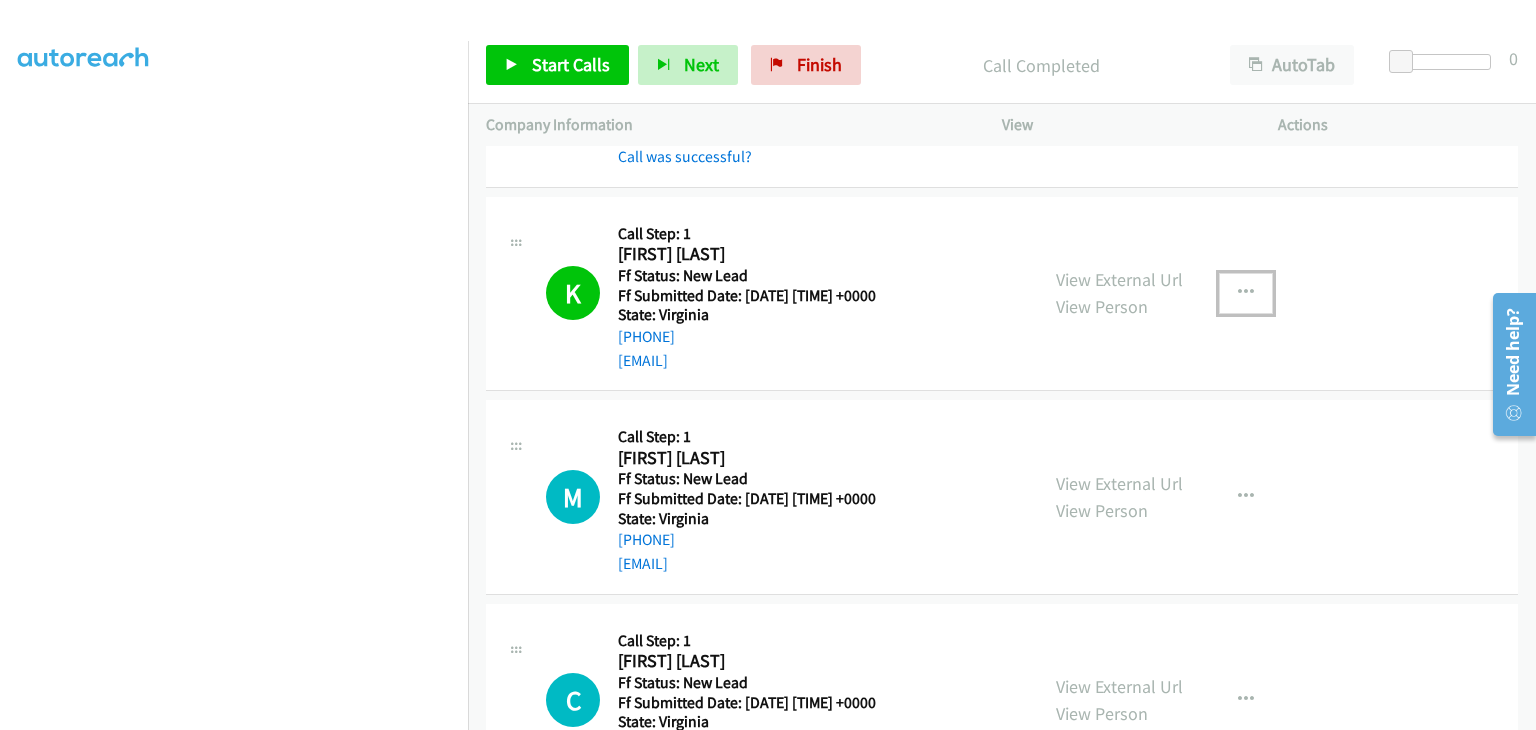 click at bounding box center (1246, 293) 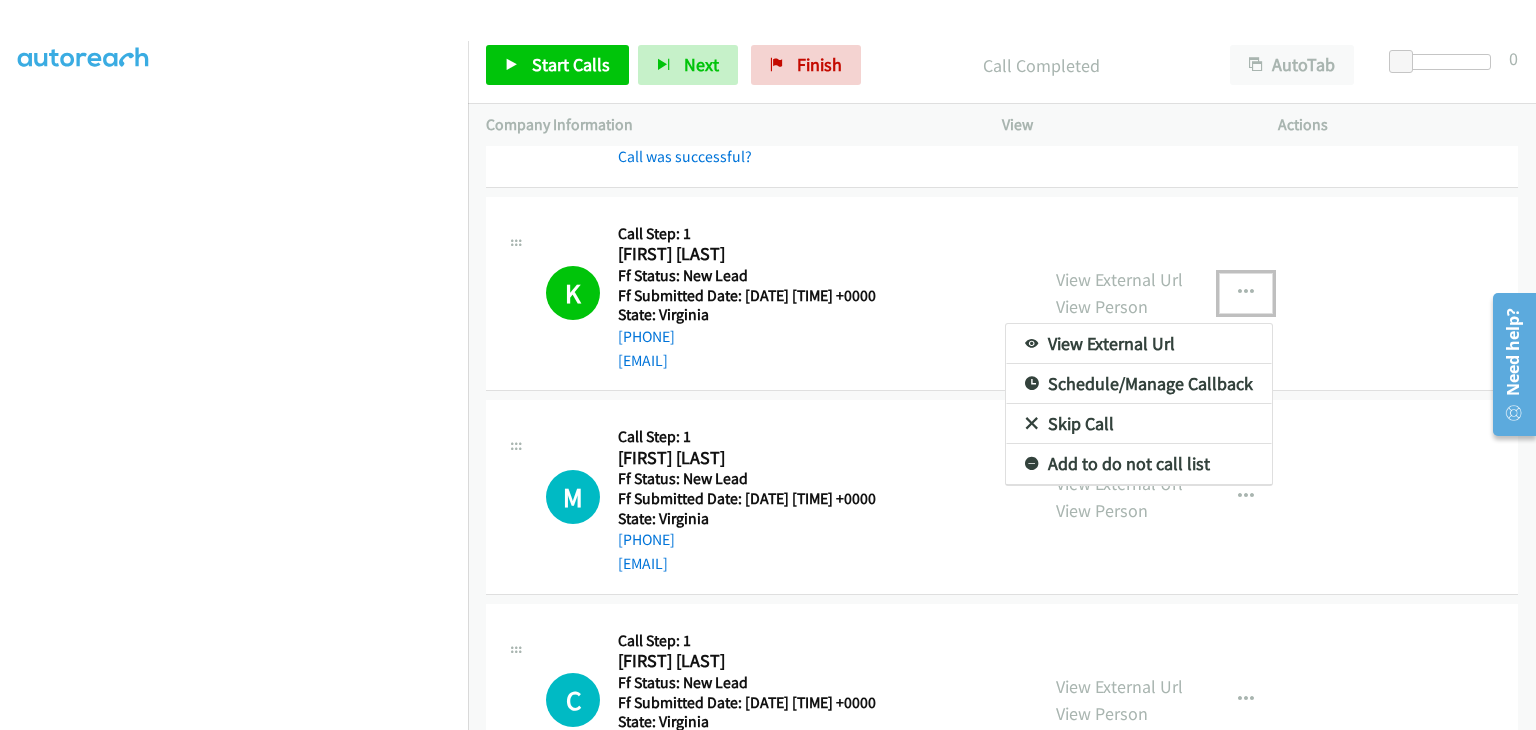 click on "Add to do not call list" at bounding box center (1139, 464) 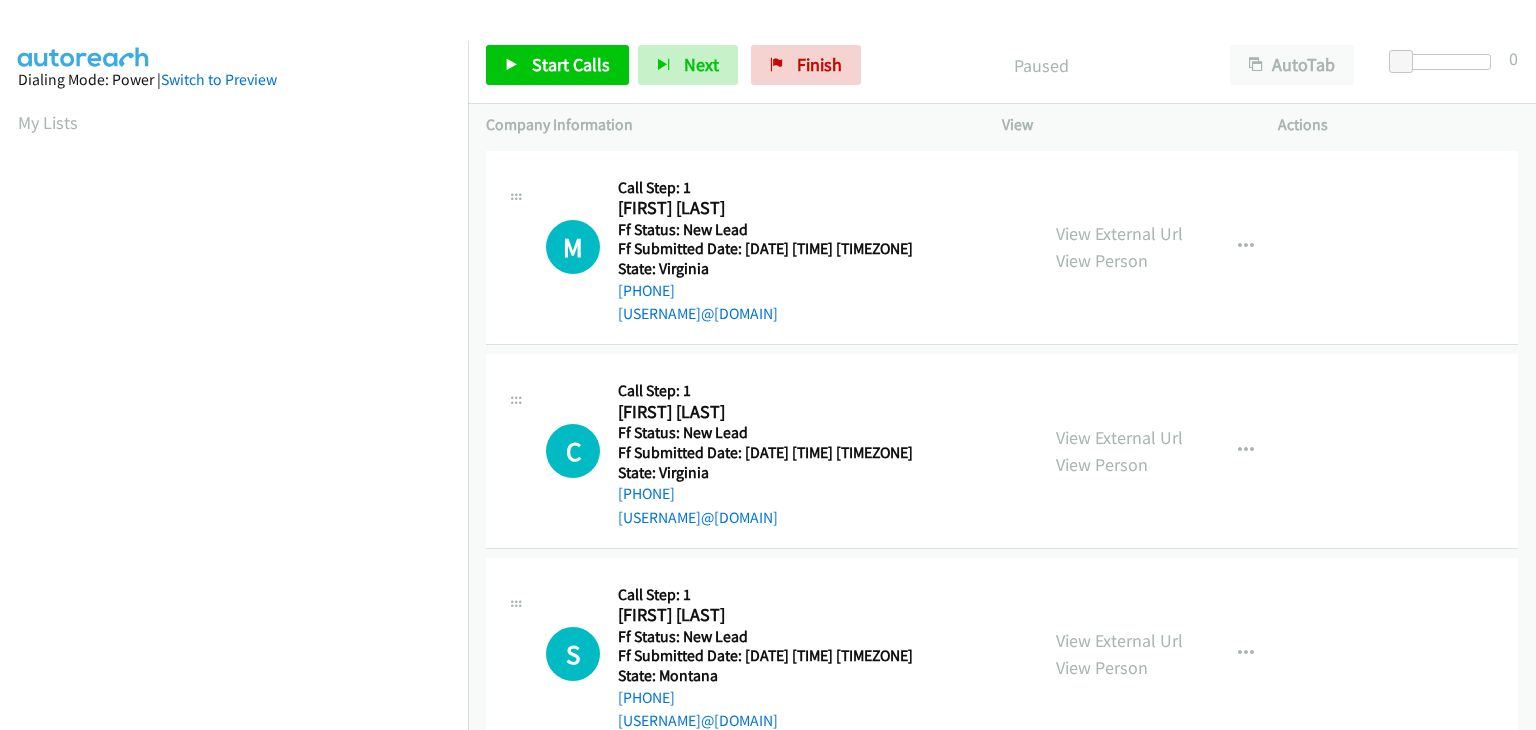 scroll, scrollTop: 0, scrollLeft: 0, axis: both 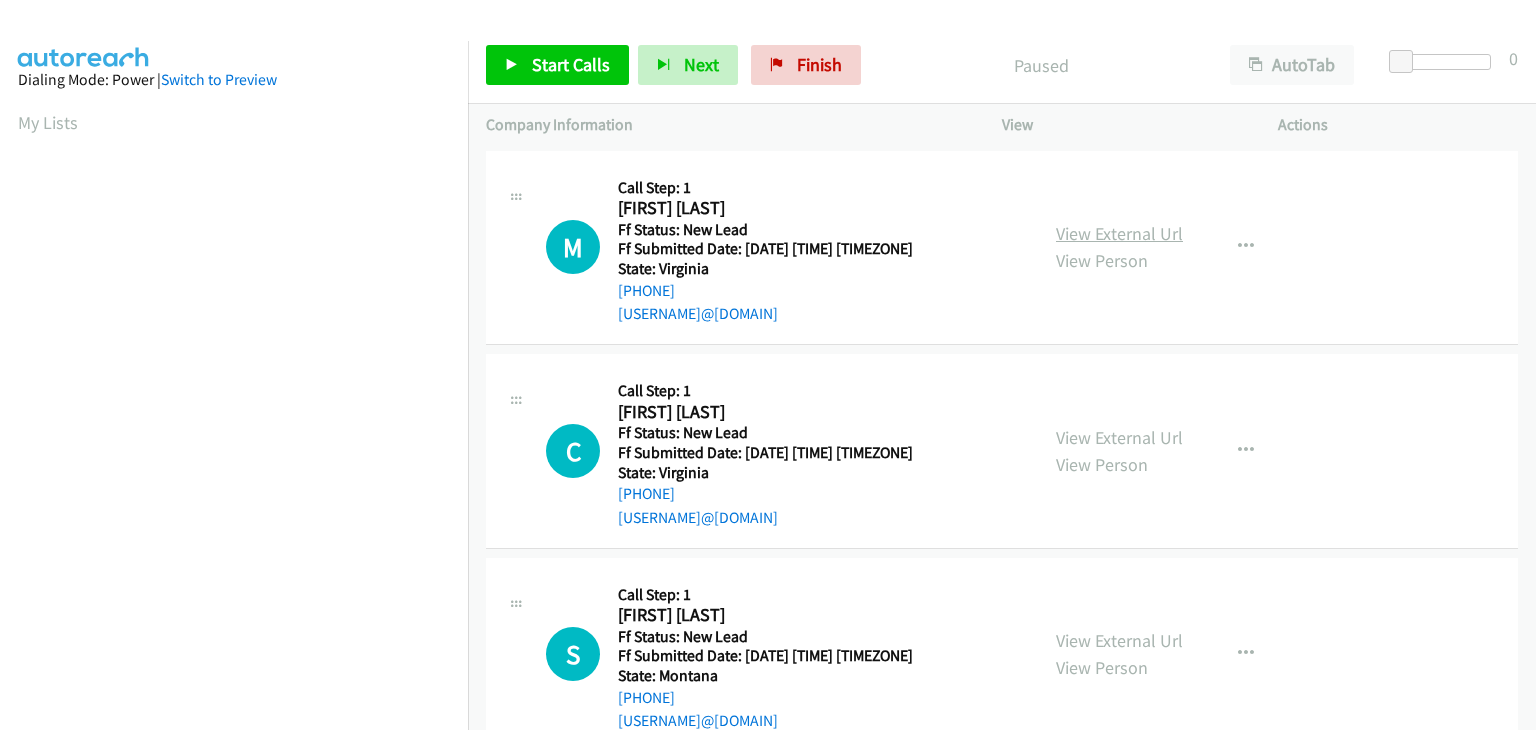 click on "View External Url" at bounding box center (1119, 233) 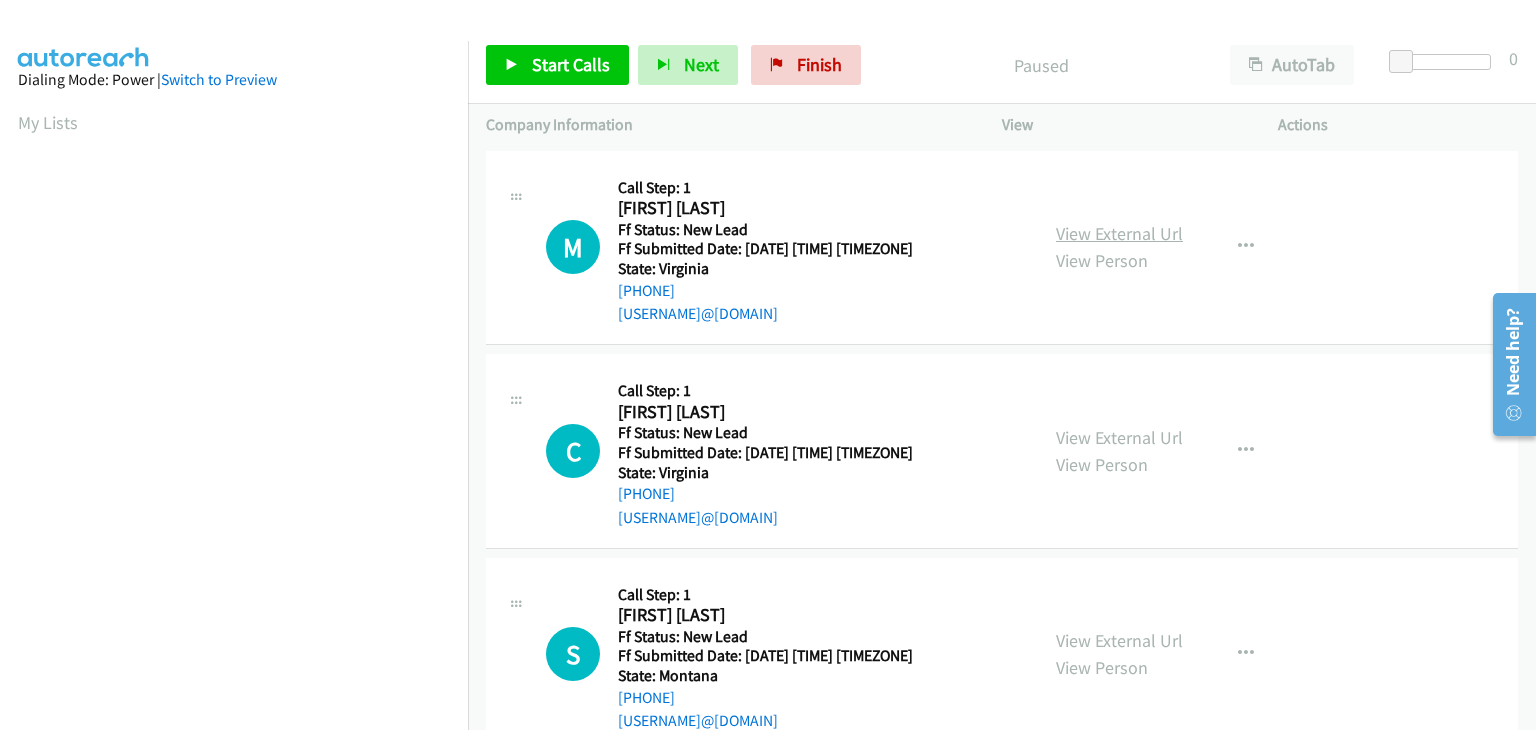 scroll, scrollTop: 0, scrollLeft: 0, axis: both 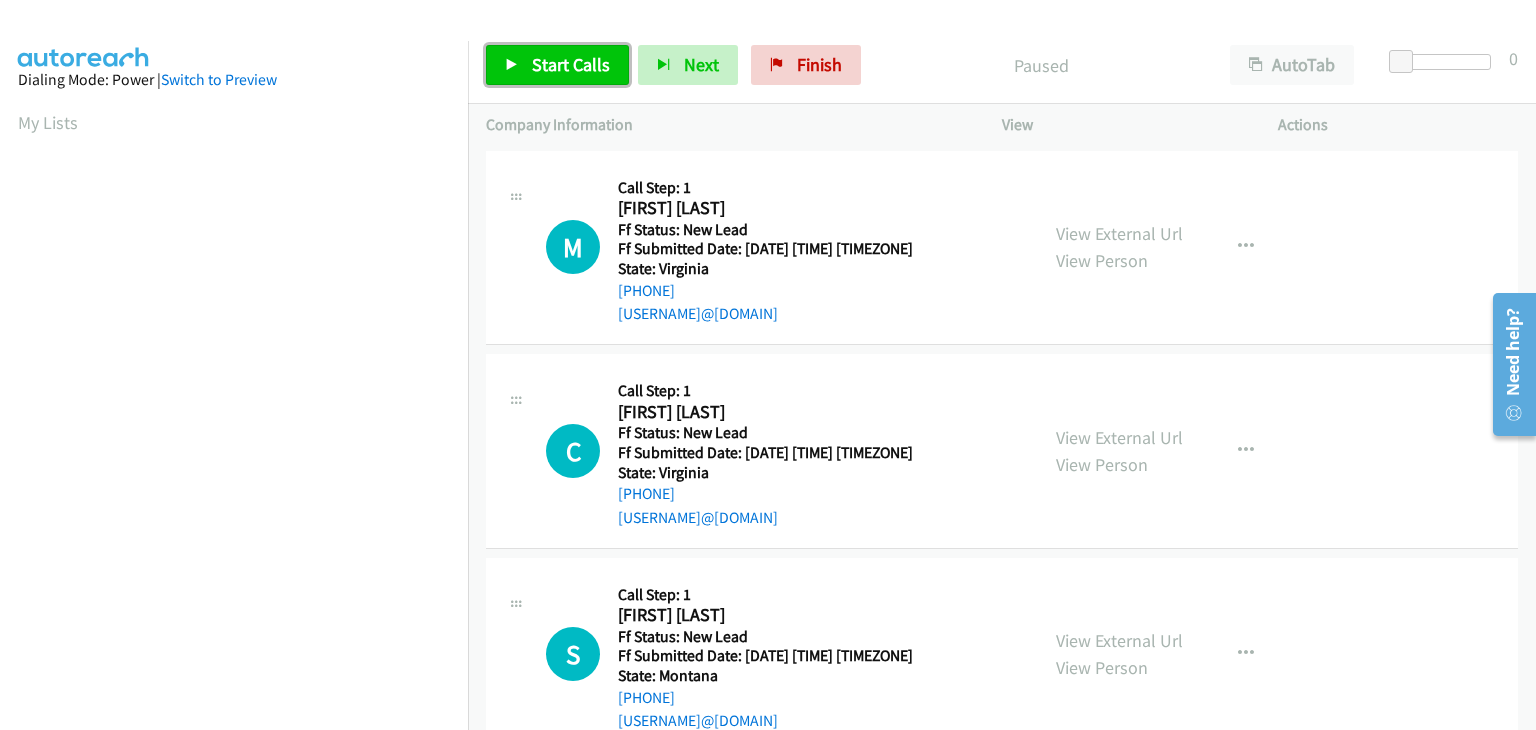 click on "Start Calls" at bounding box center [571, 64] 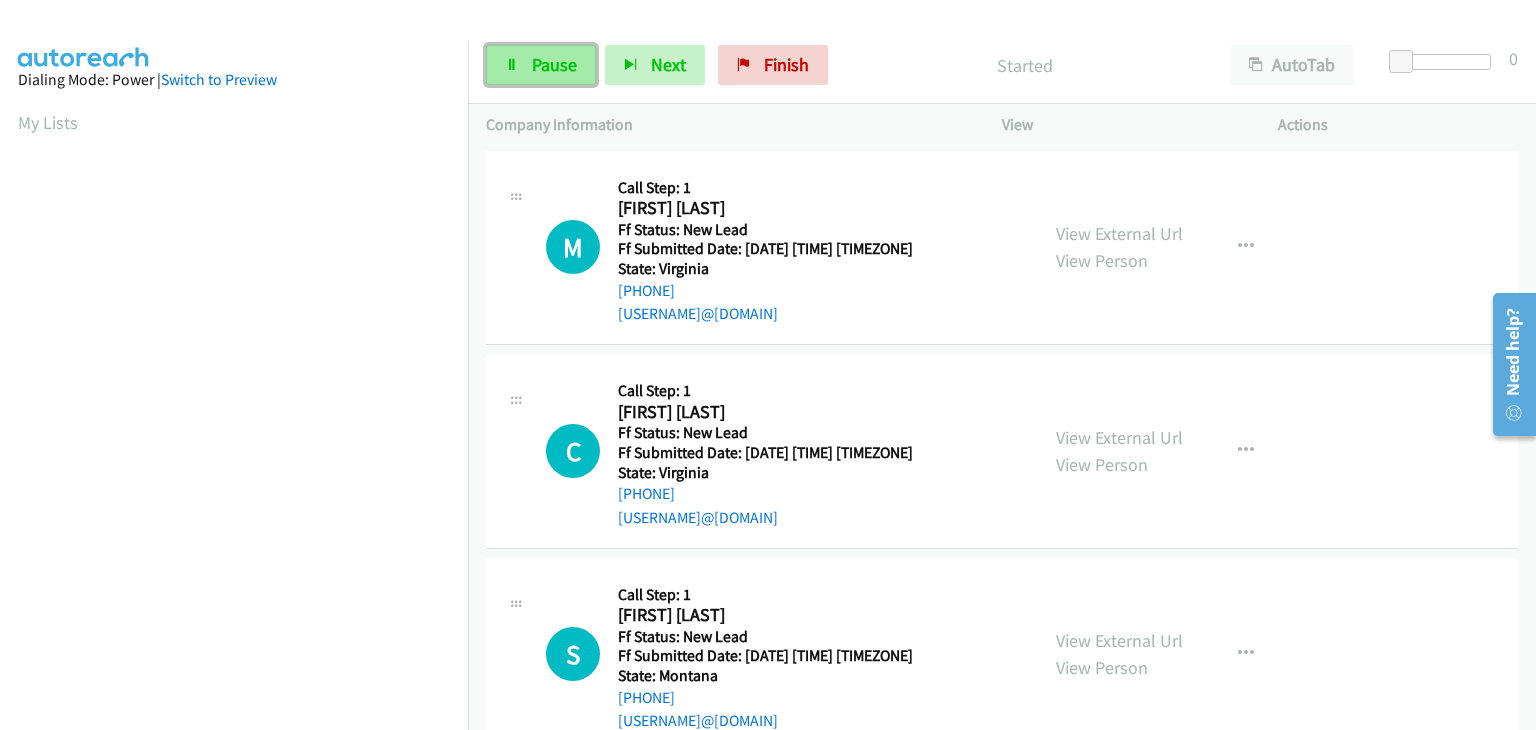 click on "Pause" at bounding box center [554, 64] 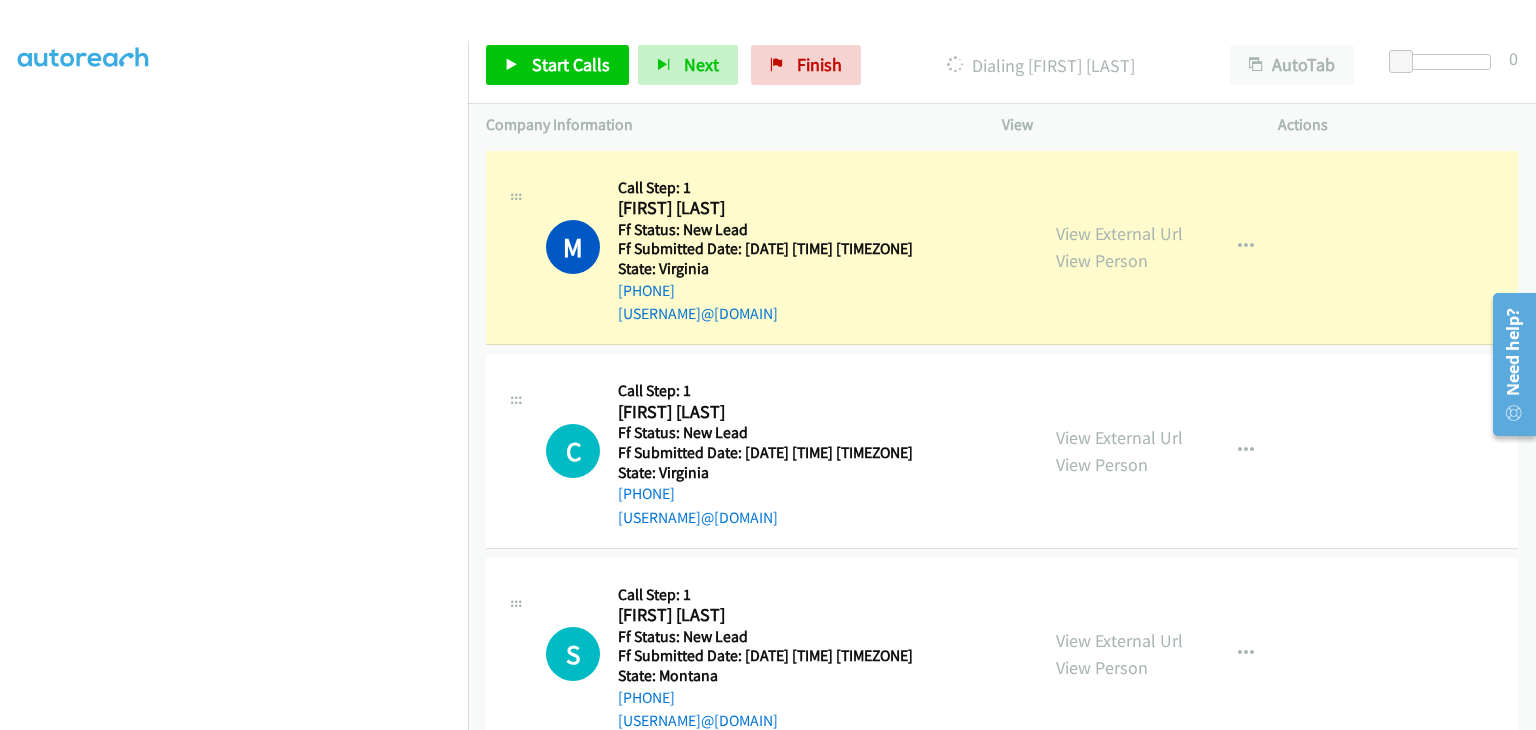 scroll, scrollTop: 392, scrollLeft: 0, axis: vertical 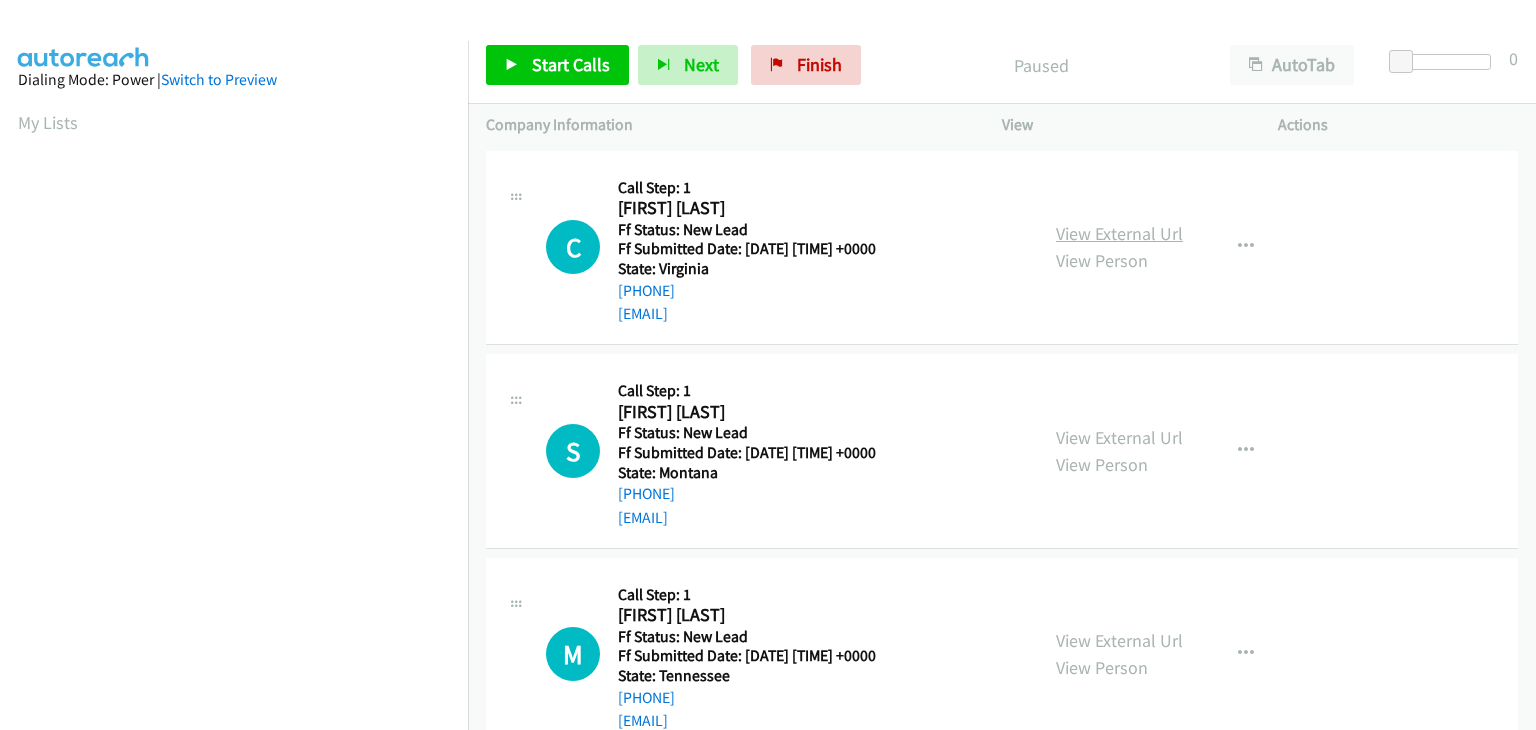 click on "View External Url" at bounding box center (1119, 233) 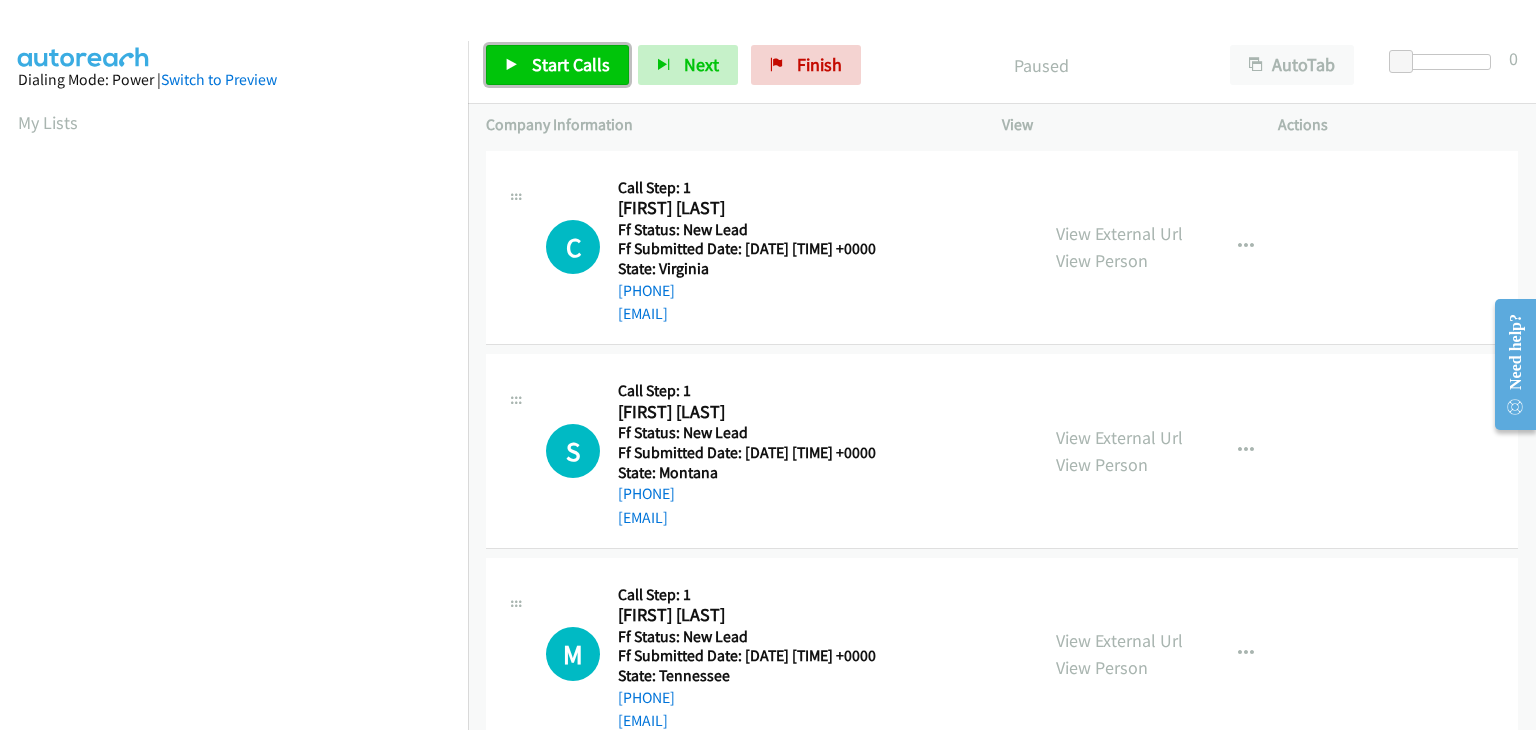 click on "Start Calls" at bounding box center (557, 65) 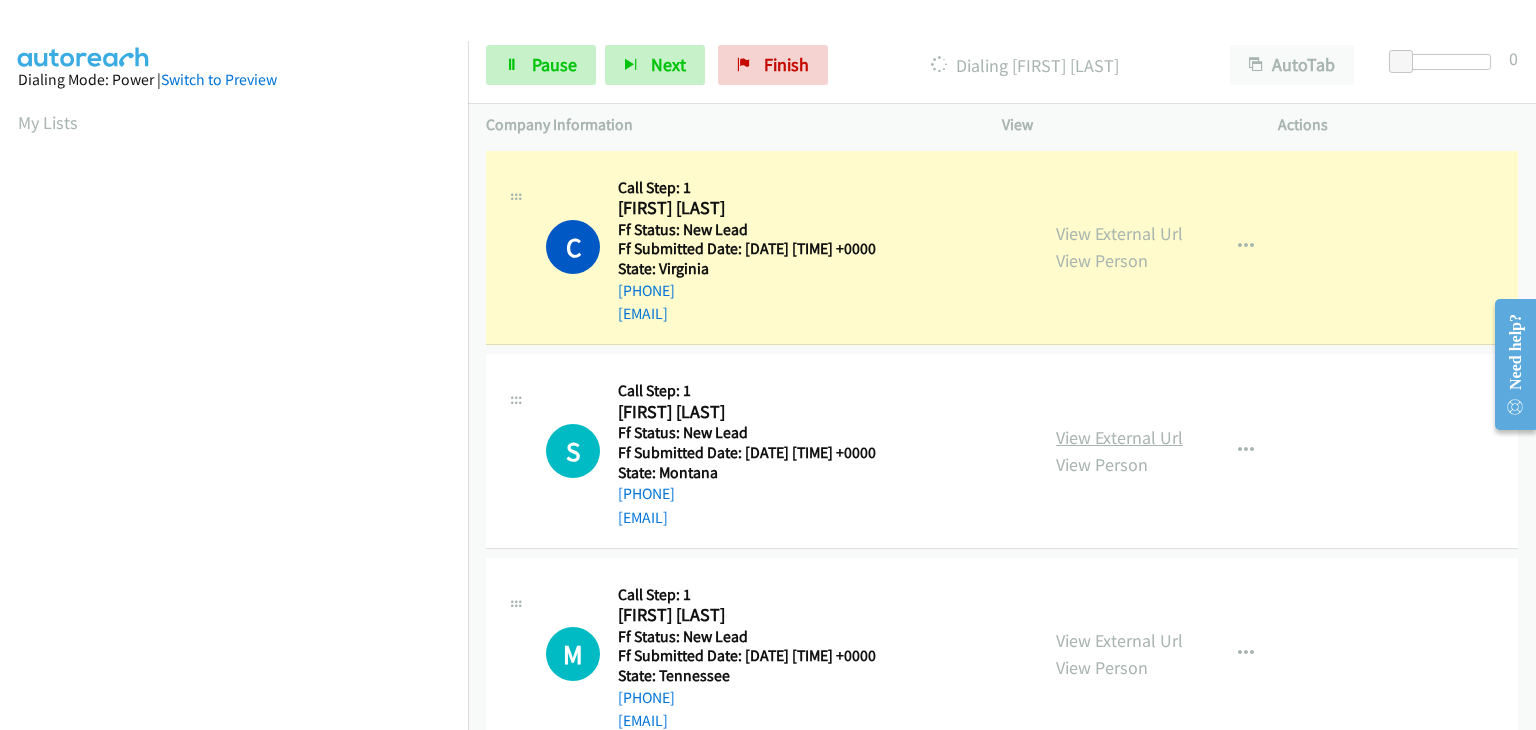 click on "View External Url" at bounding box center (1119, 437) 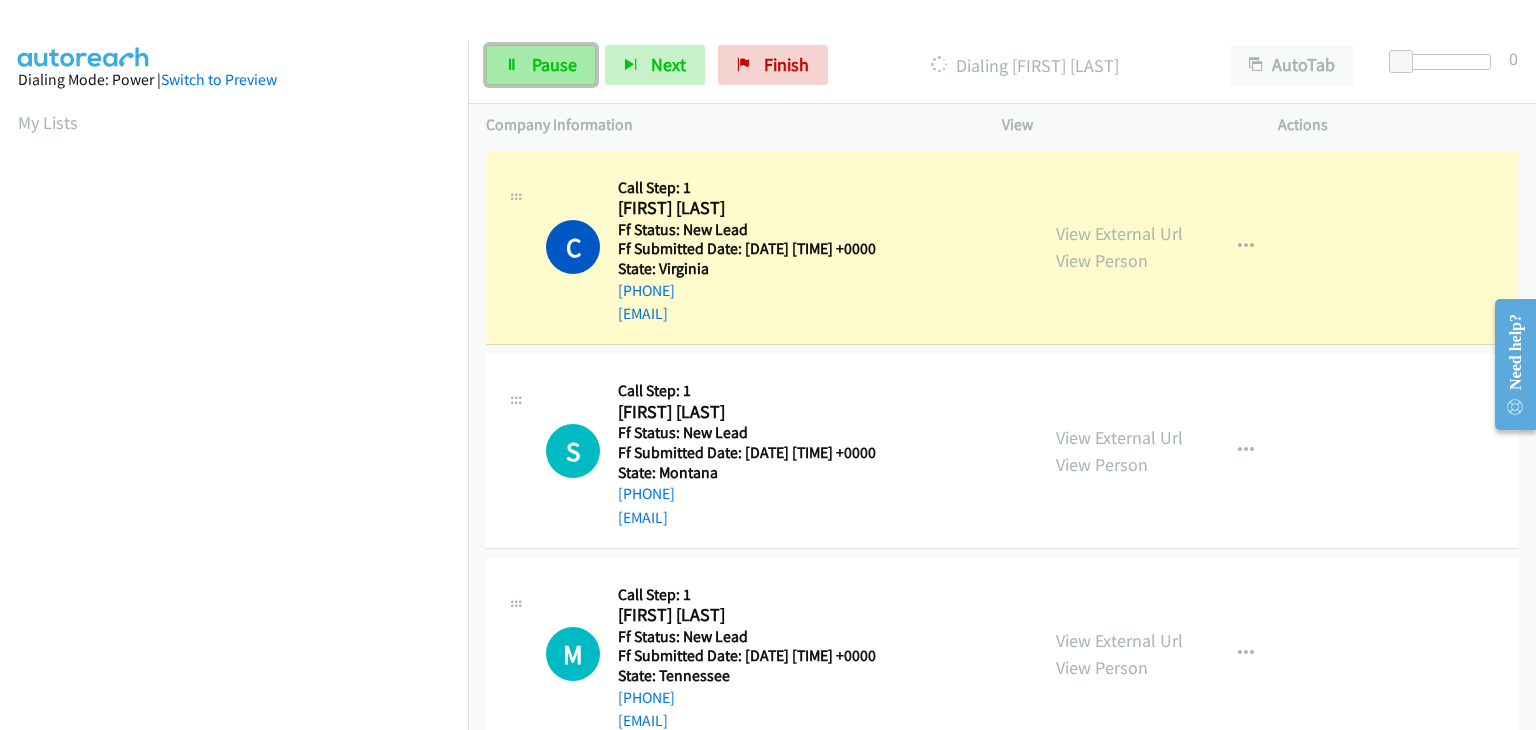 click on "Pause" at bounding box center [554, 64] 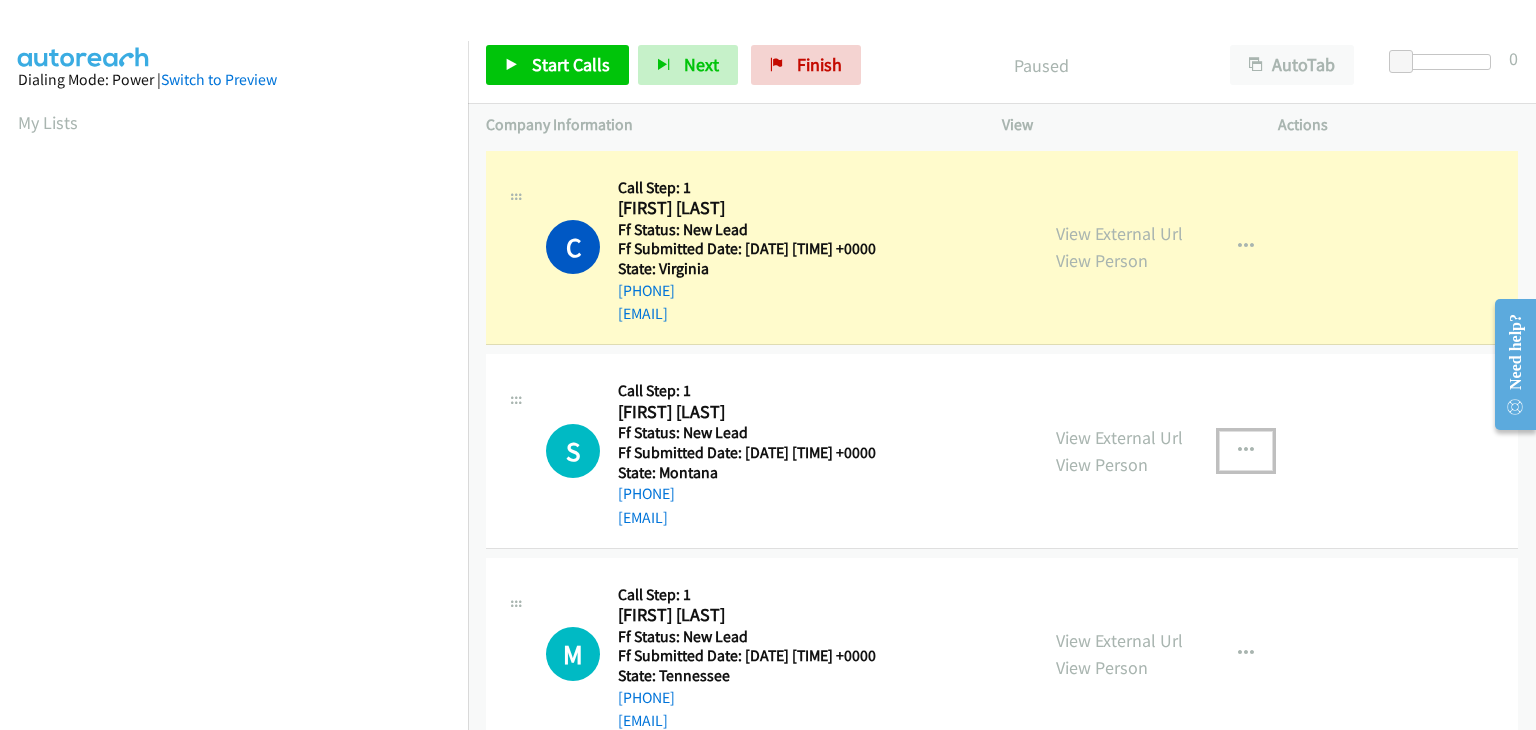 click at bounding box center [1246, 451] 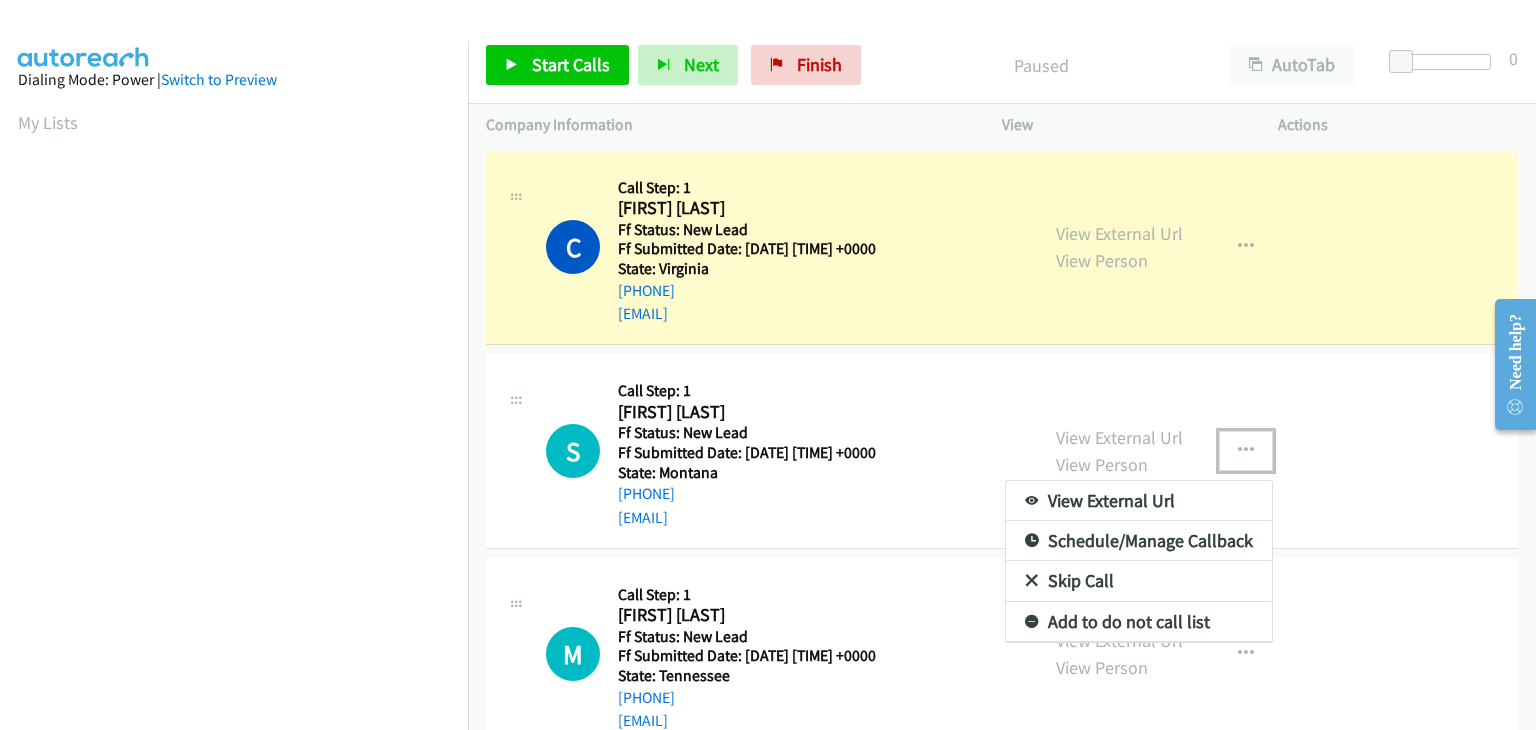 click on "Skip Call" at bounding box center (1139, 581) 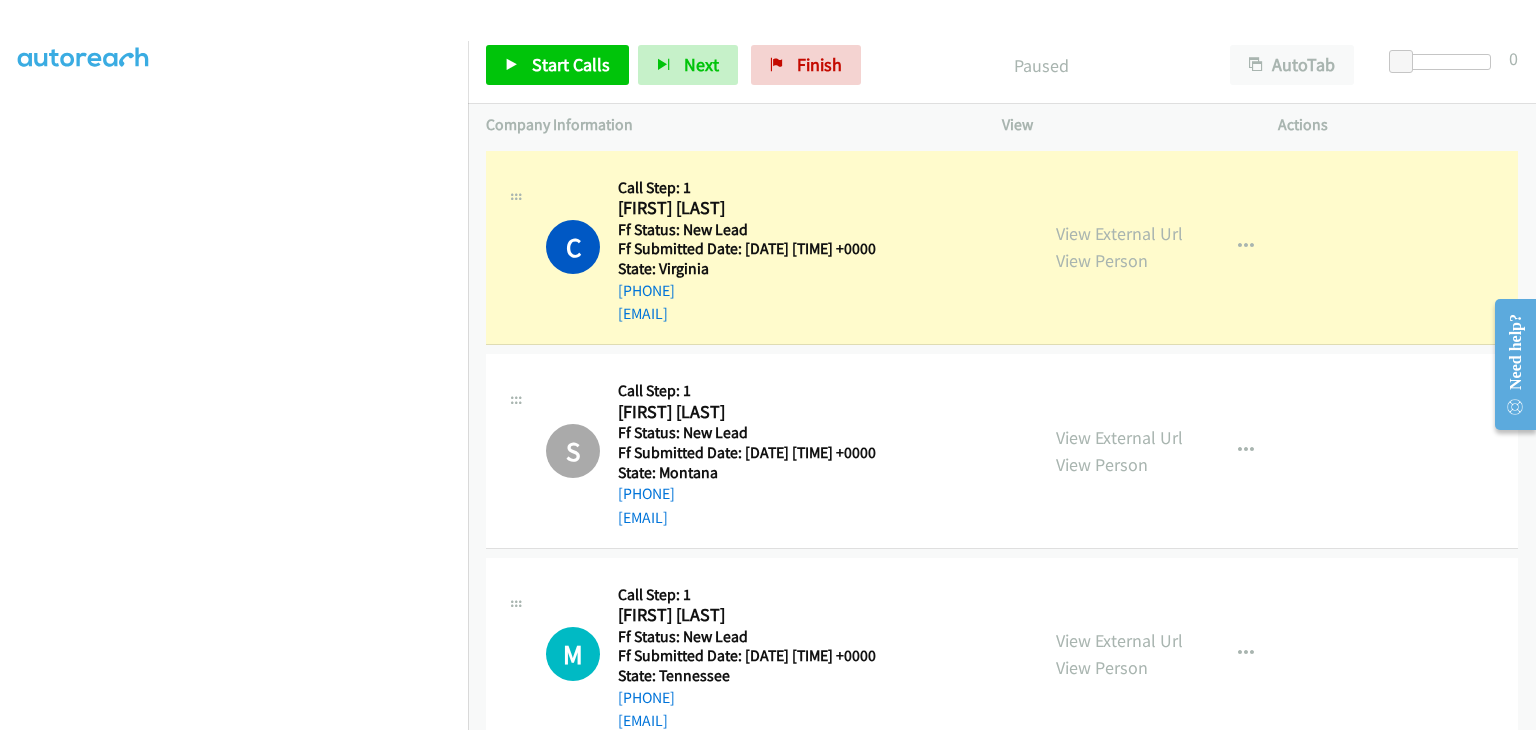 scroll, scrollTop: 392, scrollLeft: 0, axis: vertical 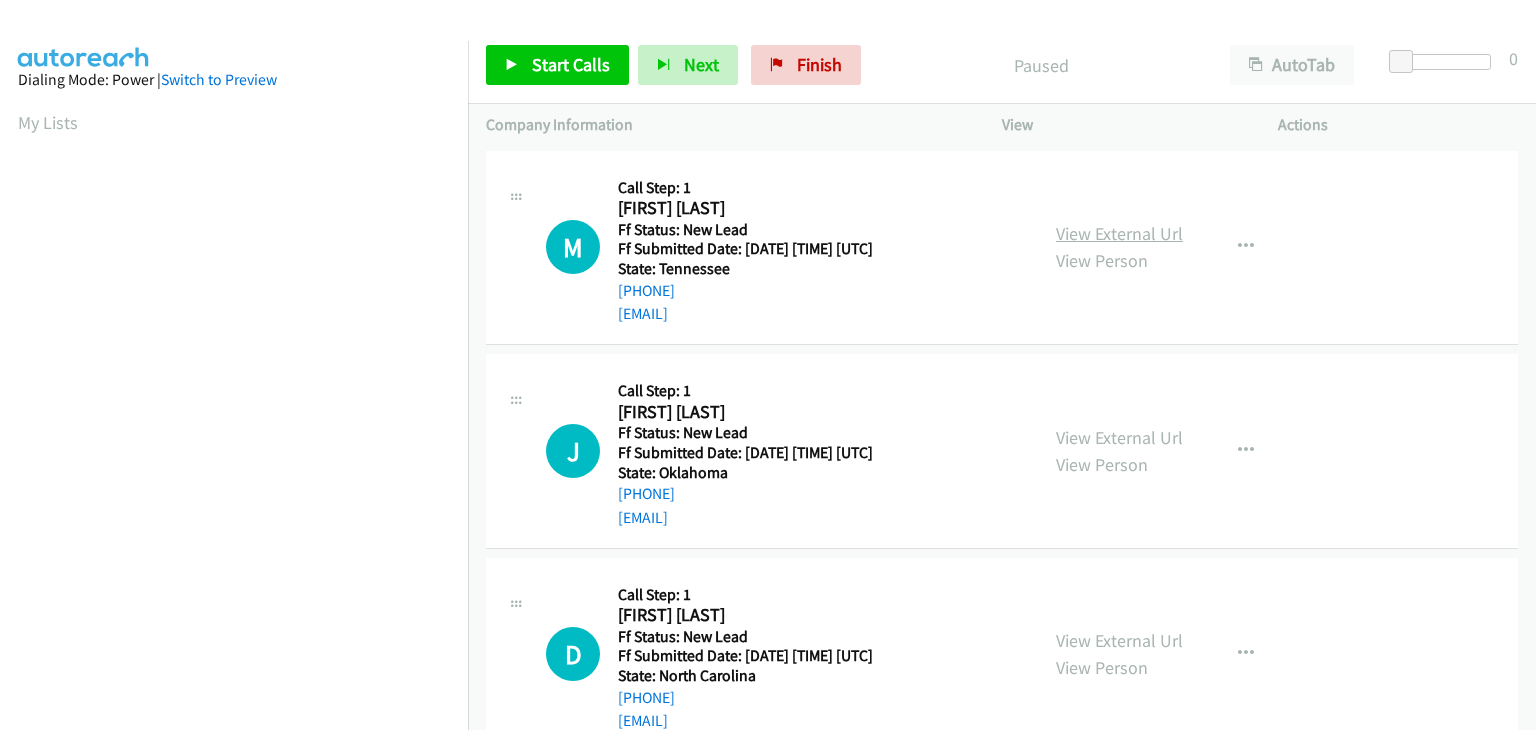 click on "View External Url" at bounding box center [1119, 233] 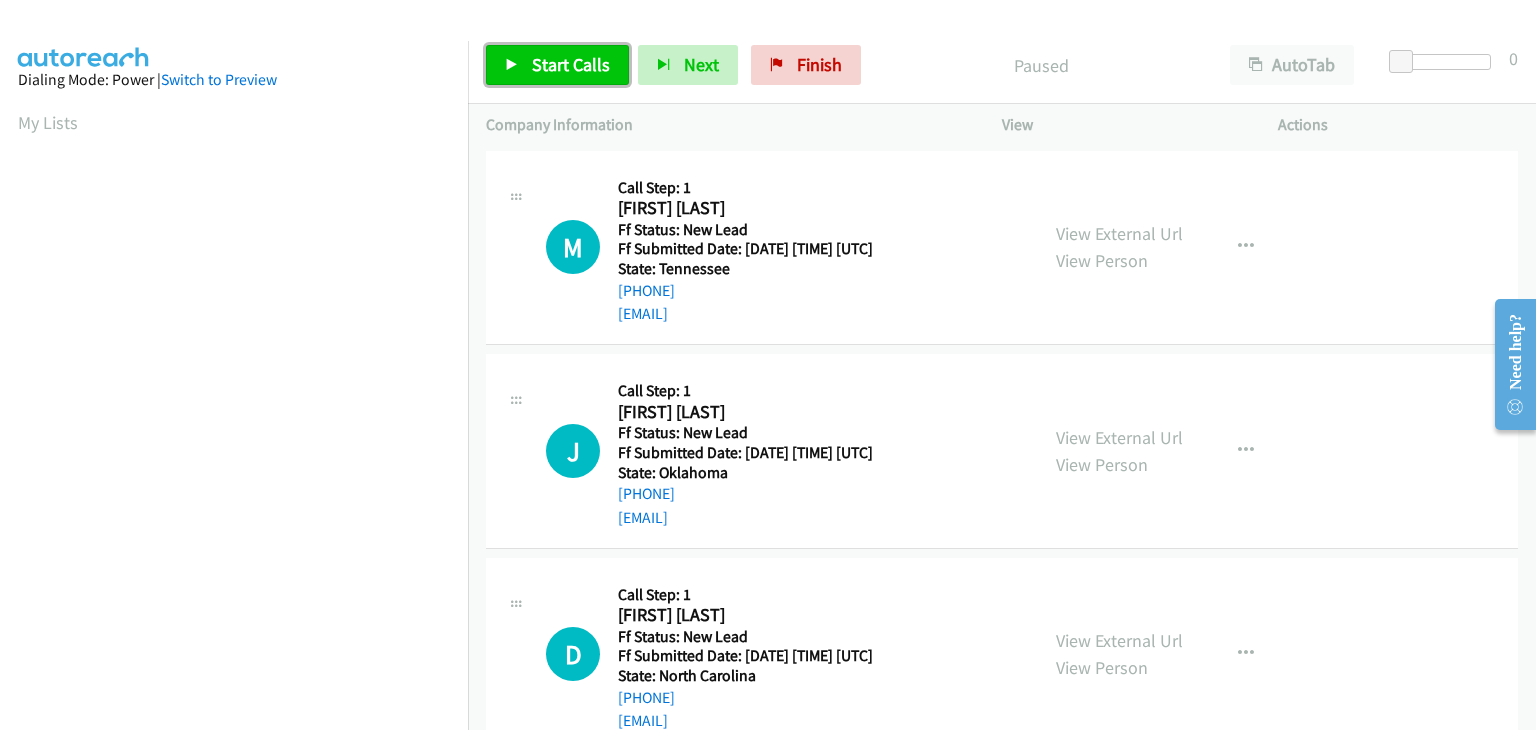 click on "Start Calls" at bounding box center (571, 64) 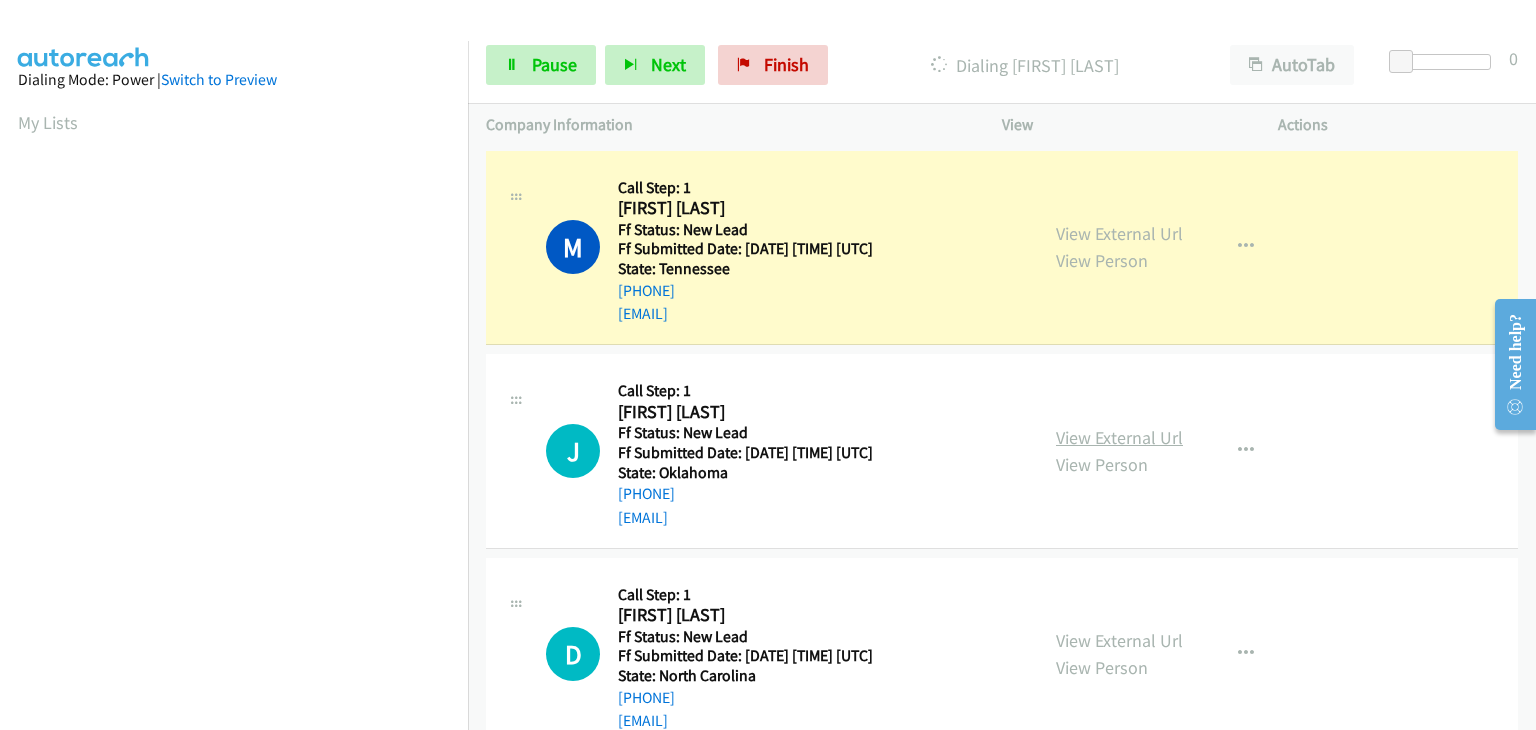 click on "View External Url" at bounding box center (1119, 437) 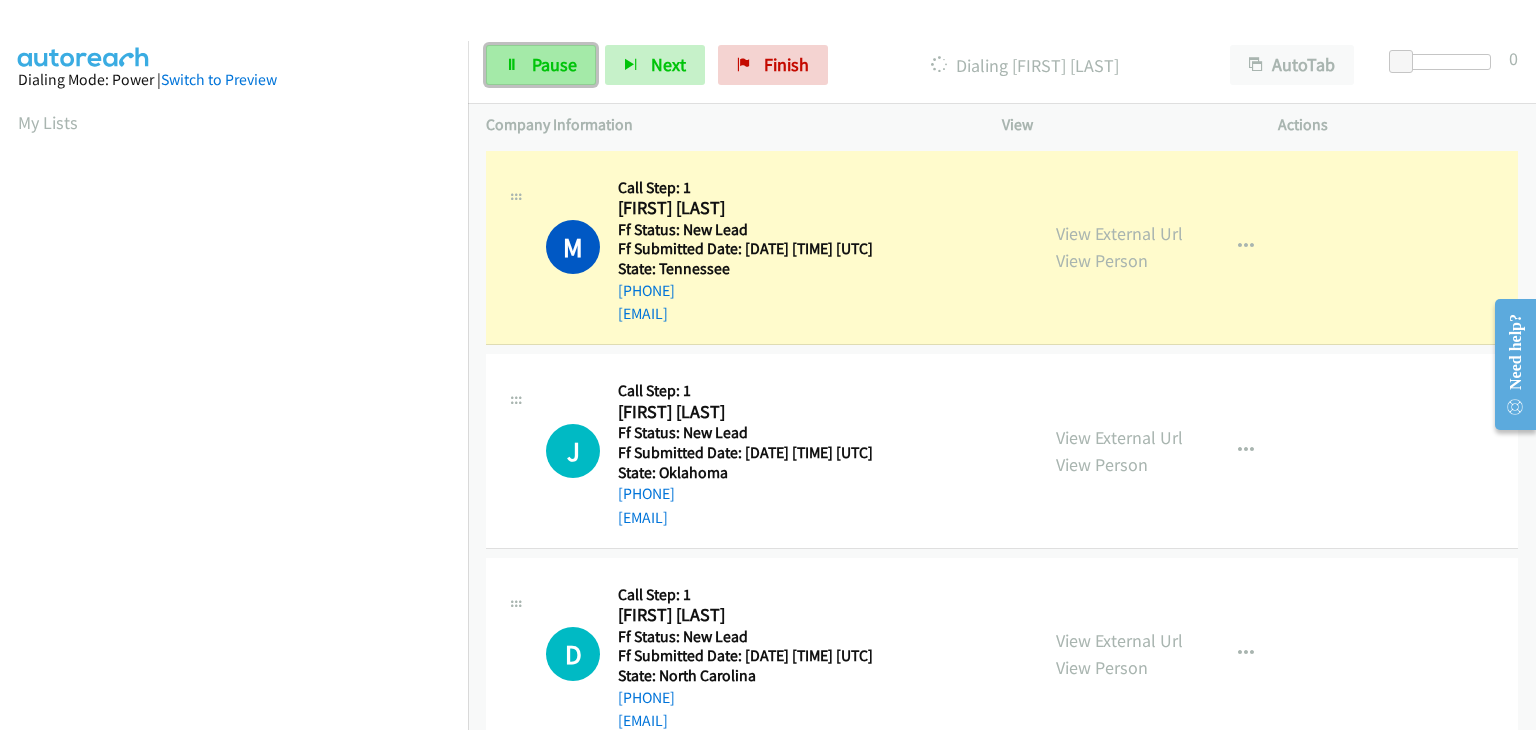 click on "Pause" at bounding box center [554, 64] 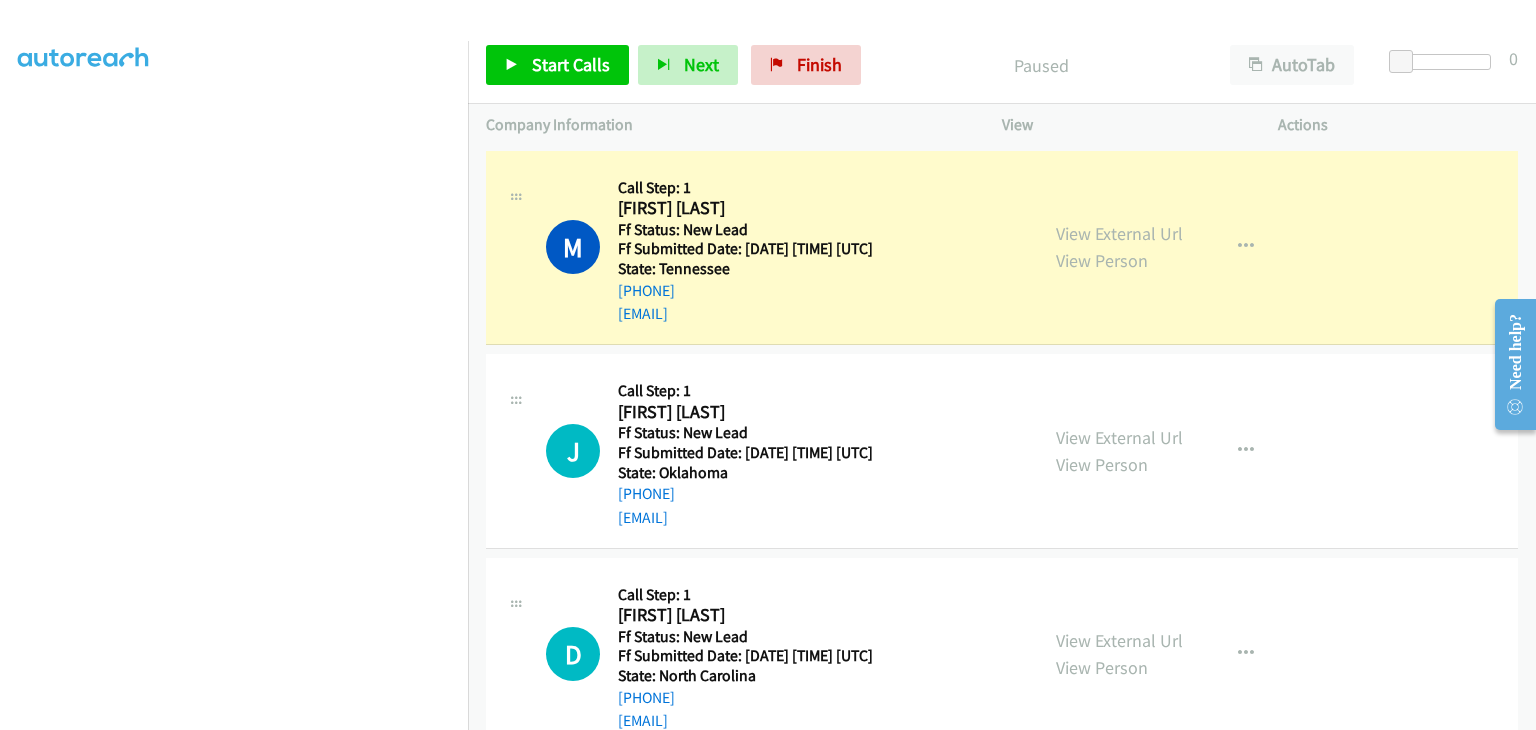 scroll, scrollTop: 392, scrollLeft: 0, axis: vertical 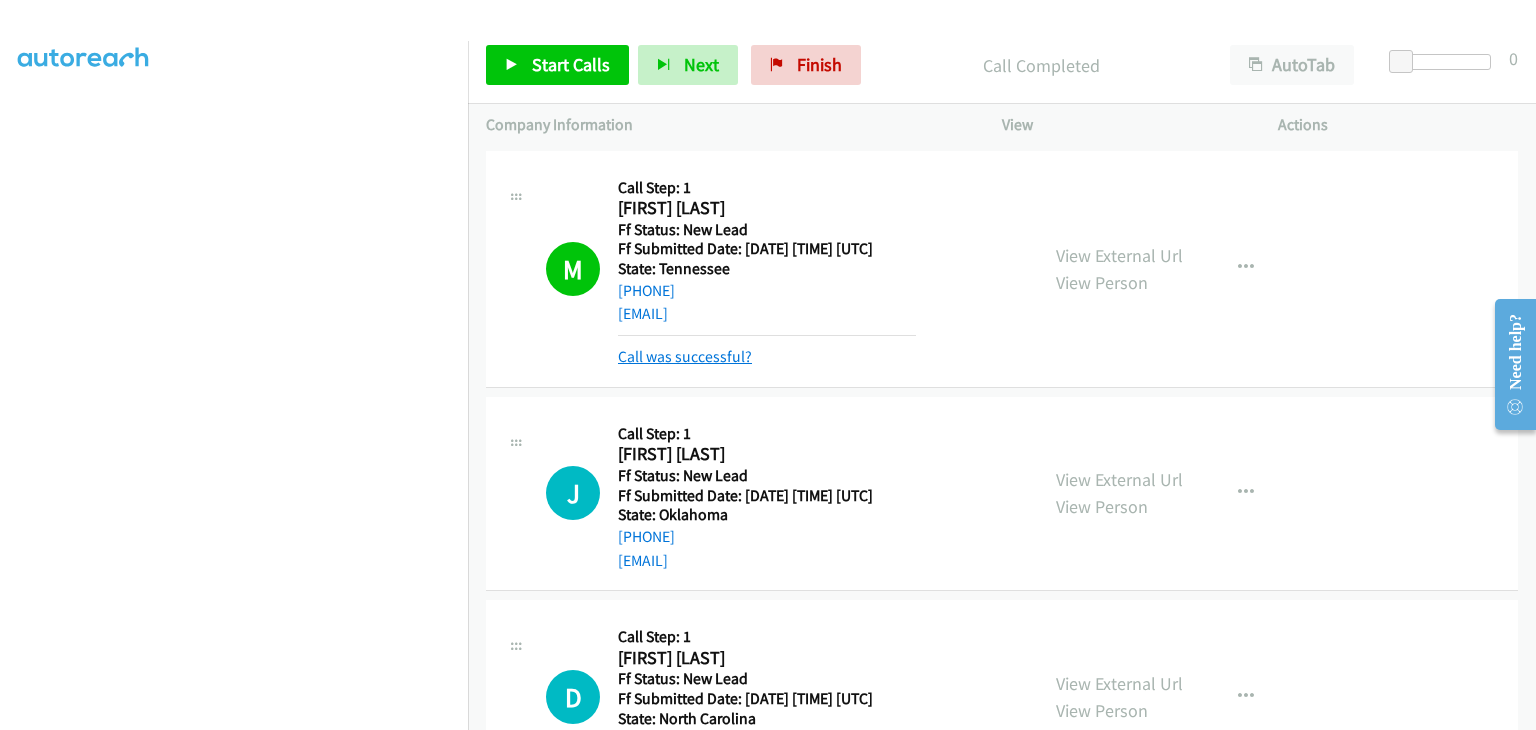 click on "Call was successful?" at bounding box center (685, 356) 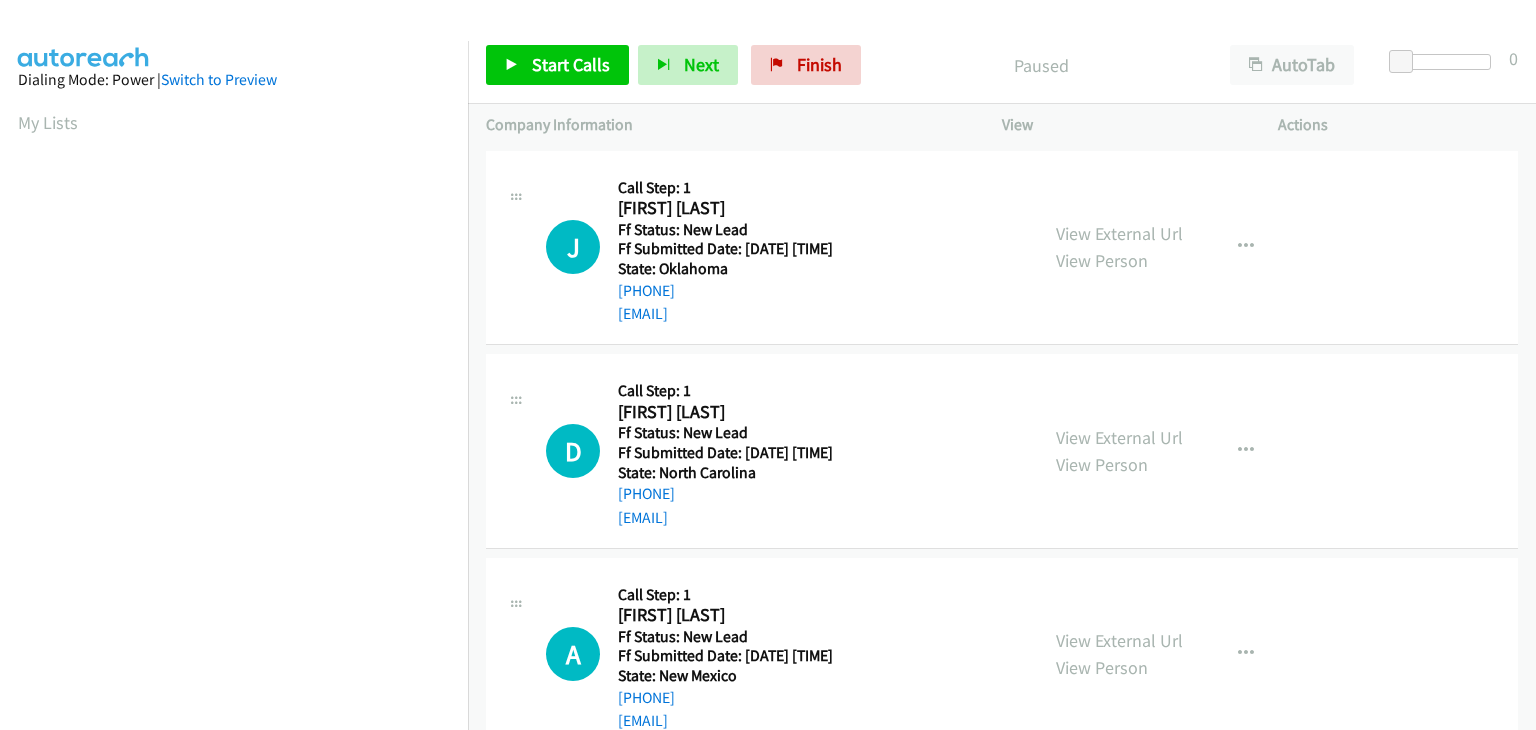 scroll, scrollTop: 0, scrollLeft: 0, axis: both 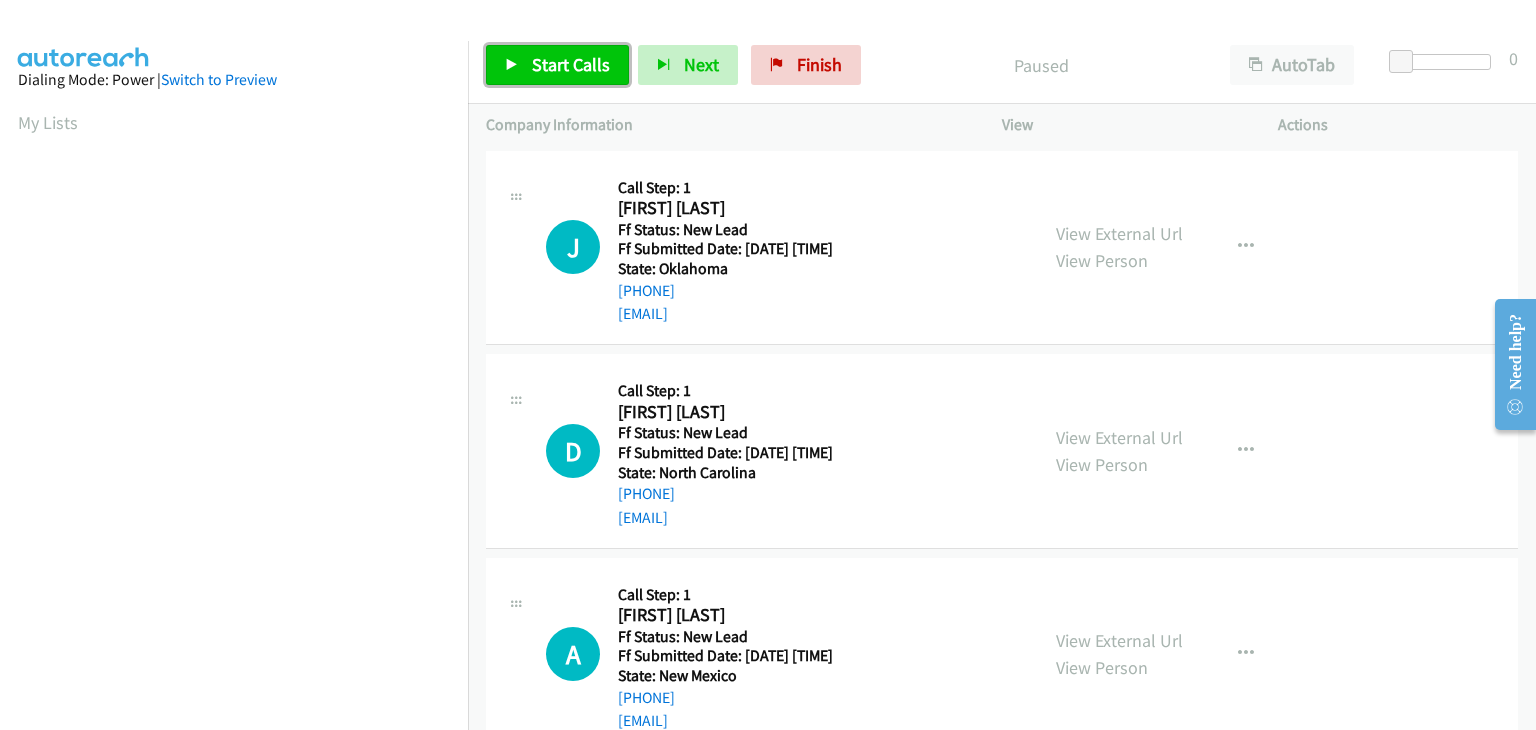 click on "Start Calls" at bounding box center [571, 64] 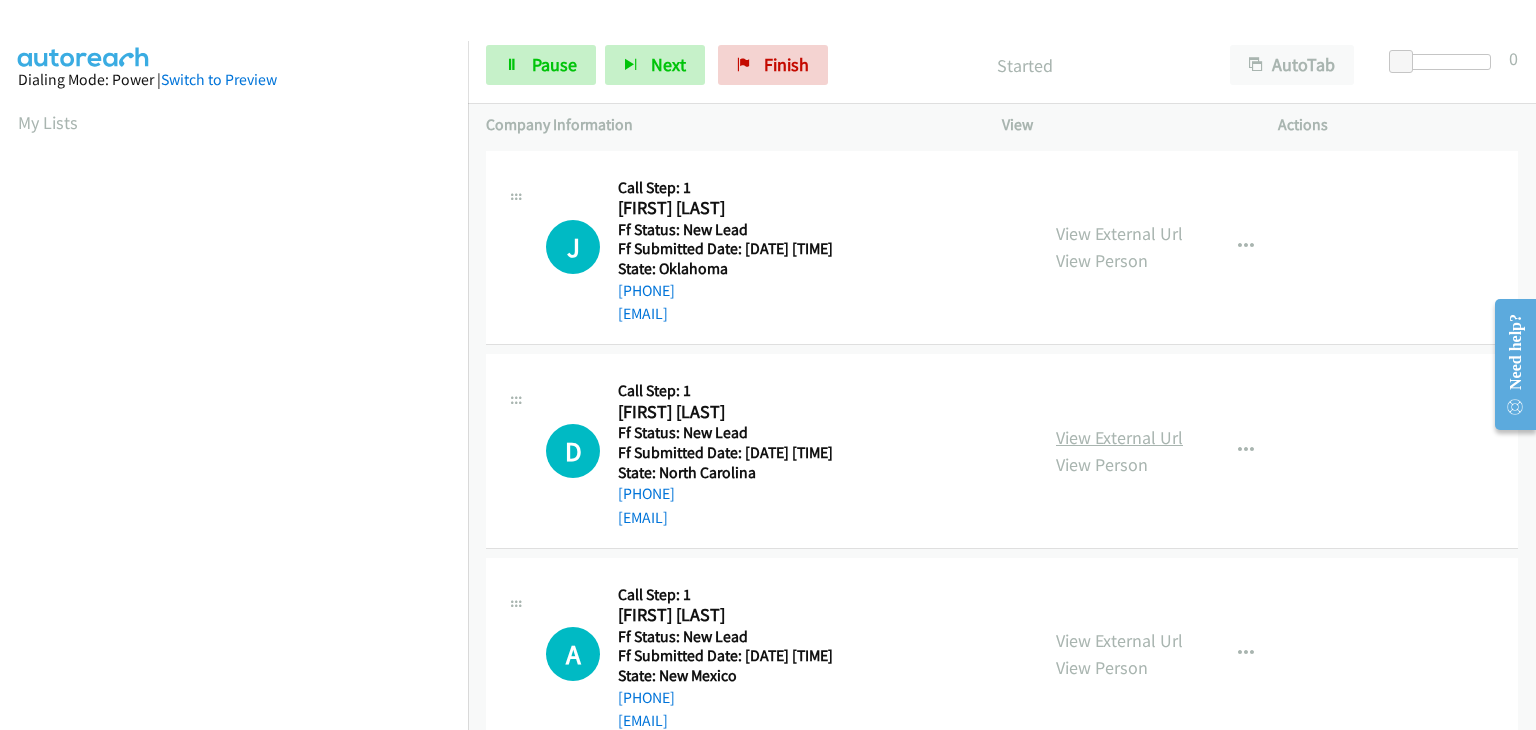 click on "View External Url" at bounding box center (1119, 437) 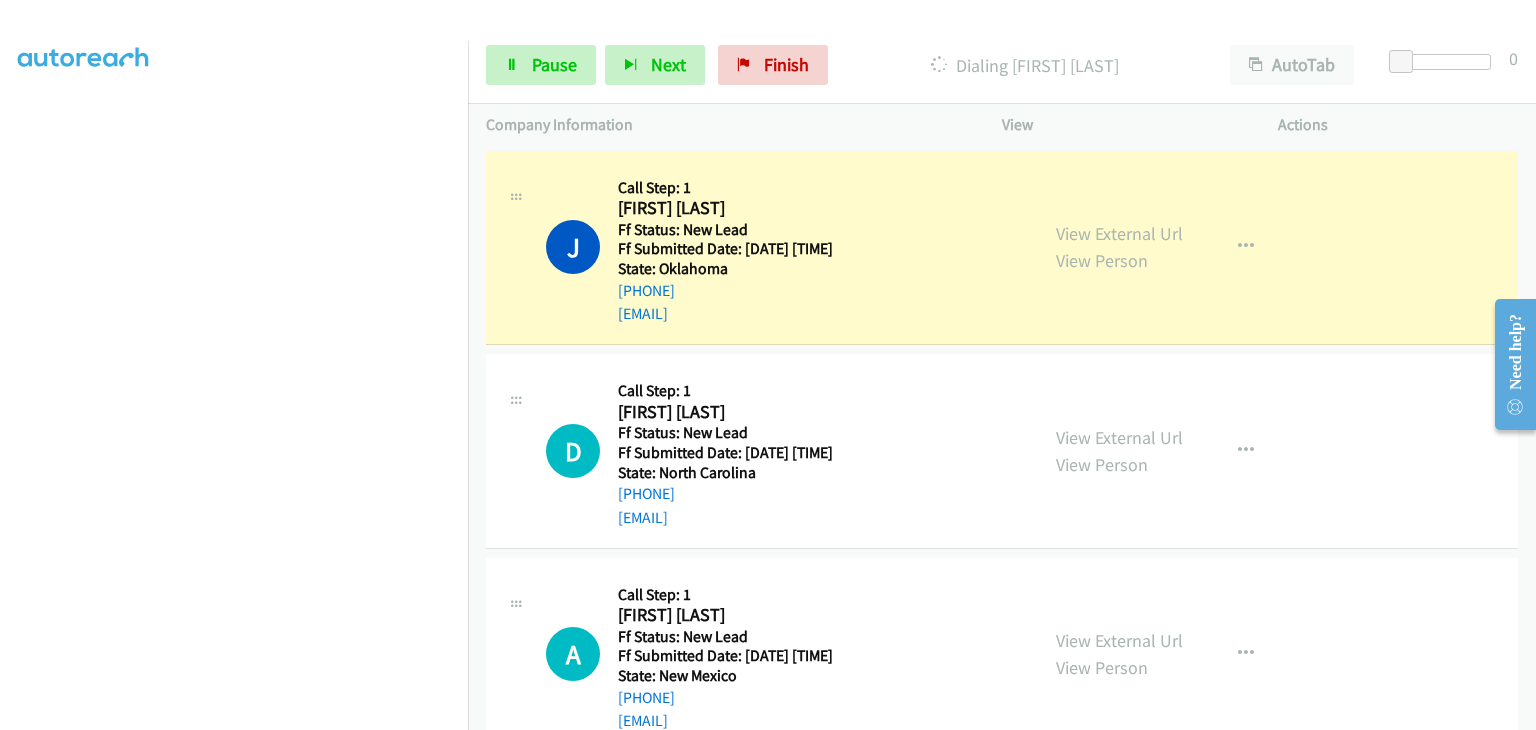 scroll, scrollTop: 392, scrollLeft: 0, axis: vertical 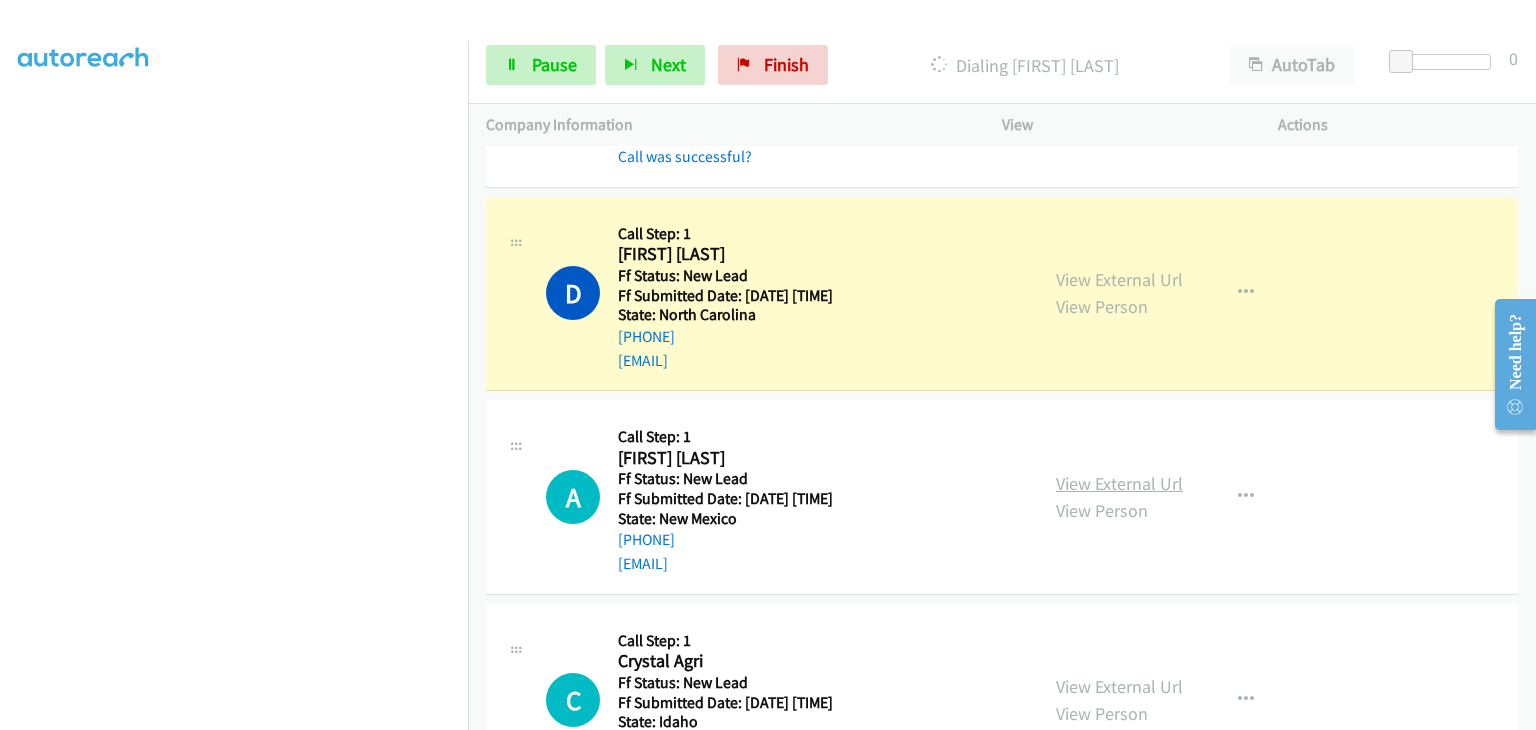 click on "View External Url" at bounding box center [1119, 483] 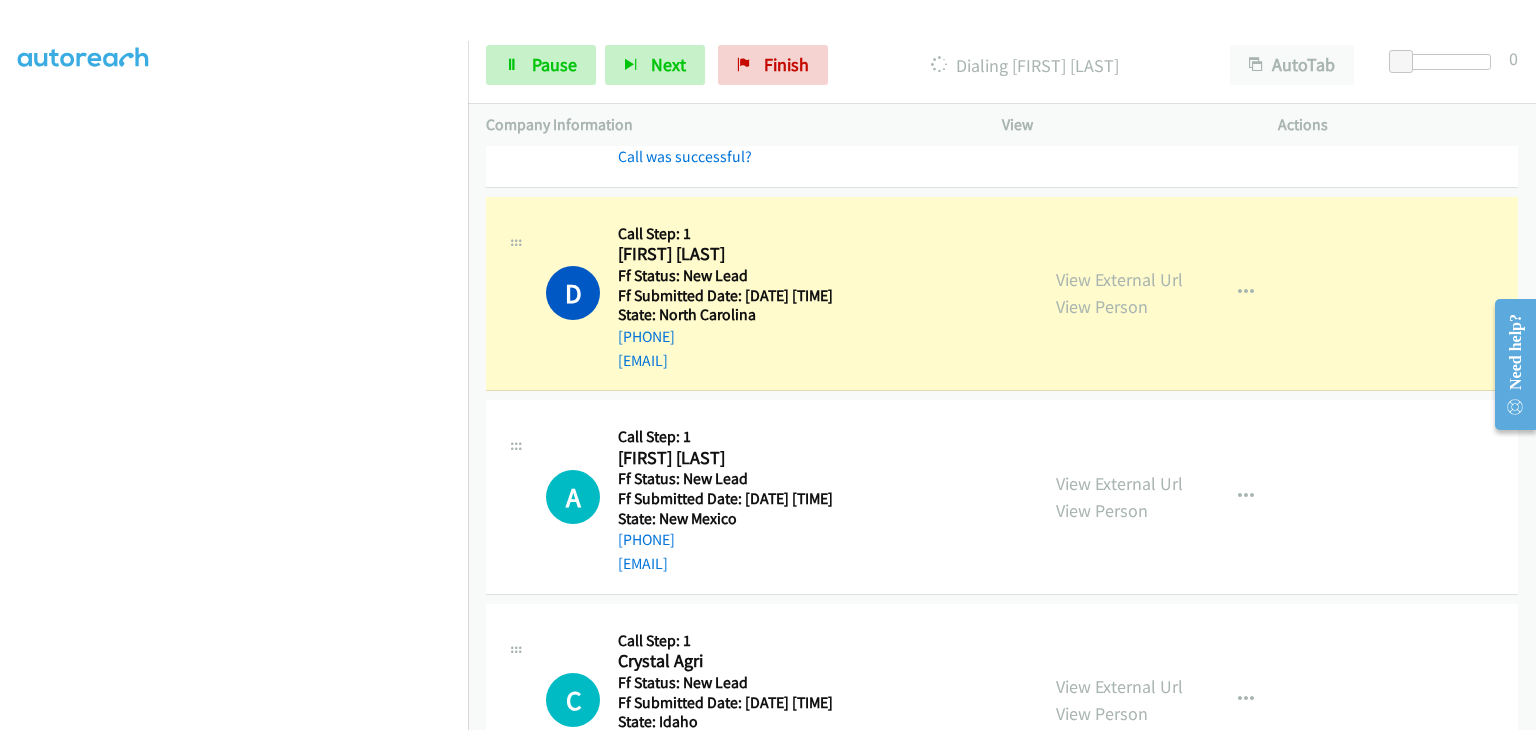 scroll, scrollTop: 392, scrollLeft: 0, axis: vertical 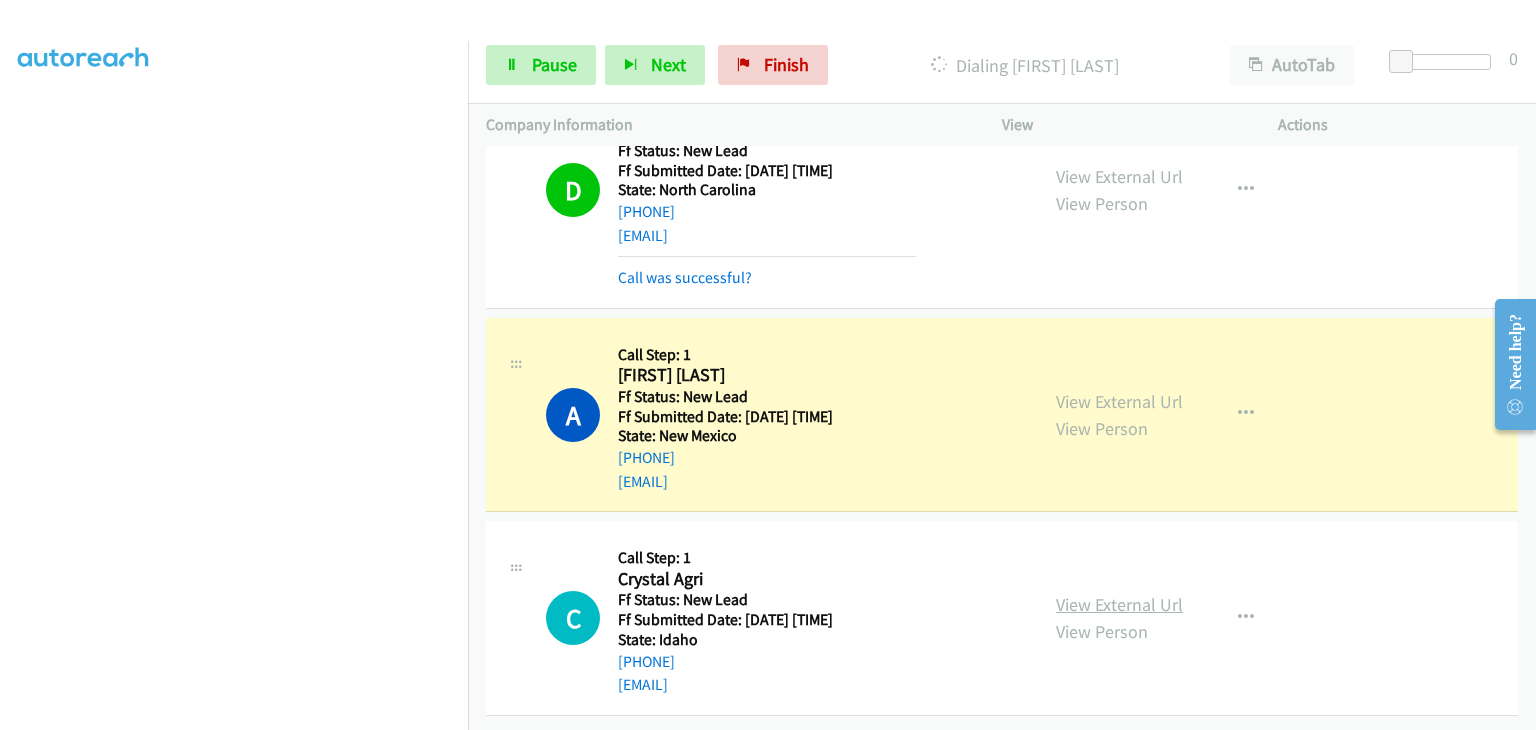 click on "View External Url" at bounding box center (1119, 604) 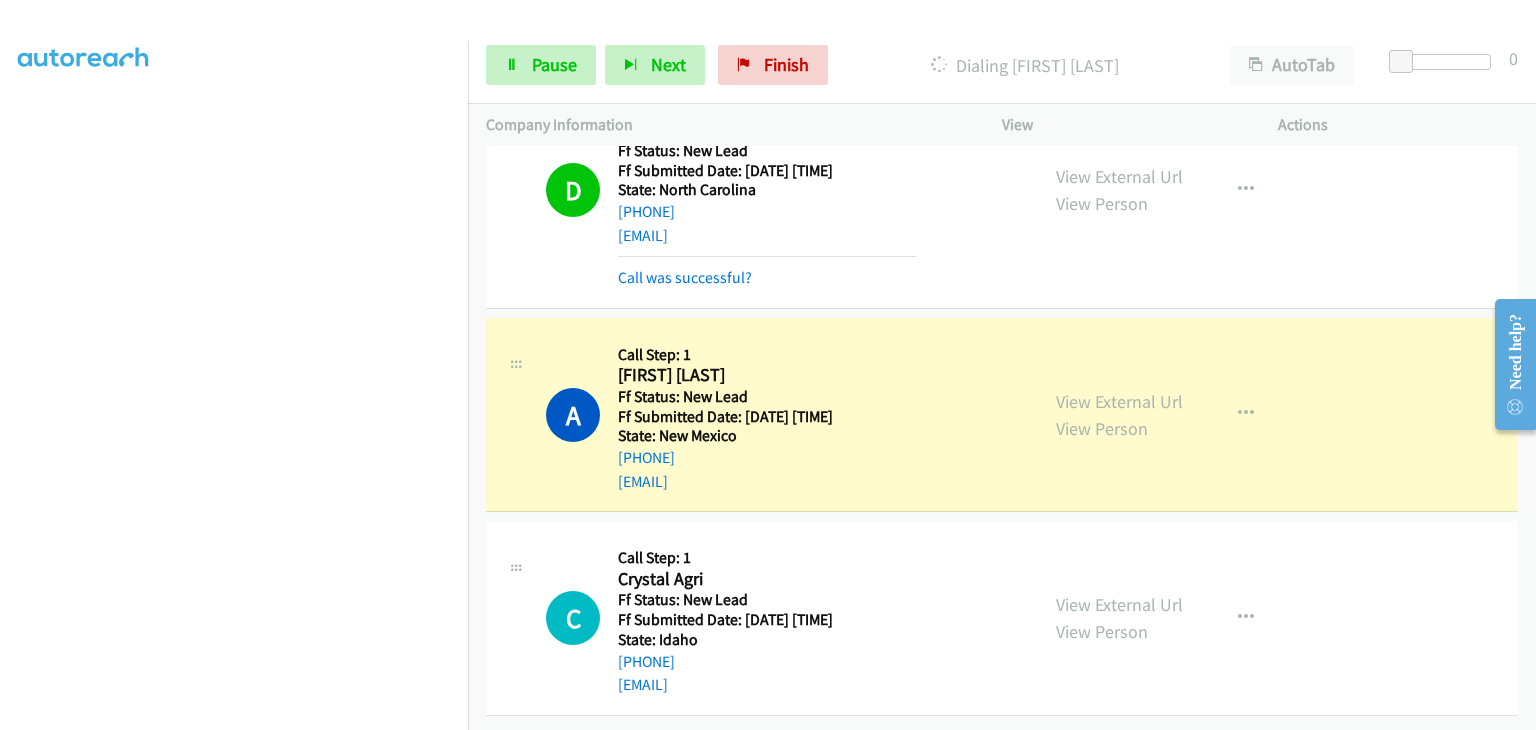 scroll, scrollTop: 392, scrollLeft: 0, axis: vertical 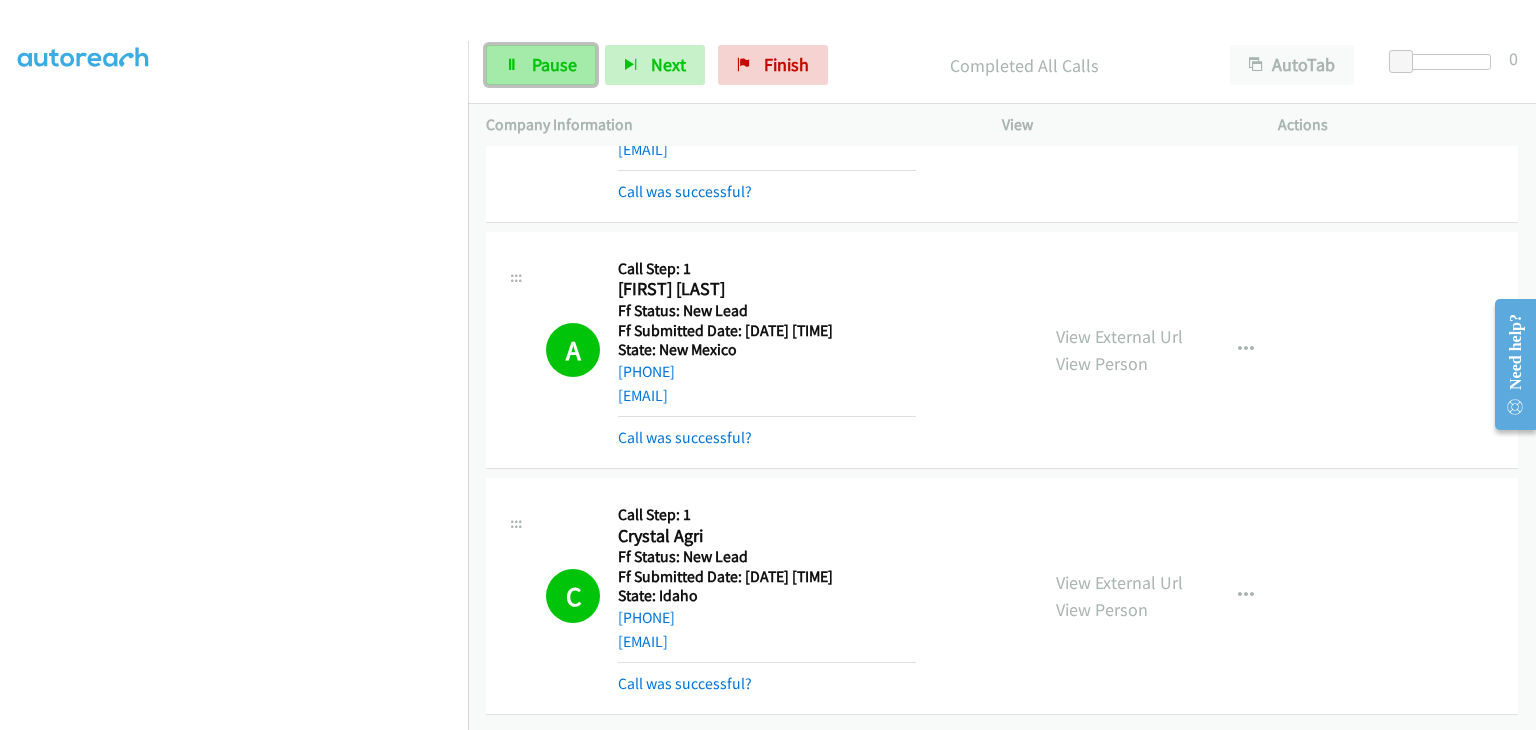 click on "Pause" at bounding box center [554, 64] 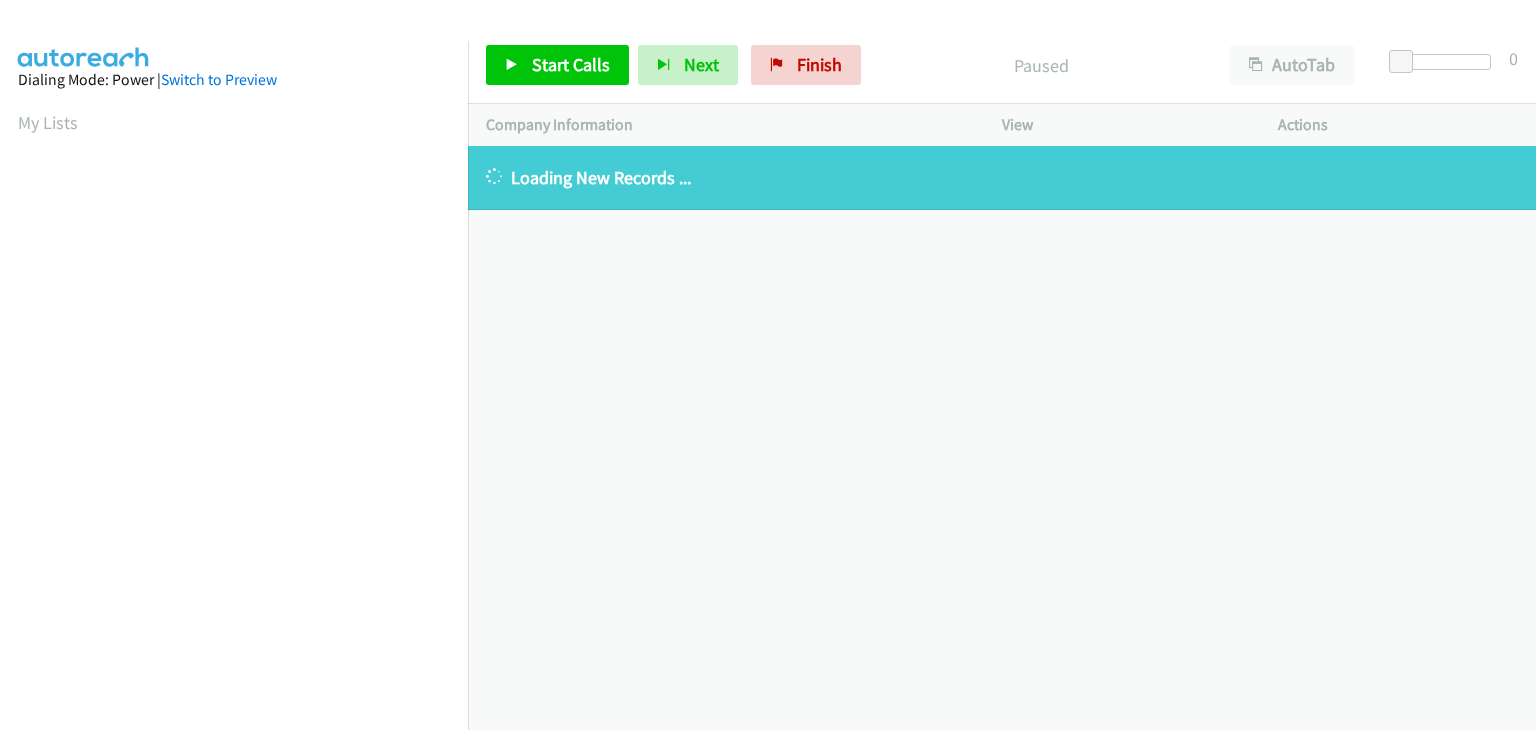 scroll, scrollTop: 0, scrollLeft: 0, axis: both 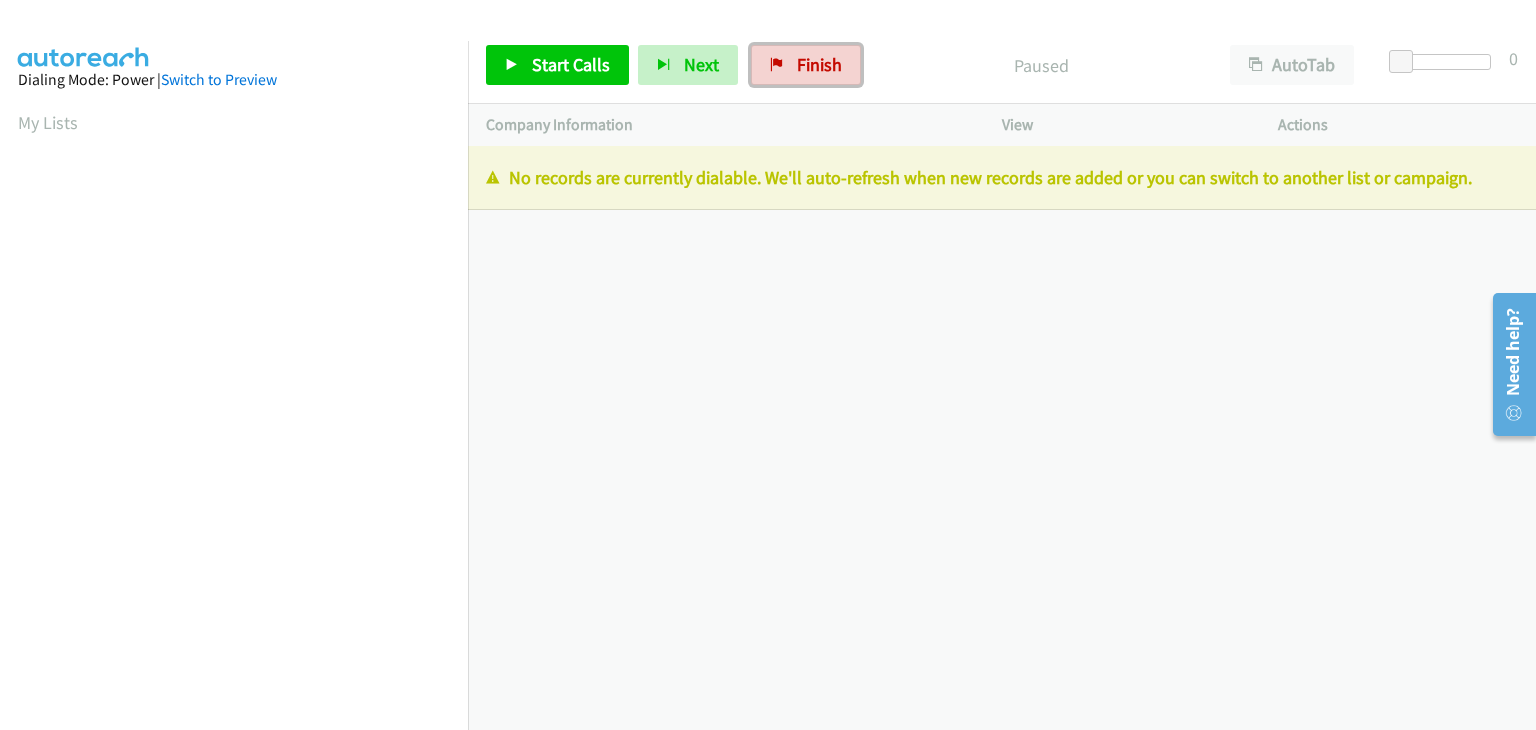 click on "Finish" at bounding box center (806, 65) 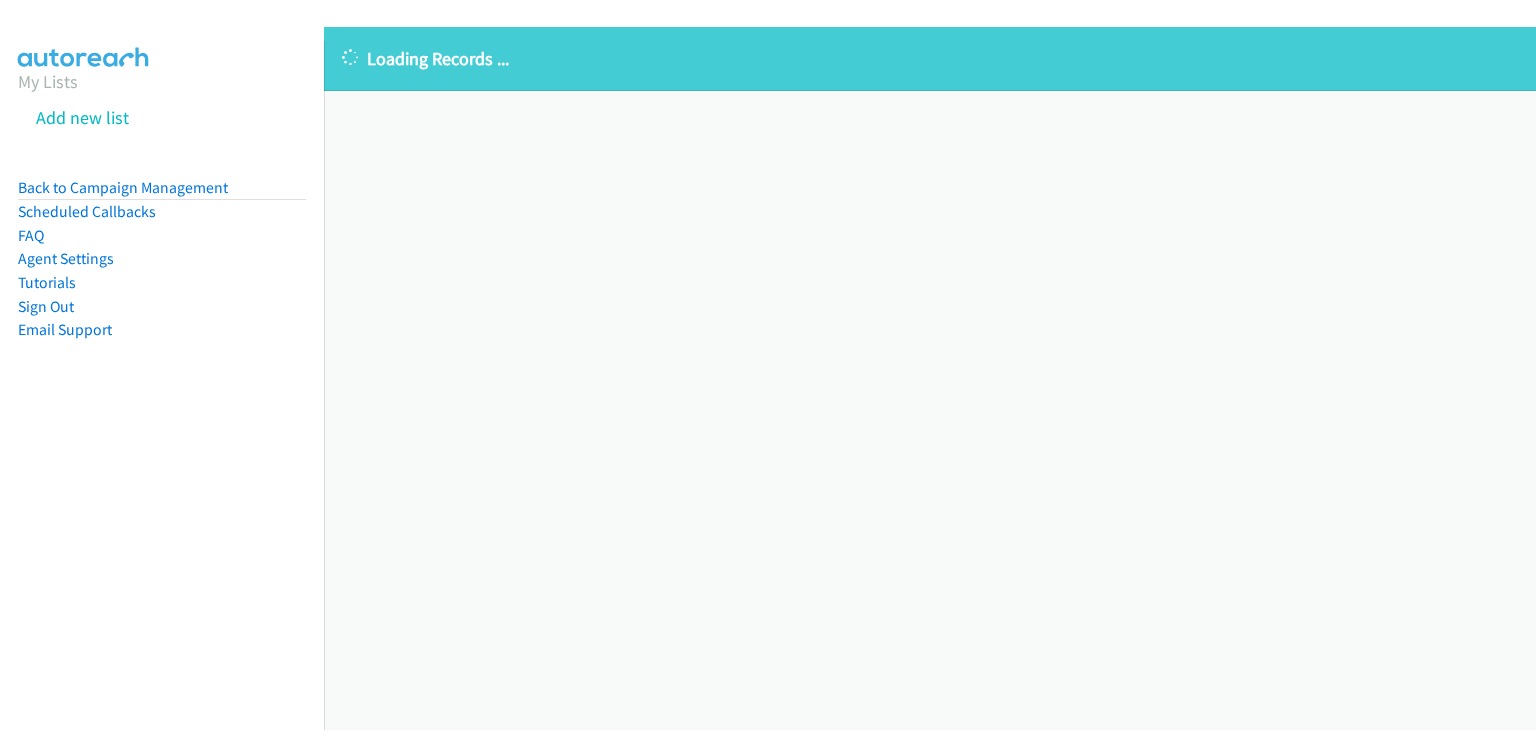 scroll, scrollTop: 0, scrollLeft: 0, axis: both 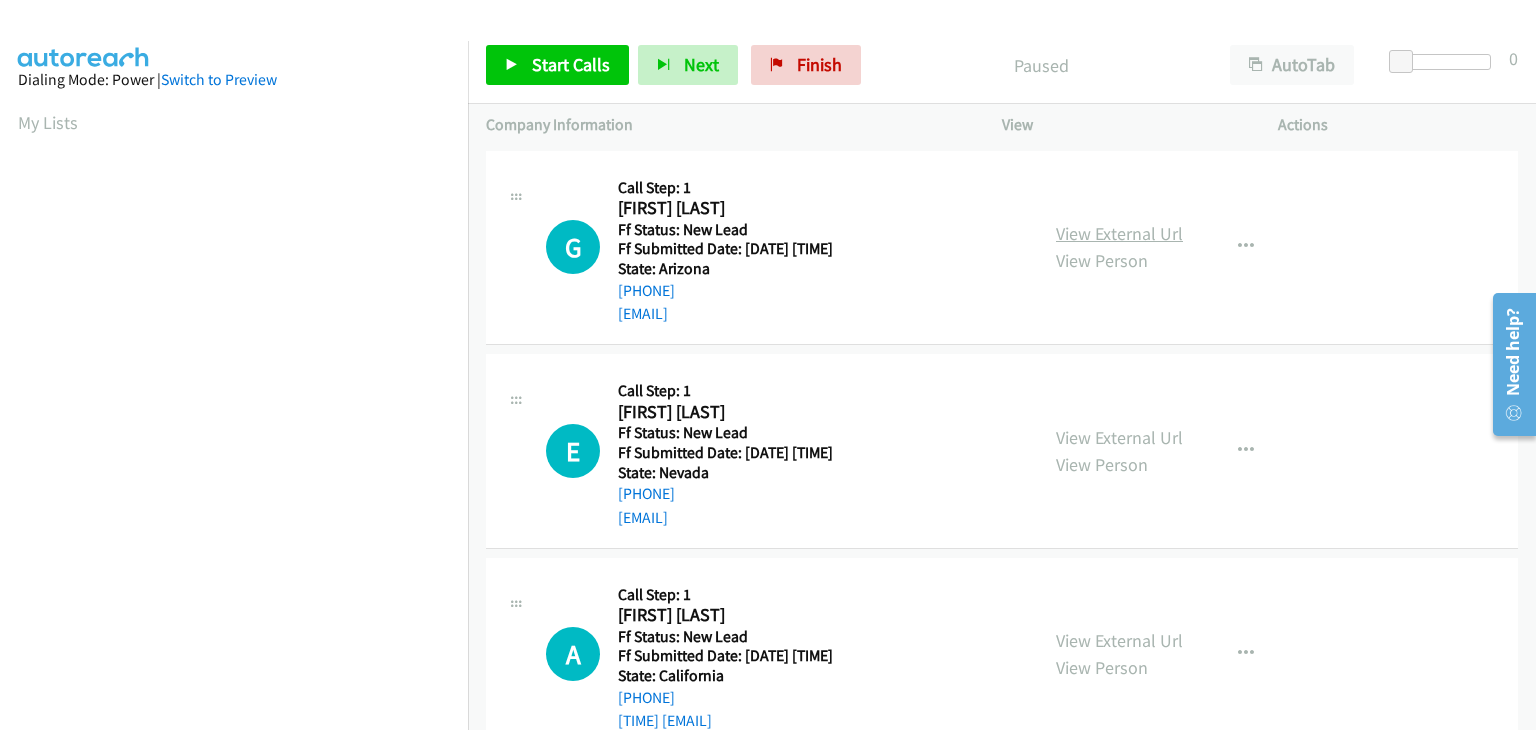 click on "View External Url" at bounding box center [1119, 233] 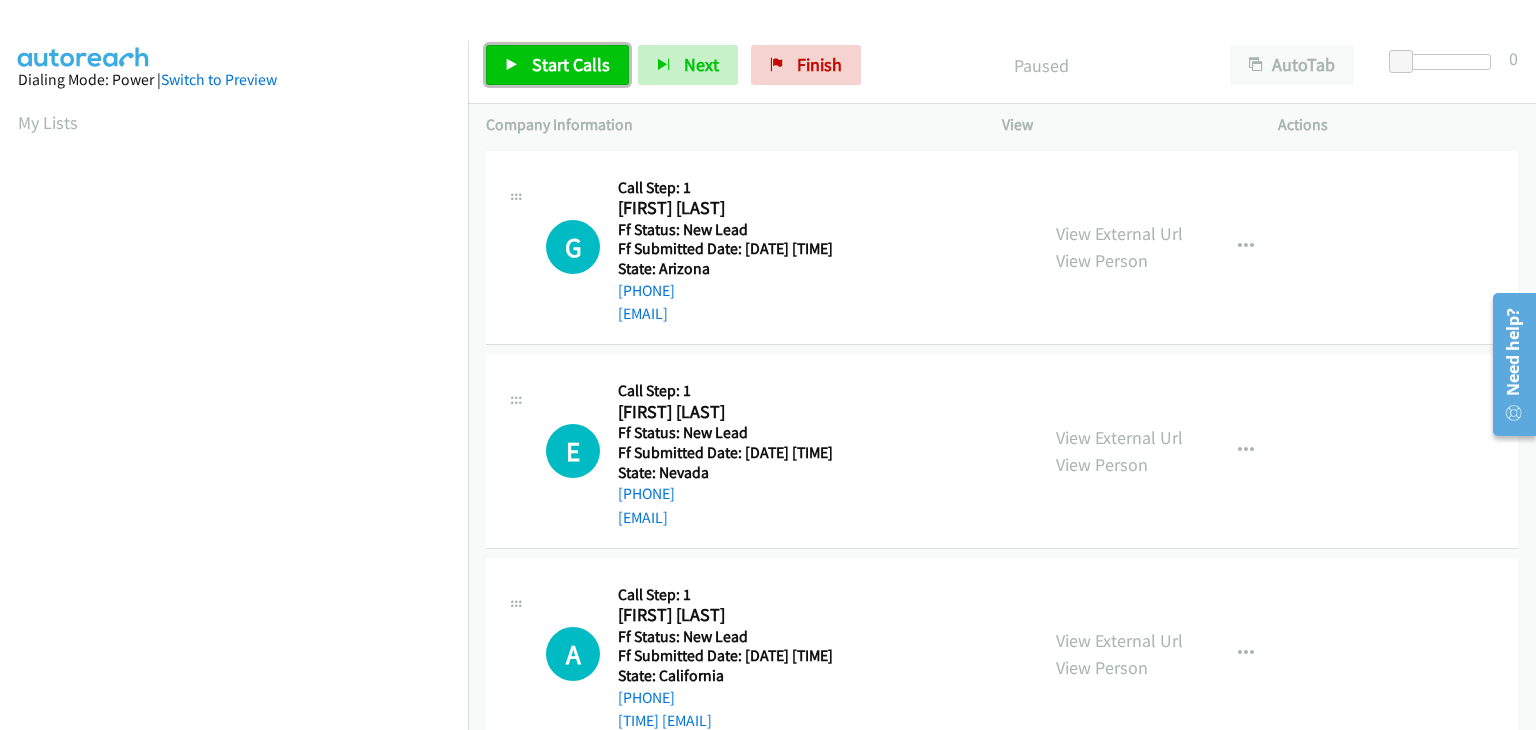 click on "Start Calls" at bounding box center [571, 64] 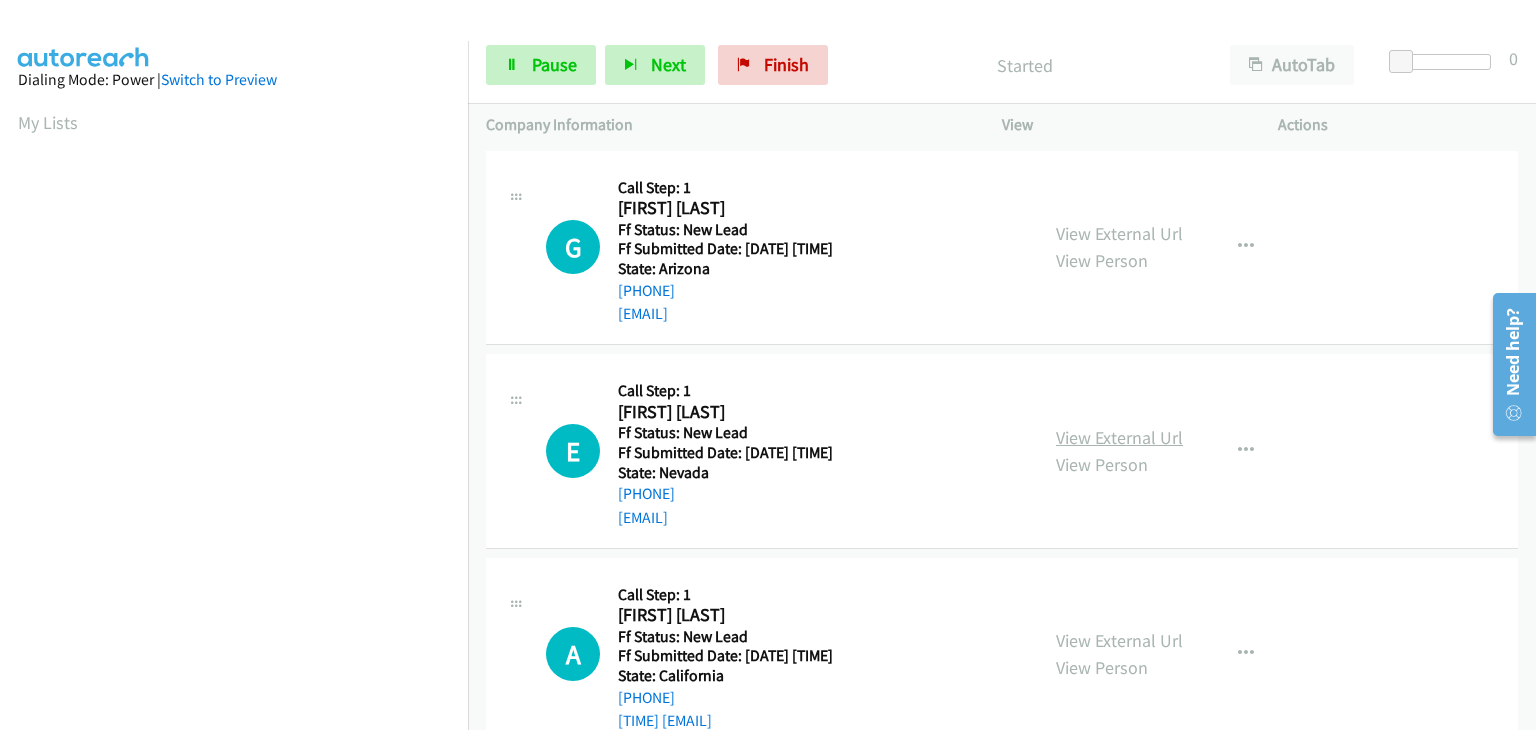 click on "View External Url" at bounding box center (1119, 437) 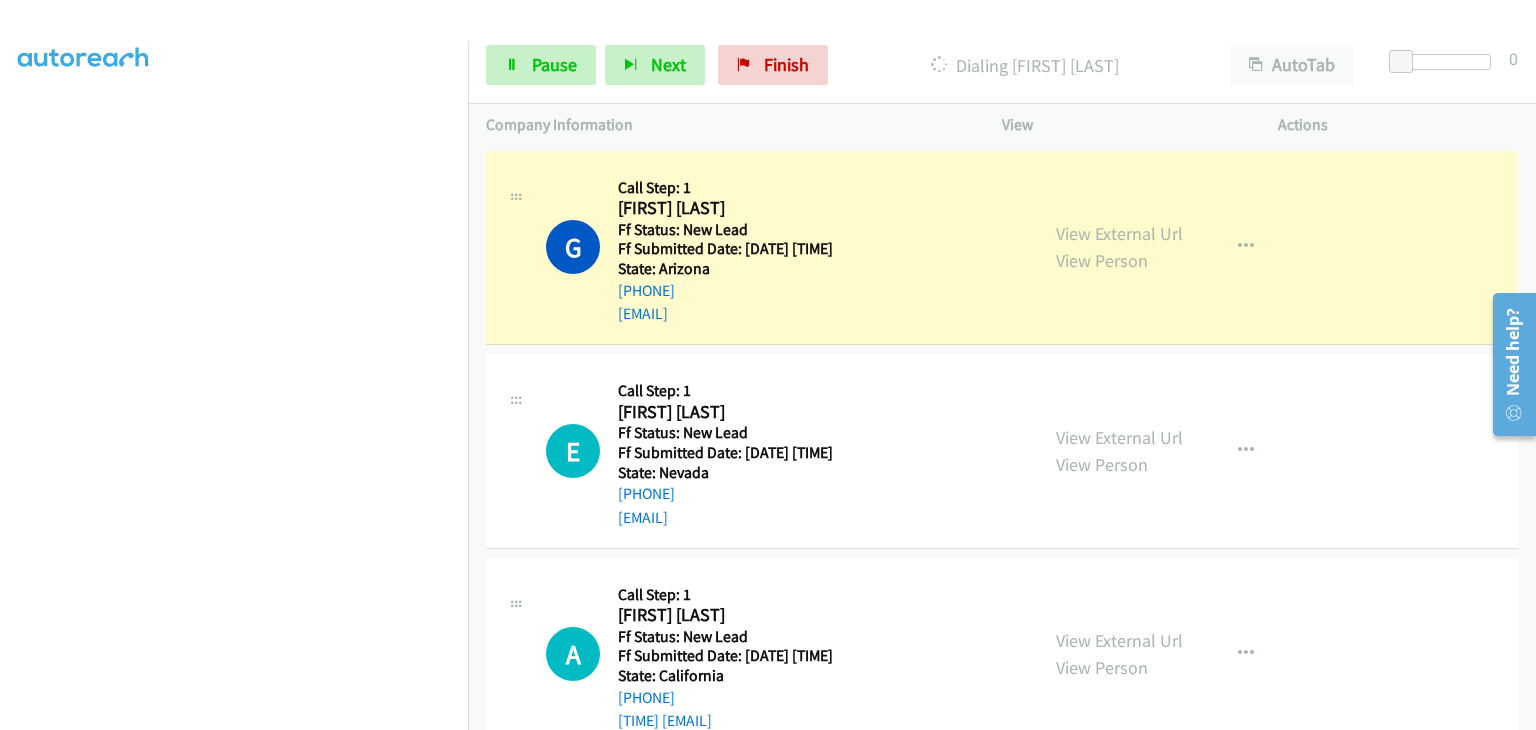 scroll, scrollTop: 392, scrollLeft: 0, axis: vertical 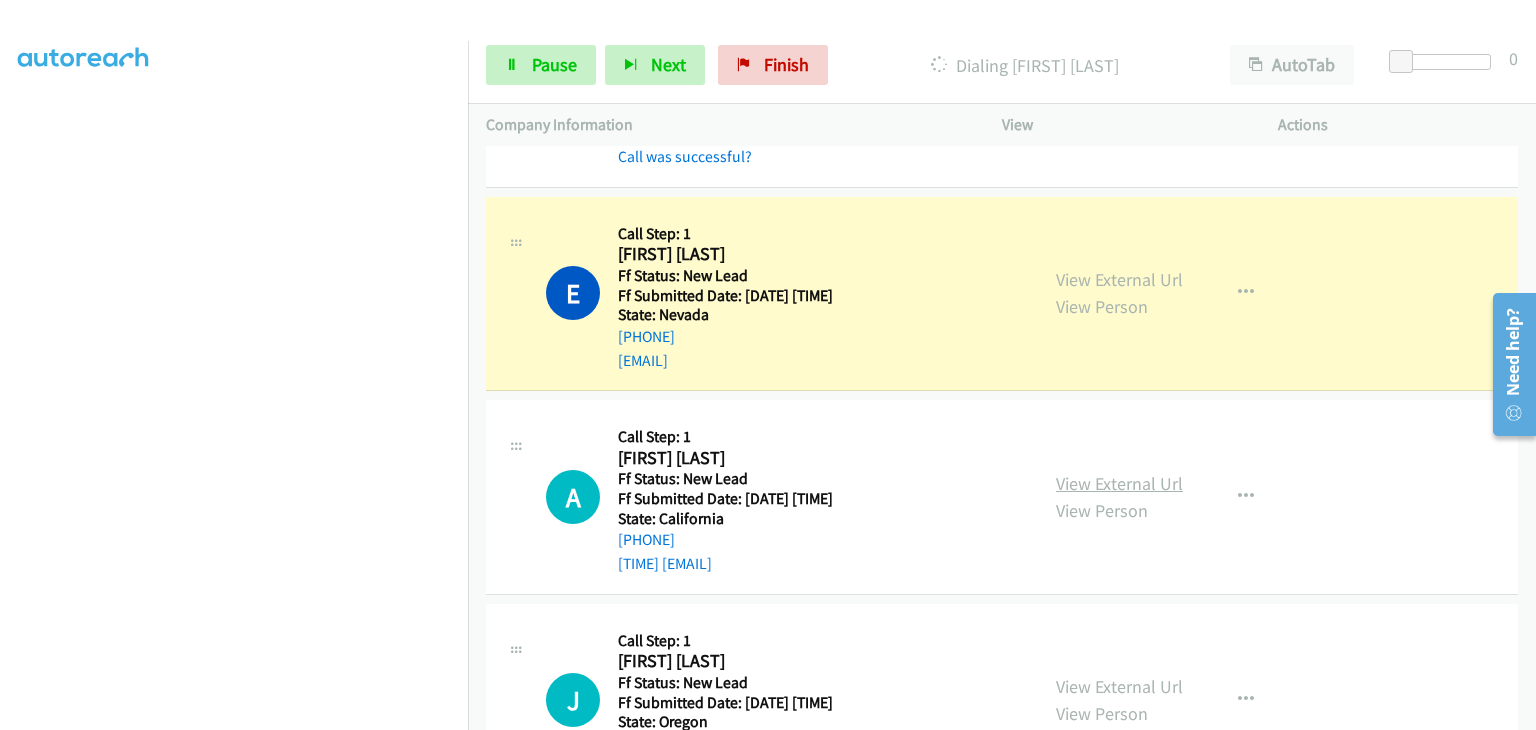 click on "View External Url" at bounding box center (1119, 483) 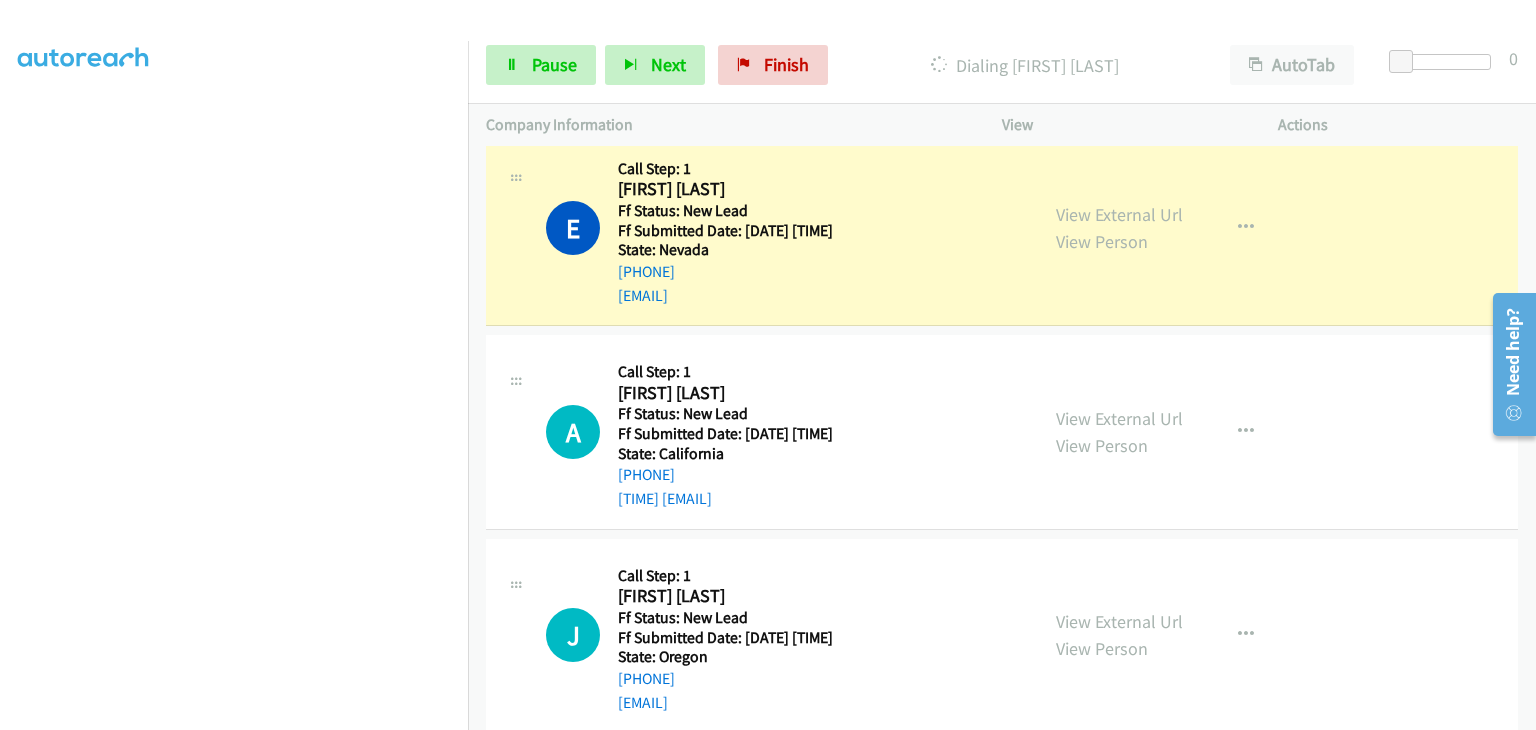scroll, scrollTop: 300, scrollLeft: 0, axis: vertical 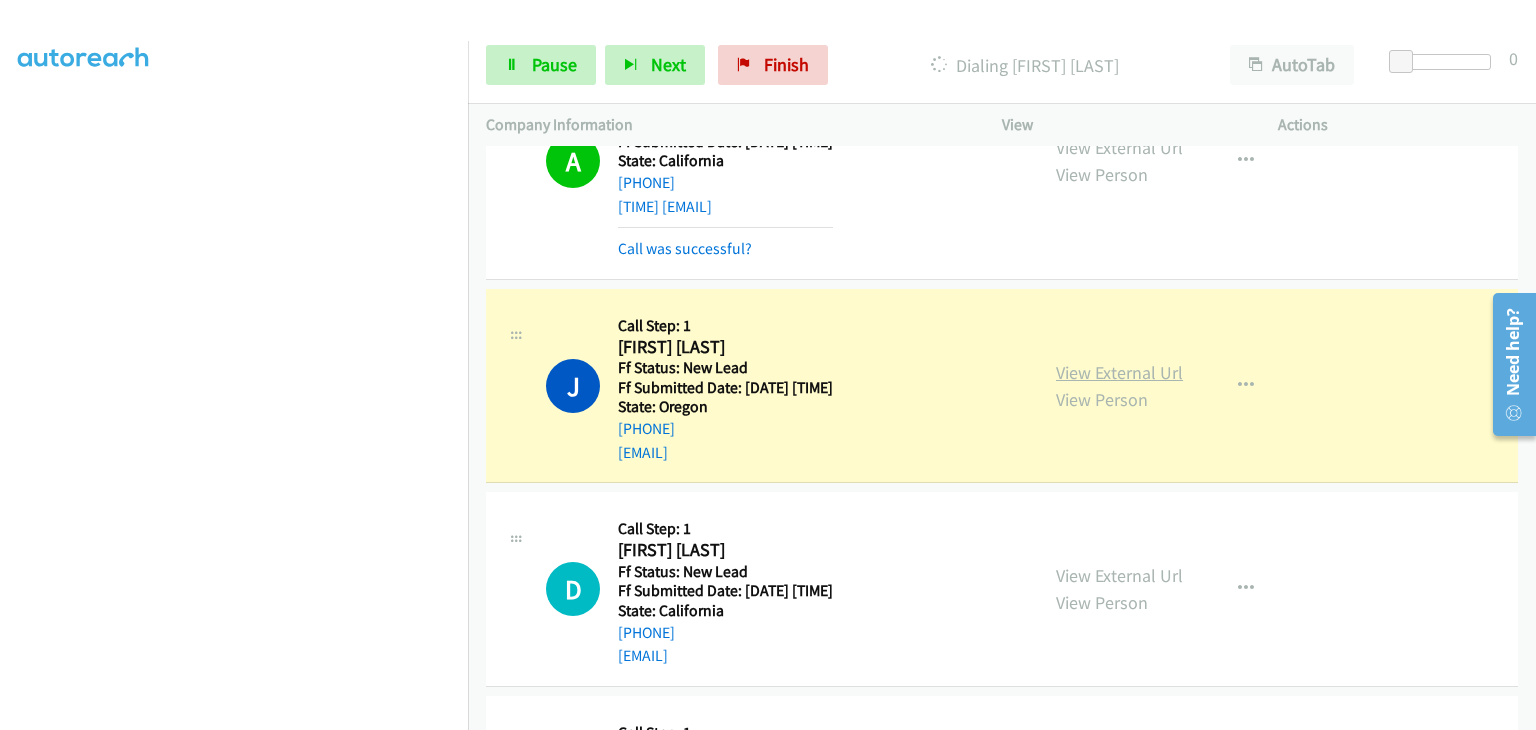 click on "View External Url" at bounding box center (1119, 372) 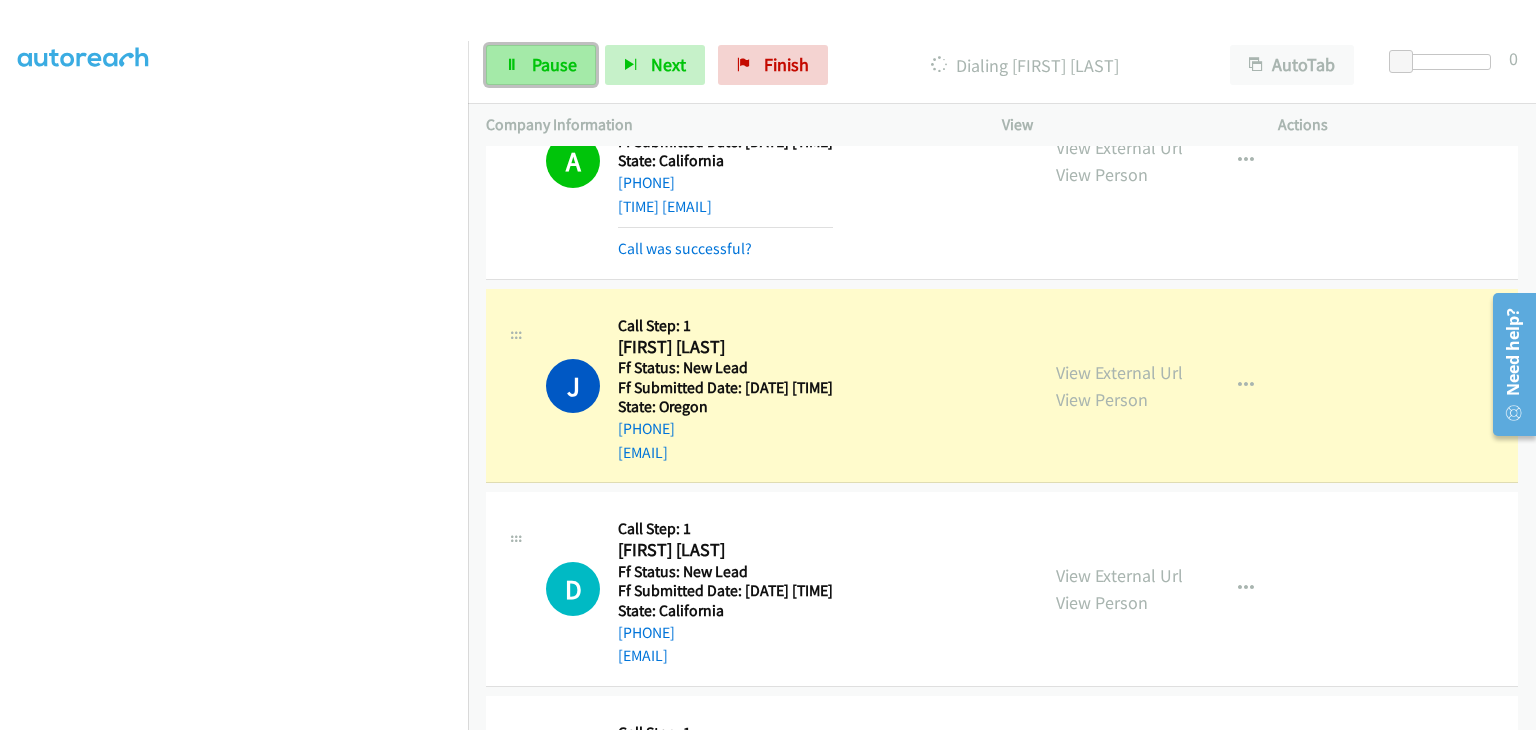 click on "Pause" at bounding box center [554, 64] 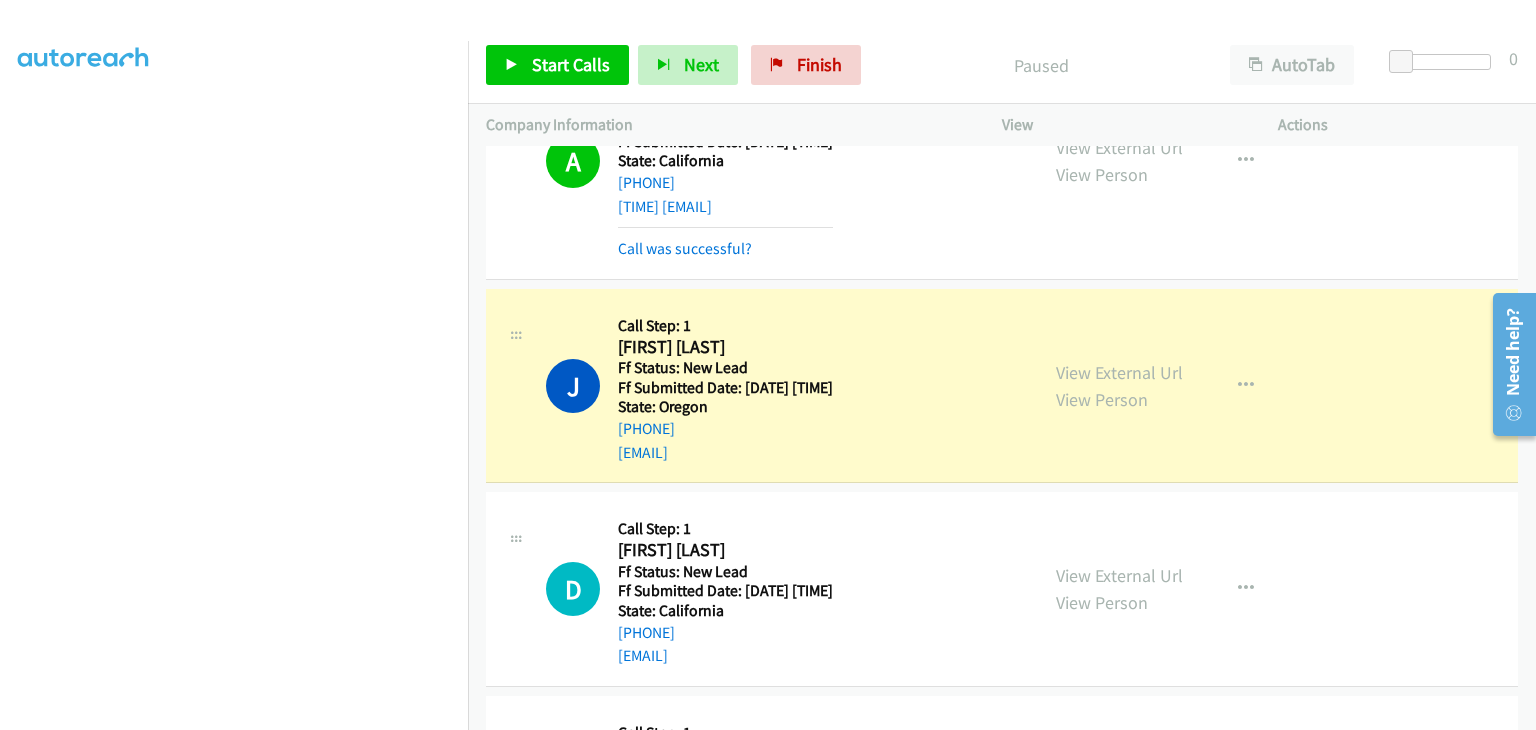 scroll, scrollTop: 392, scrollLeft: 0, axis: vertical 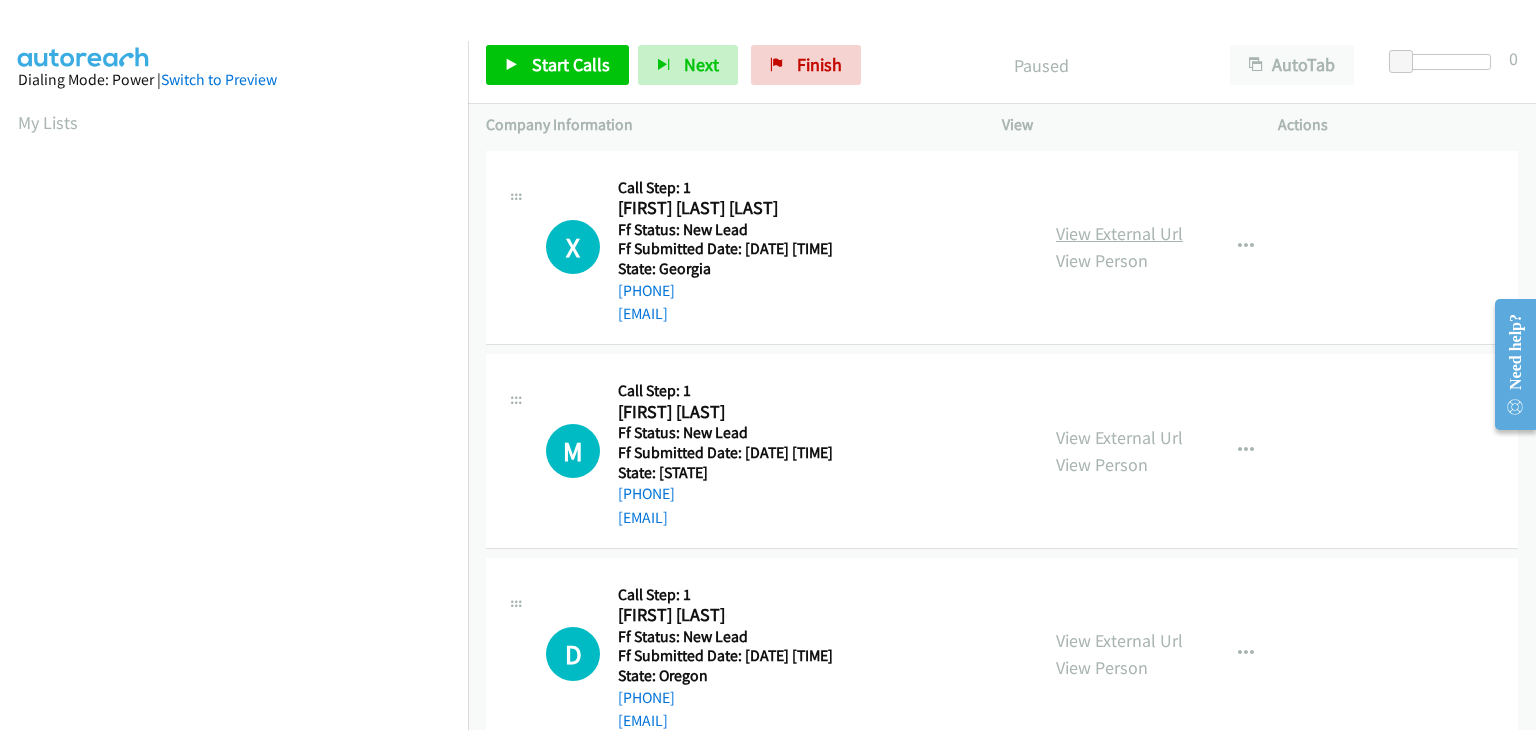 click on "View External Url" at bounding box center (1119, 233) 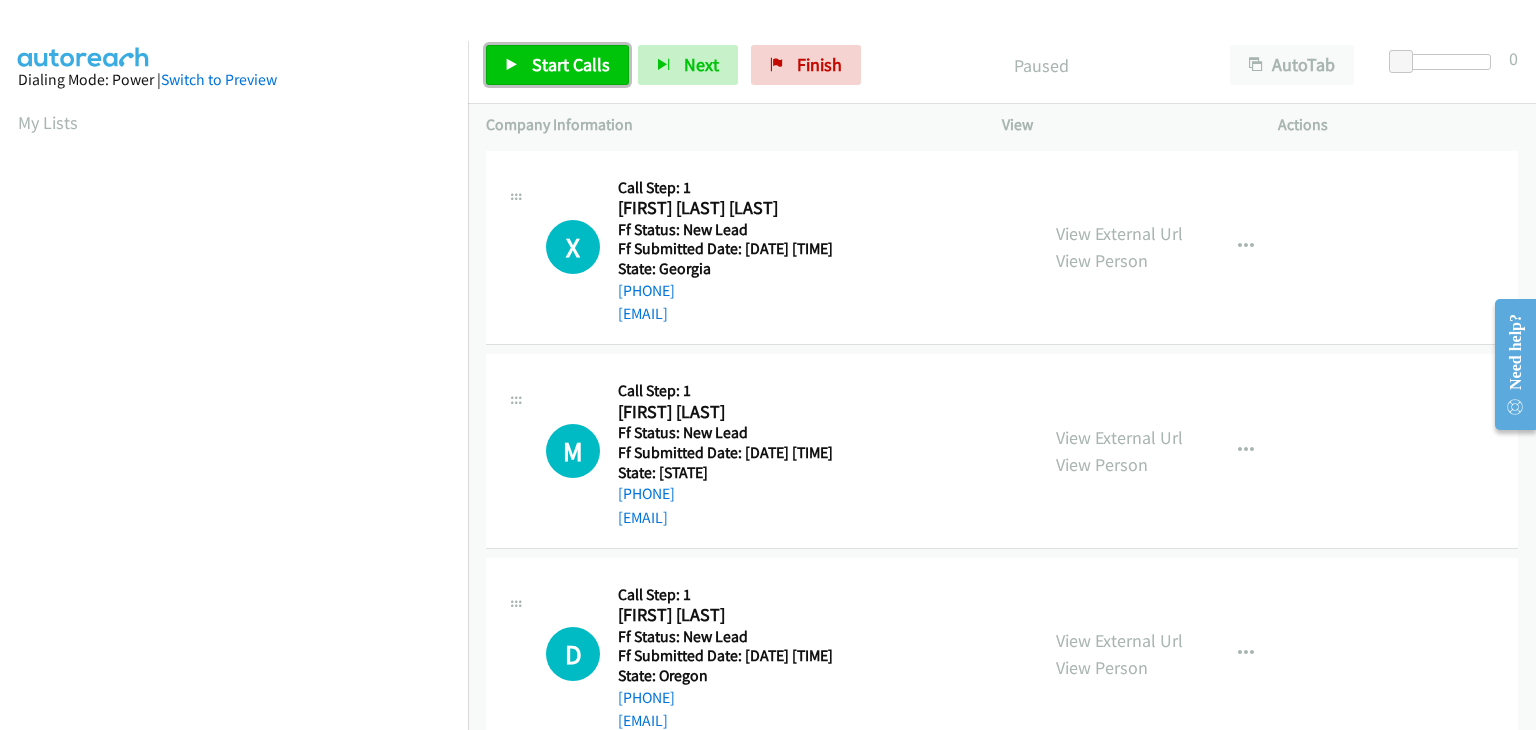 click on "Start Calls" at bounding box center (571, 64) 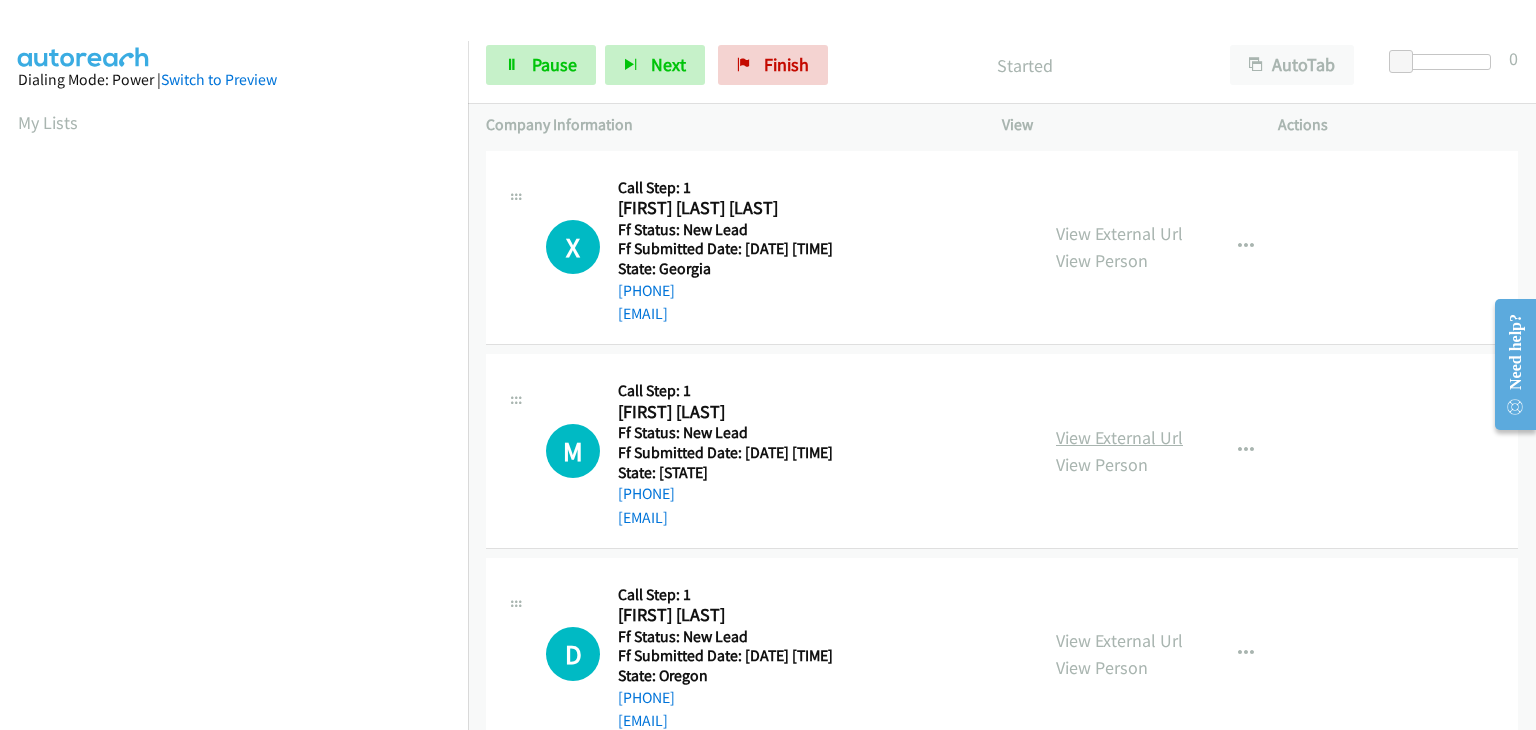 click on "View External Url" at bounding box center (1119, 437) 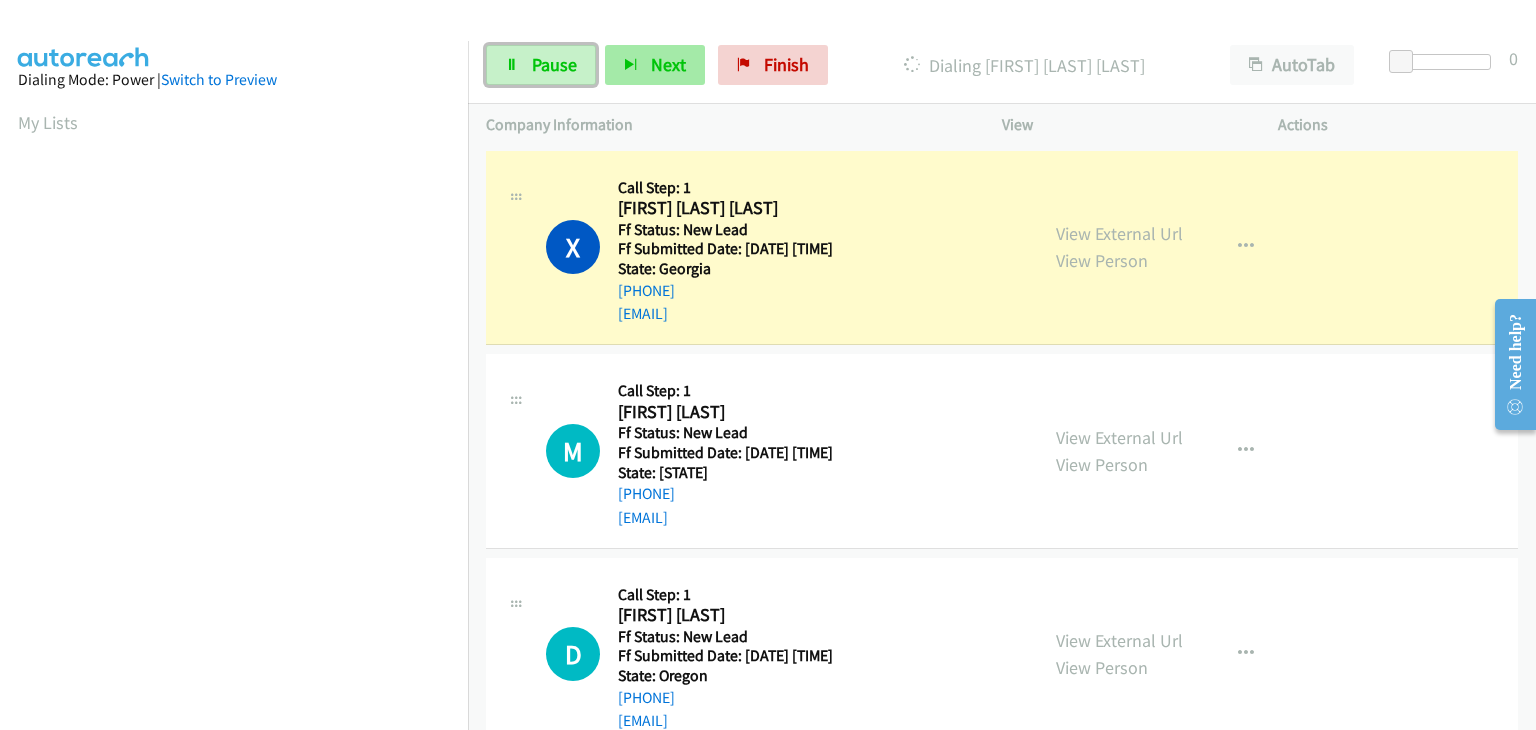 drag, startPoint x: 565, startPoint y: 49, endPoint x: 654, endPoint y: 53, distance: 89.08984 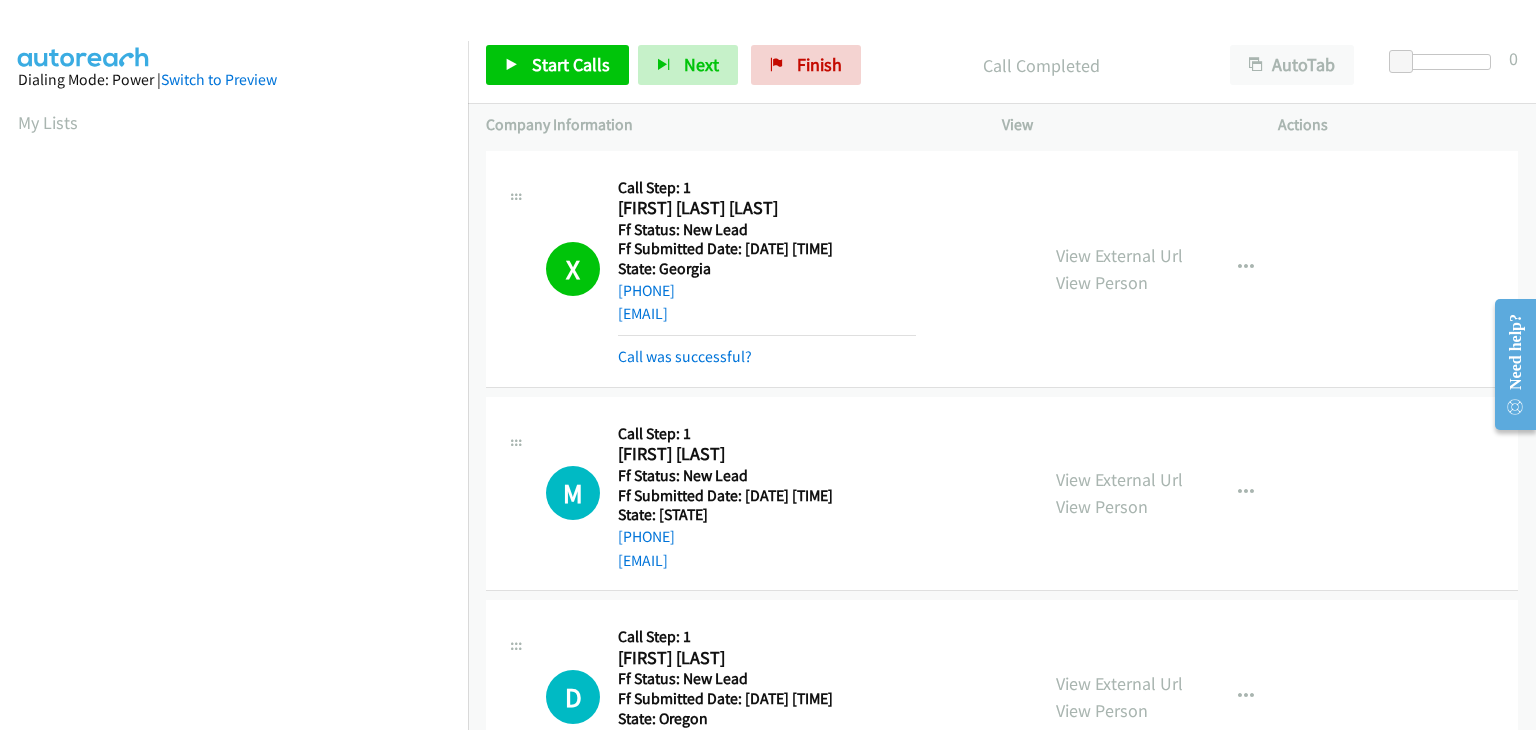 scroll, scrollTop: 392, scrollLeft: 0, axis: vertical 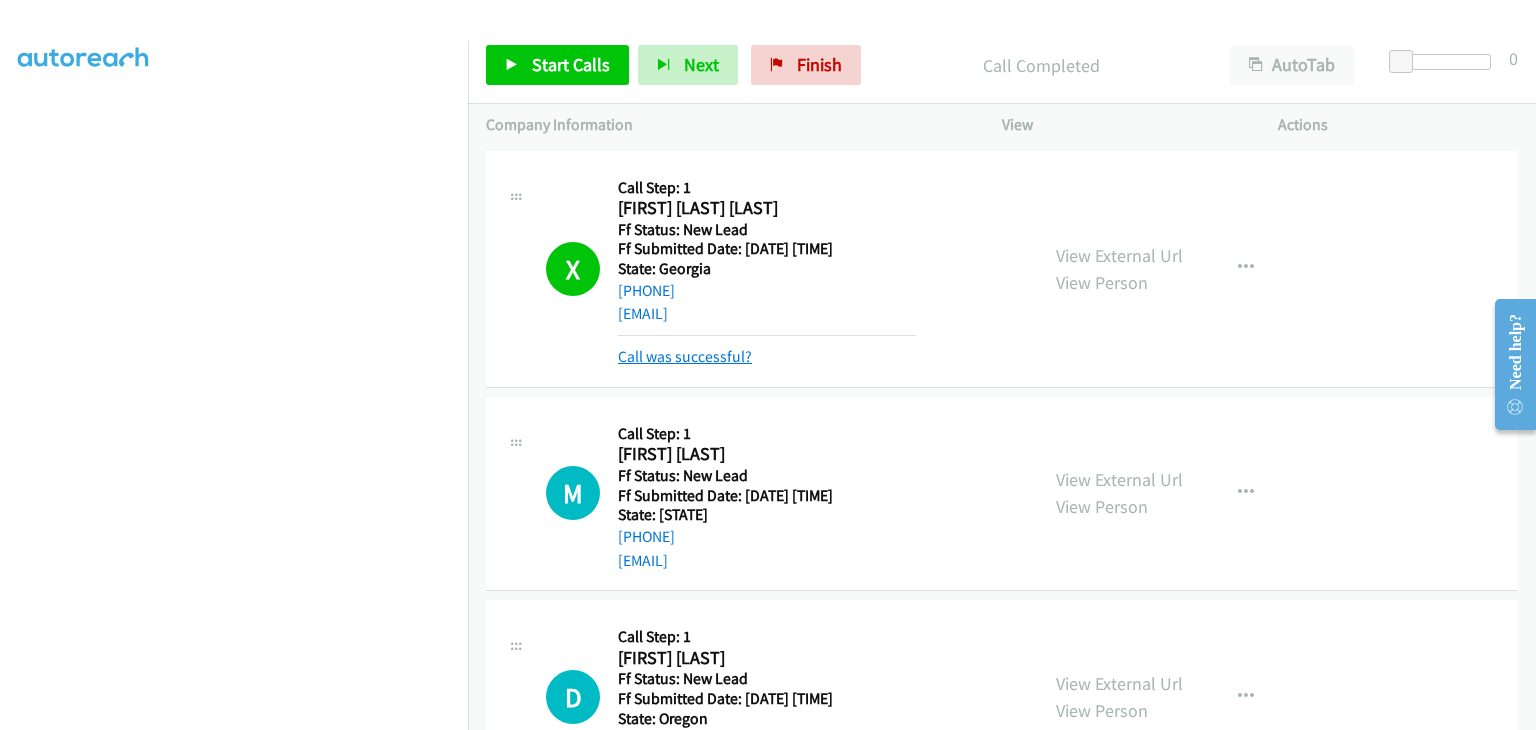 click on "Call was successful?" at bounding box center (685, 356) 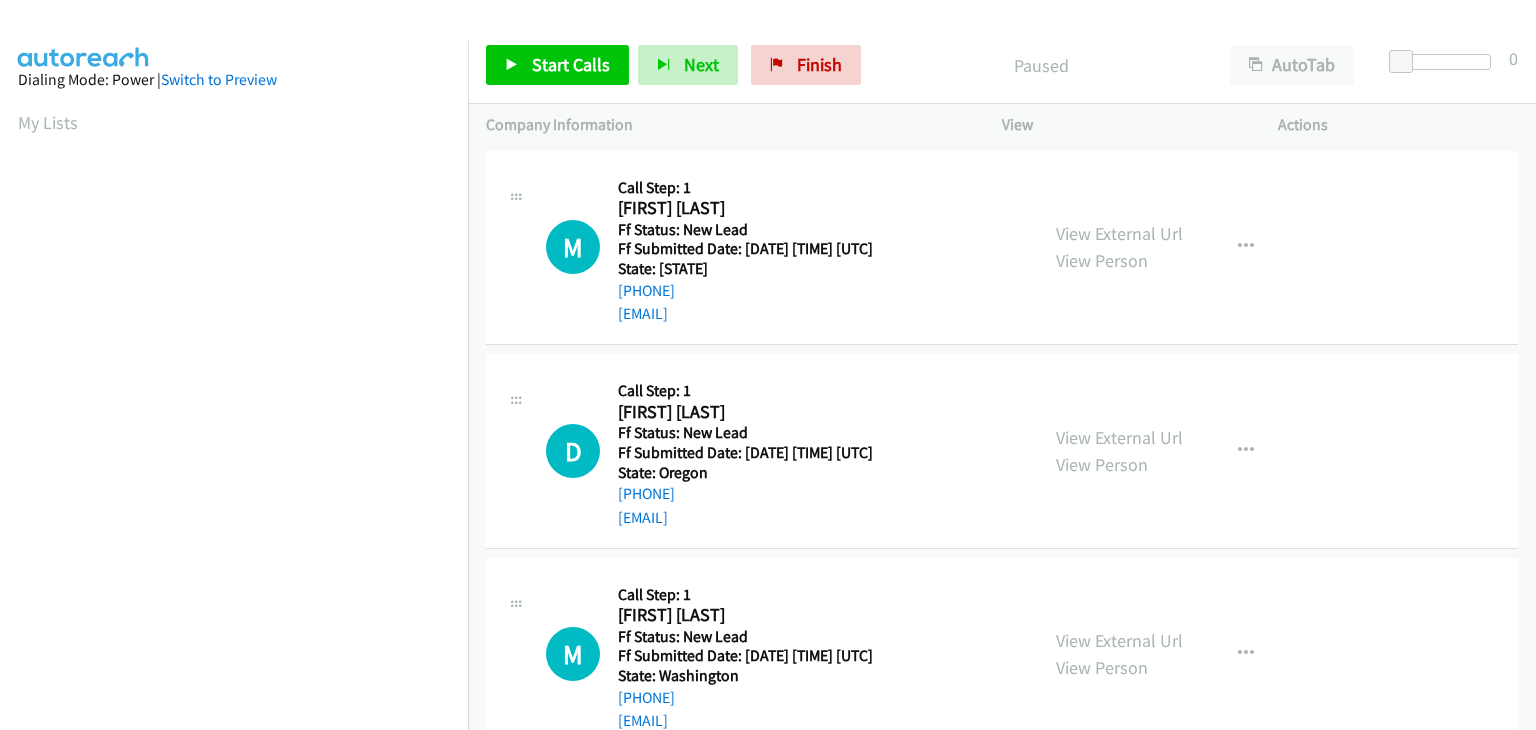 scroll, scrollTop: 0, scrollLeft: 0, axis: both 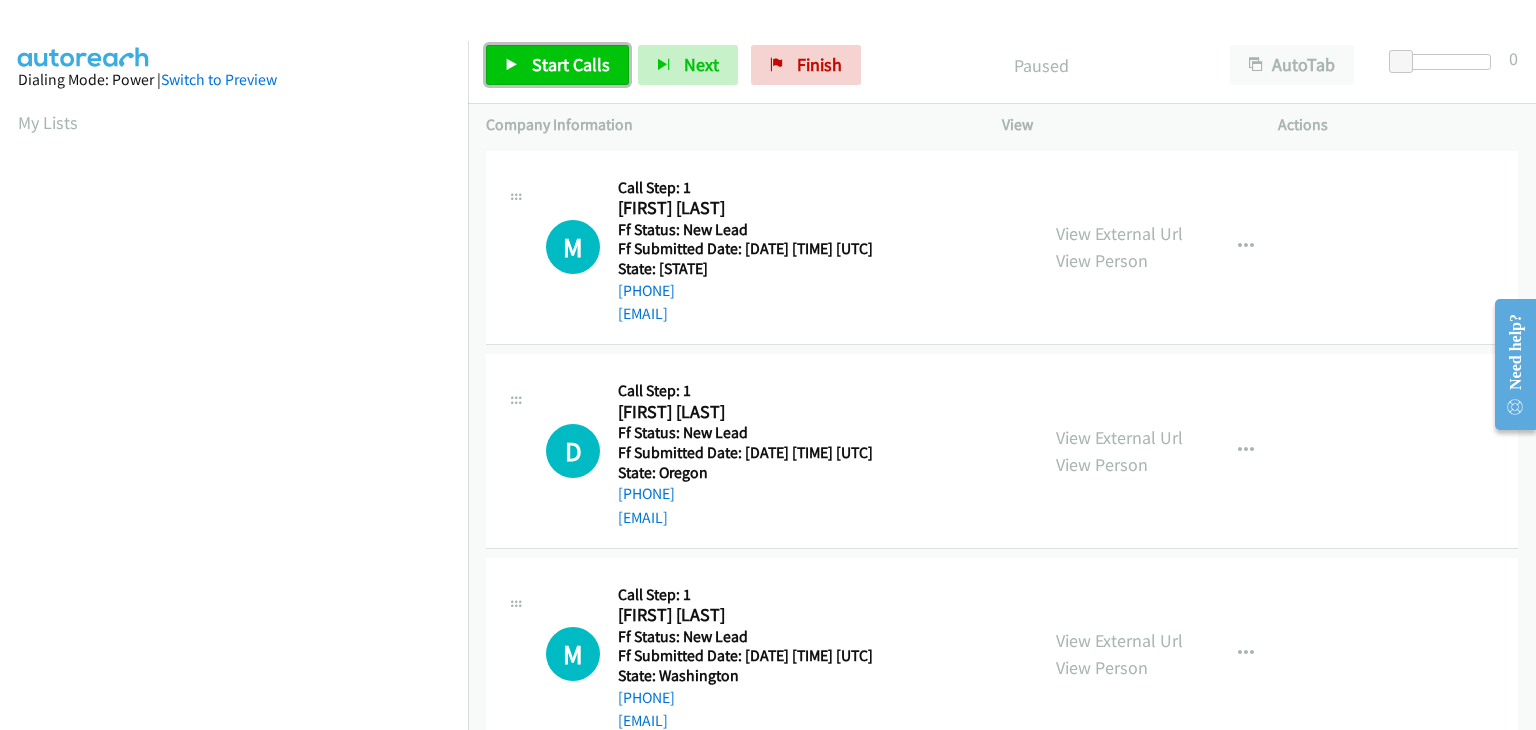 click on "Start Calls" at bounding box center (571, 64) 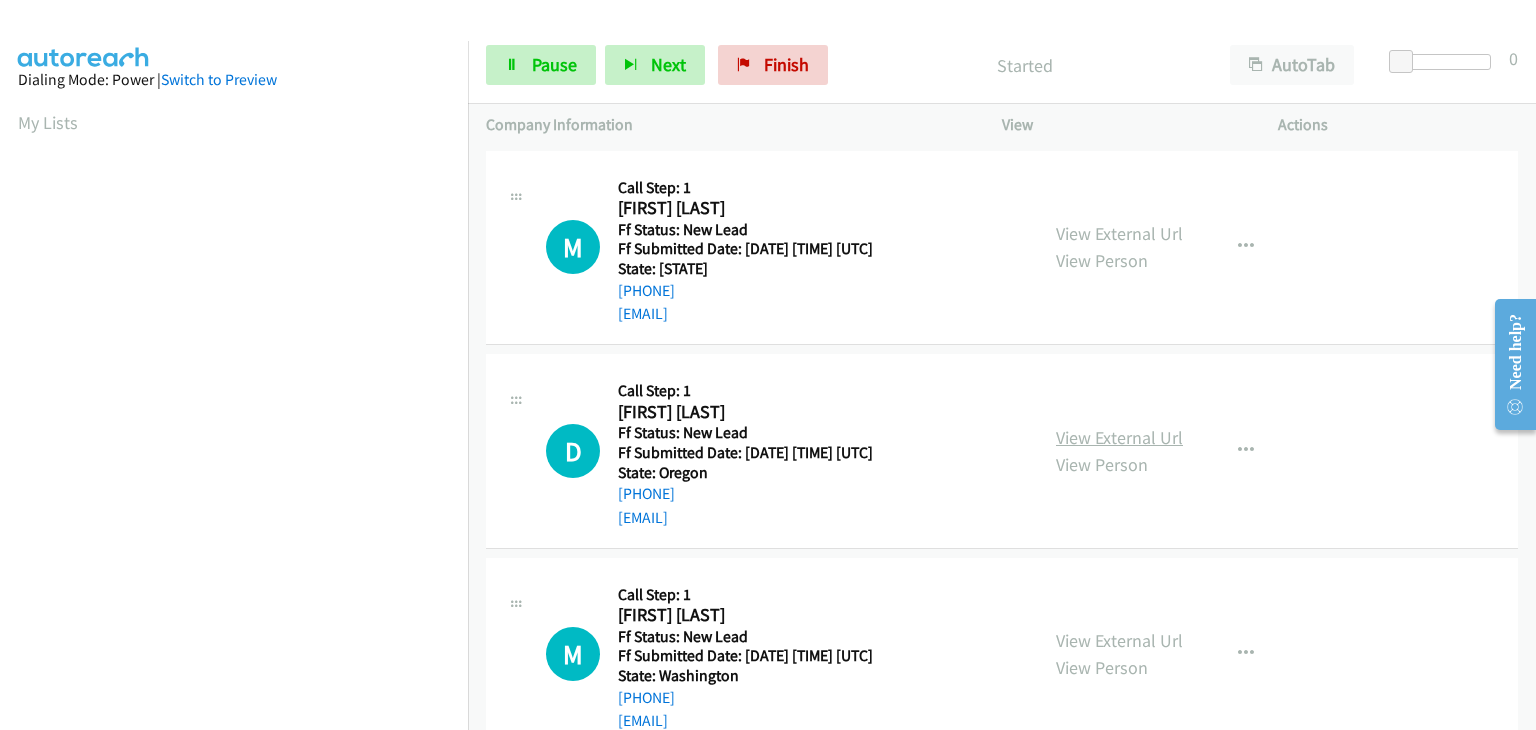 click on "View External Url" at bounding box center [1119, 437] 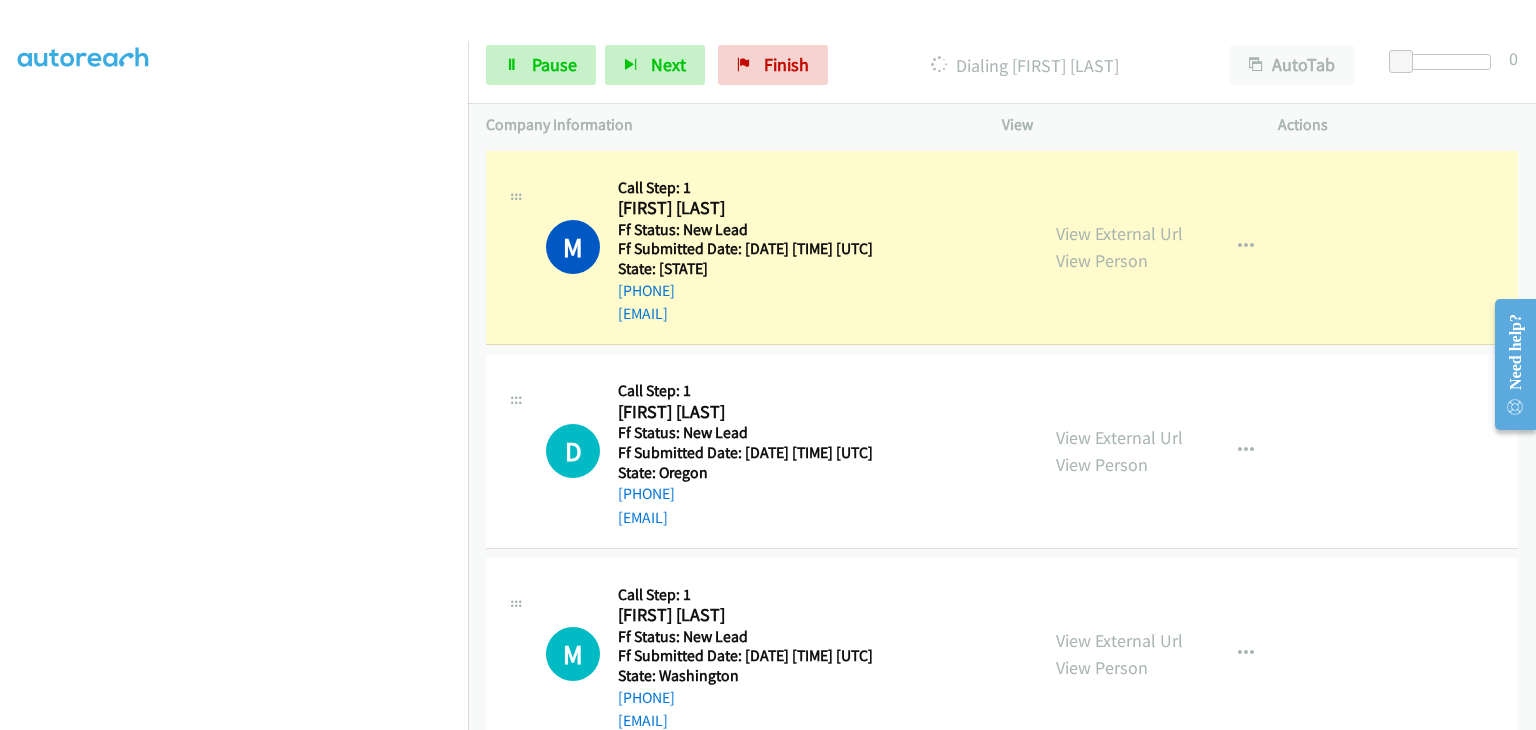 scroll, scrollTop: 392, scrollLeft: 0, axis: vertical 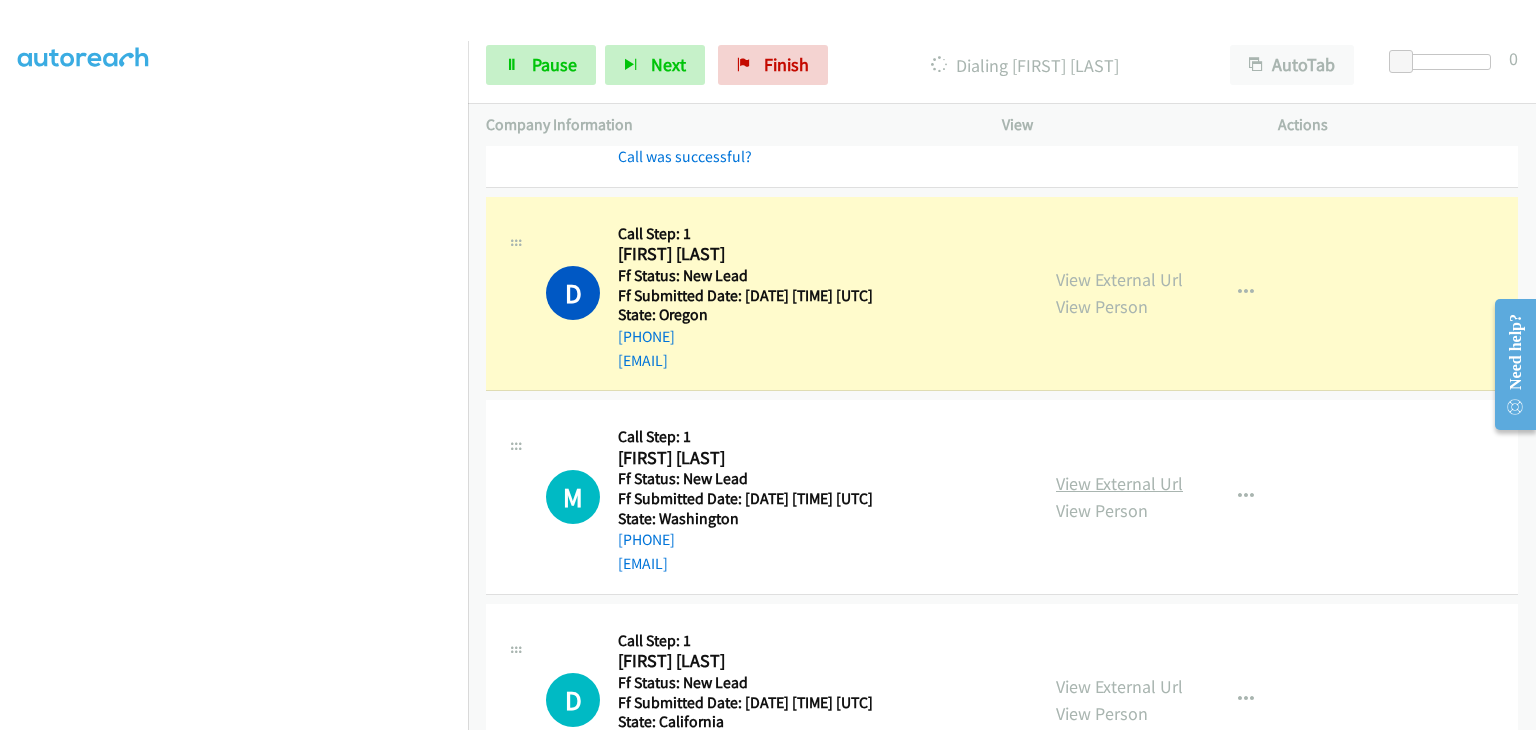 click on "View External Url" at bounding box center (1119, 483) 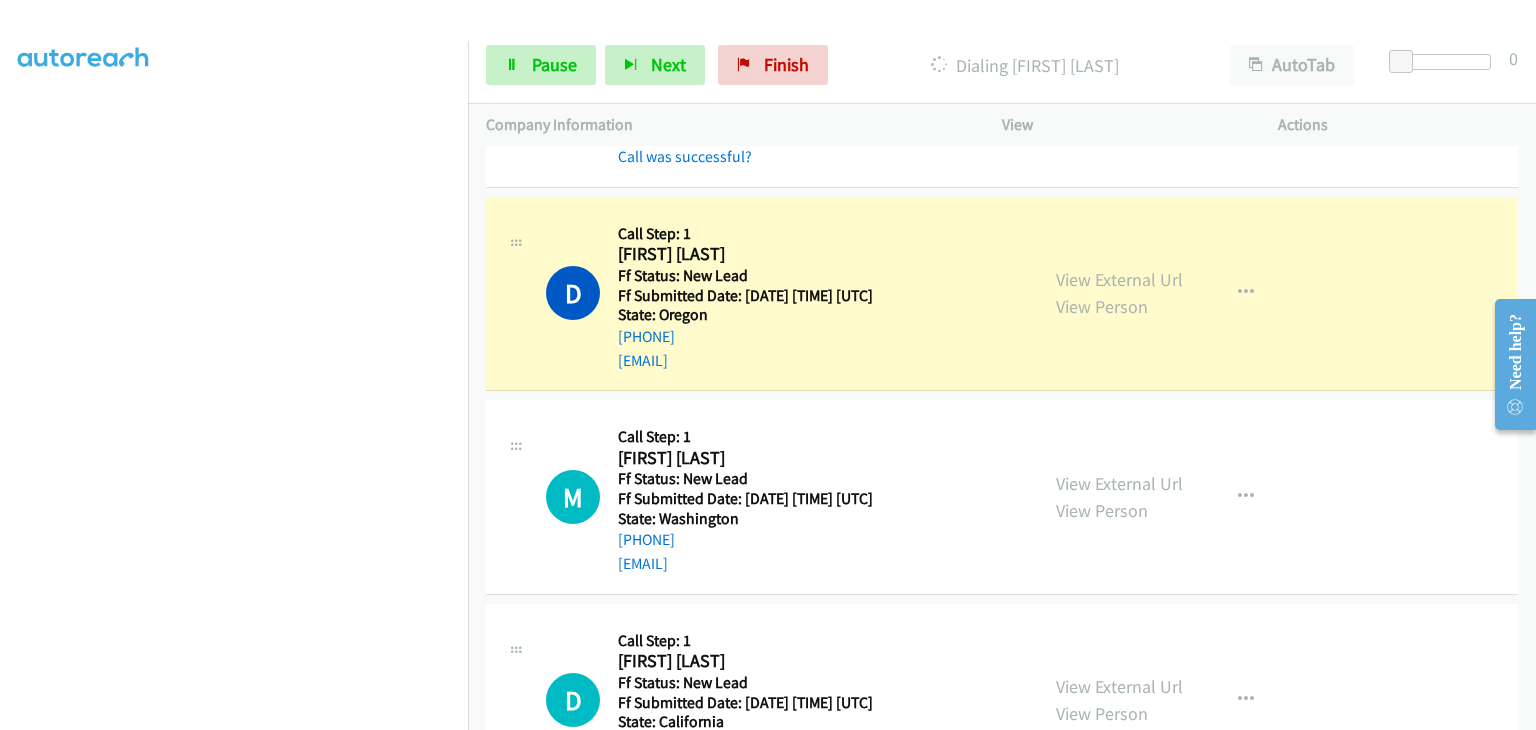 scroll, scrollTop: 392, scrollLeft: 0, axis: vertical 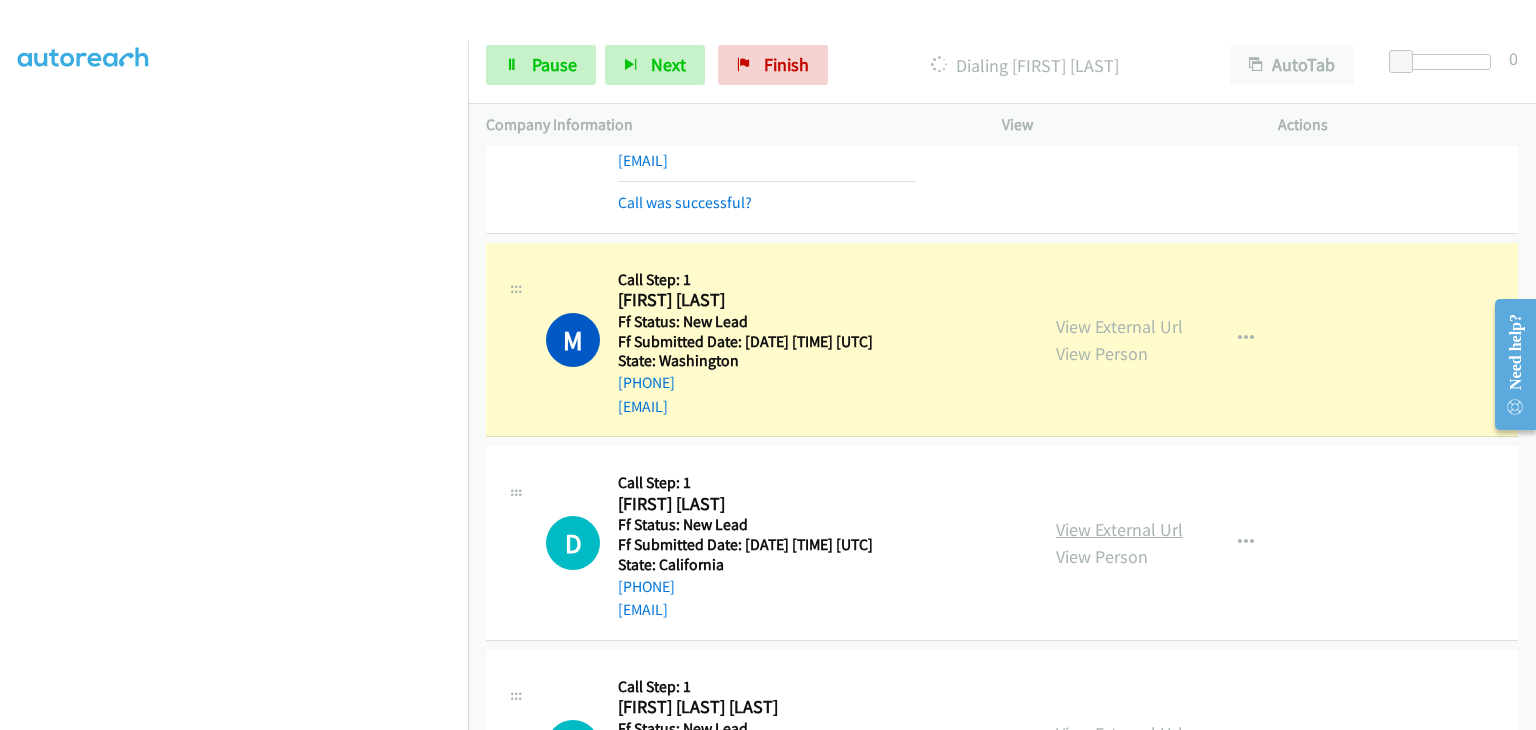 click on "View External Url" at bounding box center [1119, 529] 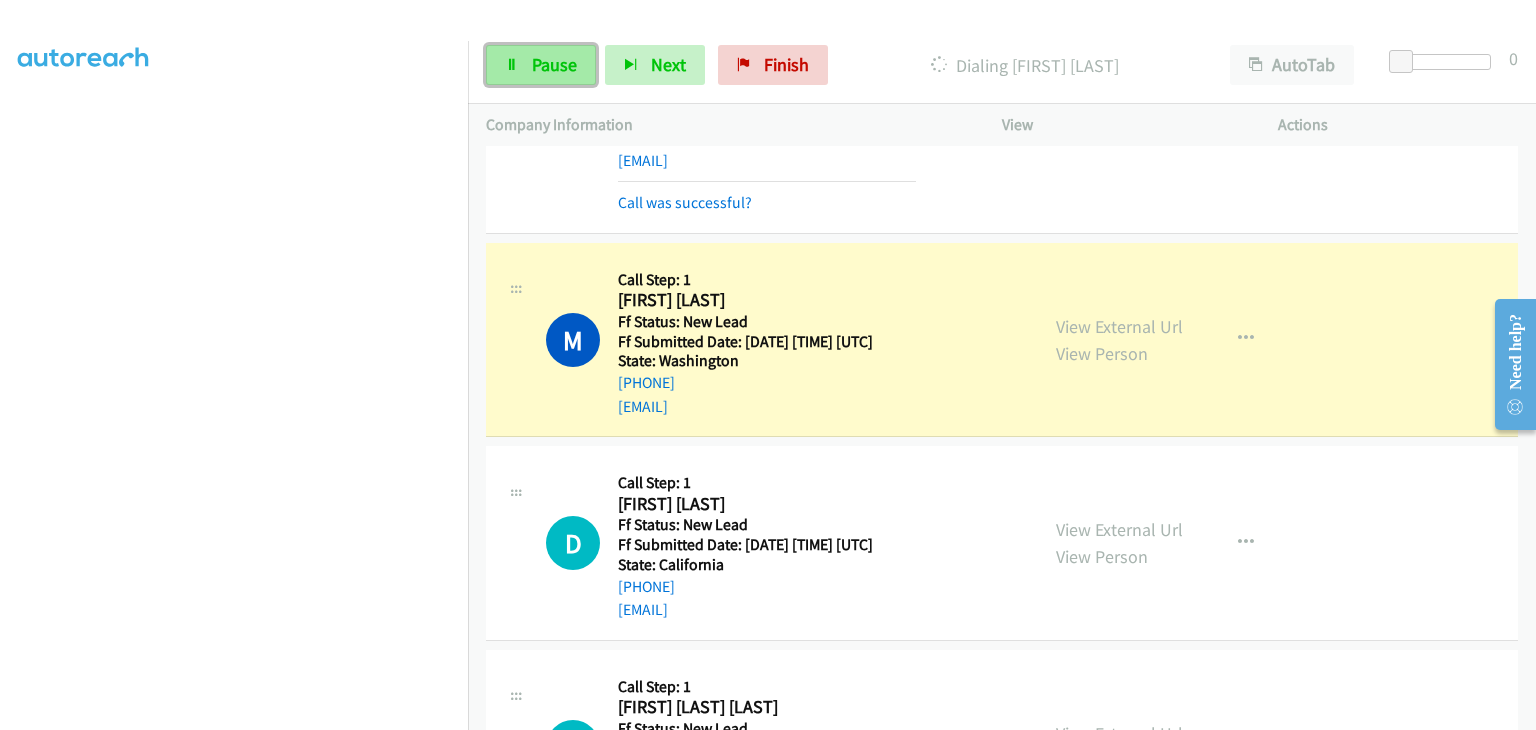 click on "Pause" at bounding box center (554, 64) 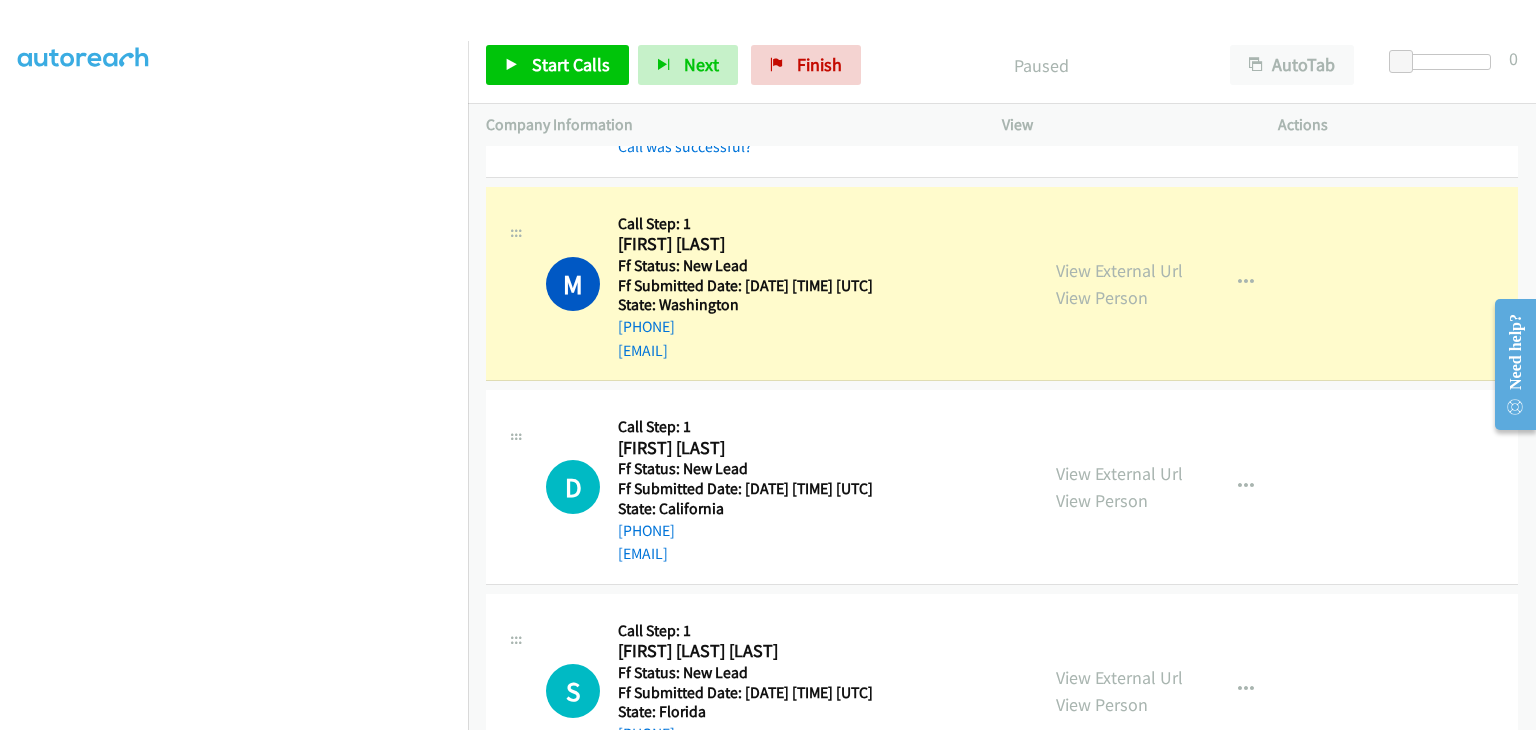 scroll, scrollTop: 500, scrollLeft: 0, axis: vertical 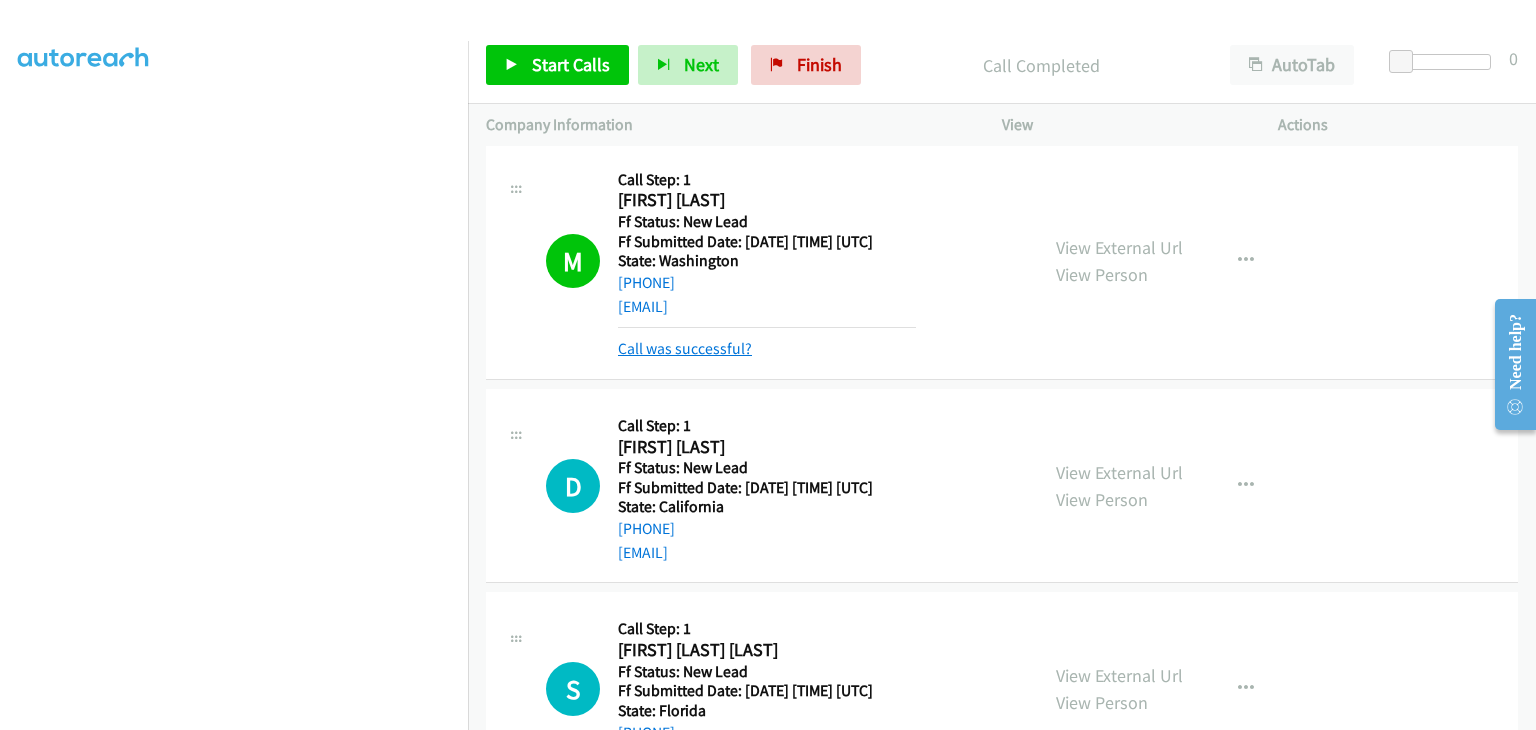 click on "Call was successful?" at bounding box center (685, 348) 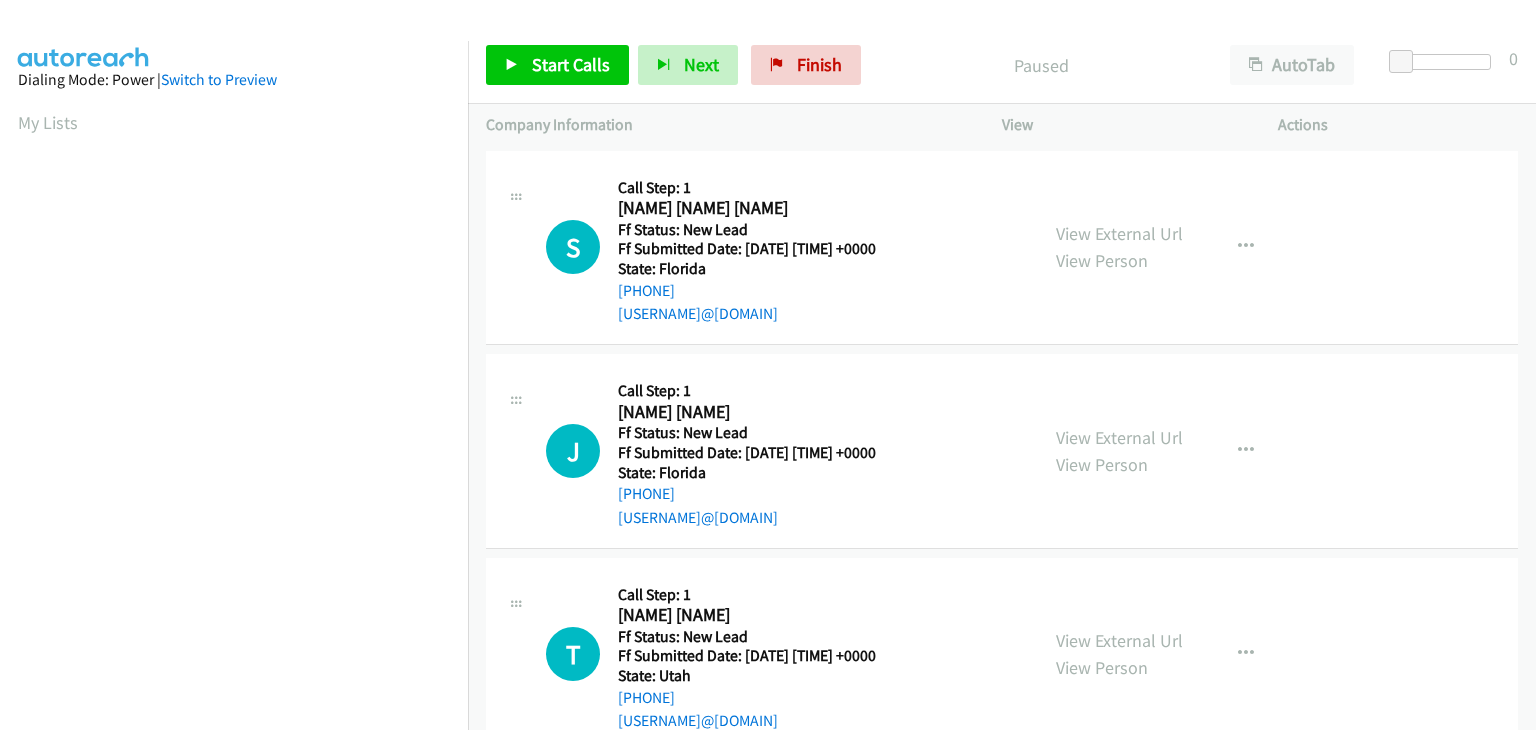 scroll, scrollTop: 0, scrollLeft: 0, axis: both 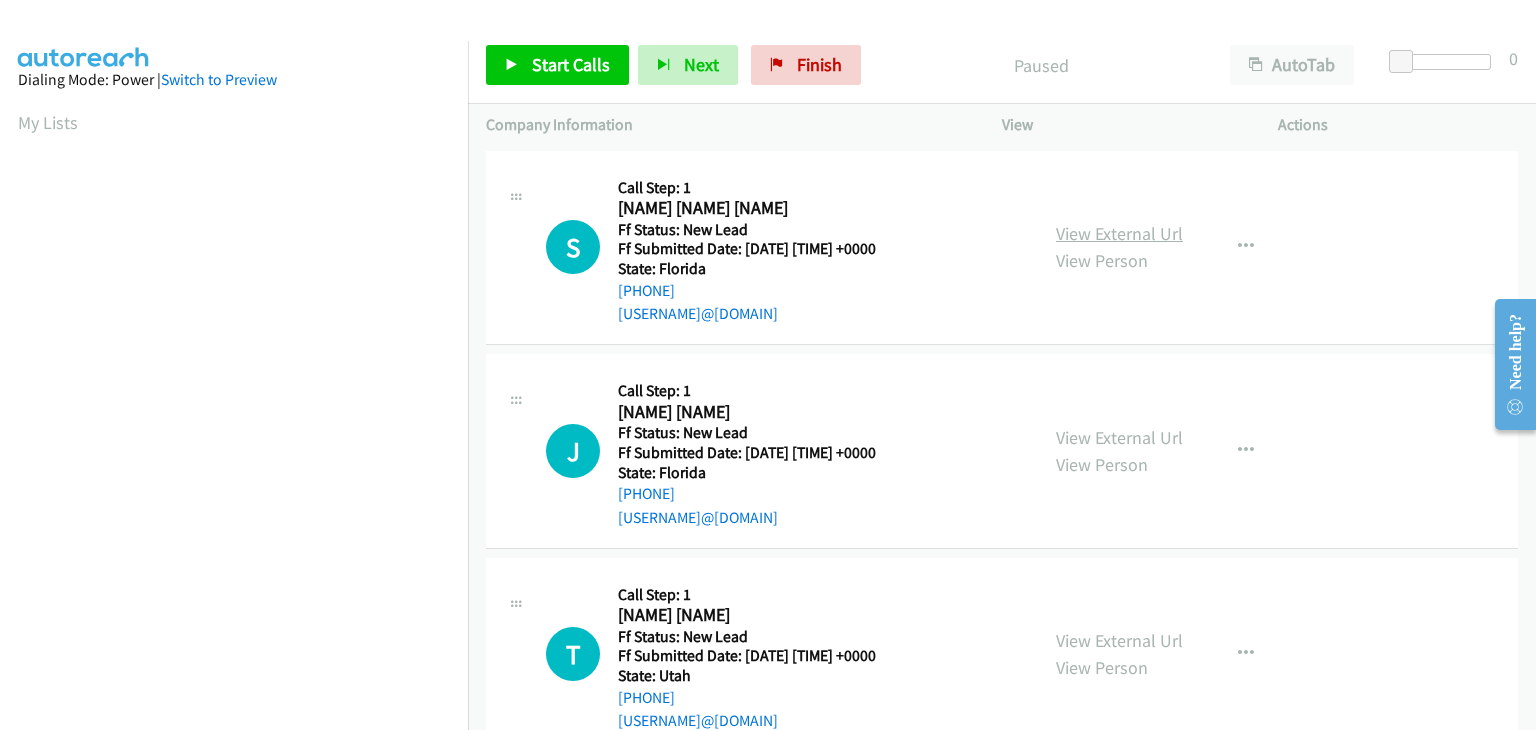 click on "View External Url" at bounding box center (1119, 233) 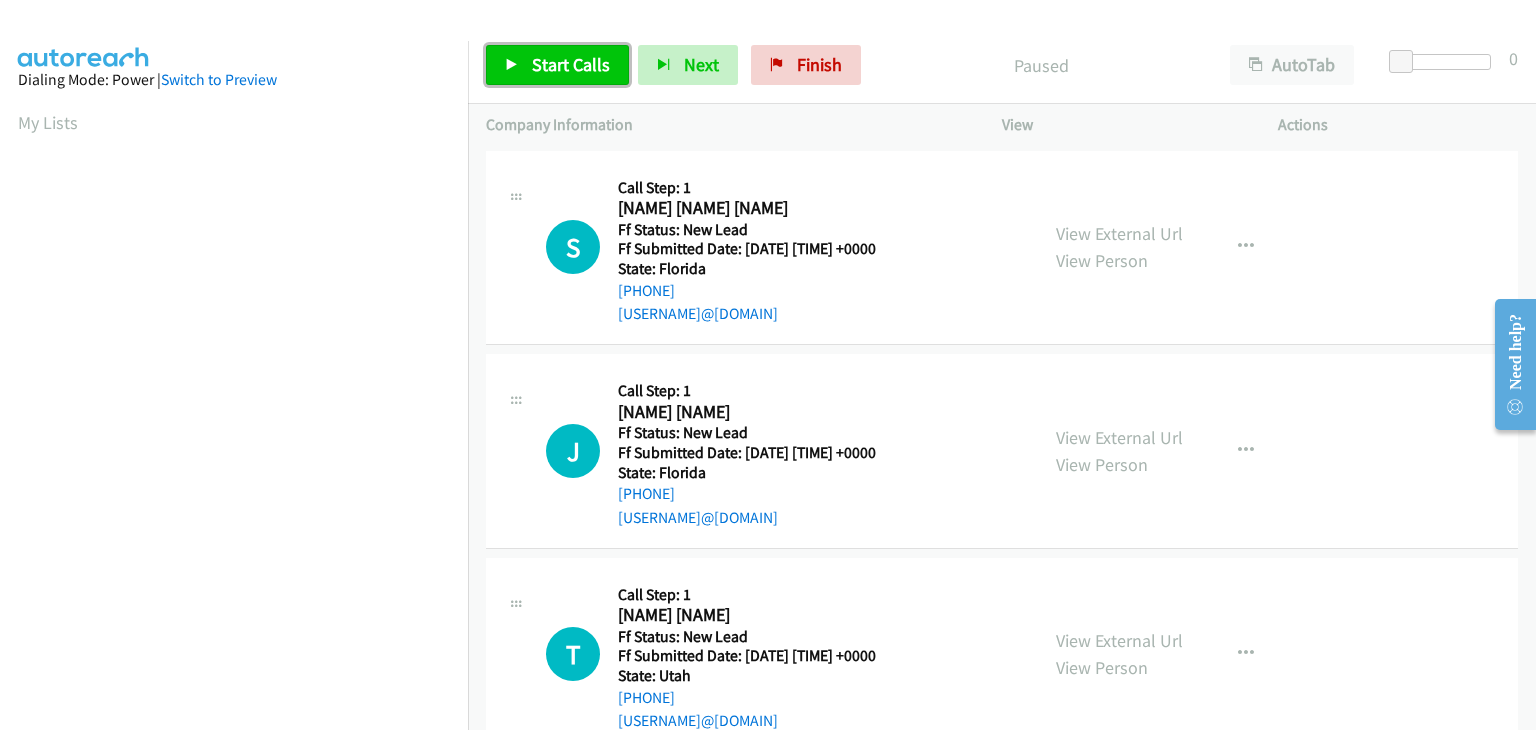 click on "Start Calls" at bounding box center (557, 65) 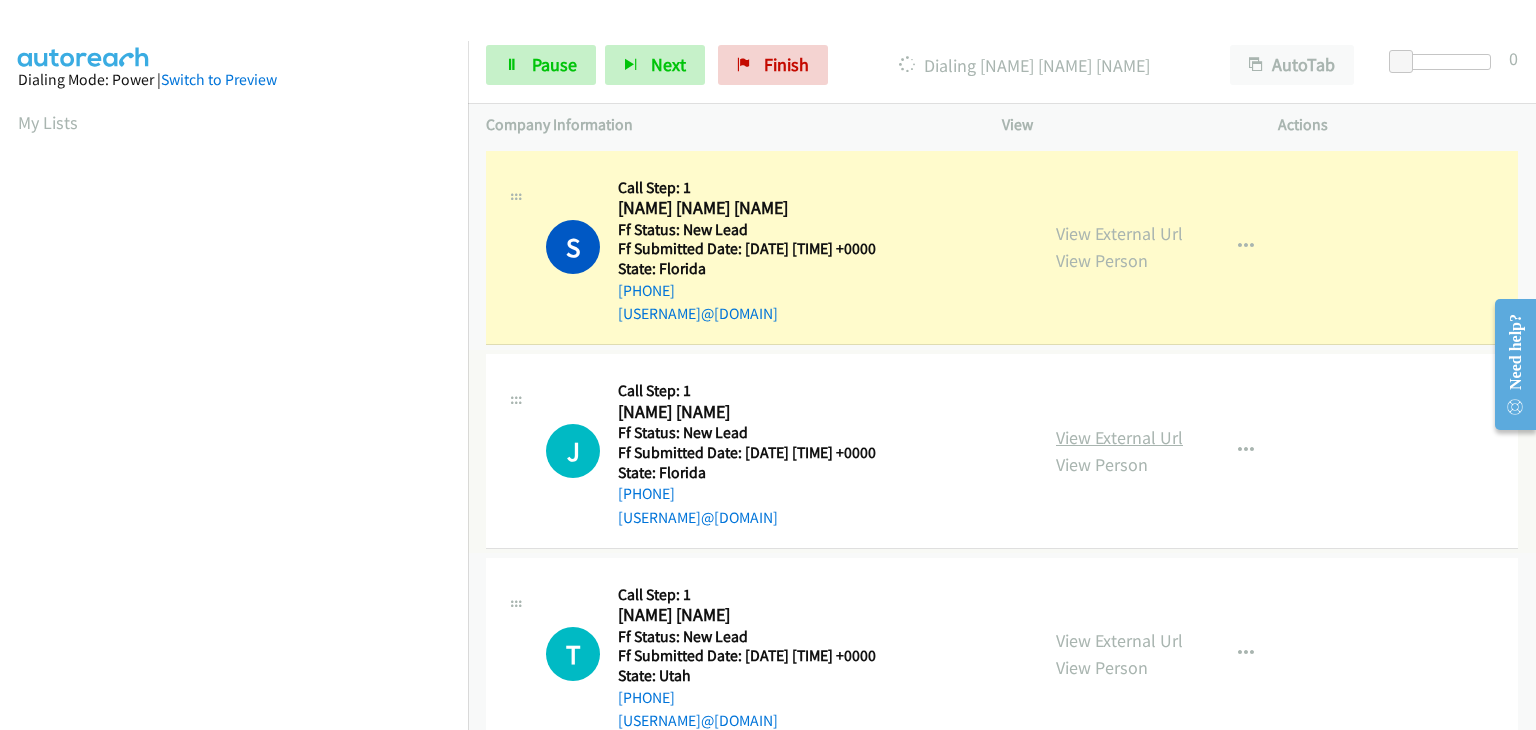 click on "View External Url" at bounding box center [1119, 437] 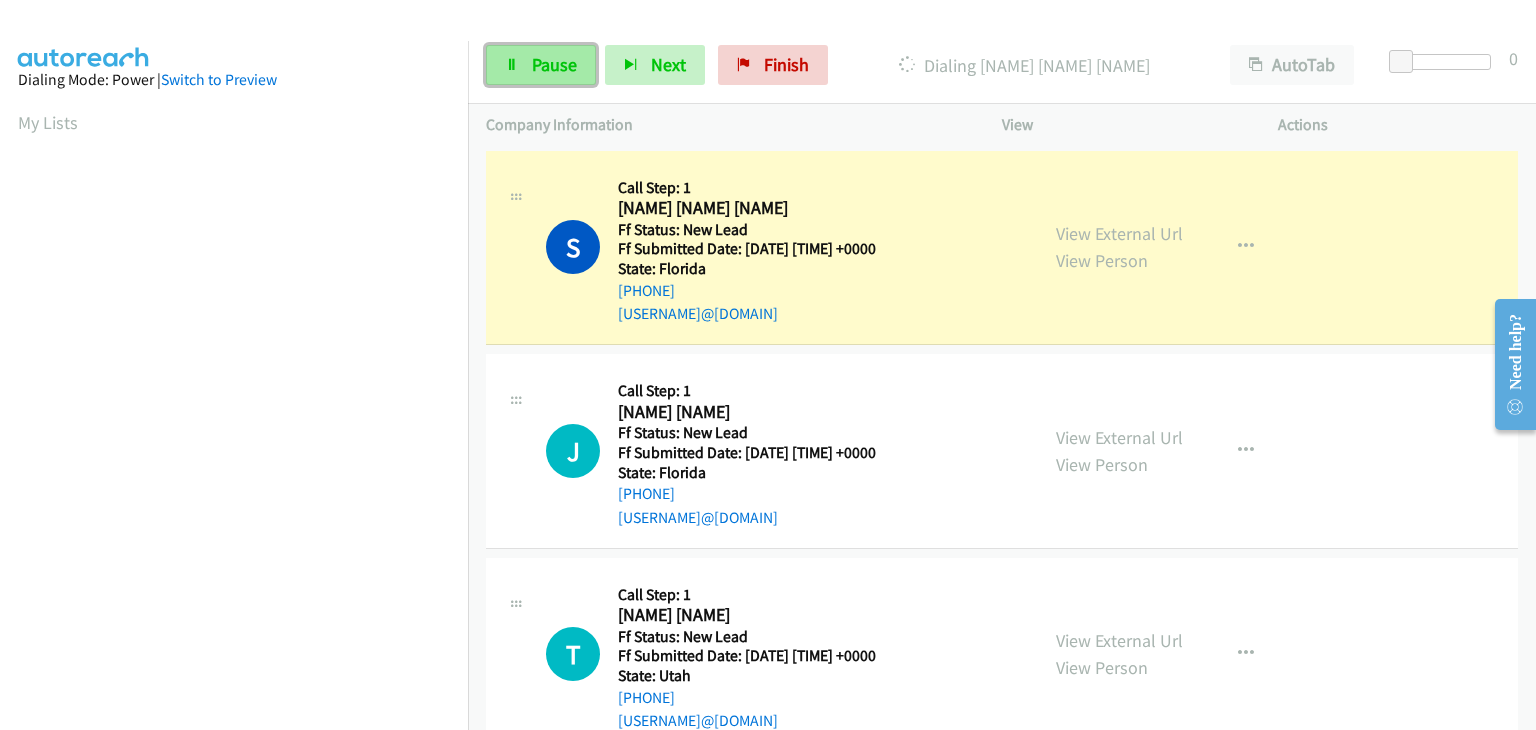 drag, startPoint x: 569, startPoint y: 58, endPoint x: 744, endPoint y: 91, distance: 178.08424 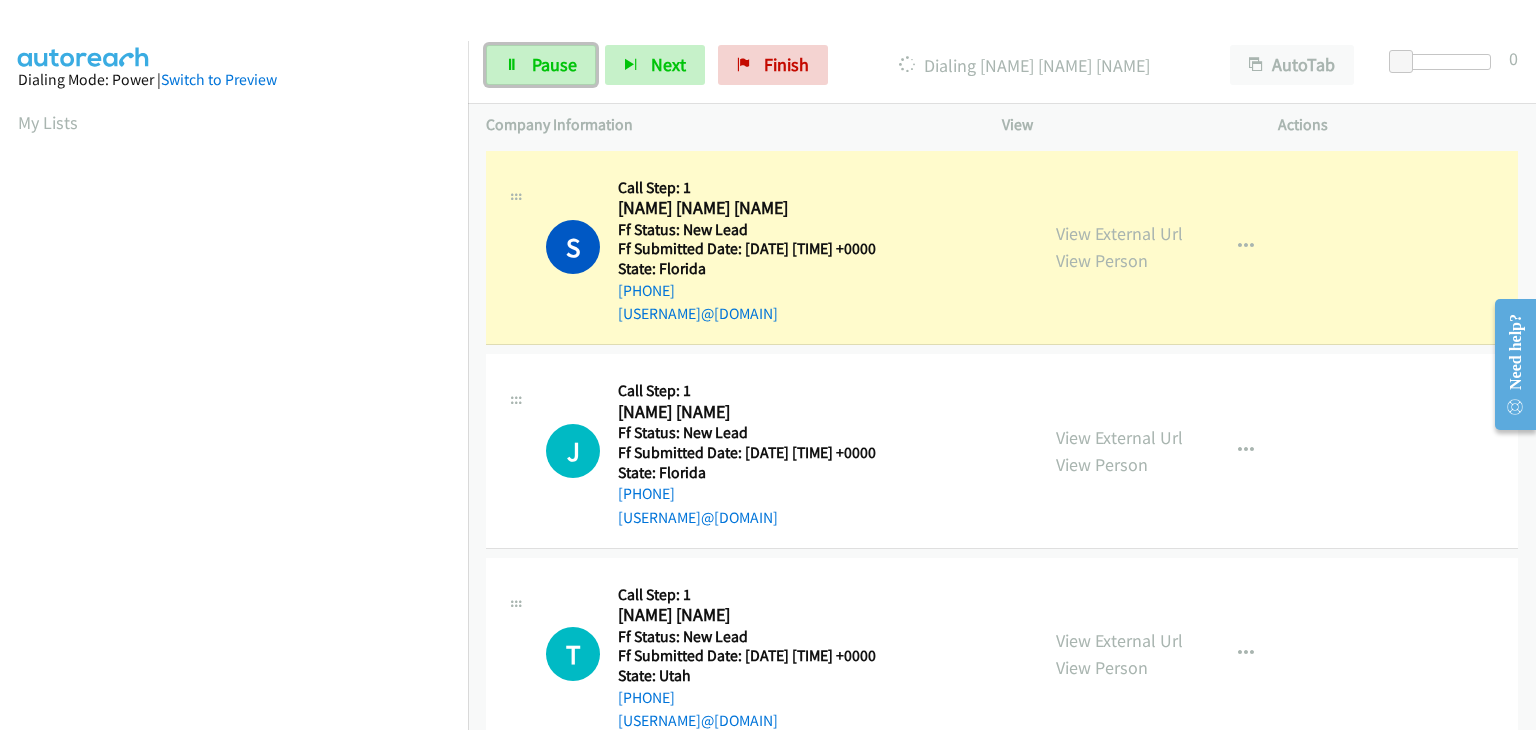 click on "Pause" at bounding box center (554, 64) 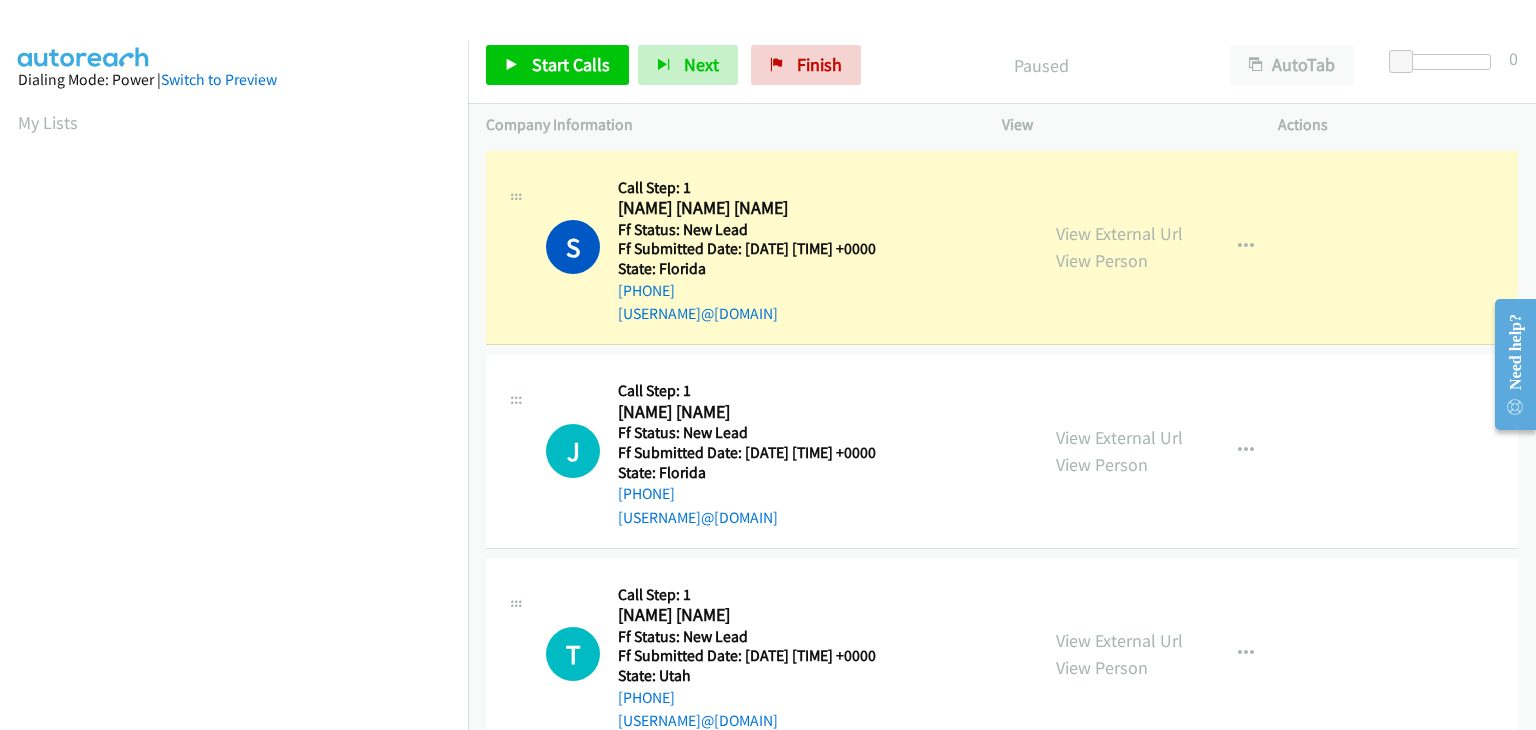 scroll, scrollTop: 392, scrollLeft: 0, axis: vertical 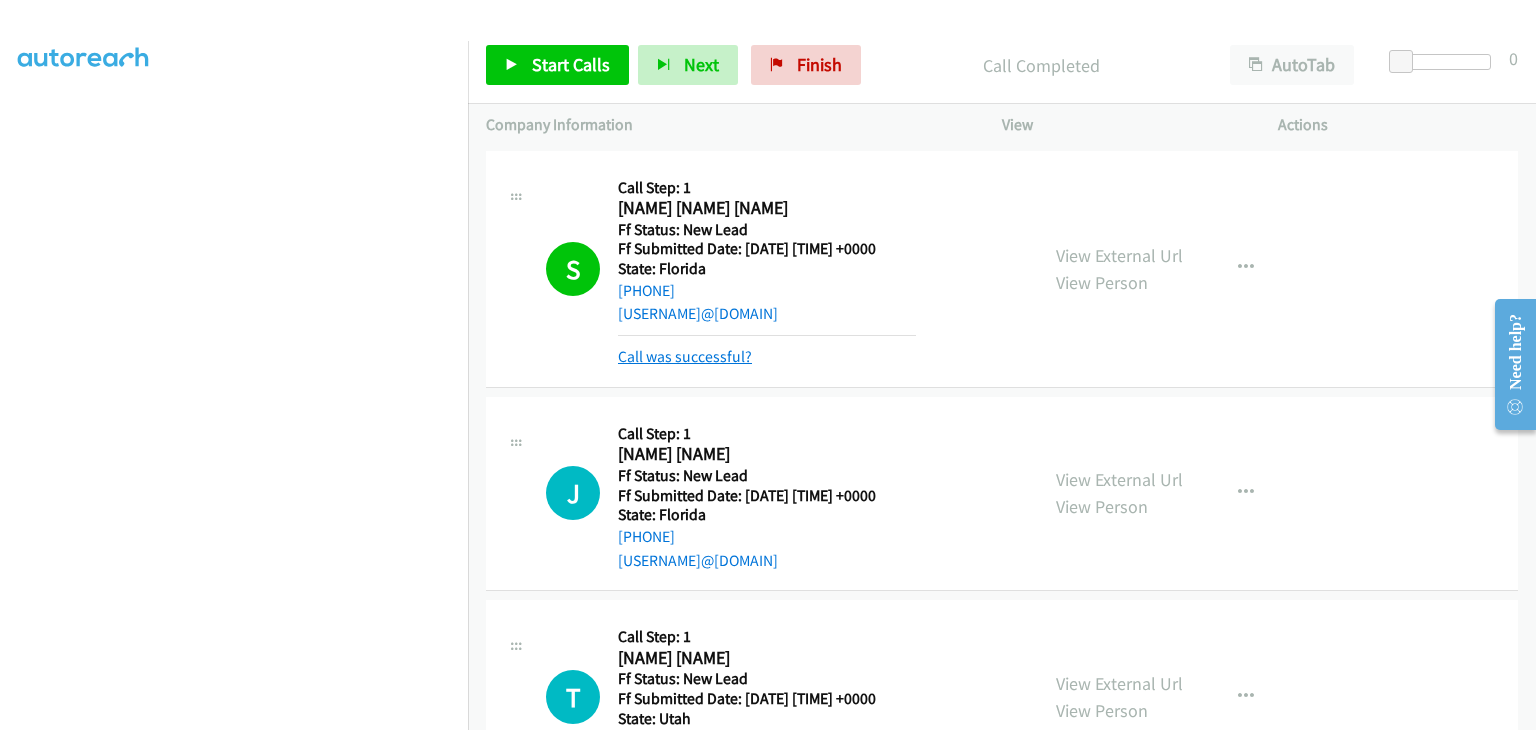 click on "Call was successful?" at bounding box center [685, 356] 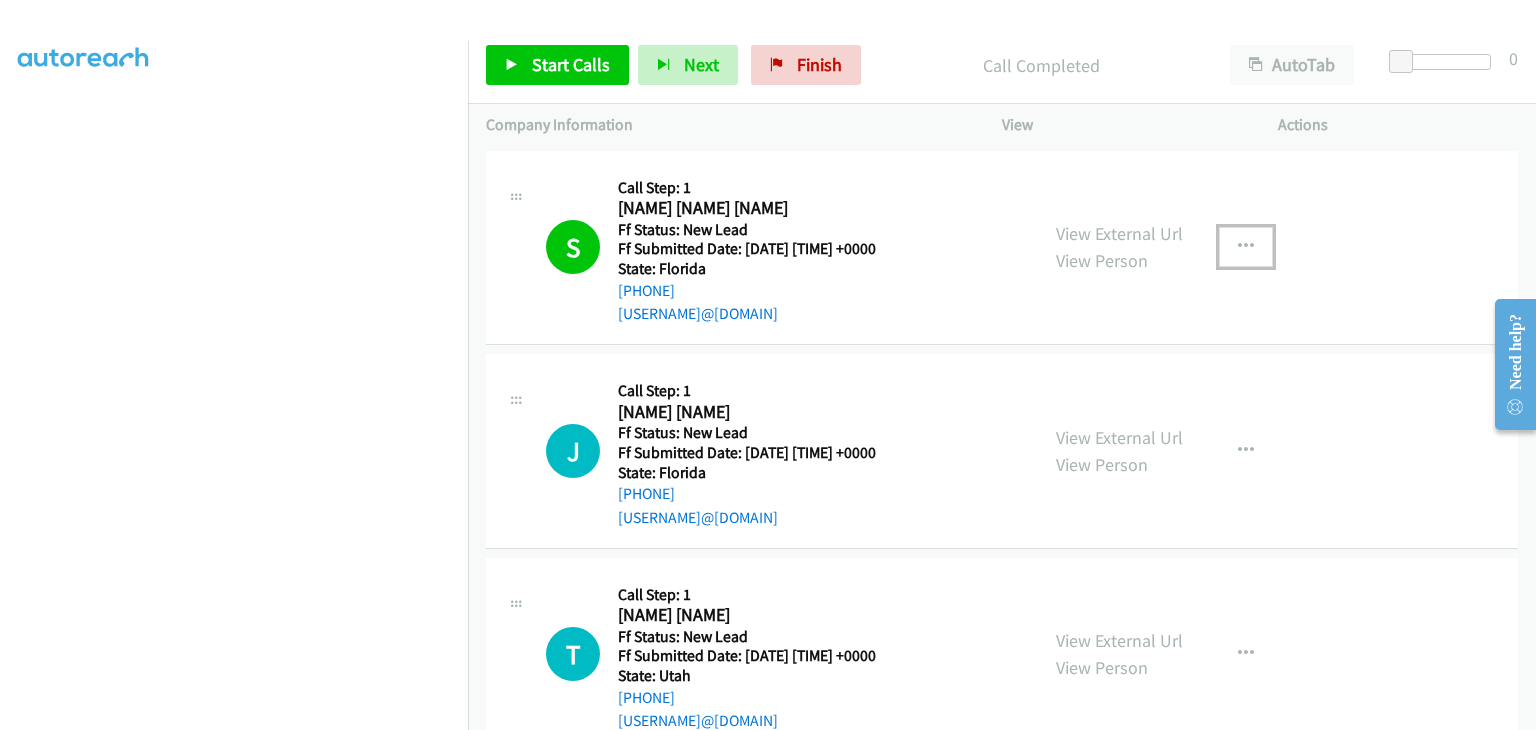 click at bounding box center (1246, 247) 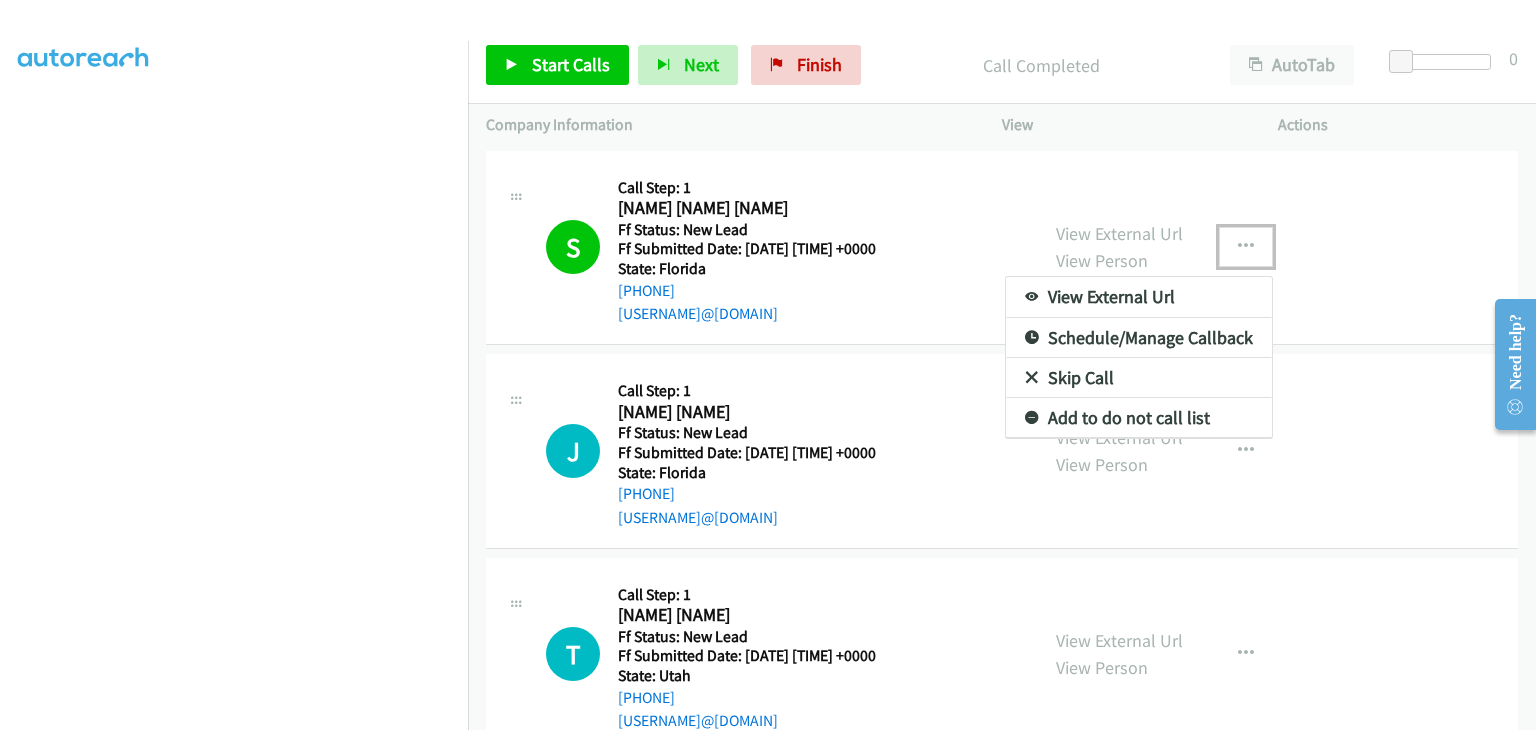 click on "Add to do not call list" at bounding box center [1139, 418] 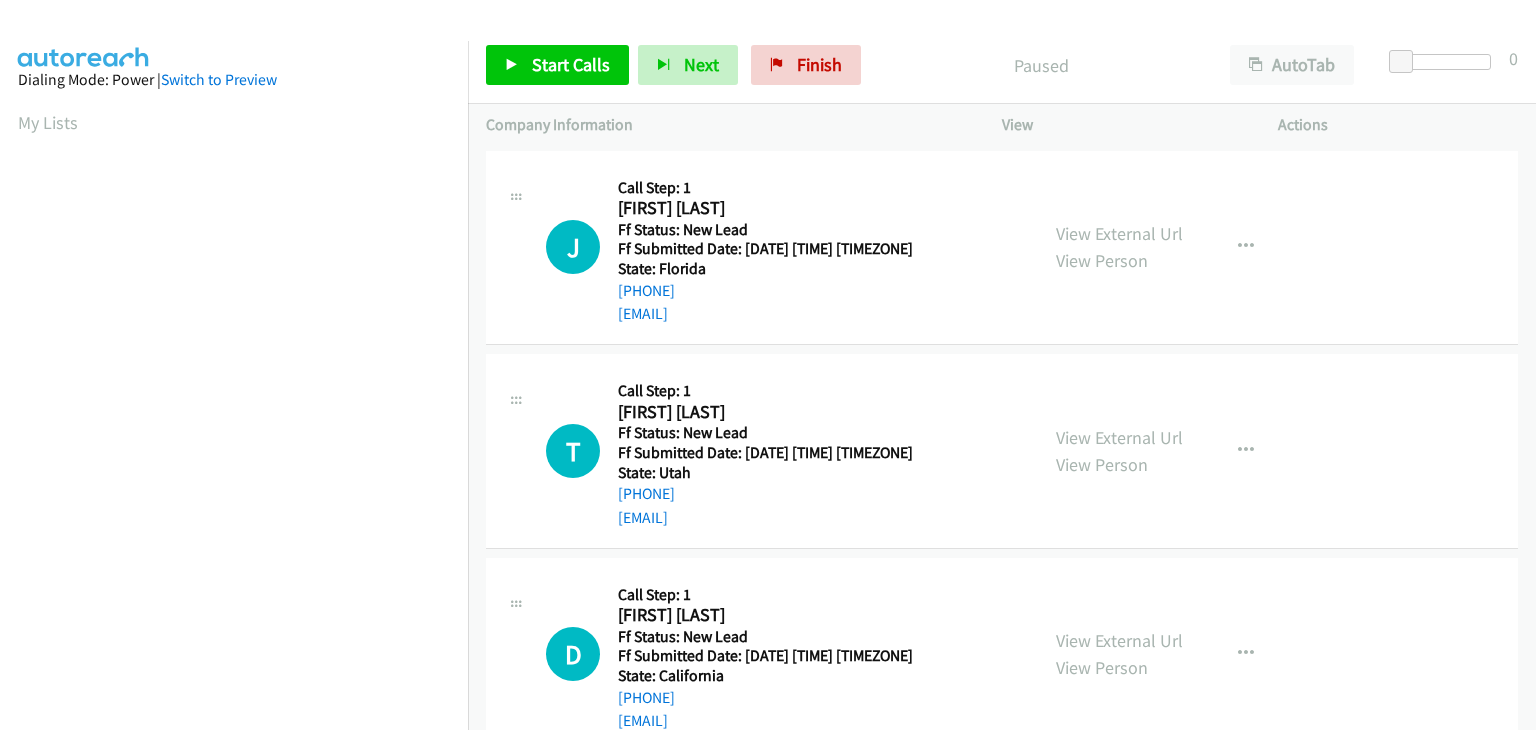 scroll, scrollTop: 0, scrollLeft: 0, axis: both 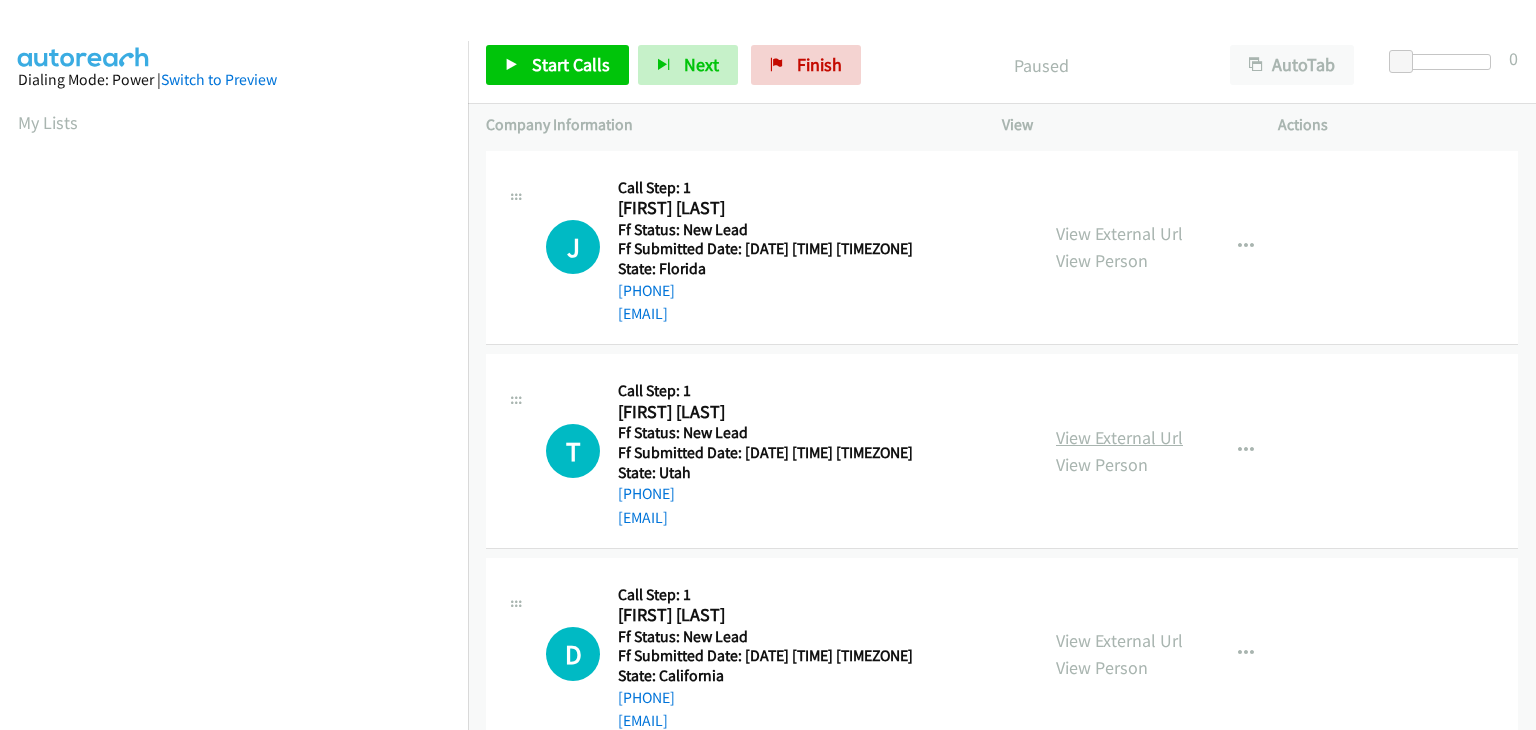 click on "View External Url" at bounding box center (1119, 437) 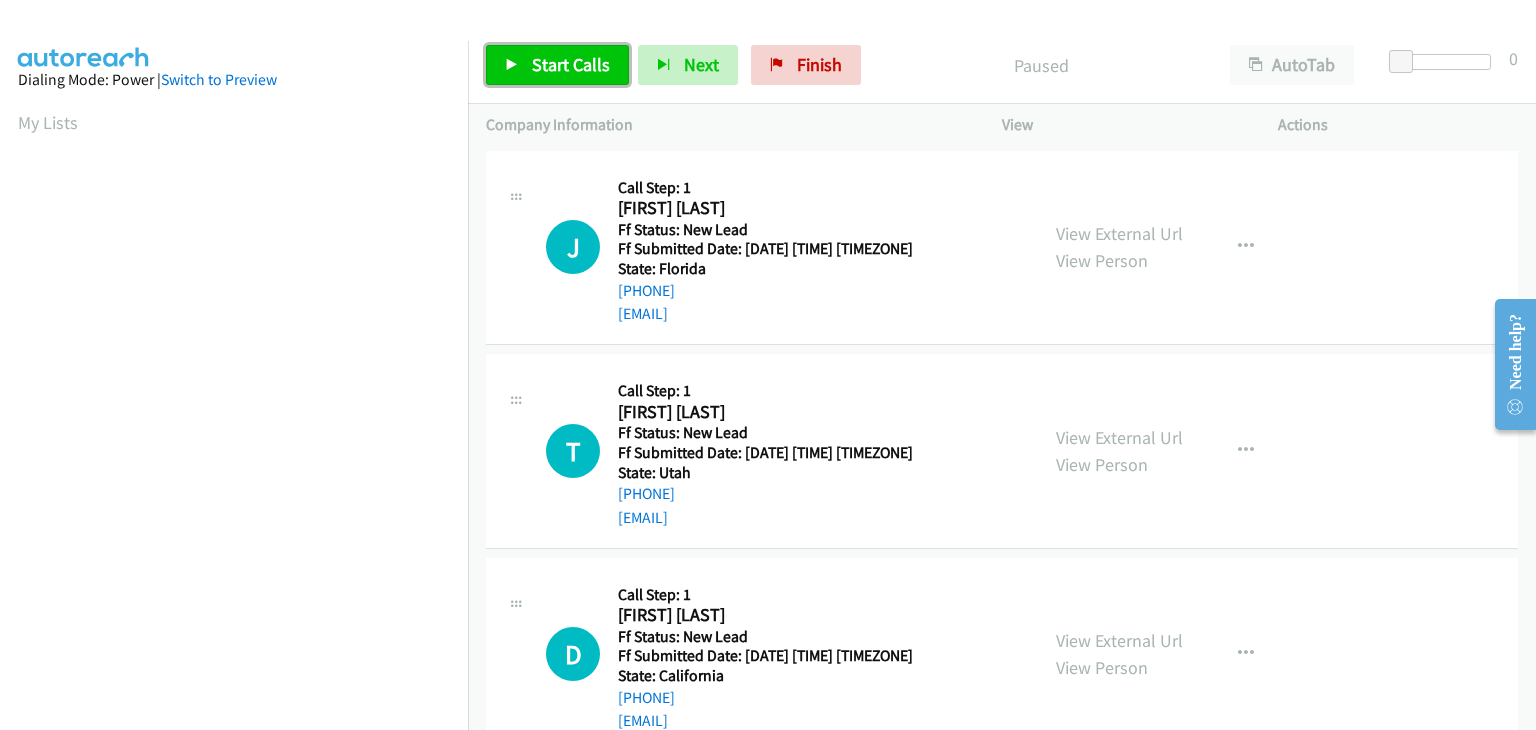 click on "Start Calls" at bounding box center (557, 65) 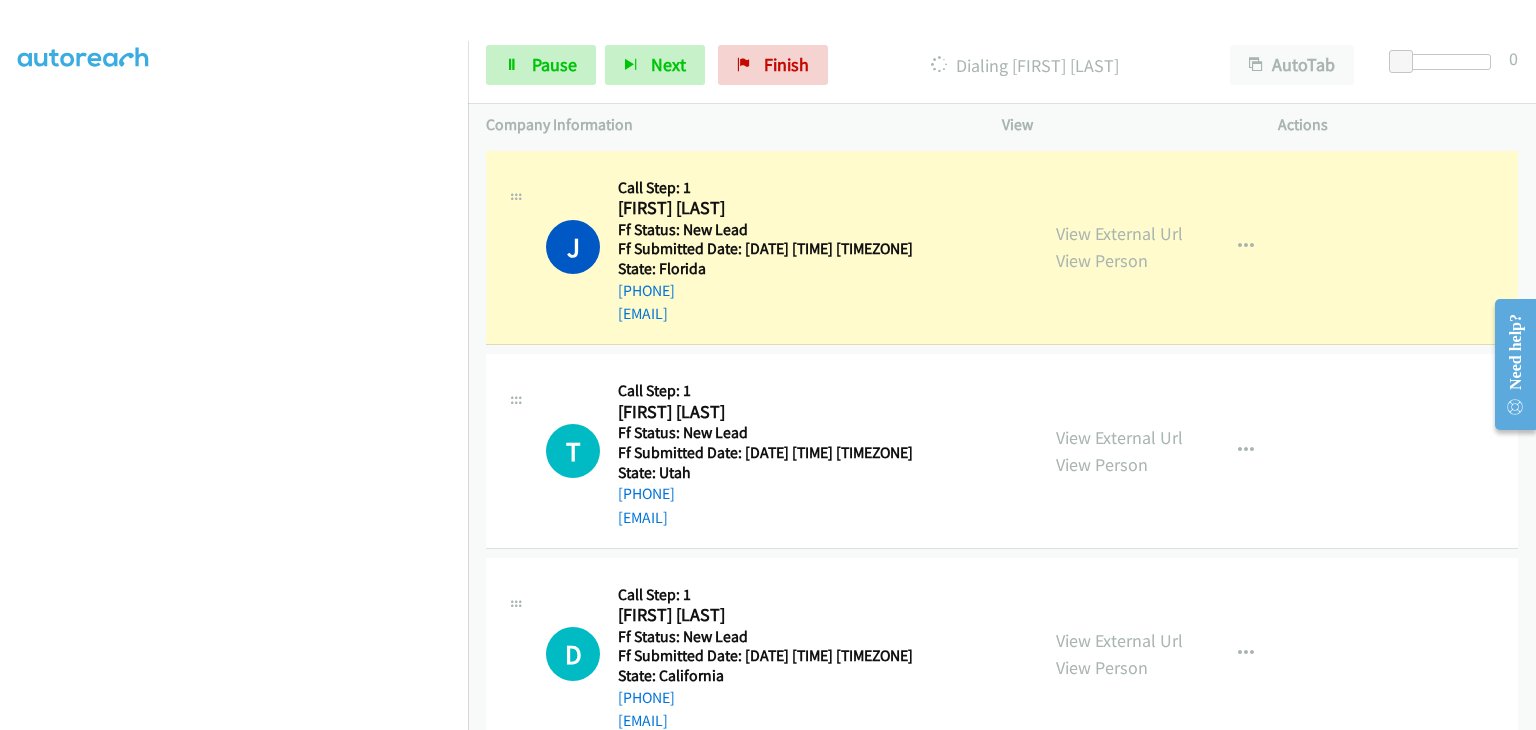 scroll, scrollTop: 392, scrollLeft: 0, axis: vertical 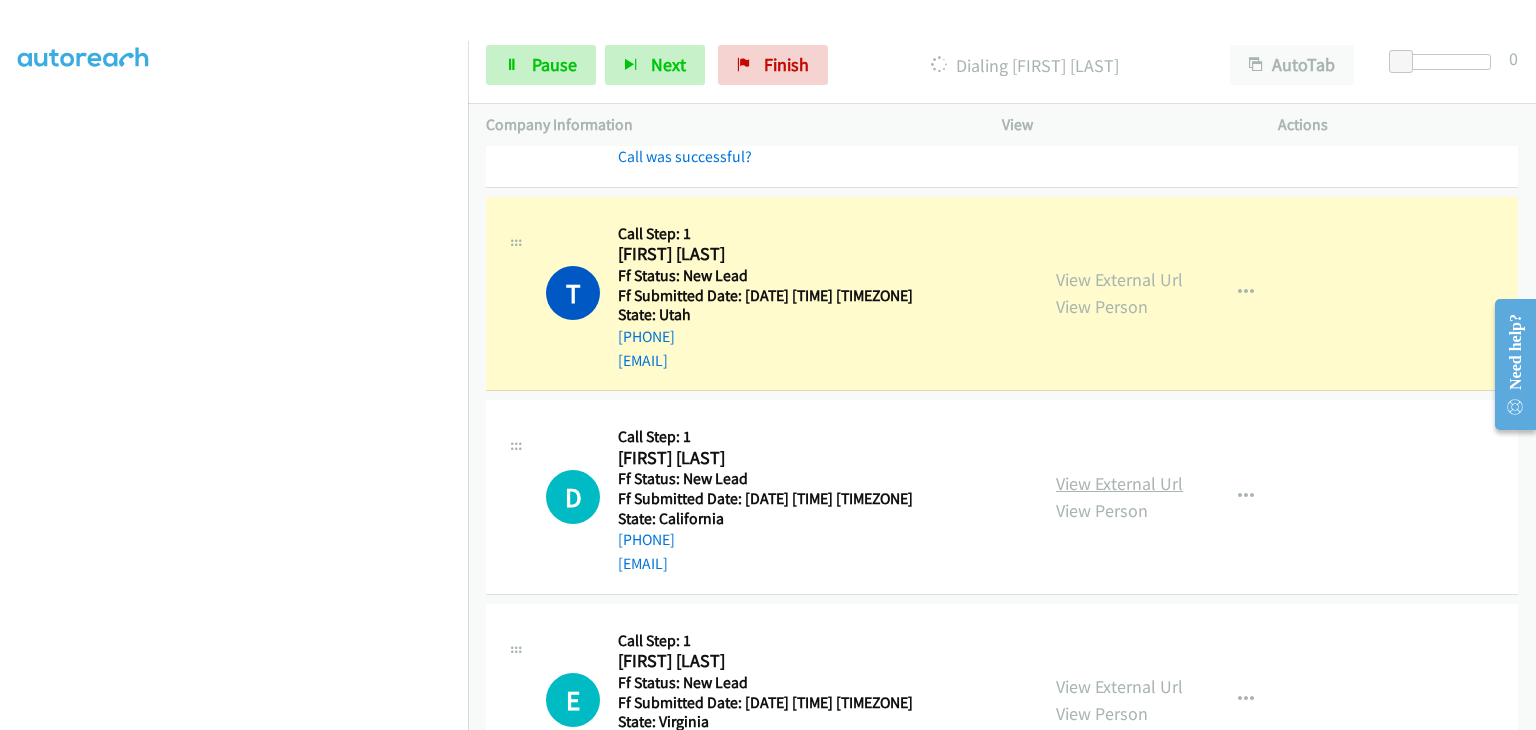 click on "View External Url" at bounding box center [1119, 483] 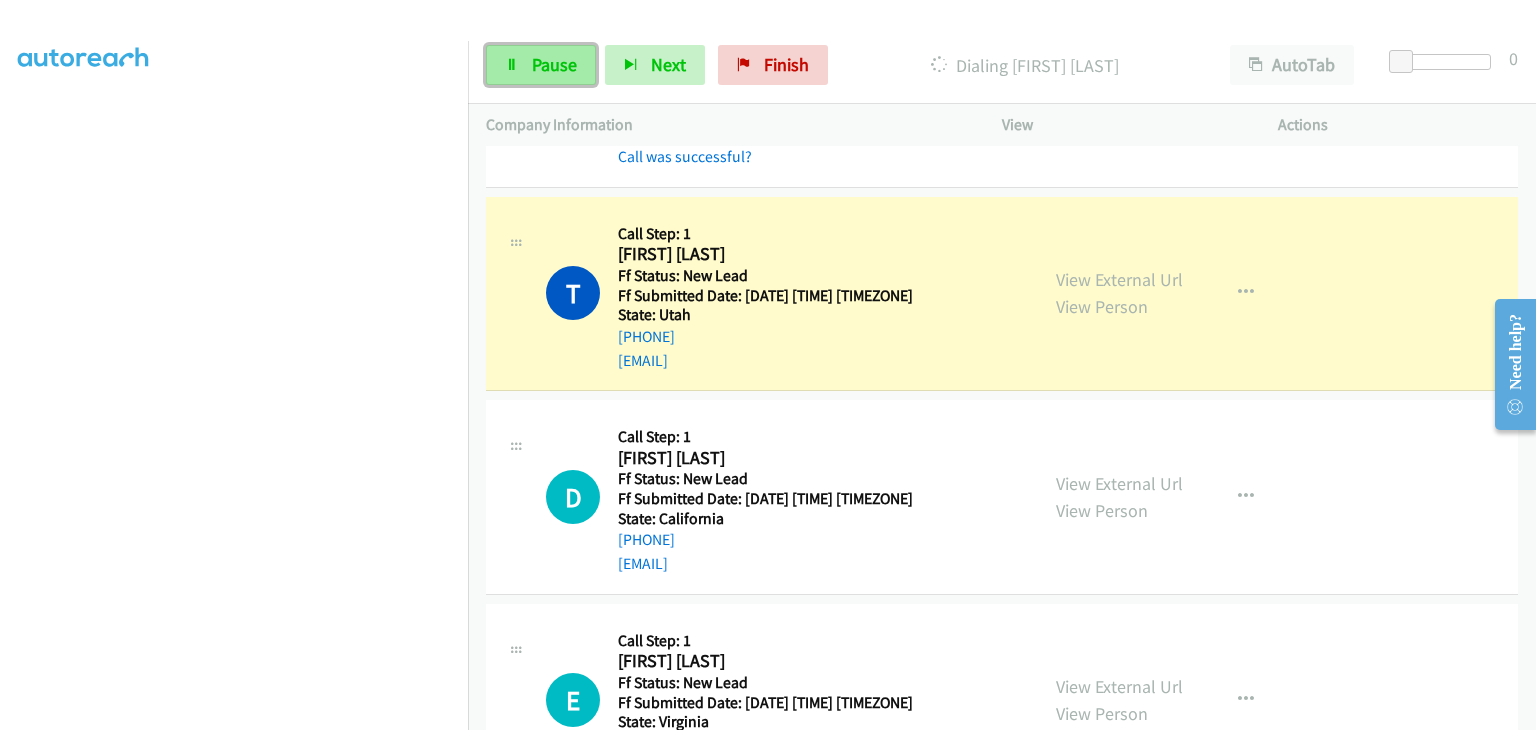 click on "Pause" at bounding box center [554, 64] 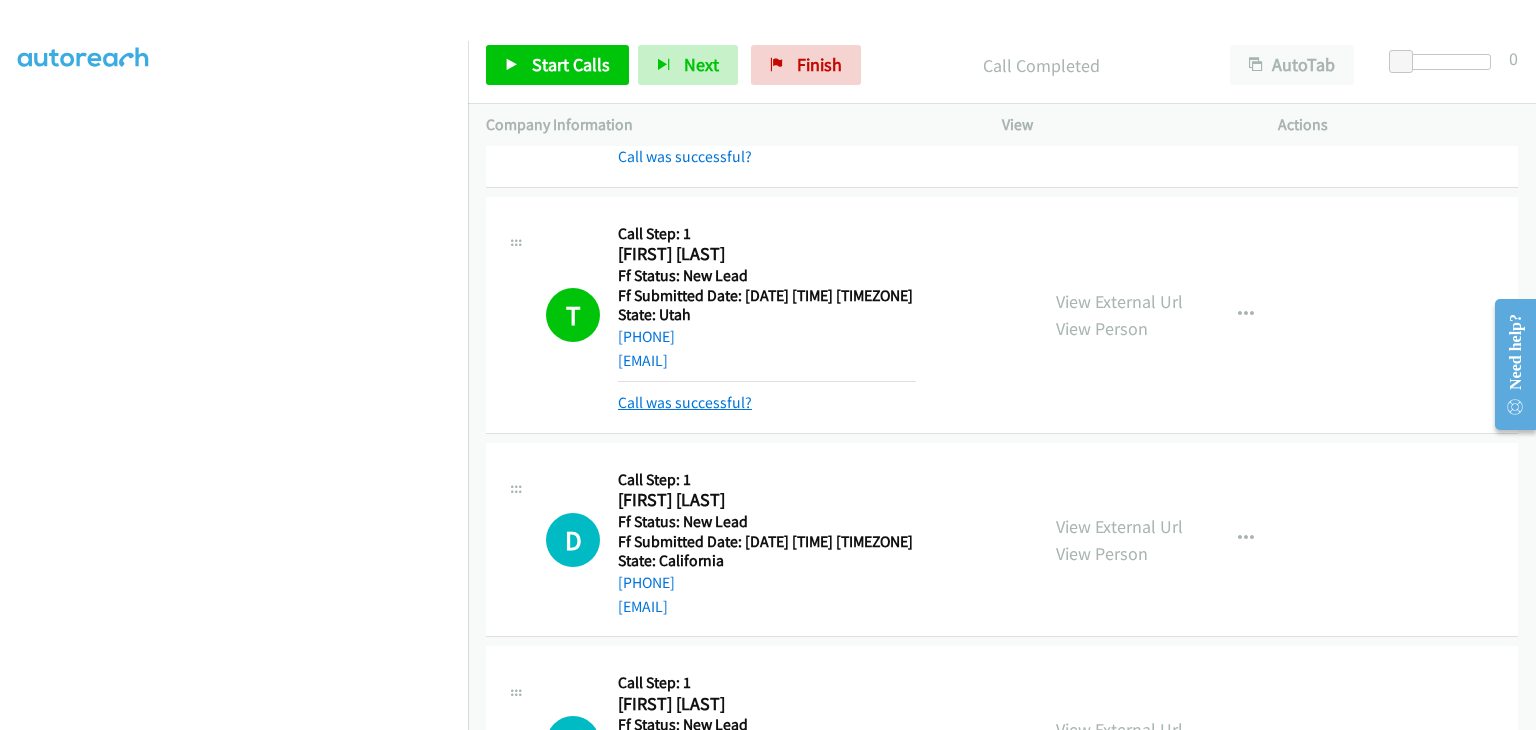 click on "Call was successful?" at bounding box center [685, 402] 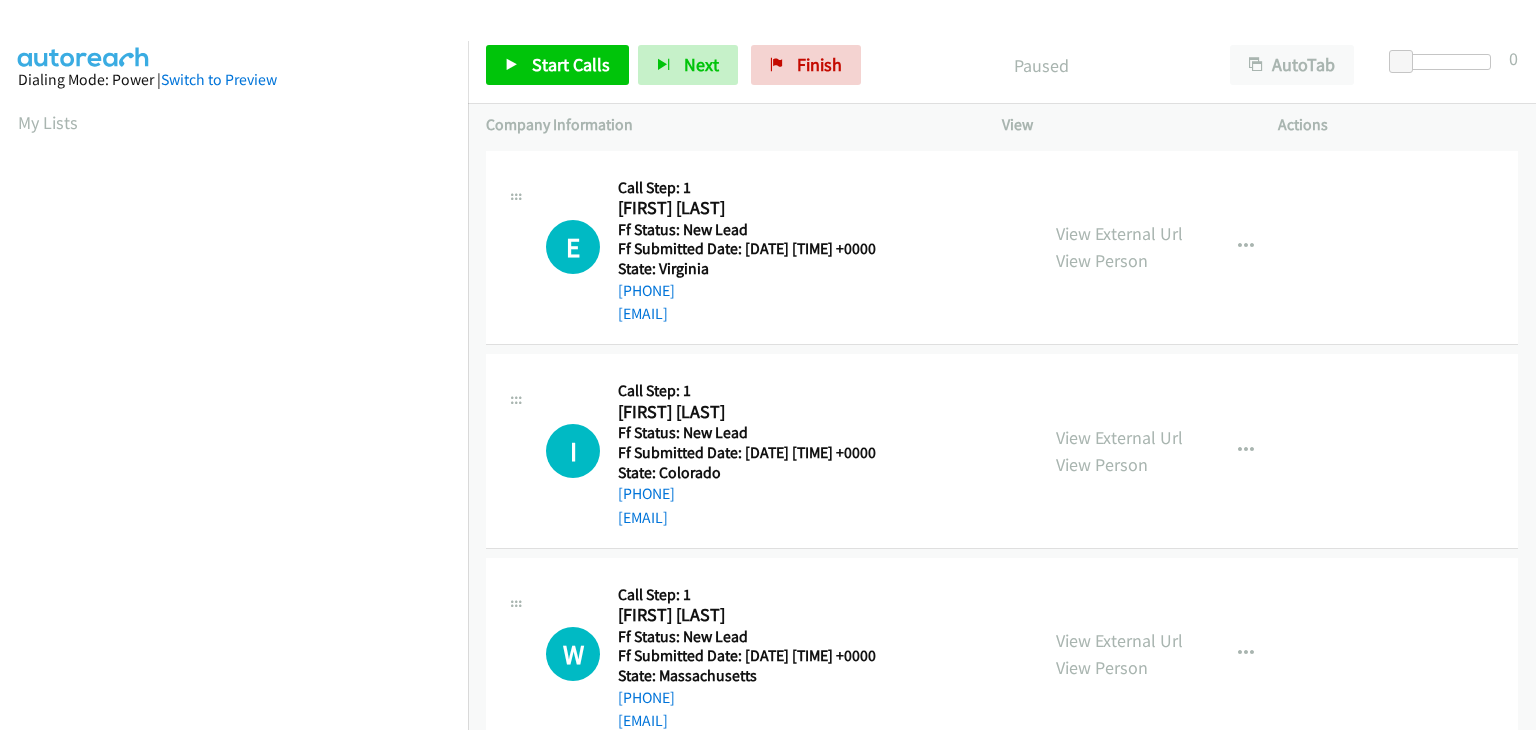 scroll, scrollTop: 0, scrollLeft: 0, axis: both 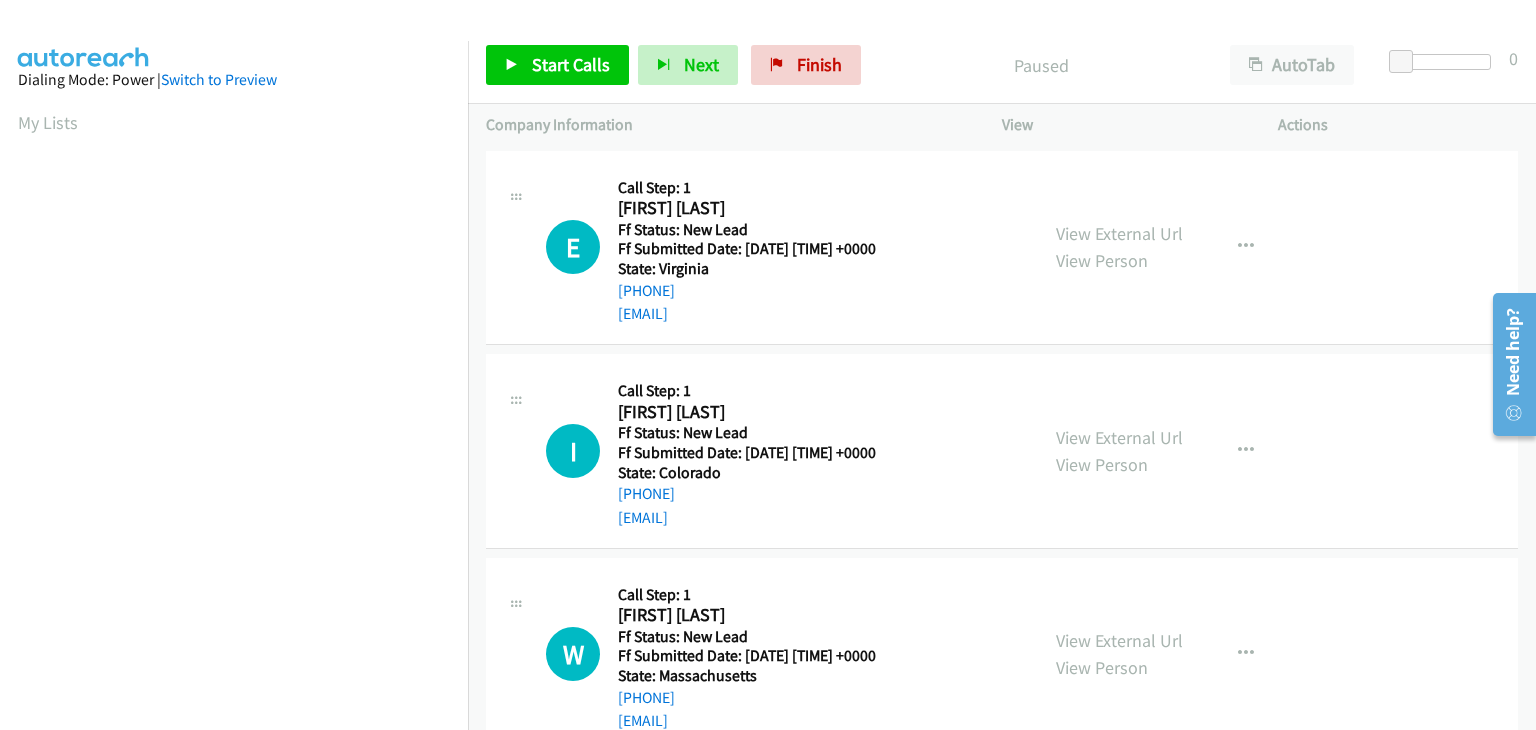 click on "View External Url
View Person
View External Url
Email
Schedule/Manage Callback
Skip Call
Add to do not call list" at bounding box center (1185, 248) 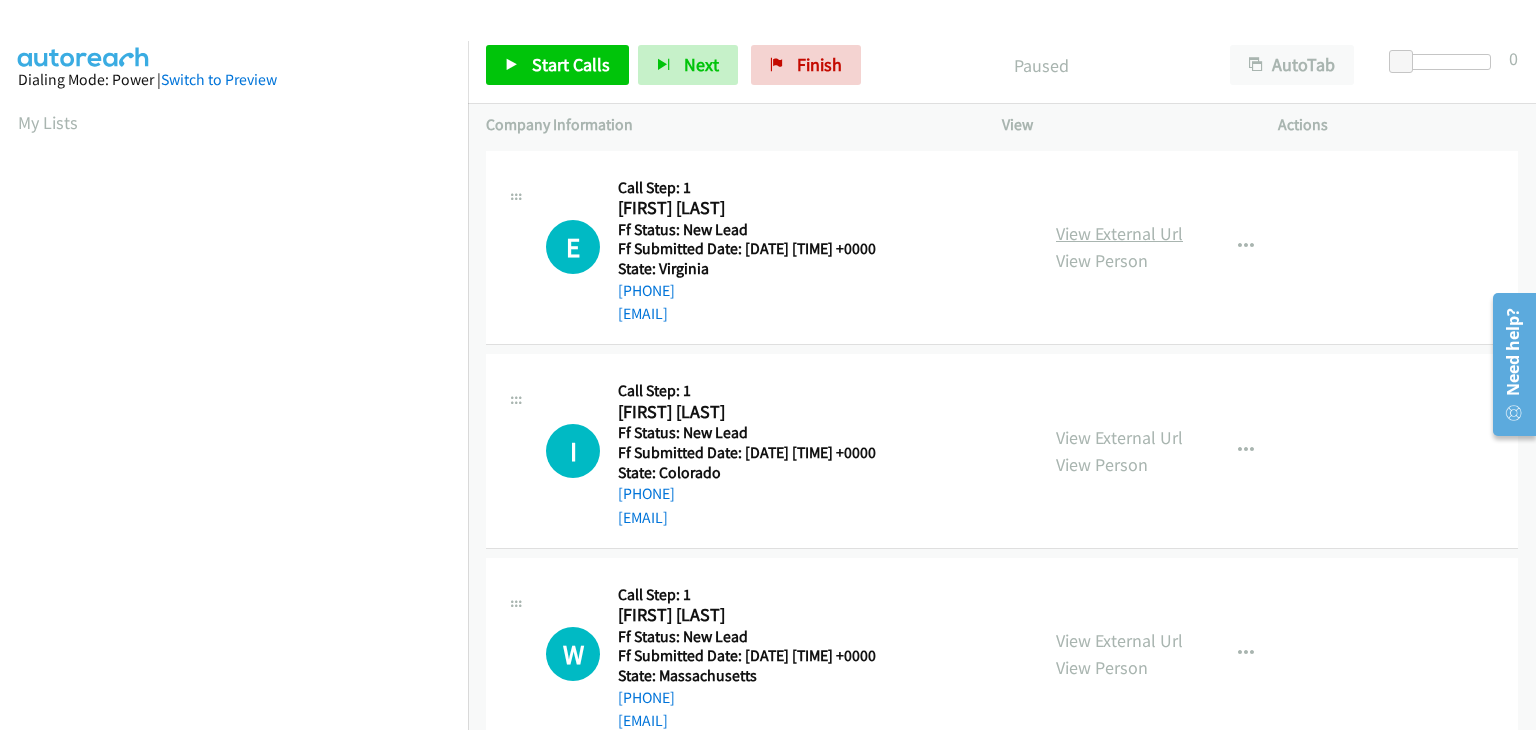 click on "View External Url" at bounding box center [1119, 233] 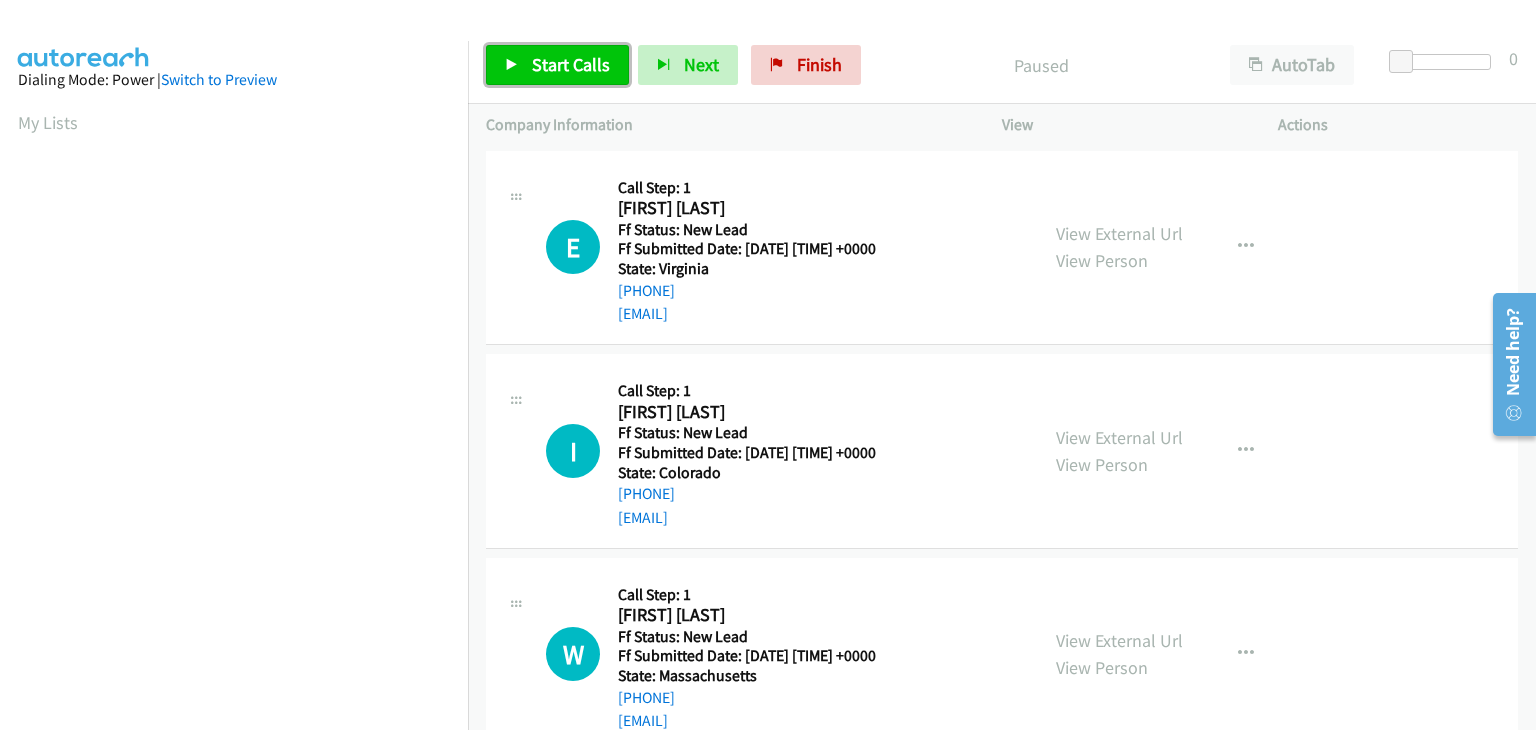 click on "Start Calls" at bounding box center (571, 64) 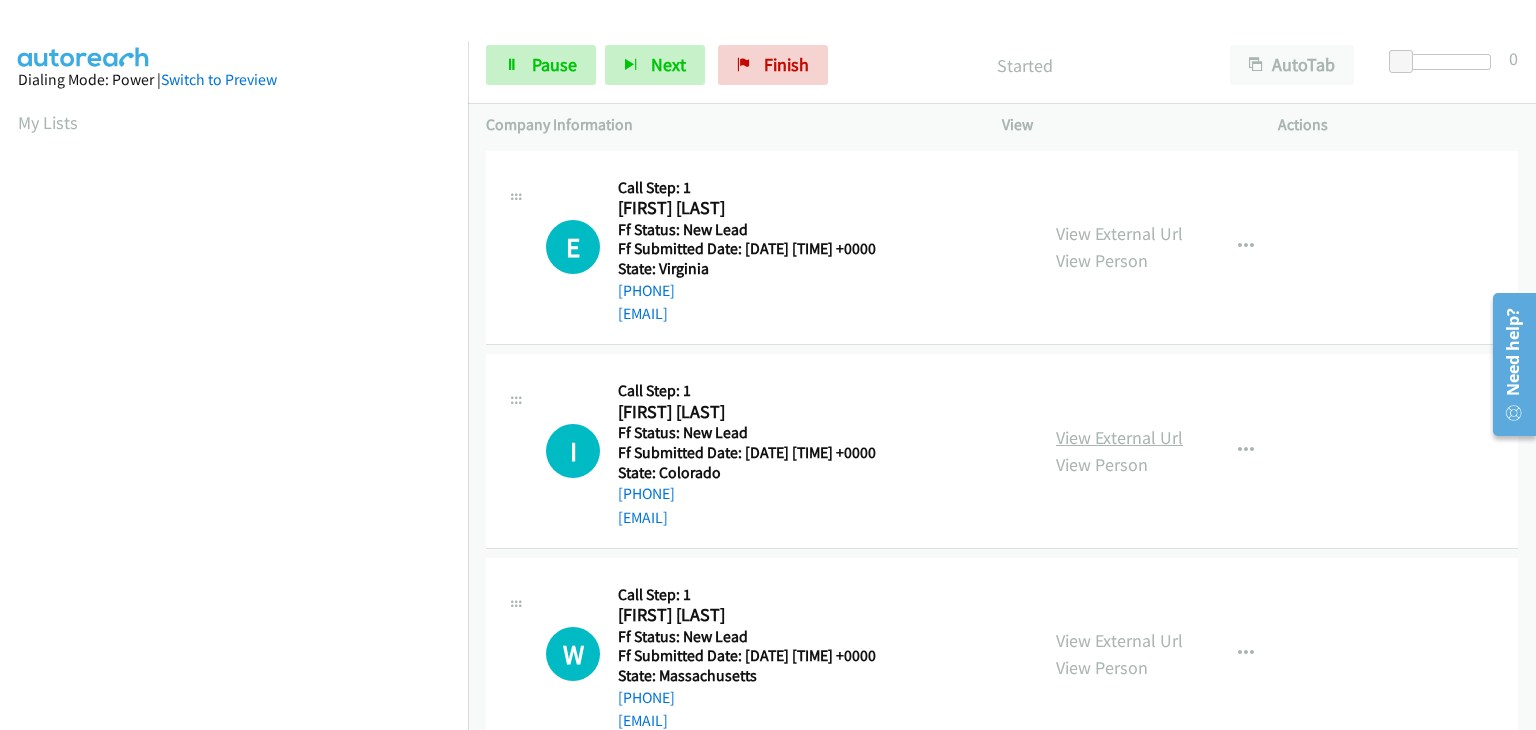 click on "View External Url" at bounding box center [1119, 437] 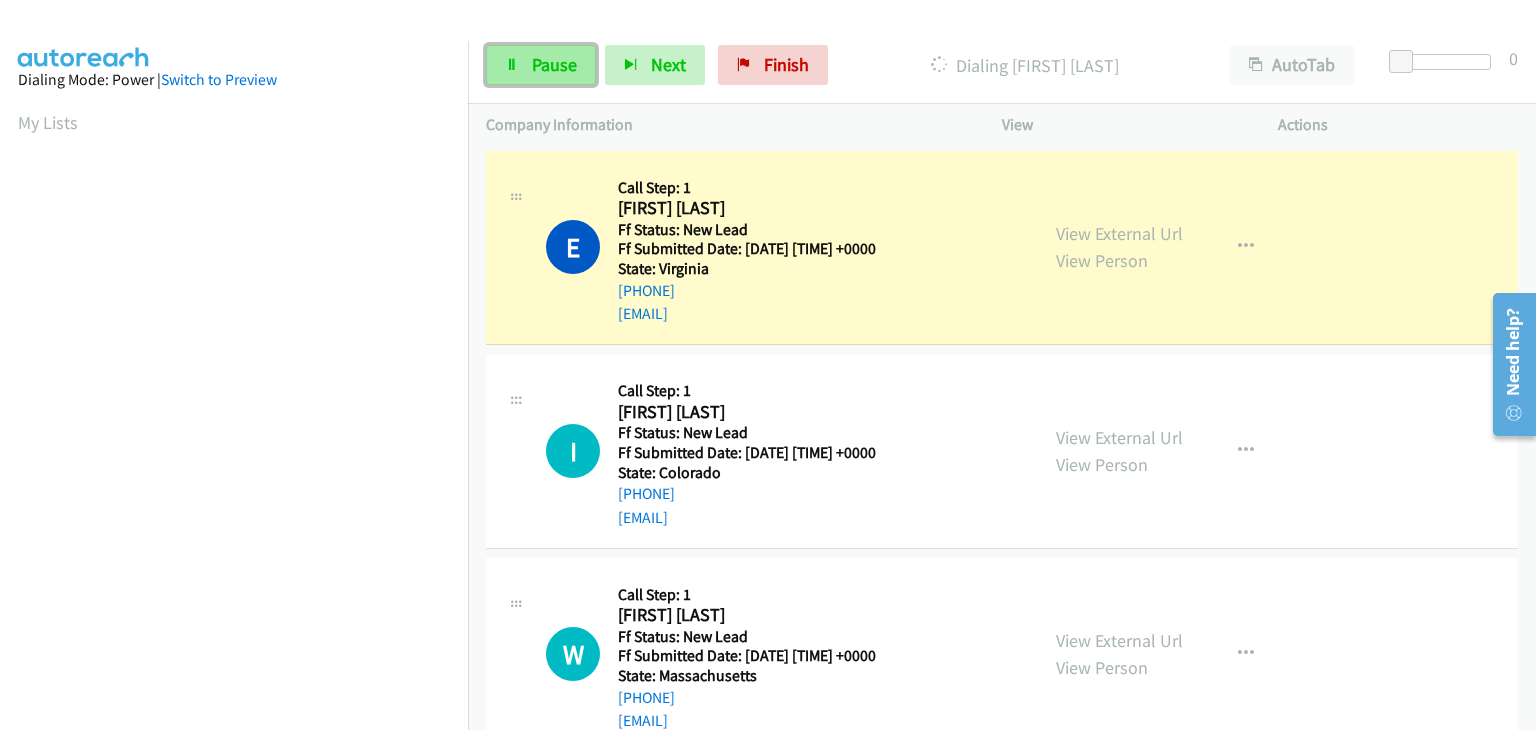 drag, startPoint x: 532, startPoint y: 60, endPoint x: 830, endPoint y: 120, distance: 303.98026 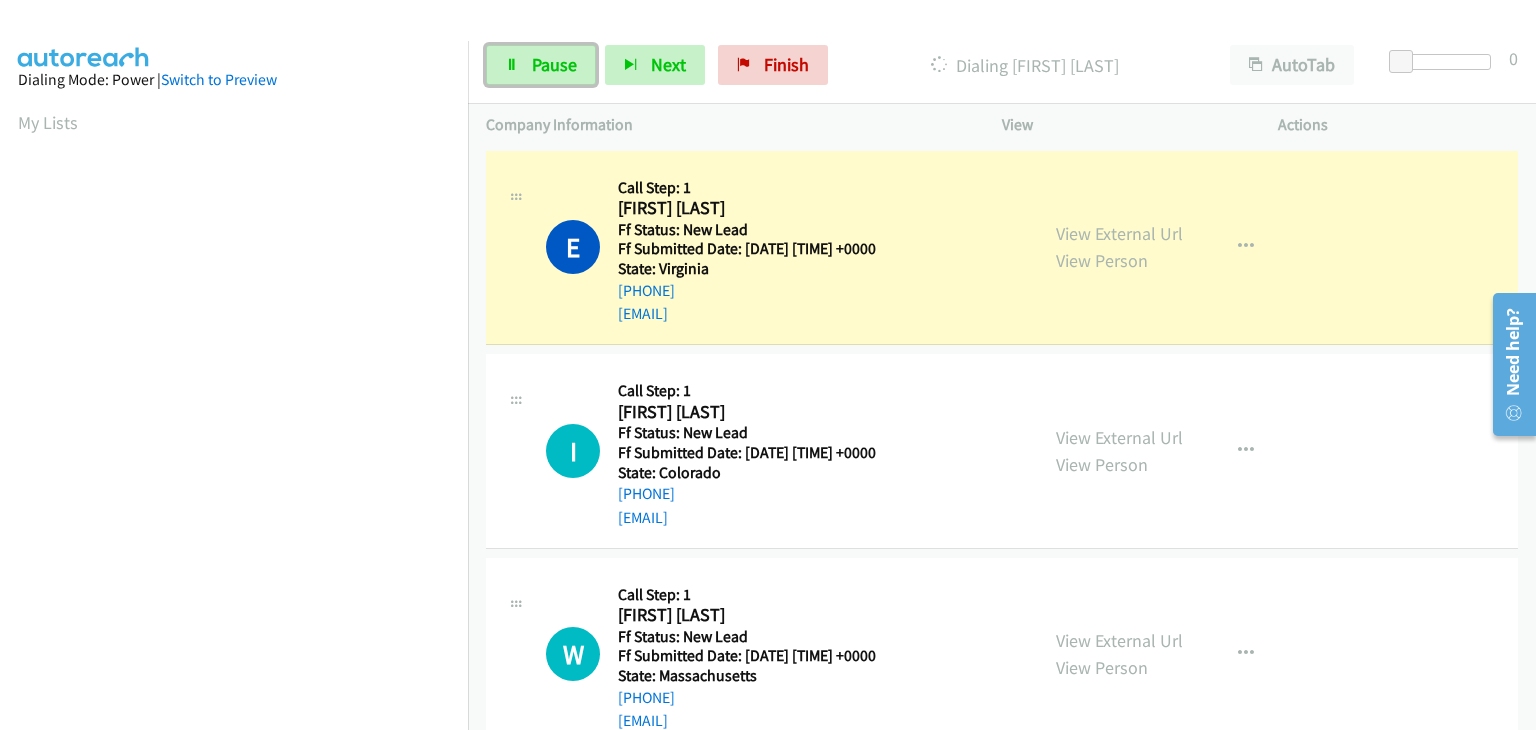 click on "Pause" at bounding box center [554, 64] 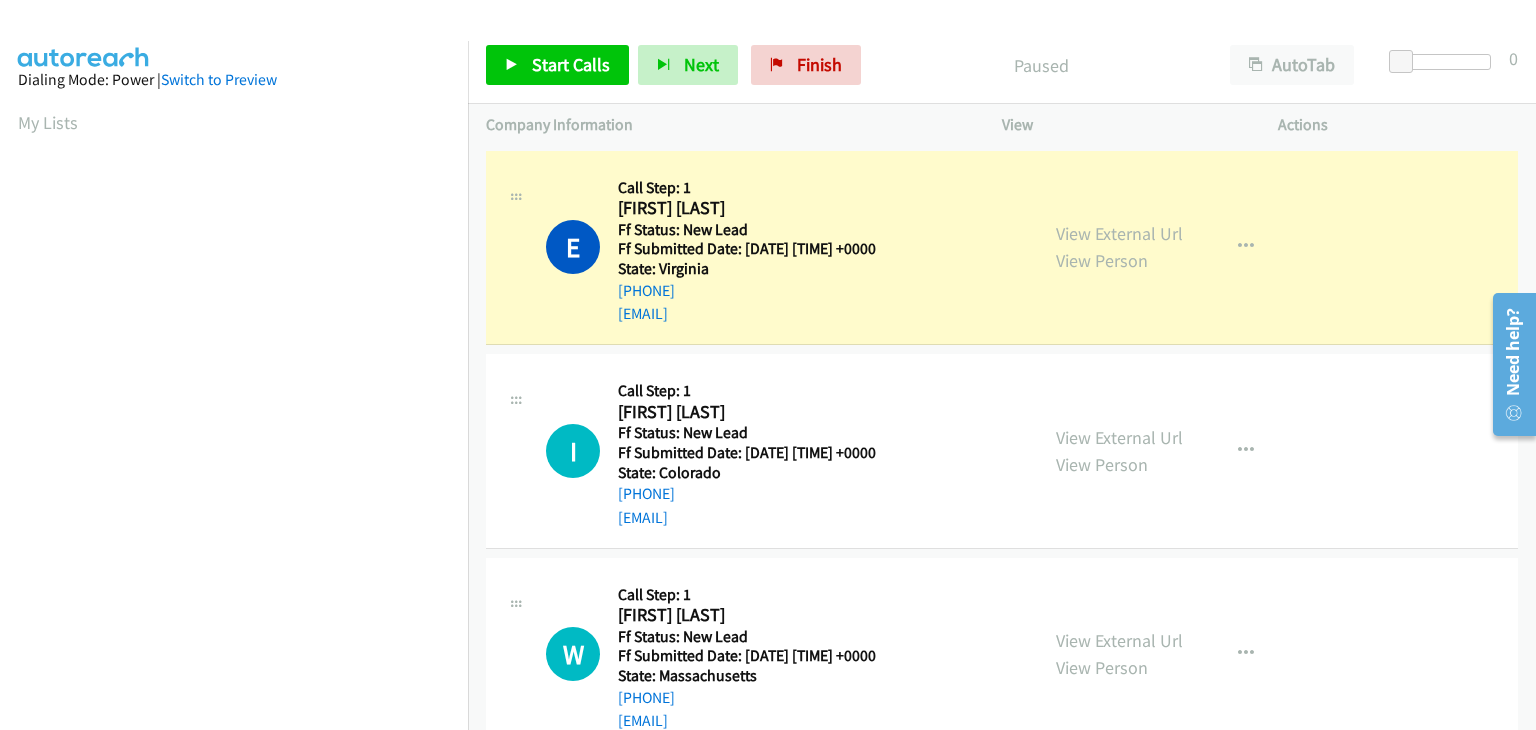 scroll, scrollTop: 392, scrollLeft: 0, axis: vertical 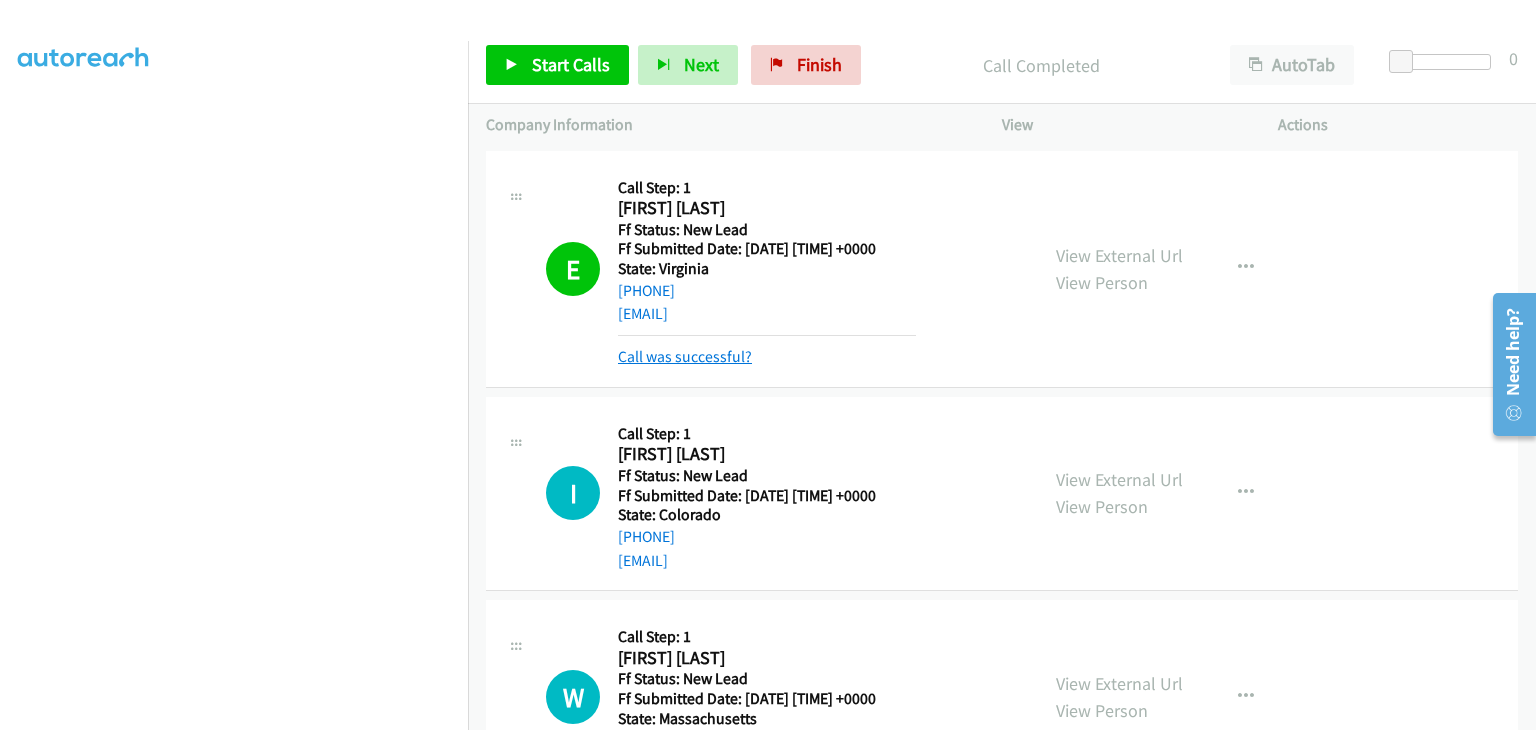 click on "Call was successful?" at bounding box center (685, 356) 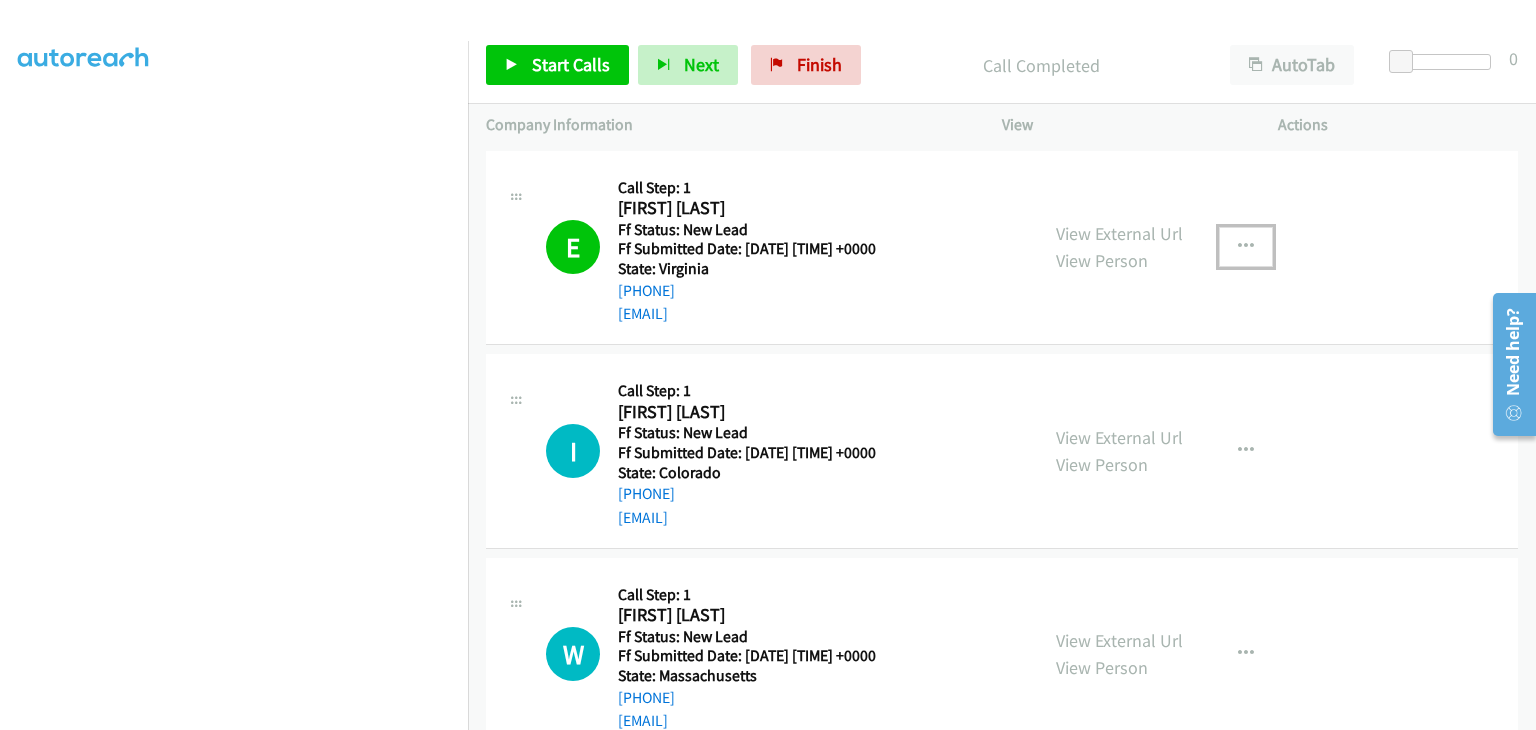 click at bounding box center [1246, 247] 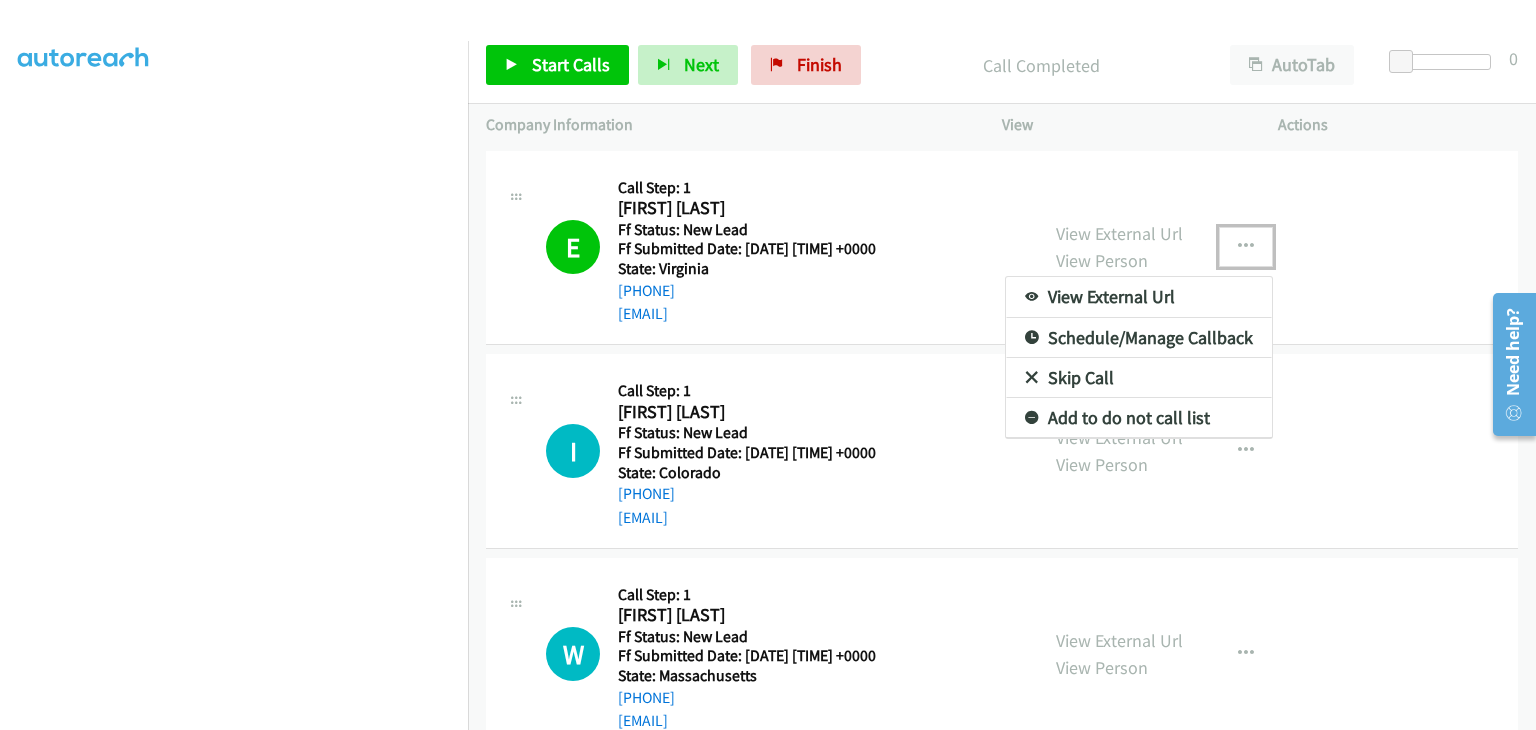 click on "Add to do not call list" at bounding box center (1139, 418) 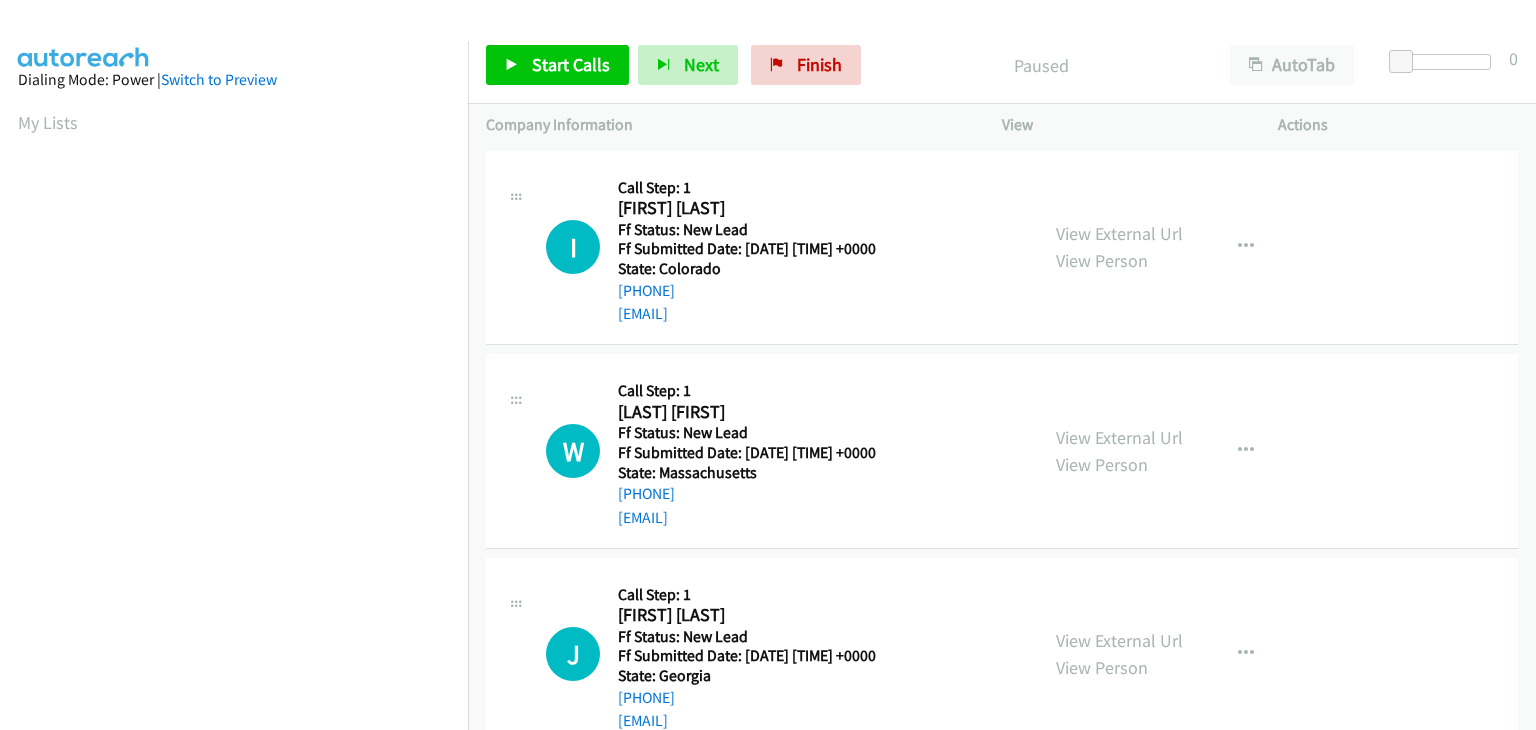 scroll, scrollTop: 0, scrollLeft: 0, axis: both 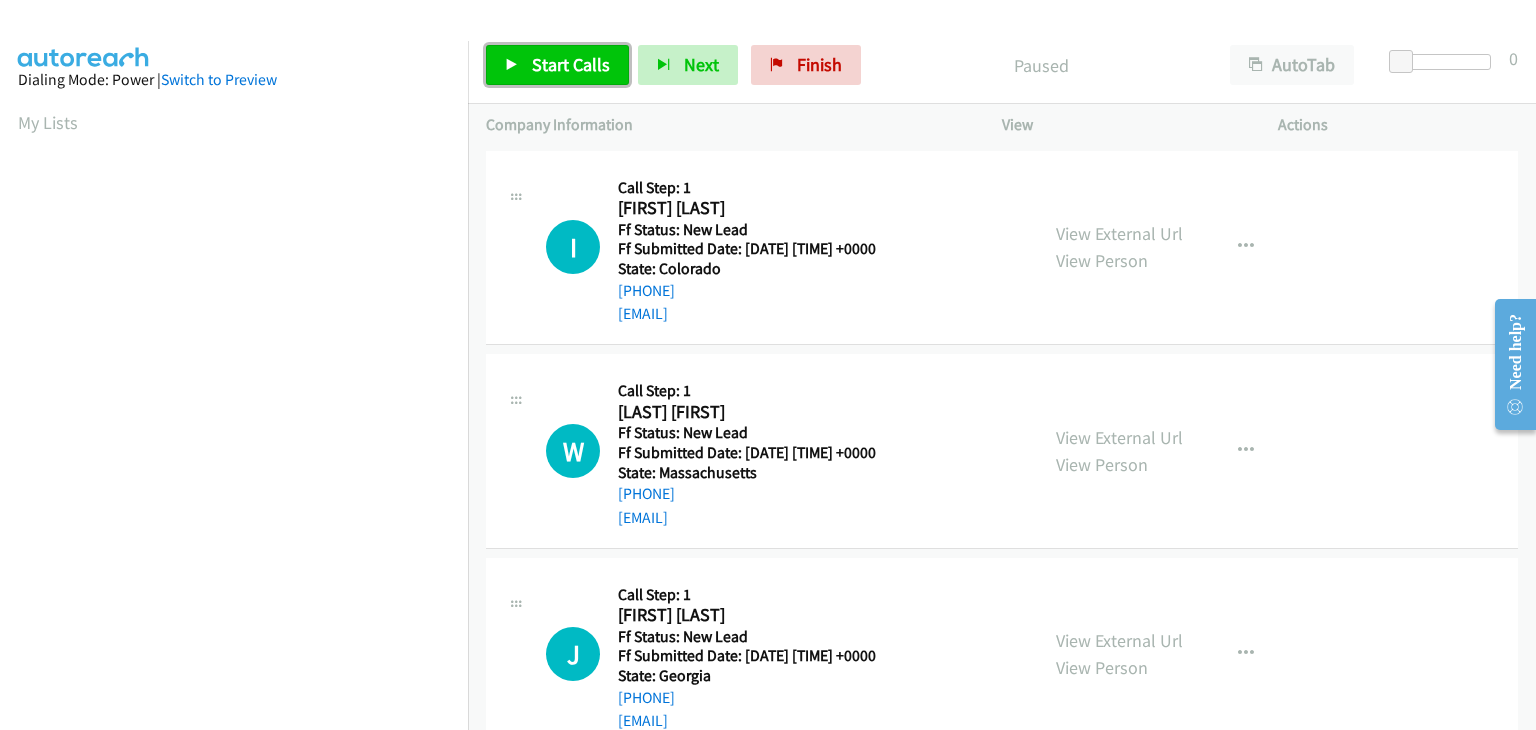 click on "Start Calls" at bounding box center [557, 65] 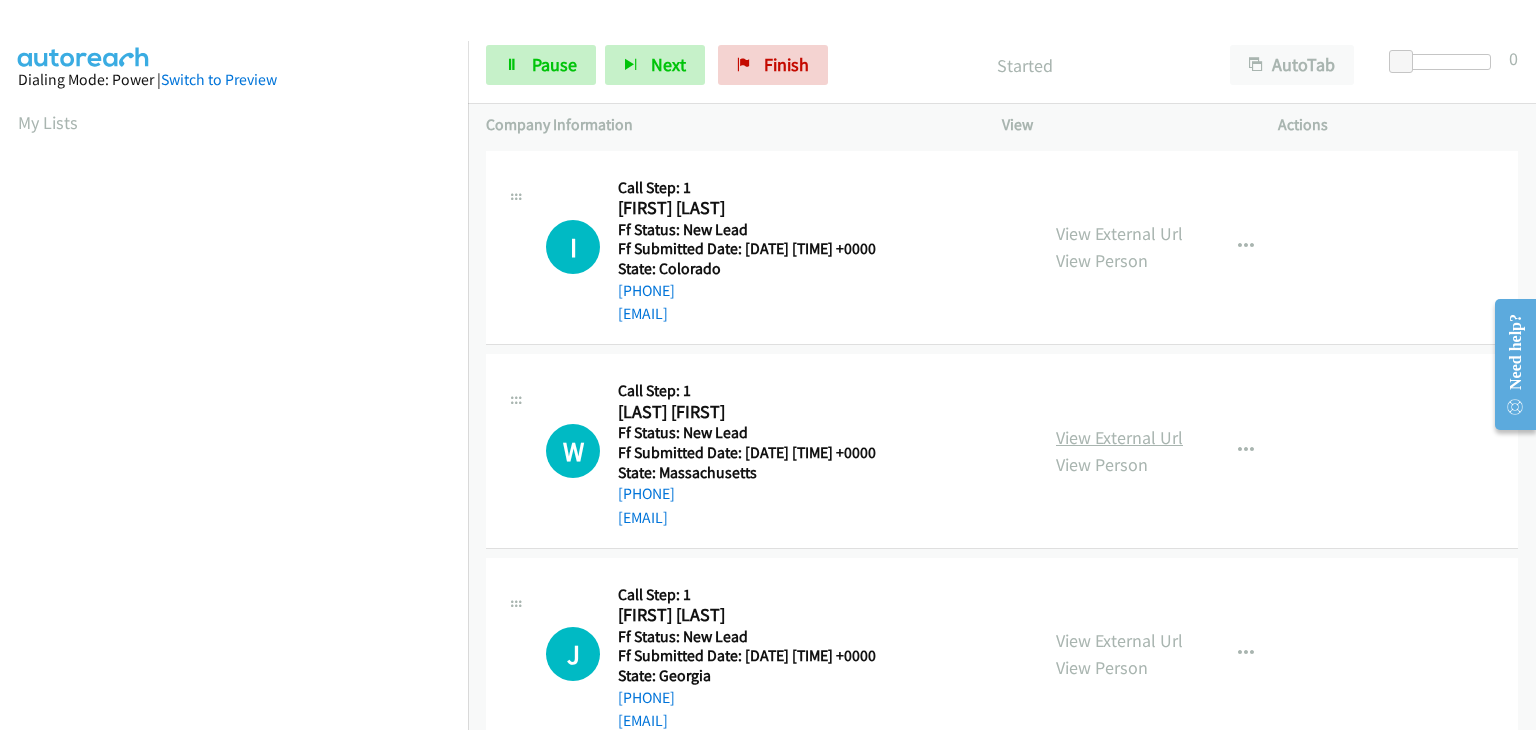 click on "View External Url" at bounding box center [1119, 437] 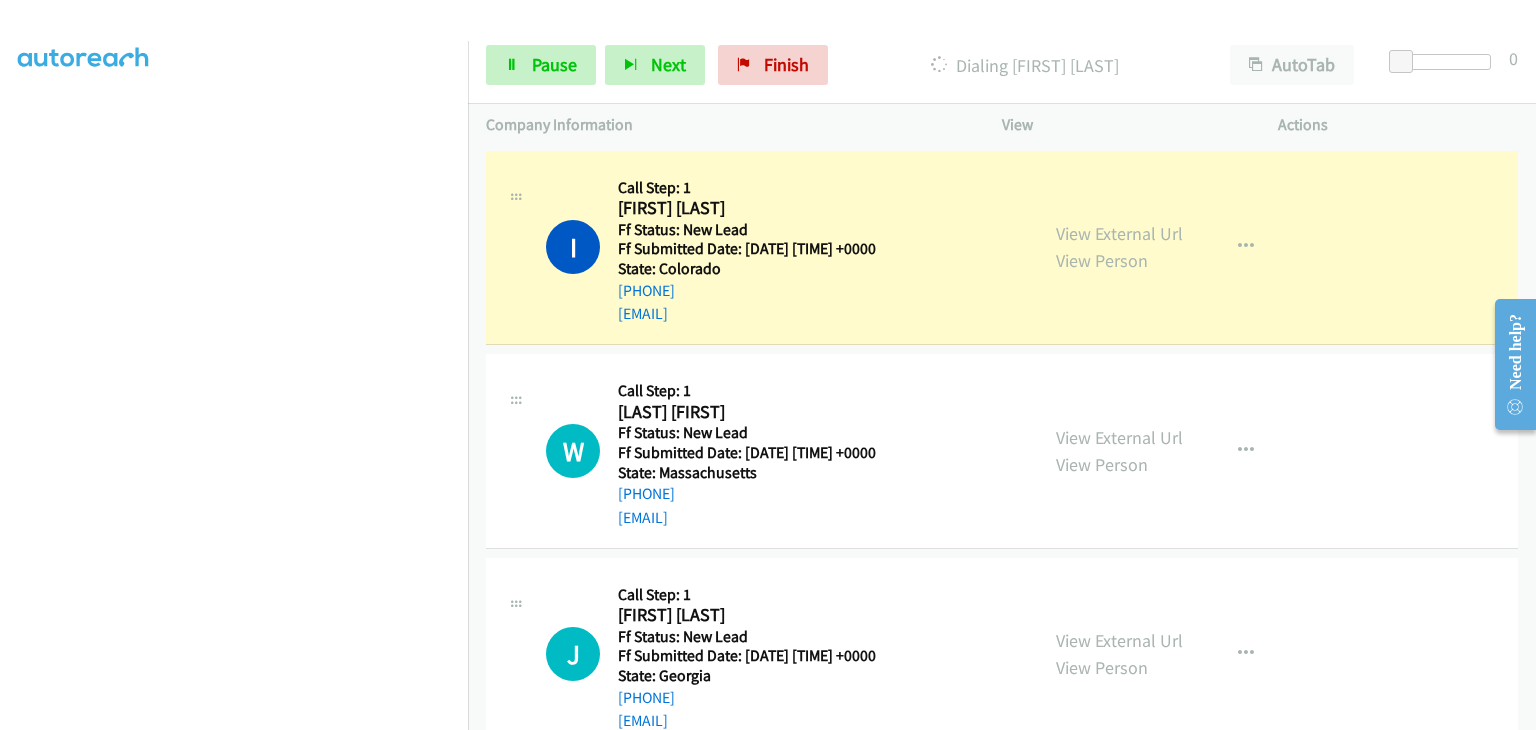 scroll, scrollTop: 392, scrollLeft: 0, axis: vertical 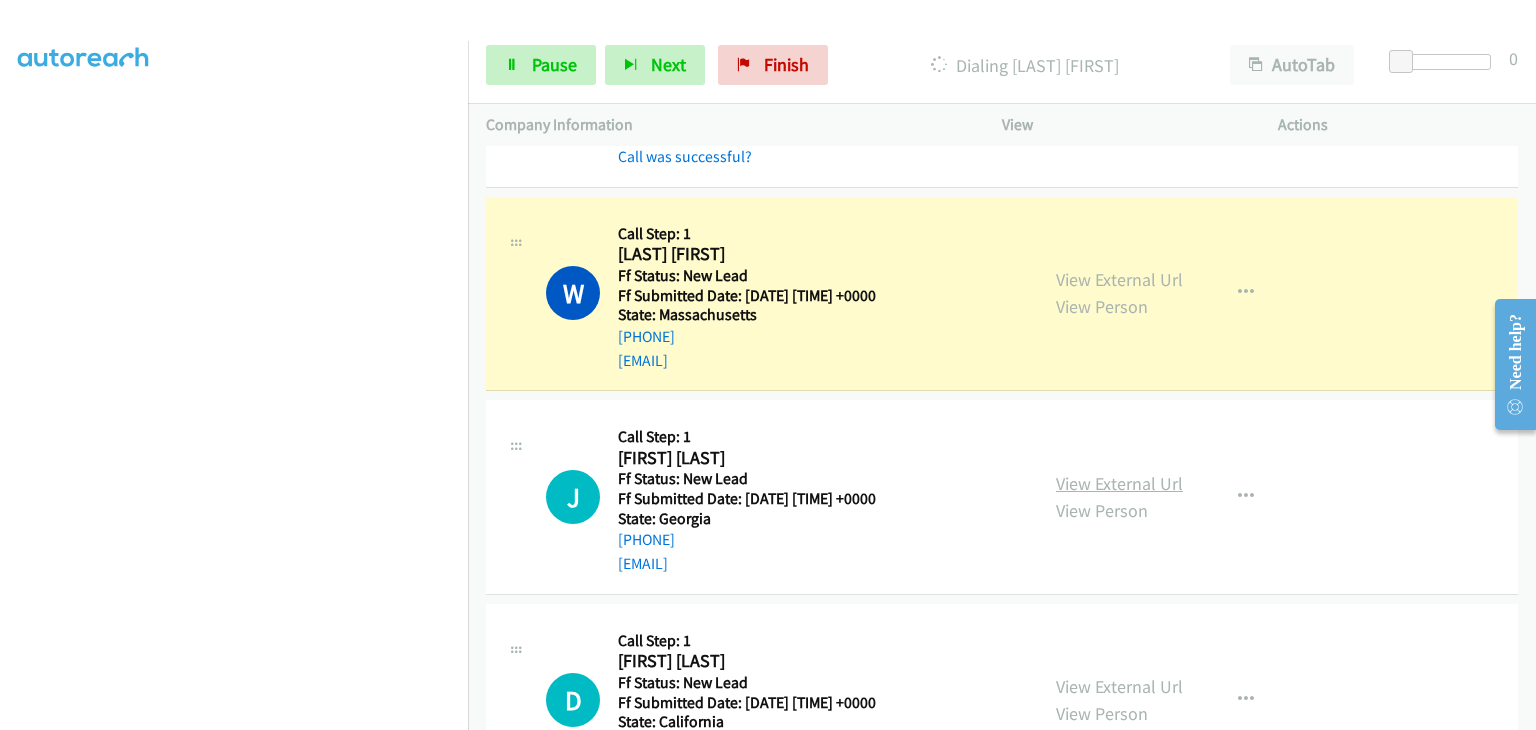 click on "View External Url" at bounding box center (1119, 483) 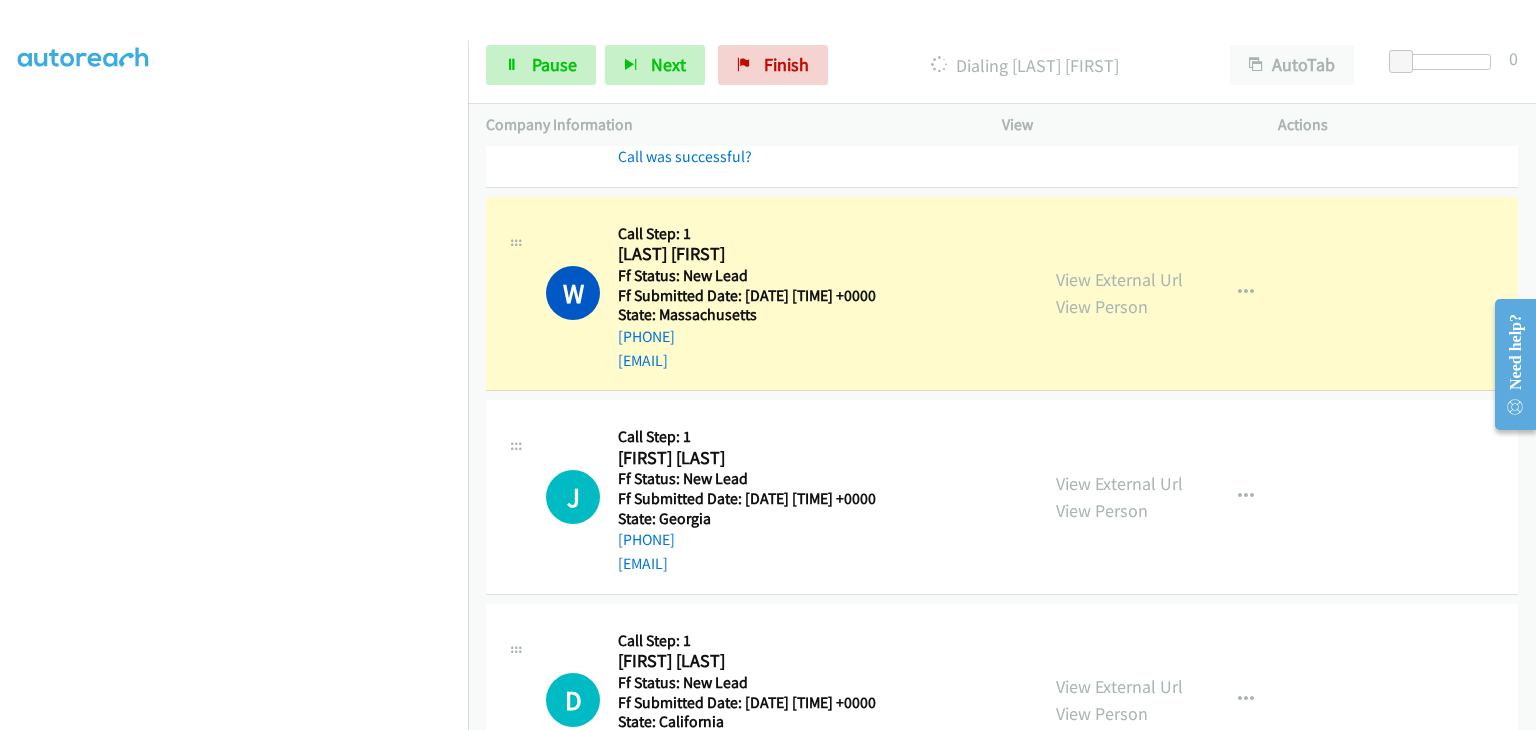 scroll, scrollTop: 392, scrollLeft: 0, axis: vertical 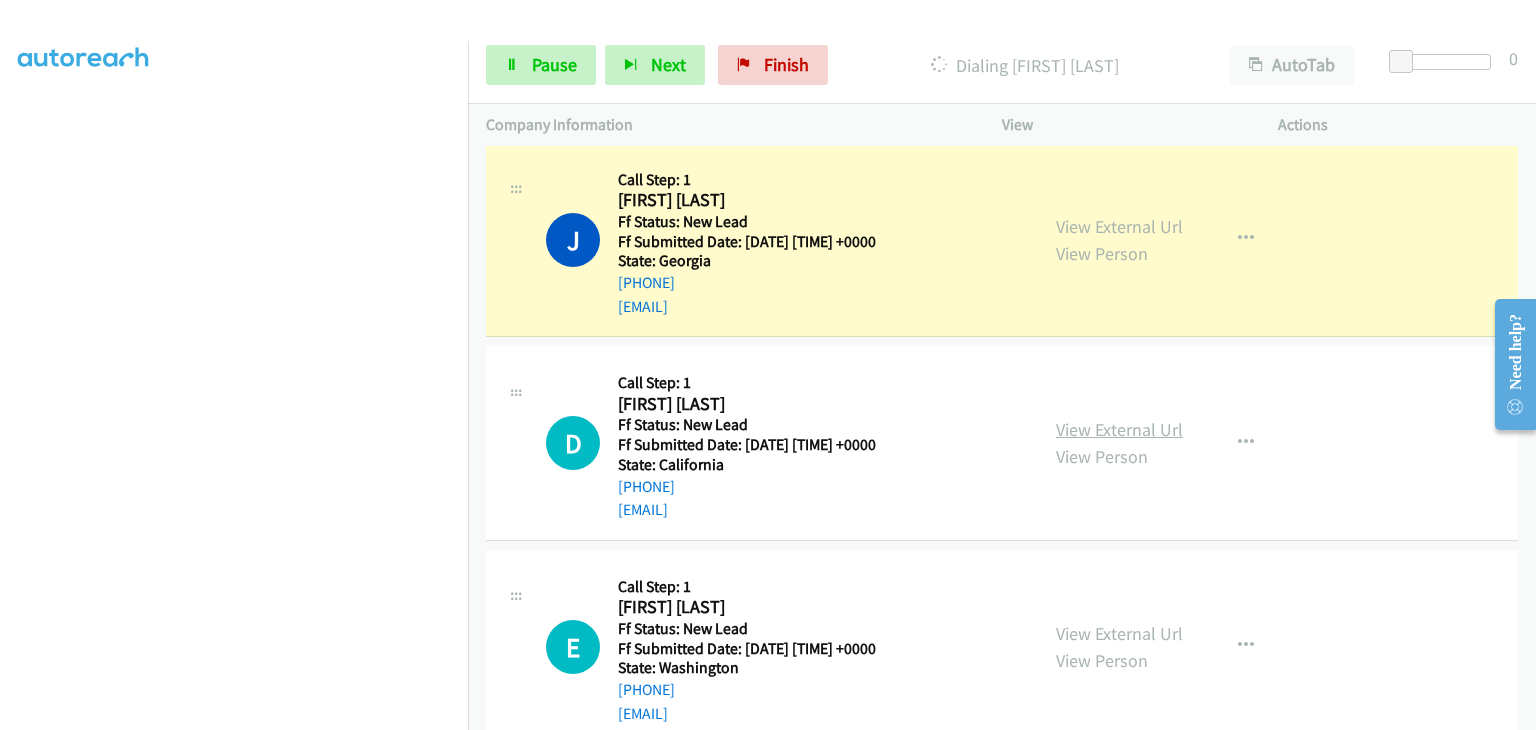 click on "View External Url" at bounding box center (1119, 429) 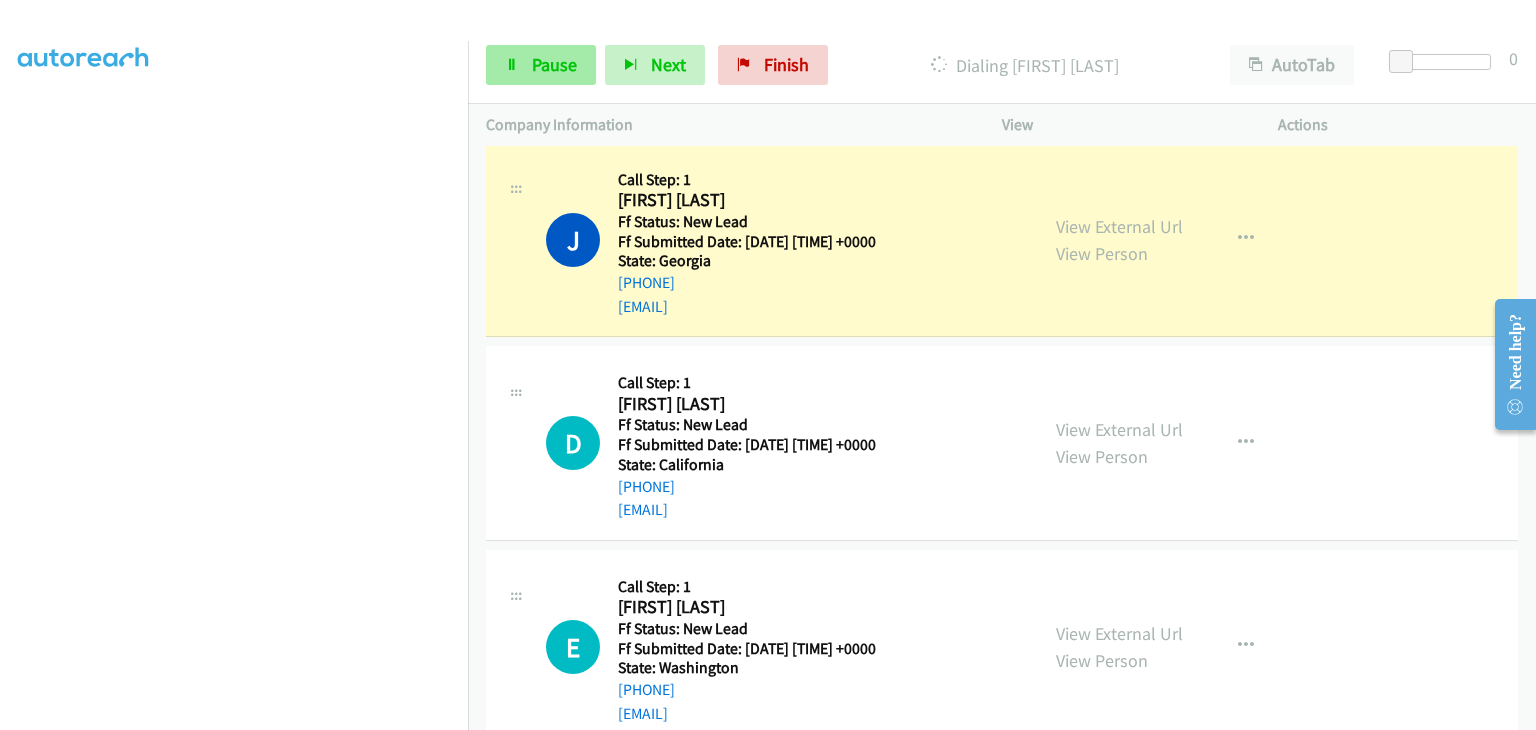 drag, startPoint x: 548, startPoint y: 44, endPoint x: 574, endPoint y: 57, distance: 29.068884 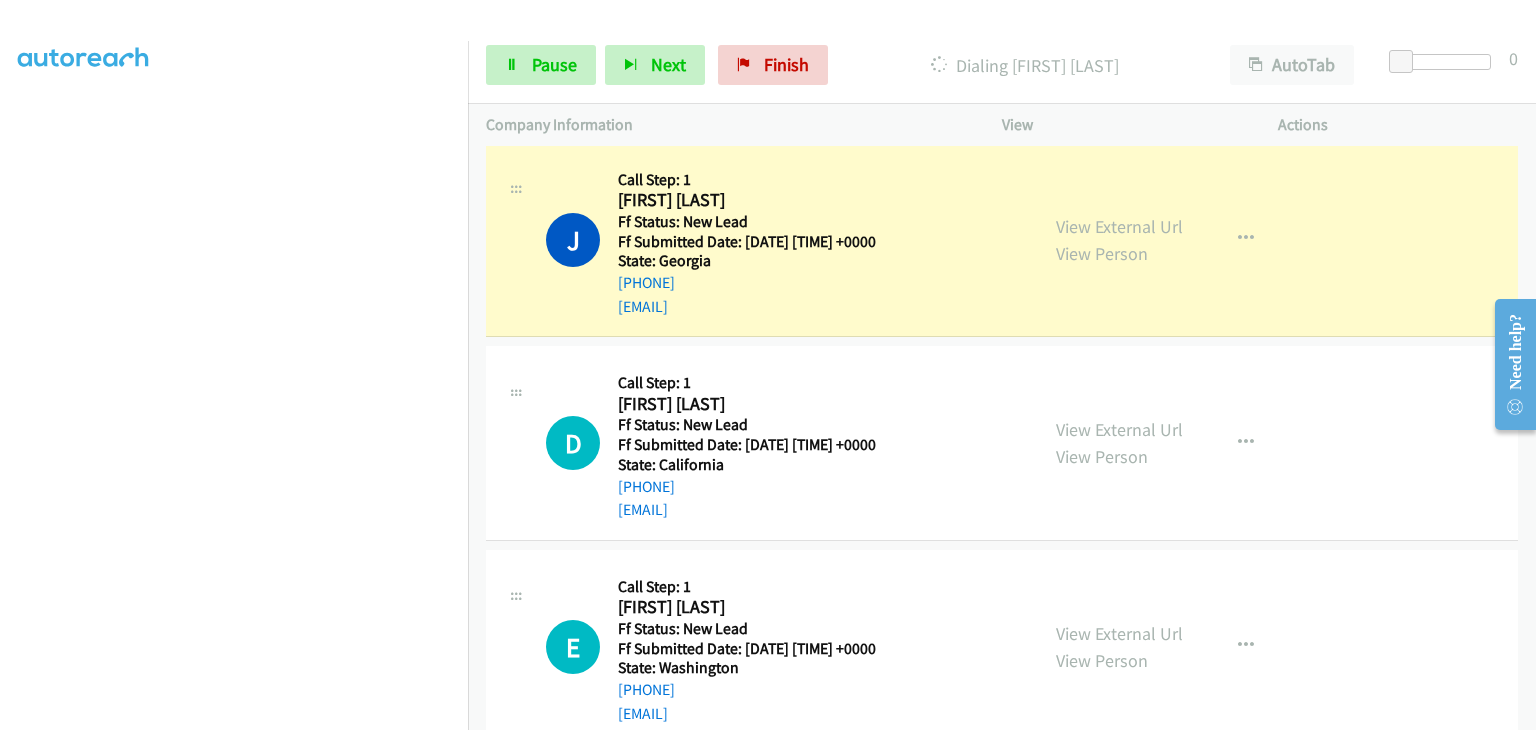 click on "Start Calls
Pause
Next
Finish
Dialing John Phillips
AutoTab
AutoTab
0" at bounding box center [1002, 65] 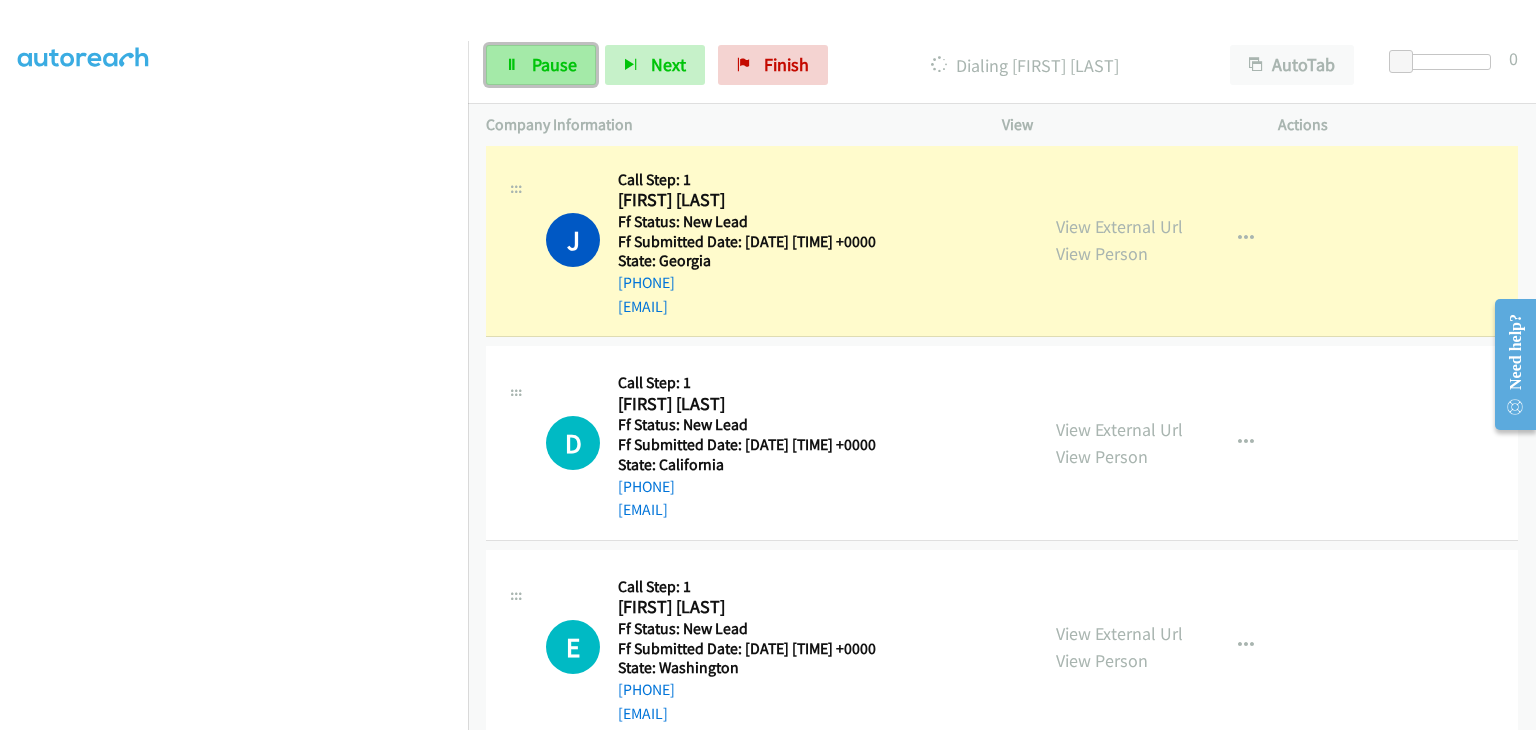 click on "Pause" at bounding box center (554, 64) 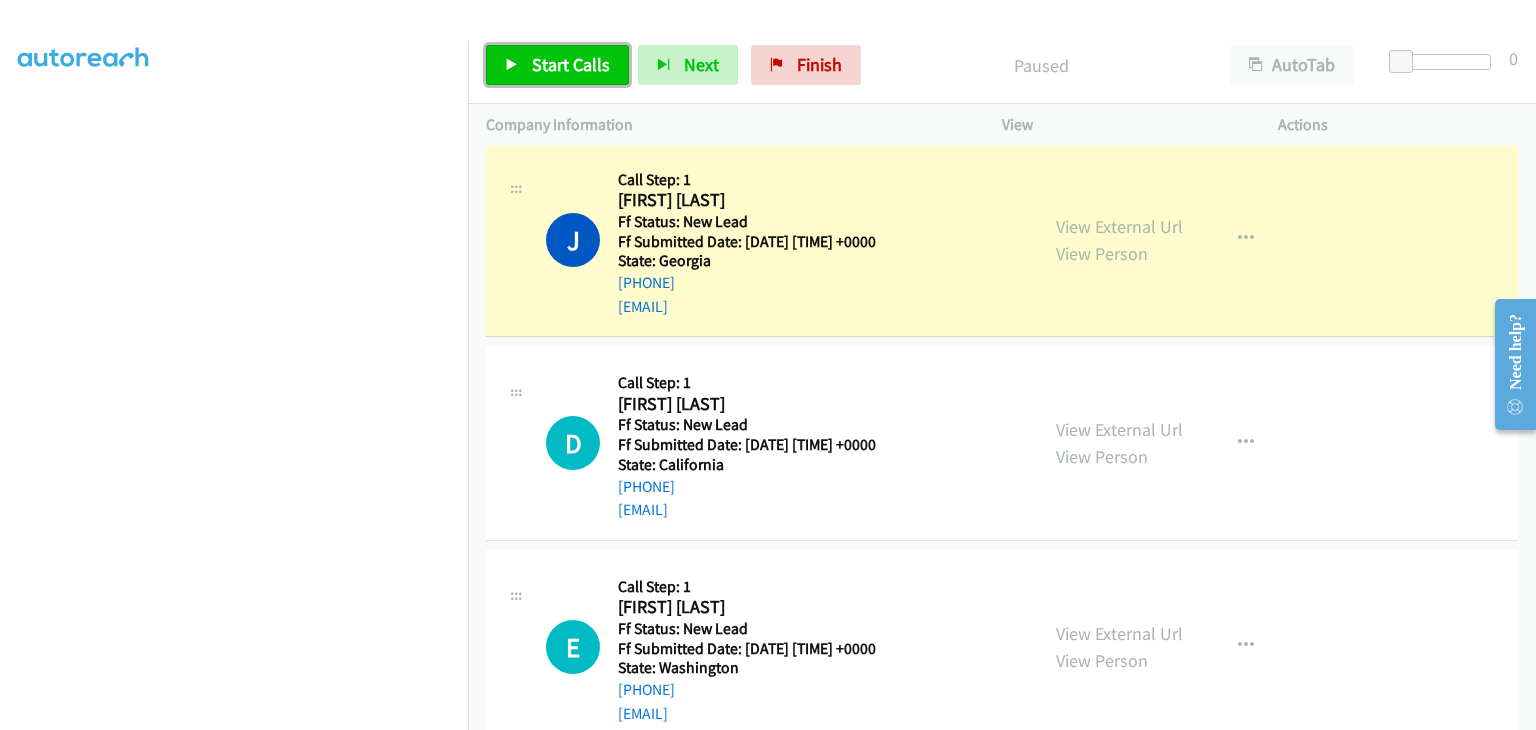 click on "Start Calls" at bounding box center [571, 64] 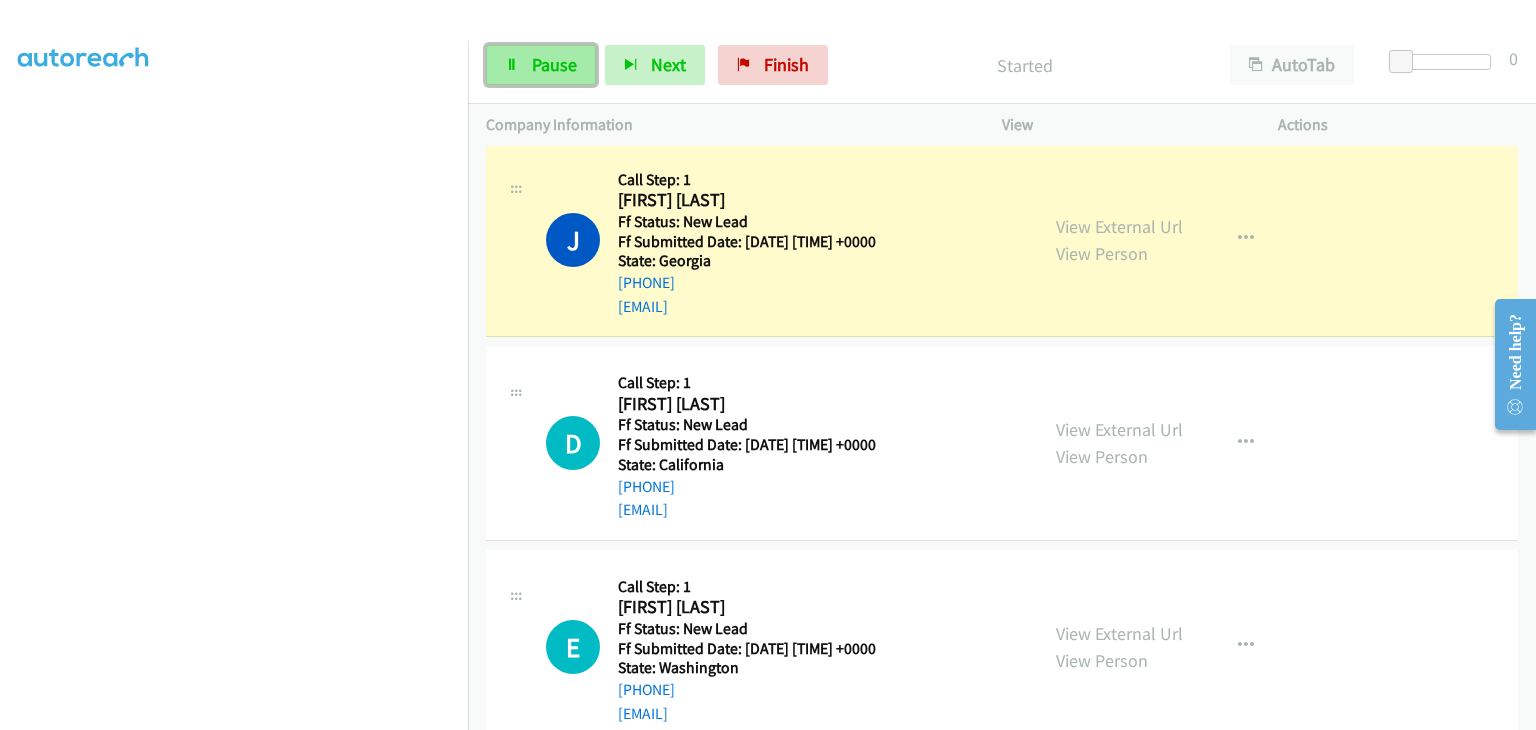 click on "Pause" at bounding box center (541, 65) 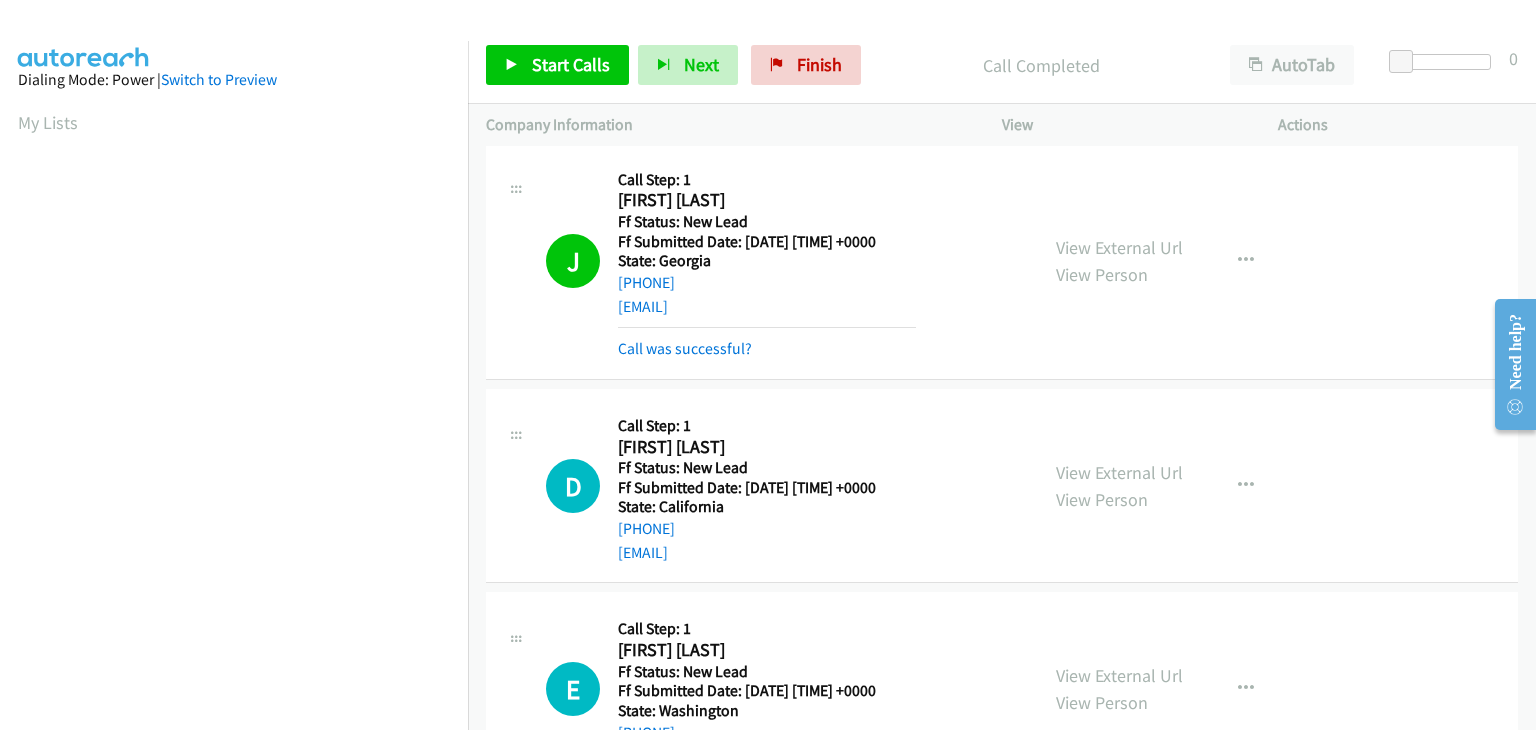 scroll, scrollTop: 392, scrollLeft: 0, axis: vertical 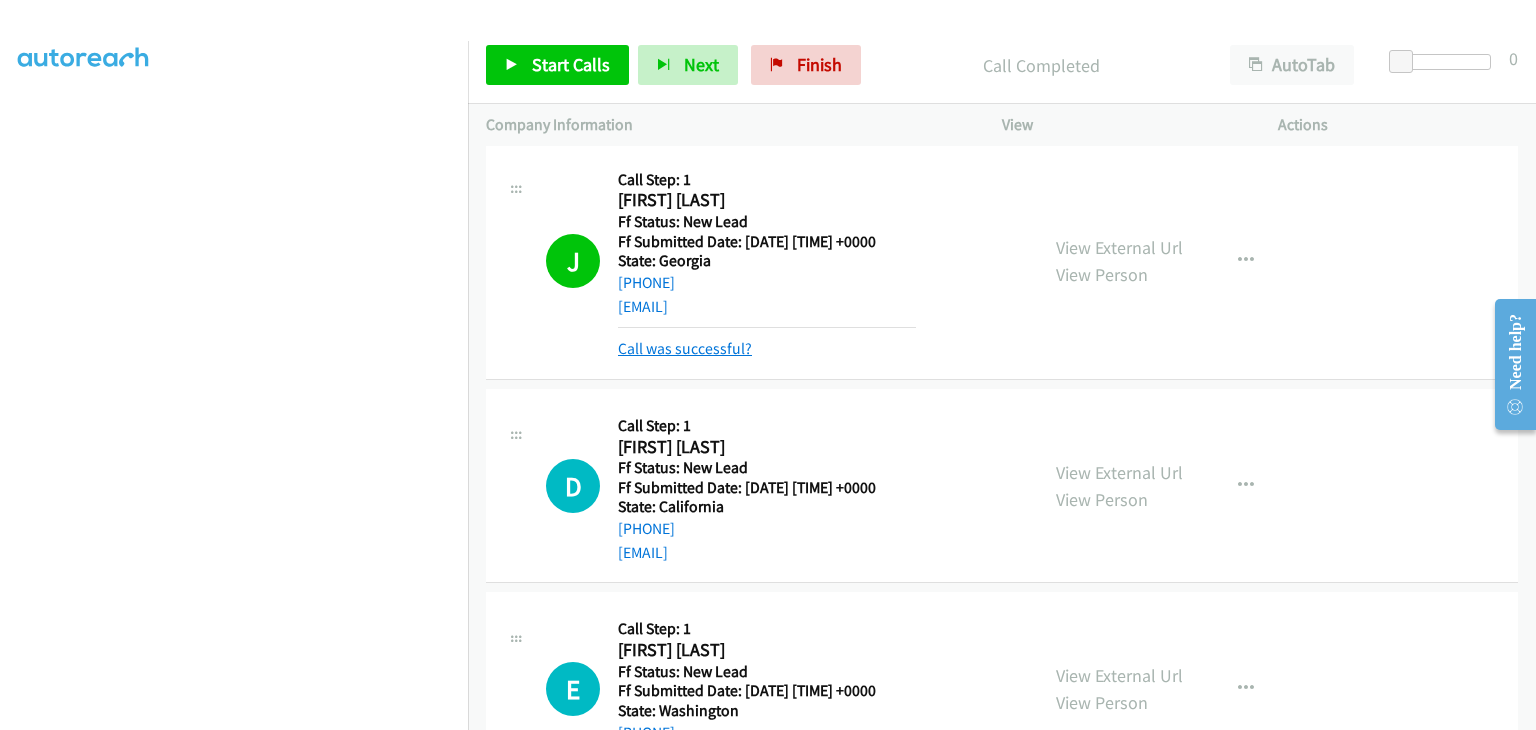 click on "Call was successful?" at bounding box center (685, 348) 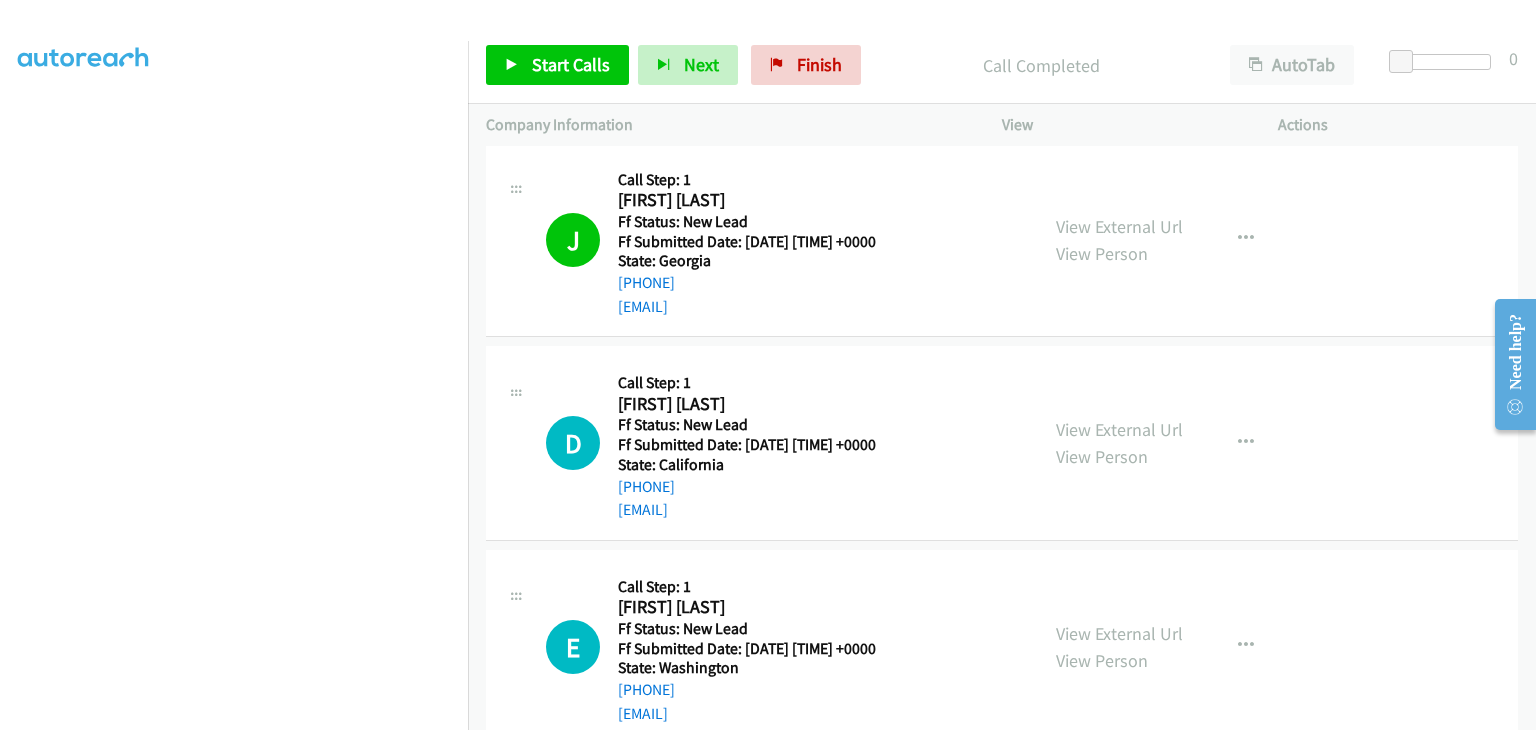 scroll, scrollTop: 457, scrollLeft: 0, axis: vertical 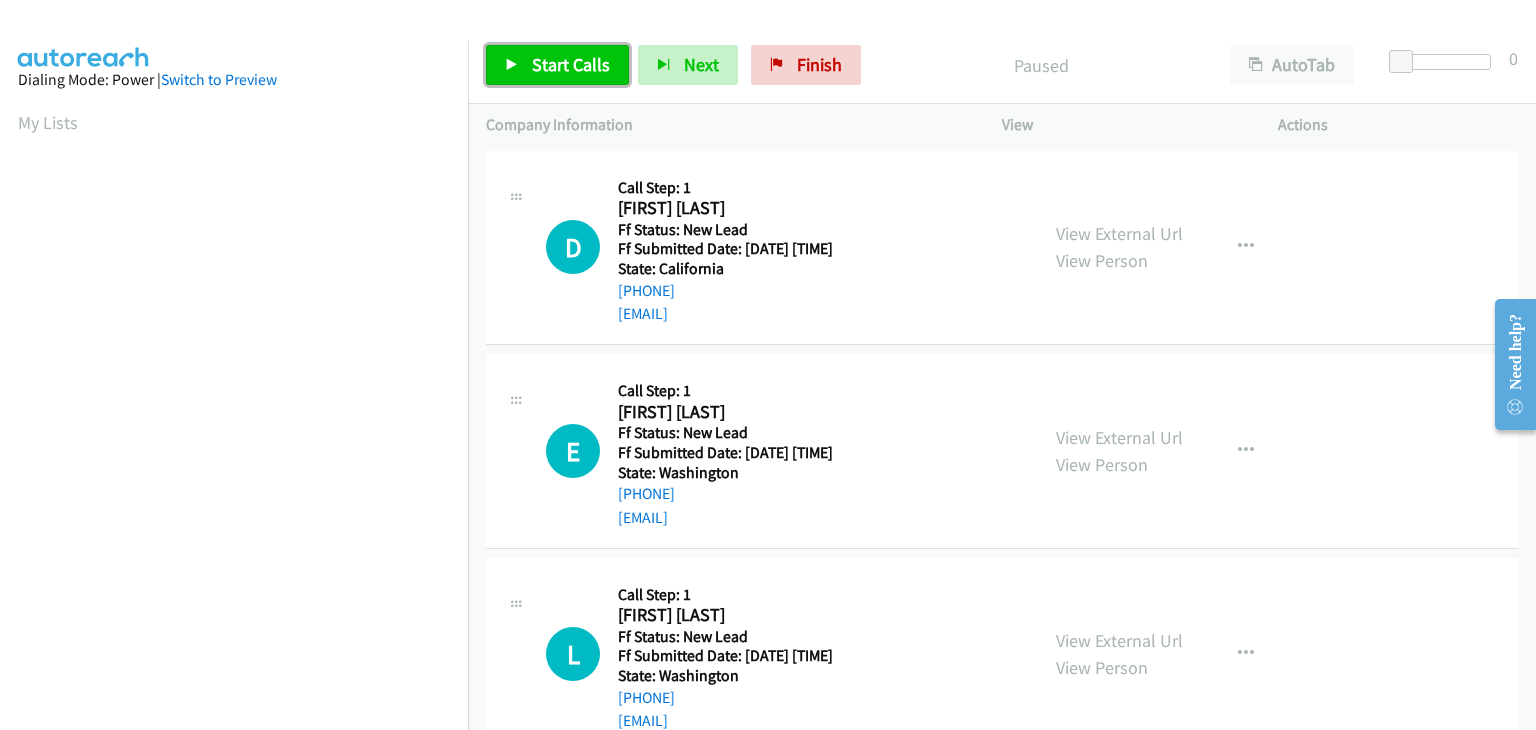 click on "Start Calls" at bounding box center [571, 64] 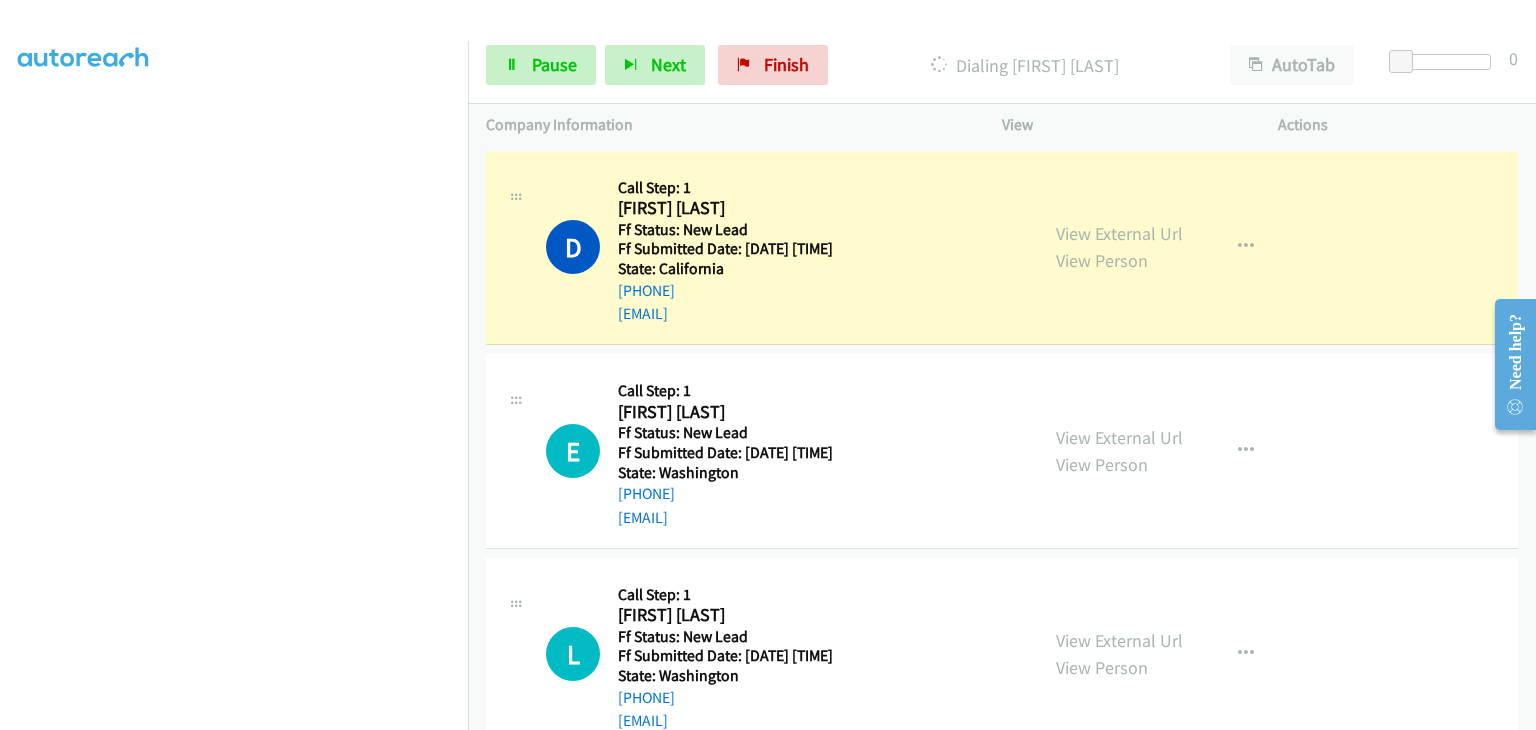 scroll, scrollTop: 392, scrollLeft: 0, axis: vertical 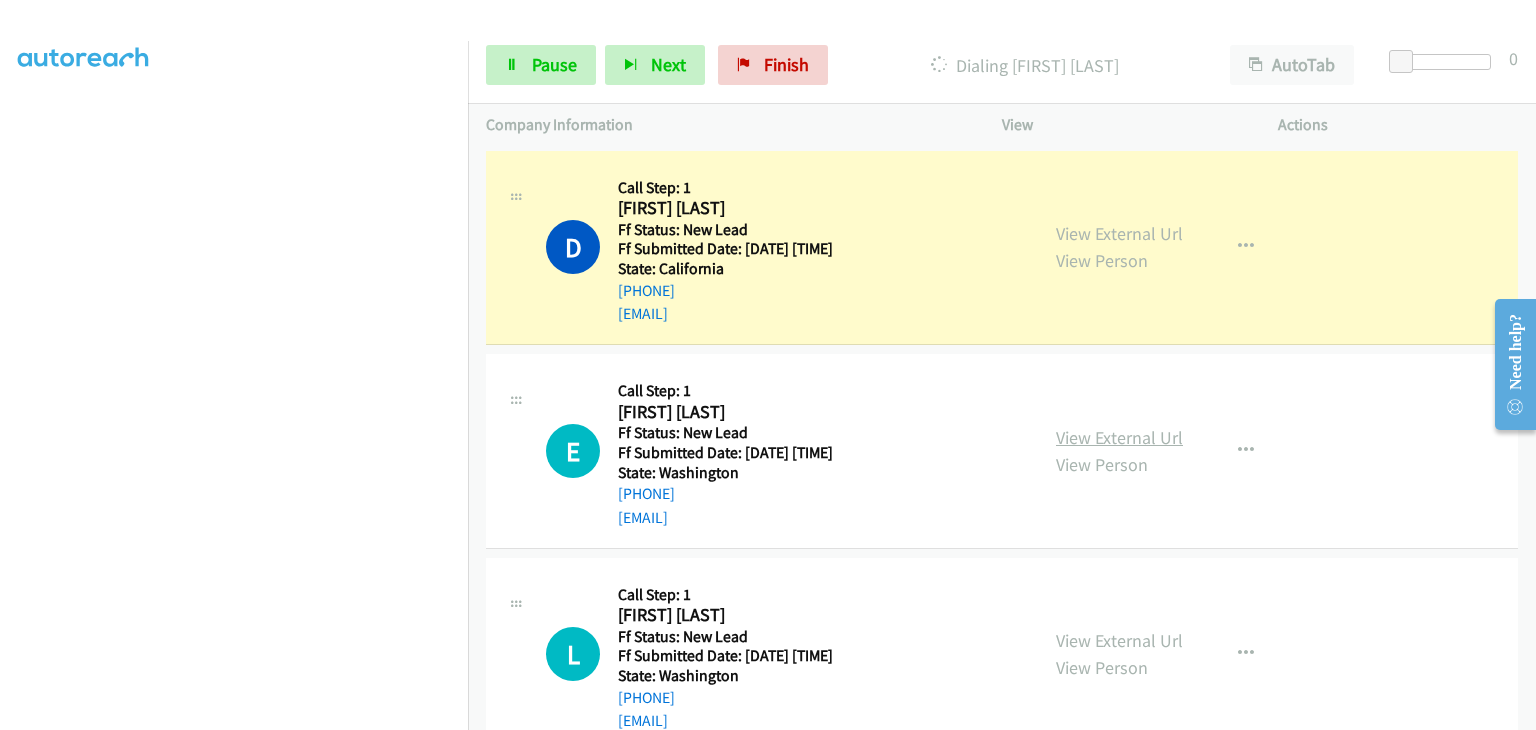 click on "View External Url" at bounding box center [1119, 437] 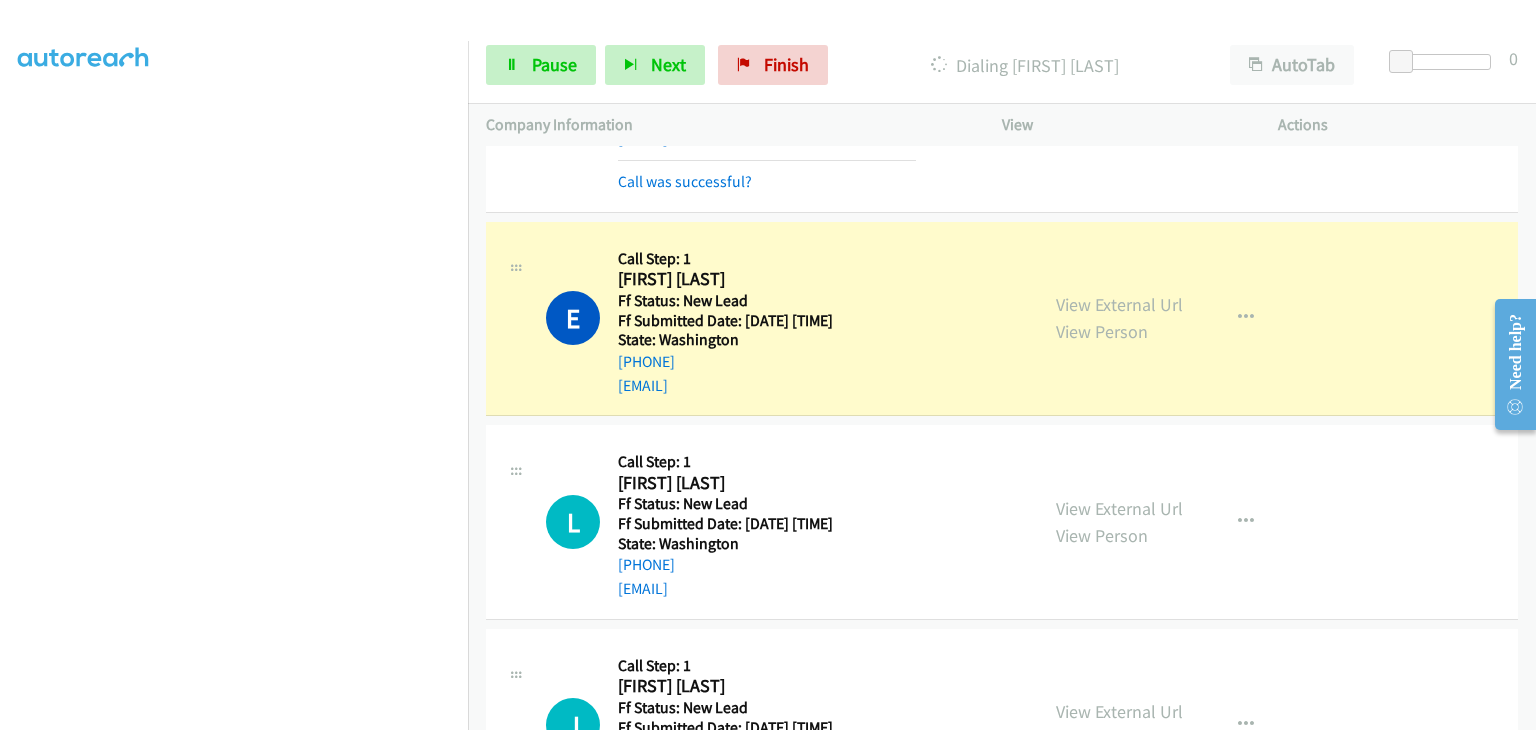 scroll, scrollTop: 200, scrollLeft: 0, axis: vertical 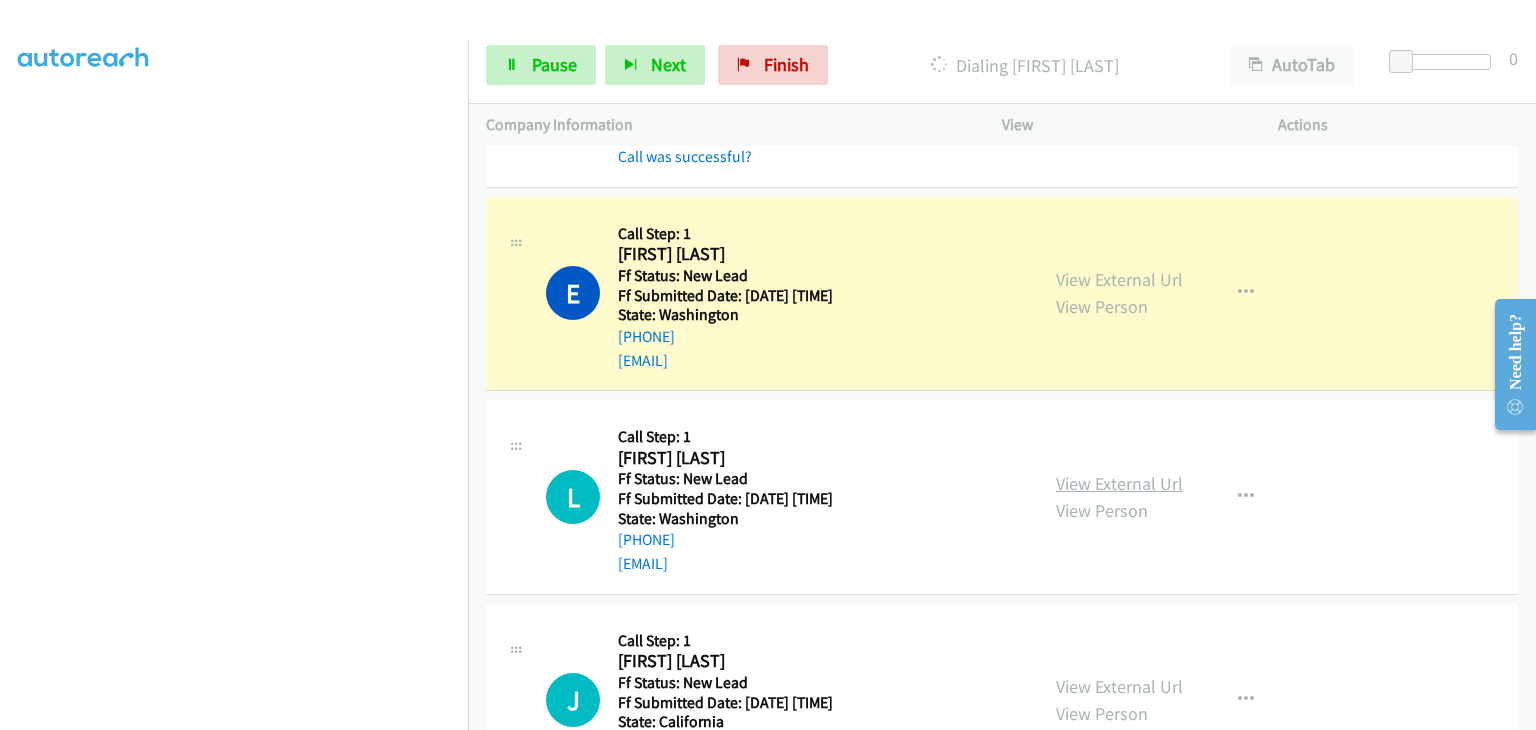 click on "View External Url" at bounding box center [1119, 483] 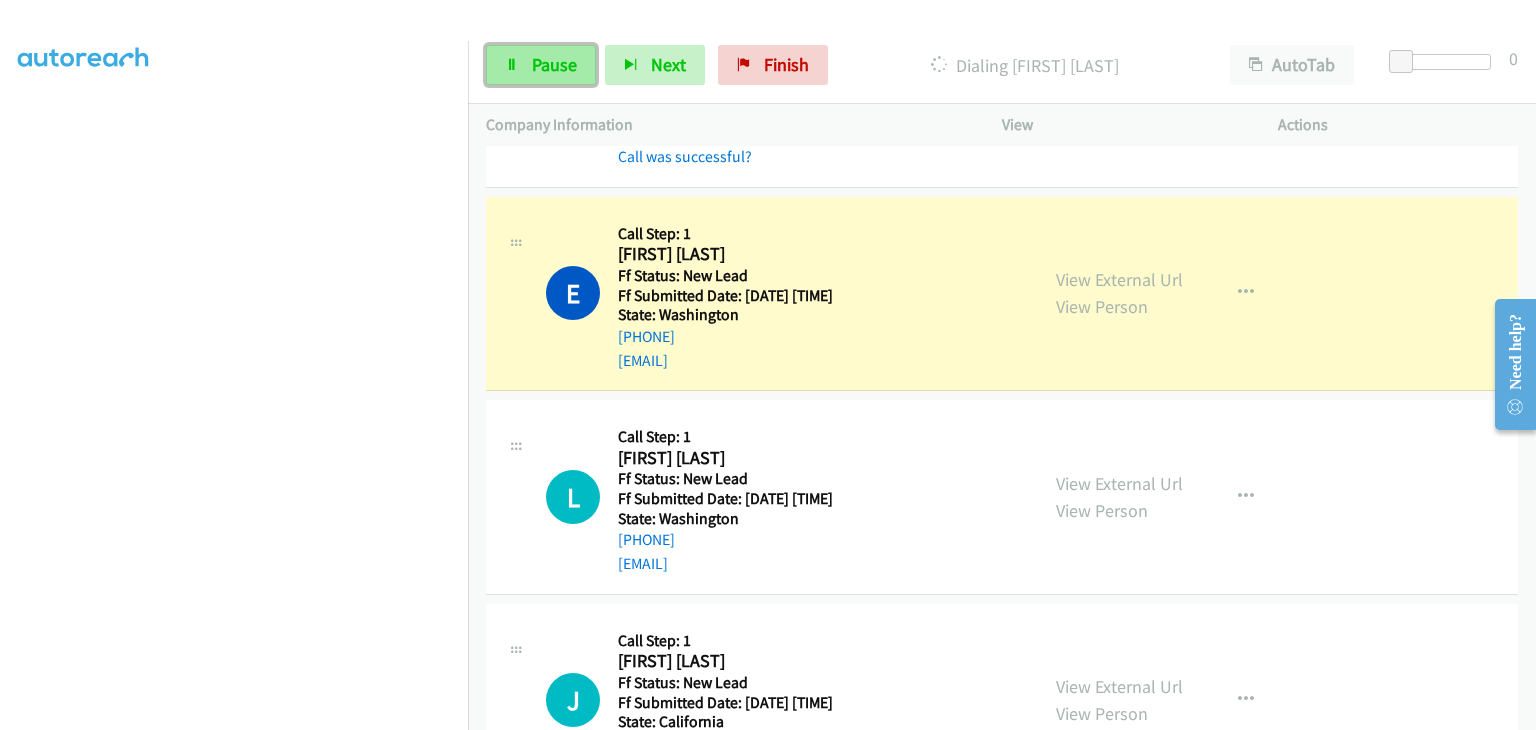 click on "Pause" at bounding box center (554, 64) 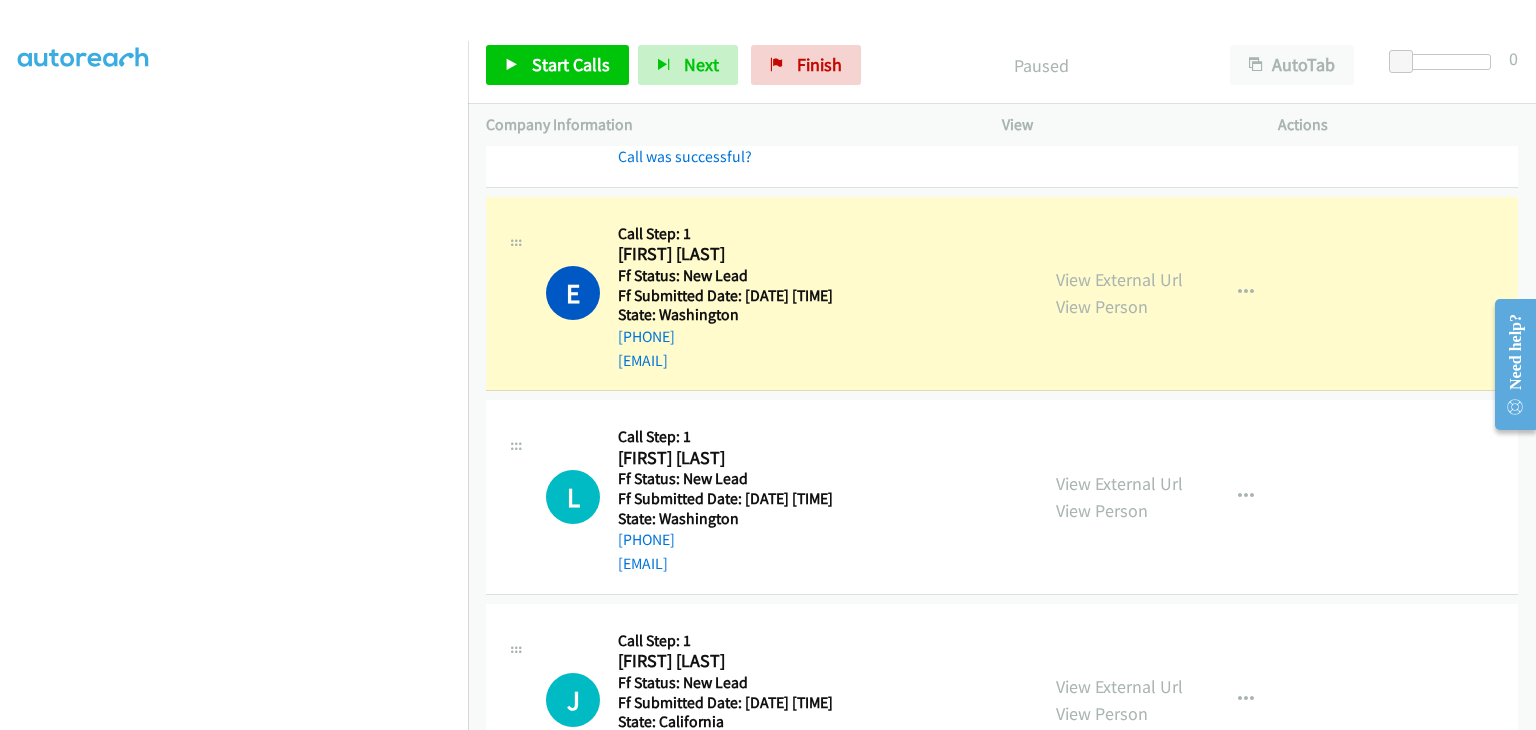 scroll, scrollTop: 392, scrollLeft: 0, axis: vertical 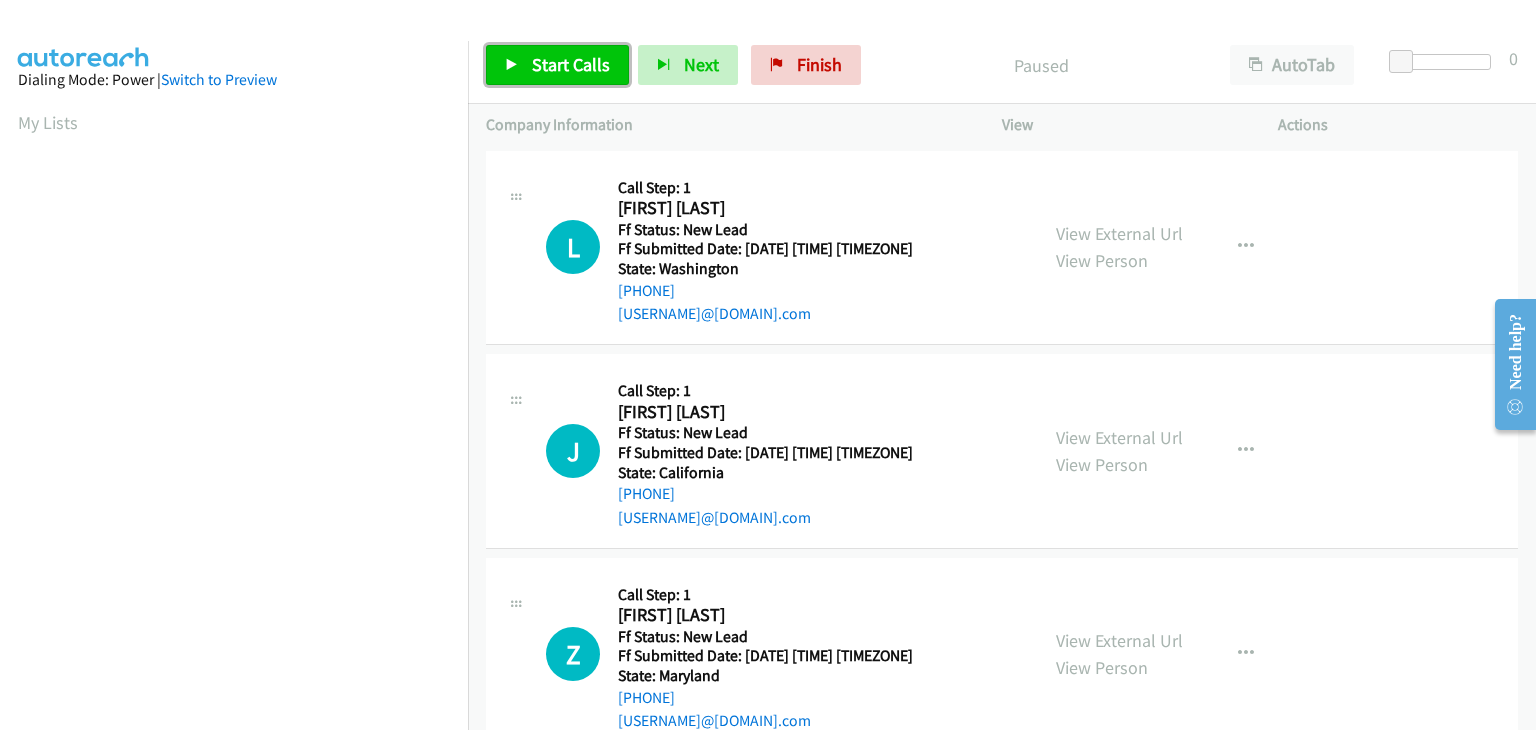 click on "Start Calls" at bounding box center [571, 64] 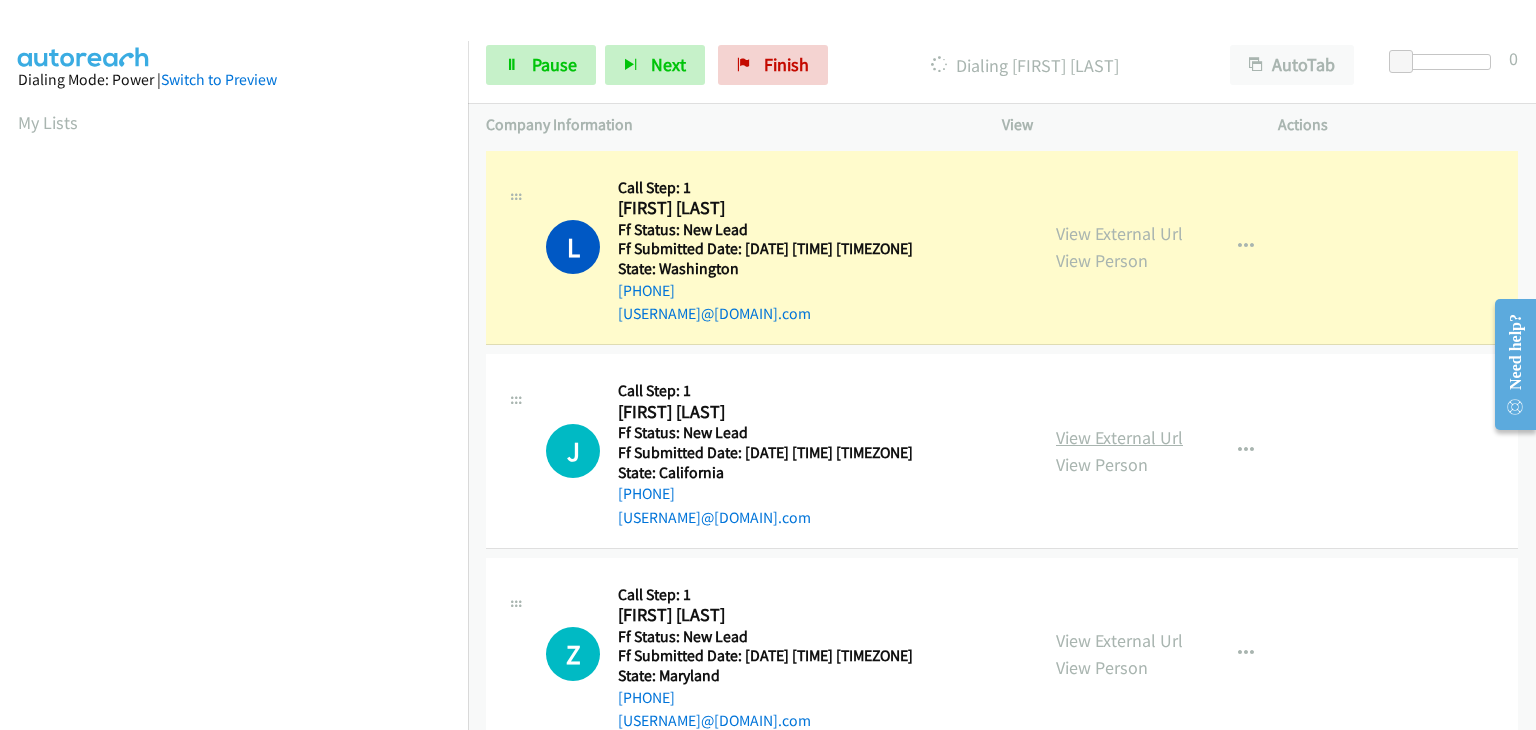 click on "View External Url" at bounding box center (1119, 437) 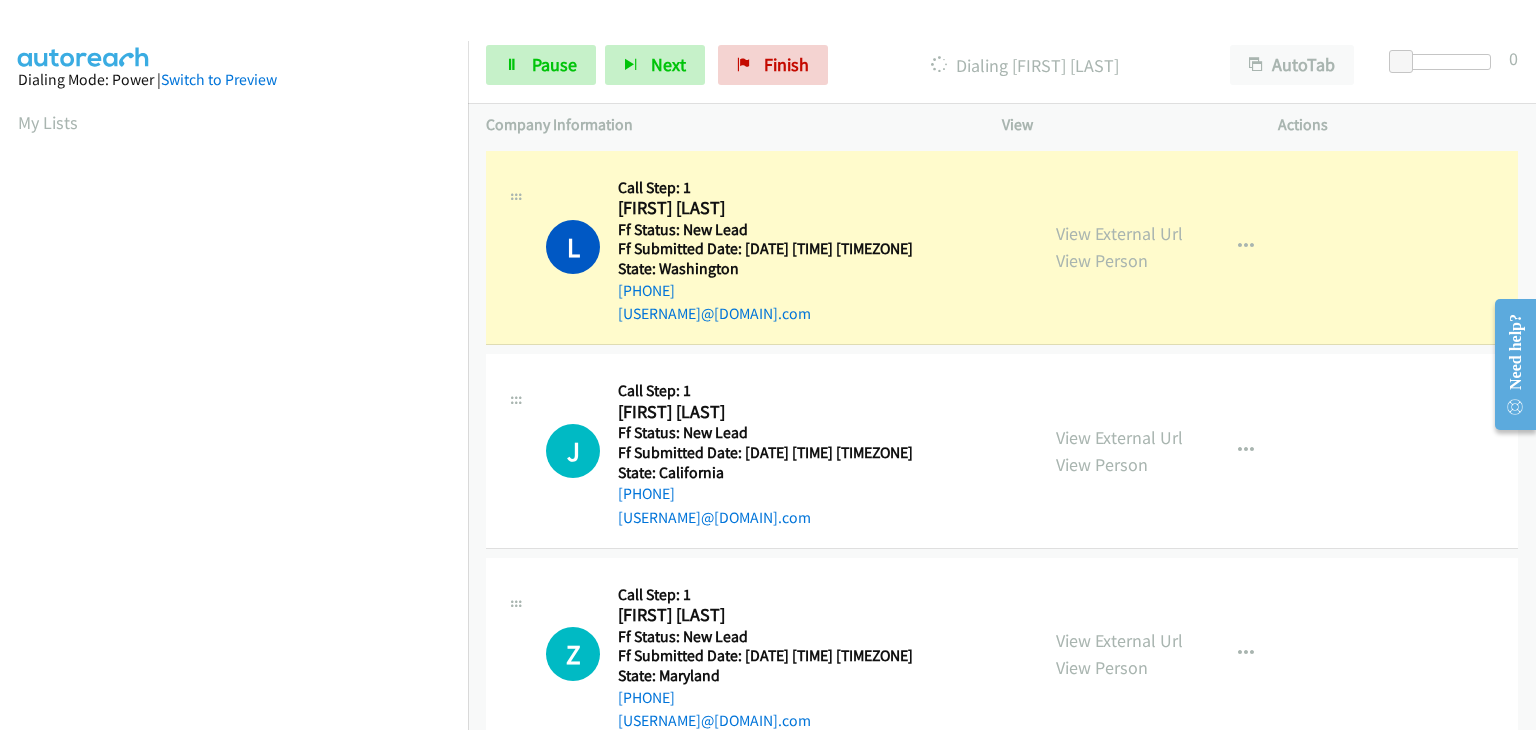 scroll, scrollTop: 392, scrollLeft: 0, axis: vertical 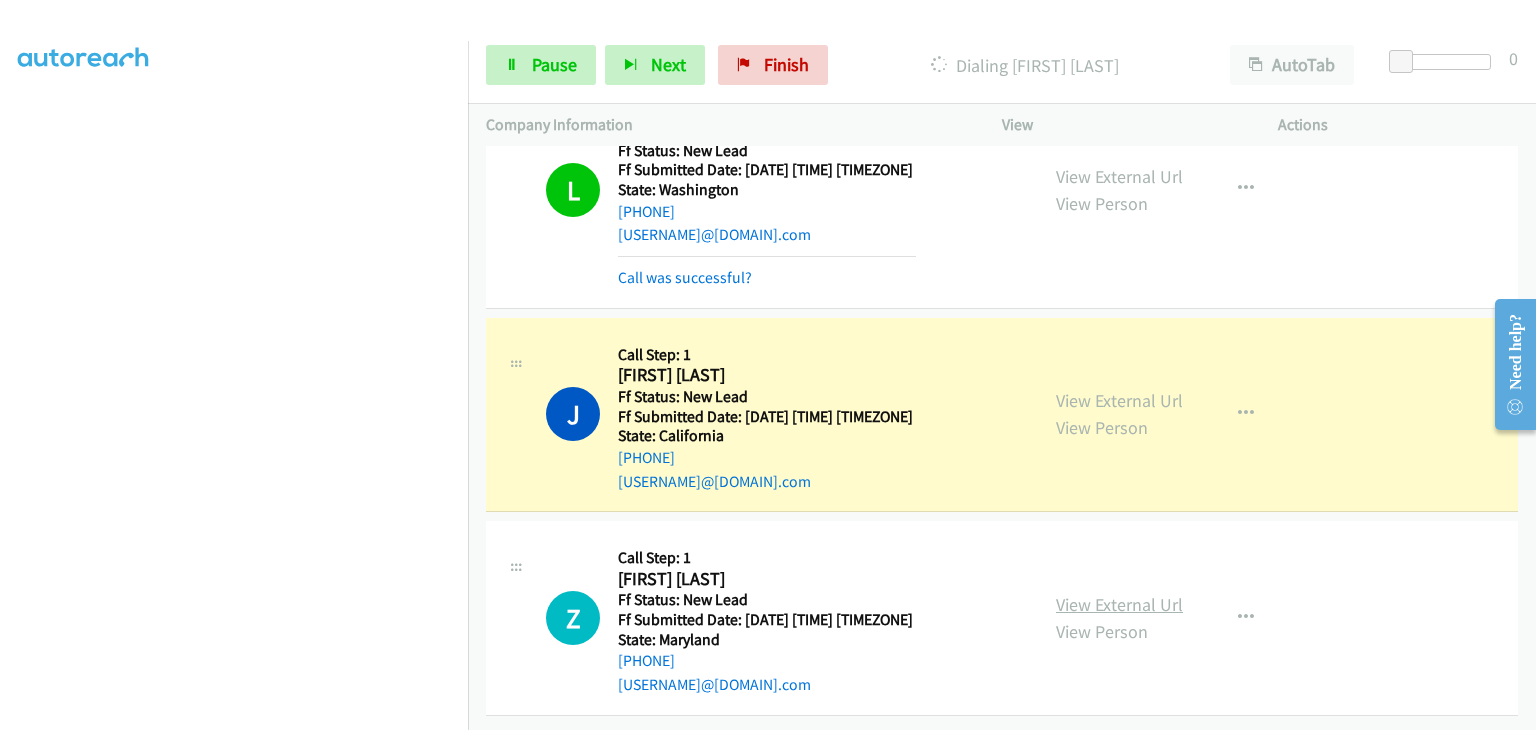 click on "View External Url" at bounding box center (1119, 604) 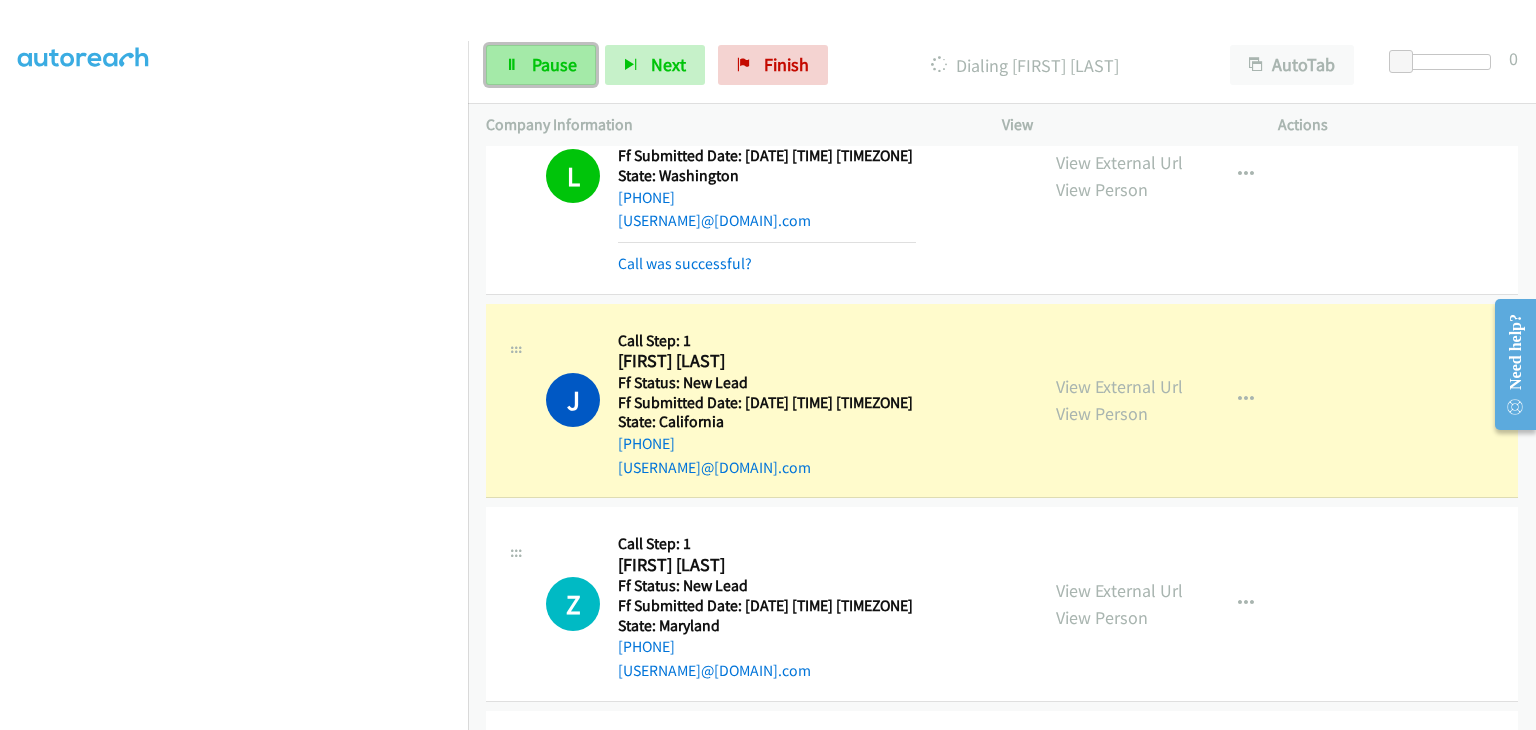 click on "Pause" at bounding box center (541, 65) 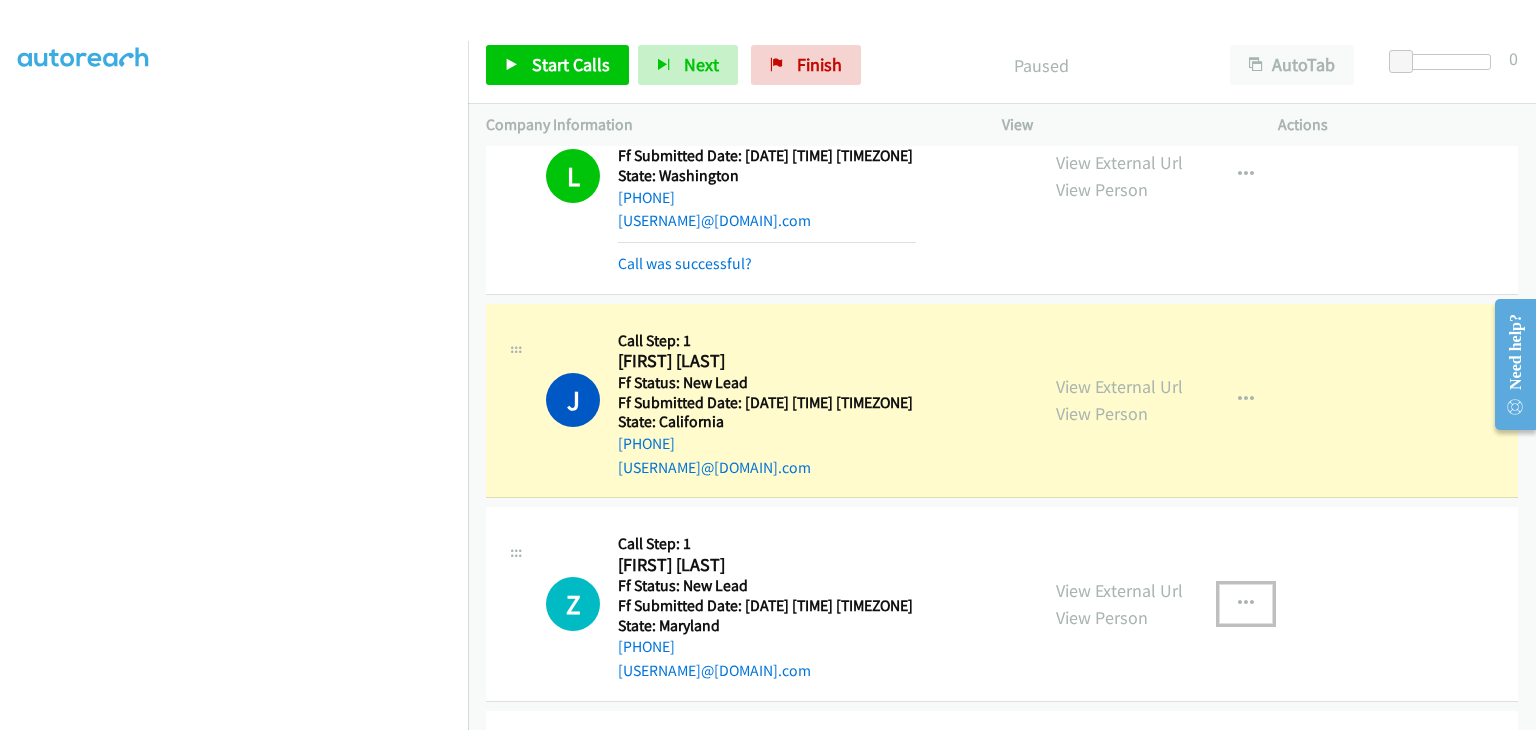 click at bounding box center (1246, 604) 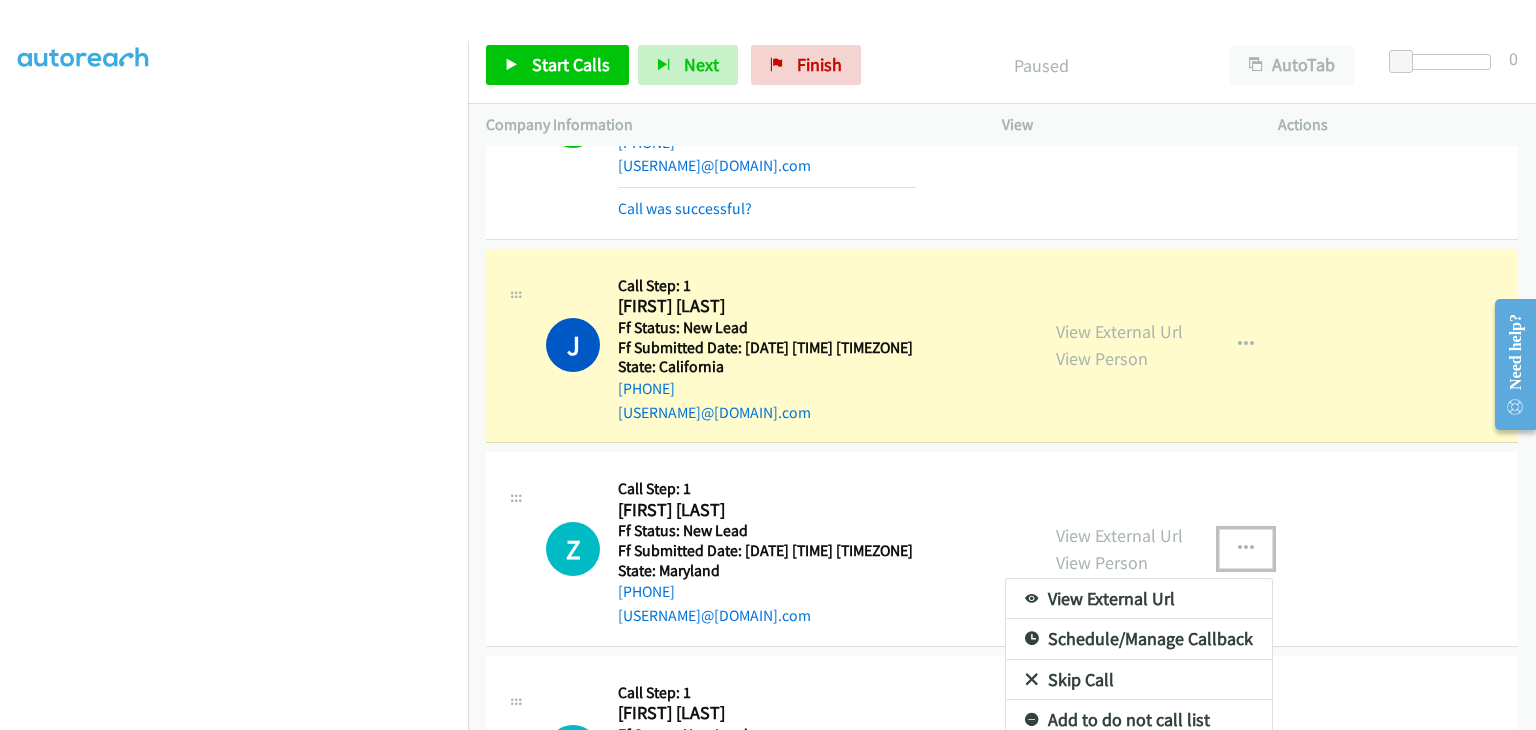 scroll, scrollTop: 193, scrollLeft: 0, axis: vertical 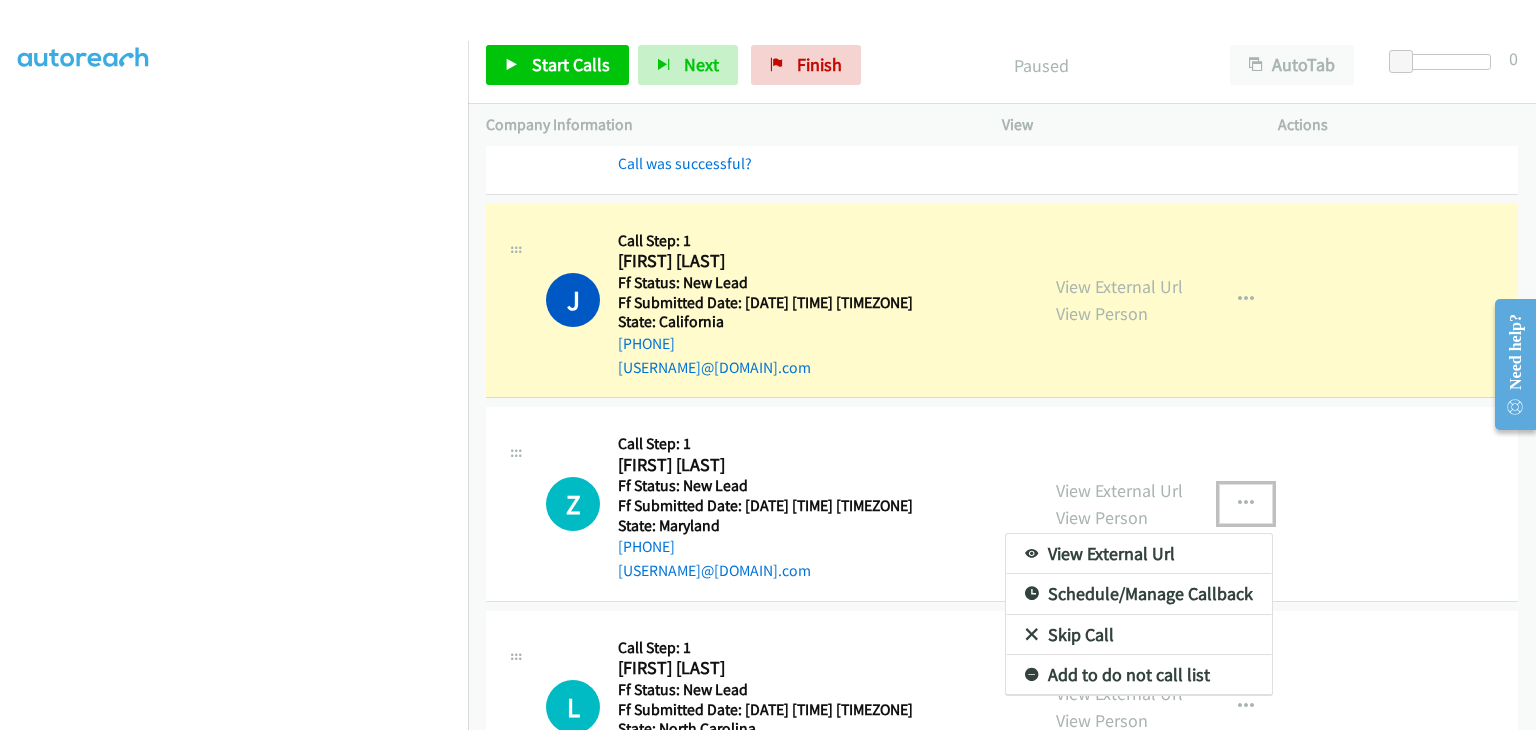 drag, startPoint x: 1118, startPoint y: 625, endPoint x: 1244, endPoint y: 629, distance: 126.06348 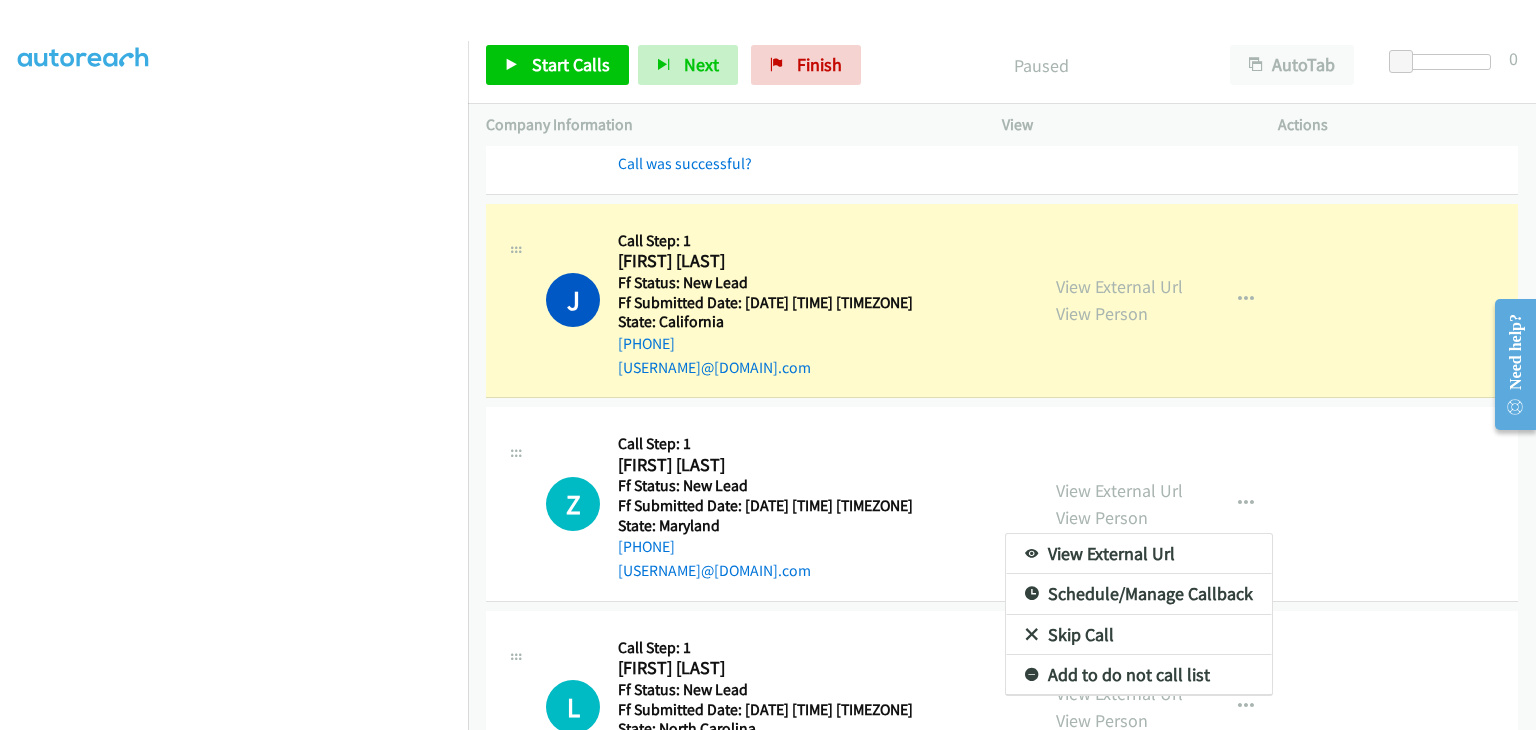 click on "Skip Call" at bounding box center [1139, 635] 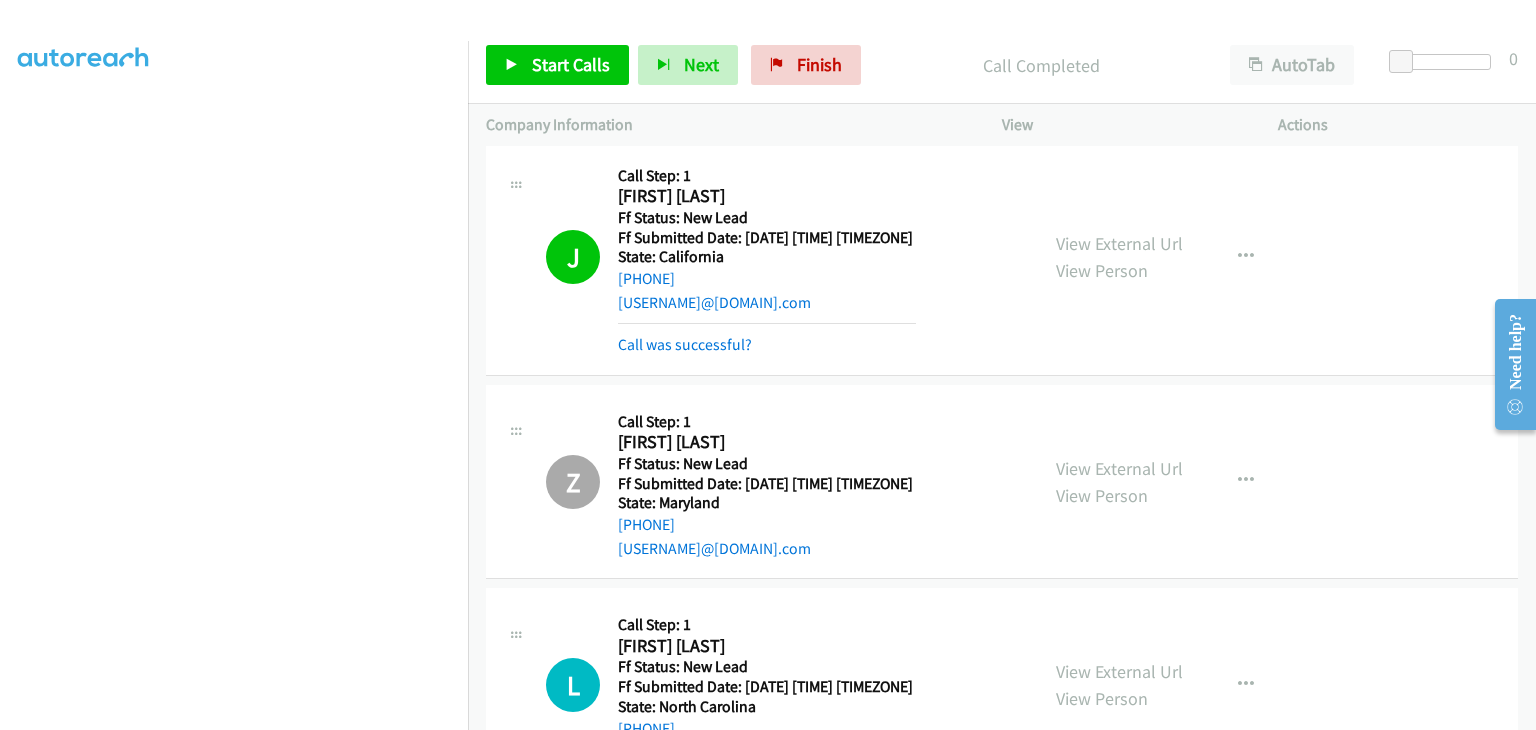 scroll, scrollTop: 103, scrollLeft: 0, axis: vertical 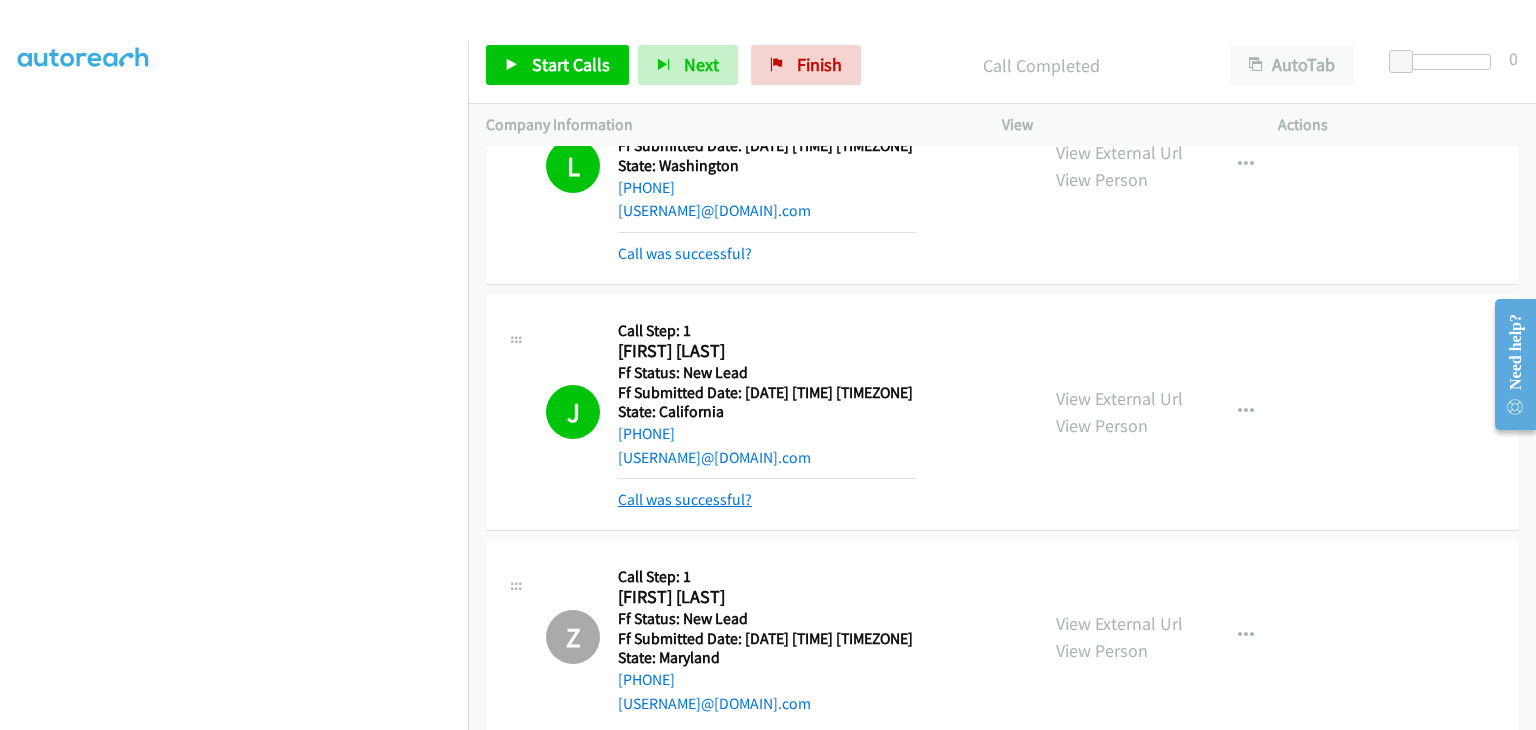 click on "Call was successful?" at bounding box center (685, 499) 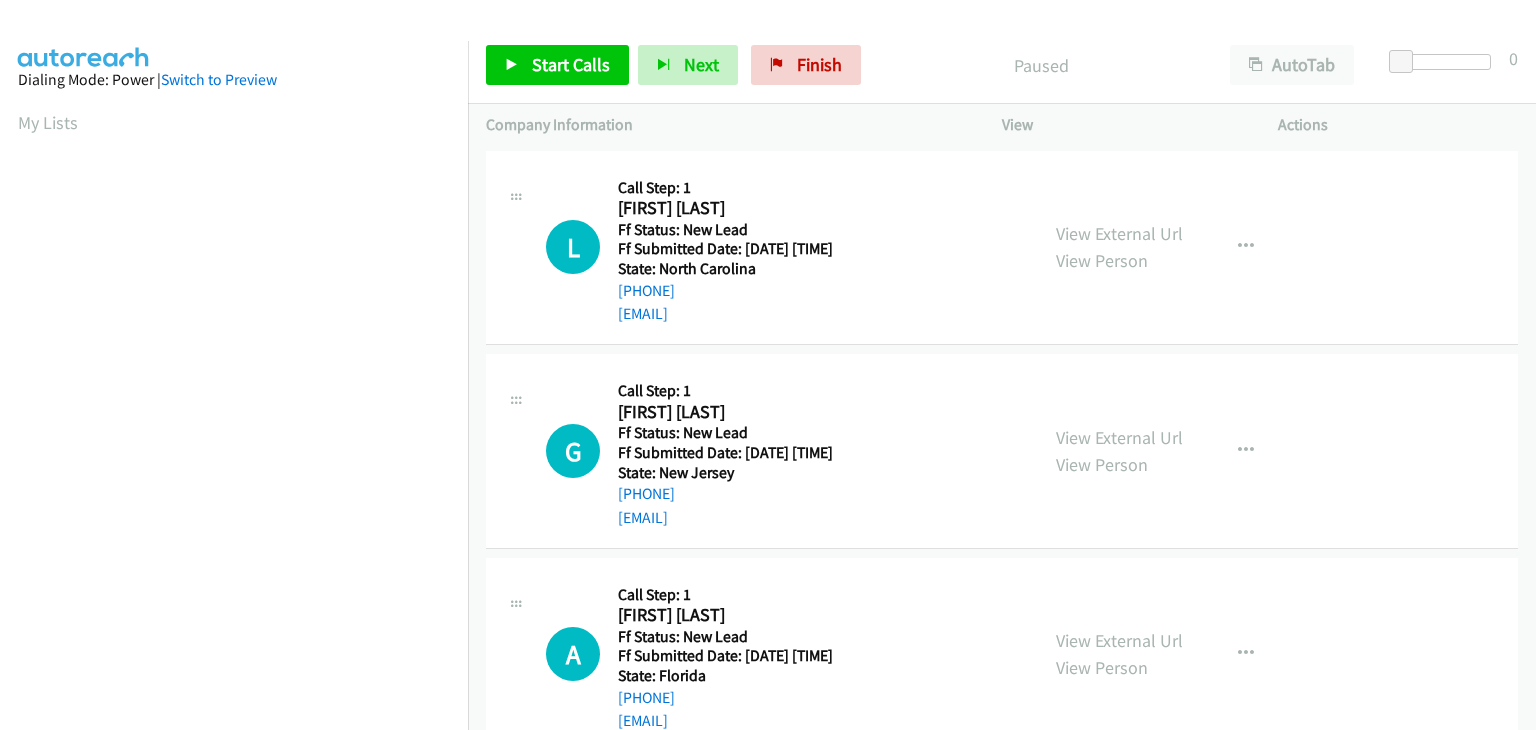 scroll, scrollTop: 0, scrollLeft: 0, axis: both 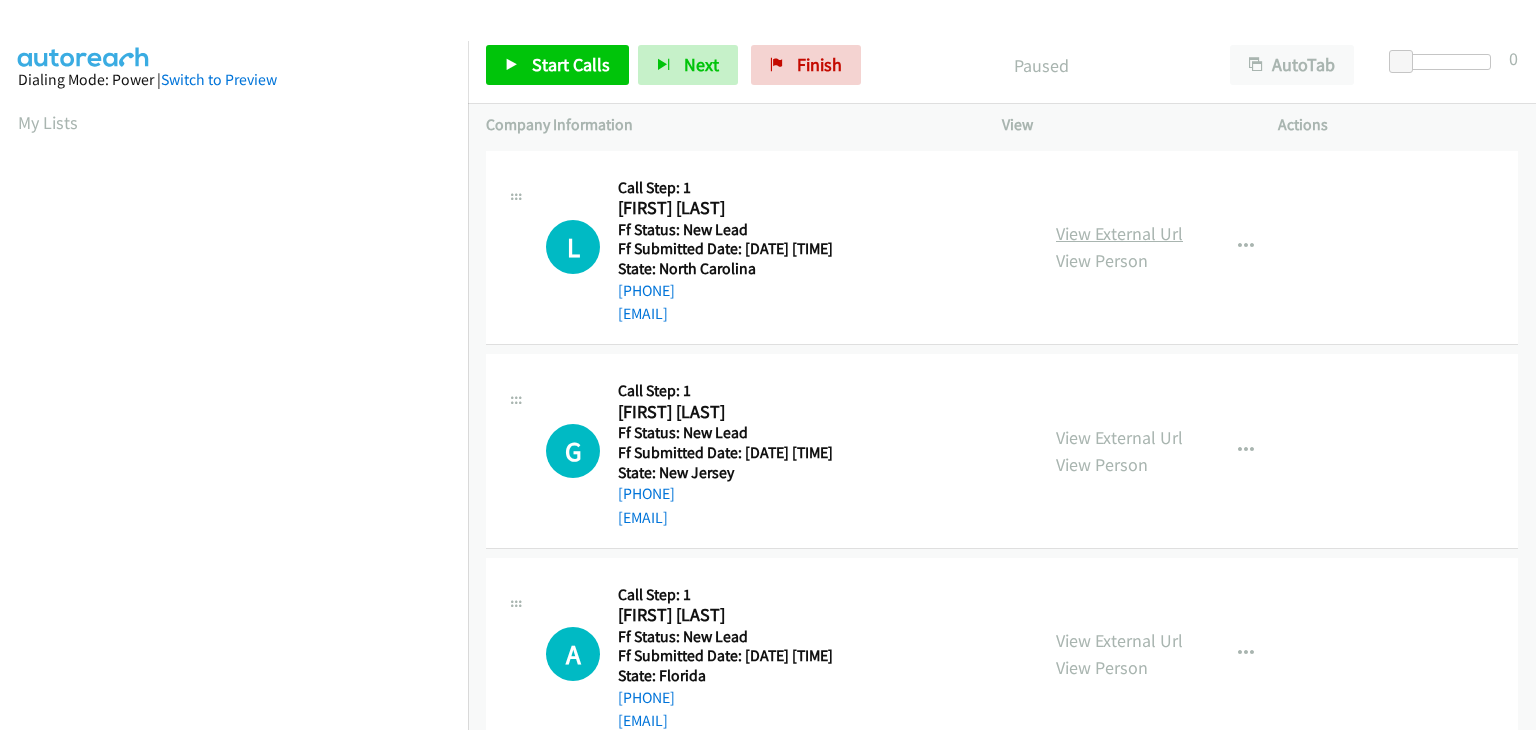 click on "View External Url" at bounding box center (1119, 233) 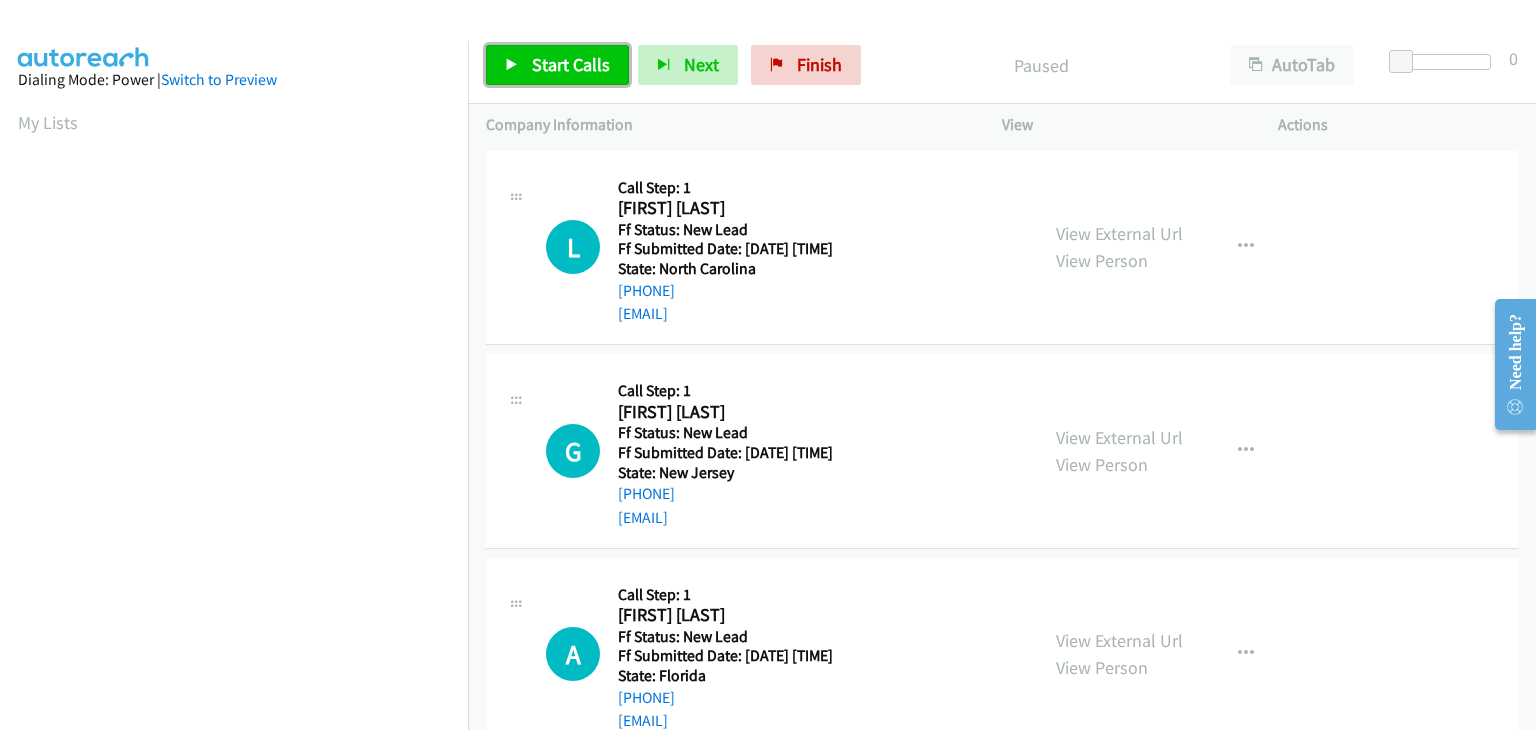 click on "Start Calls" at bounding box center (571, 64) 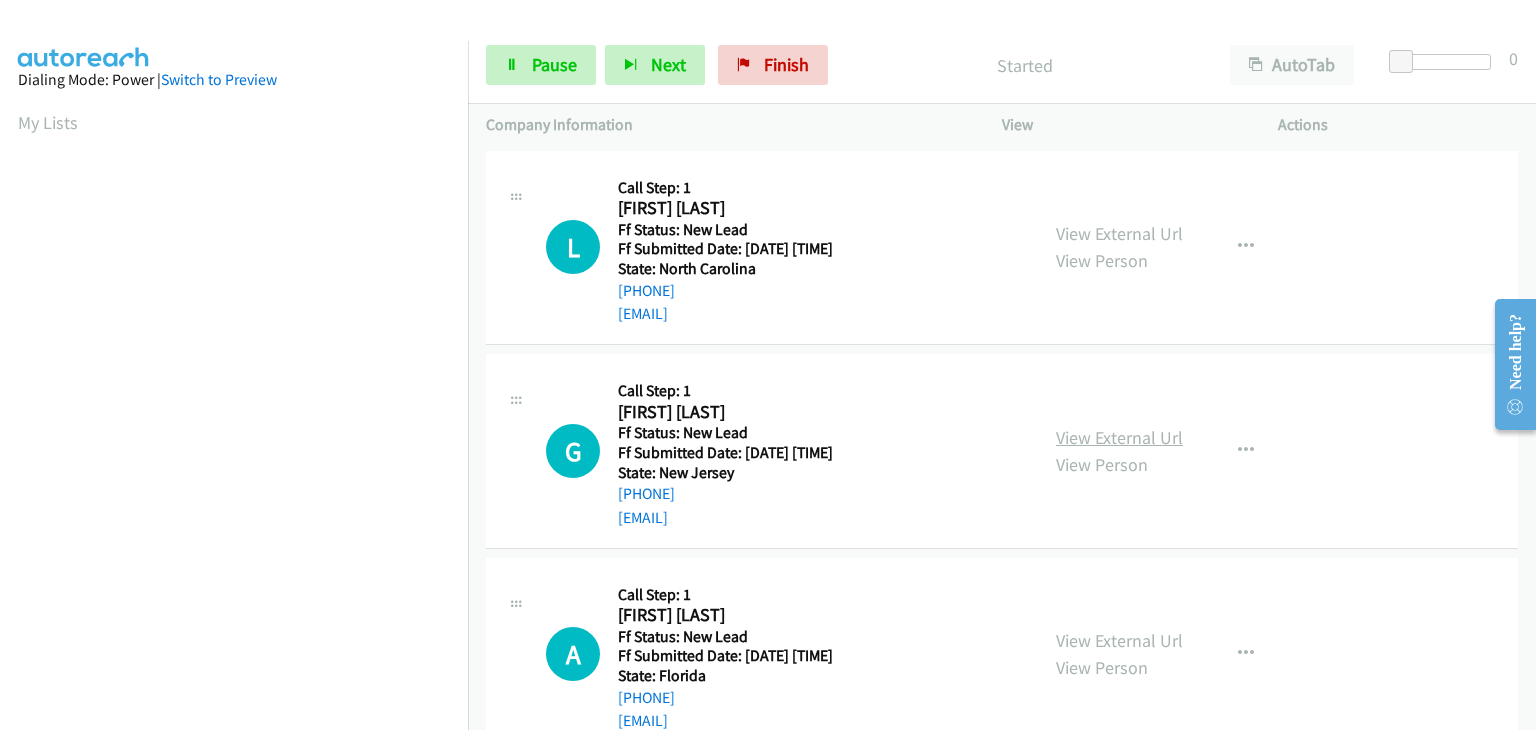click on "View External Url" at bounding box center [1119, 437] 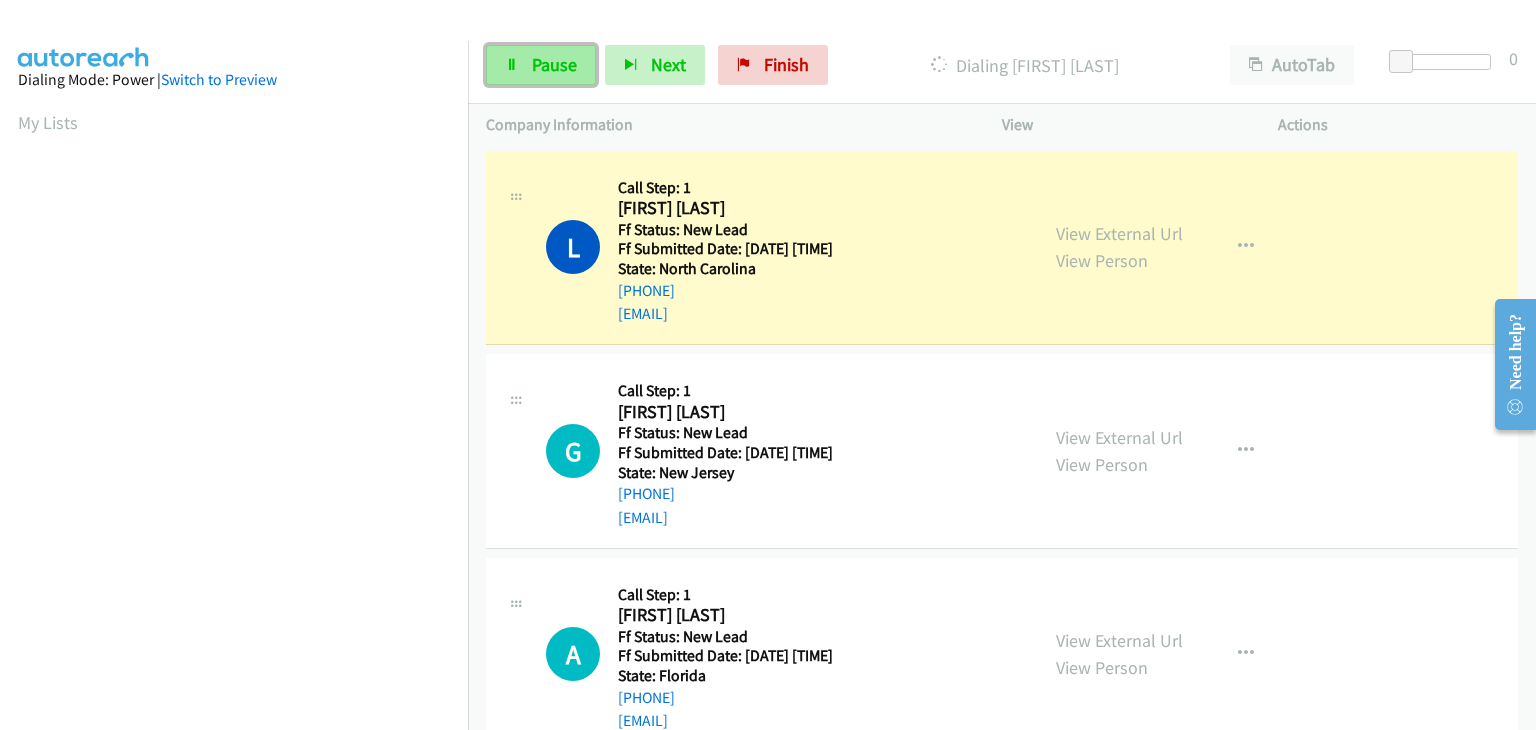click on "Pause" at bounding box center (541, 65) 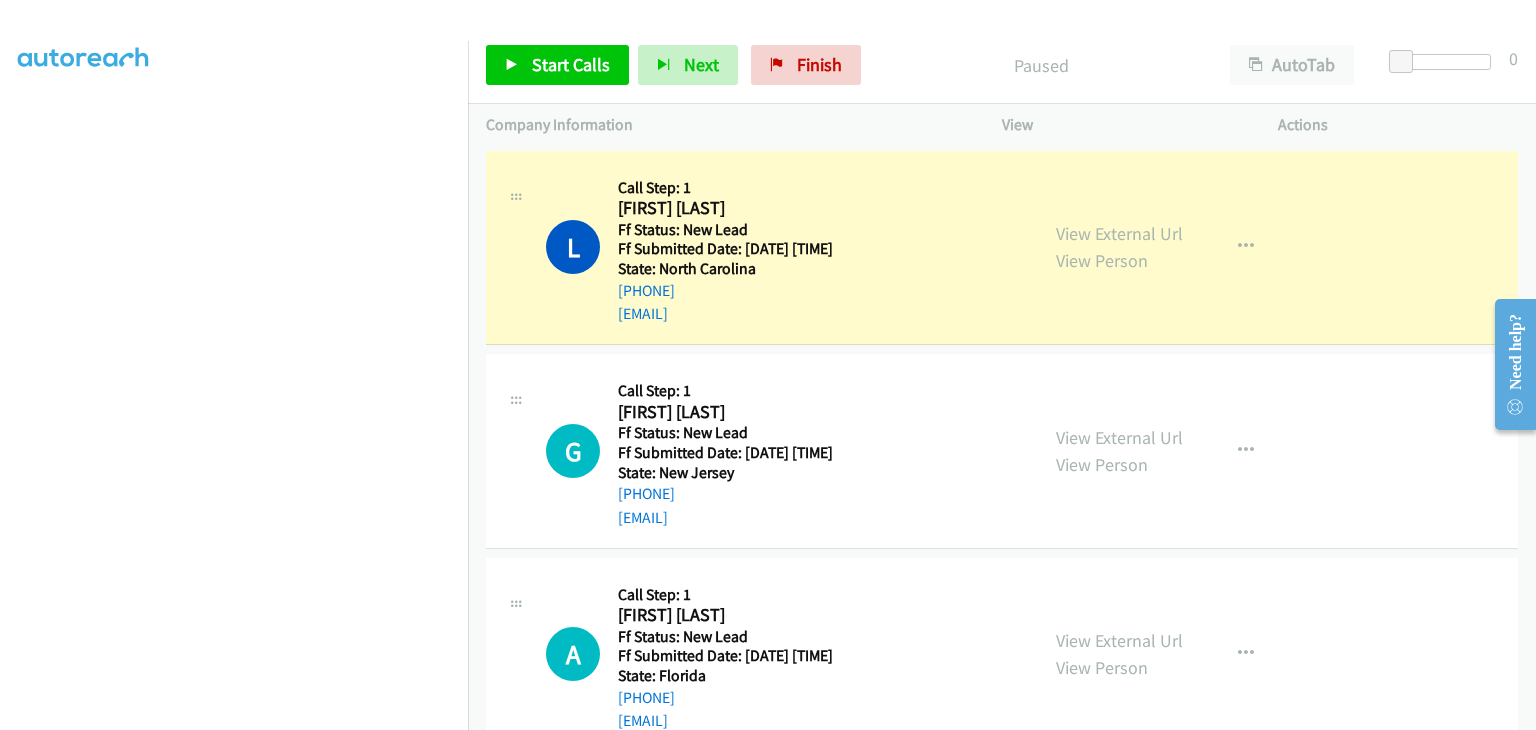 scroll, scrollTop: 392, scrollLeft: 0, axis: vertical 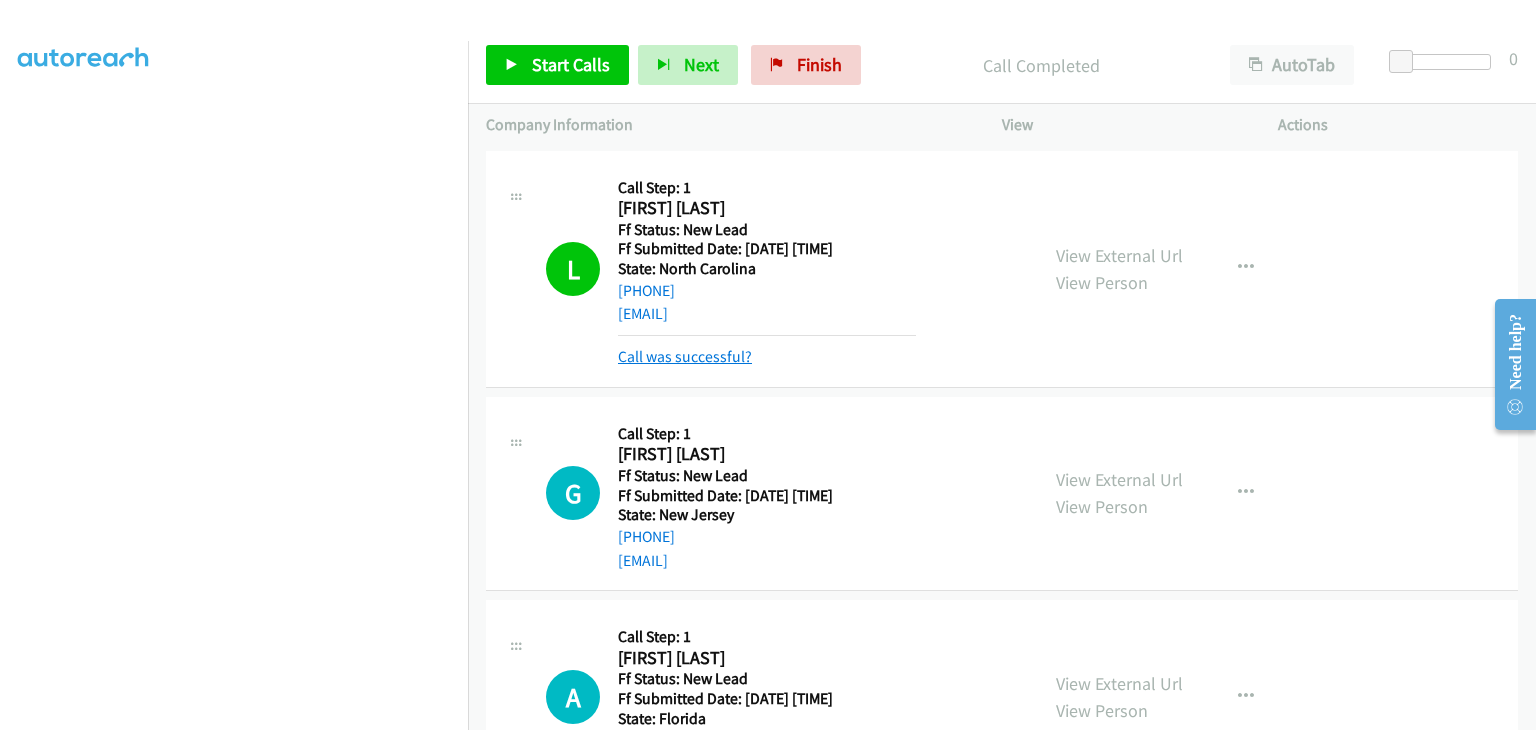 click on "Call was successful?" at bounding box center (685, 356) 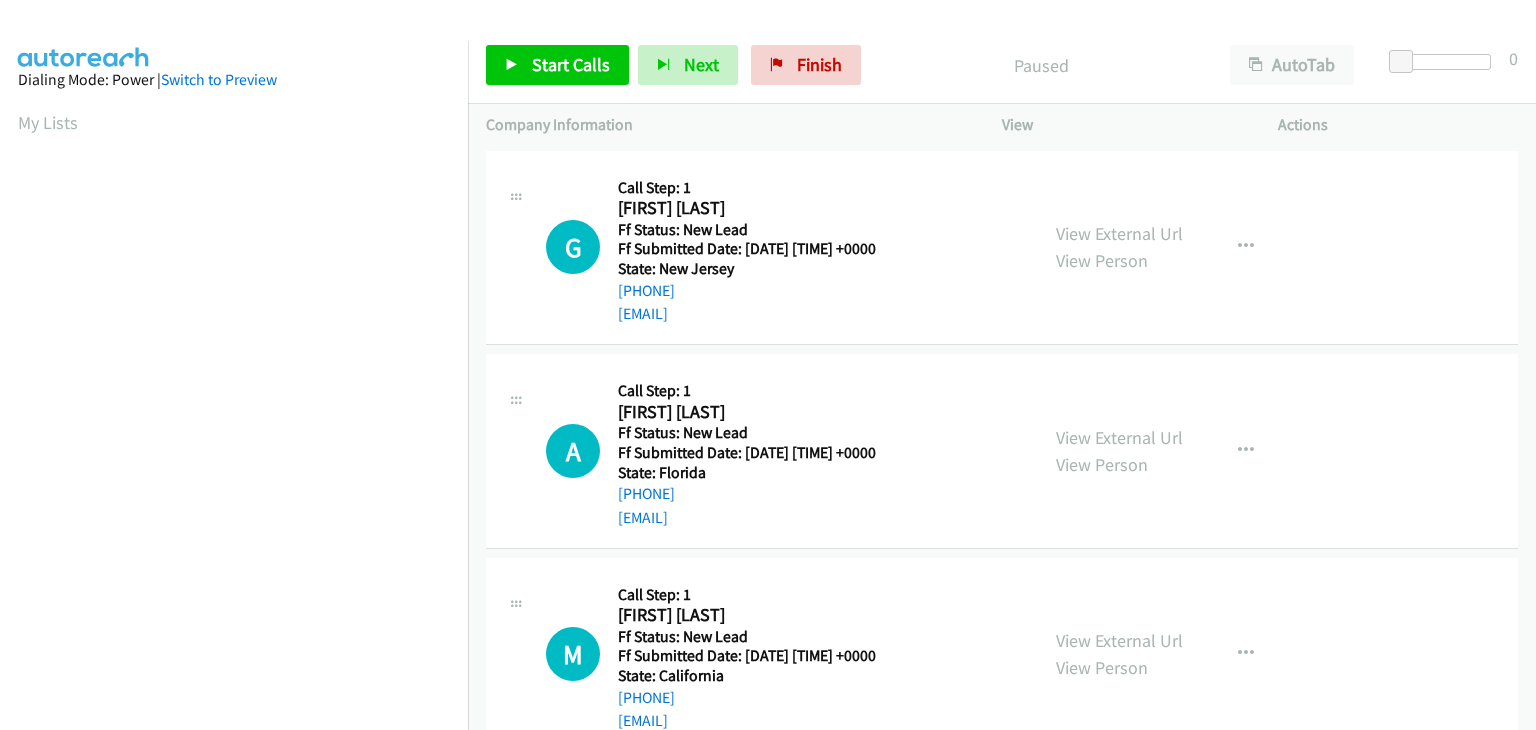 scroll, scrollTop: 0, scrollLeft: 0, axis: both 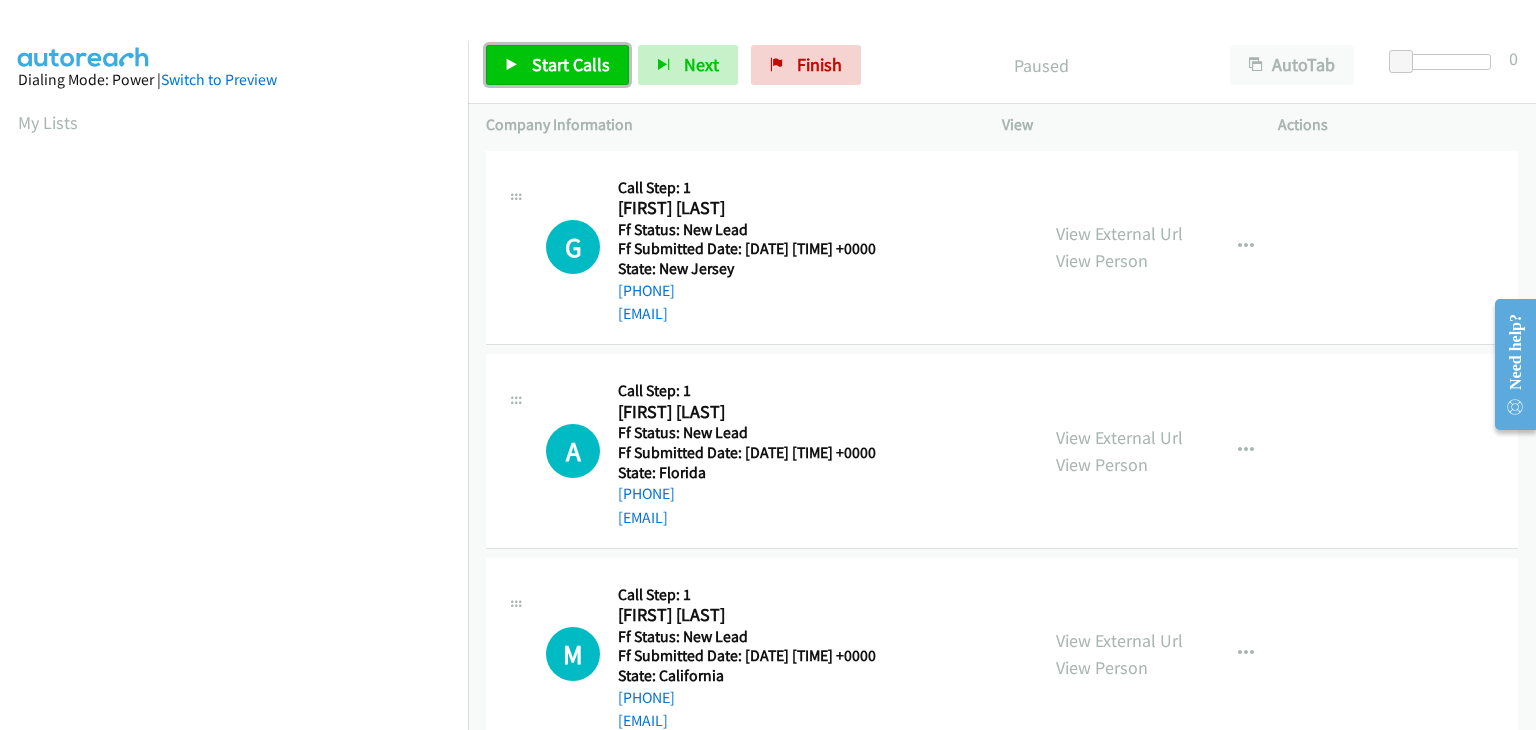 click on "Start Calls" at bounding box center [571, 64] 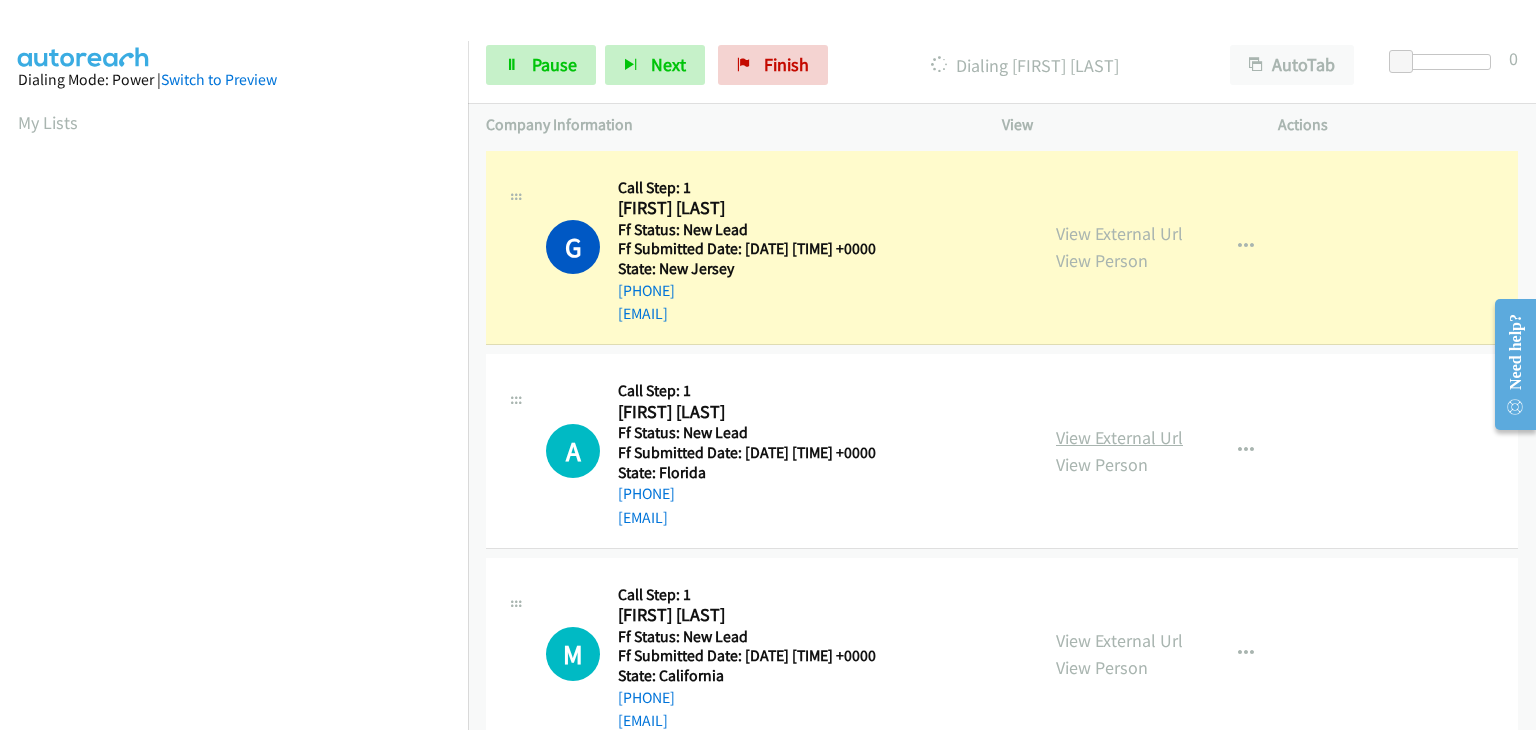 click on "View External Url" at bounding box center (1119, 437) 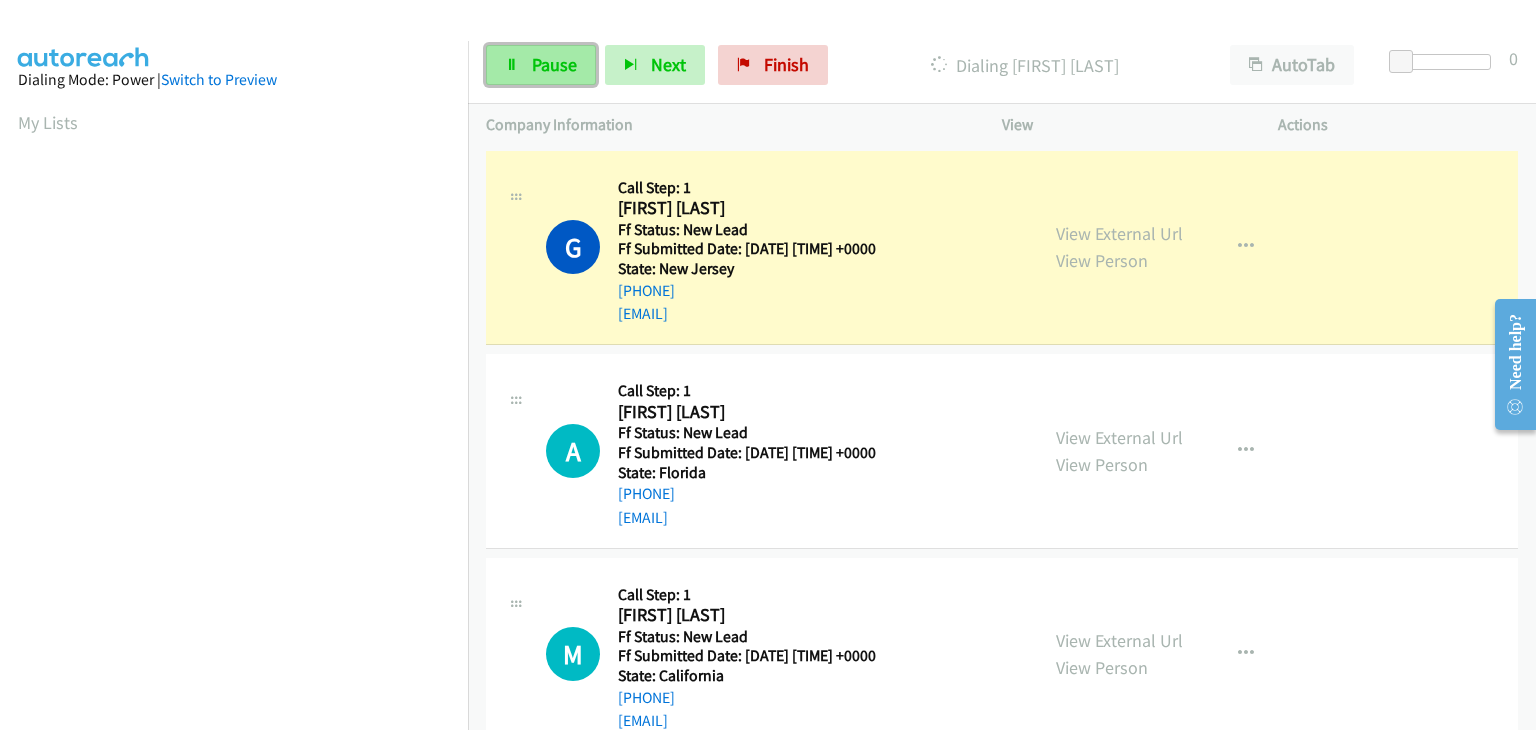 click on "Pause" at bounding box center (554, 64) 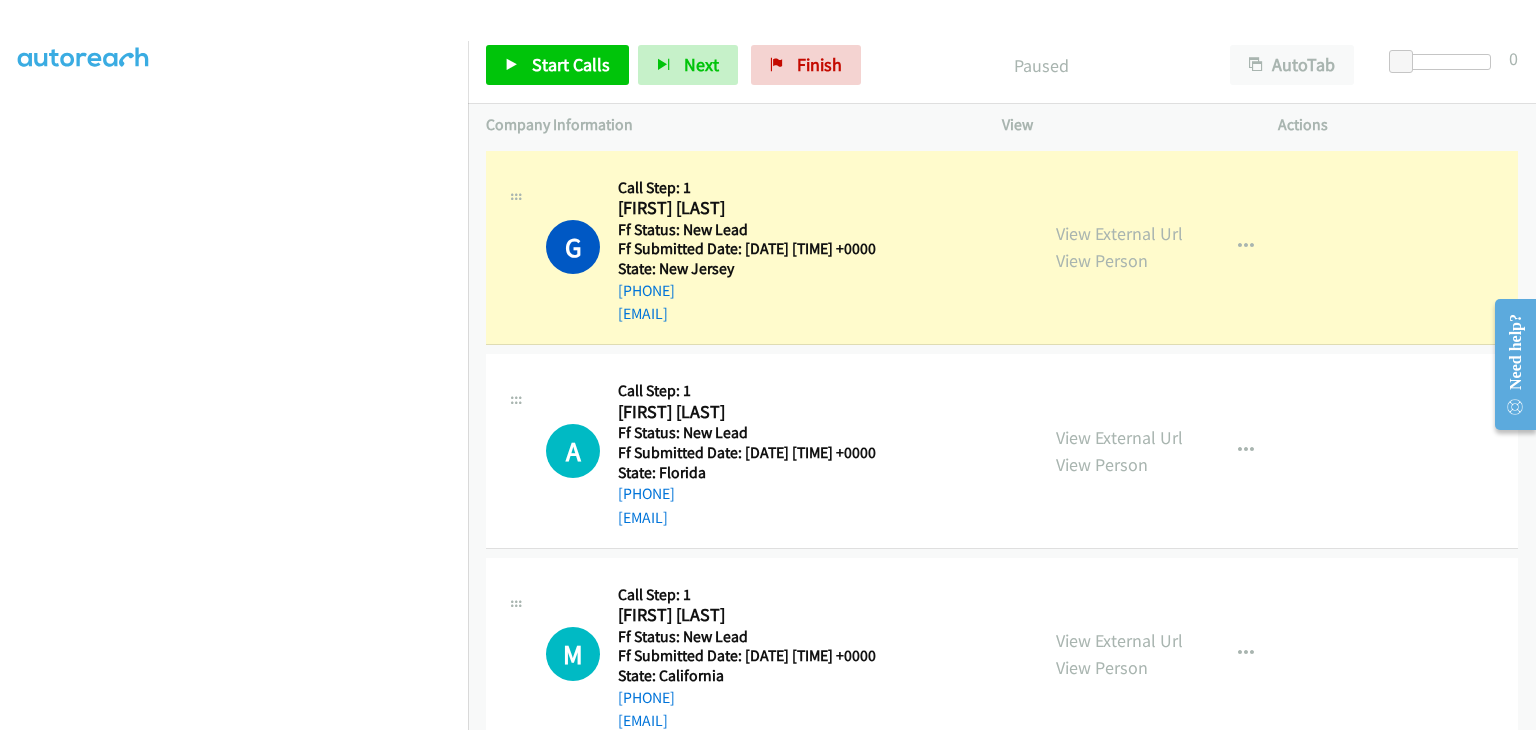 scroll, scrollTop: 0, scrollLeft: 0, axis: both 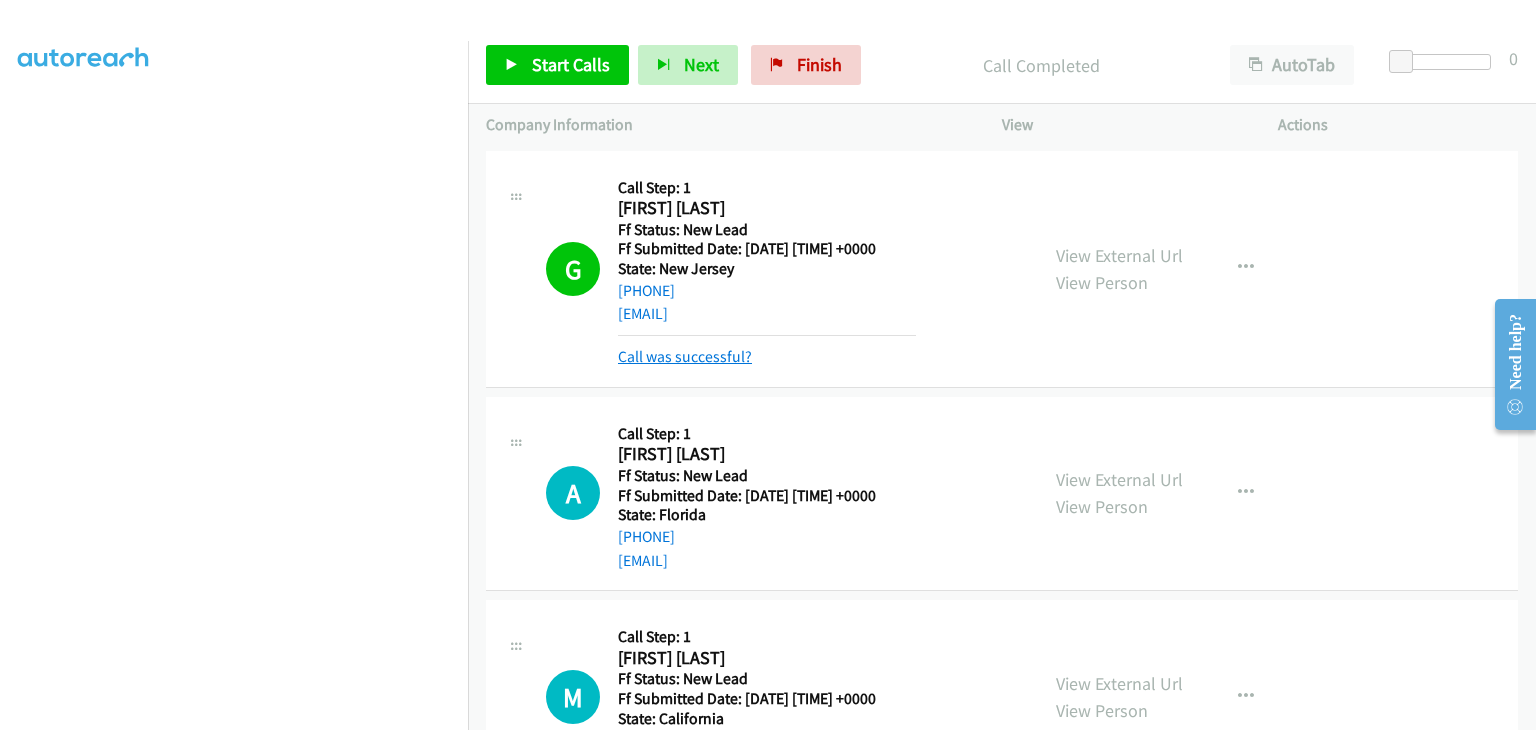 click on "Call was successful?" at bounding box center (685, 356) 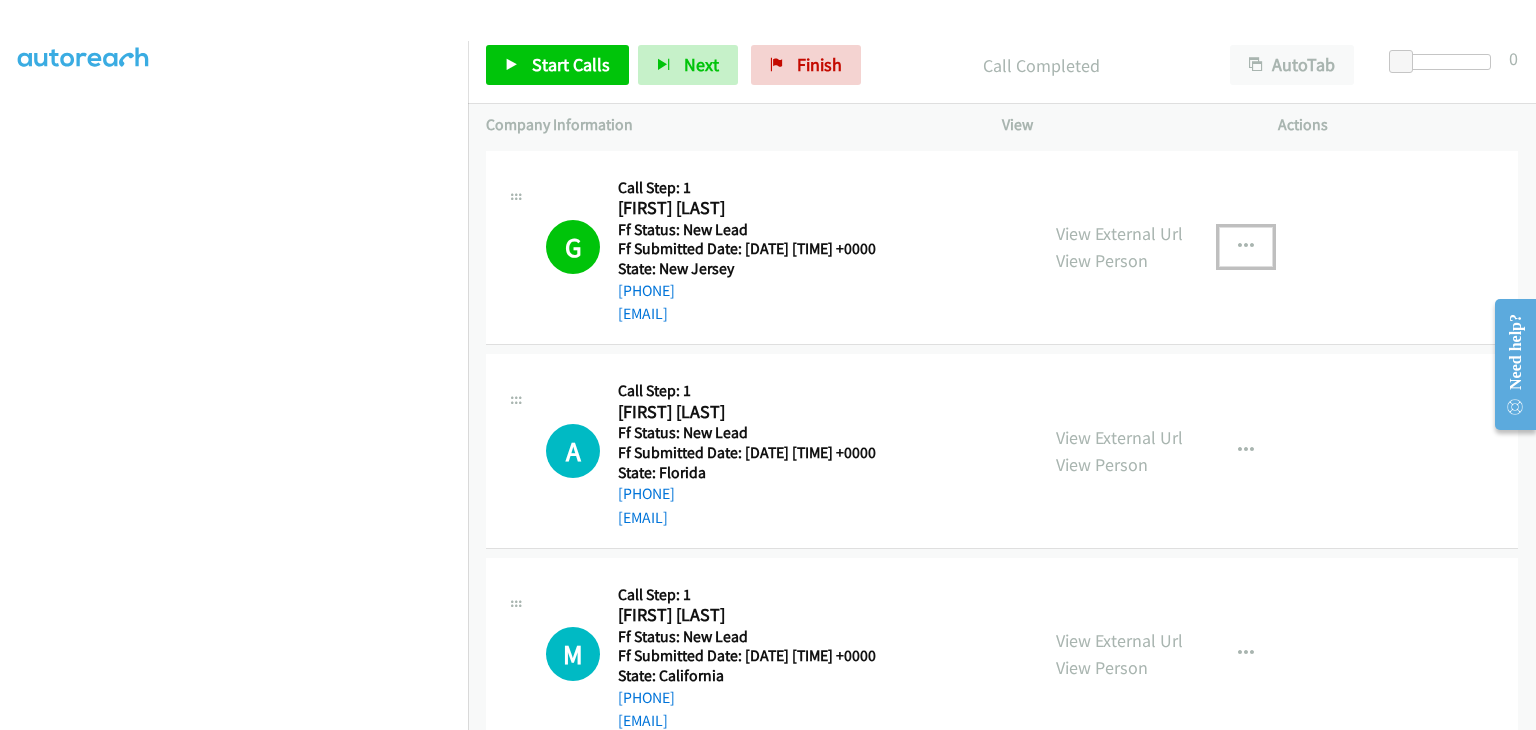 click at bounding box center (1246, 247) 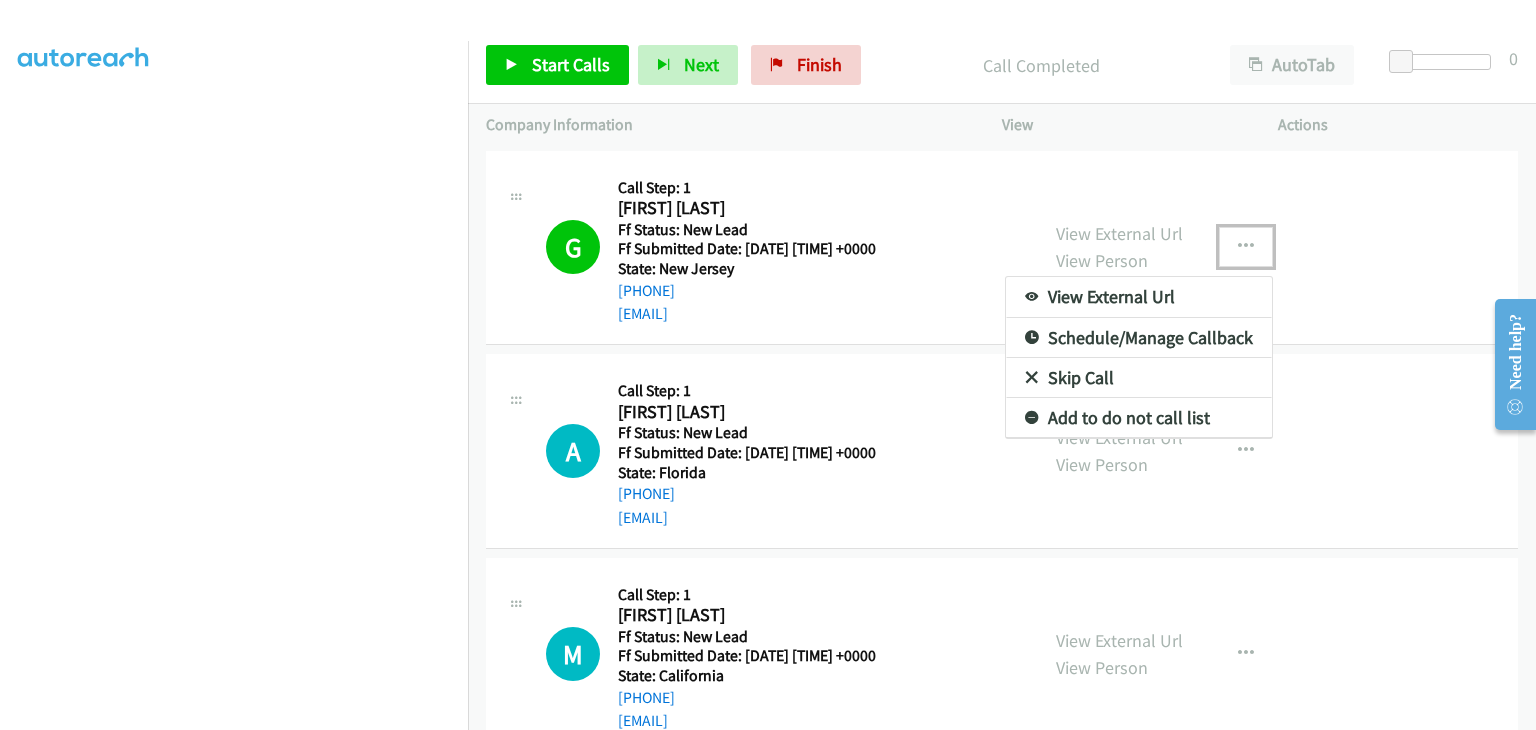drag, startPoint x: 1125, startPoint y: 424, endPoint x: 888, endPoint y: 331, distance: 254.5938 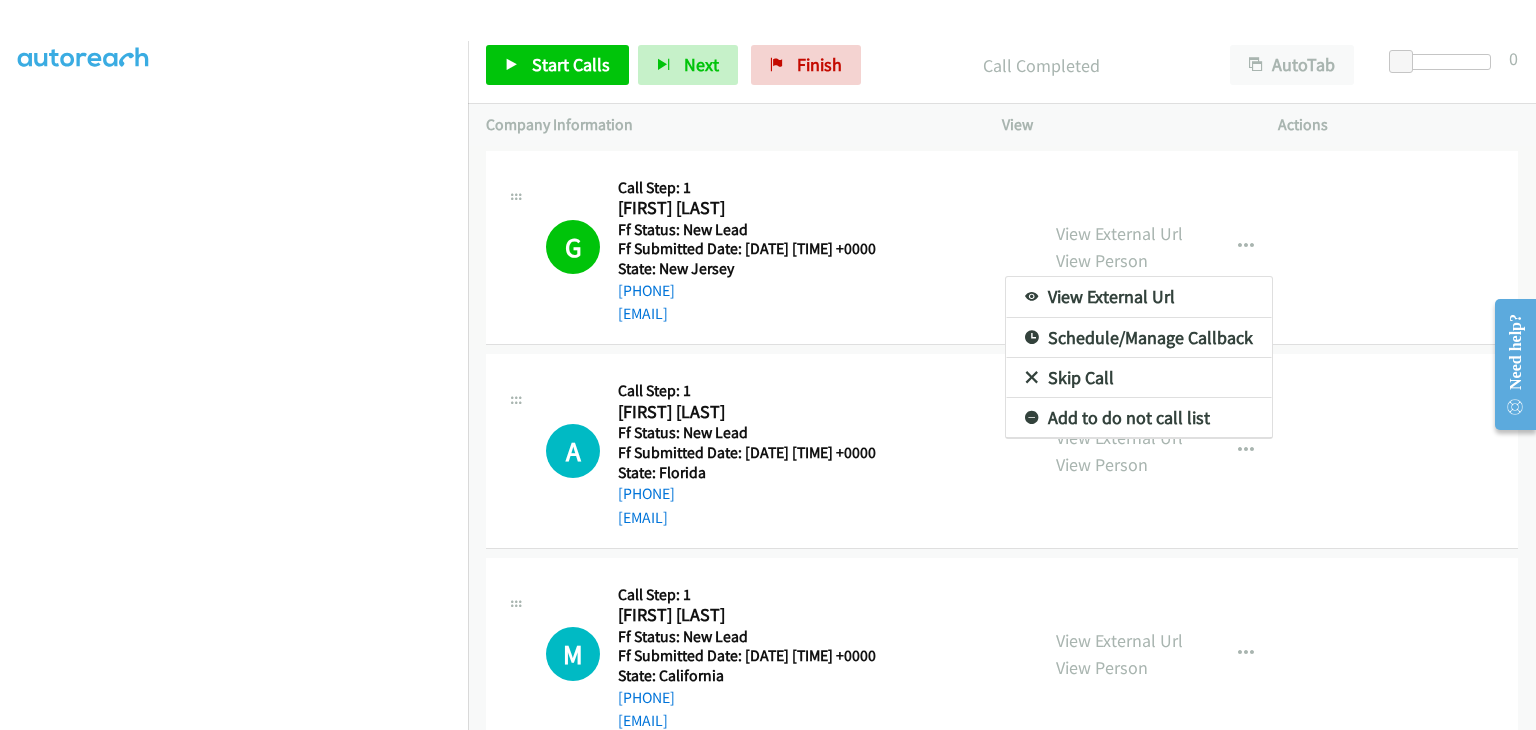 click on "Add to do not call list" at bounding box center [1139, 418] 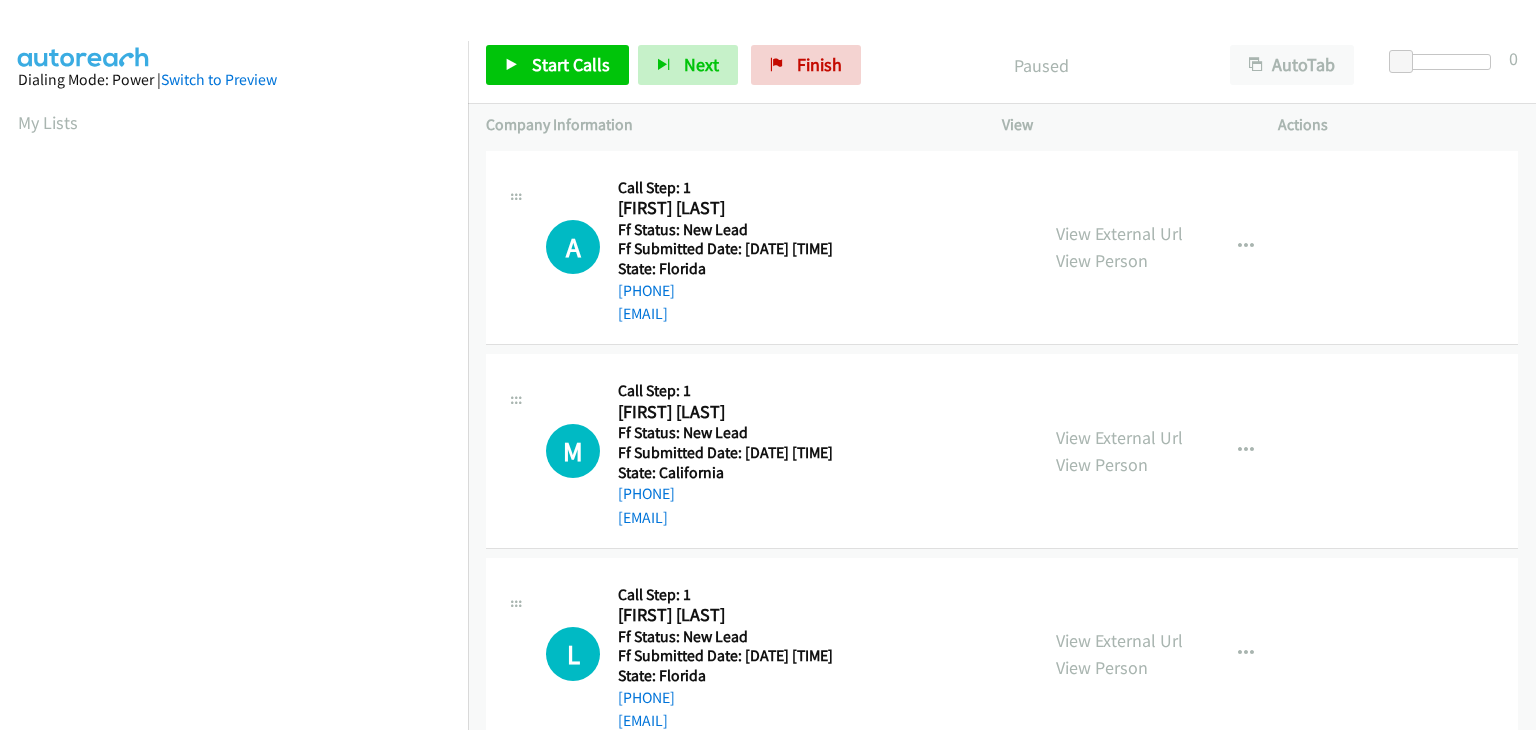scroll, scrollTop: 0, scrollLeft: 0, axis: both 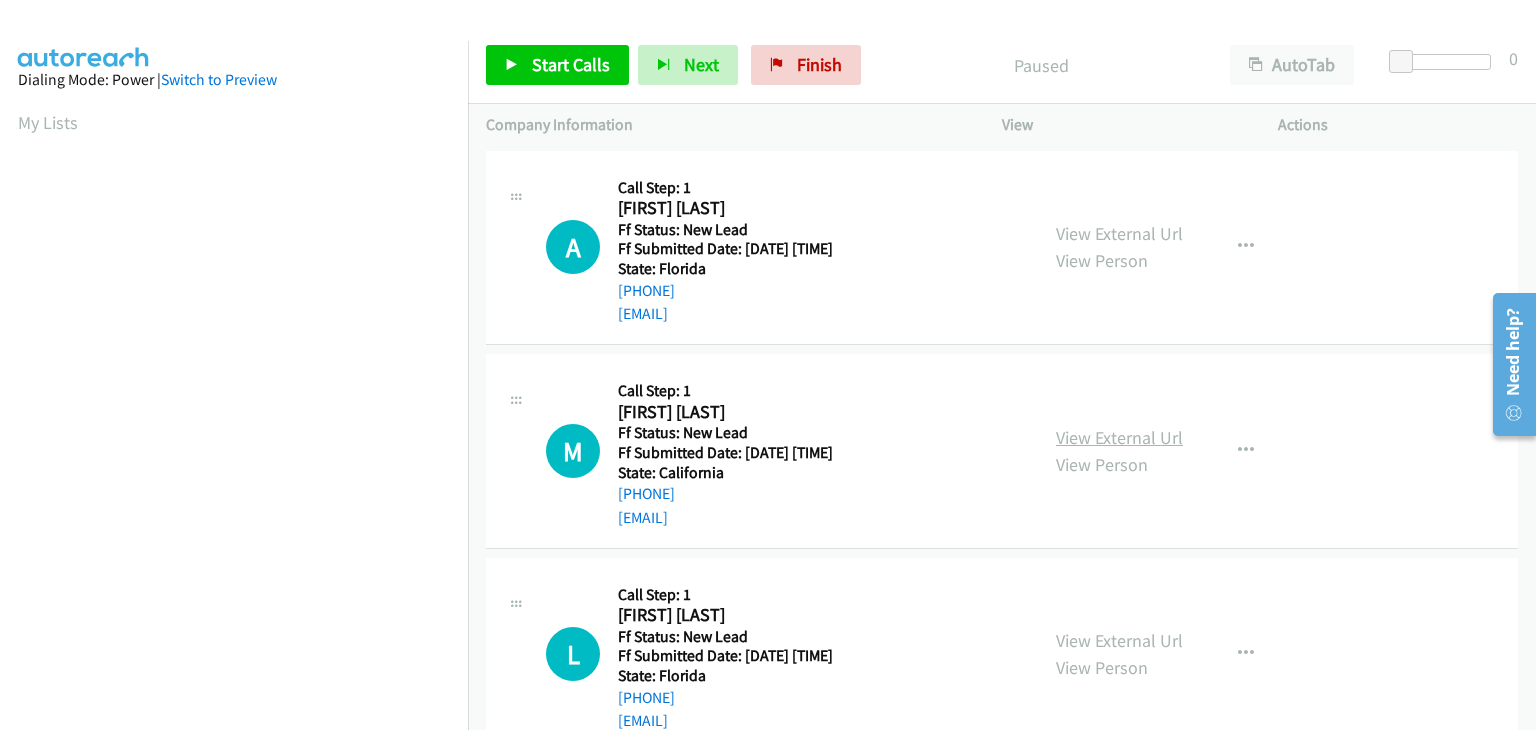 click on "View External Url" at bounding box center (1119, 437) 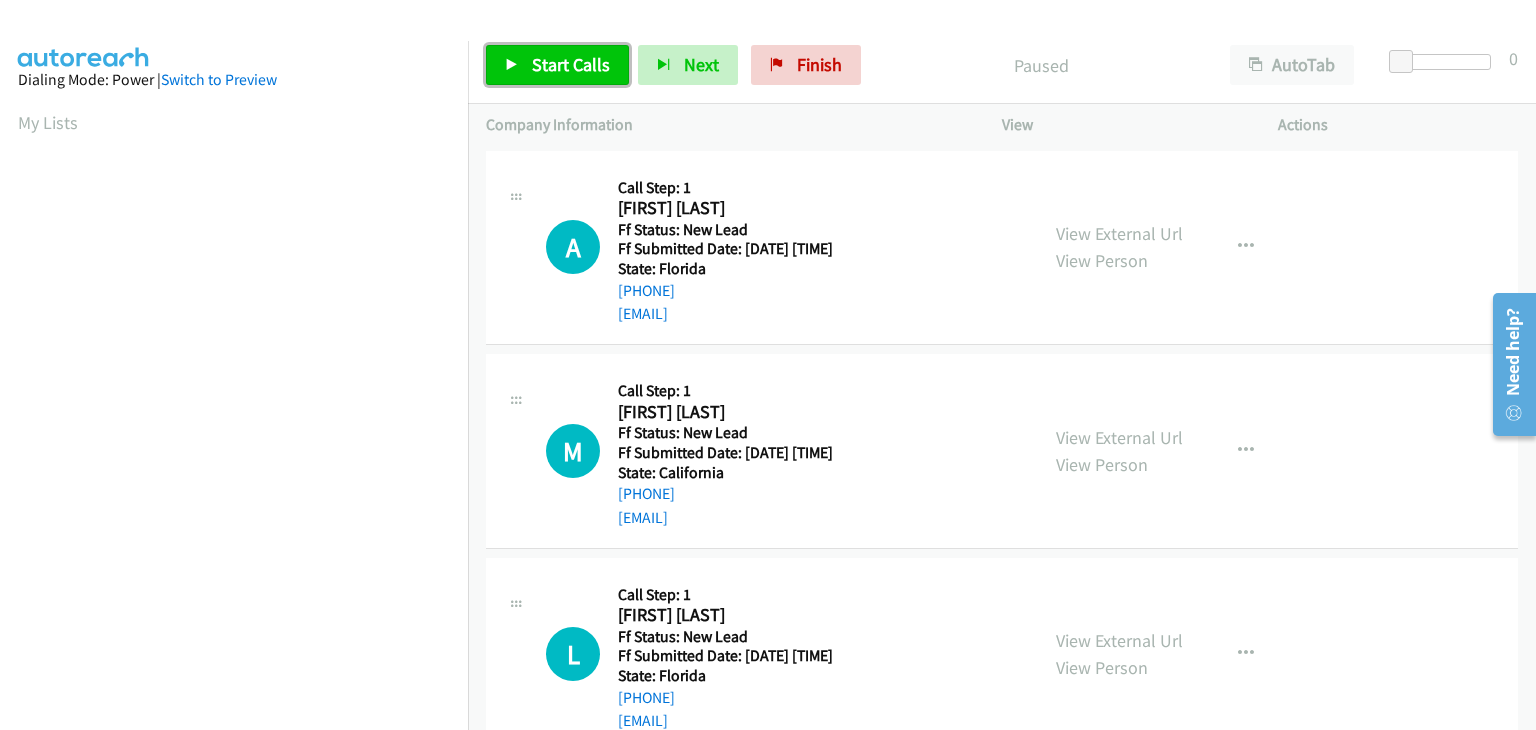 click on "Start Calls" at bounding box center (571, 64) 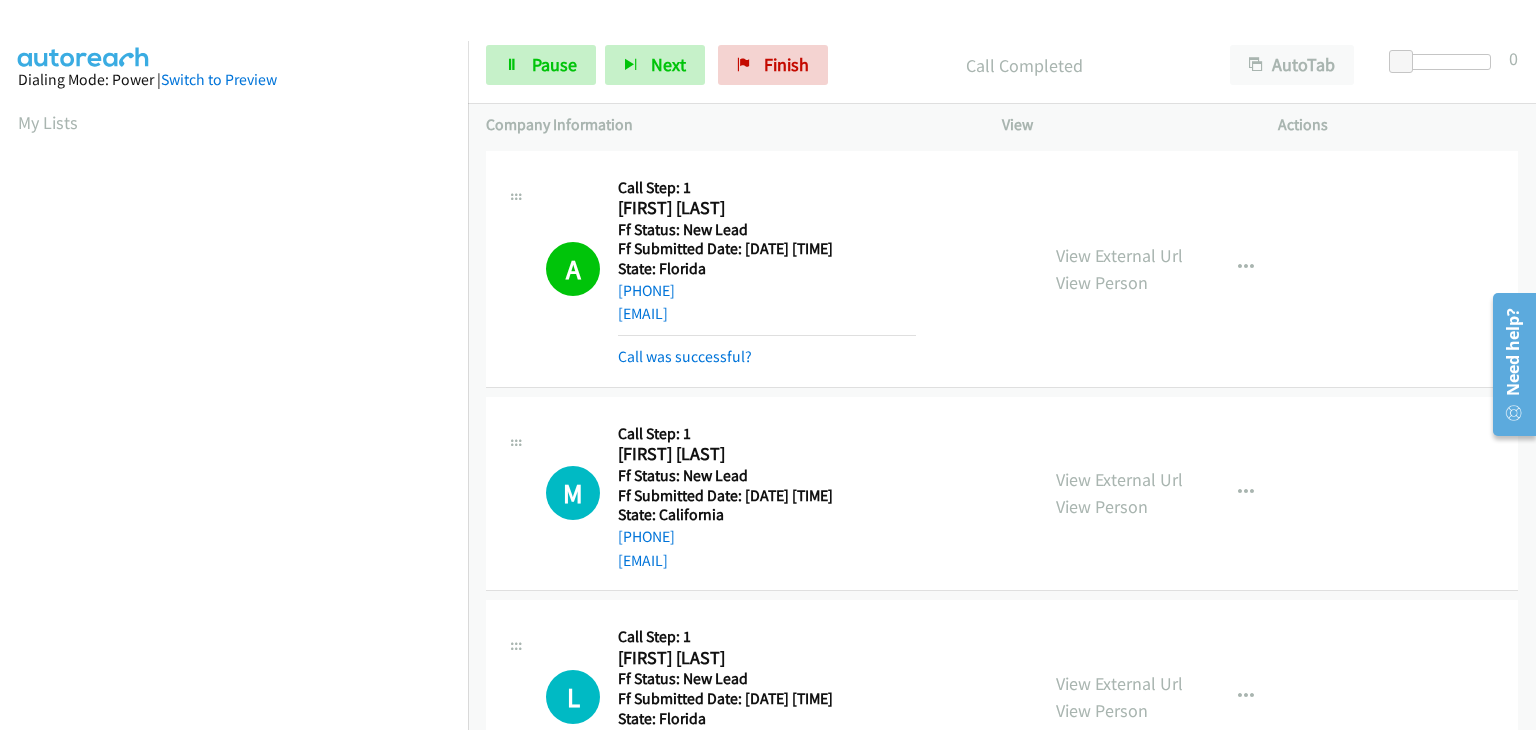scroll, scrollTop: 392, scrollLeft: 0, axis: vertical 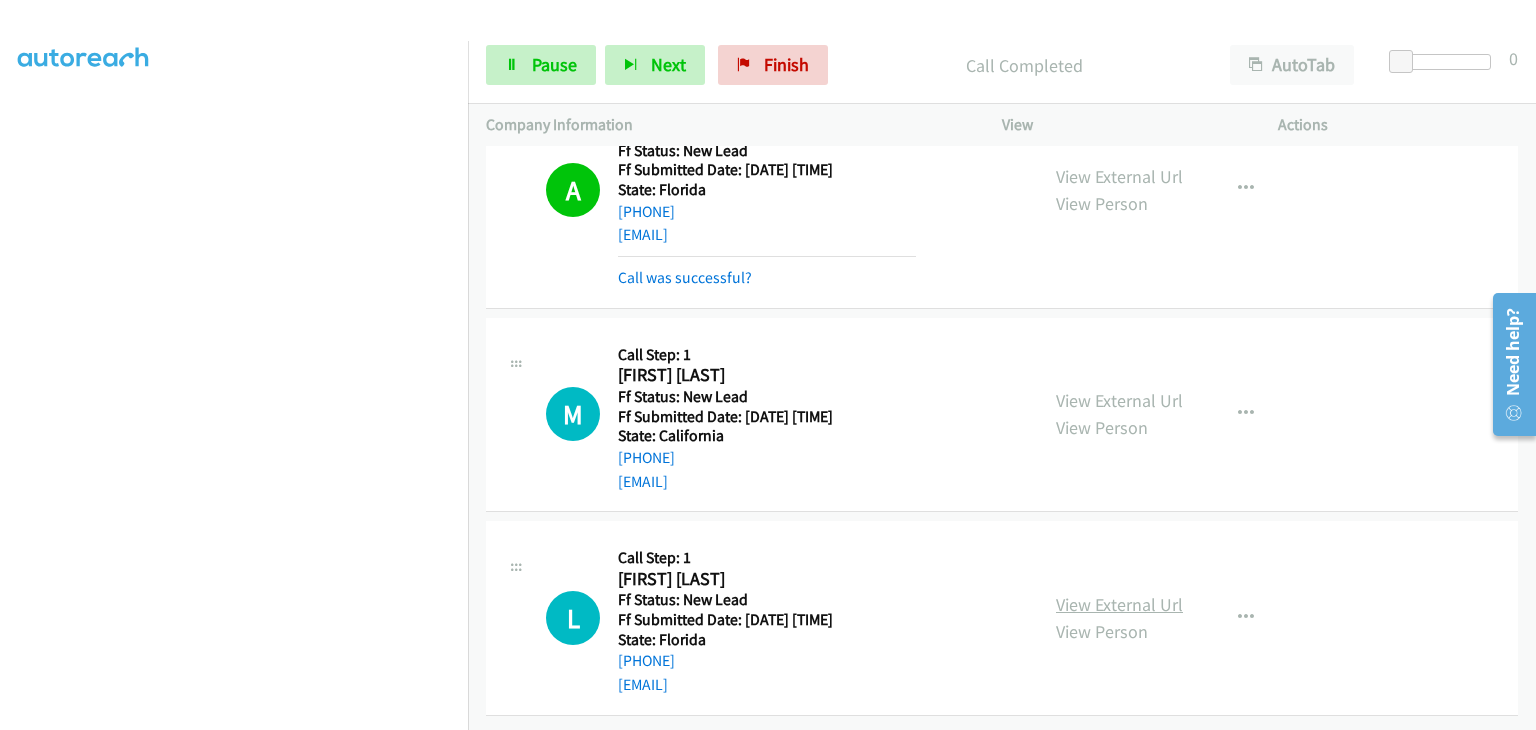 click on "View External Url" at bounding box center (1119, 604) 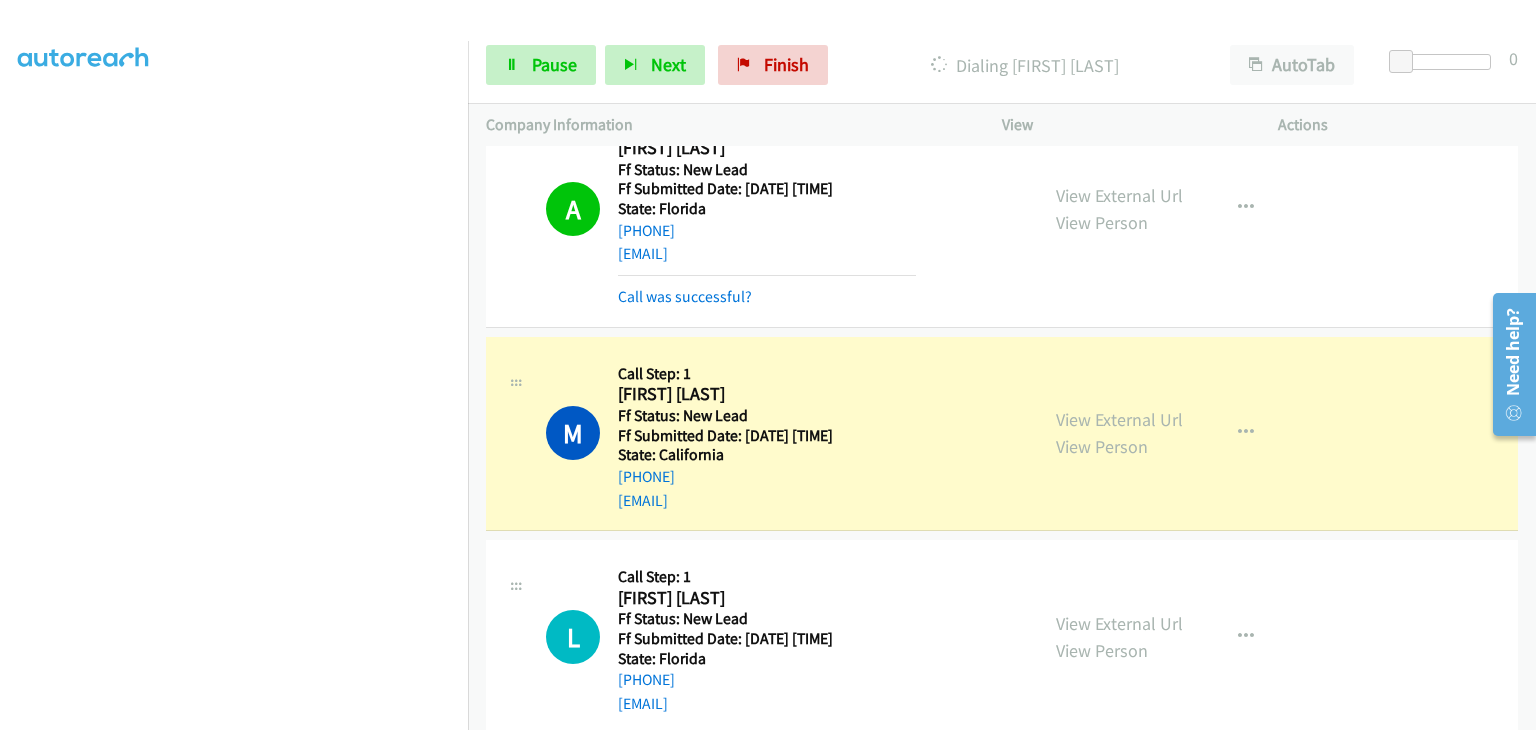 scroll, scrollTop: 93, scrollLeft: 0, axis: vertical 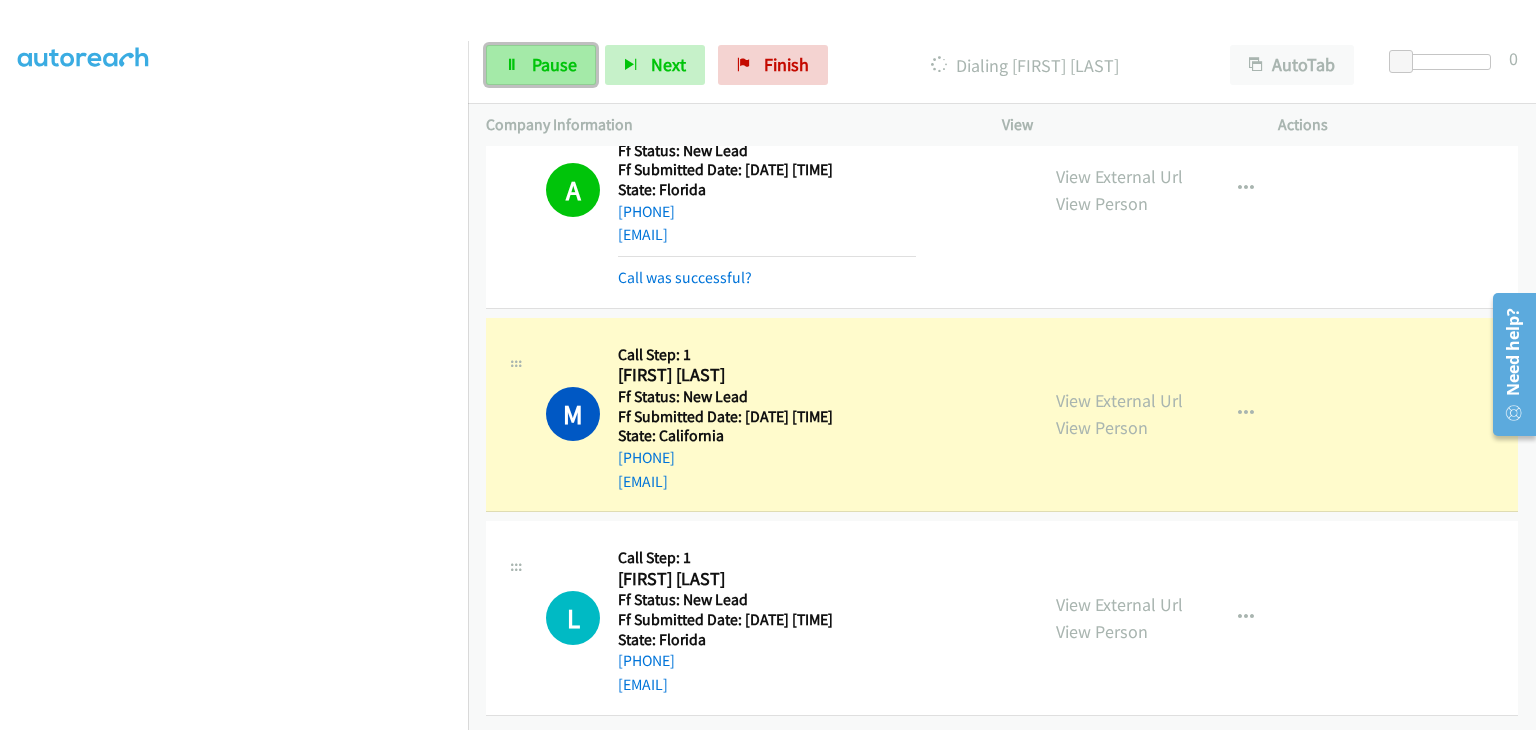 click on "Pause" at bounding box center (541, 65) 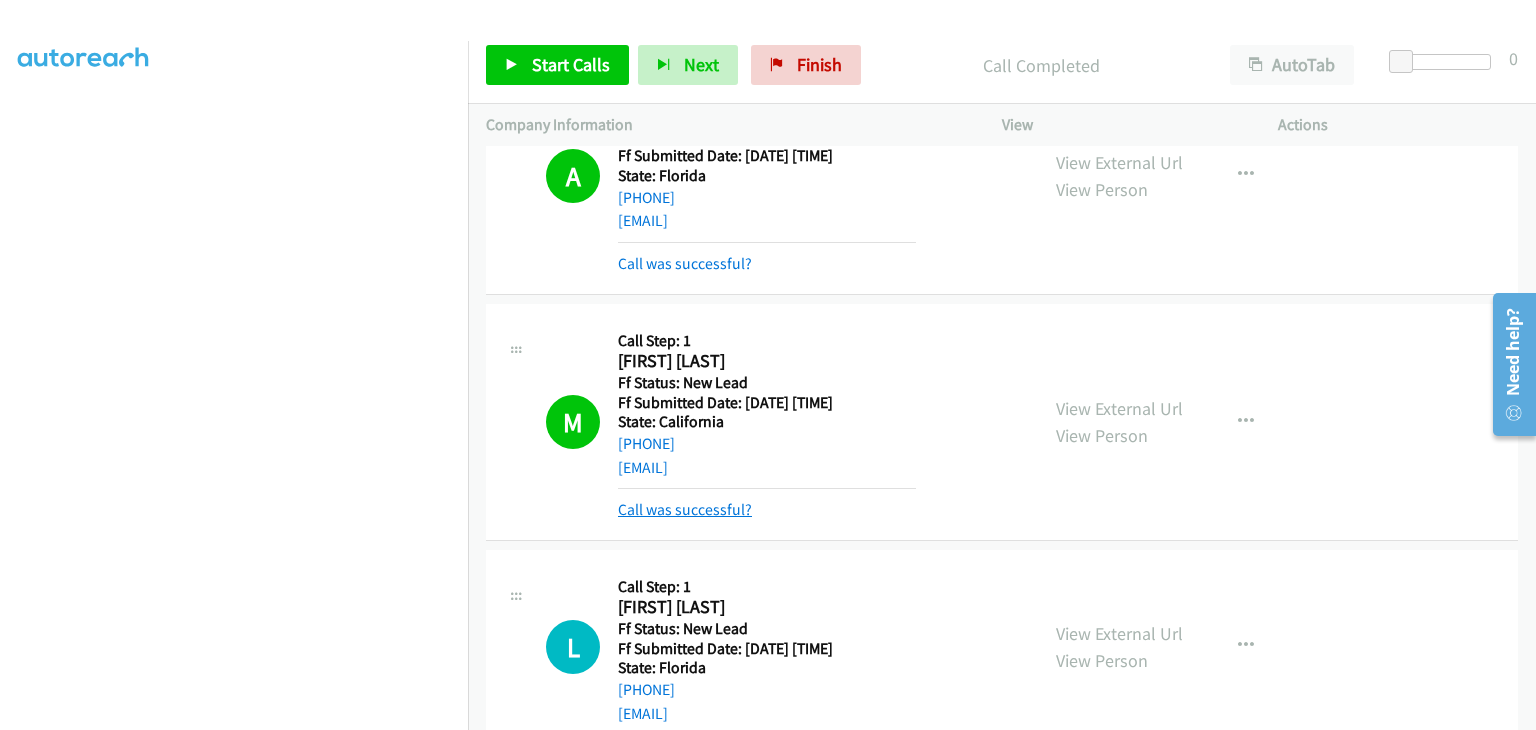 click on "Call was successful?" at bounding box center (685, 509) 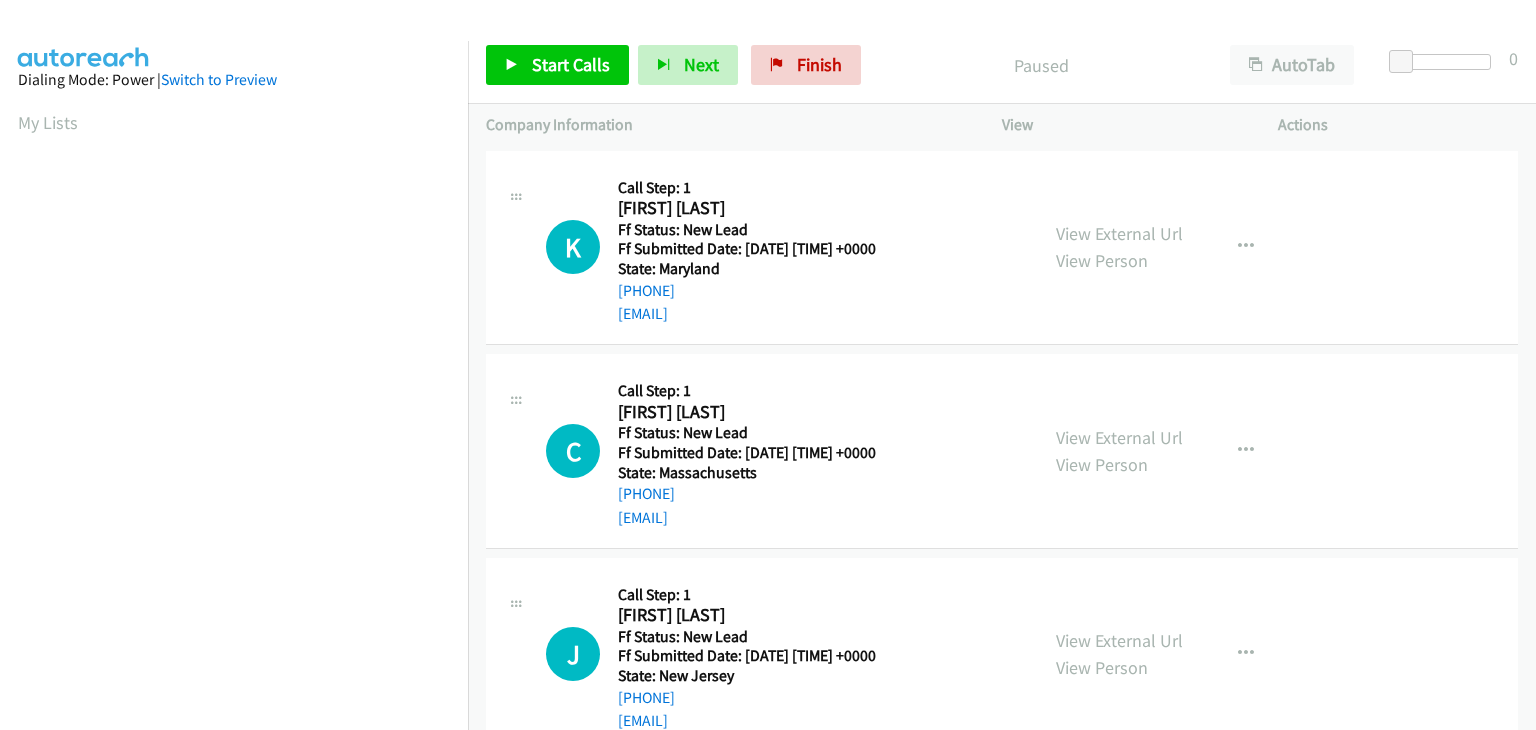 scroll, scrollTop: 0, scrollLeft: 0, axis: both 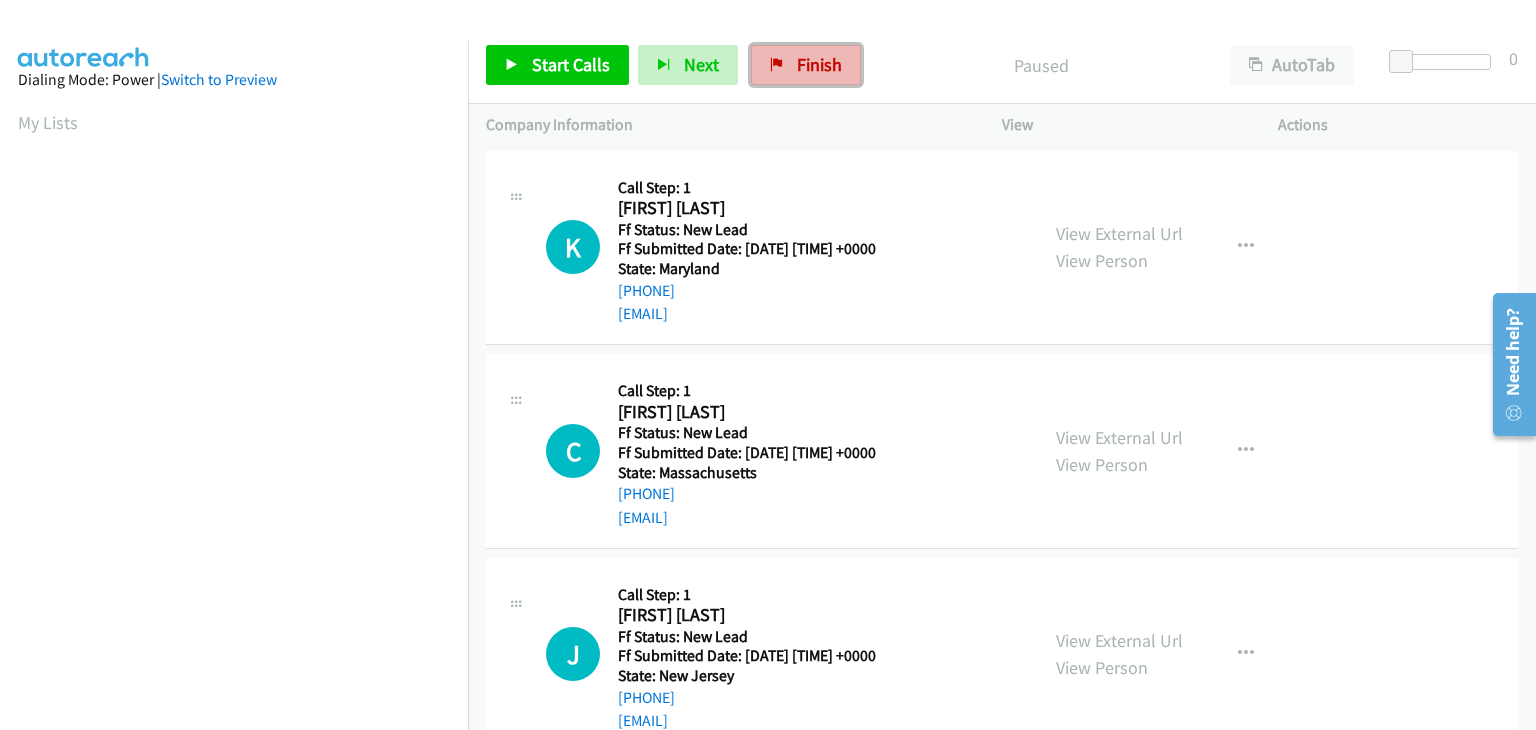click on "Finish" at bounding box center (819, 64) 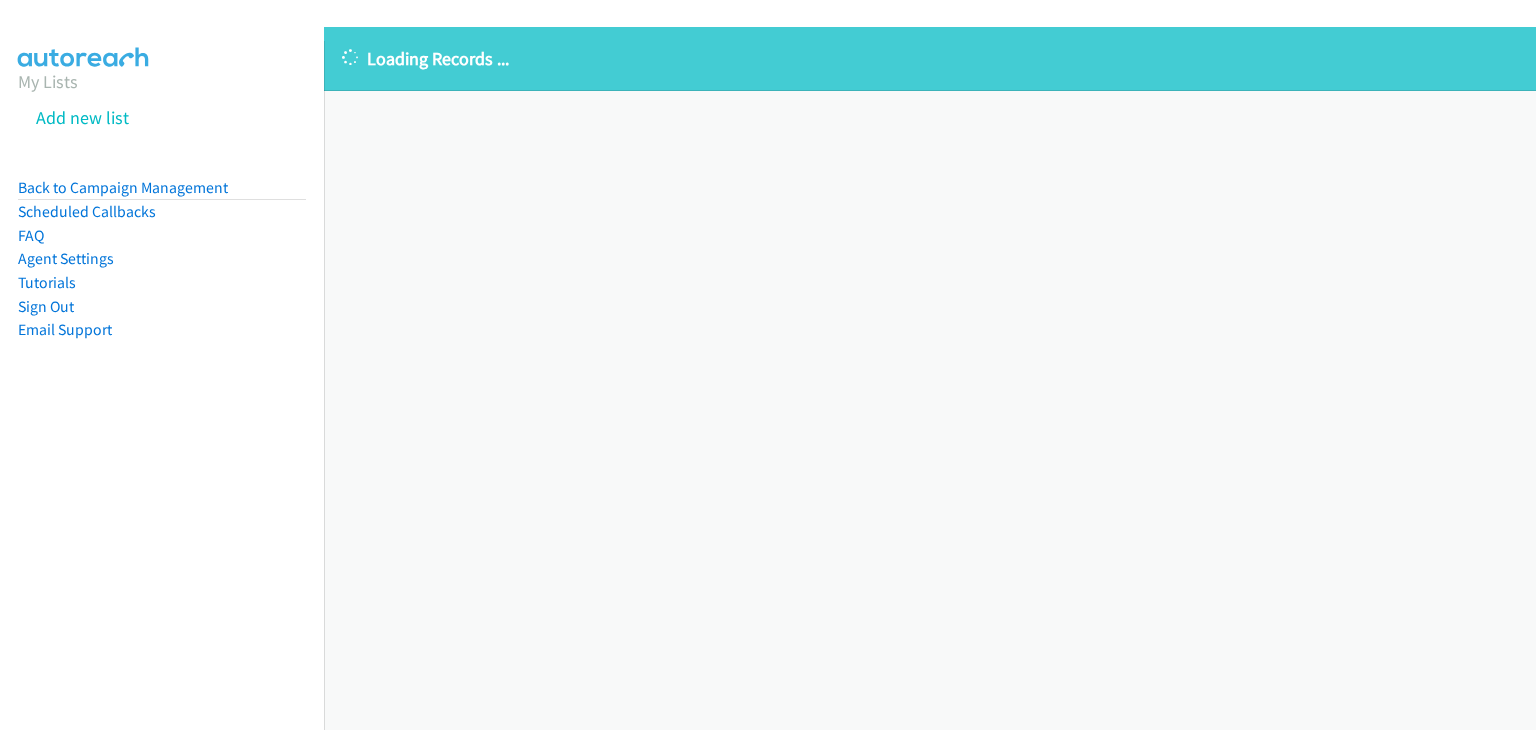 scroll, scrollTop: 0, scrollLeft: 0, axis: both 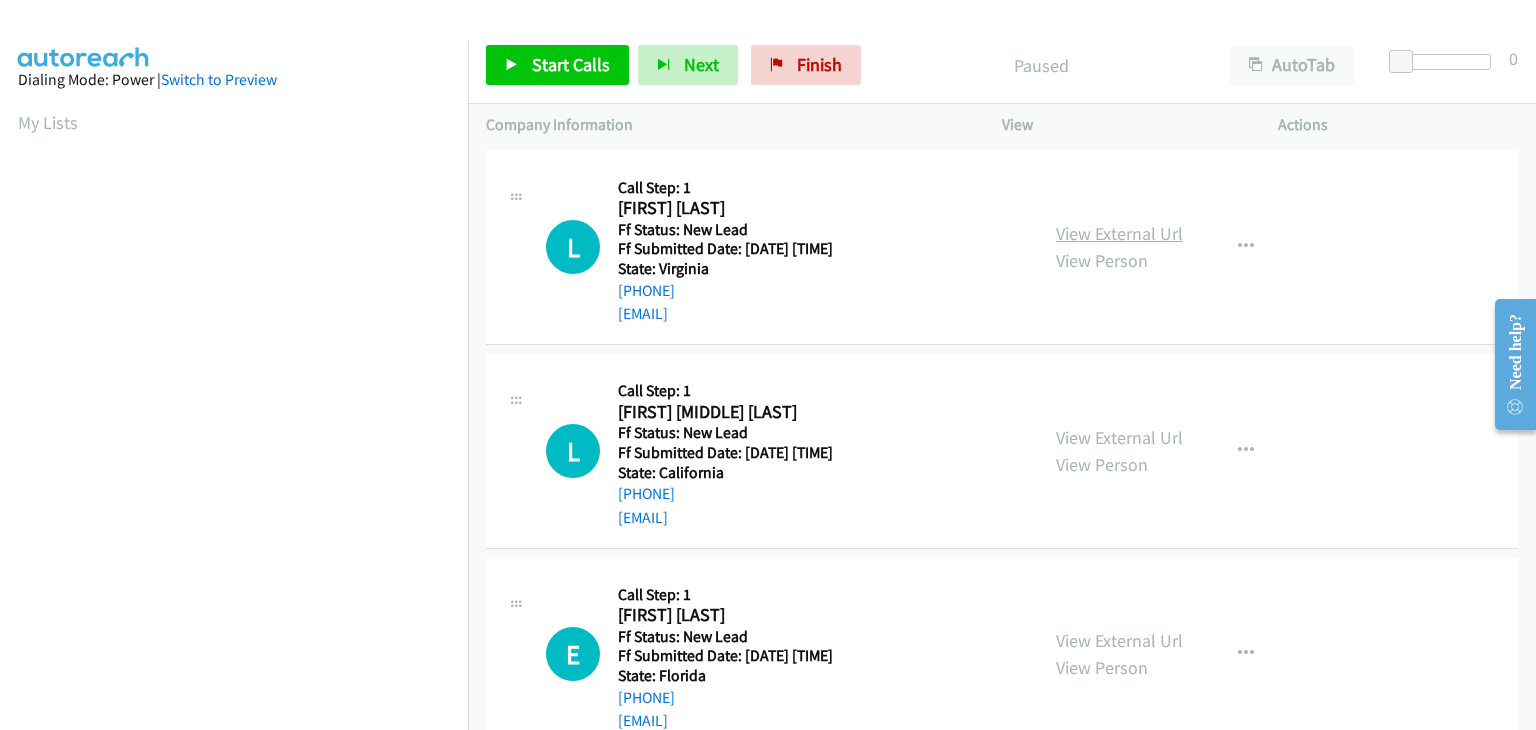 click on "View External Url" at bounding box center [1119, 233] 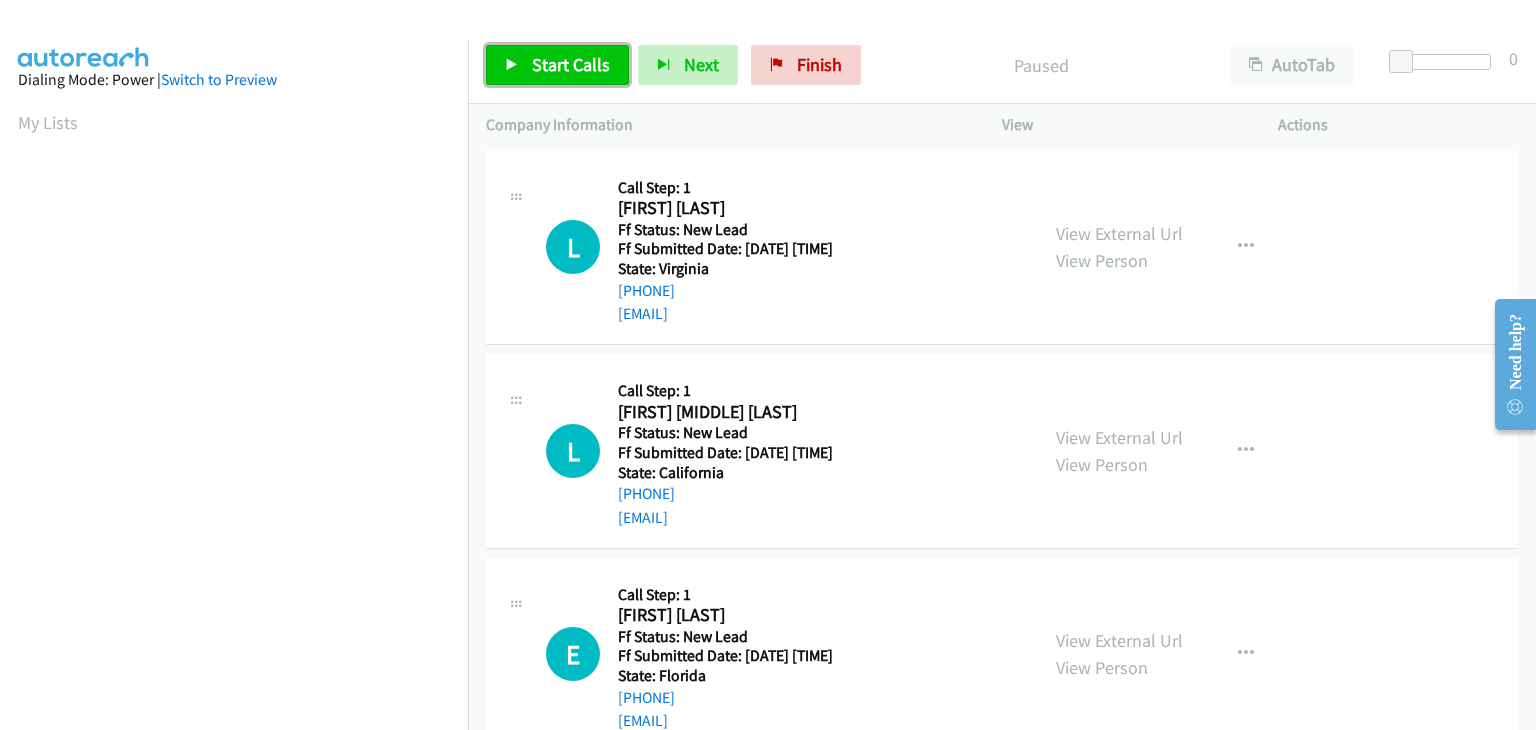 click on "Start Calls" at bounding box center [571, 64] 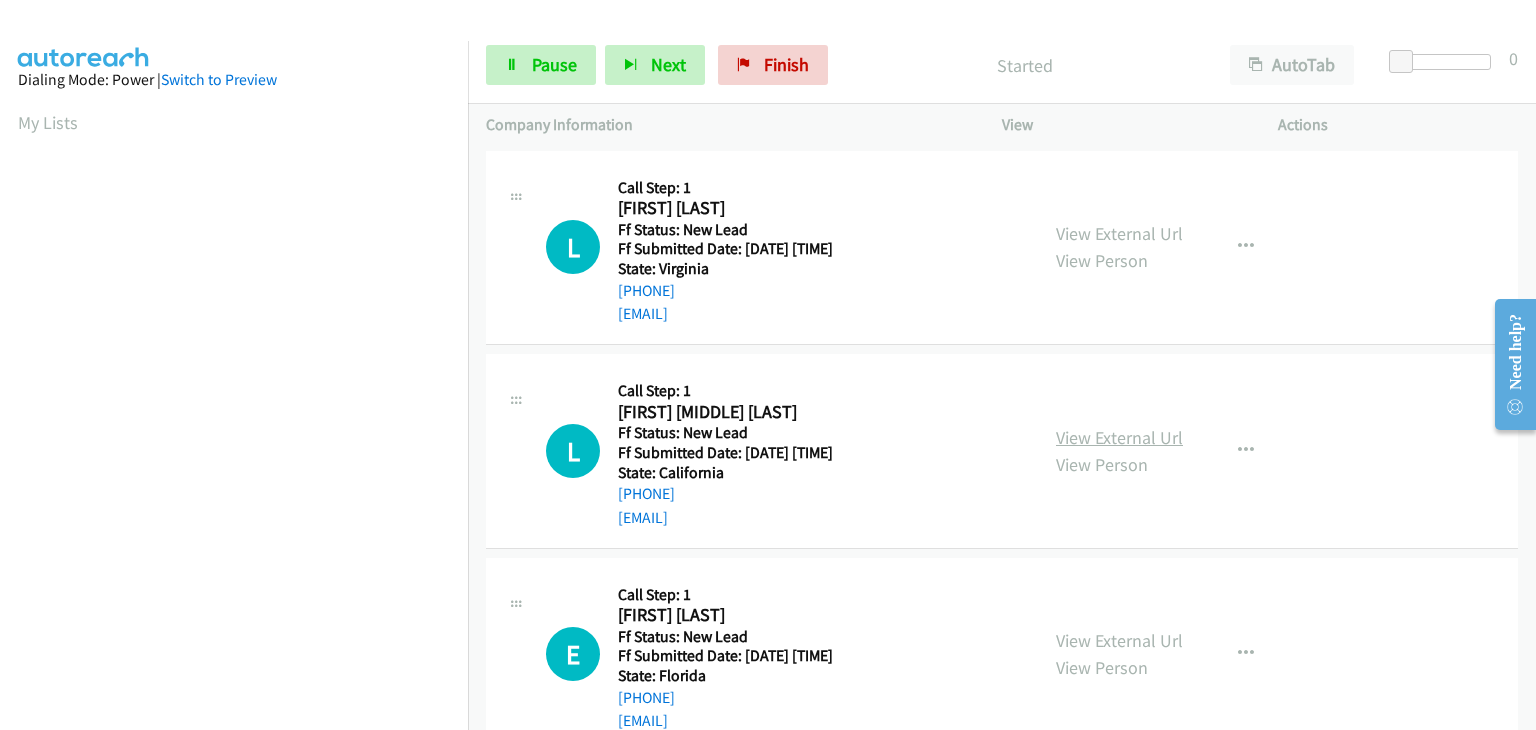 click on "View External Url" at bounding box center [1119, 437] 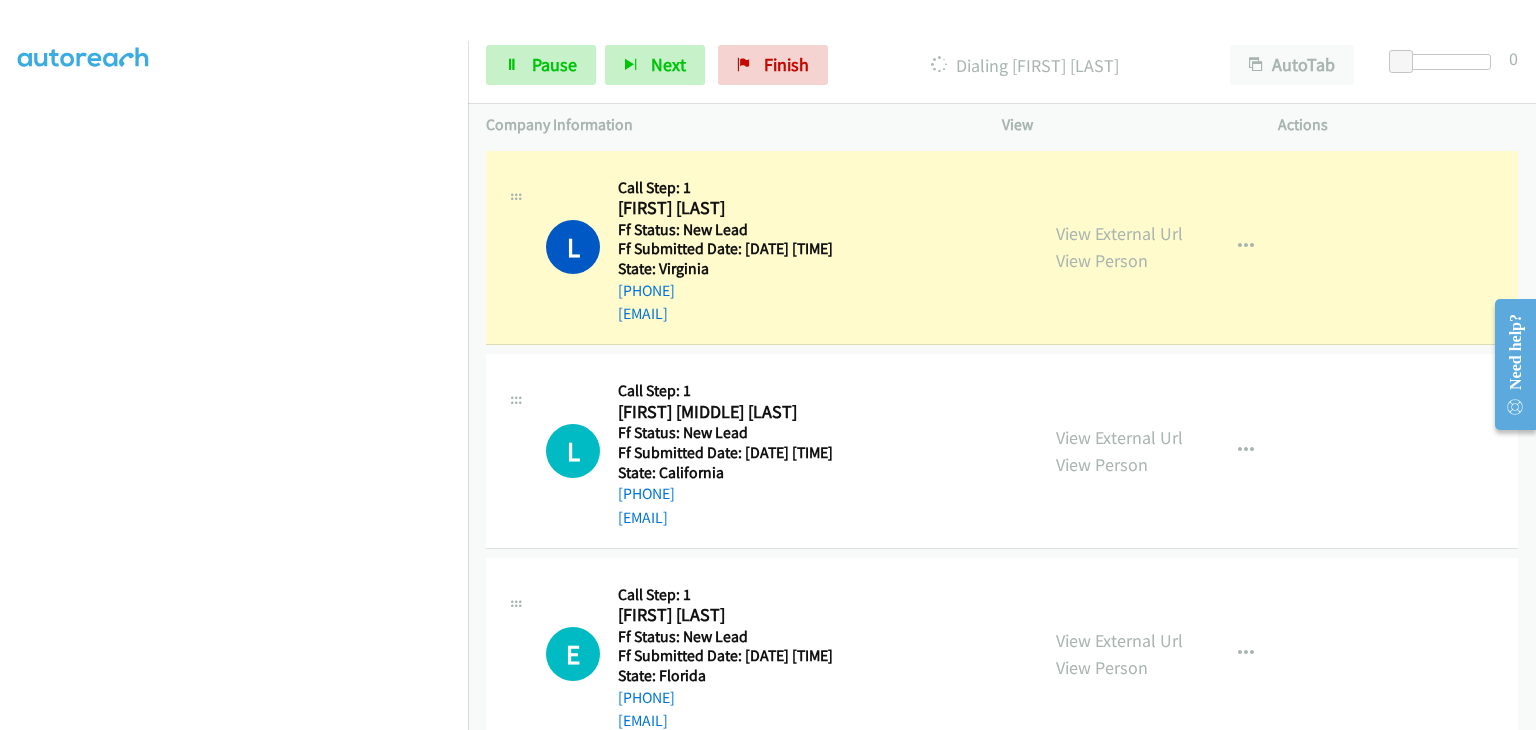 scroll, scrollTop: 392, scrollLeft: 0, axis: vertical 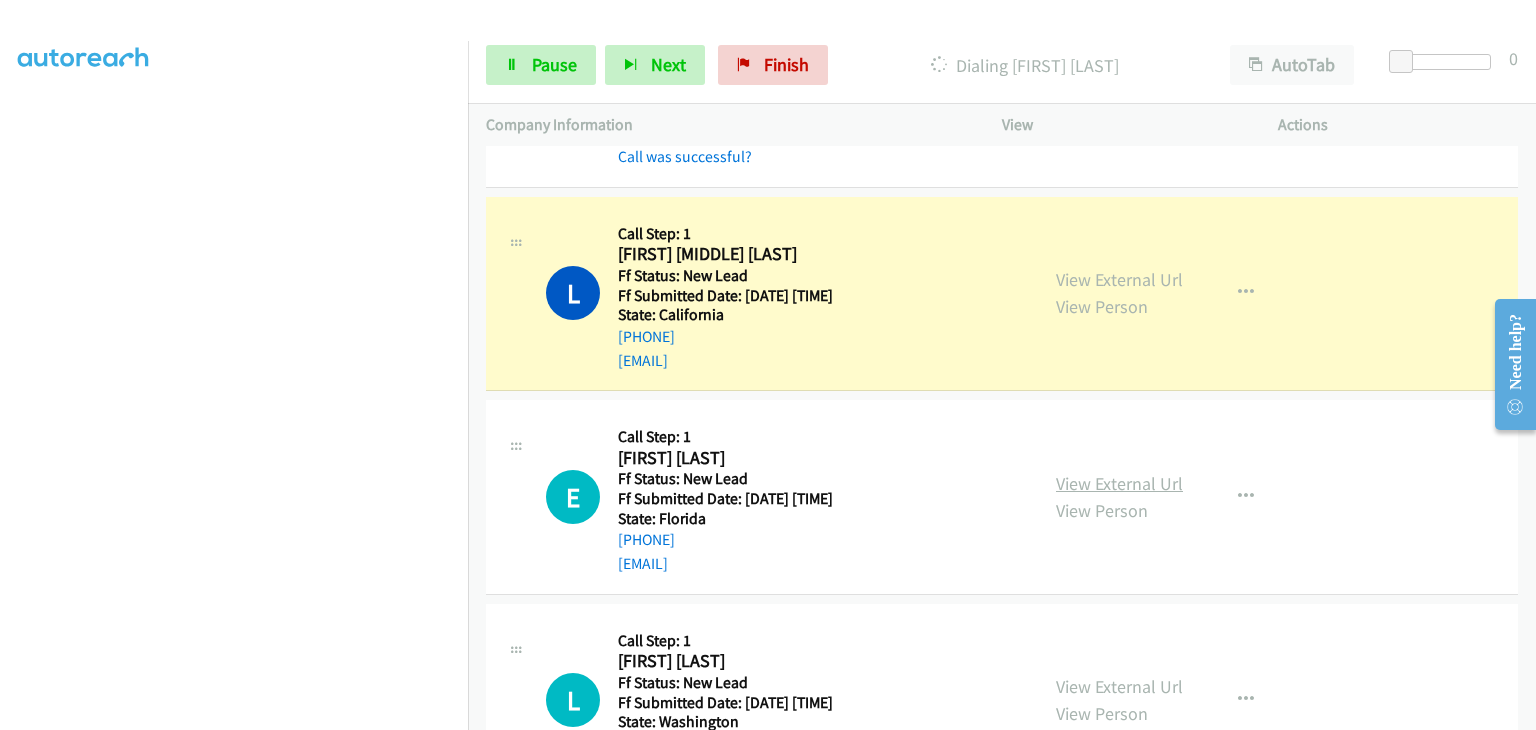 click on "View External Url" at bounding box center (1119, 483) 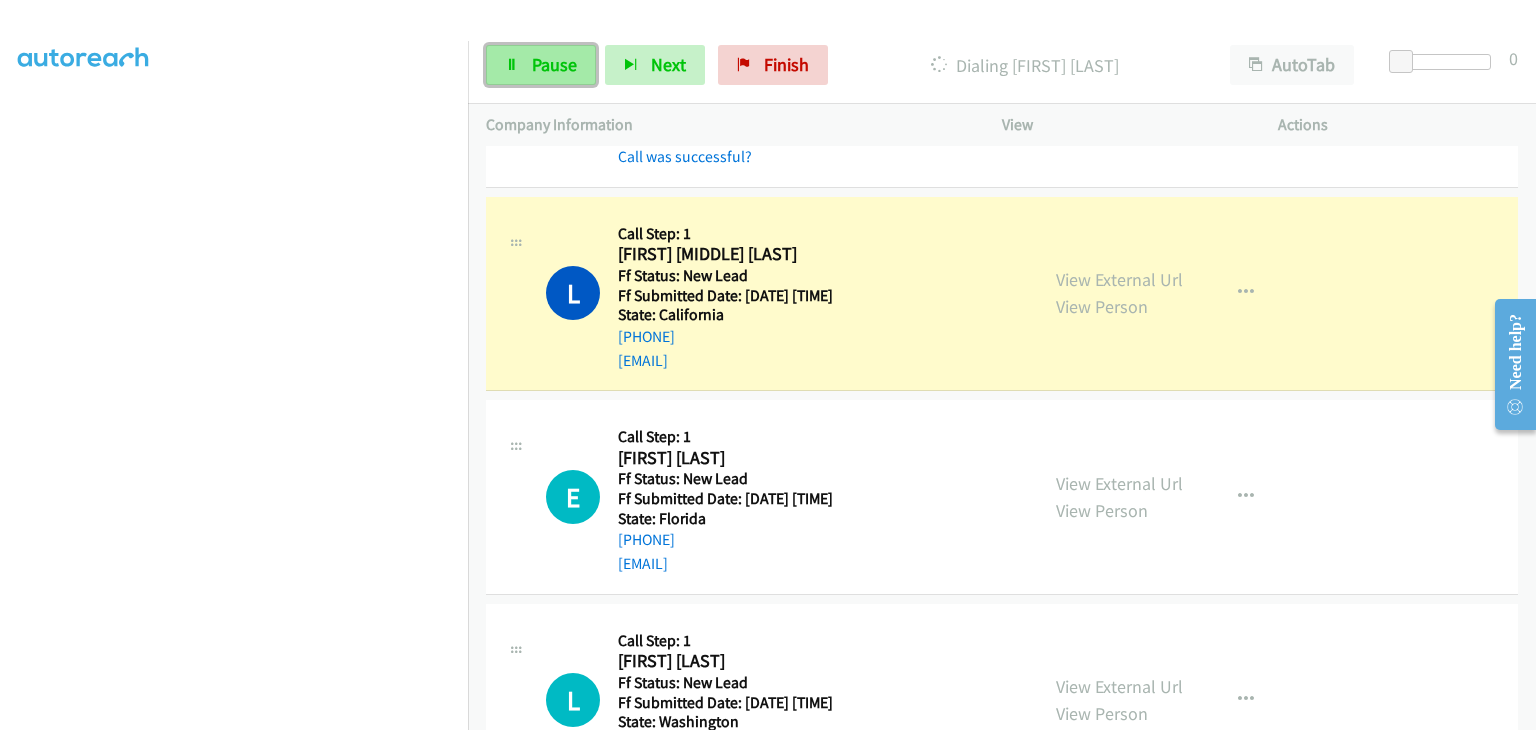 click on "Pause" at bounding box center (554, 64) 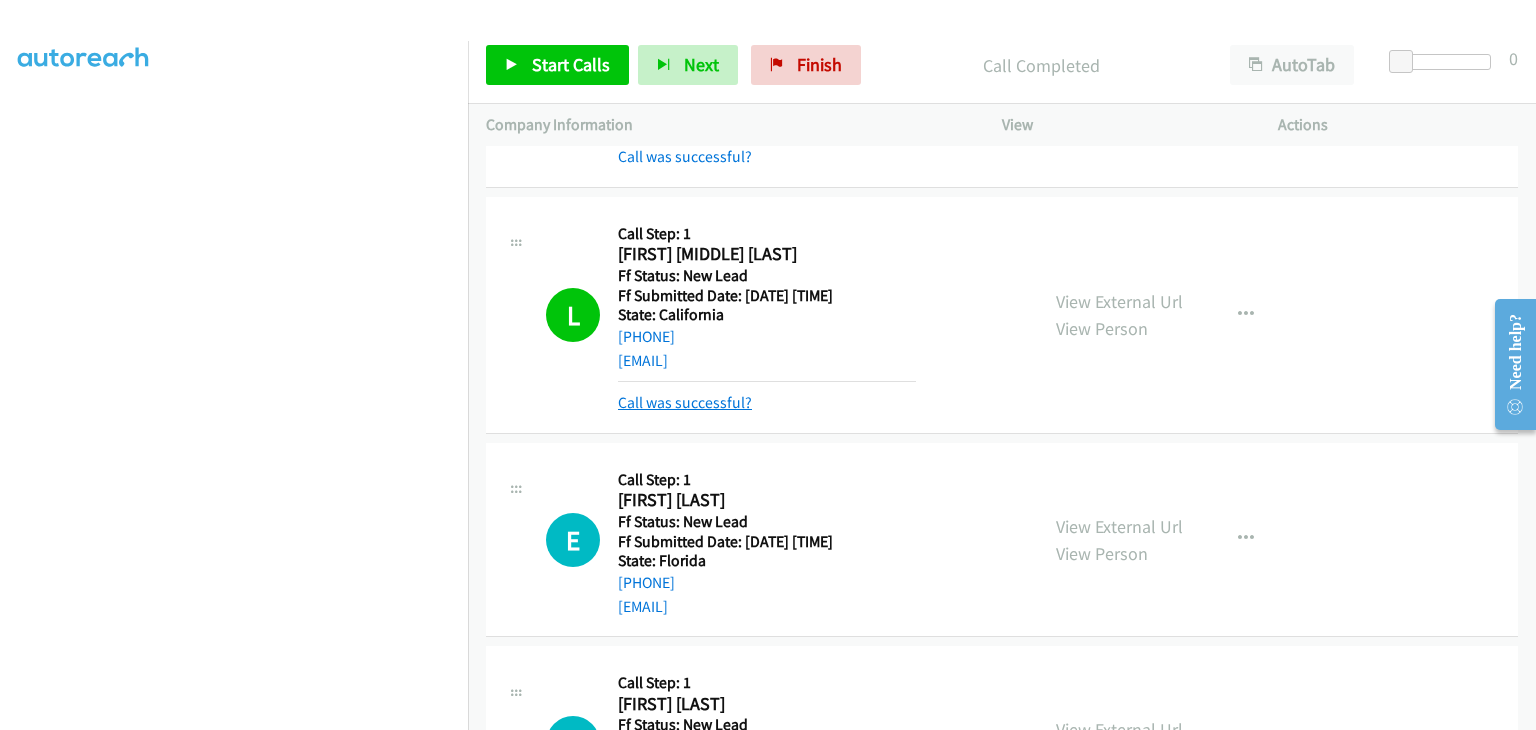 click on "Call was successful?" at bounding box center [685, 402] 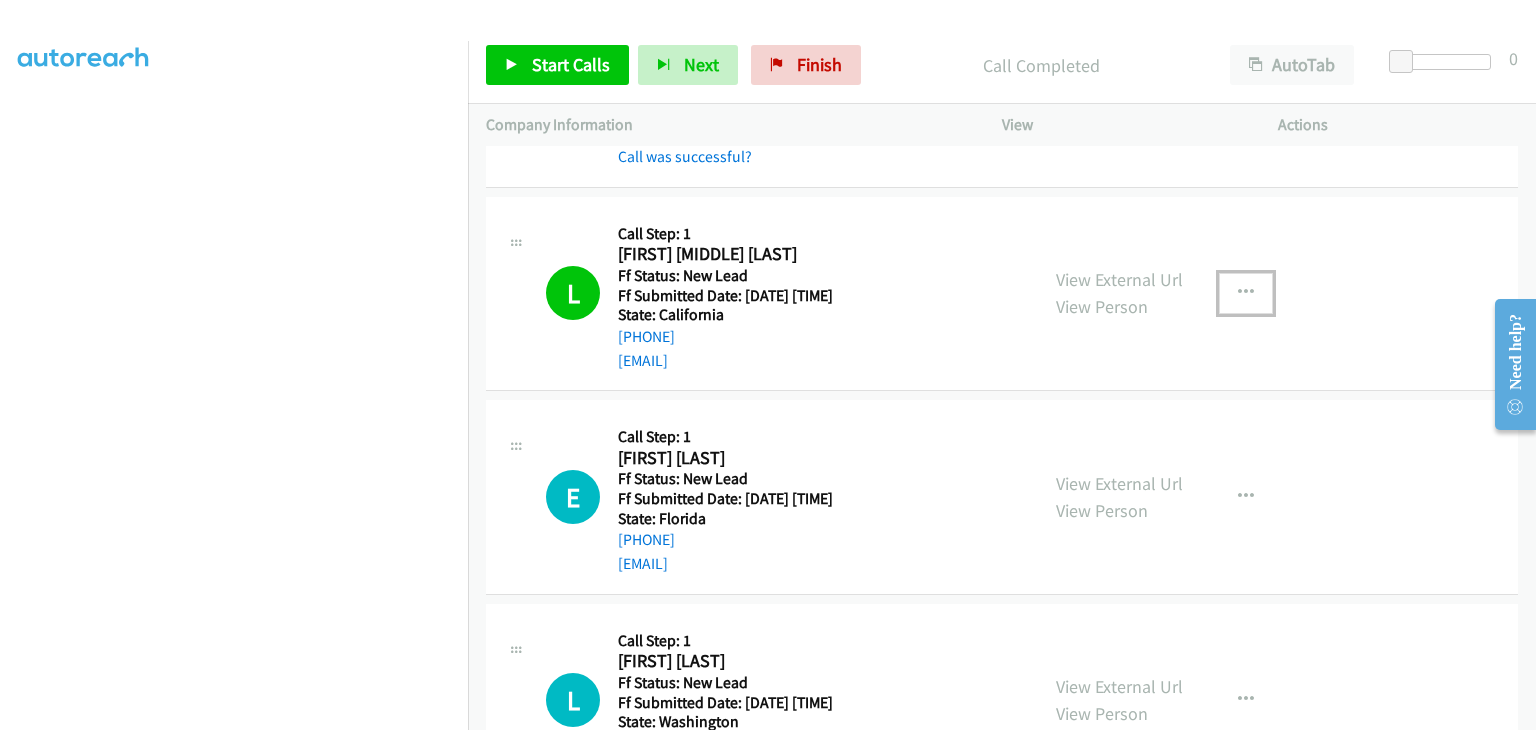 click at bounding box center (1246, 293) 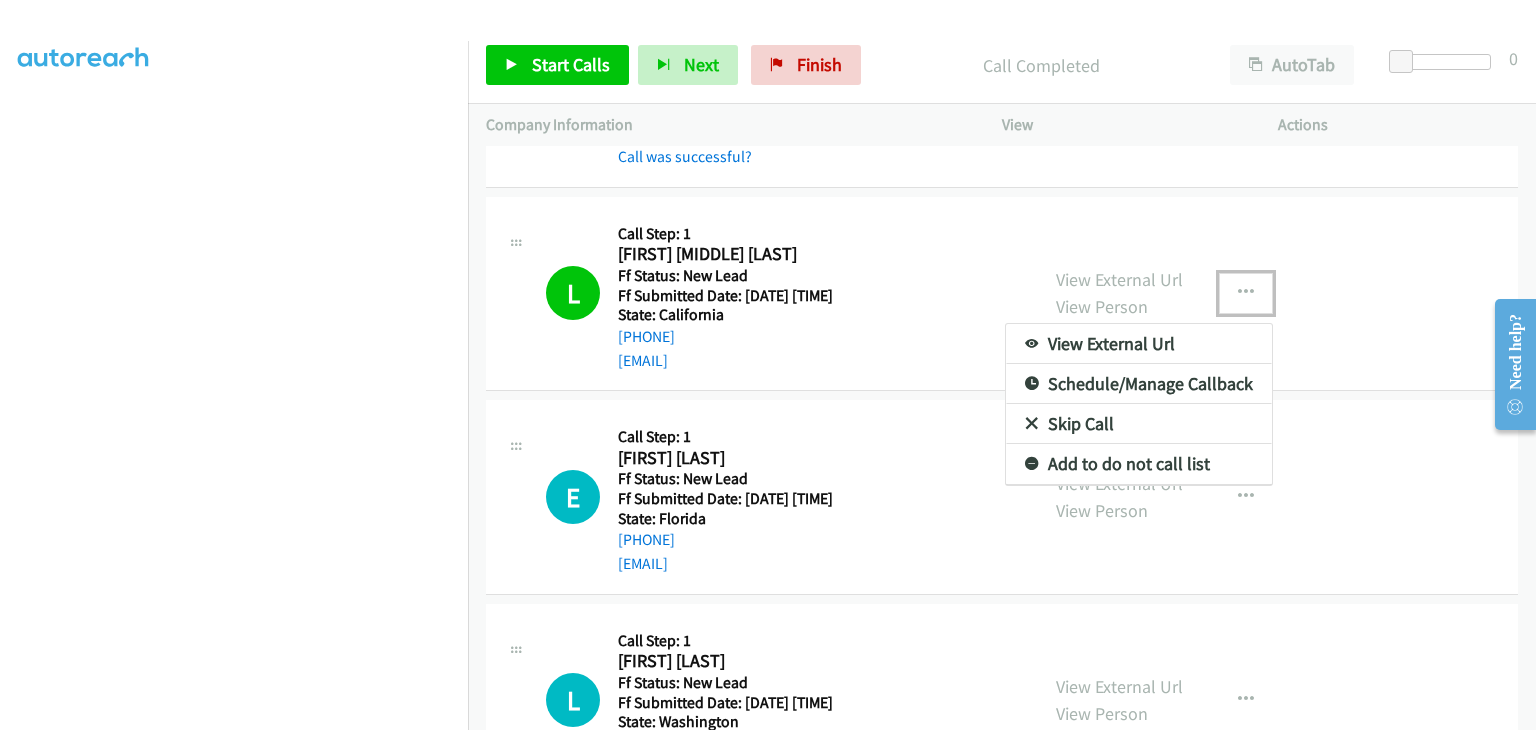 click on "Add to do not call list" at bounding box center [1139, 464] 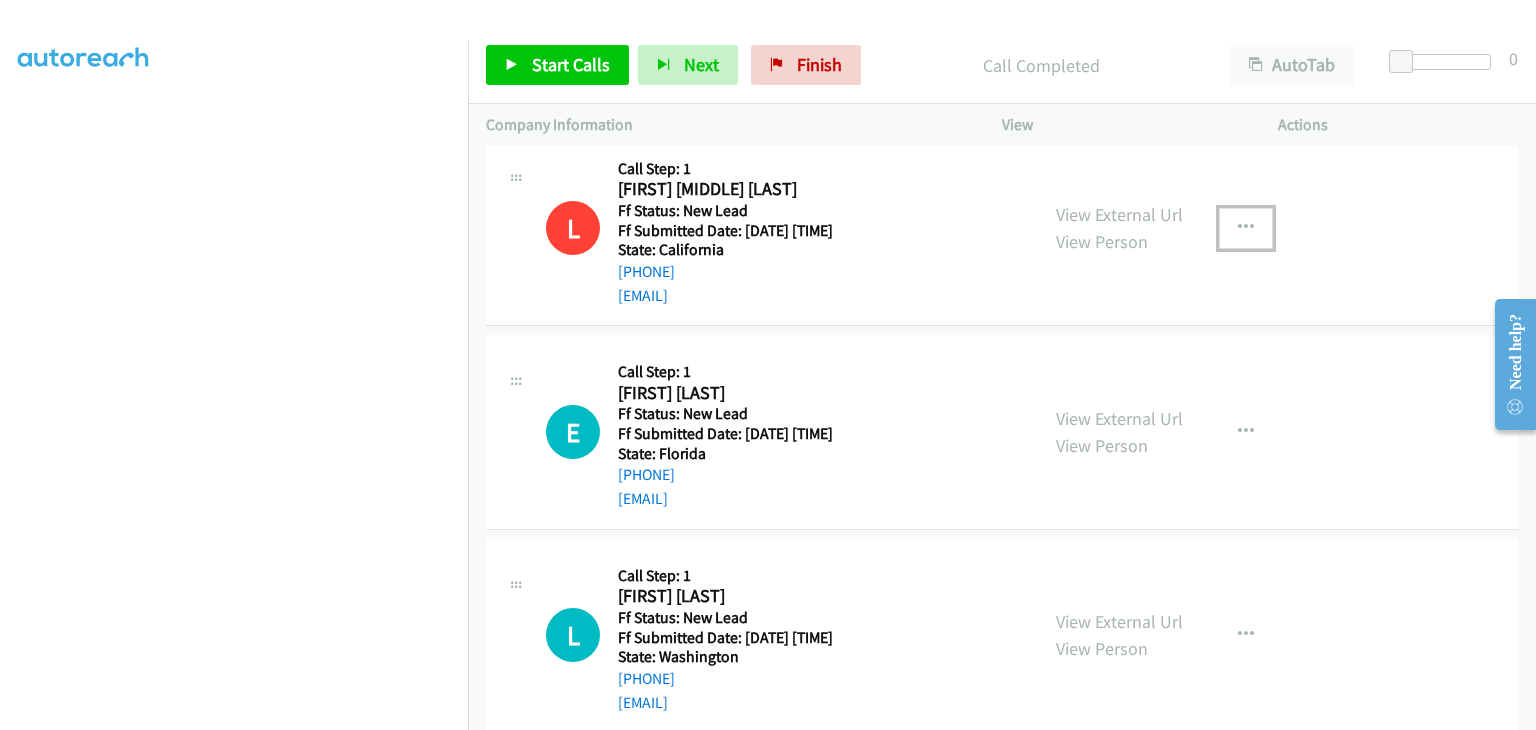scroll, scrollTop: 300, scrollLeft: 0, axis: vertical 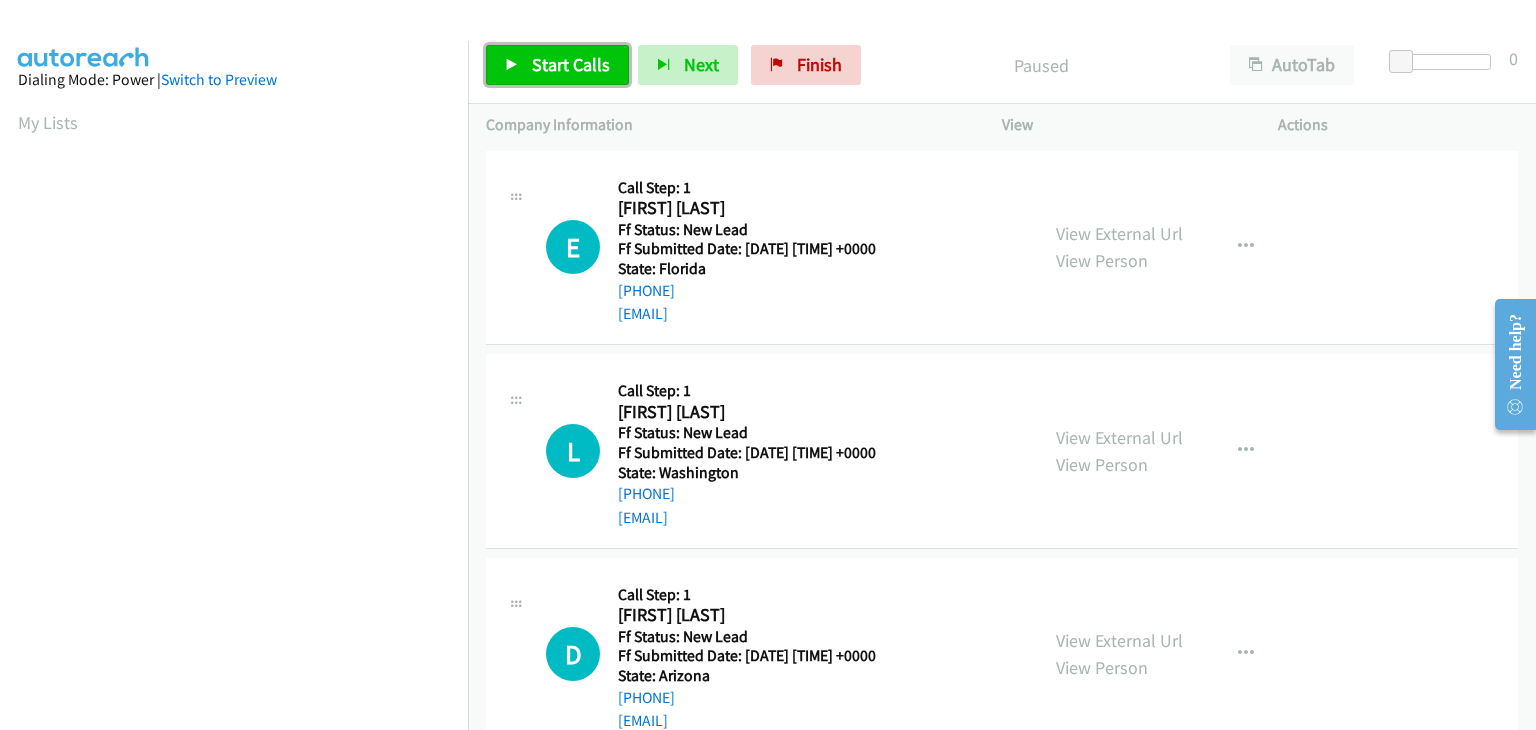 click on "Start Calls" at bounding box center [557, 65] 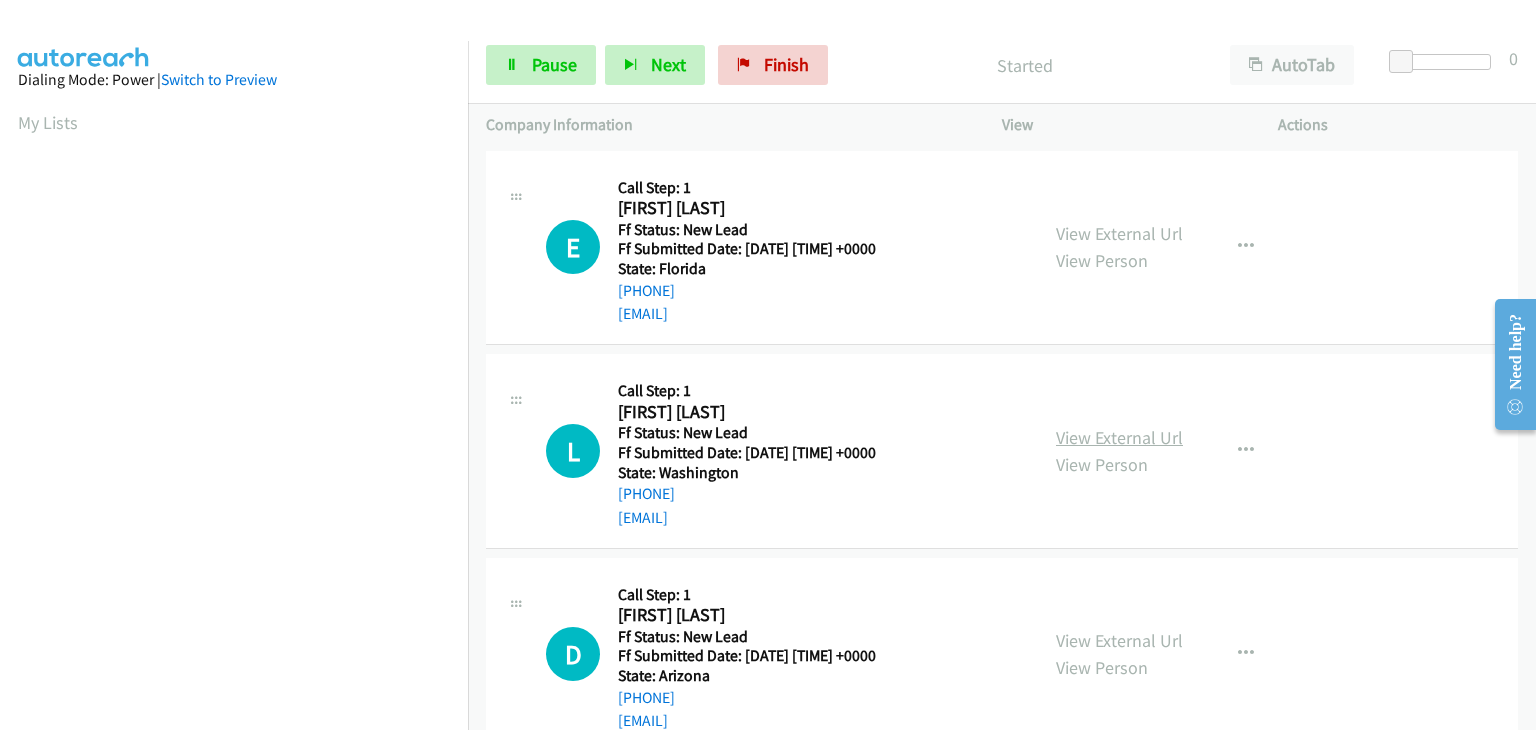 click on "View External Url" at bounding box center [1119, 437] 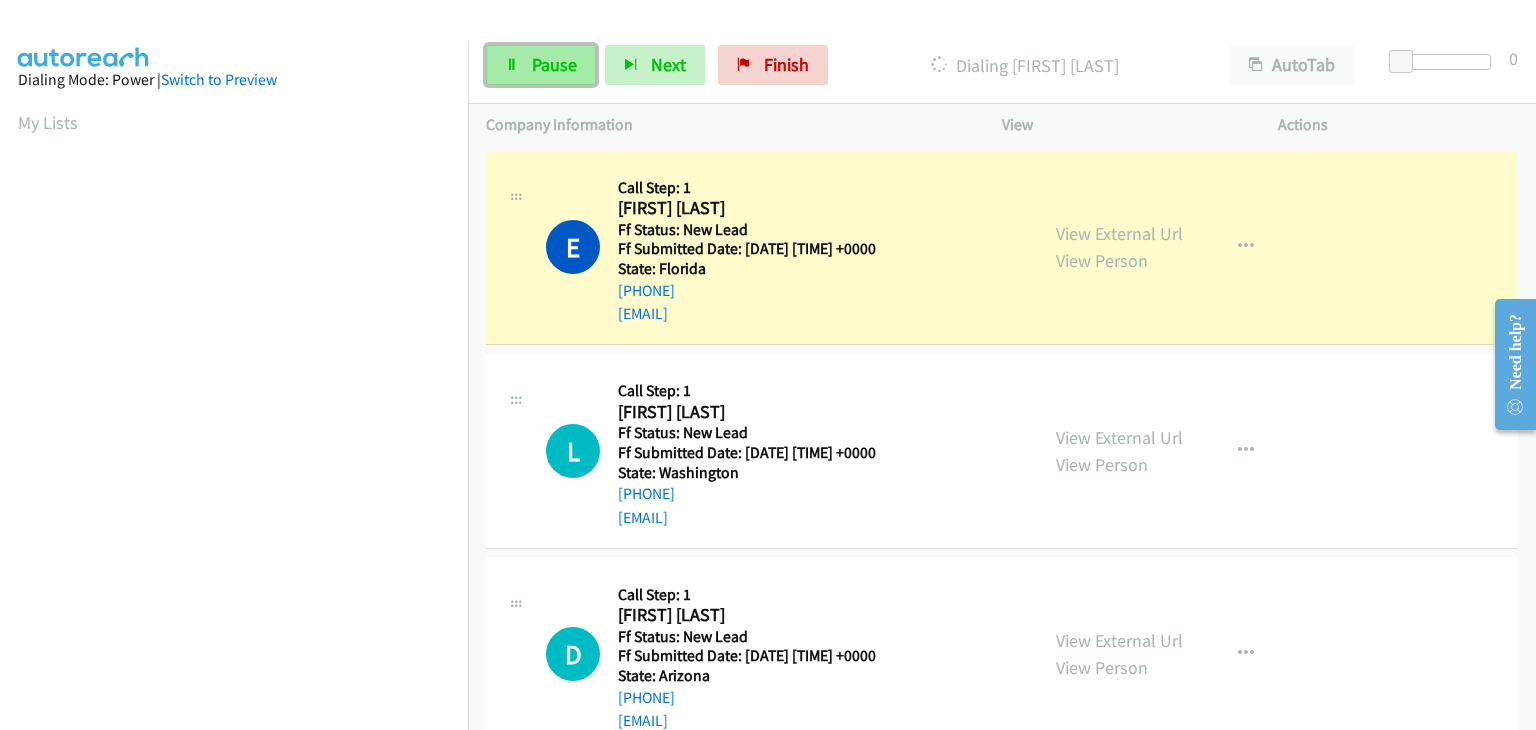 click on "Pause" at bounding box center (554, 64) 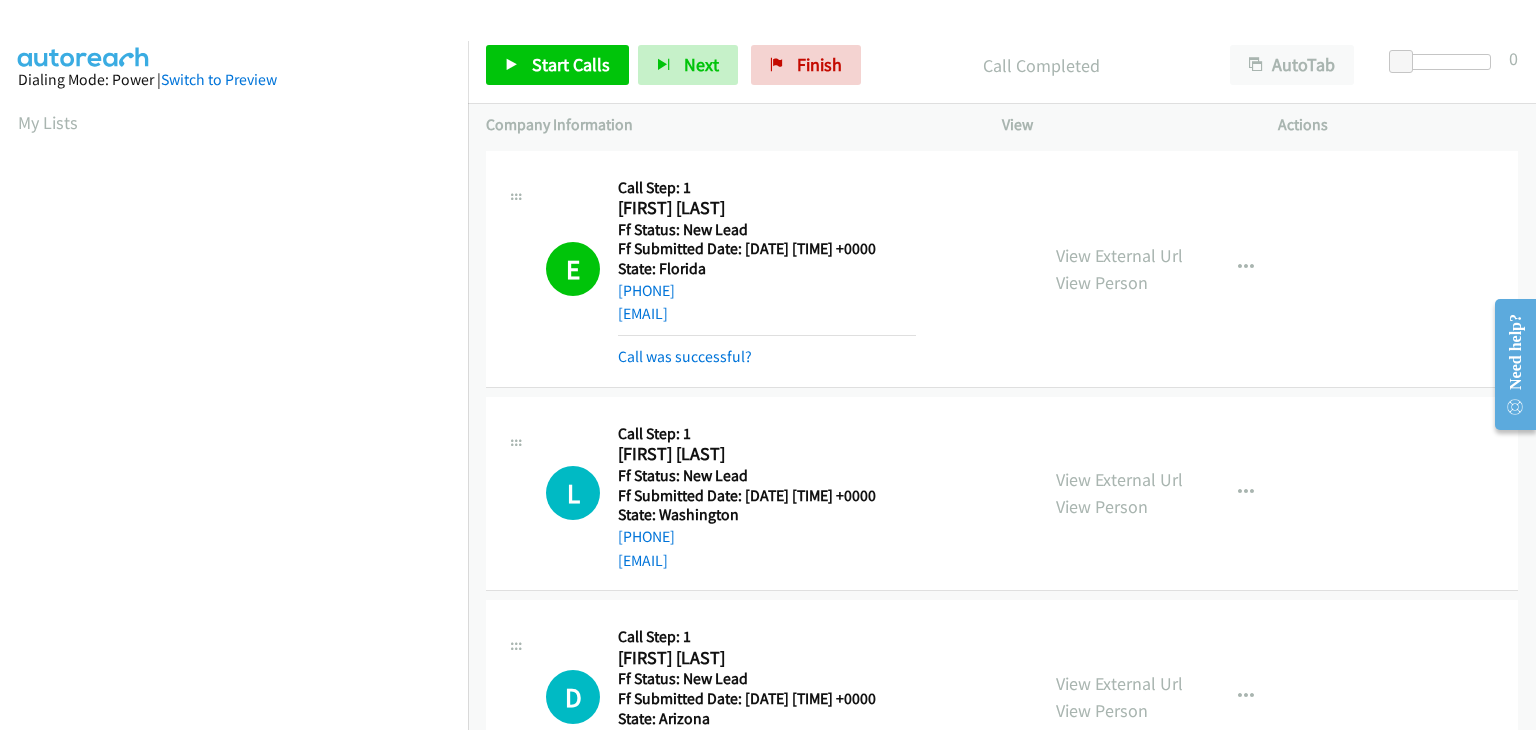 scroll, scrollTop: 392, scrollLeft: 0, axis: vertical 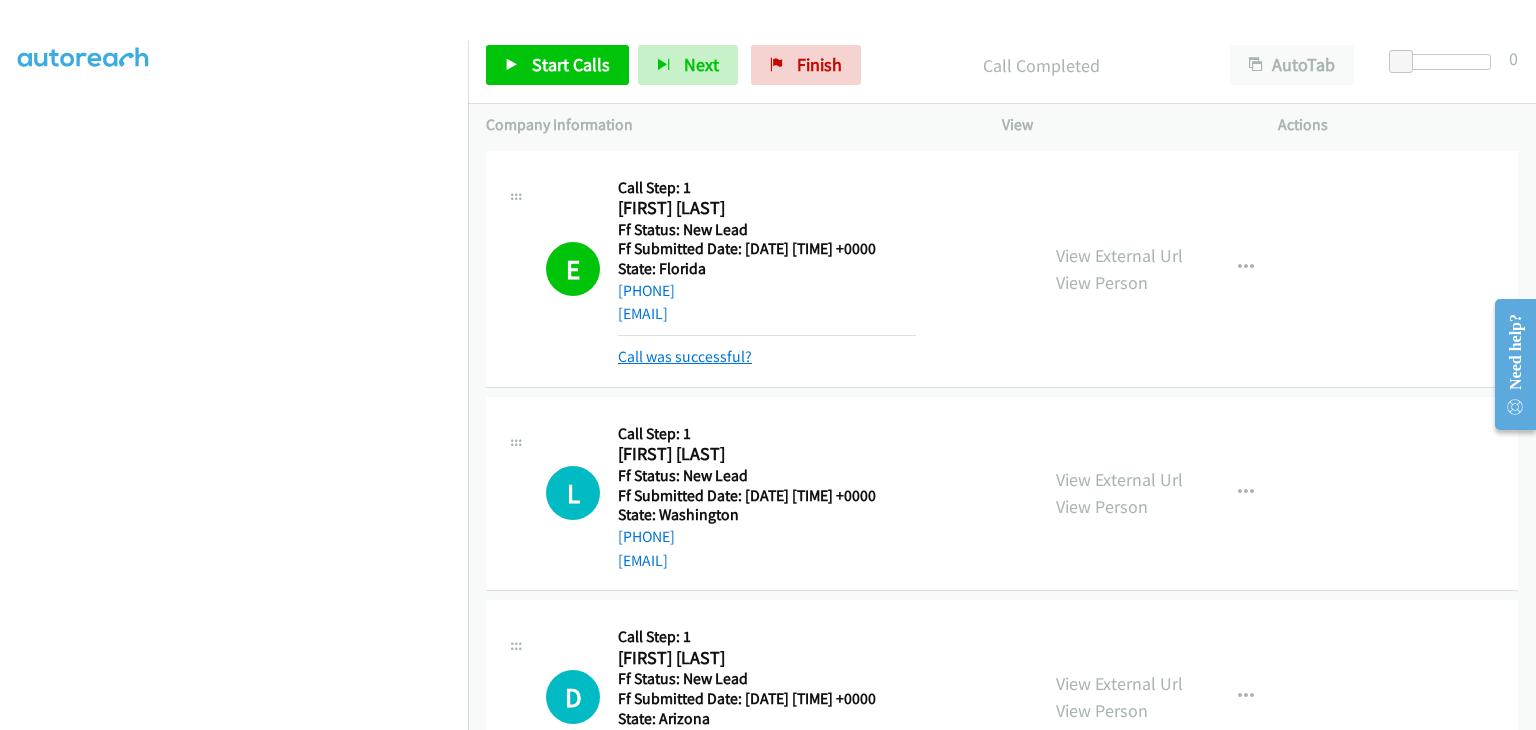 click on "Call was successful?" at bounding box center (685, 356) 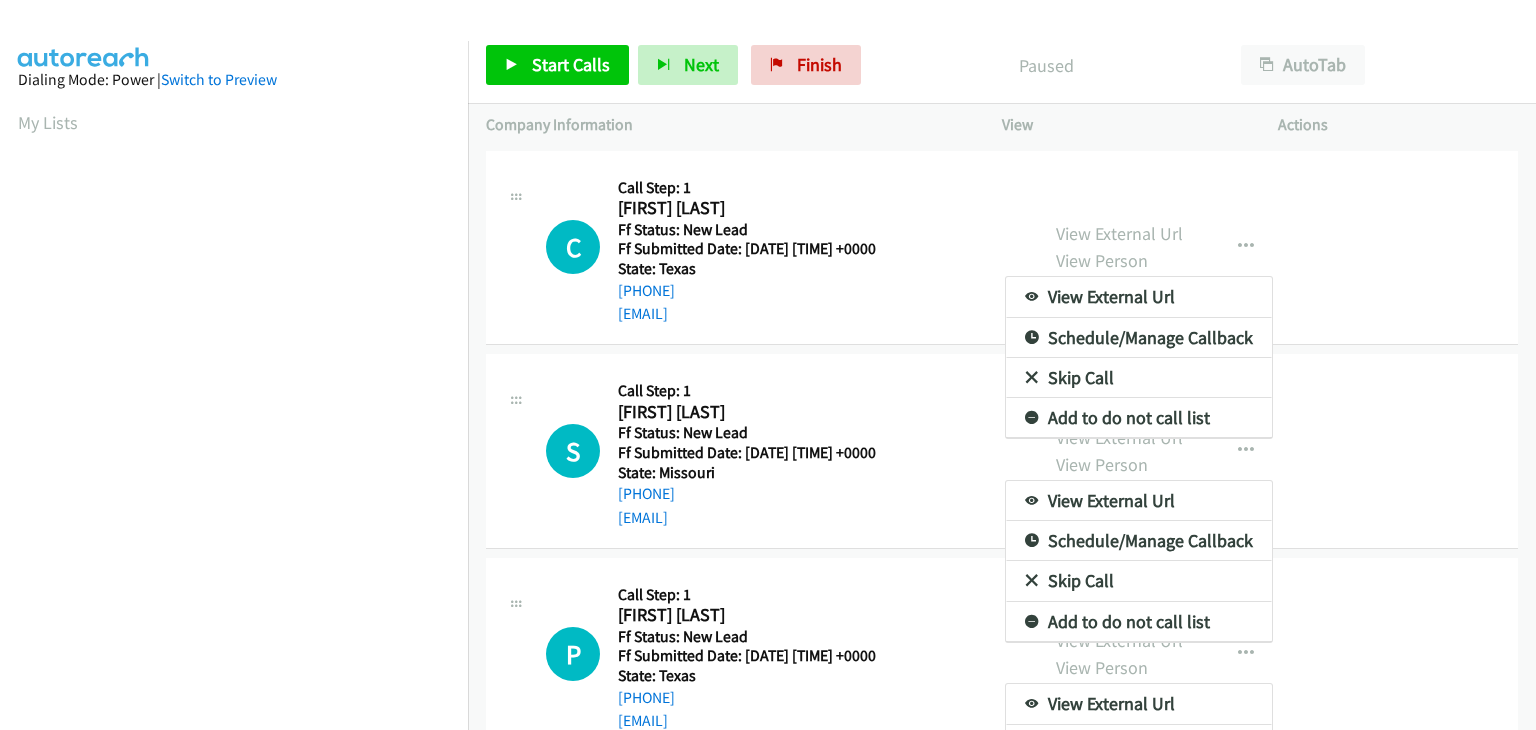 scroll, scrollTop: 0, scrollLeft: 0, axis: both 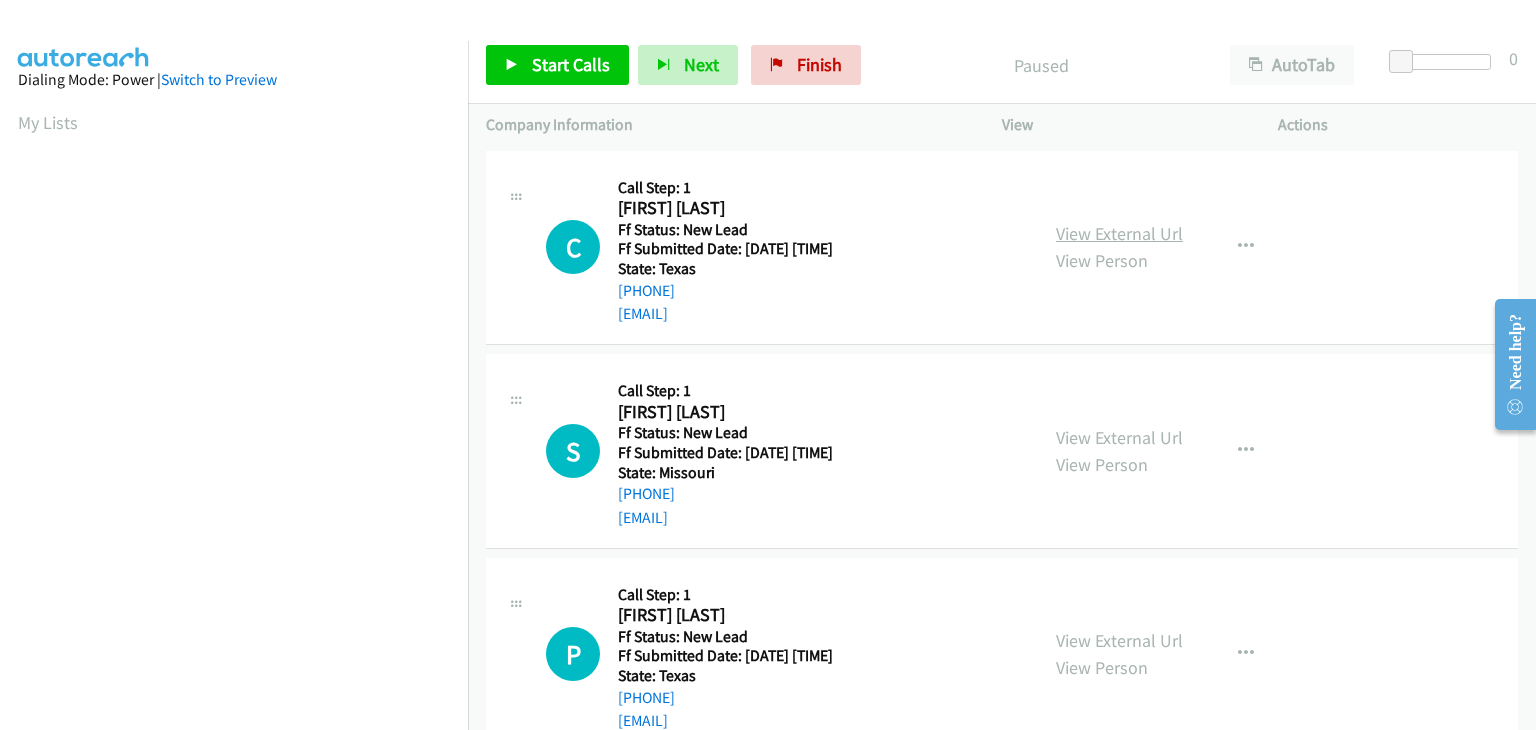 click on "View External Url" at bounding box center (1119, 233) 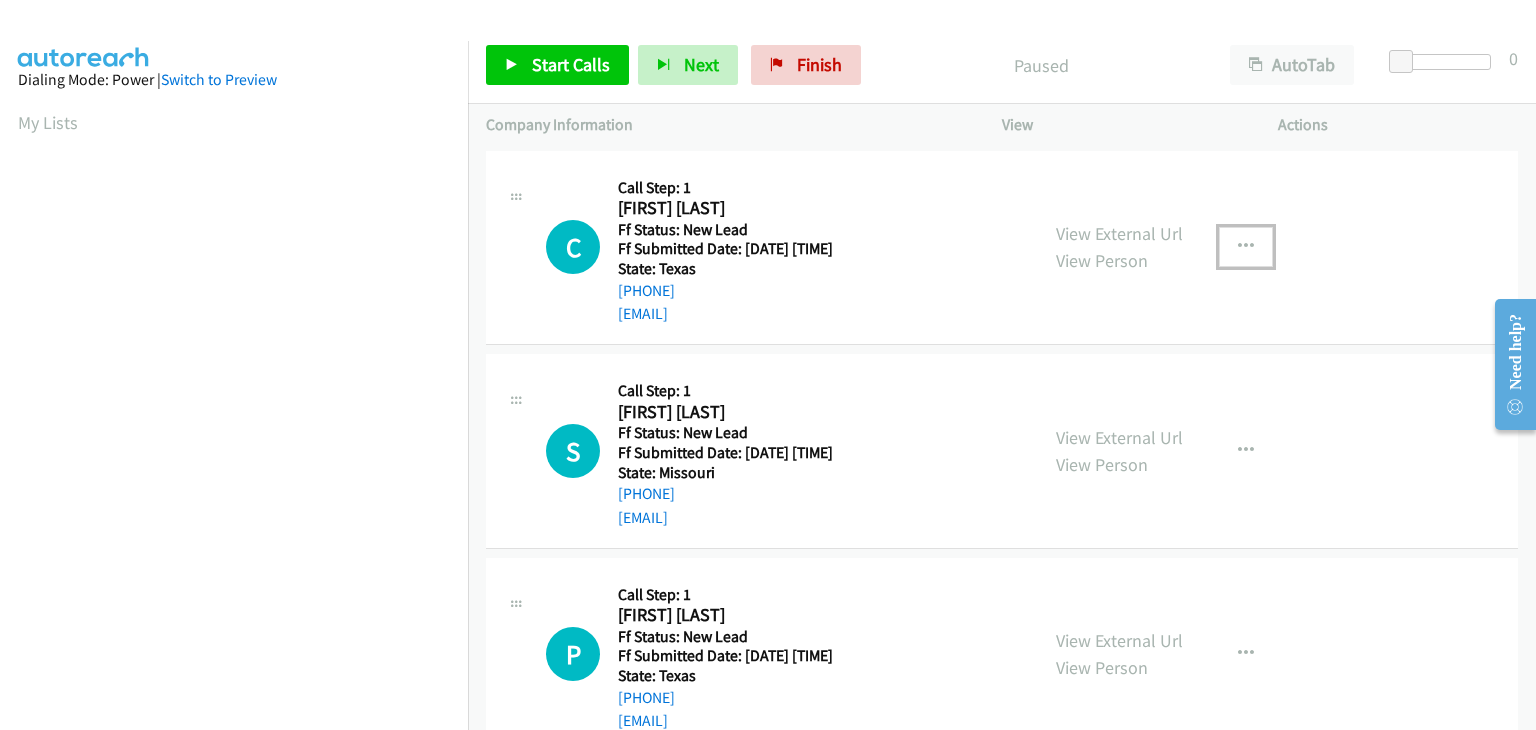 click at bounding box center (1246, 247) 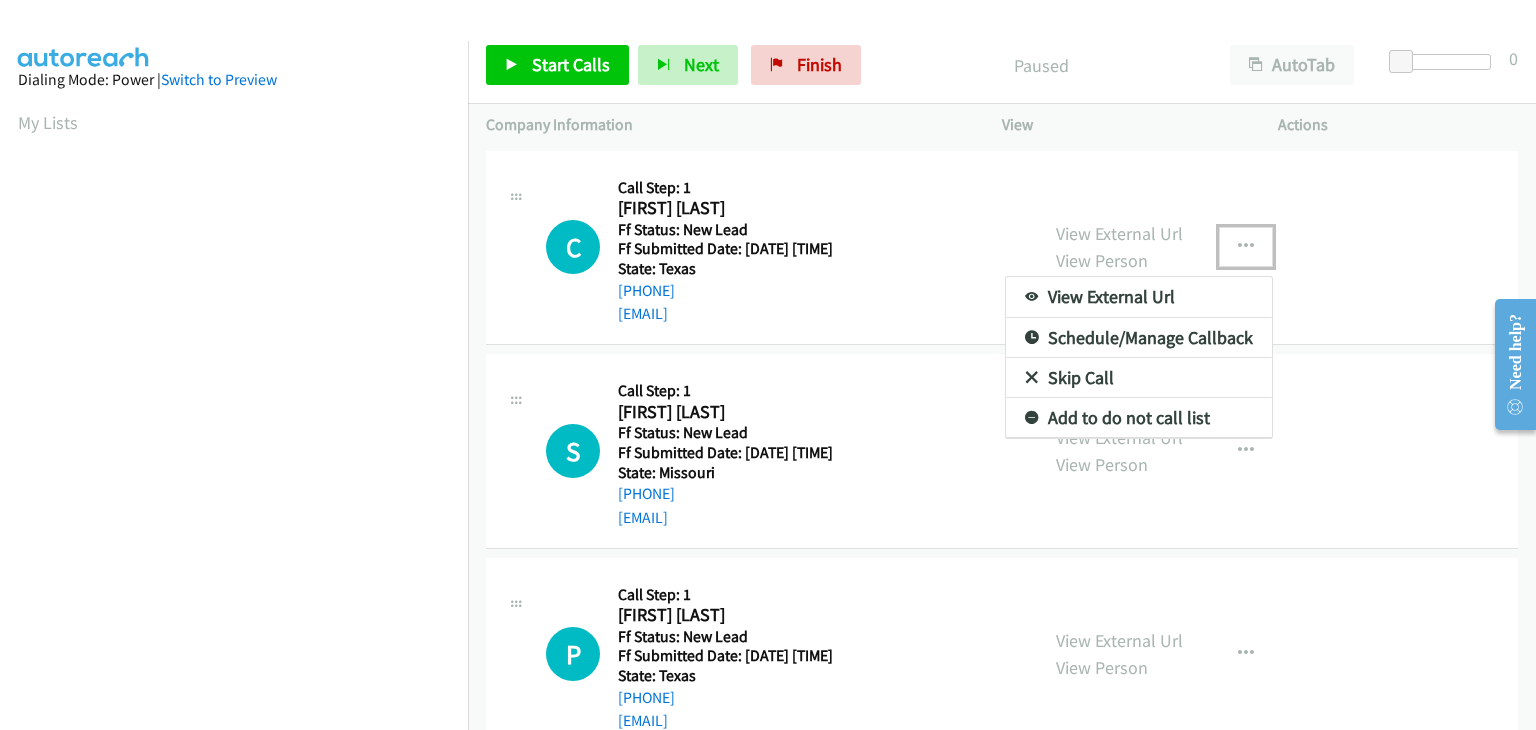 click on "Skip Call" at bounding box center (1139, 378) 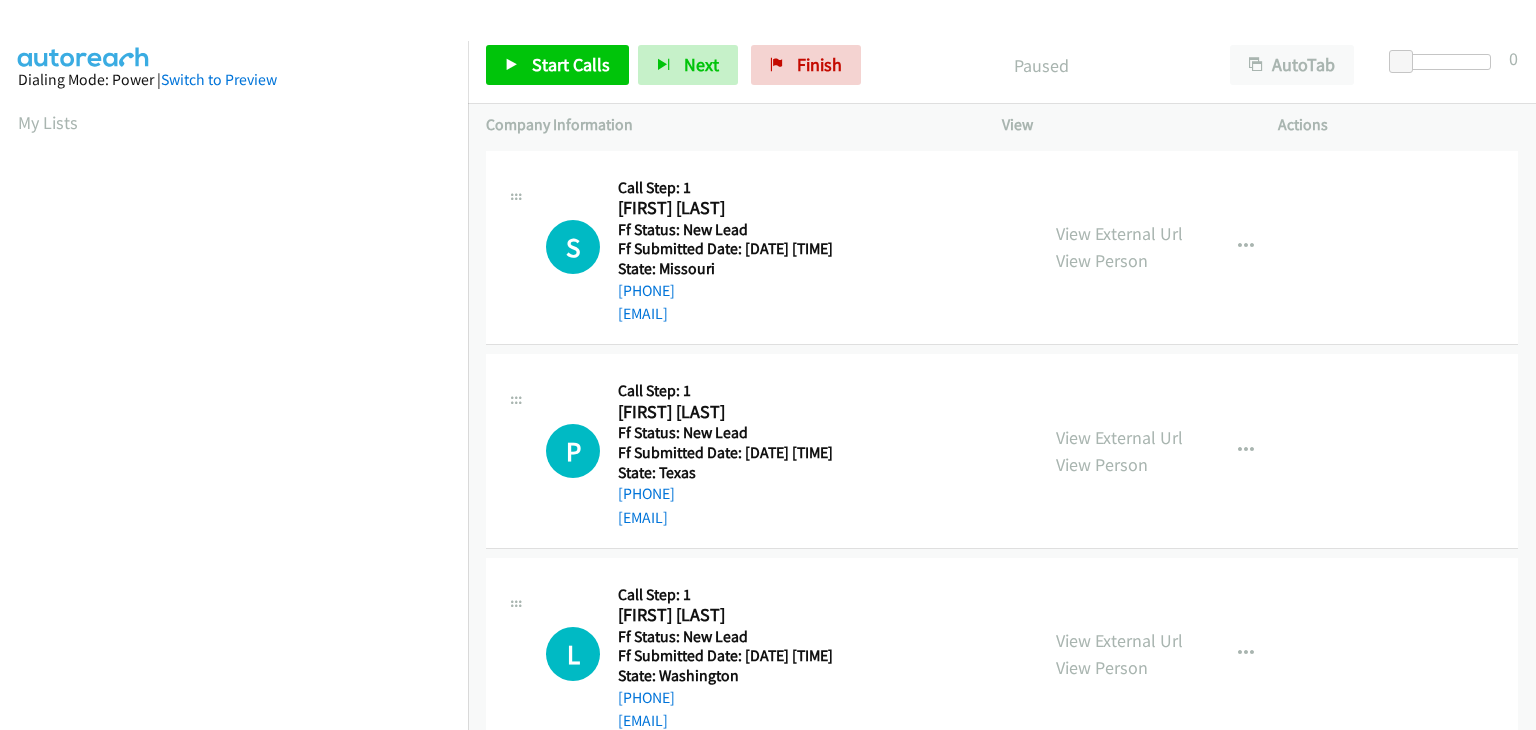 scroll, scrollTop: 0, scrollLeft: 0, axis: both 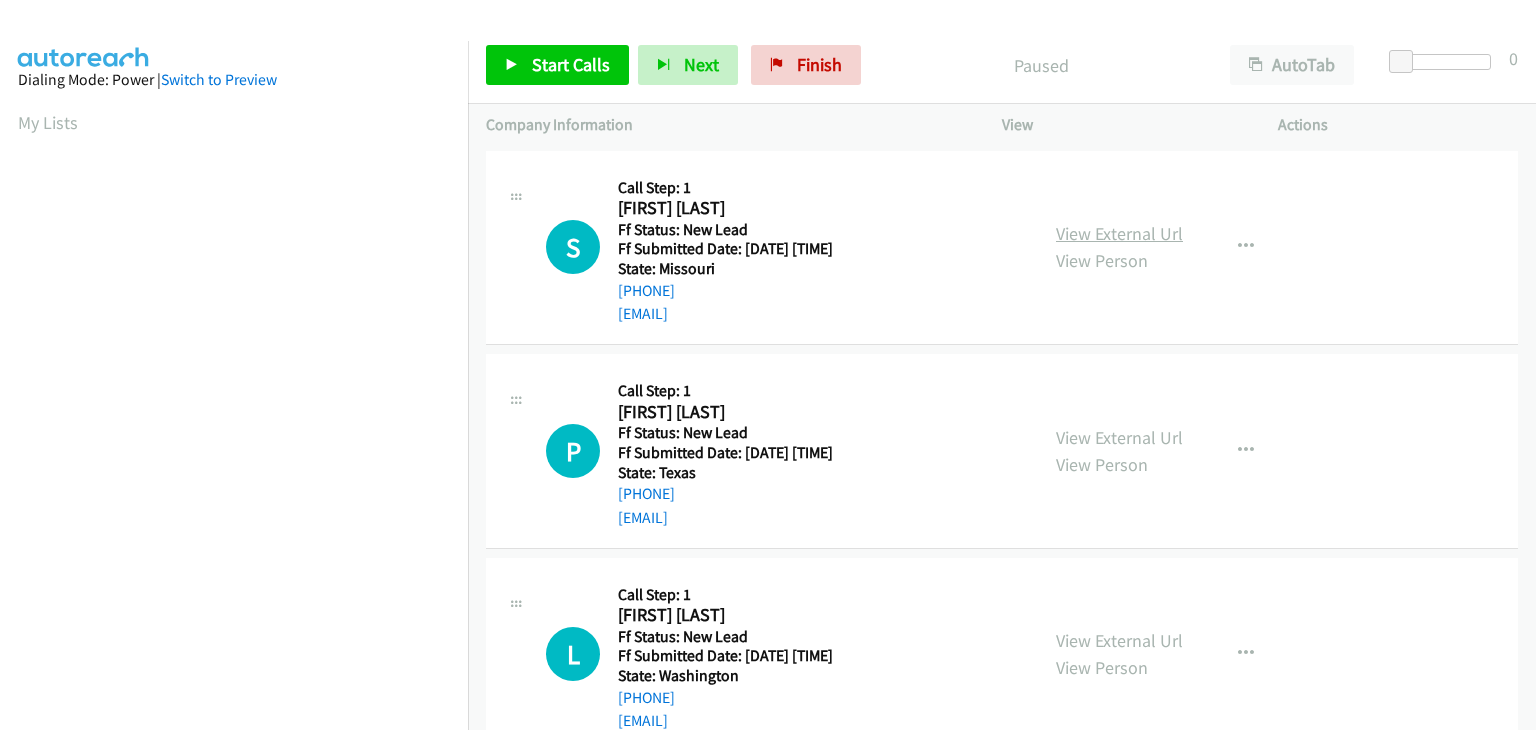 click on "View External Url" at bounding box center (1119, 233) 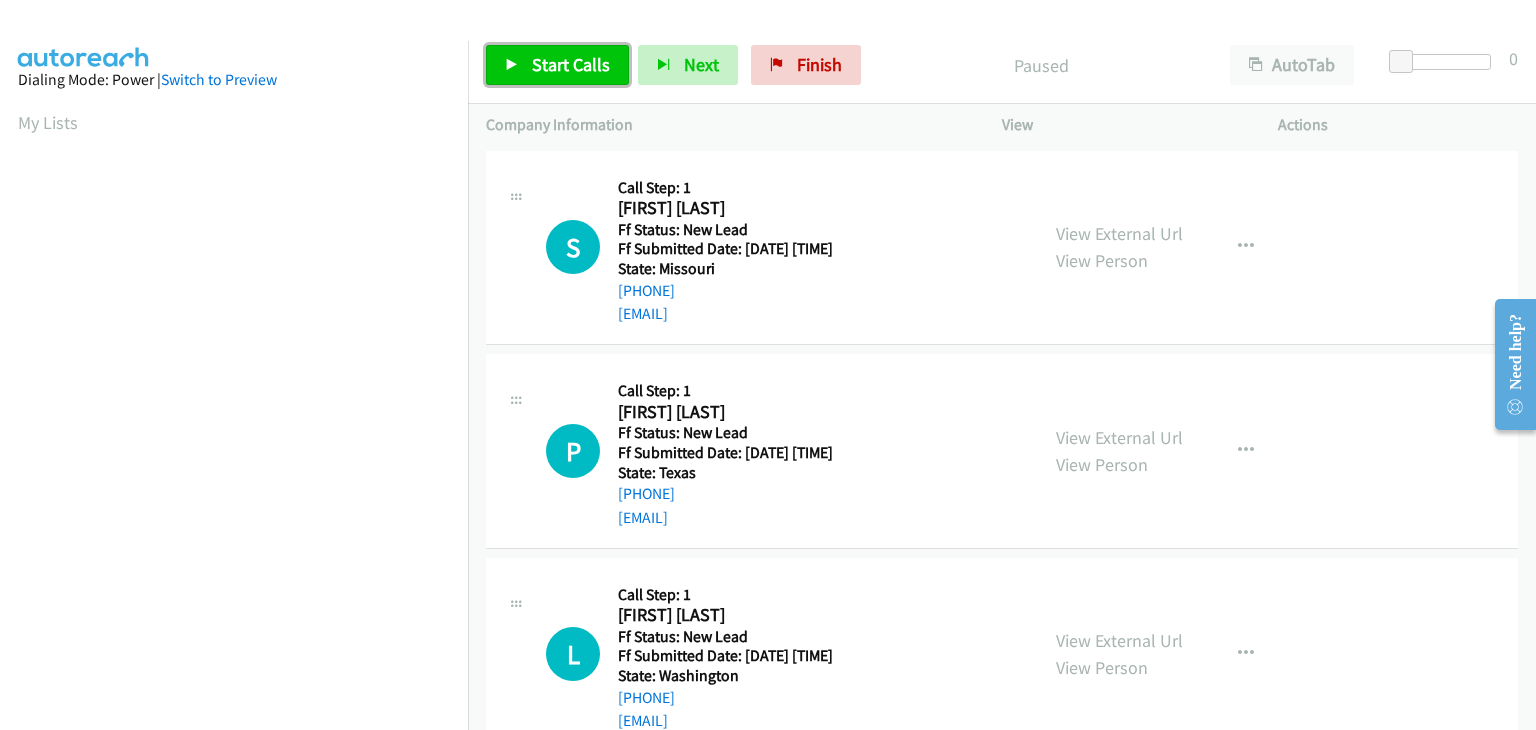 click on "Start Calls" at bounding box center [557, 65] 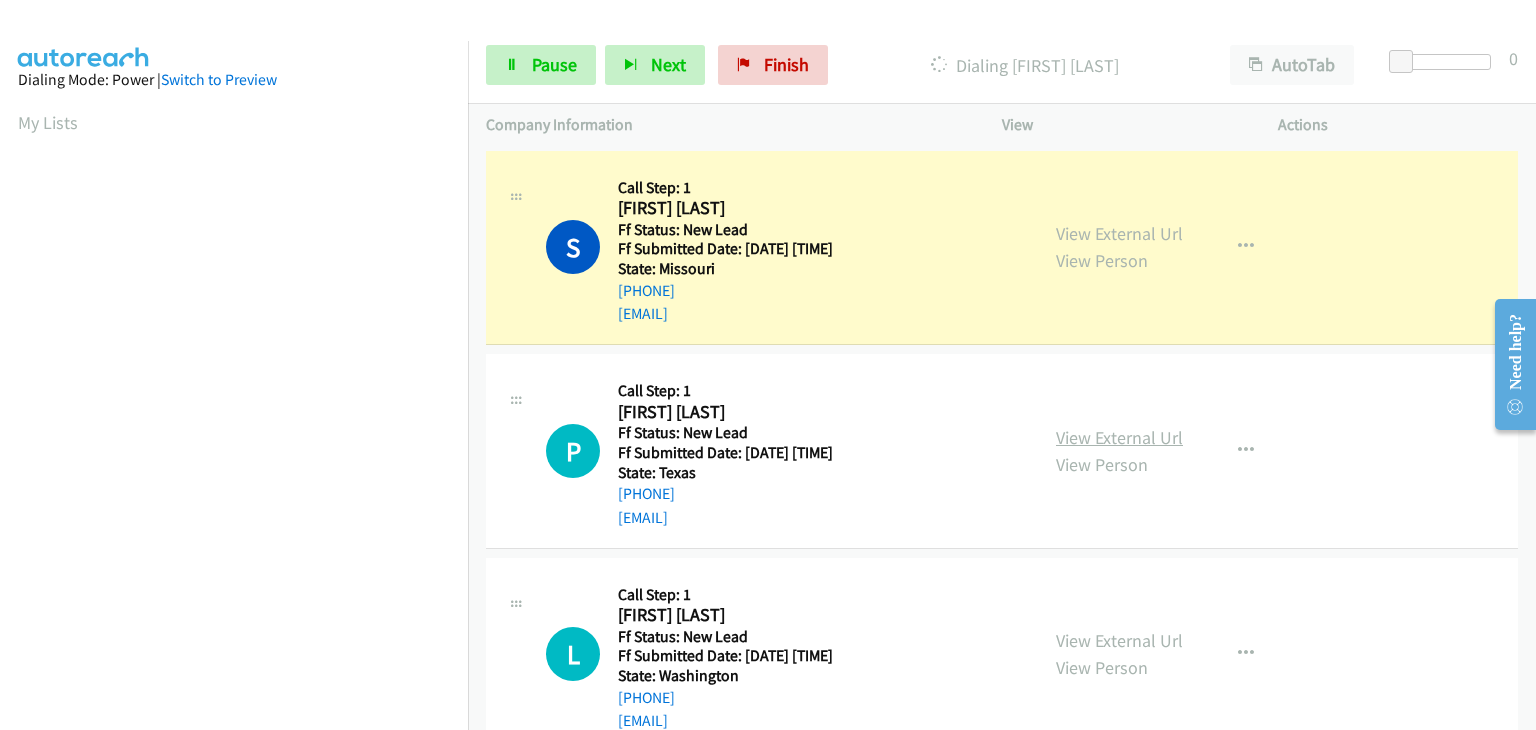 click on "View External Url" at bounding box center (1119, 437) 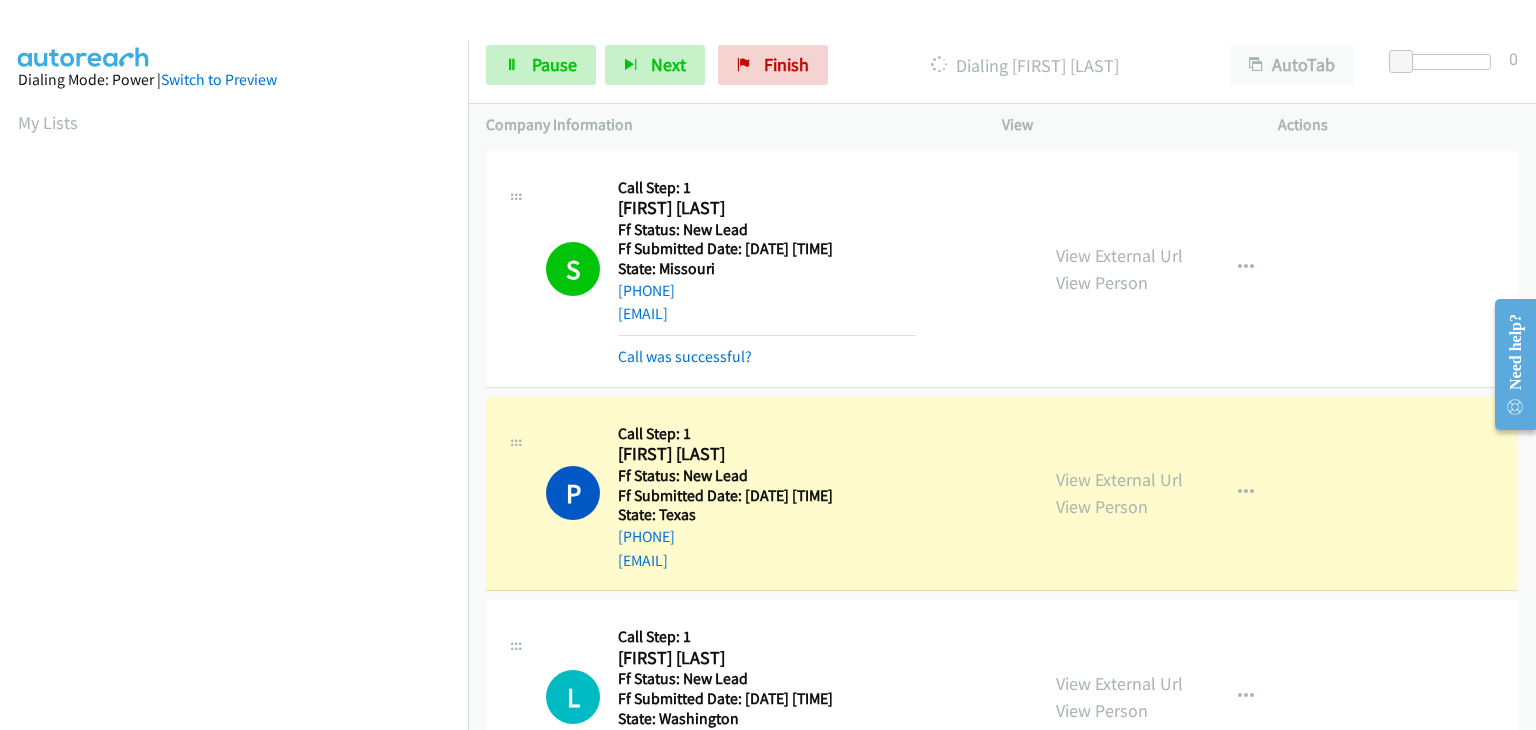 scroll, scrollTop: 392, scrollLeft: 0, axis: vertical 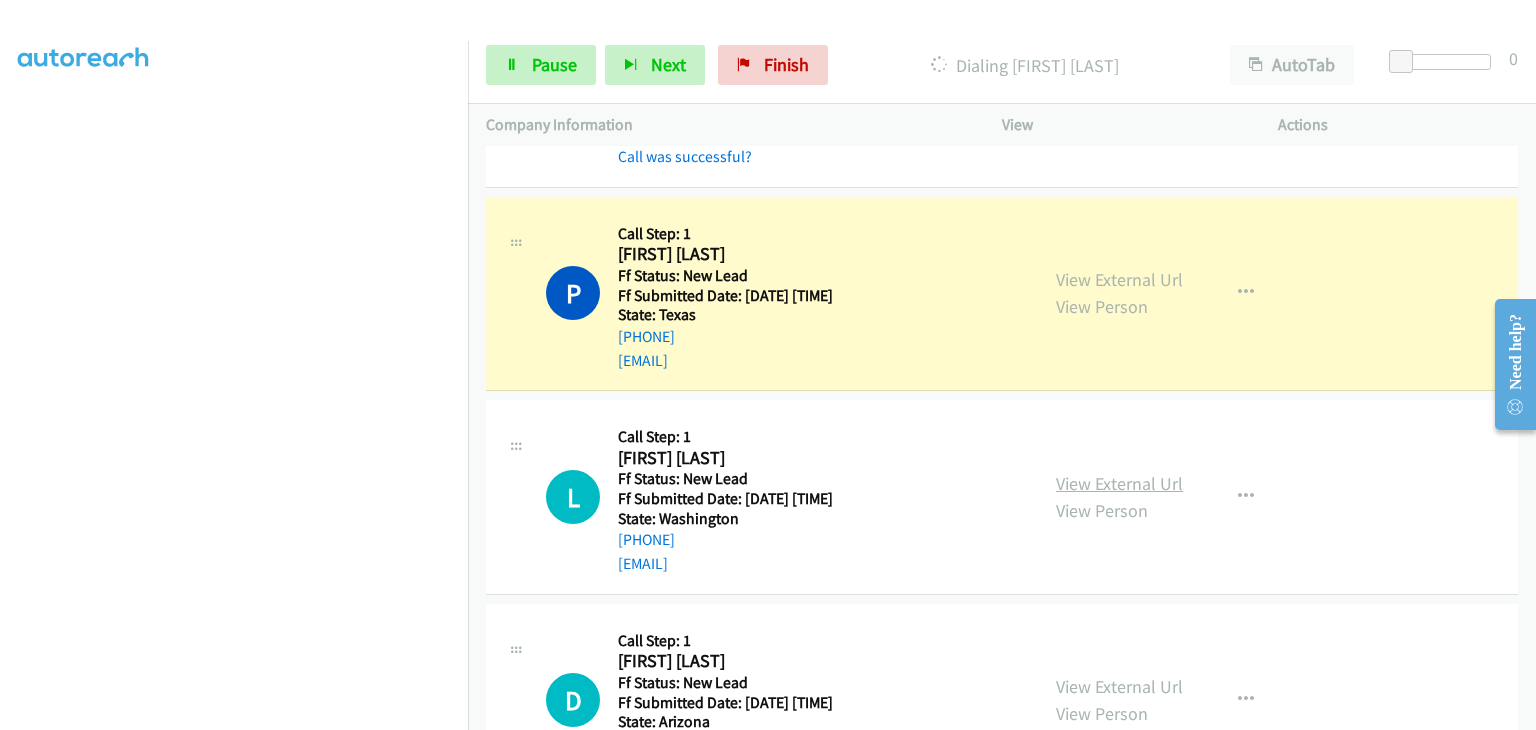 click on "View External Url" at bounding box center [1119, 483] 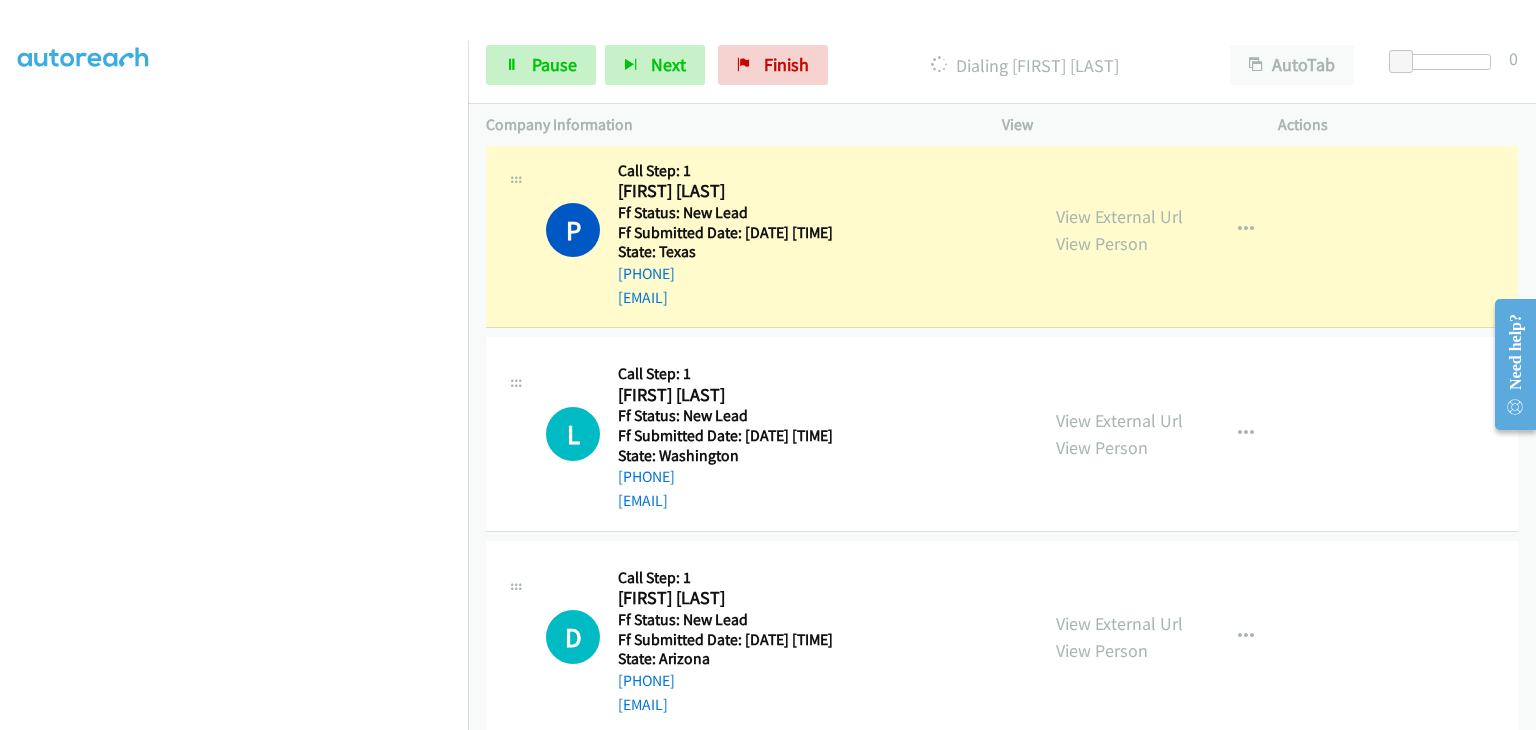 scroll, scrollTop: 296, scrollLeft: 0, axis: vertical 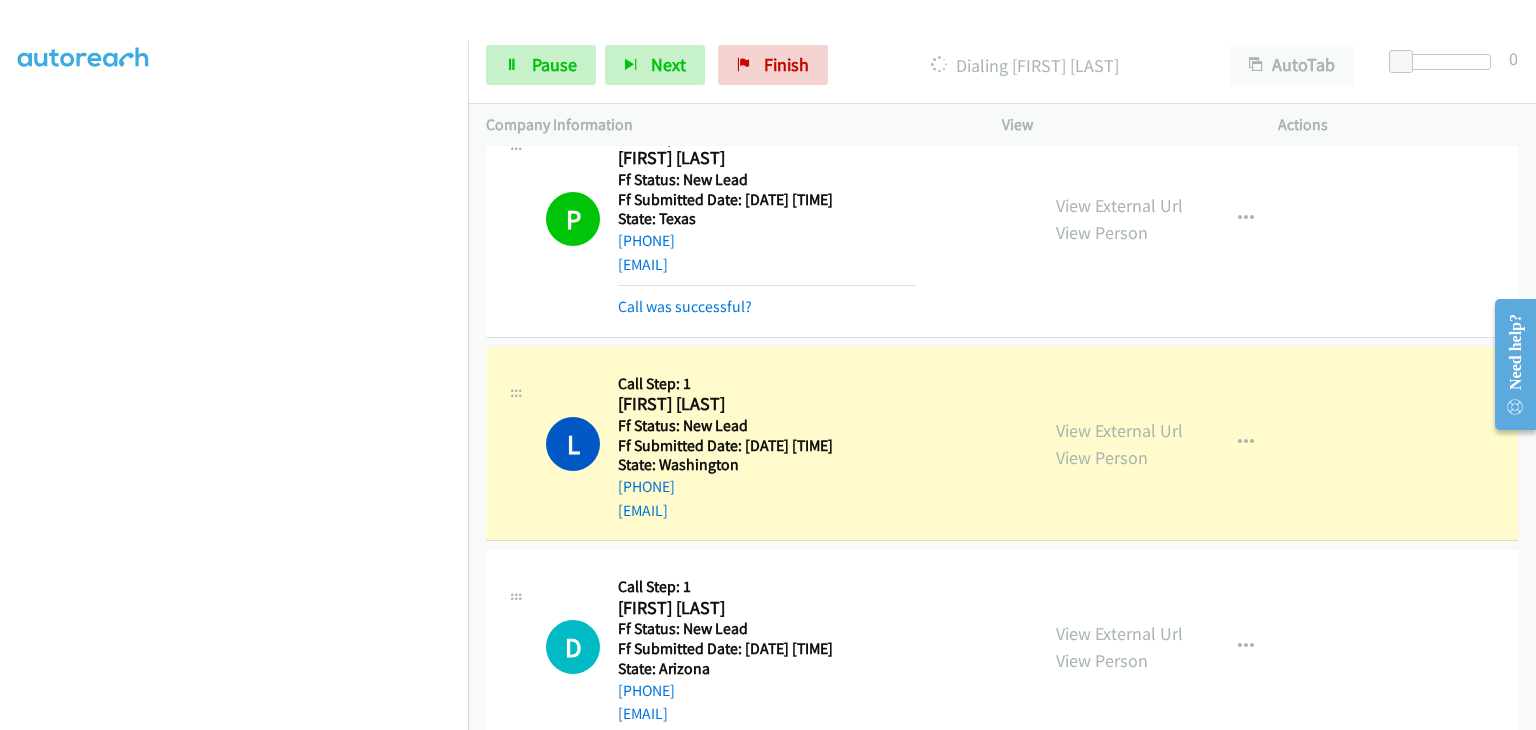 click on "Dialing Mode: Power
|
Switch to Preview
My Lists" at bounding box center (234, 217) 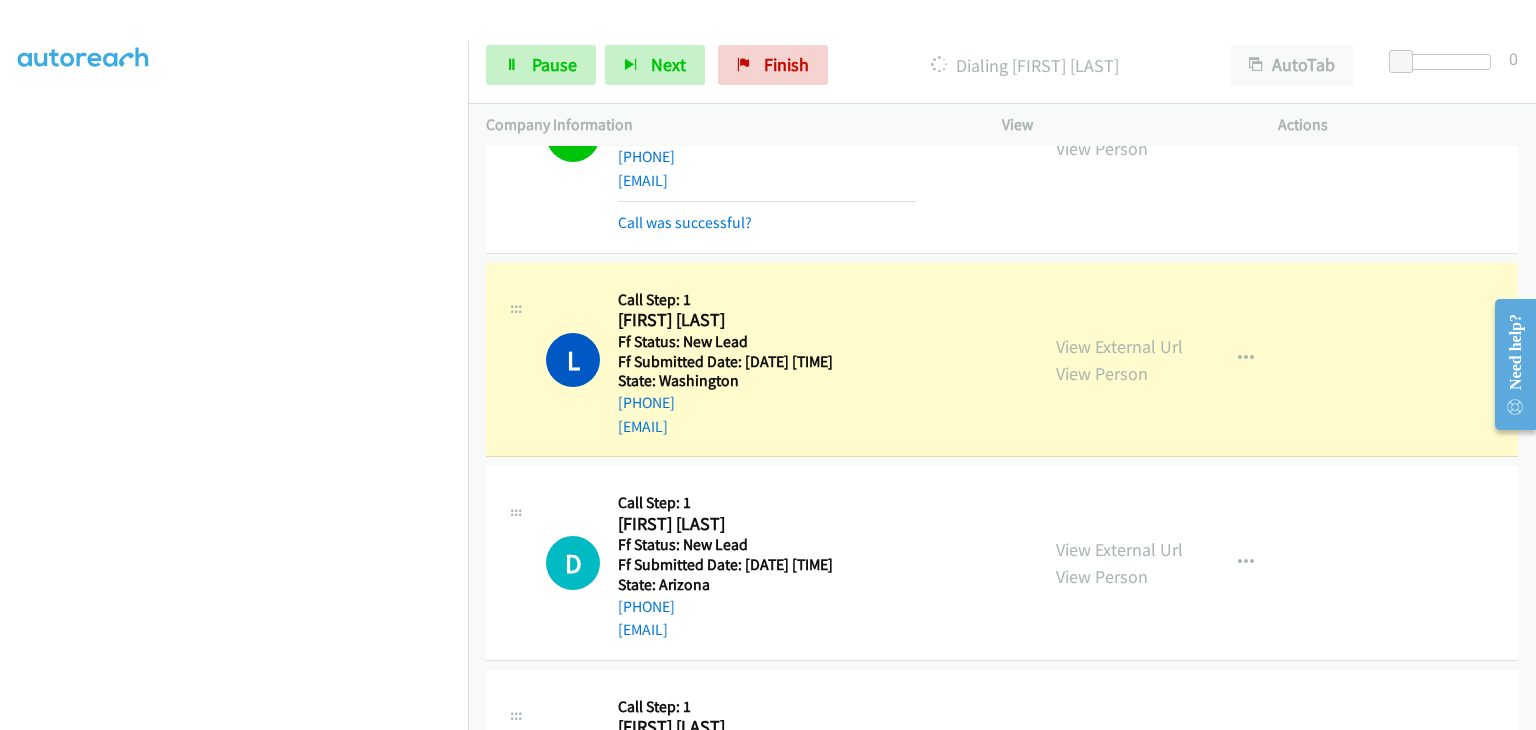 scroll, scrollTop: 348, scrollLeft: 0, axis: vertical 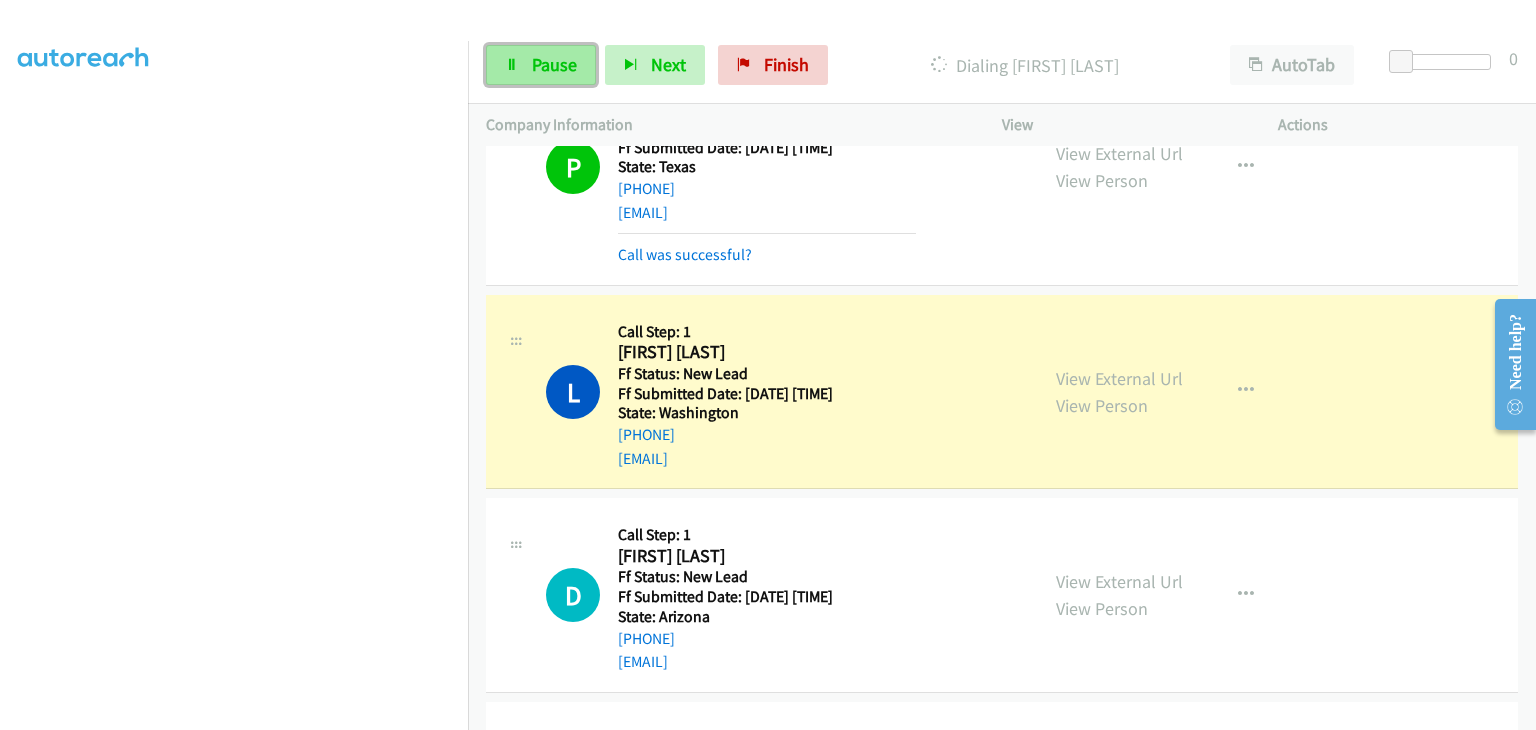click on "Pause" at bounding box center (554, 64) 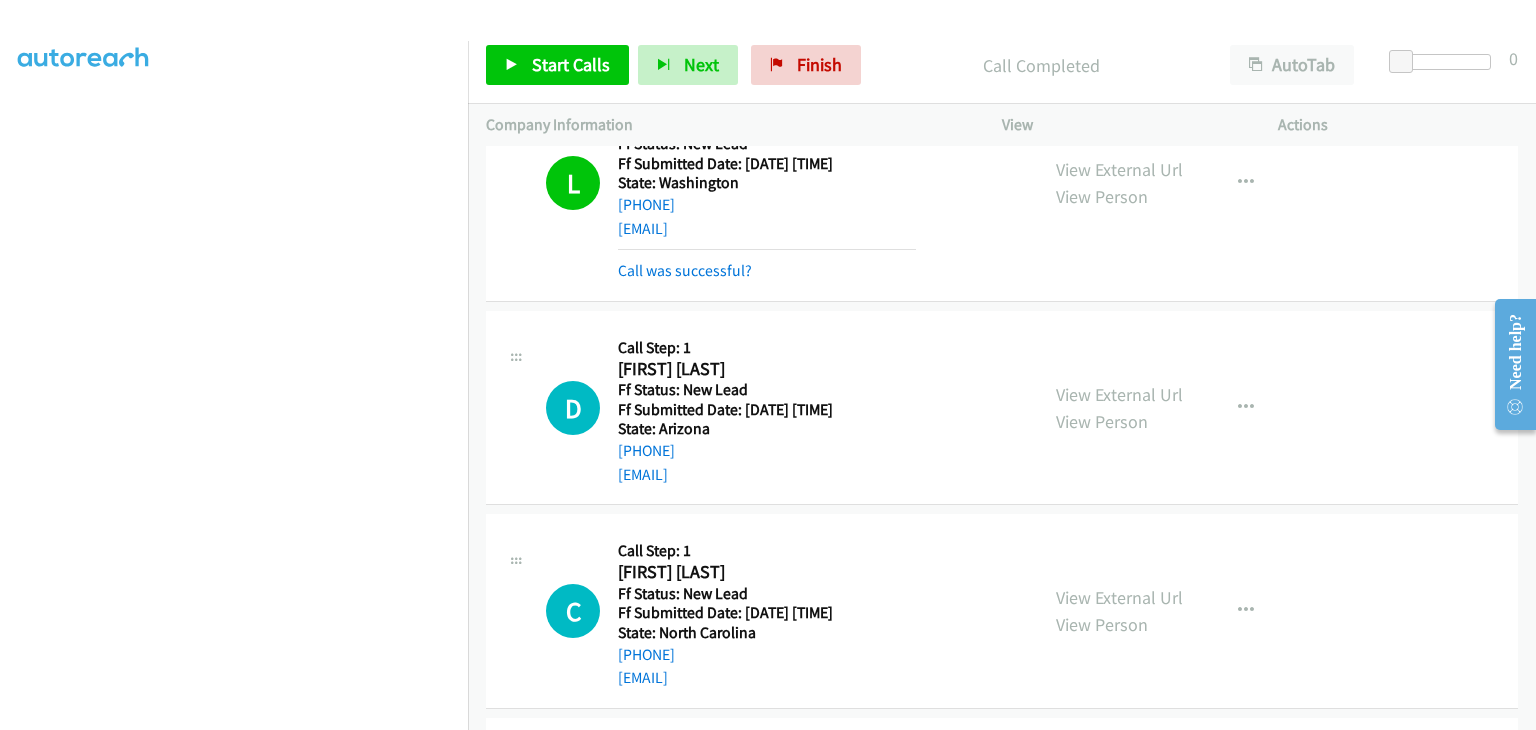 scroll, scrollTop: 548, scrollLeft: 0, axis: vertical 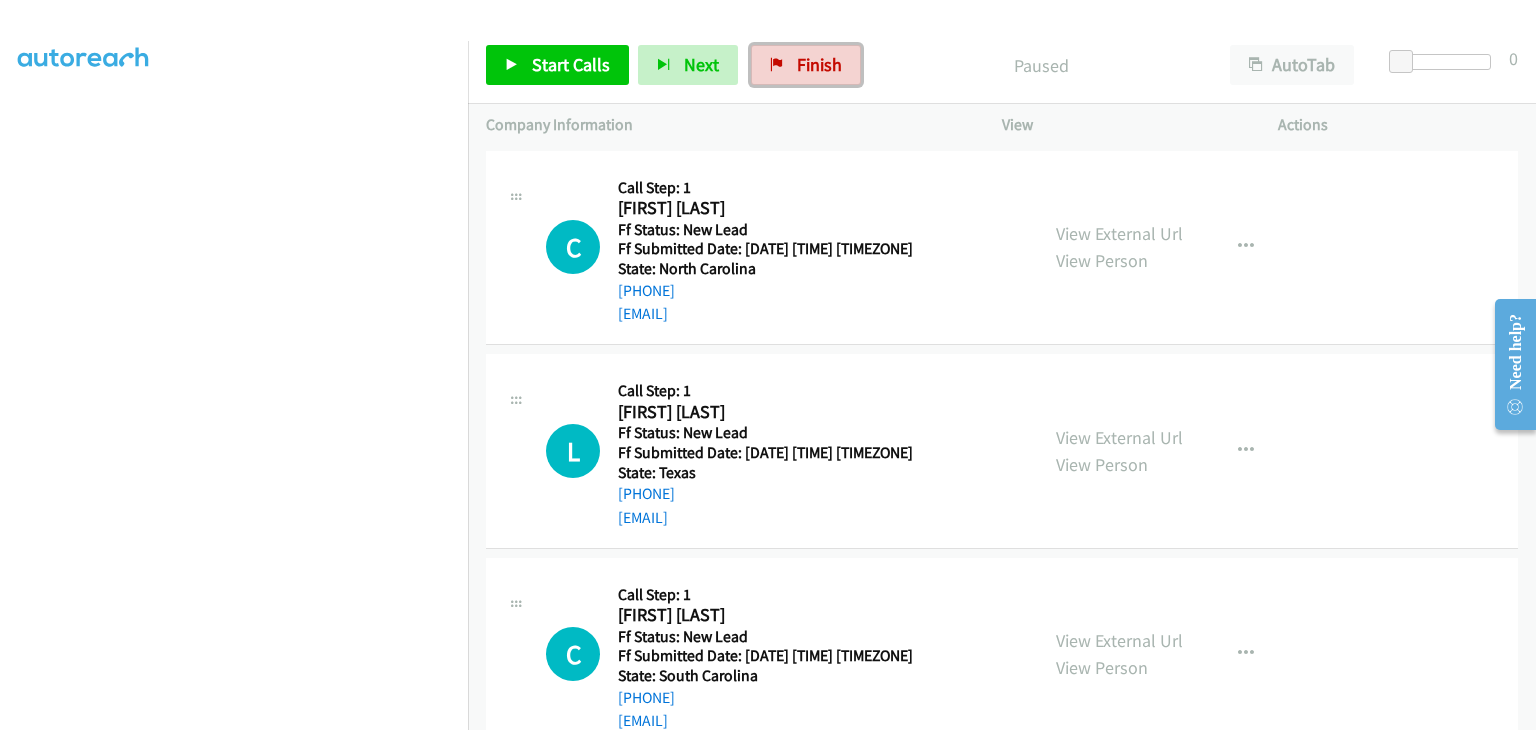 click on "Finish" at bounding box center (819, 64) 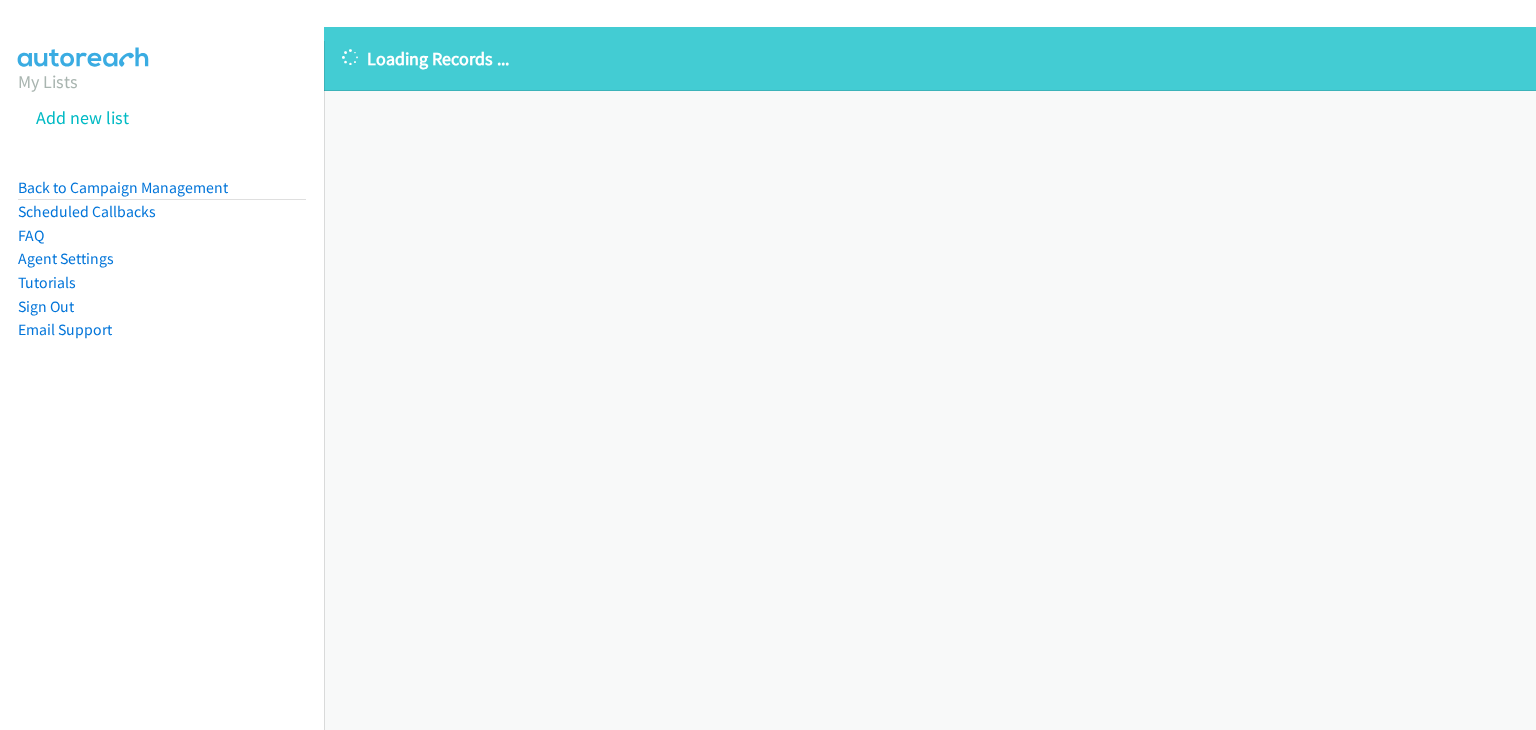 scroll, scrollTop: 0, scrollLeft: 0, axis: both 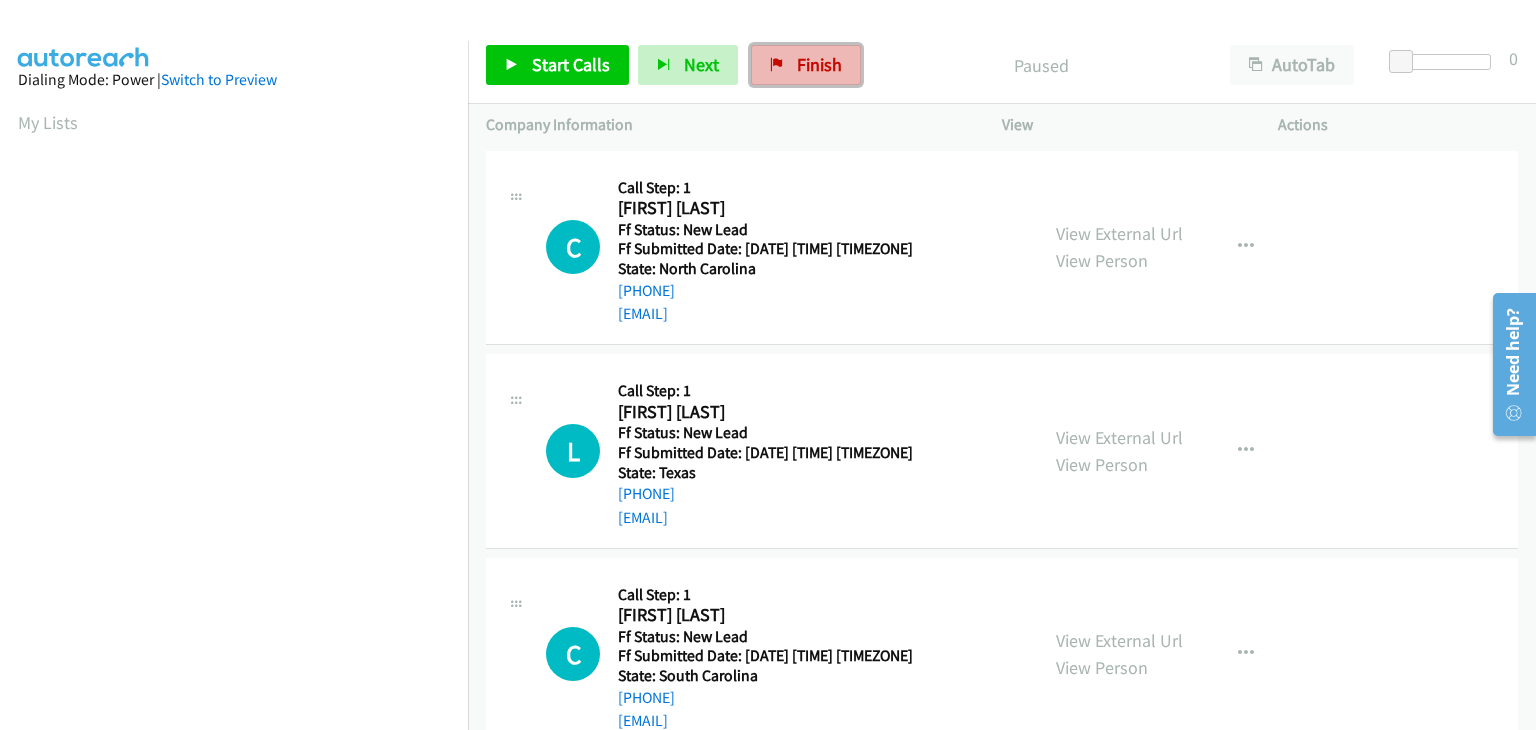 click on "Finish" at bounding box center [819, 64] 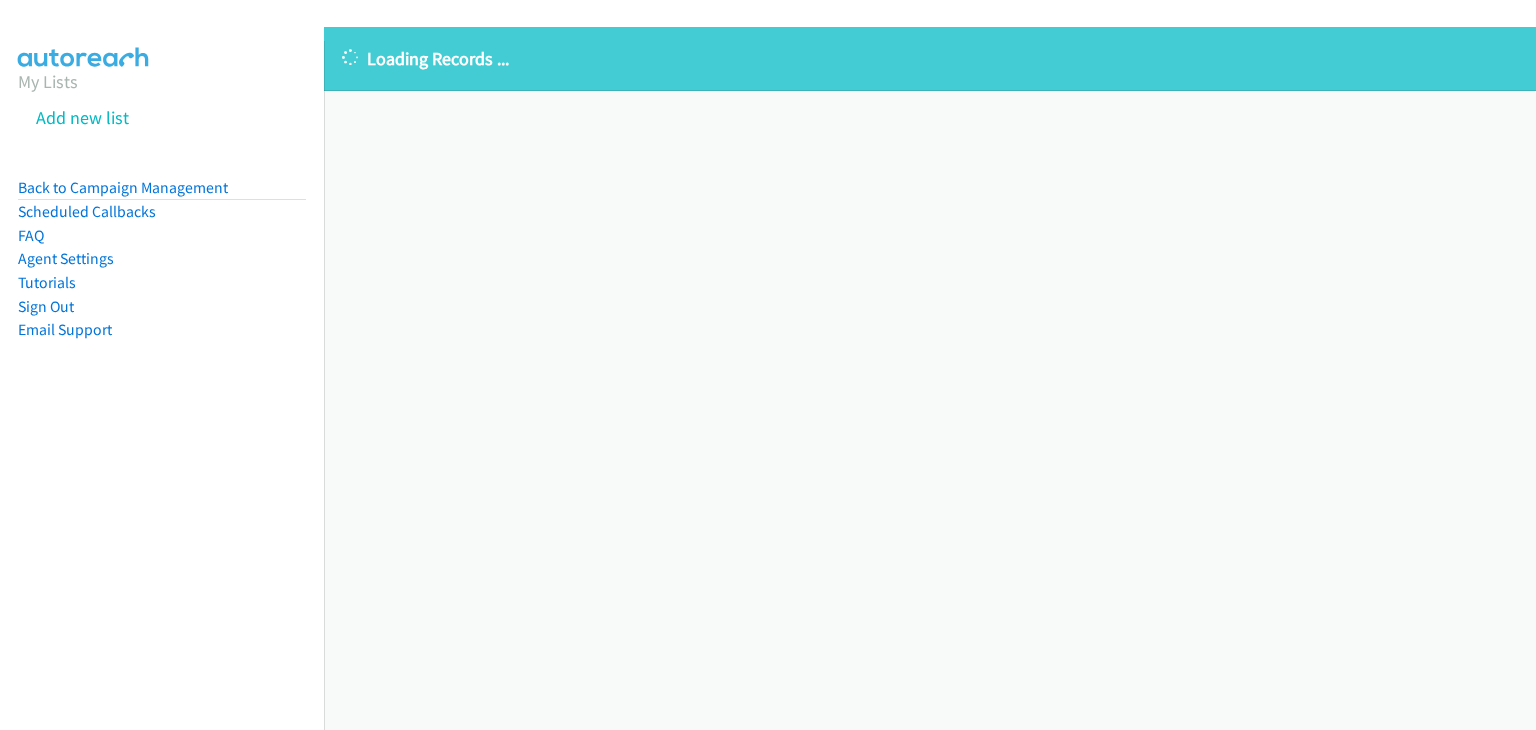 scroll, scrollTop: 0, scrollLeft: 0, axis: both 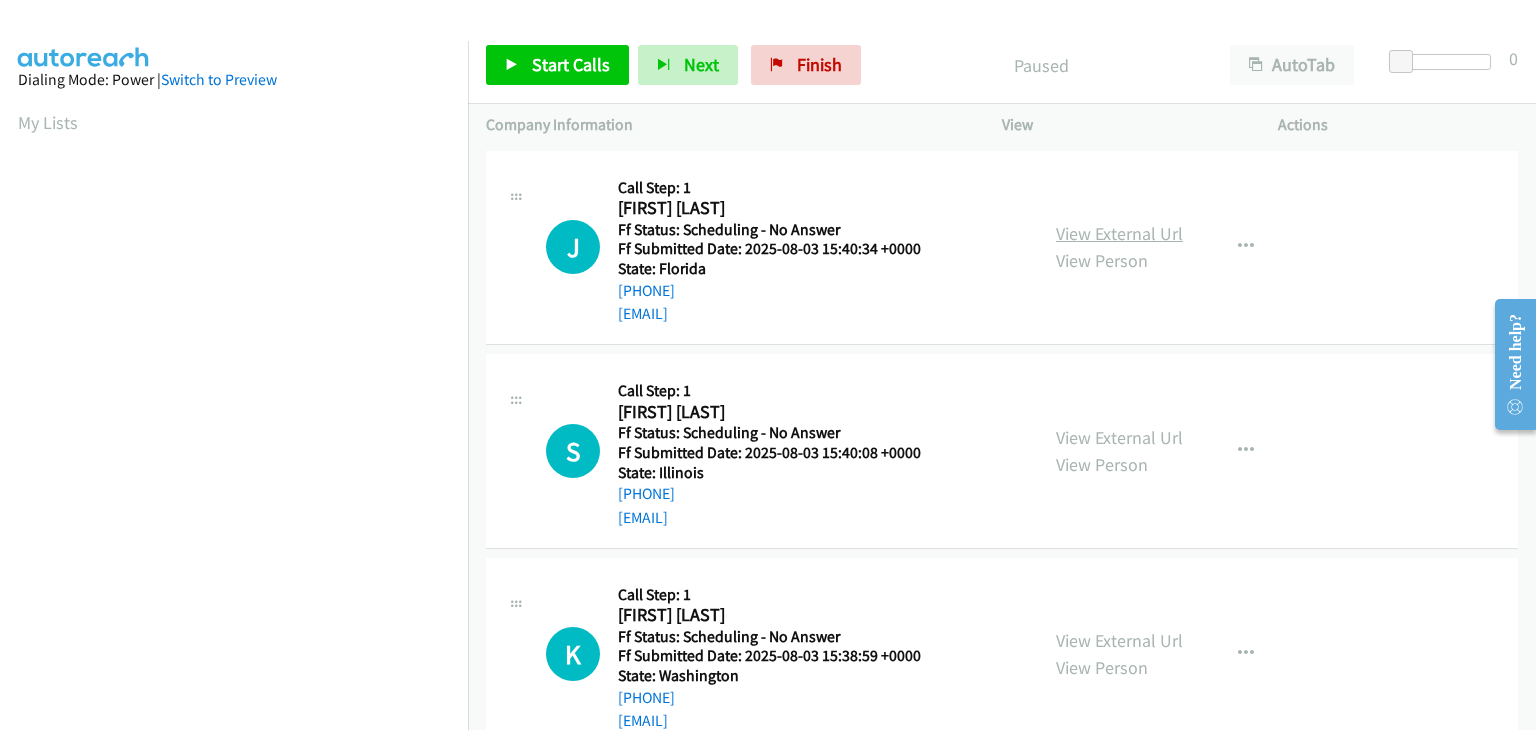 click on "View External Url" at bounding box center [1119, 233] 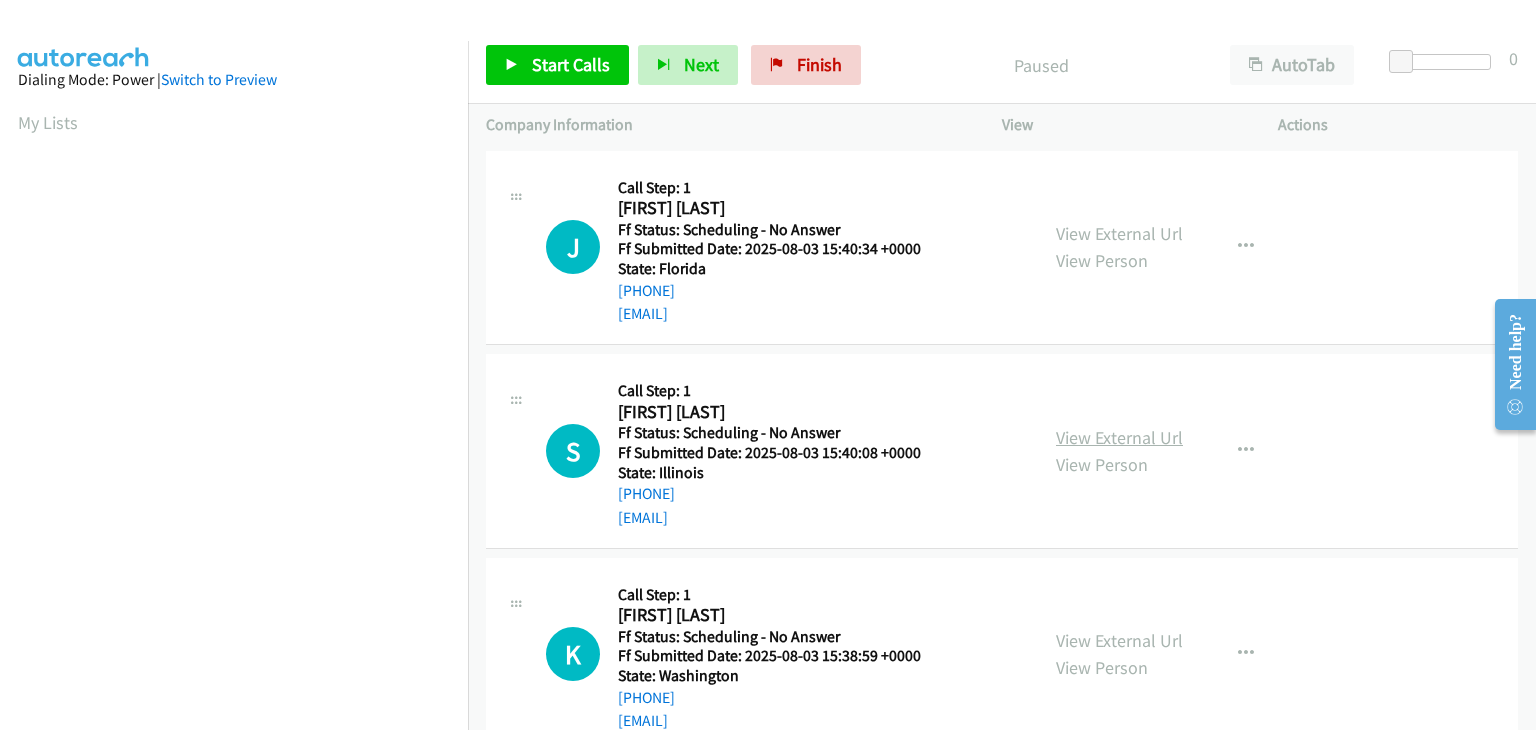 click on "View External Url" at bounding box center [1119, 437] 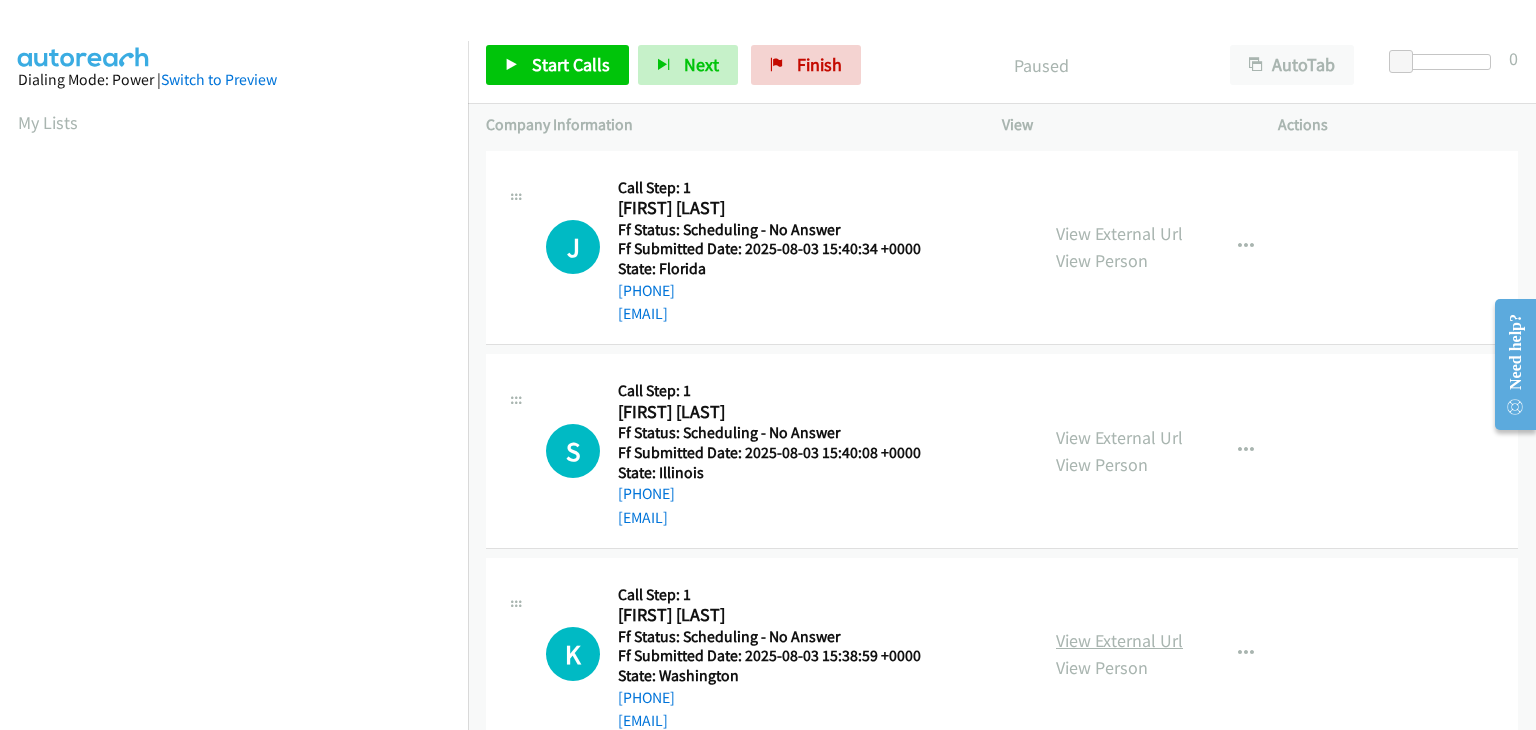 click on "View External Url" at bounding box center [1119, 640] 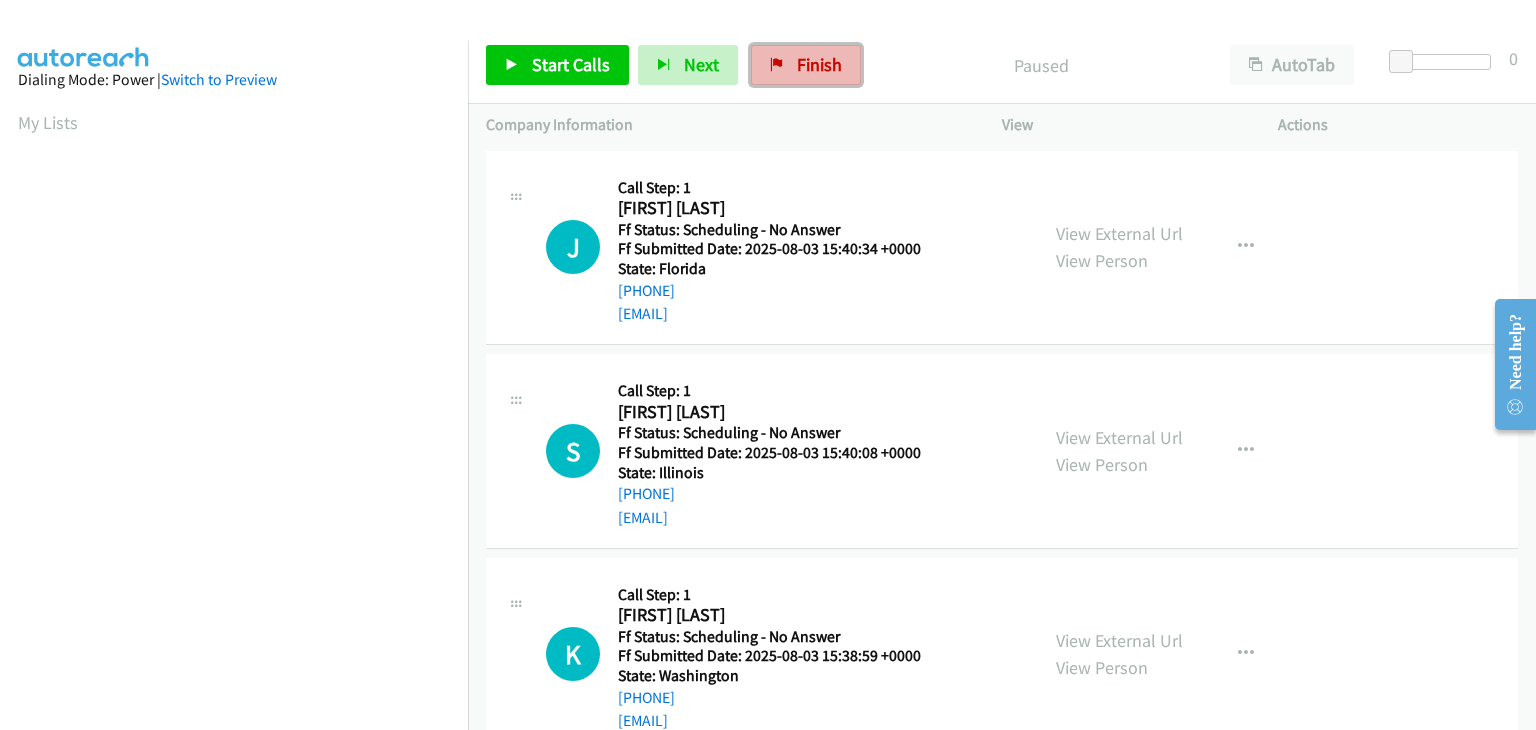 click on "Finish" at bounding box center (819, 64) 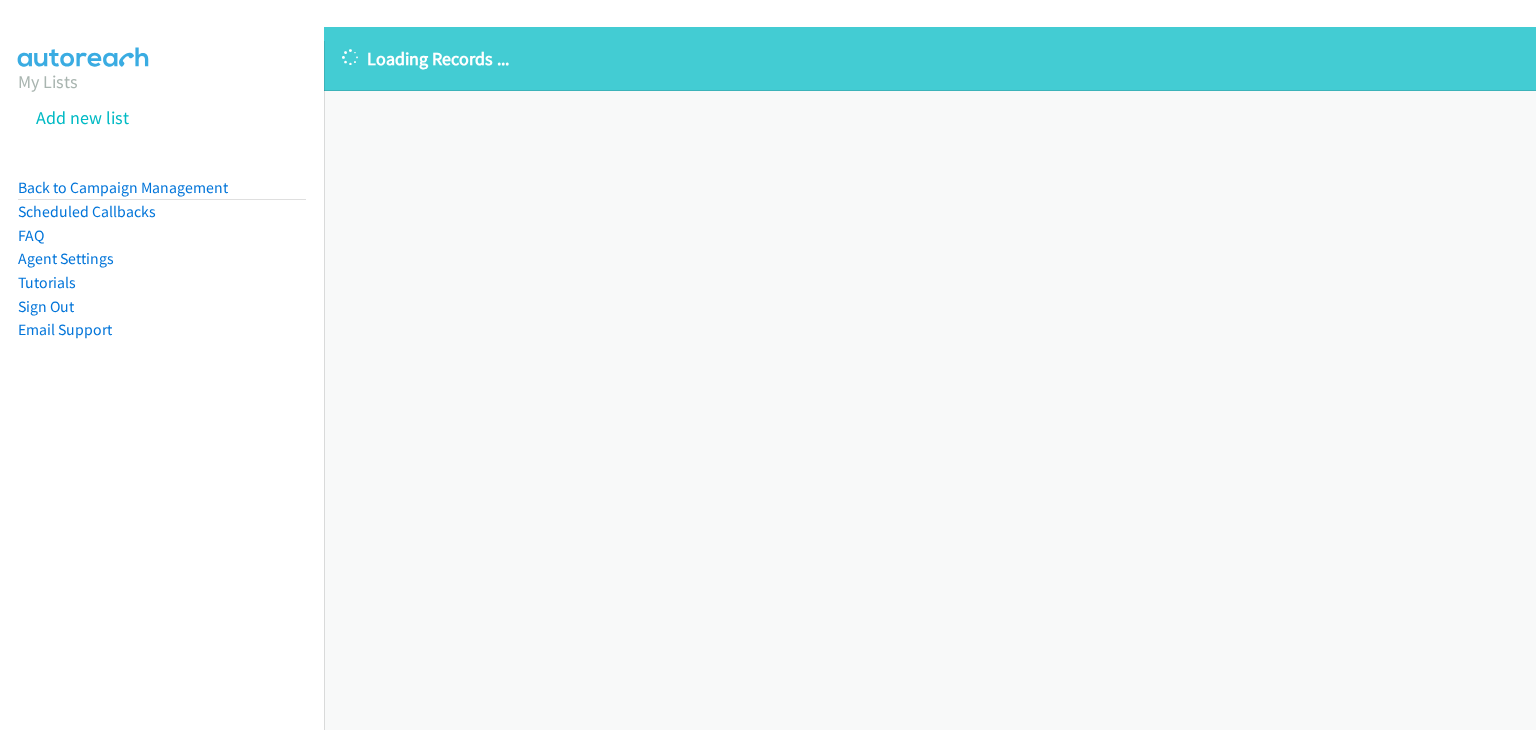 scroll, scrollTop: 0, scrollLeft: 0, axis: both 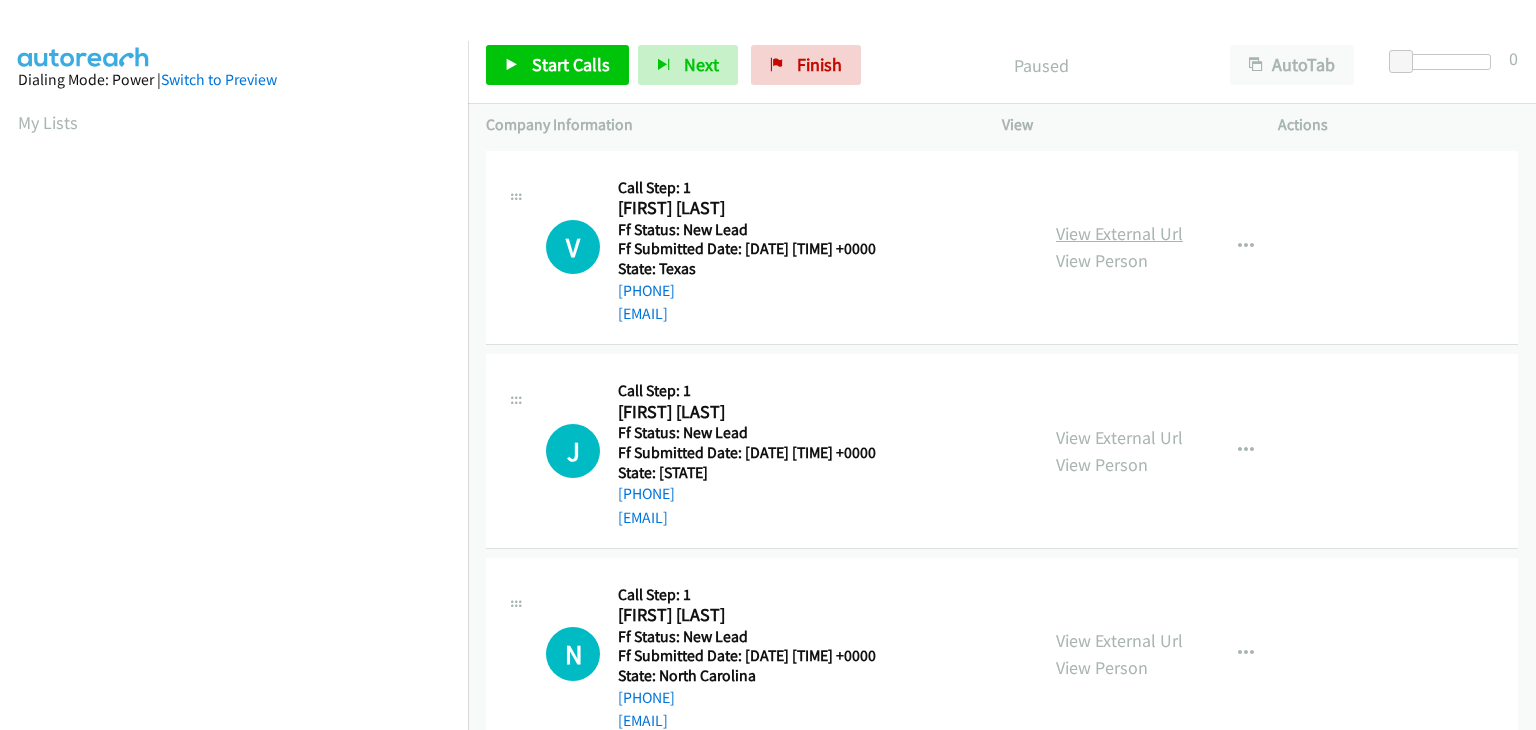 click on "View External Url" at bounding box center [1119, 233] 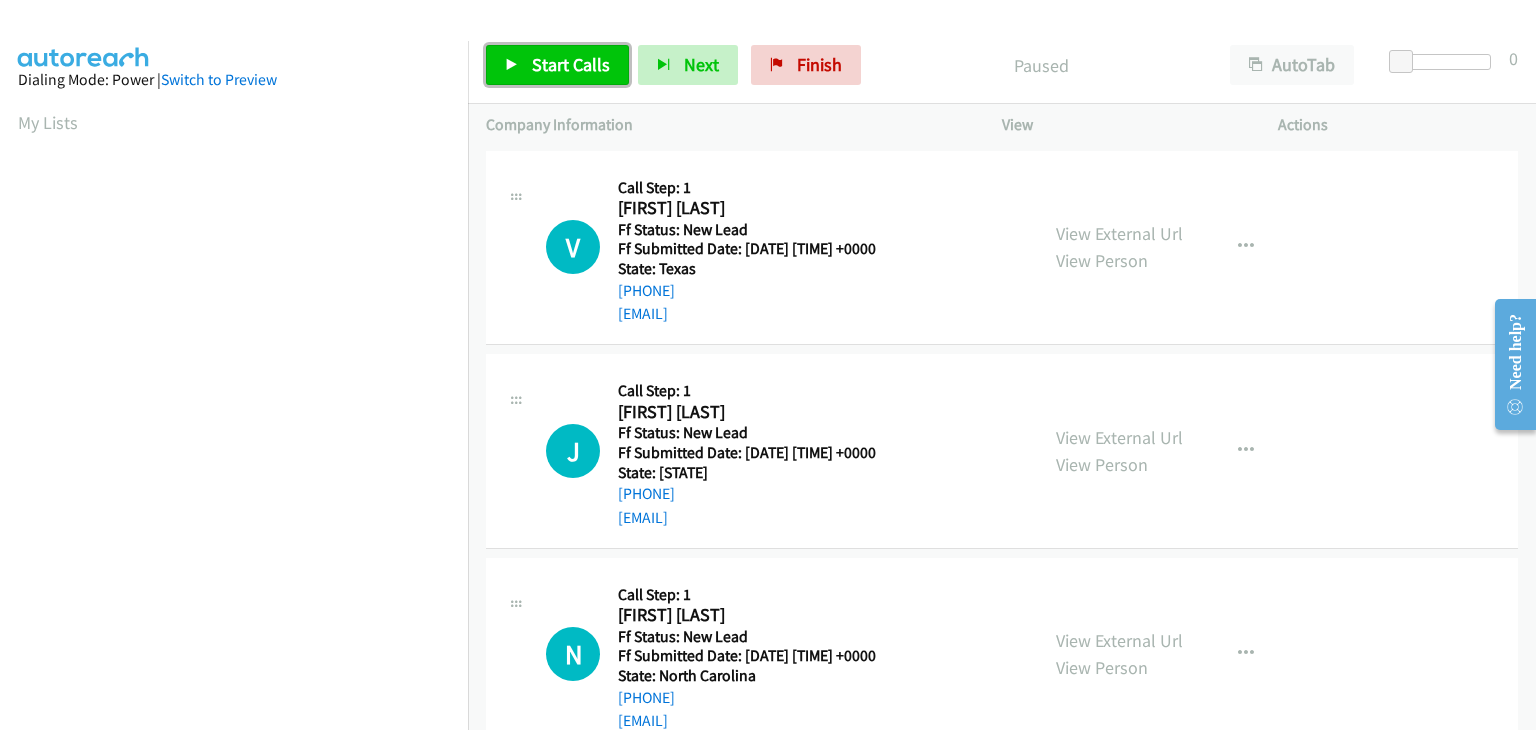 click on "Start Calls" at bounding box center [557, 65] 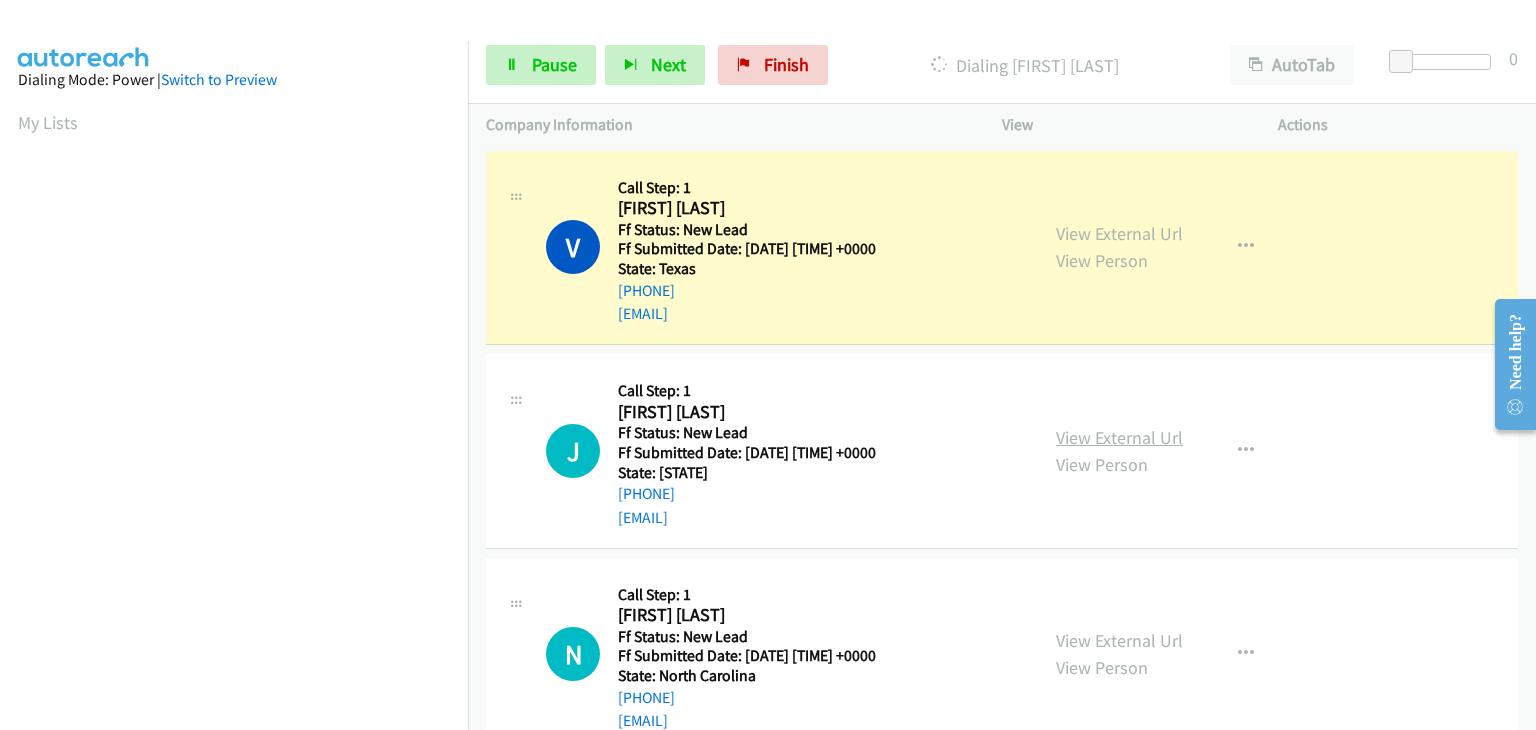 click on "View External Url" at bounding box center [1119, 437] 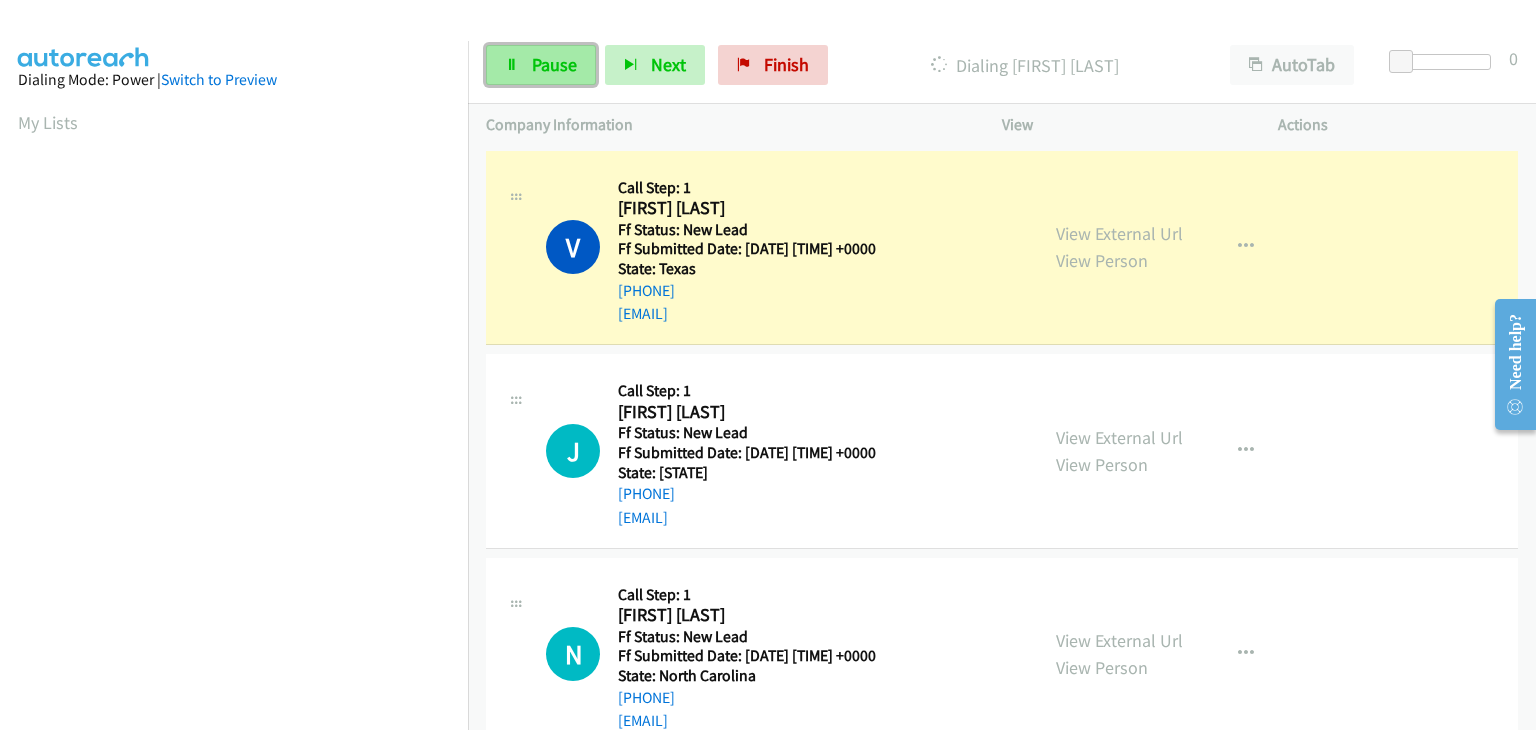 click on "Pause" at bounding box center (554, 64) 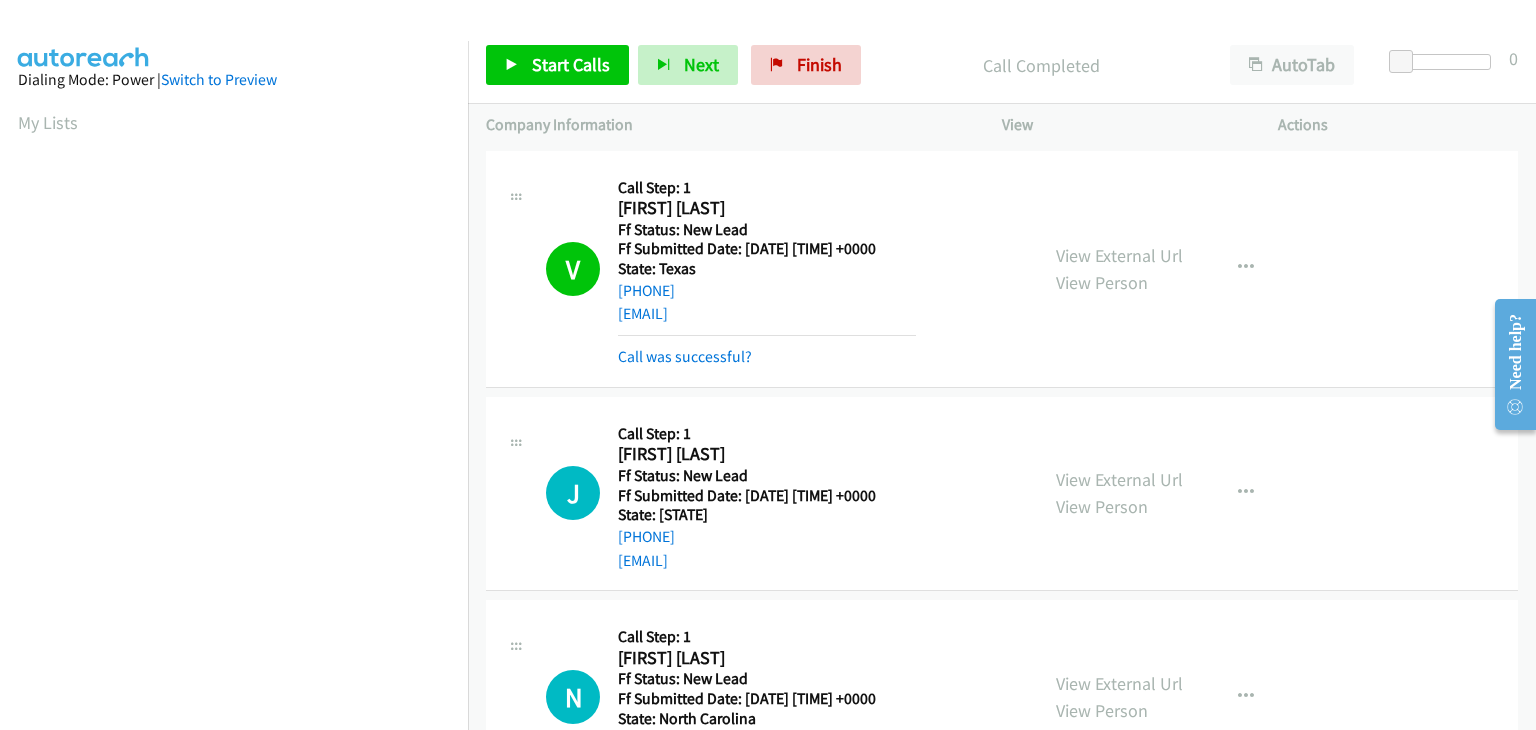 scroll, scrollTop: 392, scrollLeft: 0, axis: vertical 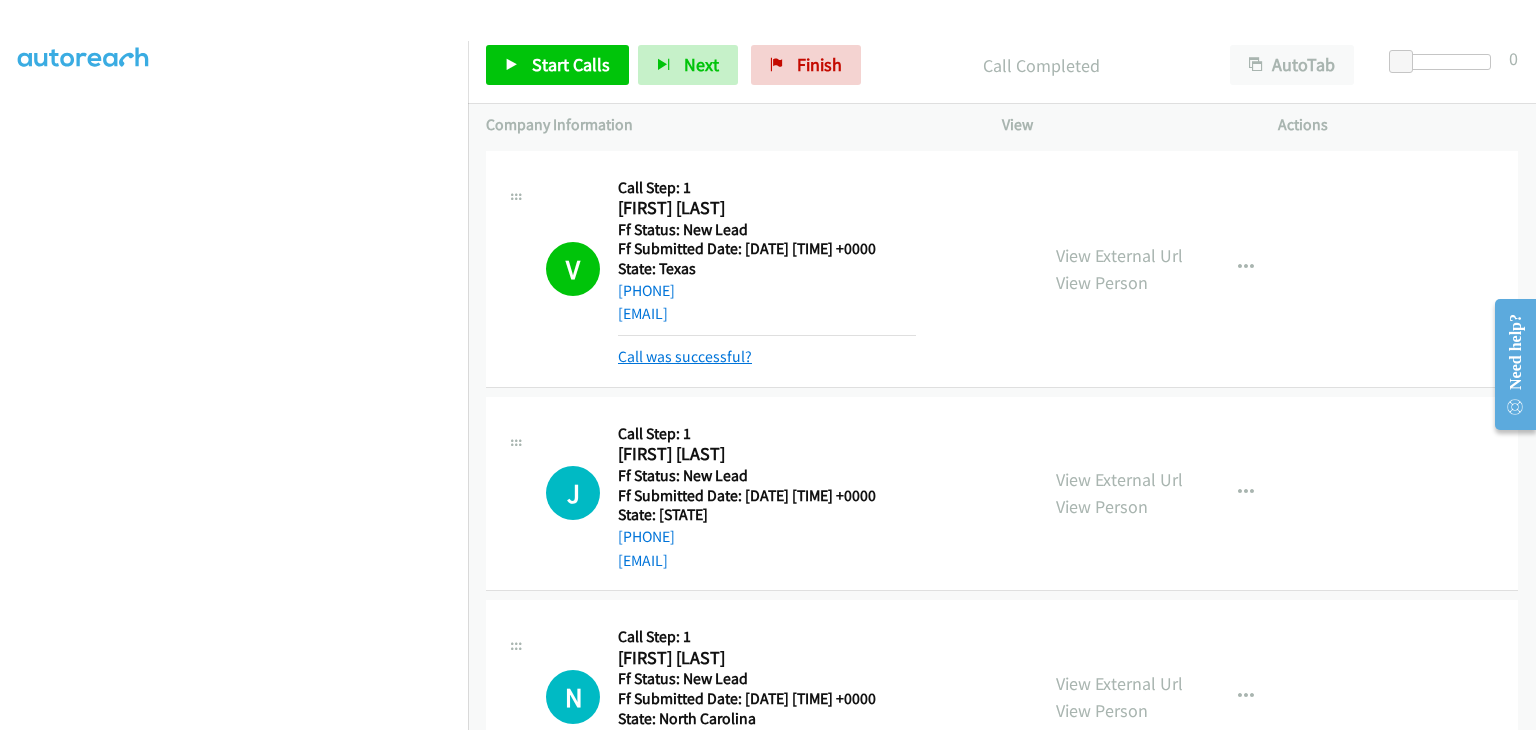 click on "Call was successful?" at bounding box center (685, 356) 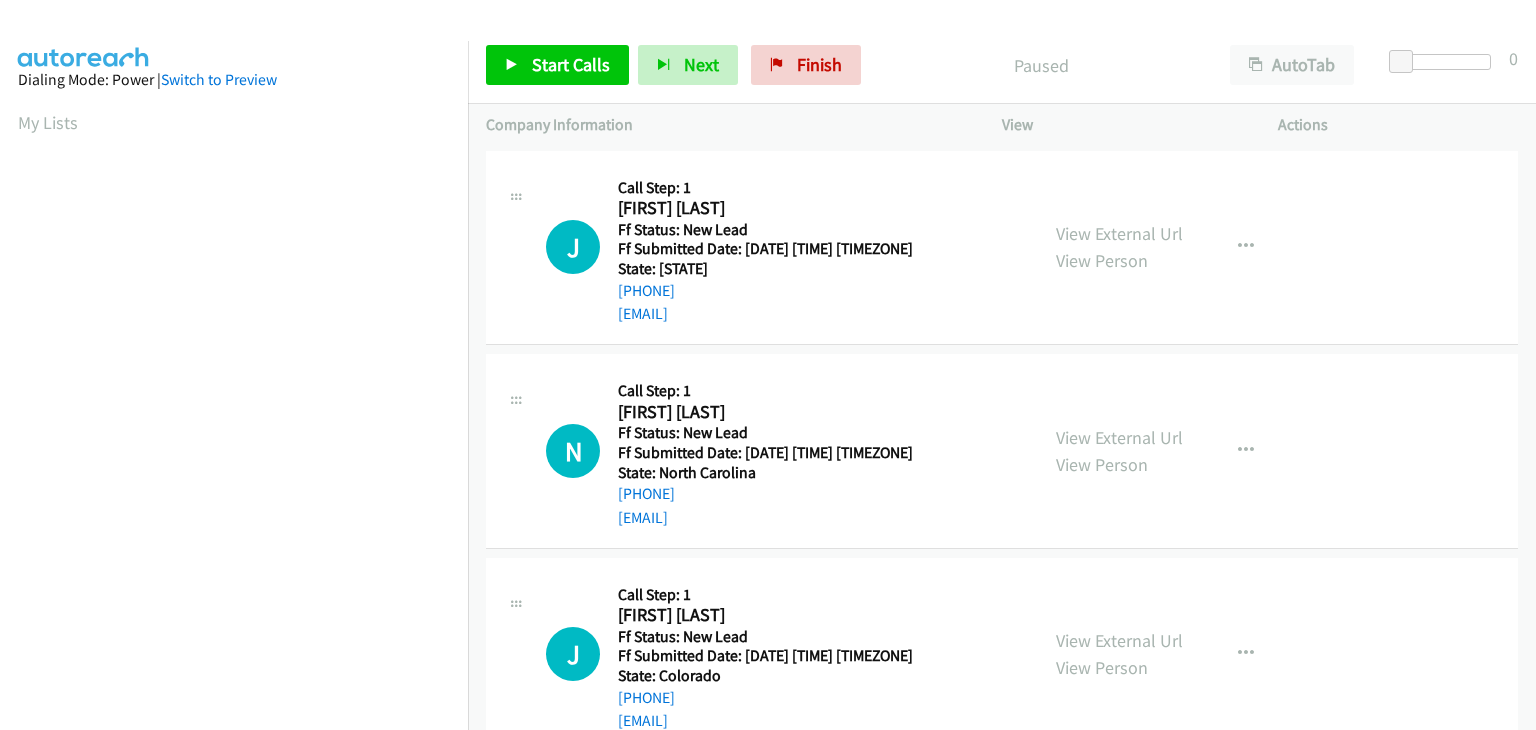 scroll, scrollTop: 0, scrollLeft: 0, axis: both 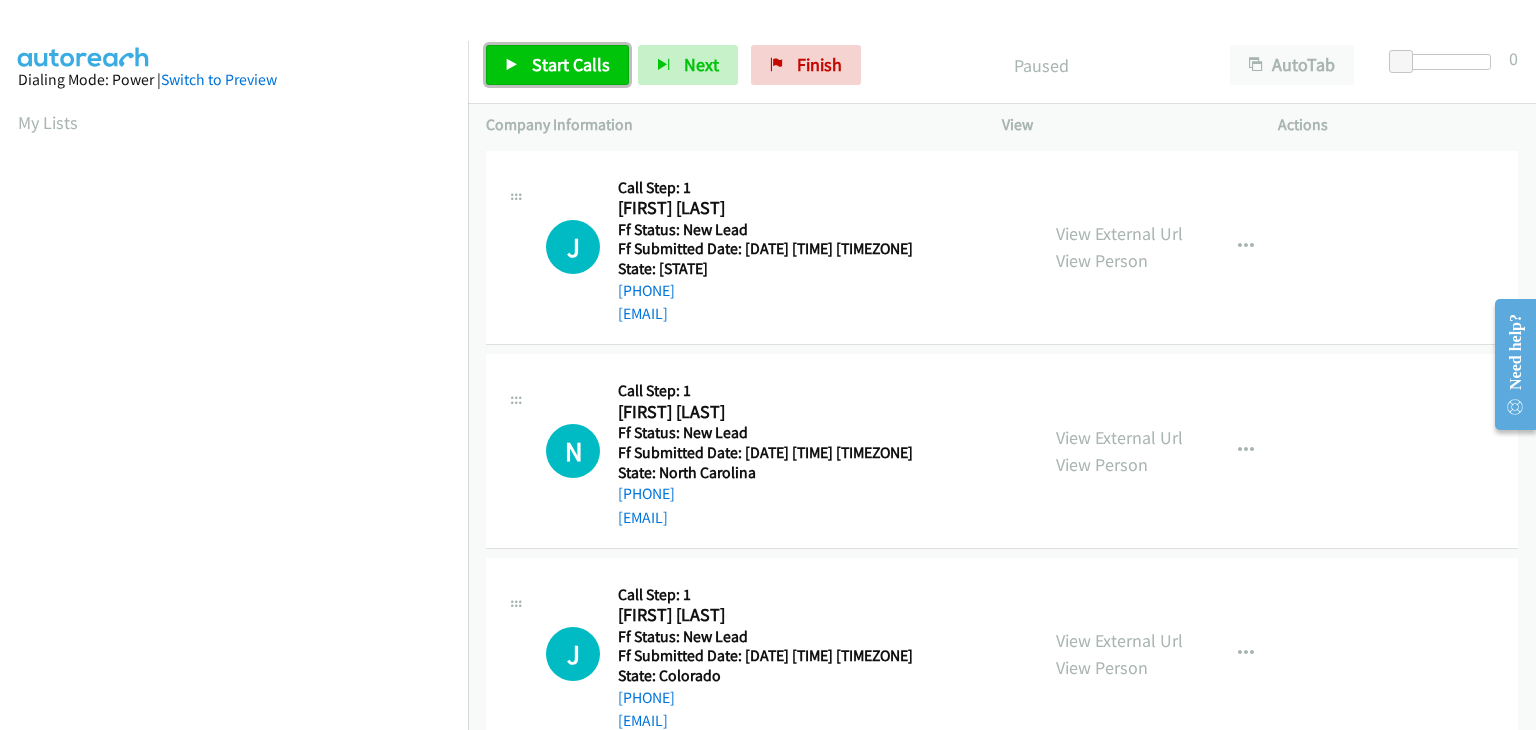 click on "Start Calls" at bounding box center (571, 64) 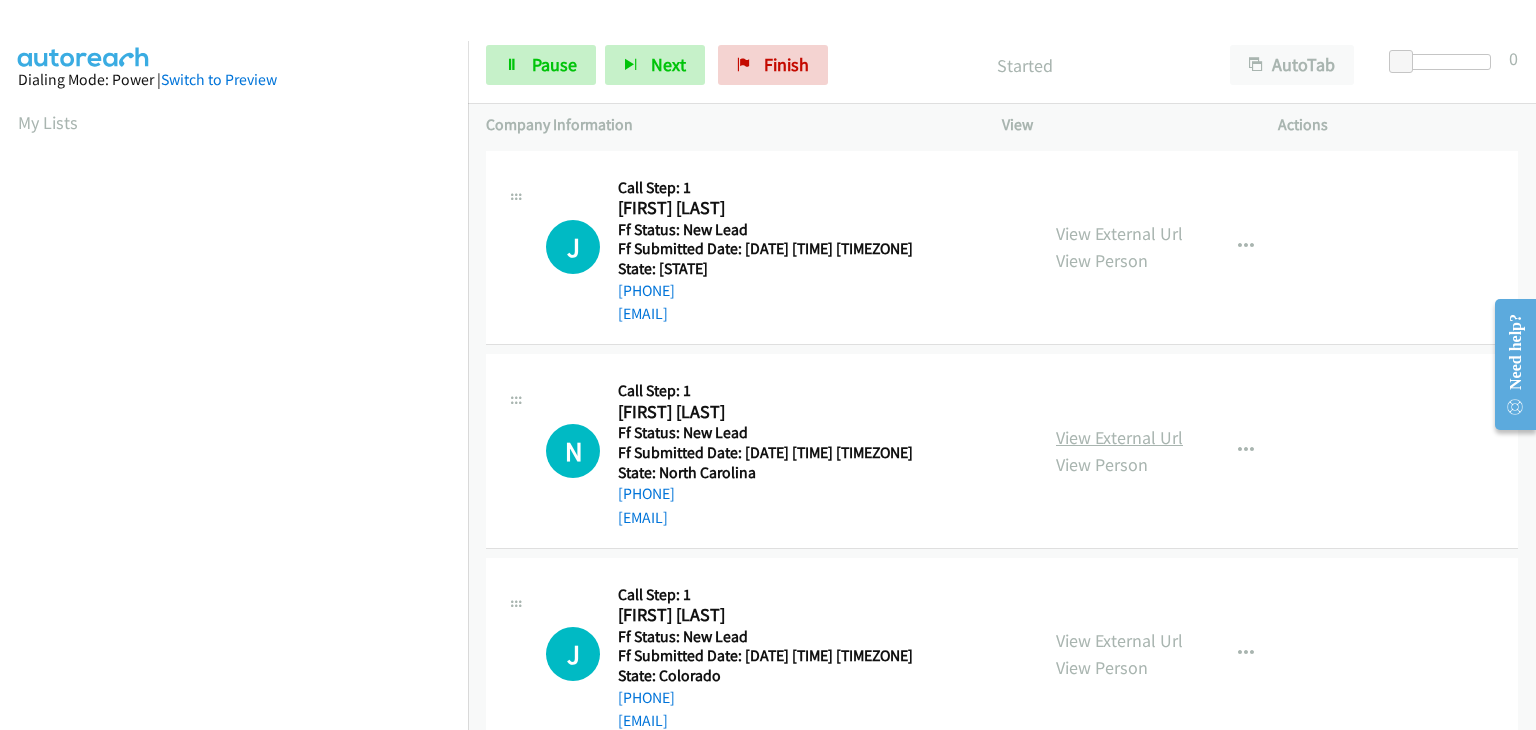 click on "View External Url" at bounding box center (1119, 437) 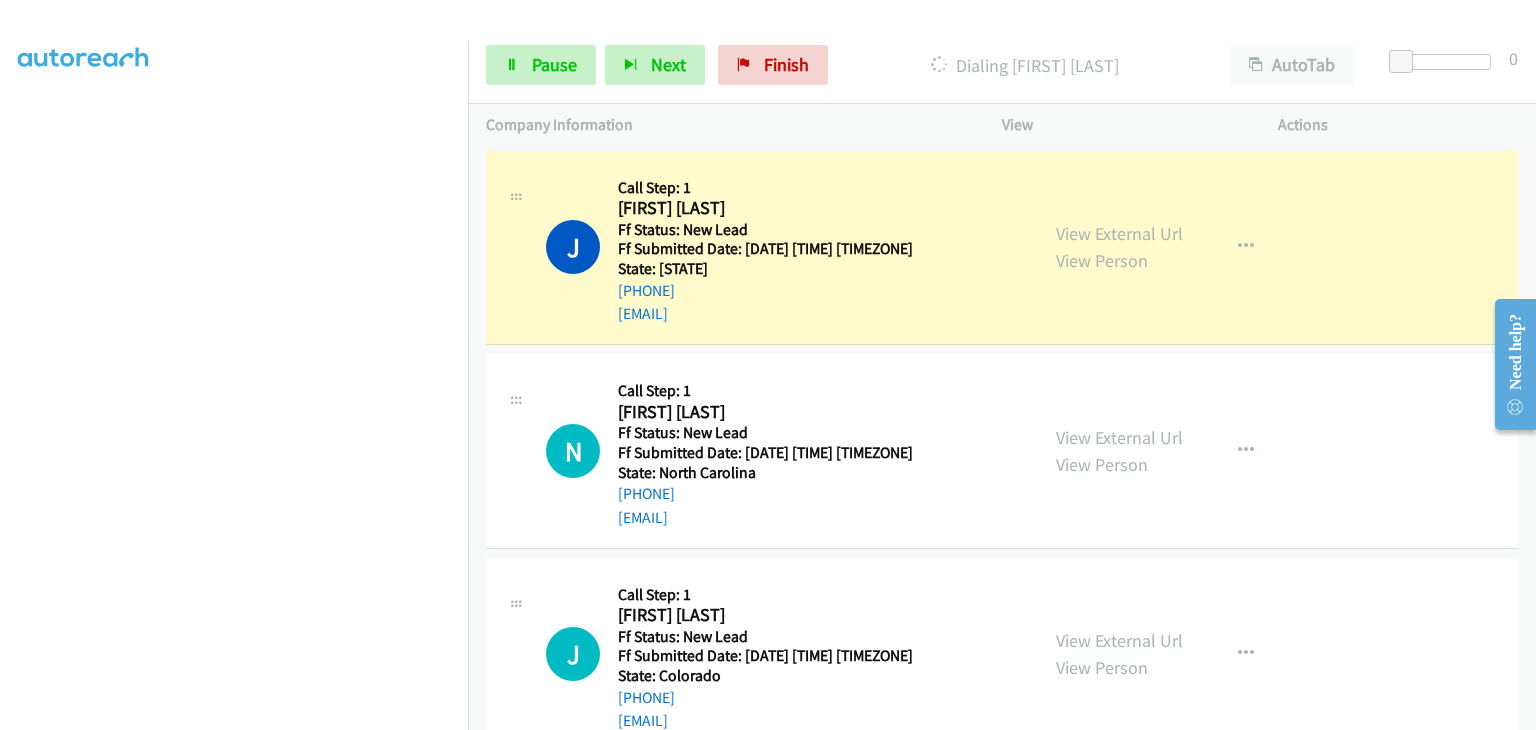 scroll, scrollTop: 392, scrollLeft: 0, axis: vertical 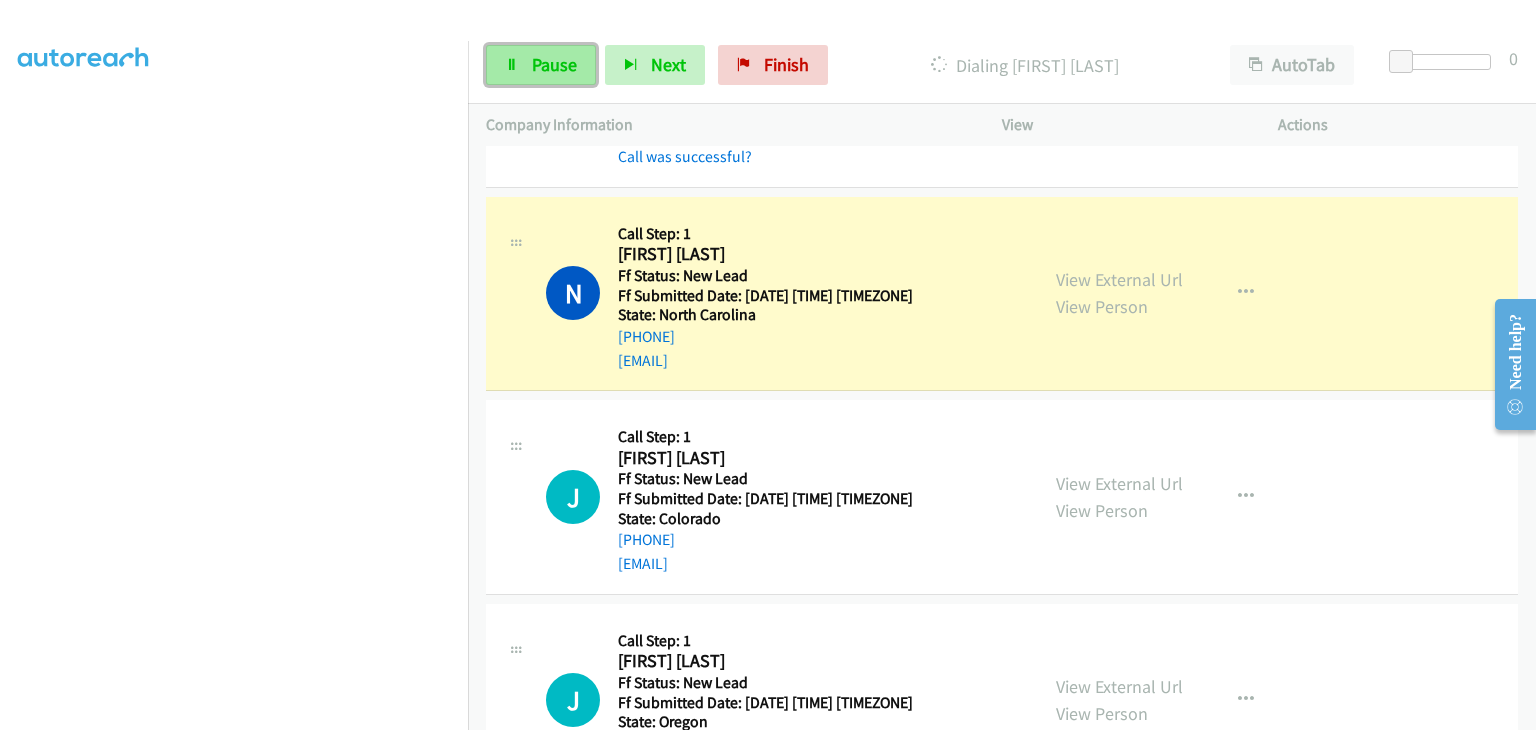 click on "Pause" at bounding box center [554, 64] 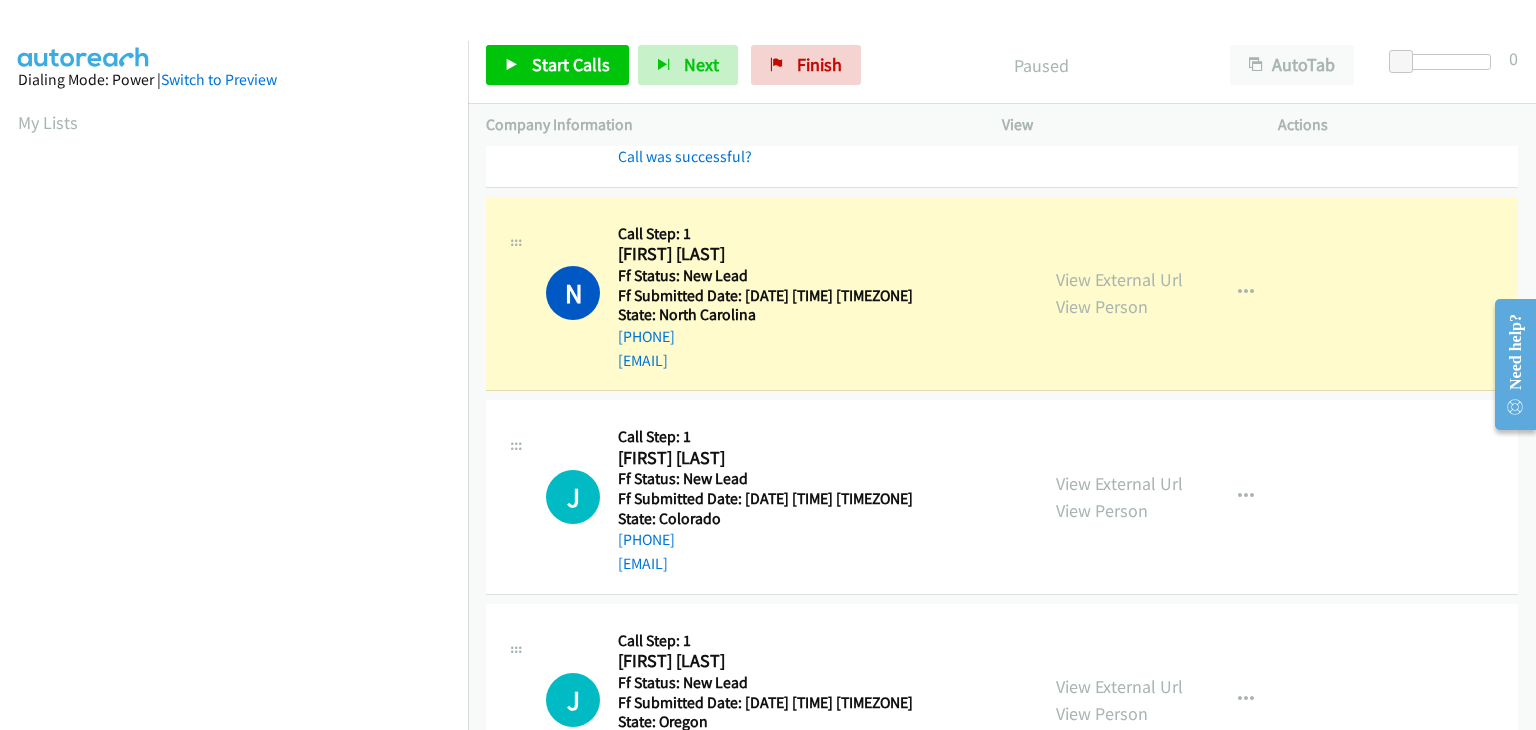 scroll, scrollTop: 392, scrollLeft: 0, axis: vertical 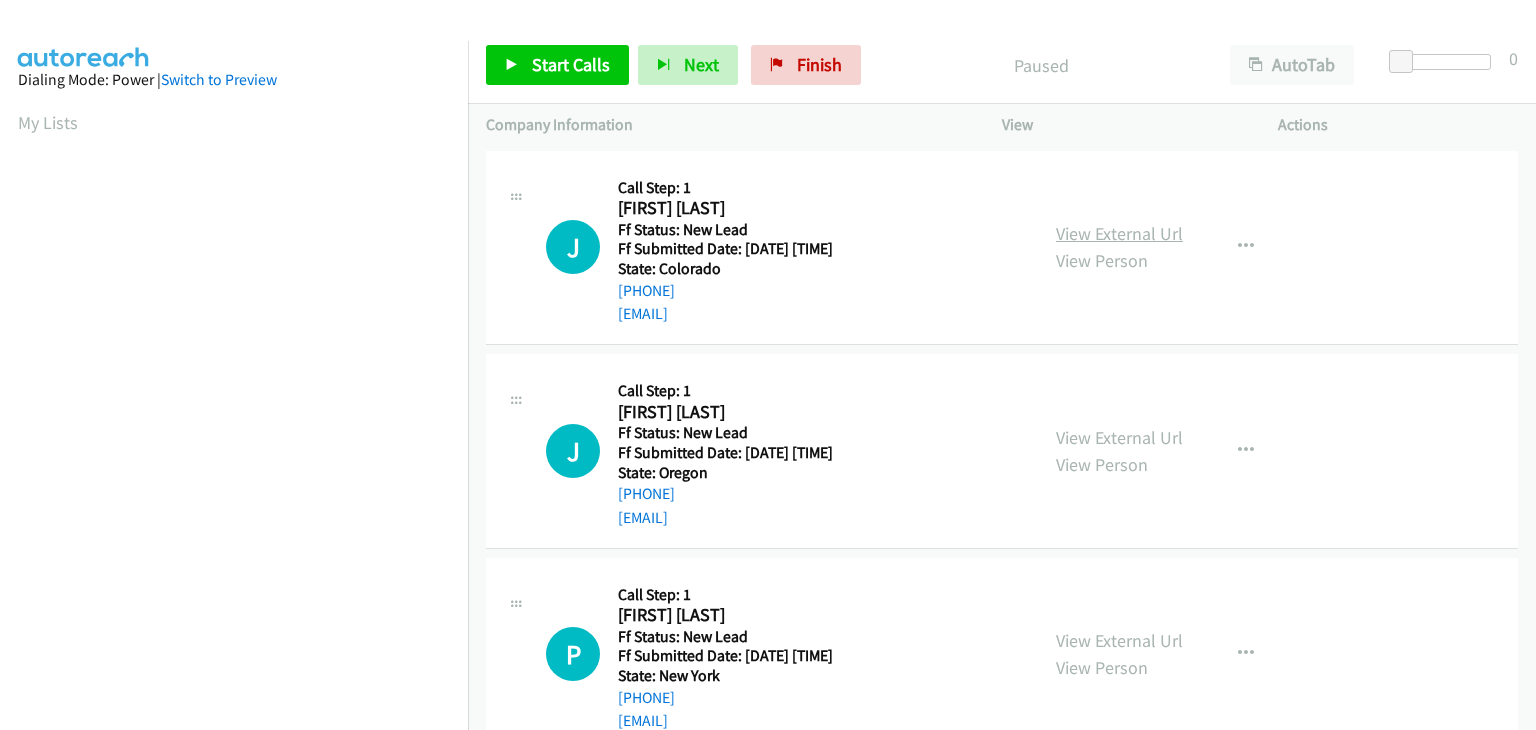 click on "View External Url" at bounding box center (1119, 233) 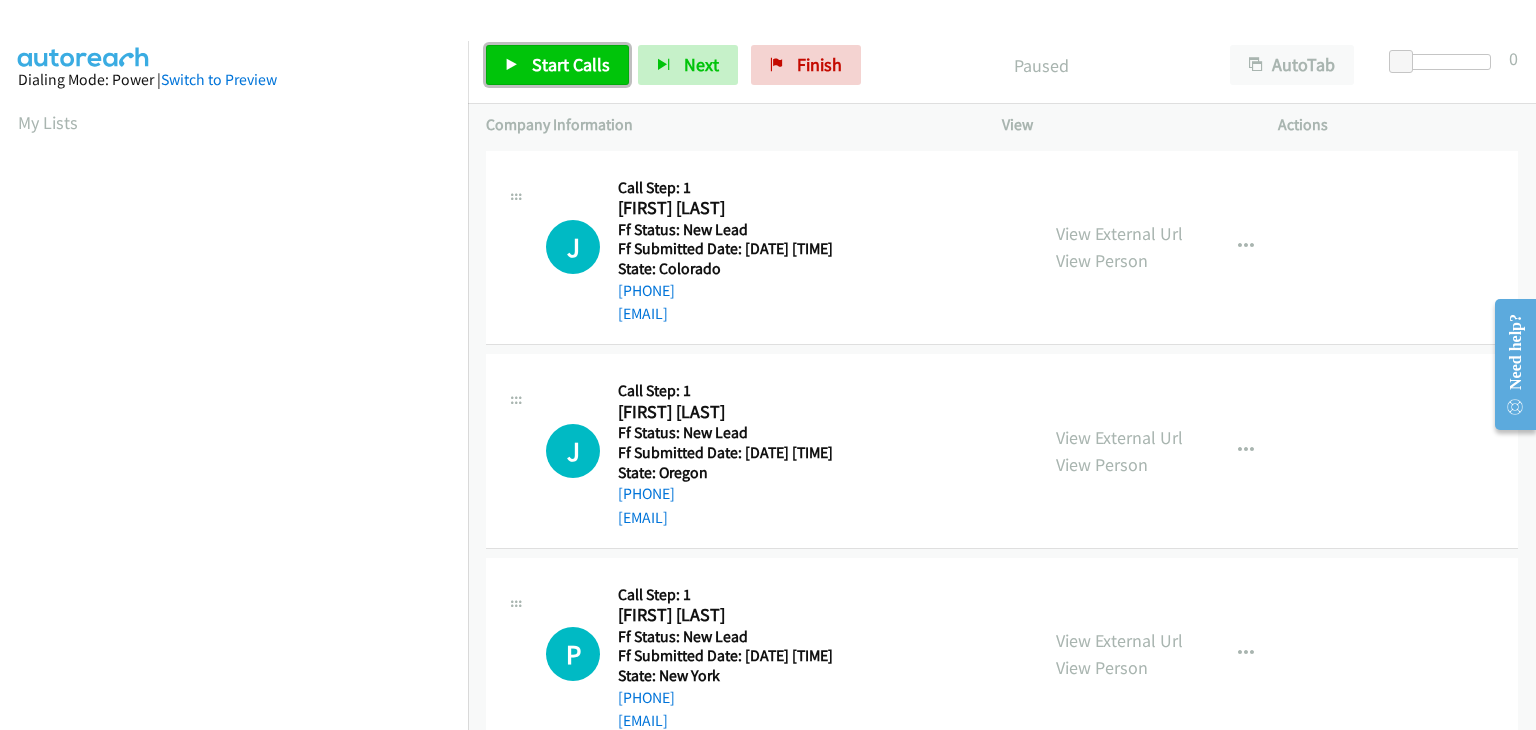 click on "Start Calls" at bounding box center (571, 64) 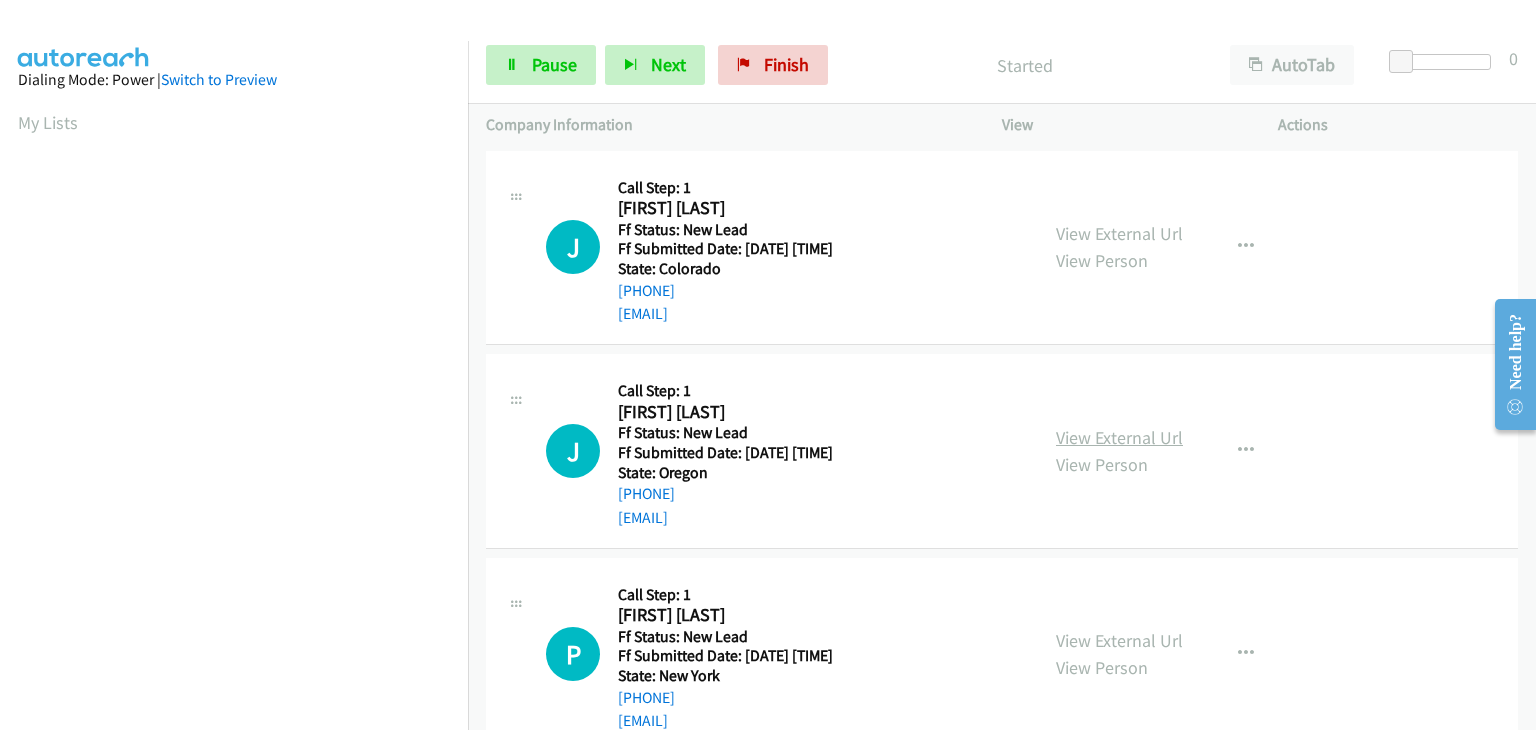 click on "View External Url" at bounding box center (1119, 437) 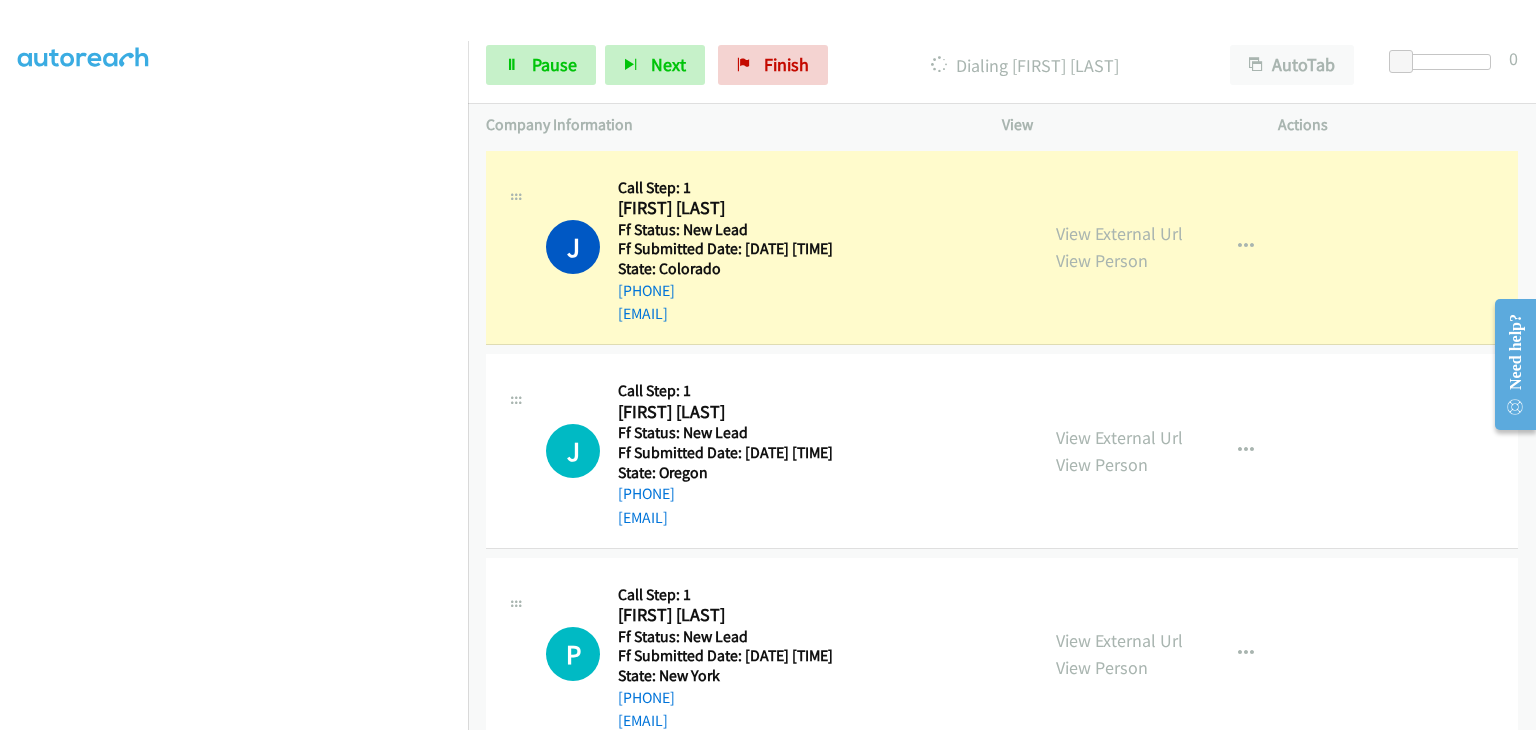 scroll, scrollTop: 392, scrollLeft: 0, axis: vertical 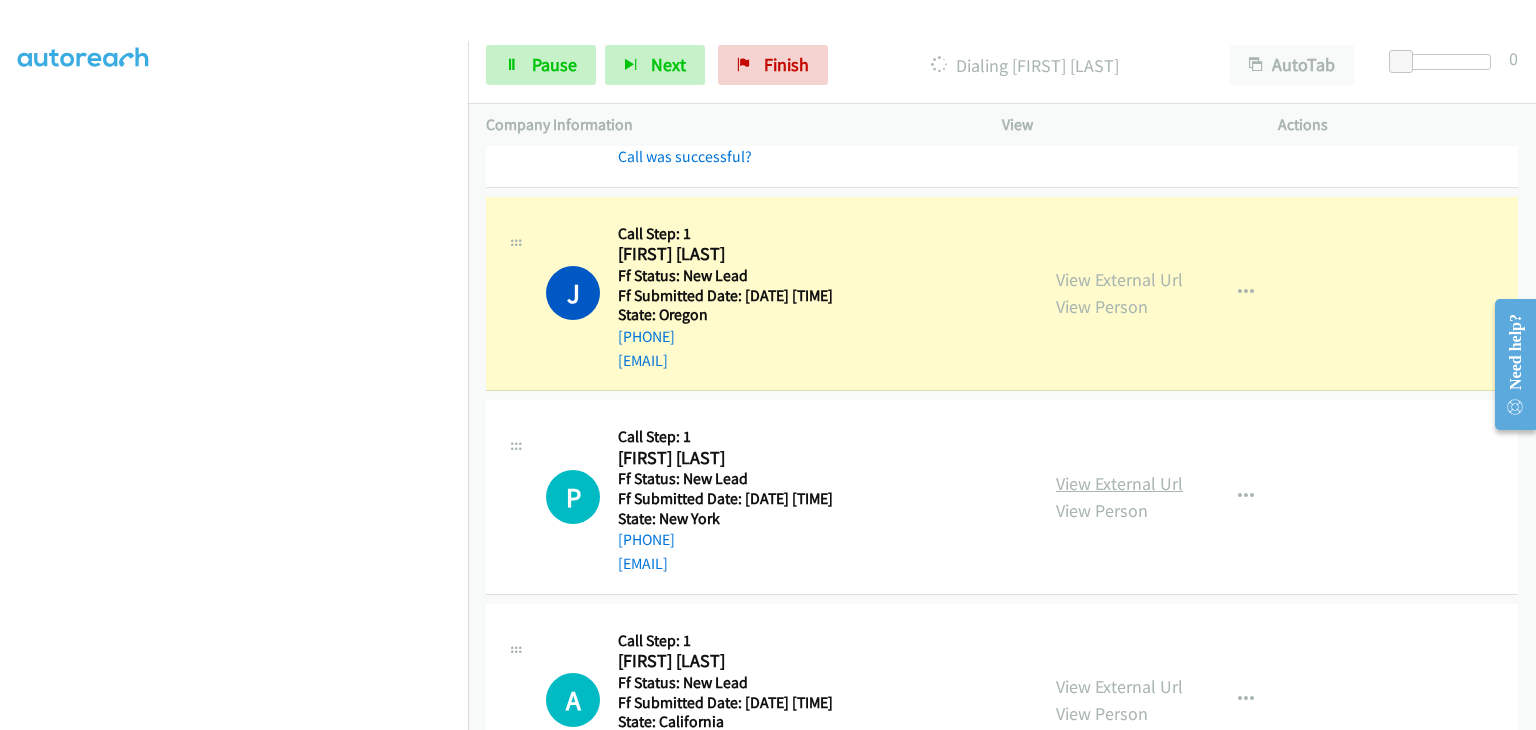 click on "View External Url" at bounding box center [1119, 483] 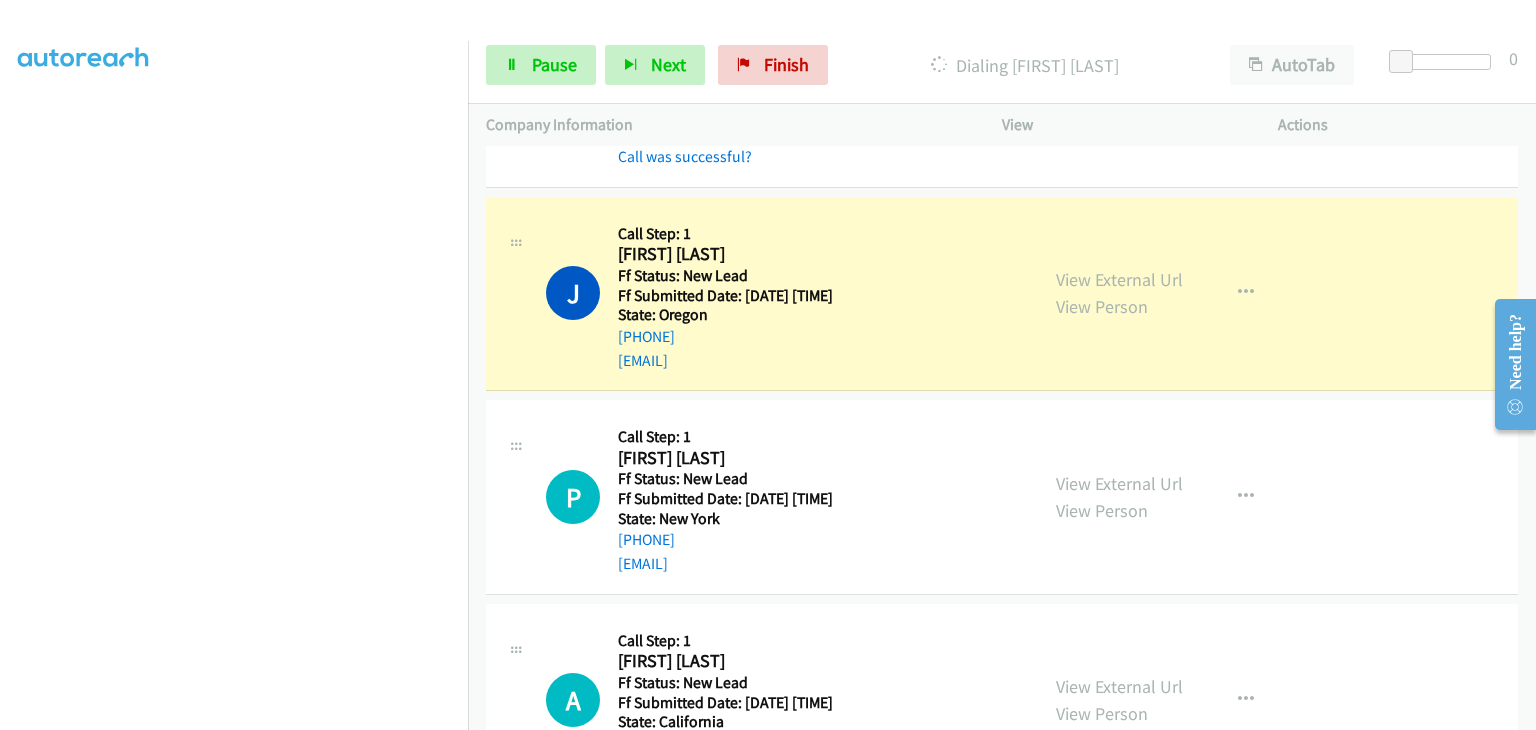 scroll, scrollTop: 392, scrollLeft: 0, axis: vertical 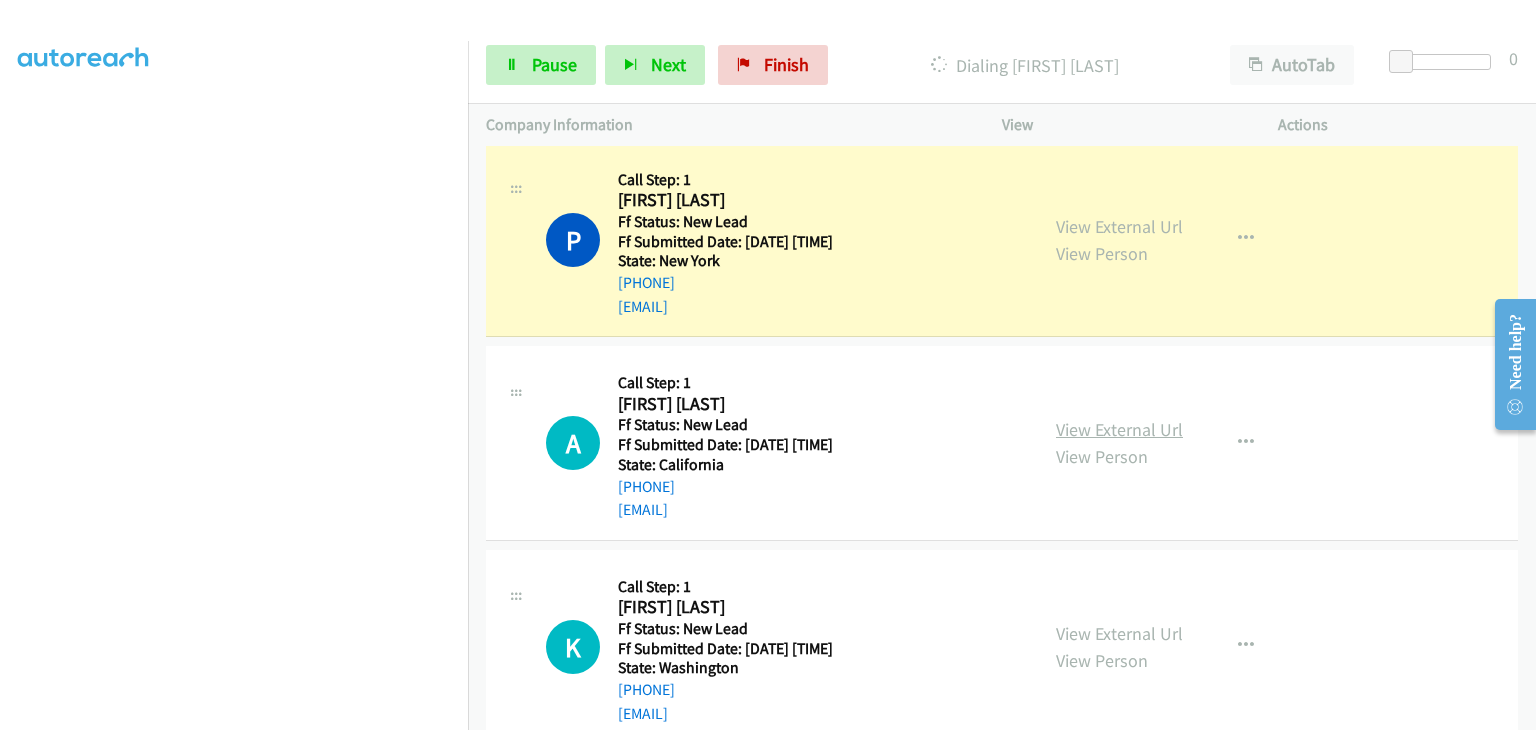 click on "View External Url" at bounding box center (1119, 429) 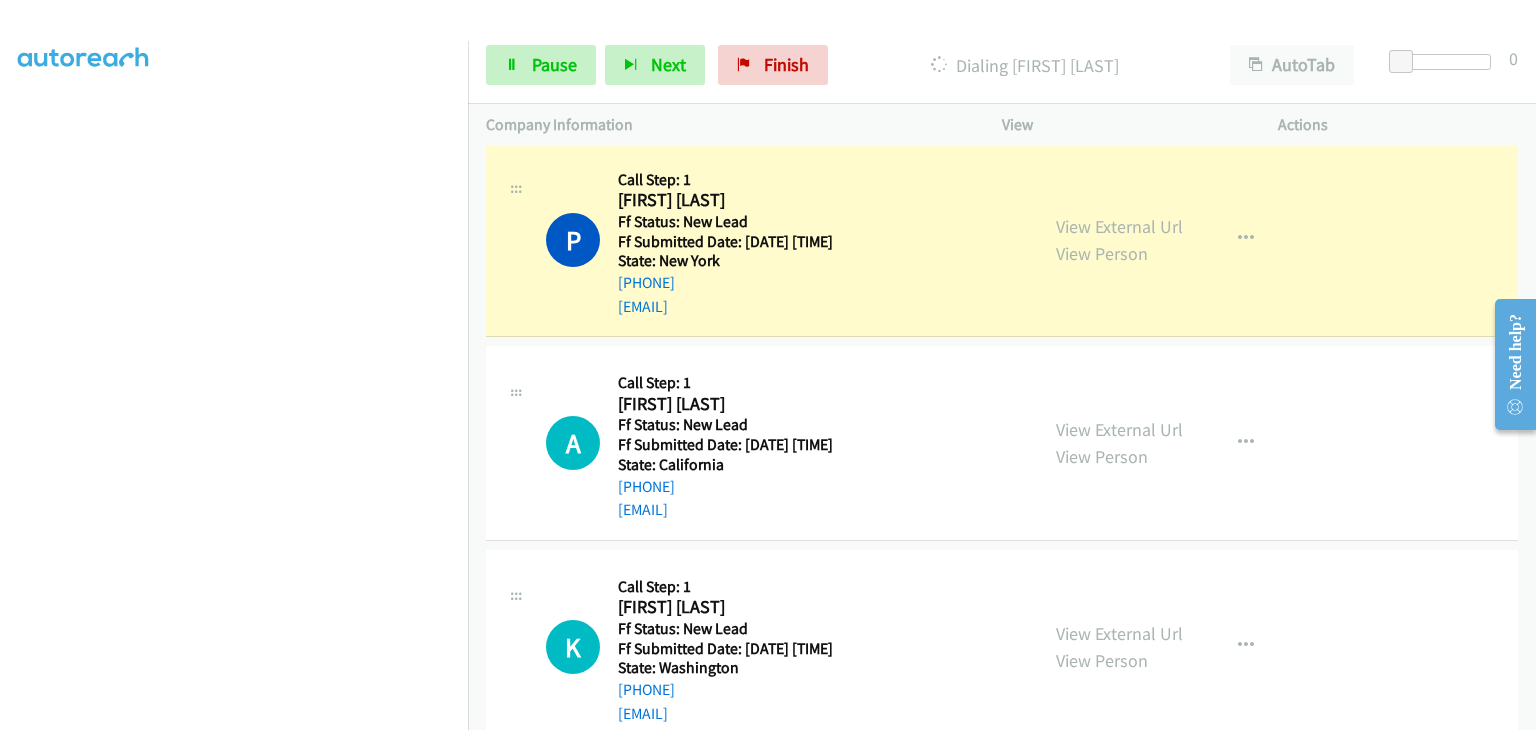 scroll, scrollTop: 392, scrollLeft: 0, axis: vertical 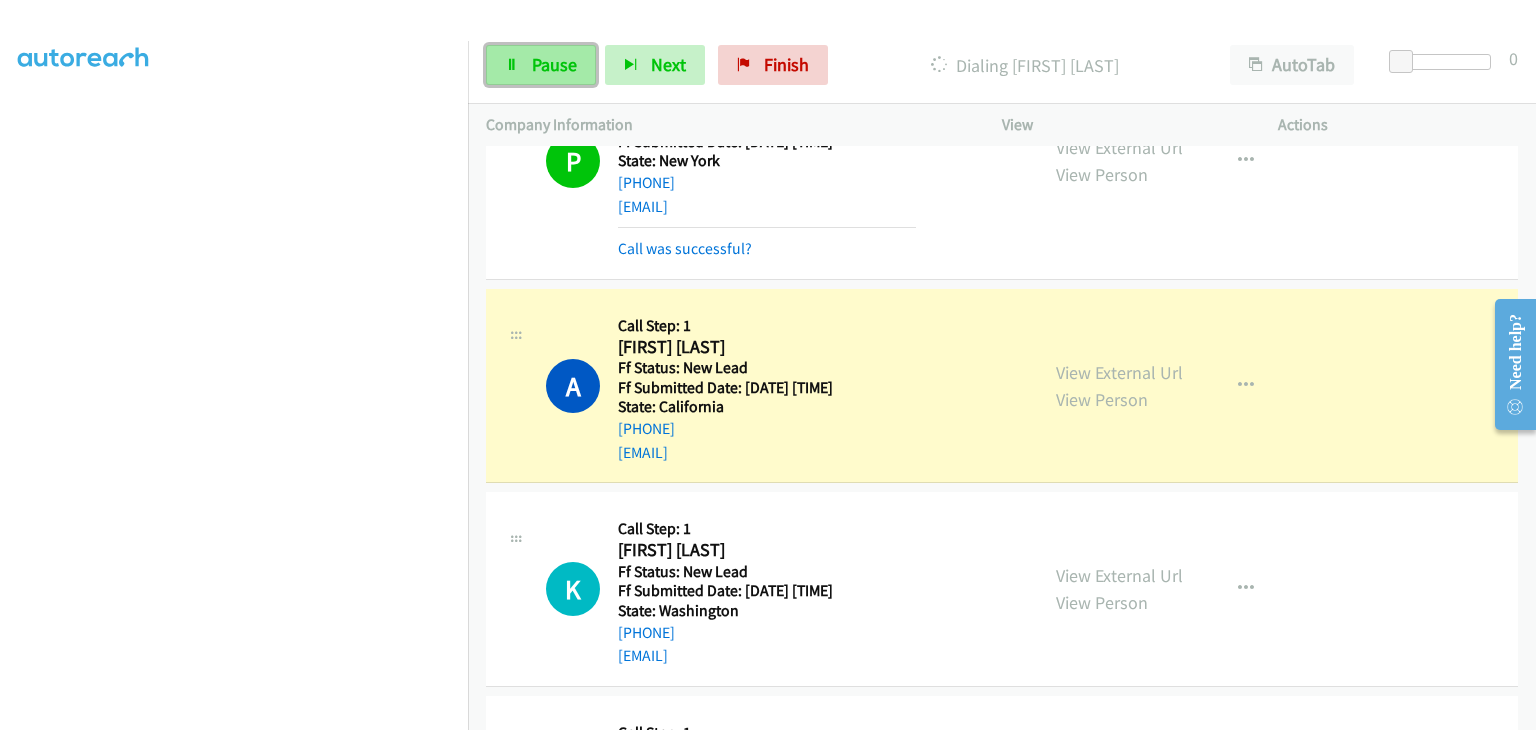 click on "Pause" at bounding box center [541, 65] 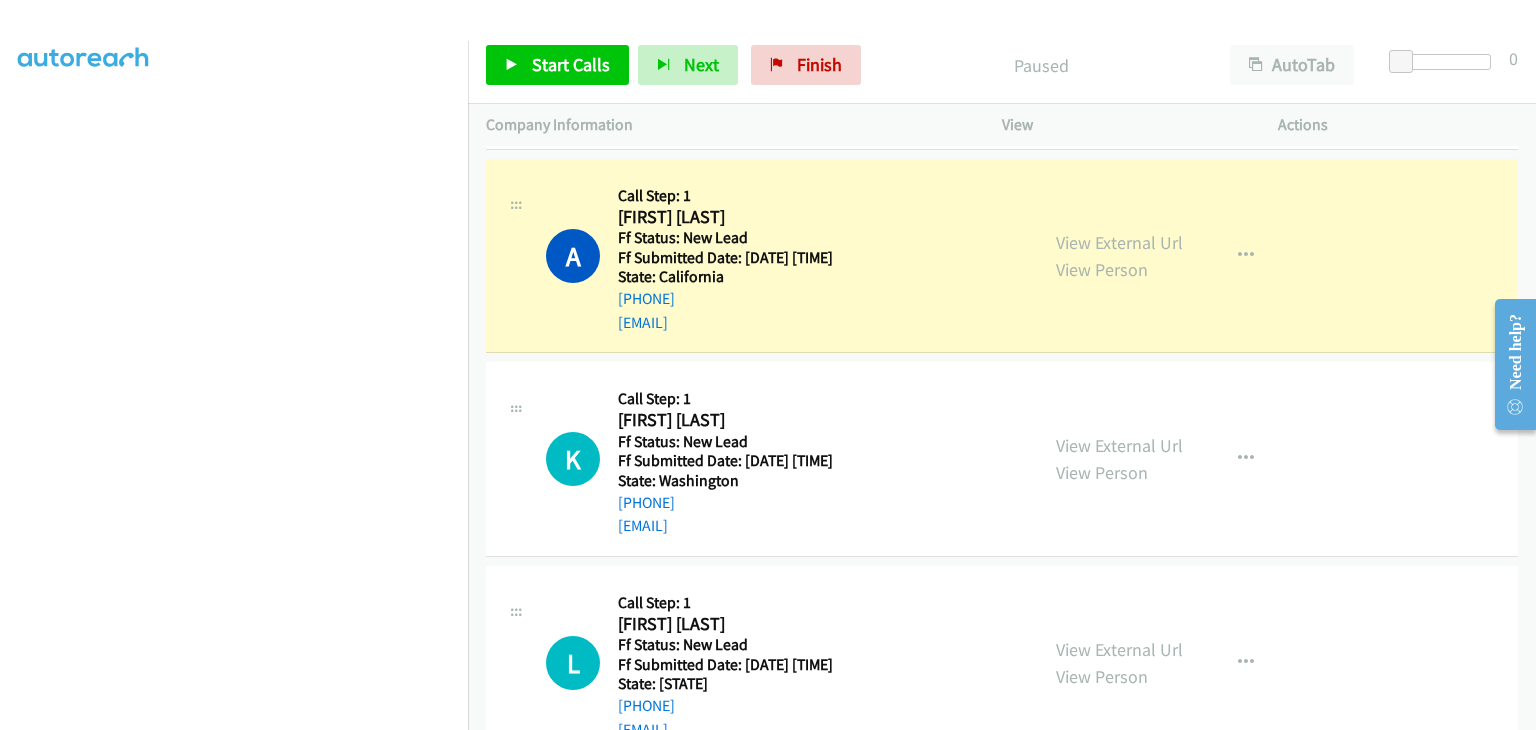 scroll, scrollTop: 695, scrollLeft: 0, axis: vertical 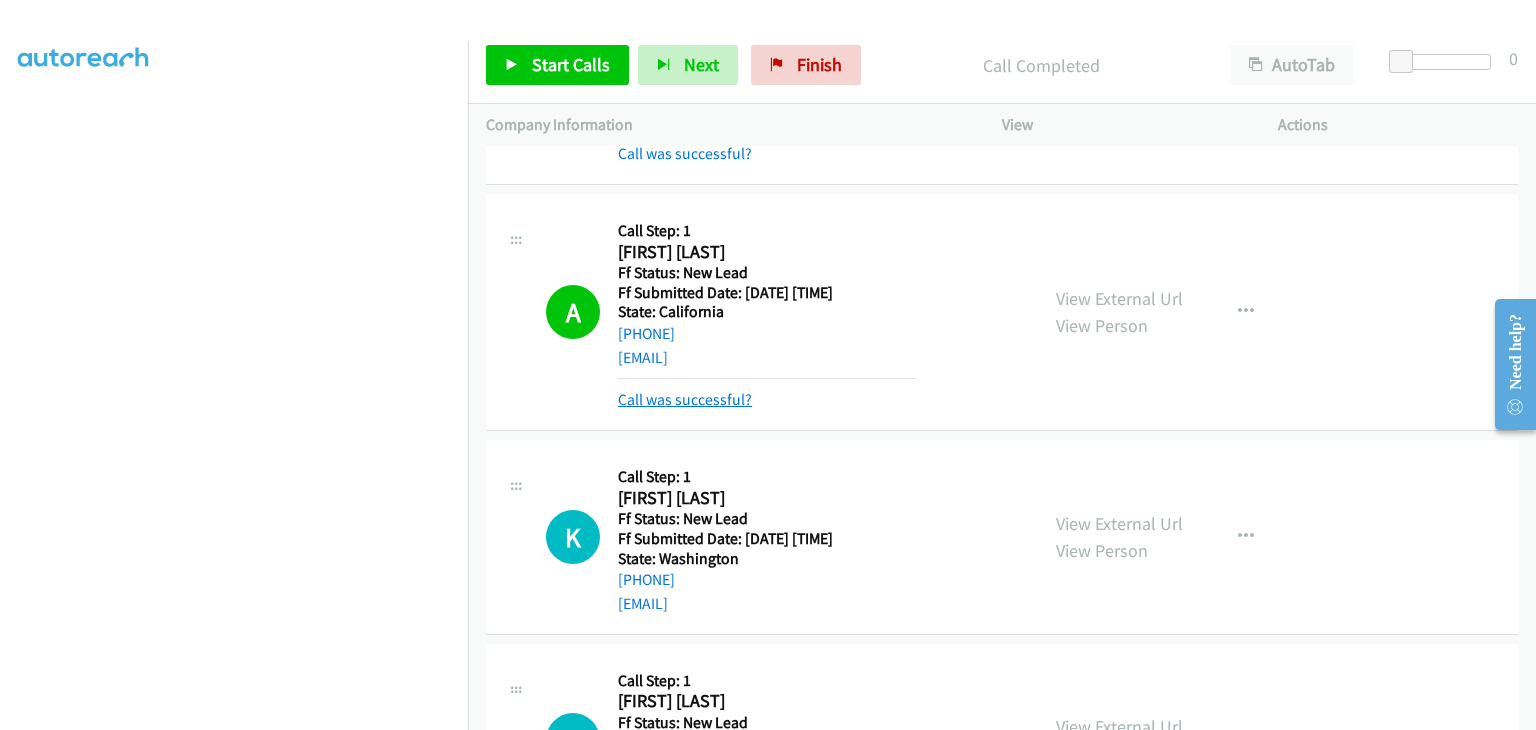 click on "Call was successful?" at bounding box center [685, 399] 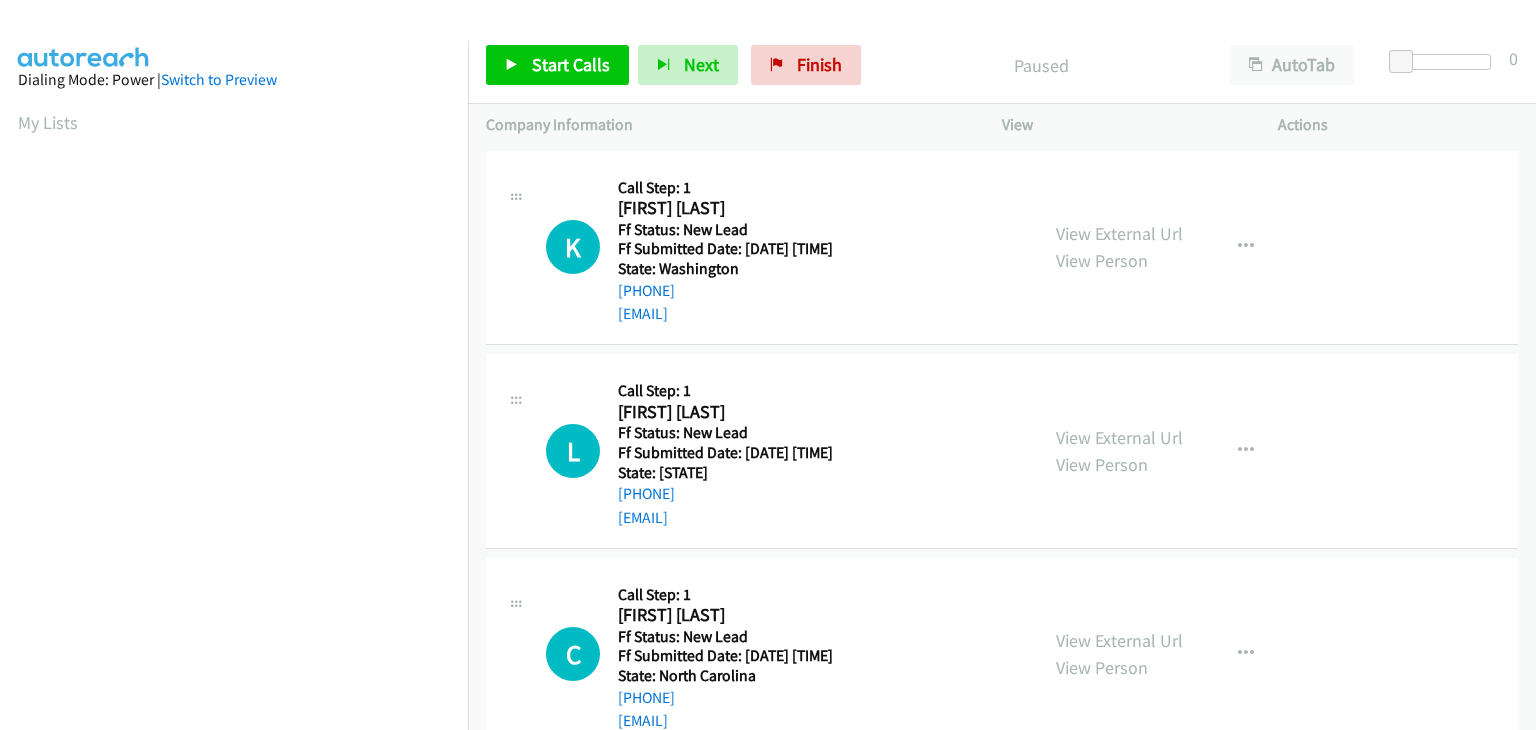 scroll, scrollTop: 0, scrollLeft: 0, axis: both 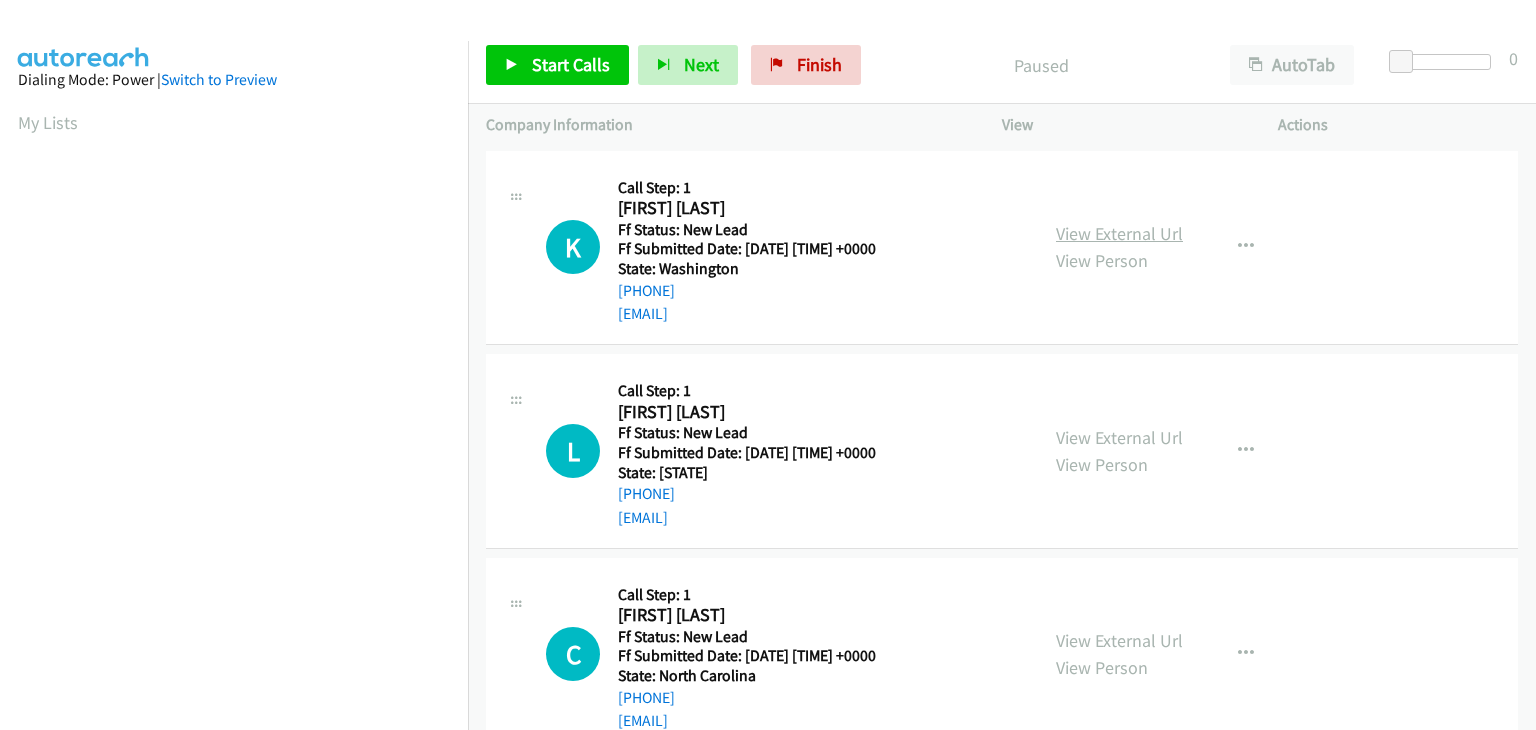 click on "View External Url" at bounding box center [1119, 233] 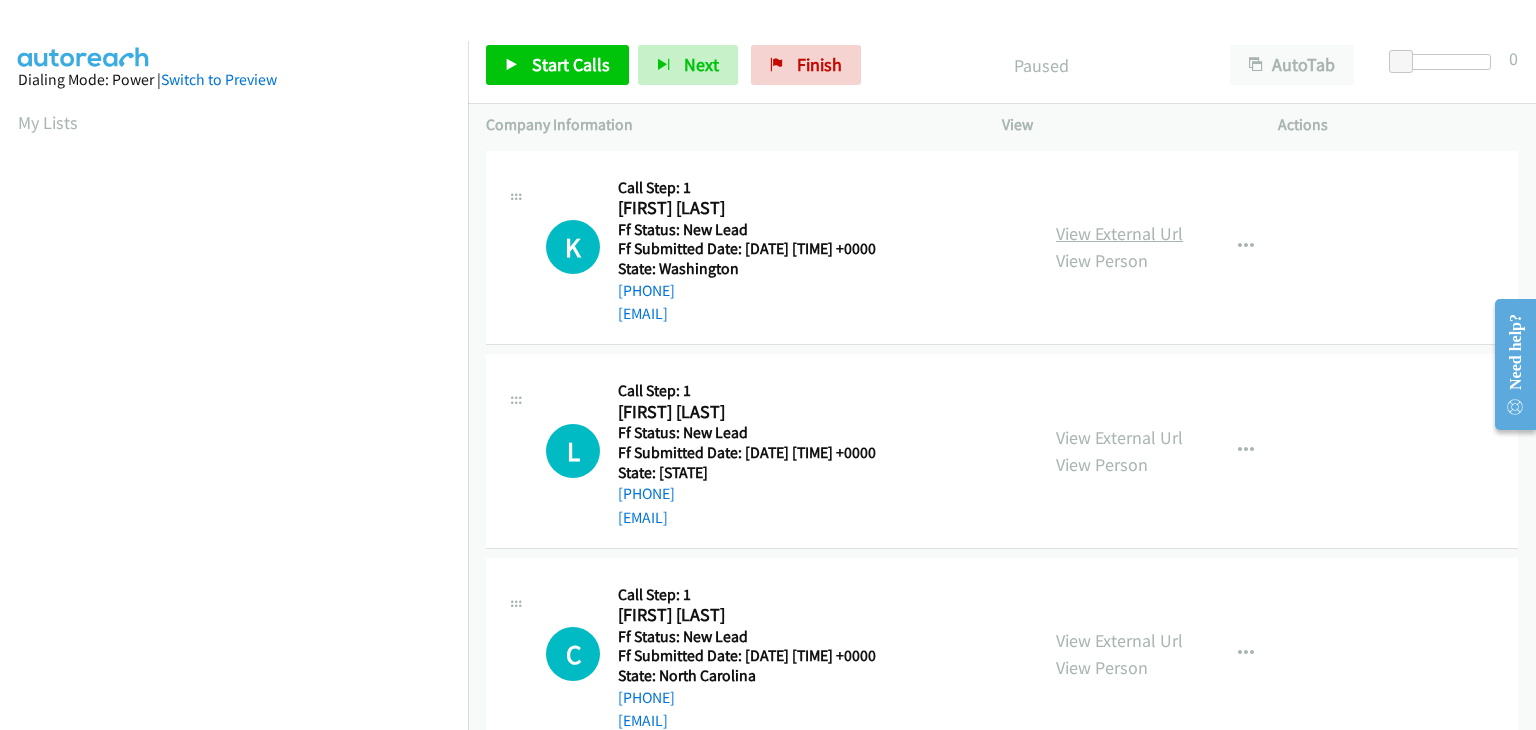 scroll, scrollTop: 0, scrollLeft: 0, axis: both 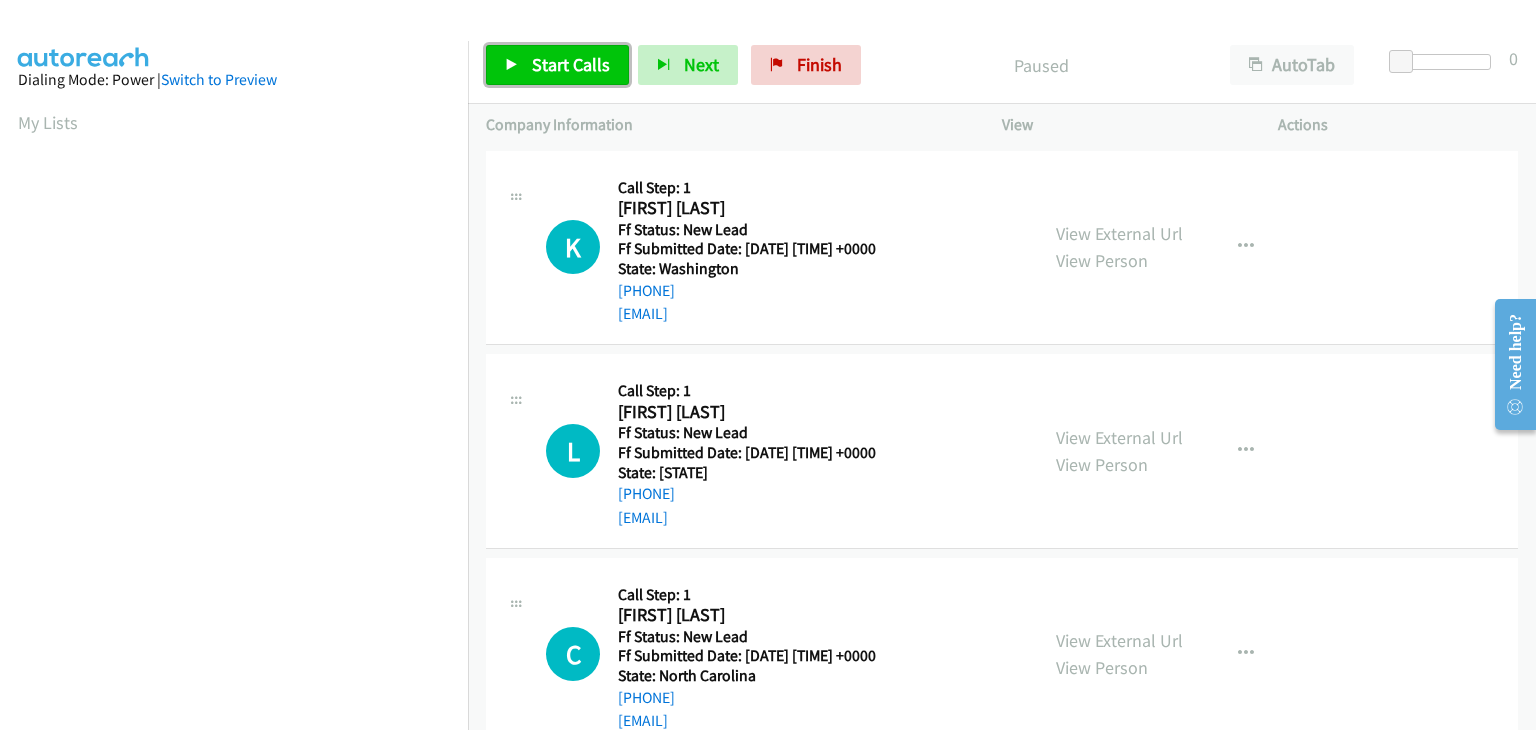 click on "Start Calls" at bounding box center (571, 64) 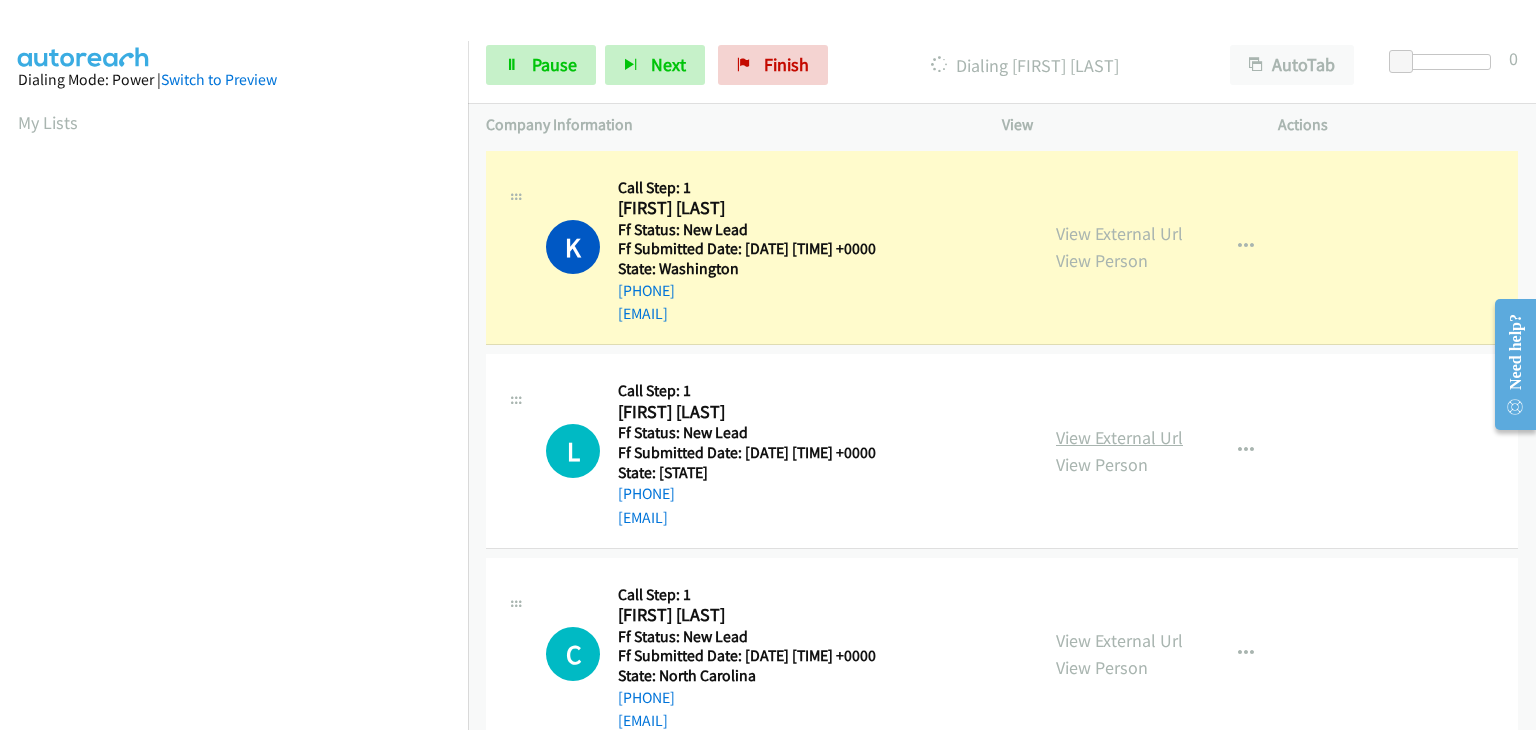 click on "View External Url" at bounding box center [1119, 437] 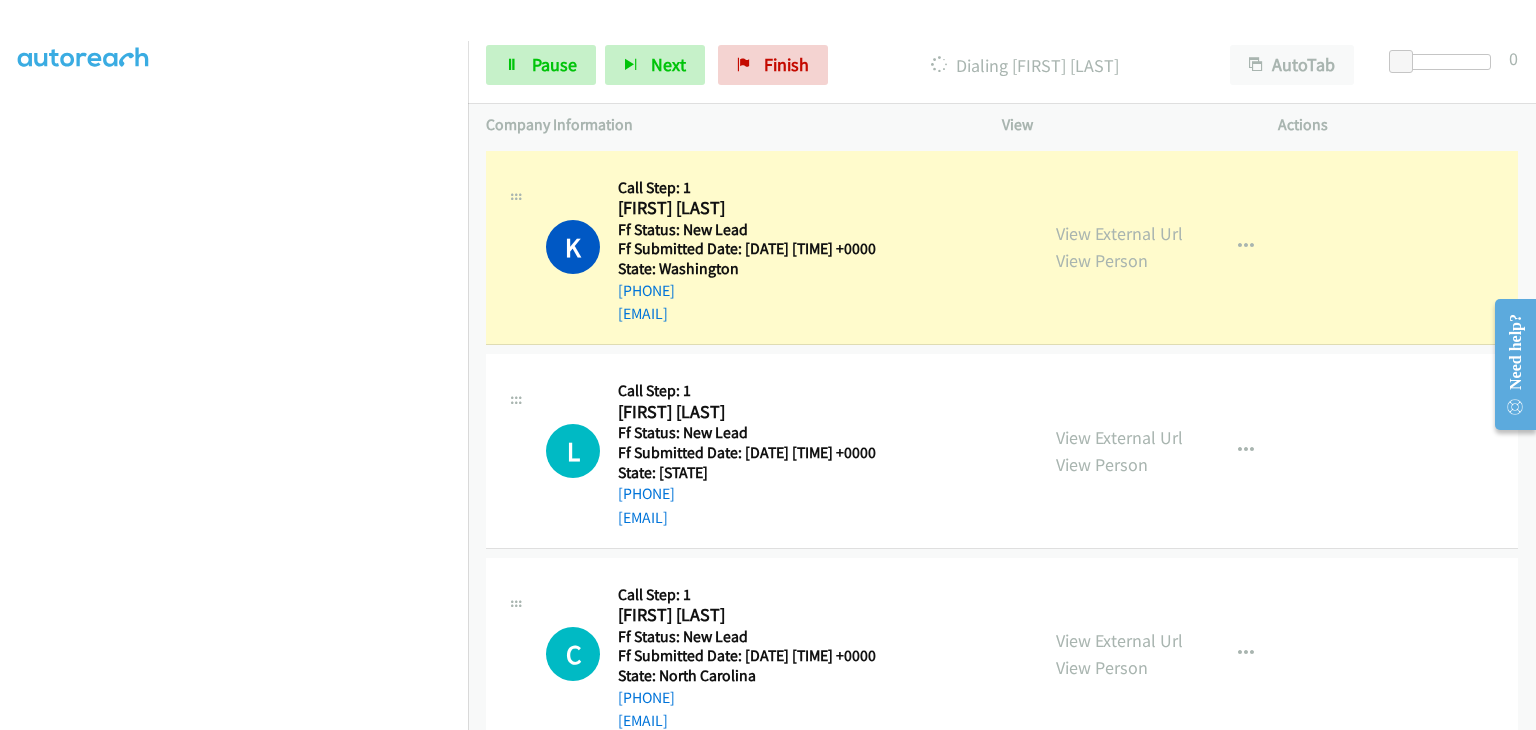 scroll, scrollTop: 392, scrollLeft: 0, axis: vertical 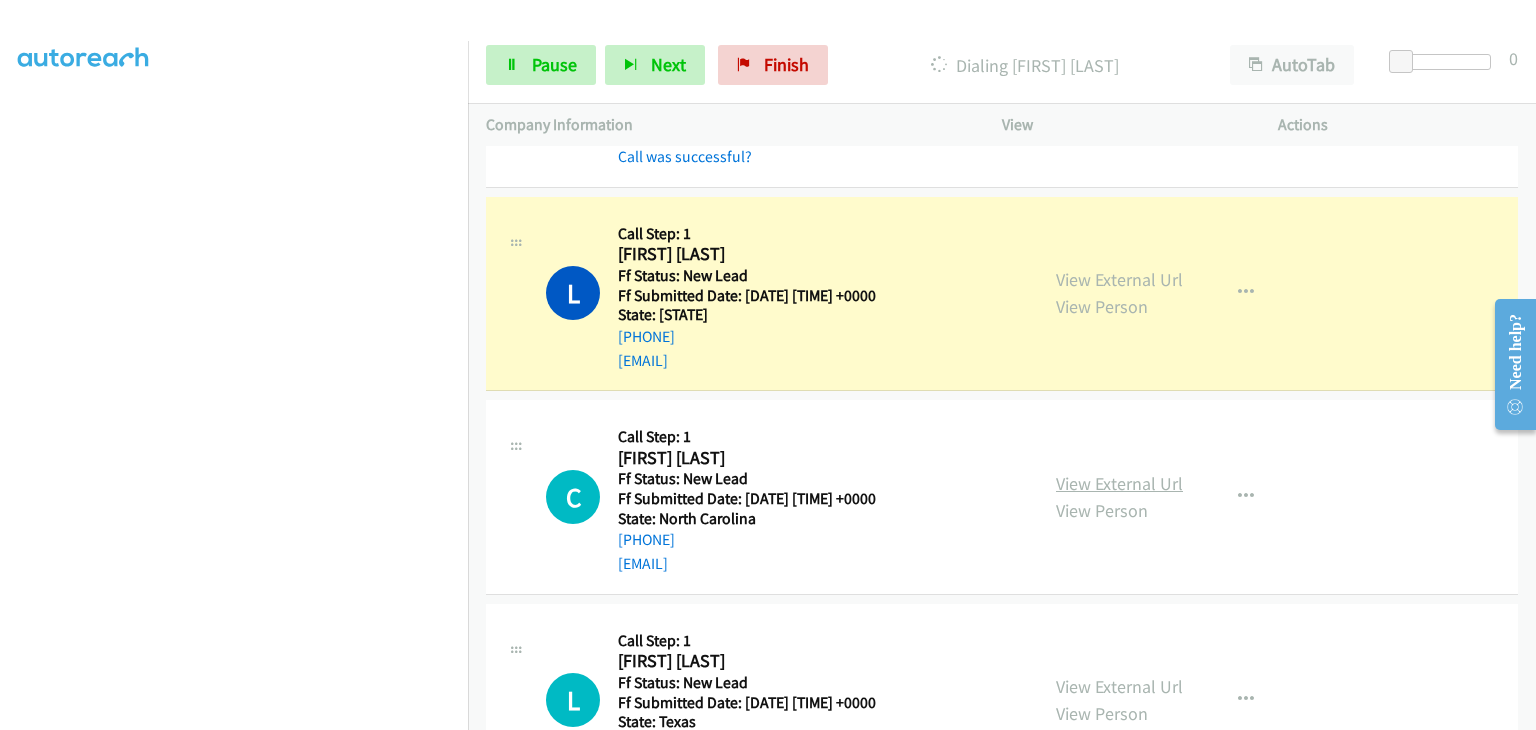 click on "View External Url" at bounding box center [1119, 483] 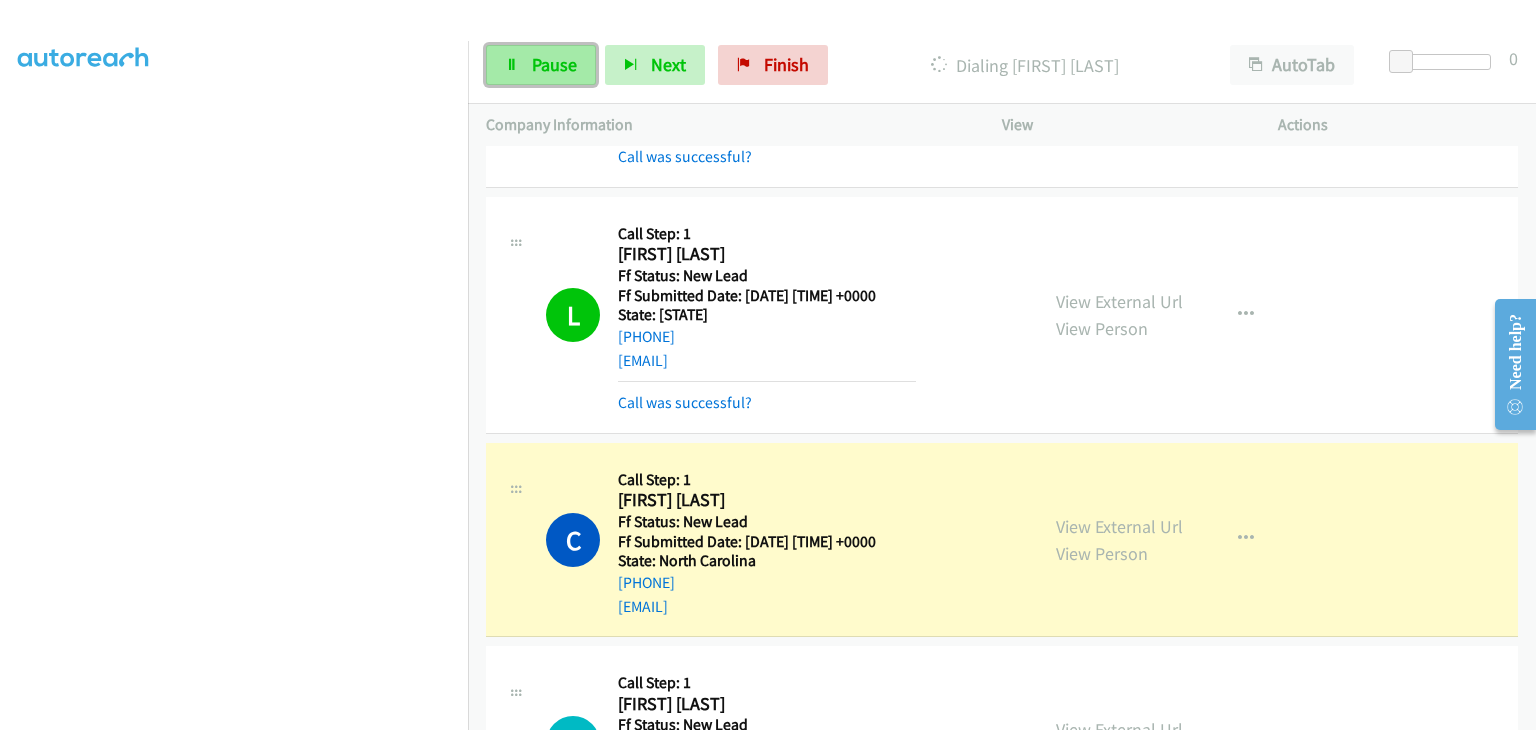 click on "Pause" at bounding box center [541, 65] 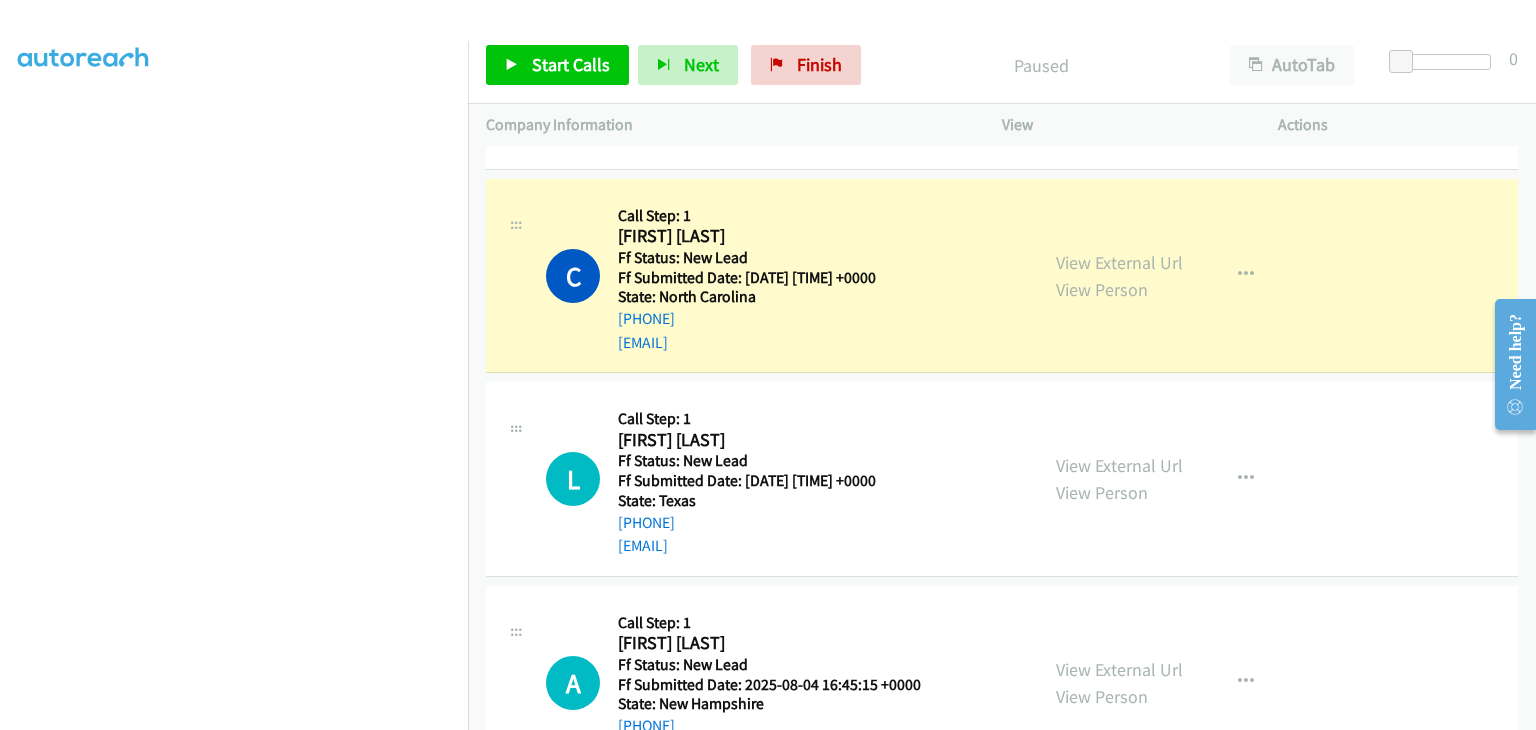 scroll, scrollTop: 500, scrollLeft: 0, axis: vertical 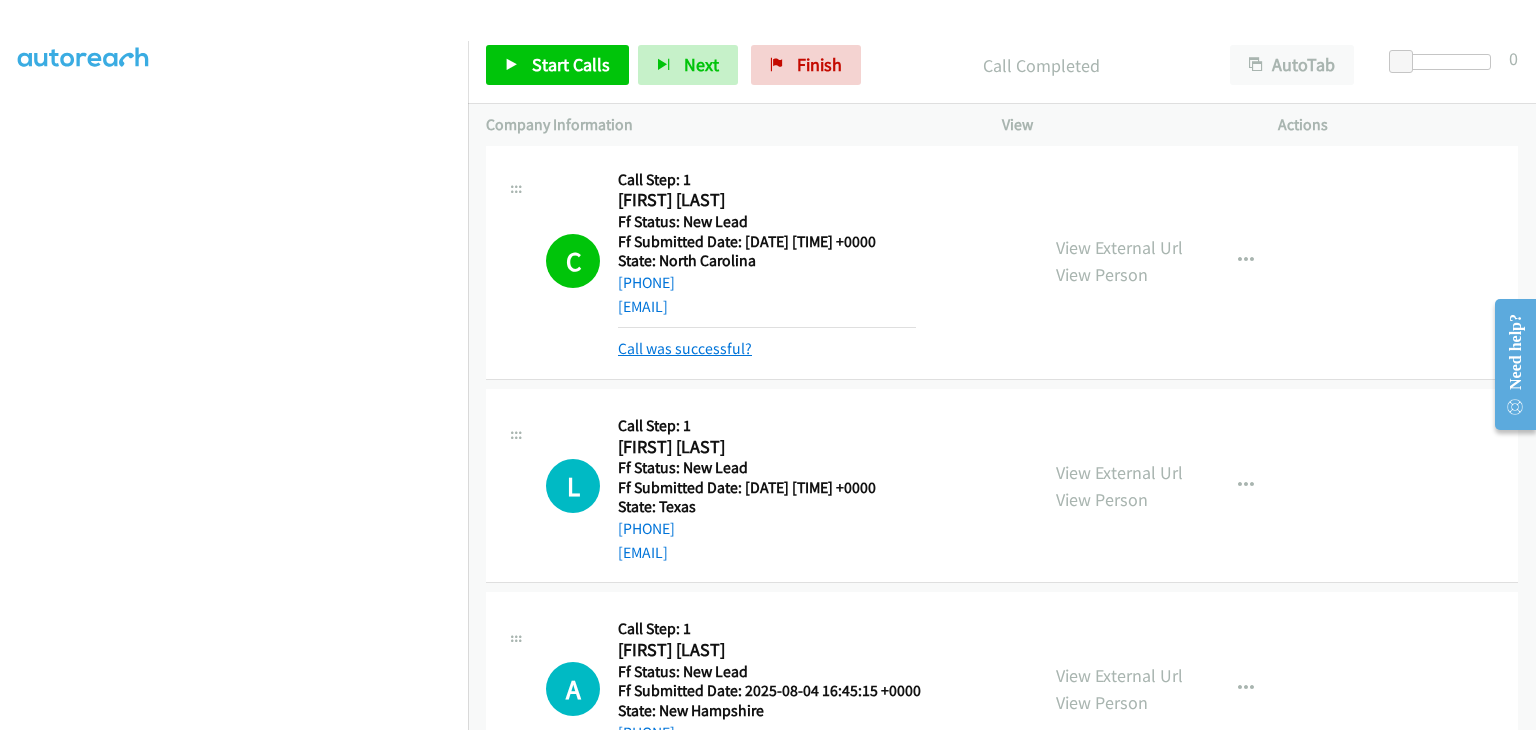 click on "Call was successful?" at bounding box center [685, 348] 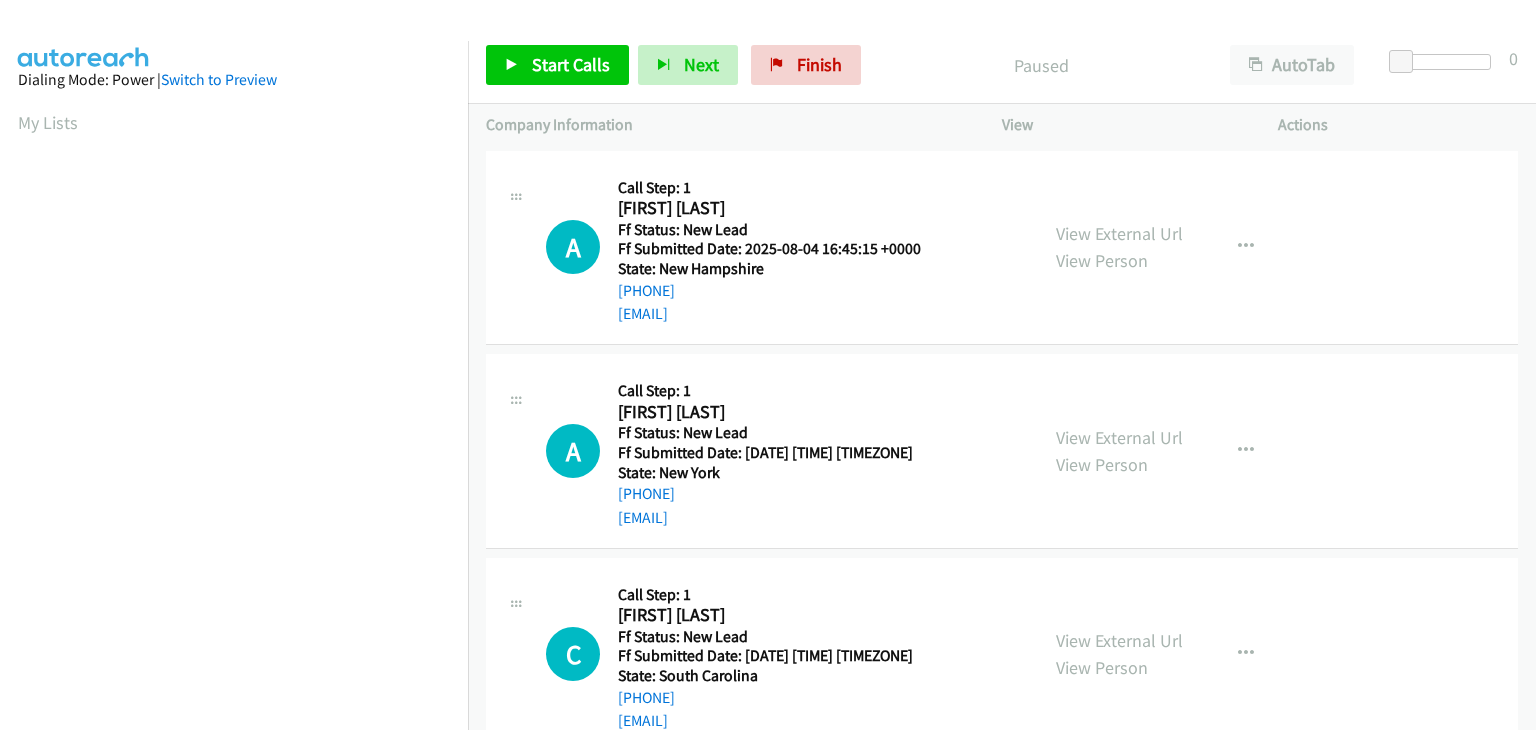 scroll, scrollTop: 0, scrollLeft: 0, axis: both 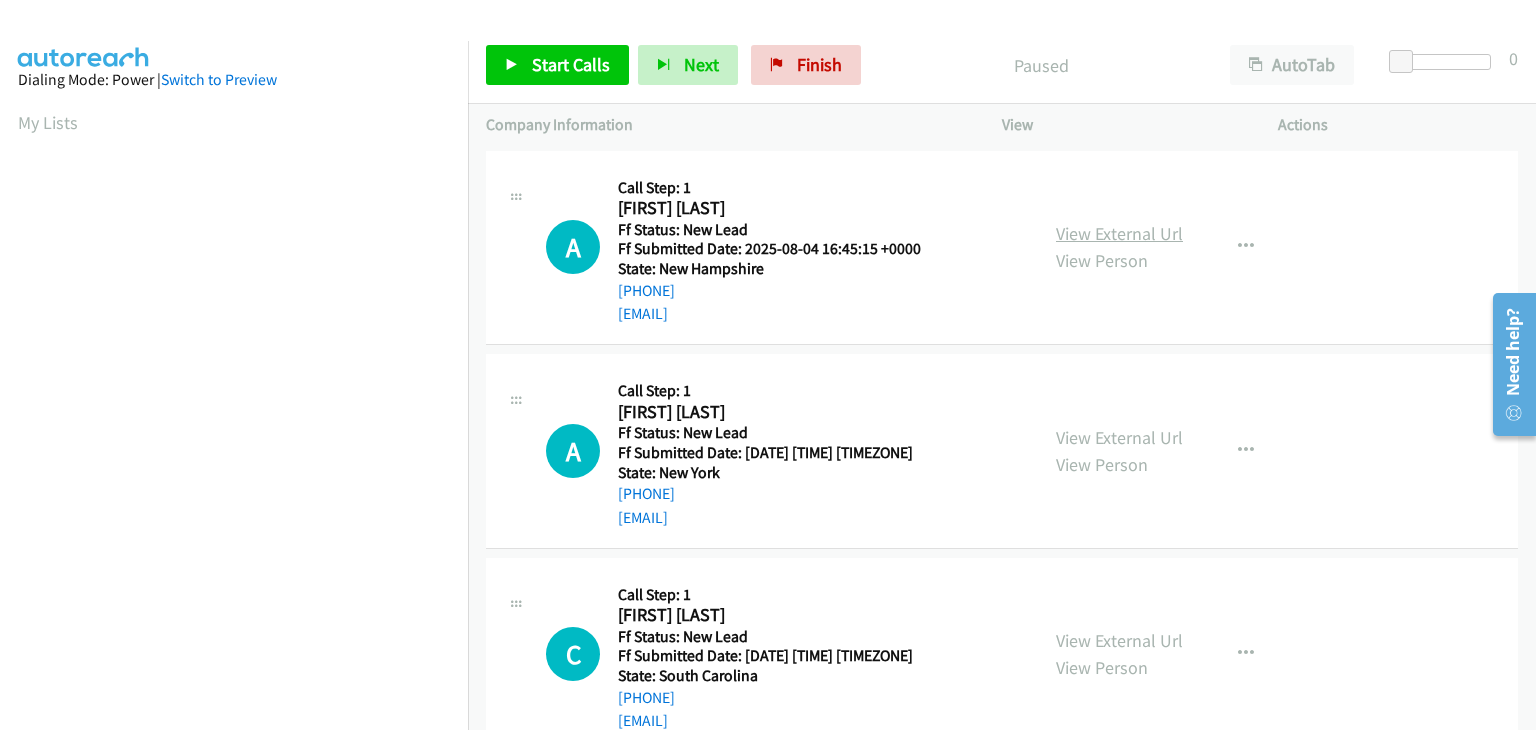 click on "View External Url" at bounding box center [1119, 233] 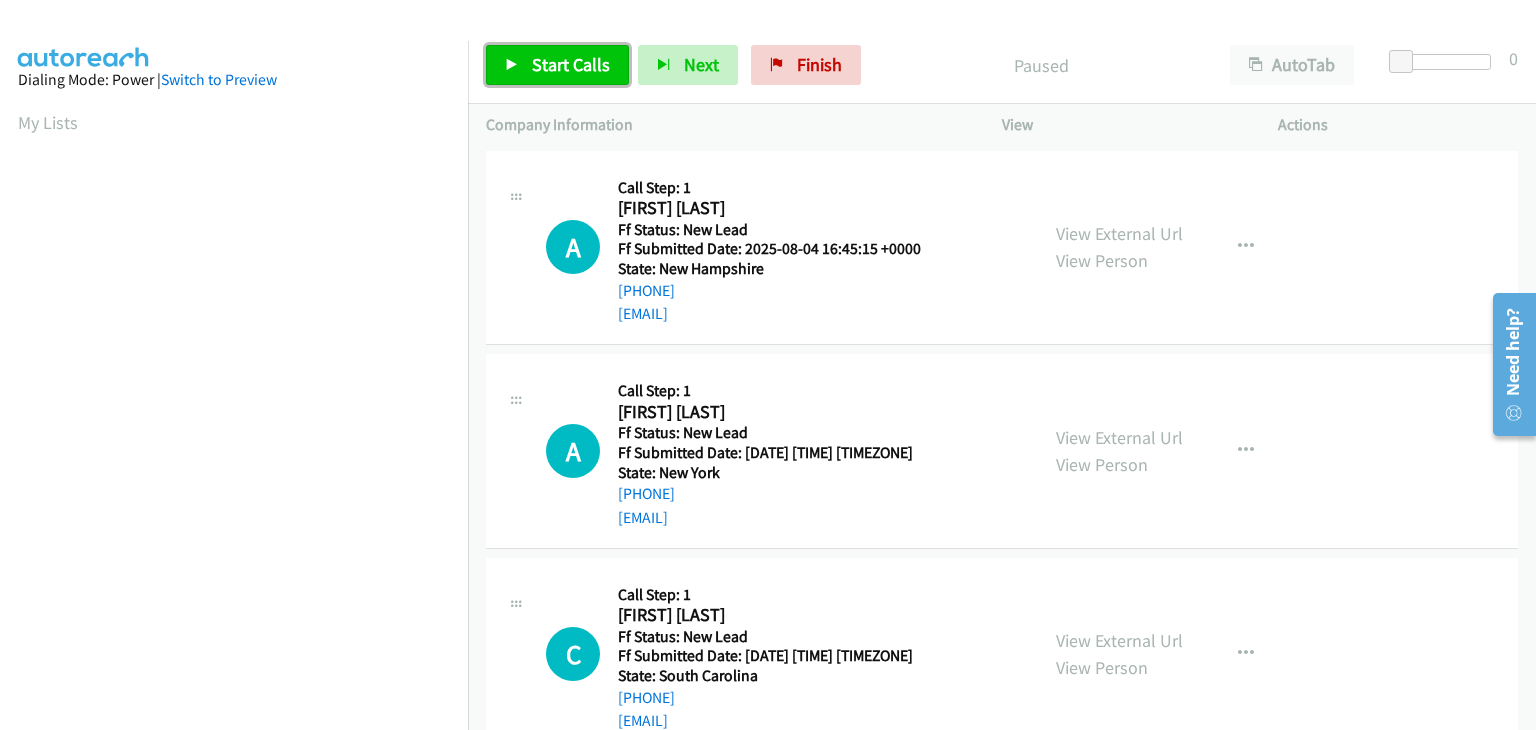 click on "Start Calls" at bounding box center (557, 65) 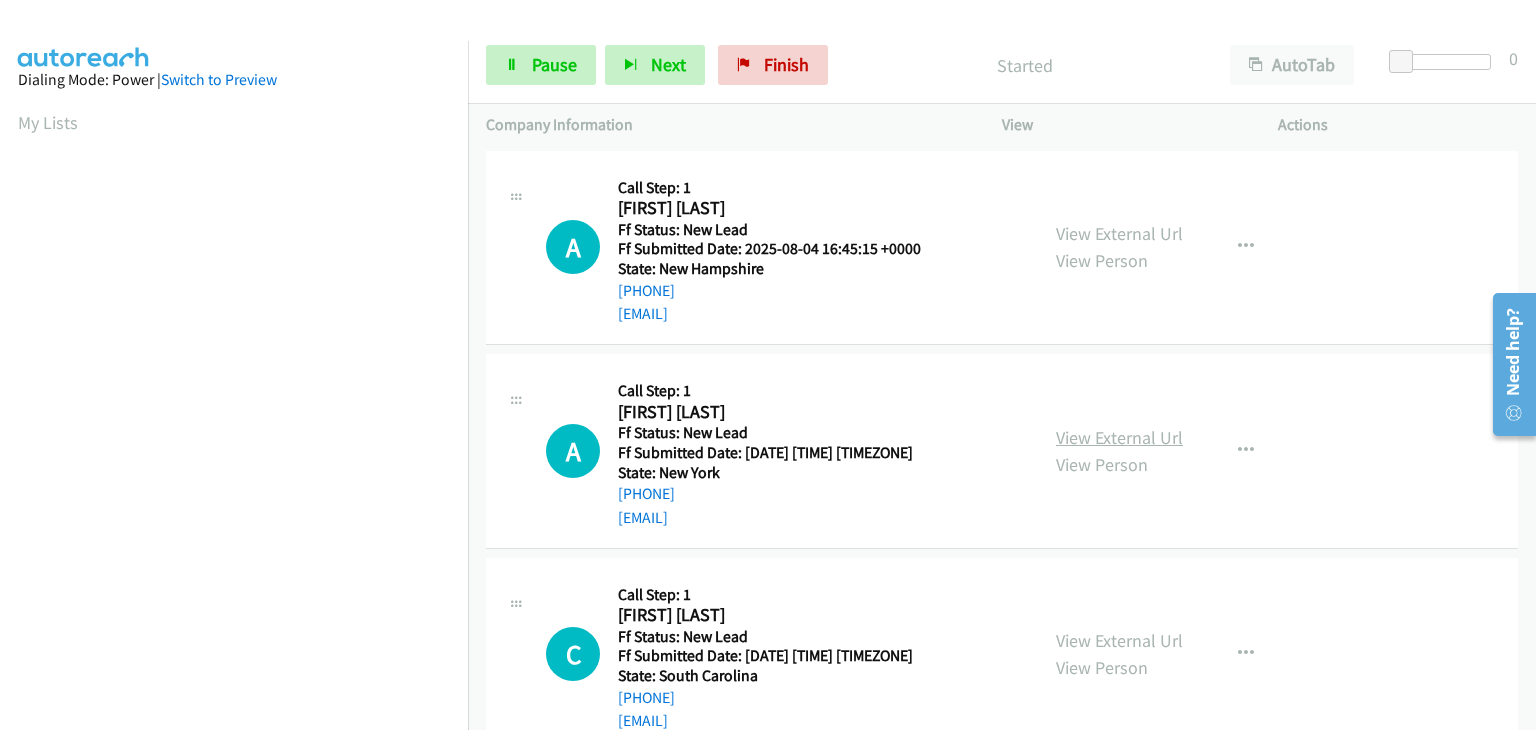 click on "View External Url" at bounding box center [1119, 437] 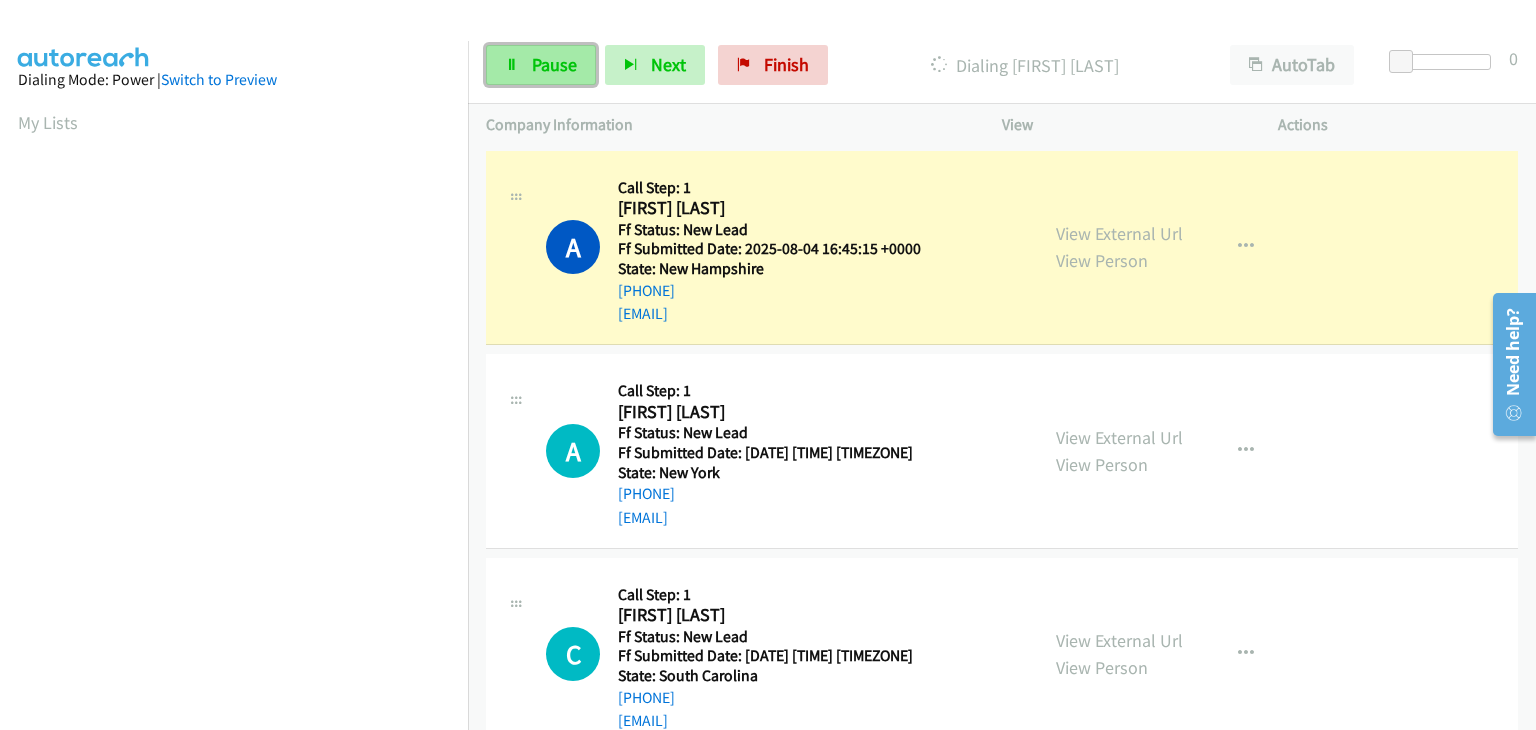 click on "Pause" at bounding box center (554, 64) 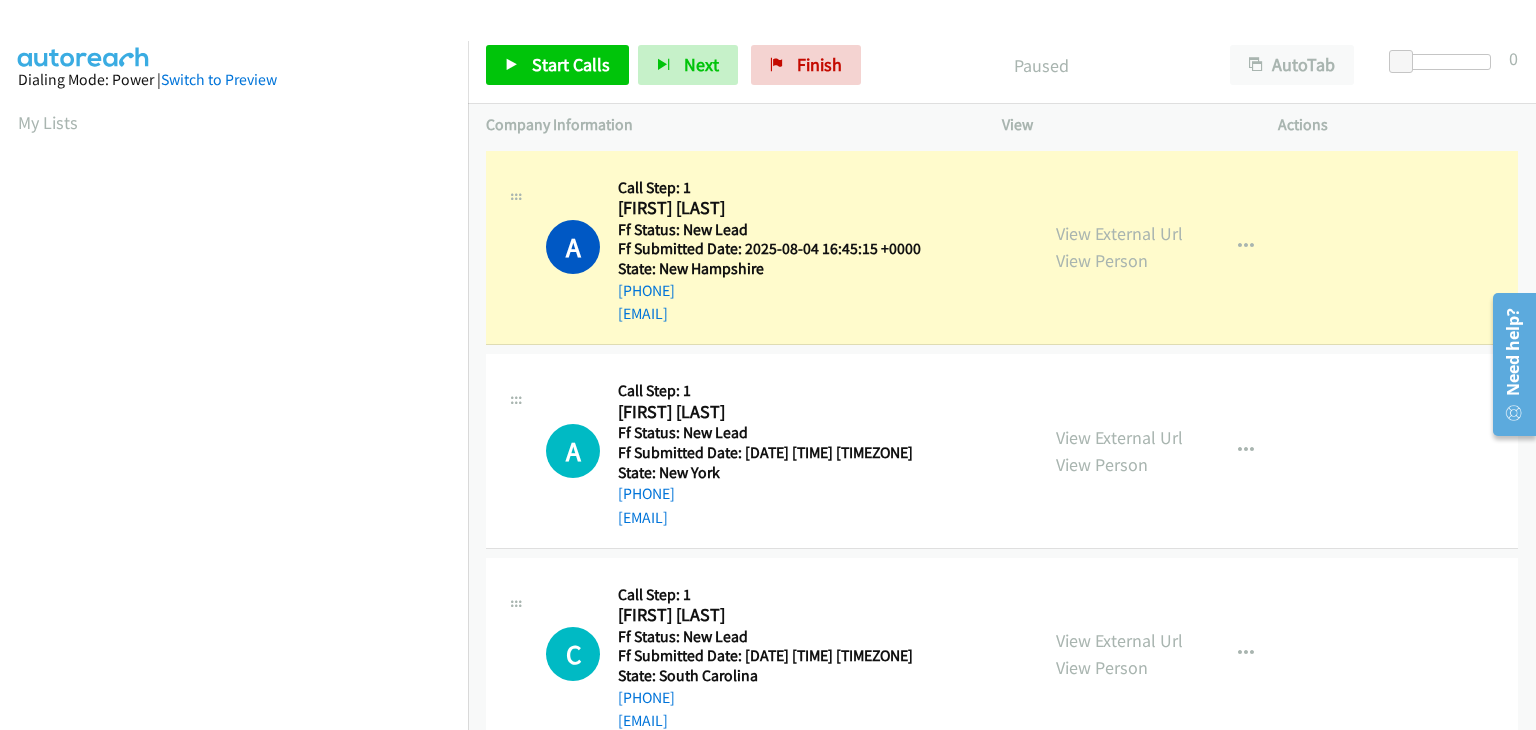 scroll, scrollTop: 392, scrollLeft: 0, axis: vertical 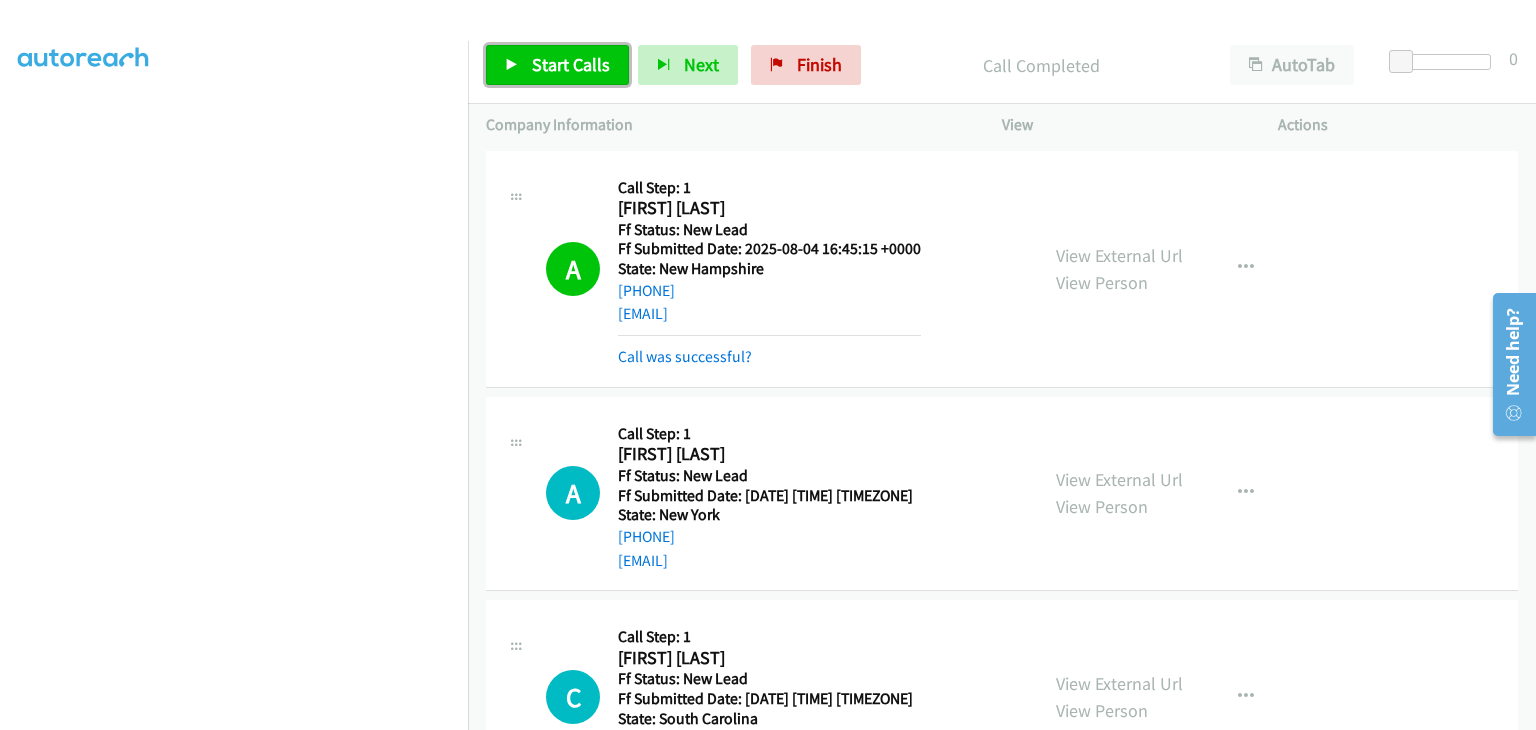 click on "Start Calls" at bounding box center (571, 64) 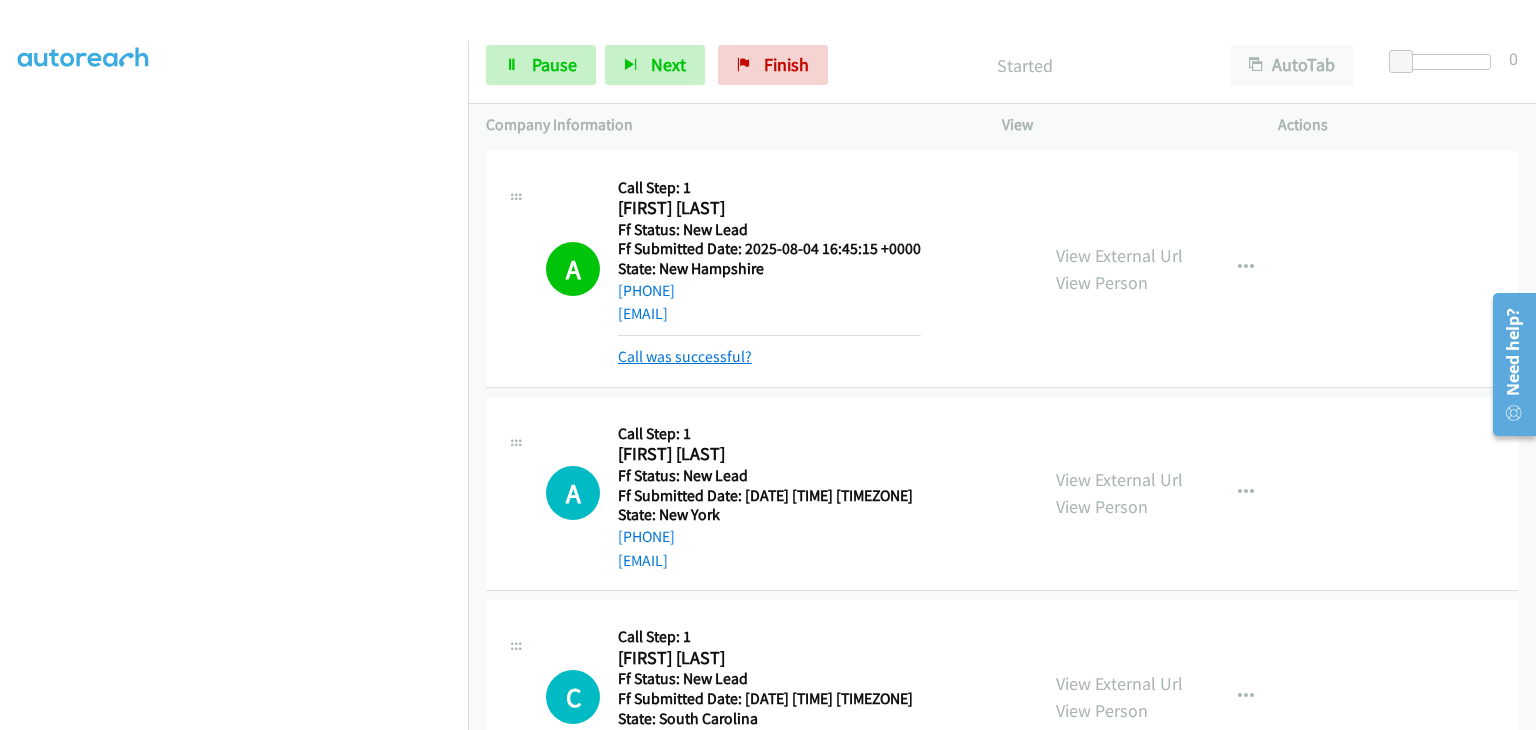 click on "Call was successful?" at bounding box center (685, 356) 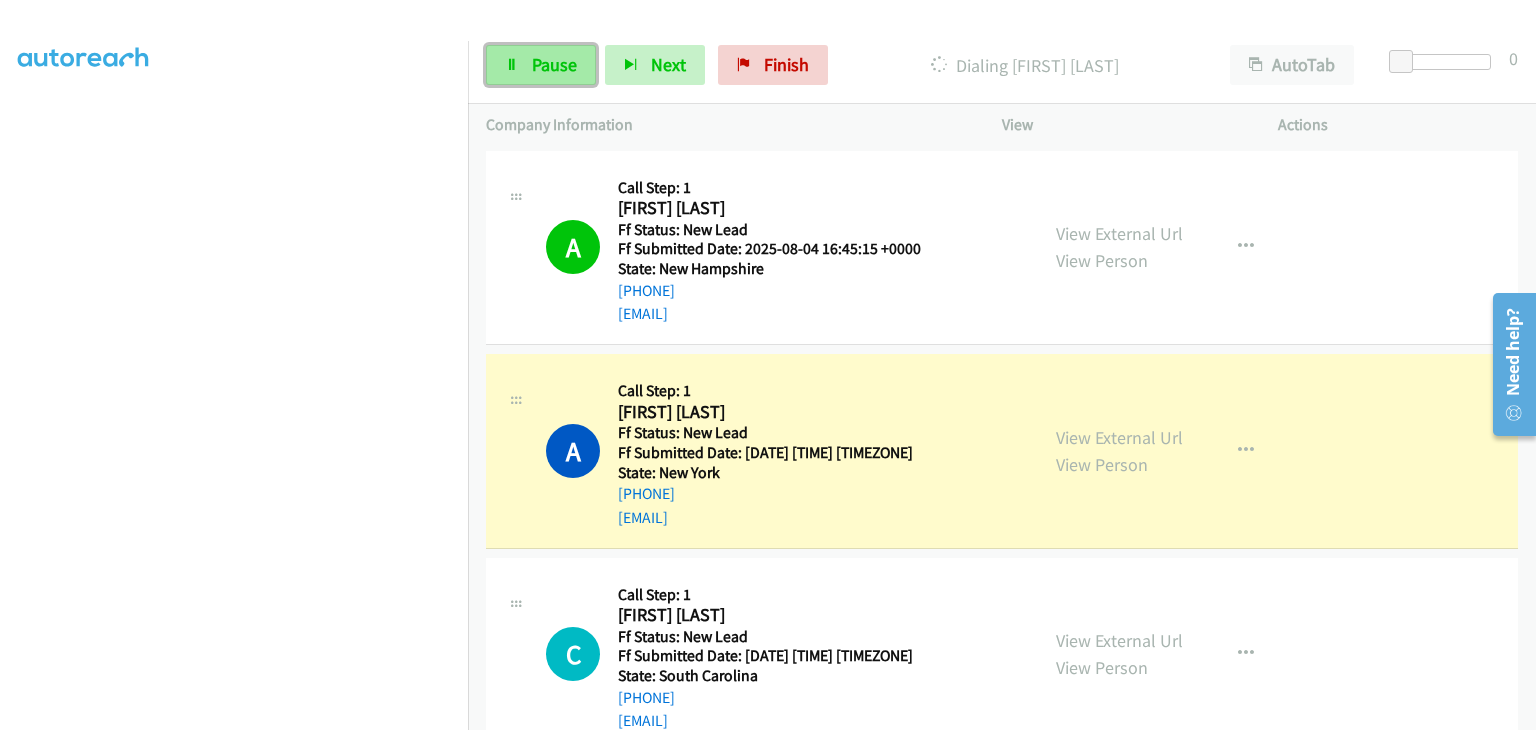 click on "Pause" at bounding box center [554, 64] 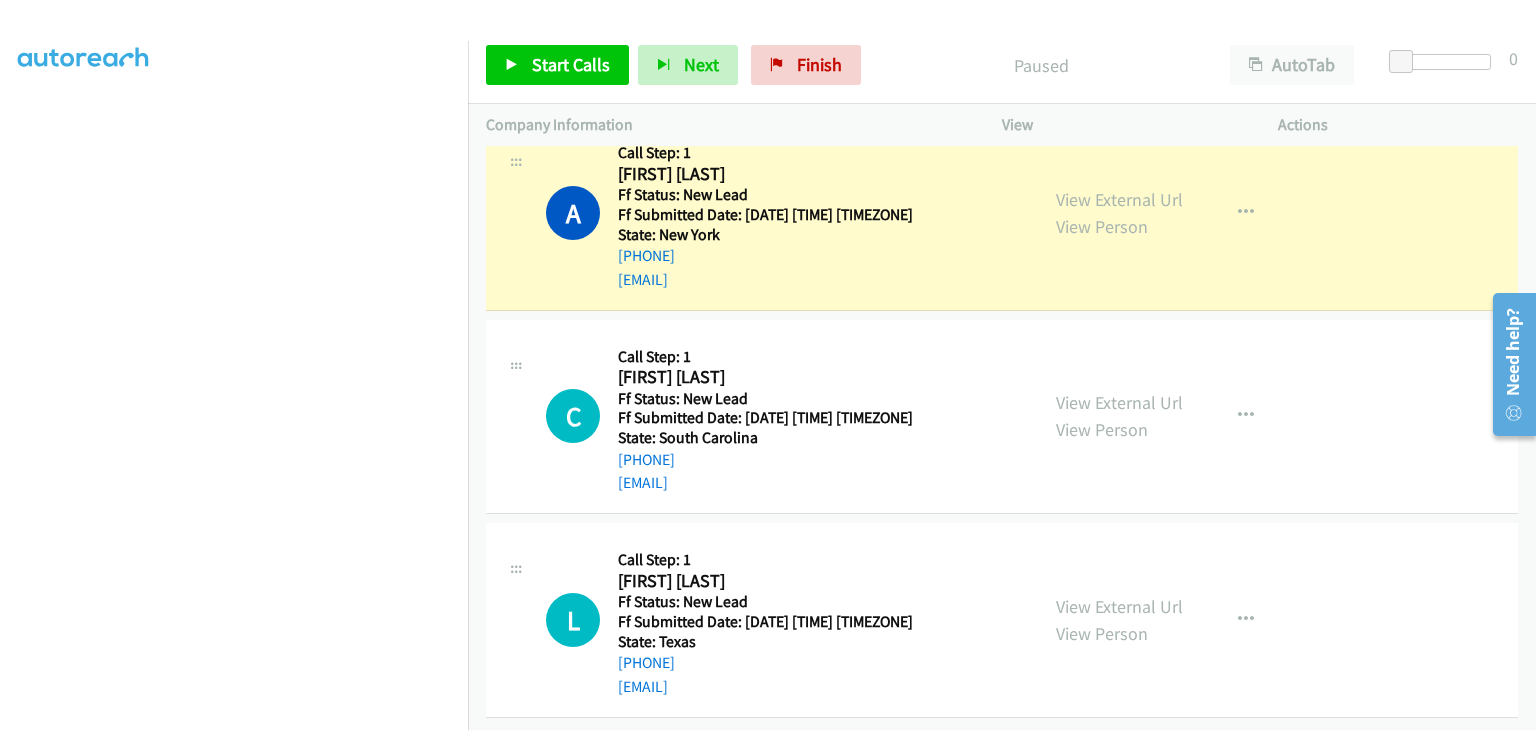 scroll, scrollTop: 254, scrollLeft: 0, axis: vertical 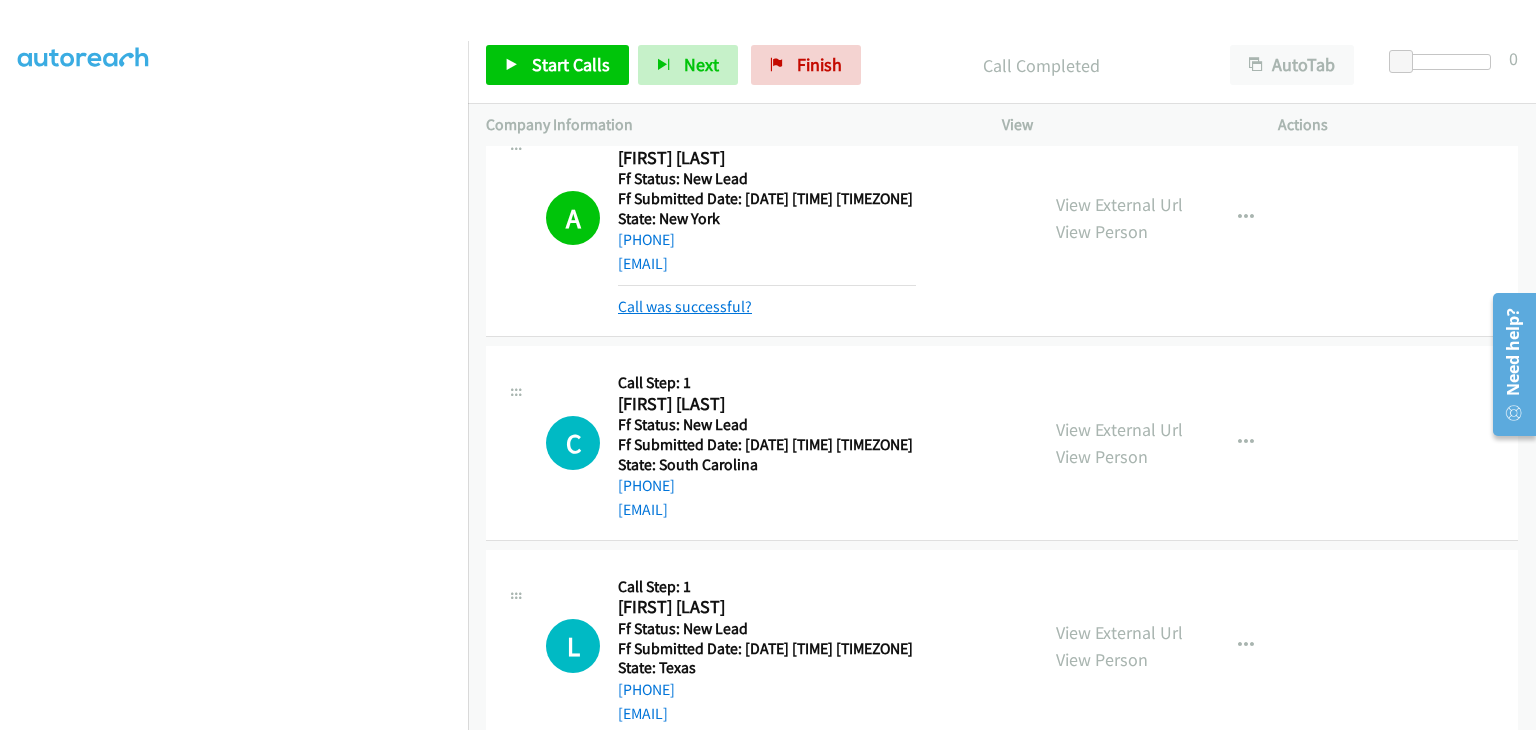click on "Call was successful?" at bounding box center [685, 306] 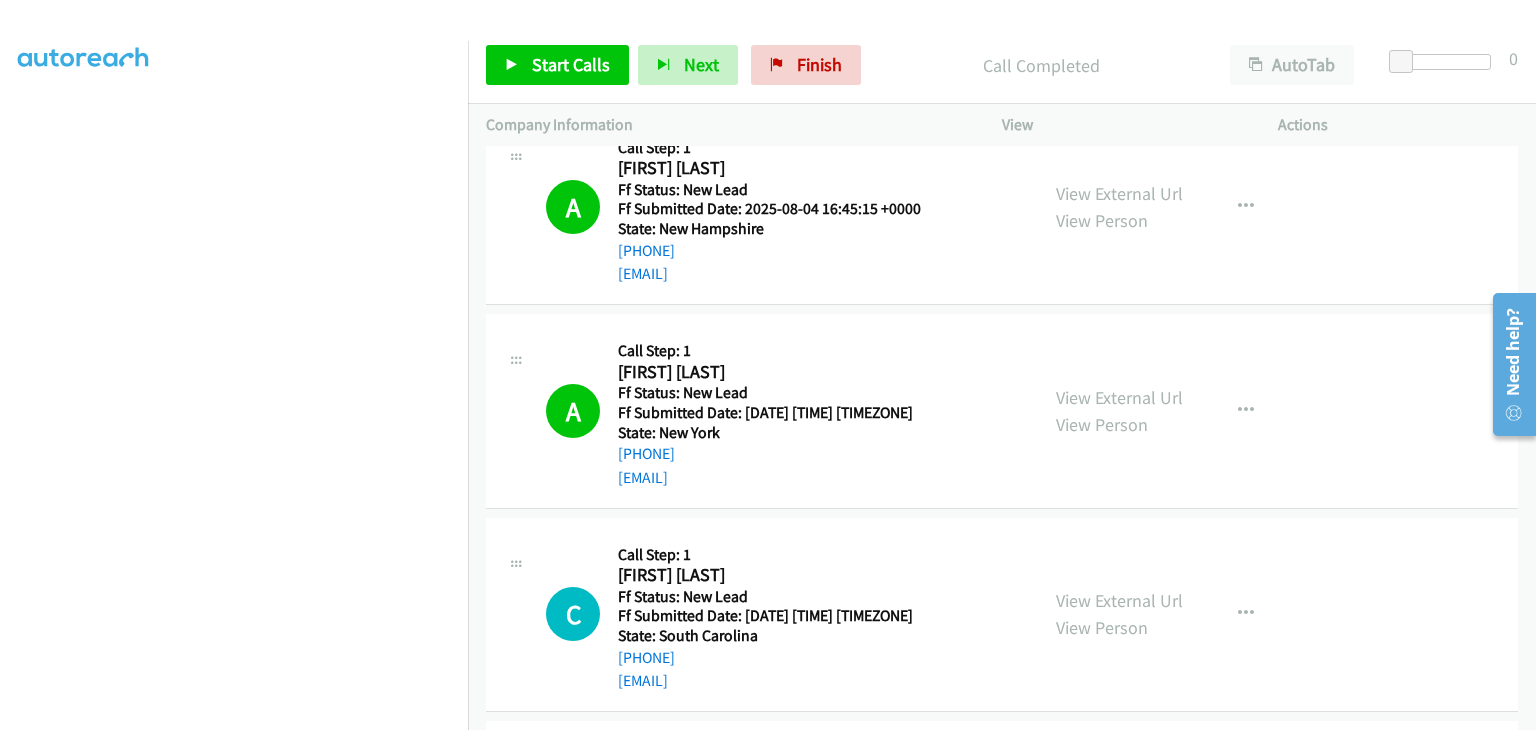 scroll, scrollTop: 0, scrollLeft: 0, axis: both 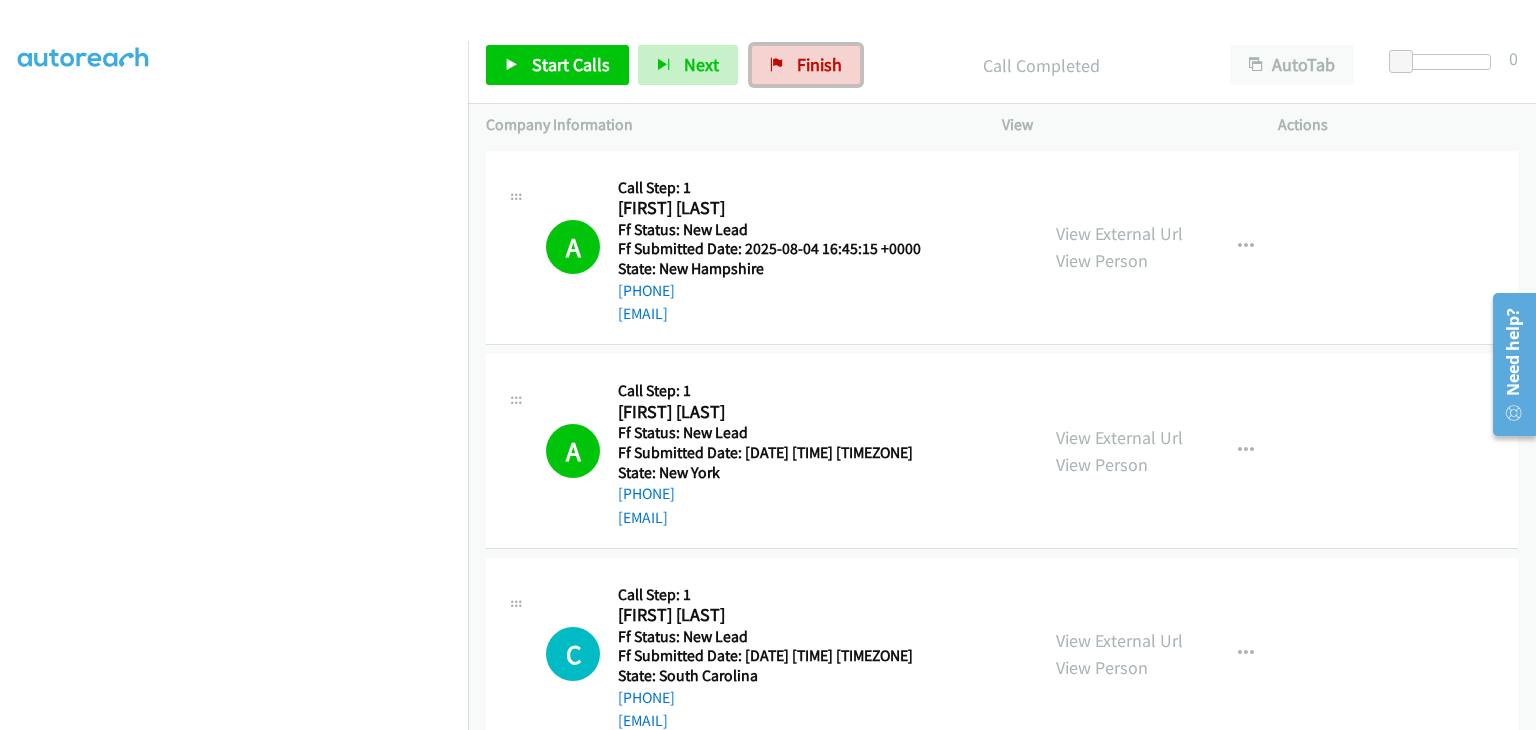 drag, startPoint x: 814, startPoint y: 52, endPoint x: 837, endPoint y: 103, distance: 55.946404 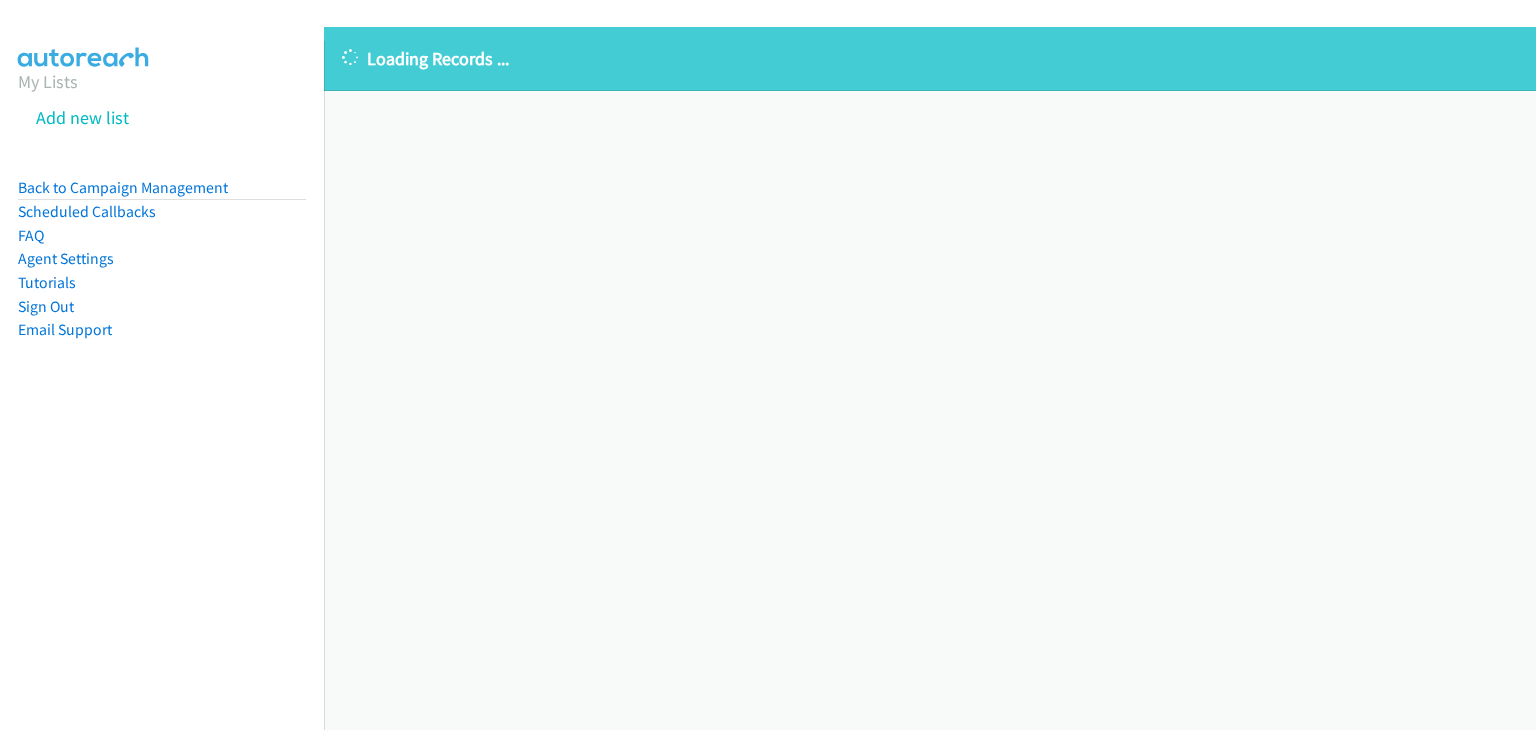 scroll, scrollTop: 0, scrollLeft: 0, axis: both 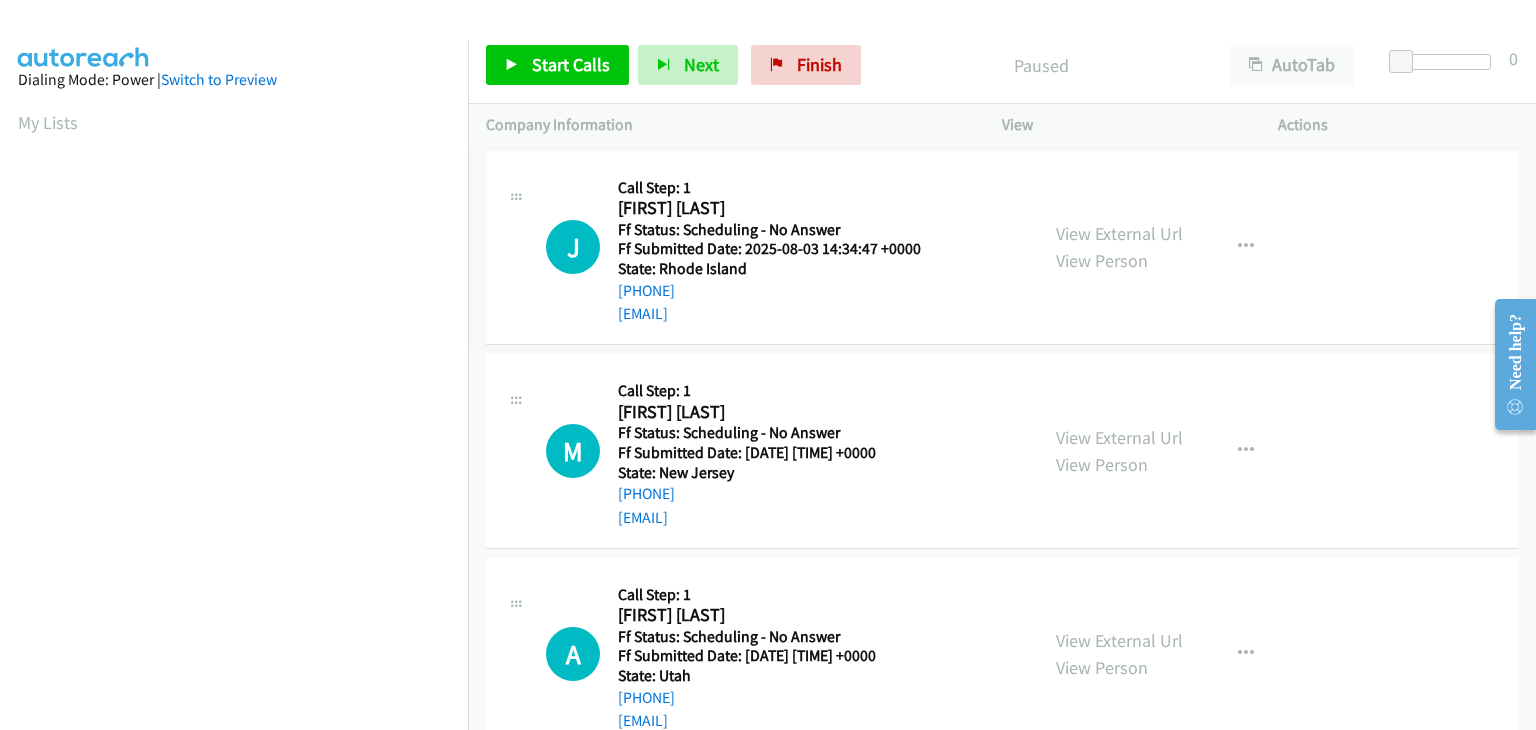 click on "View External Url
View Person" at bounding box center [1119, 247] 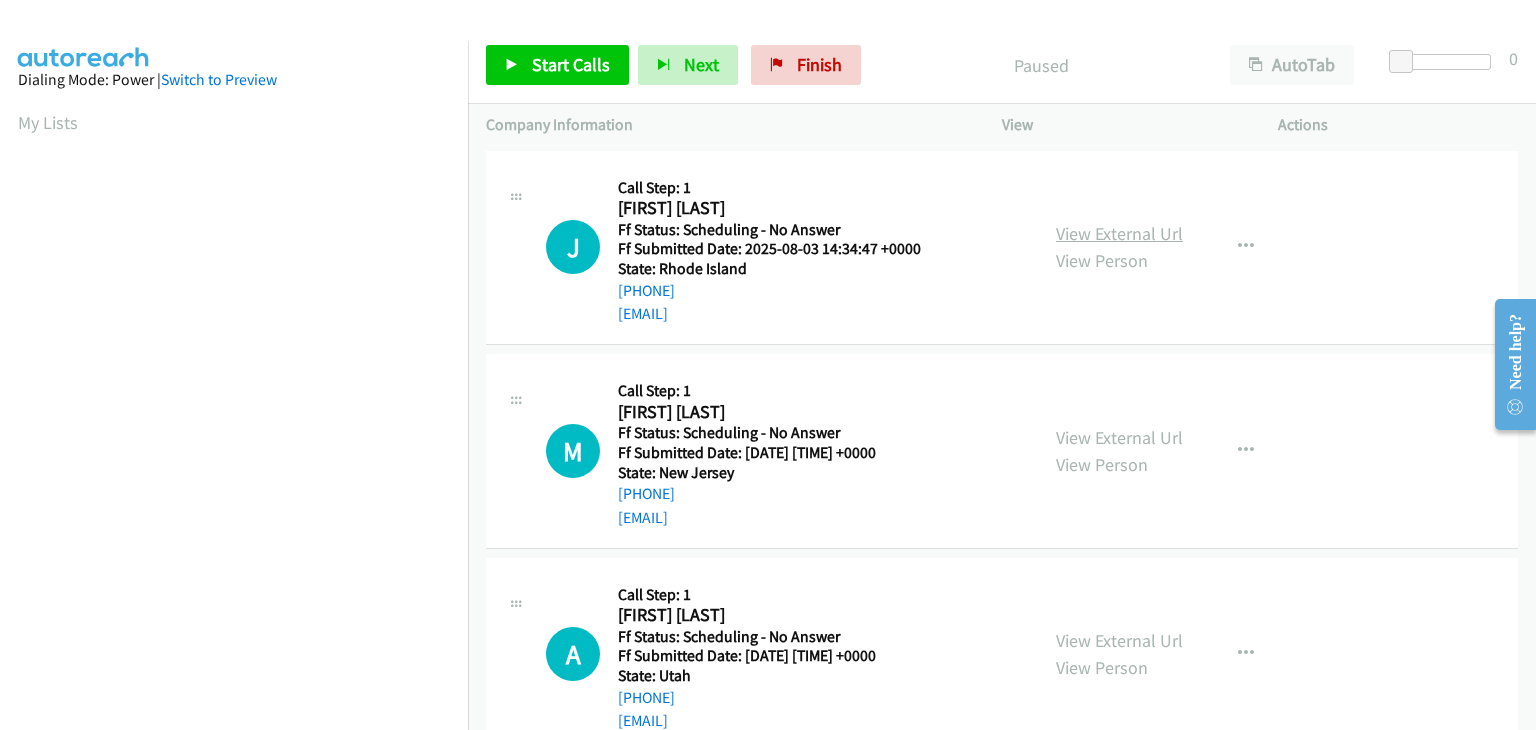 click on "View External Url" at bounding box center [1119, 233] 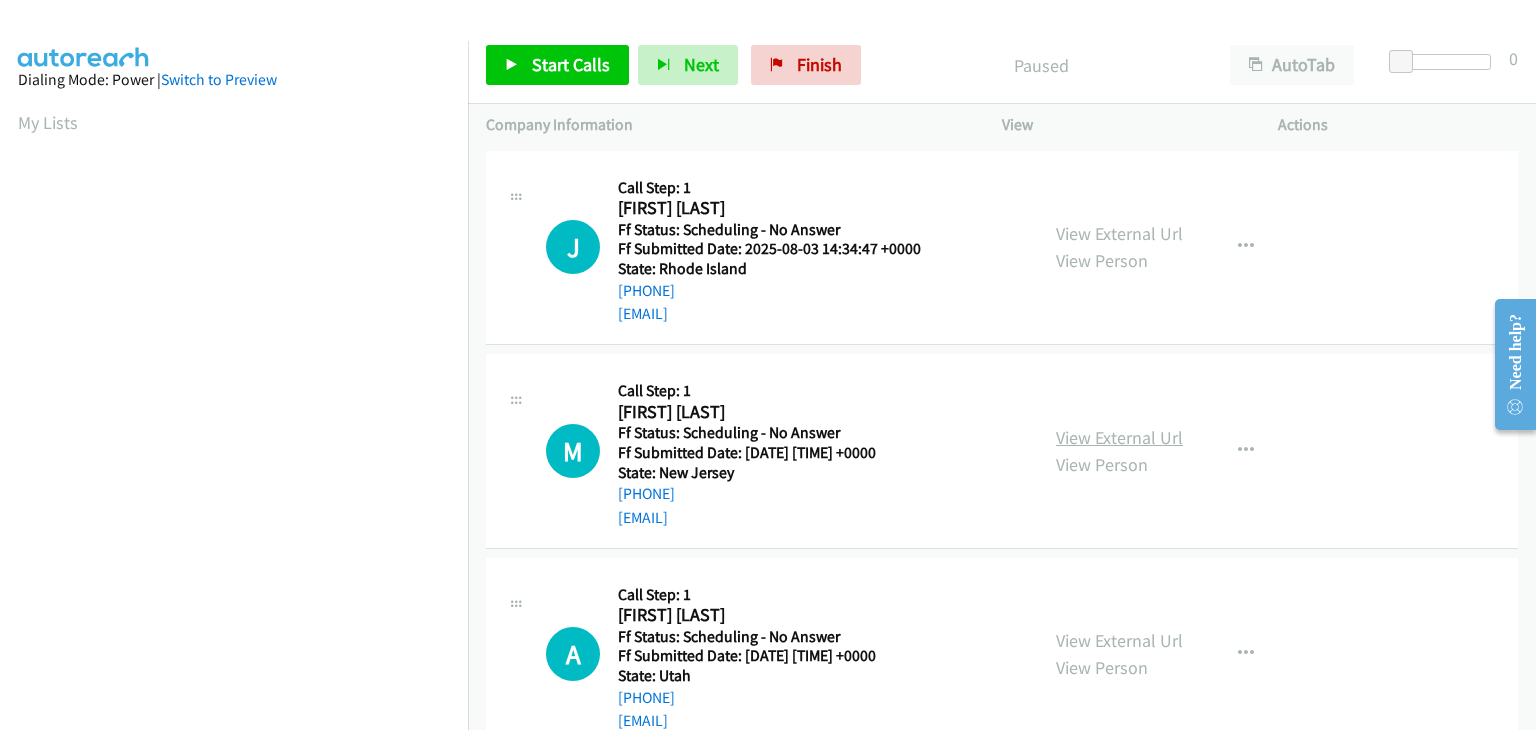 click on "View External Url" at bounding box center (1119, 437) 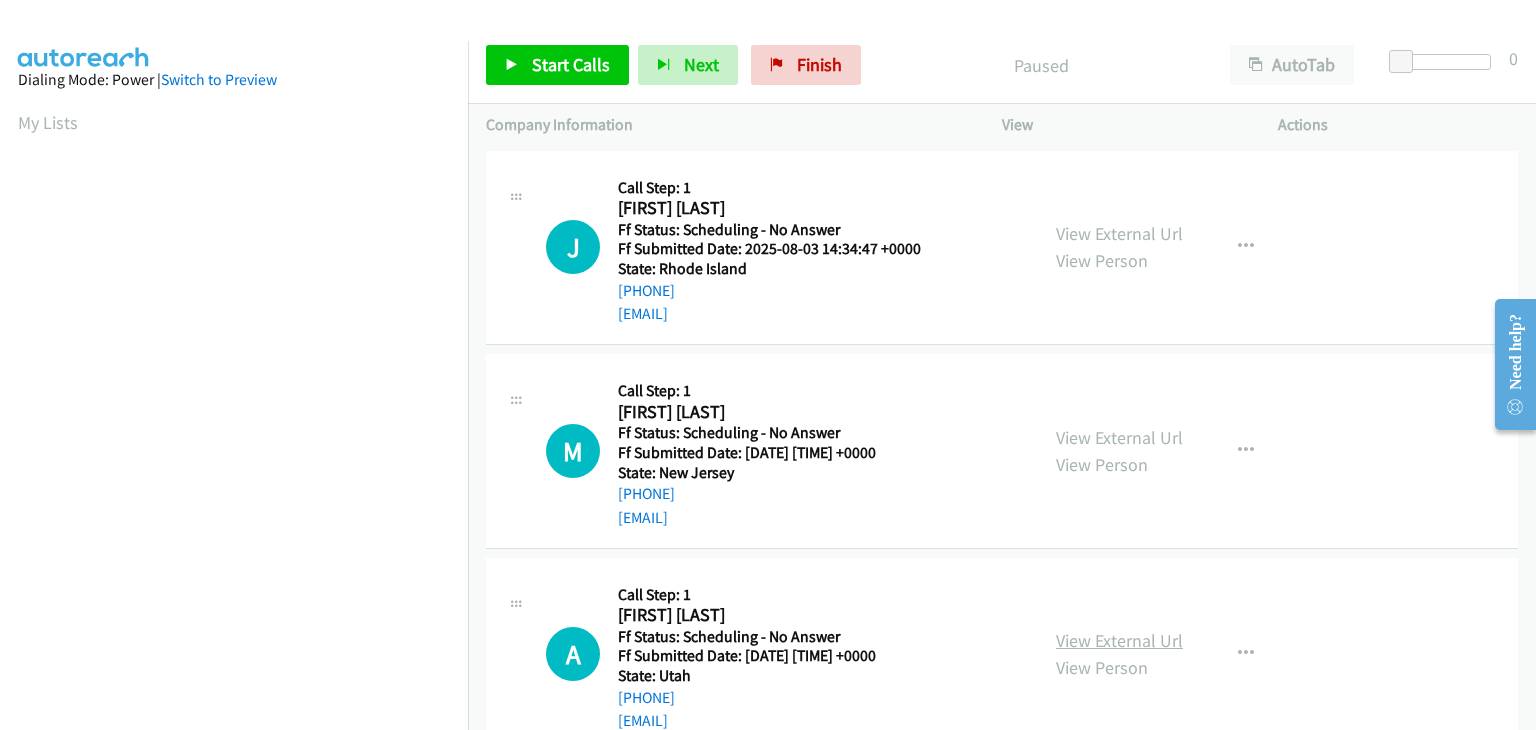 click on "View External Url" at bounding box center (1119, 640) 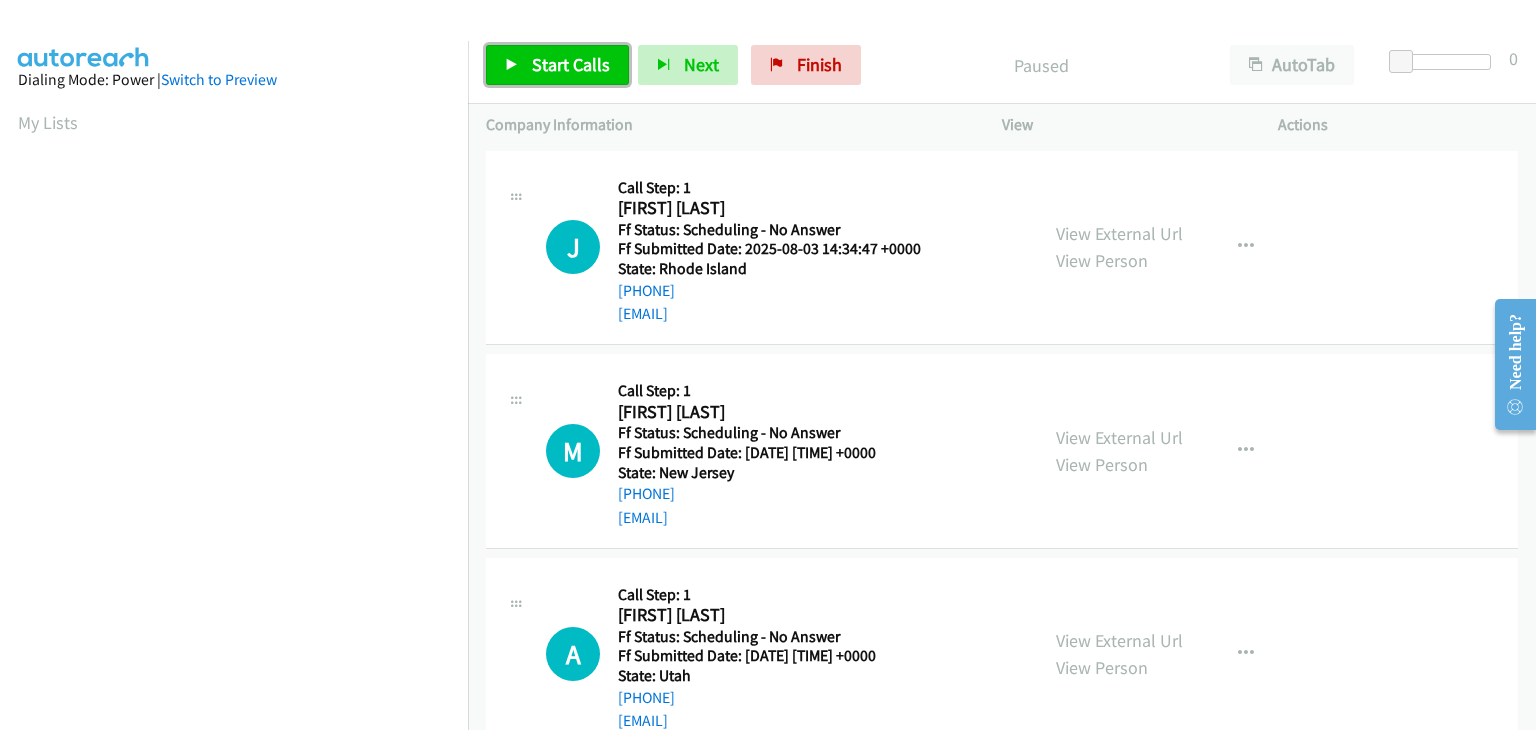 click on "Start Calls" at bounding box center [571, 64] 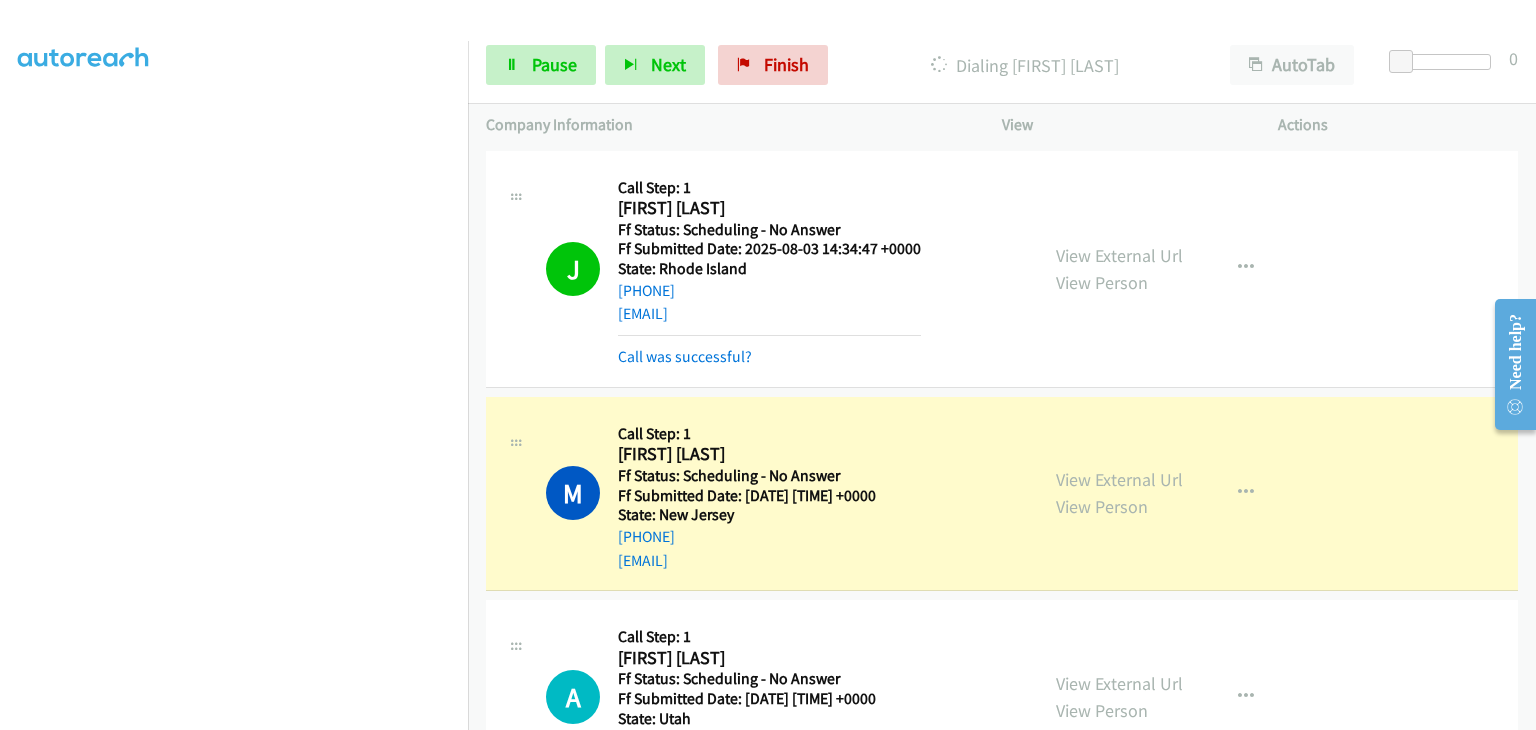 scroll, scrollTop: 392, scrollLeft: 0, axis: vertical 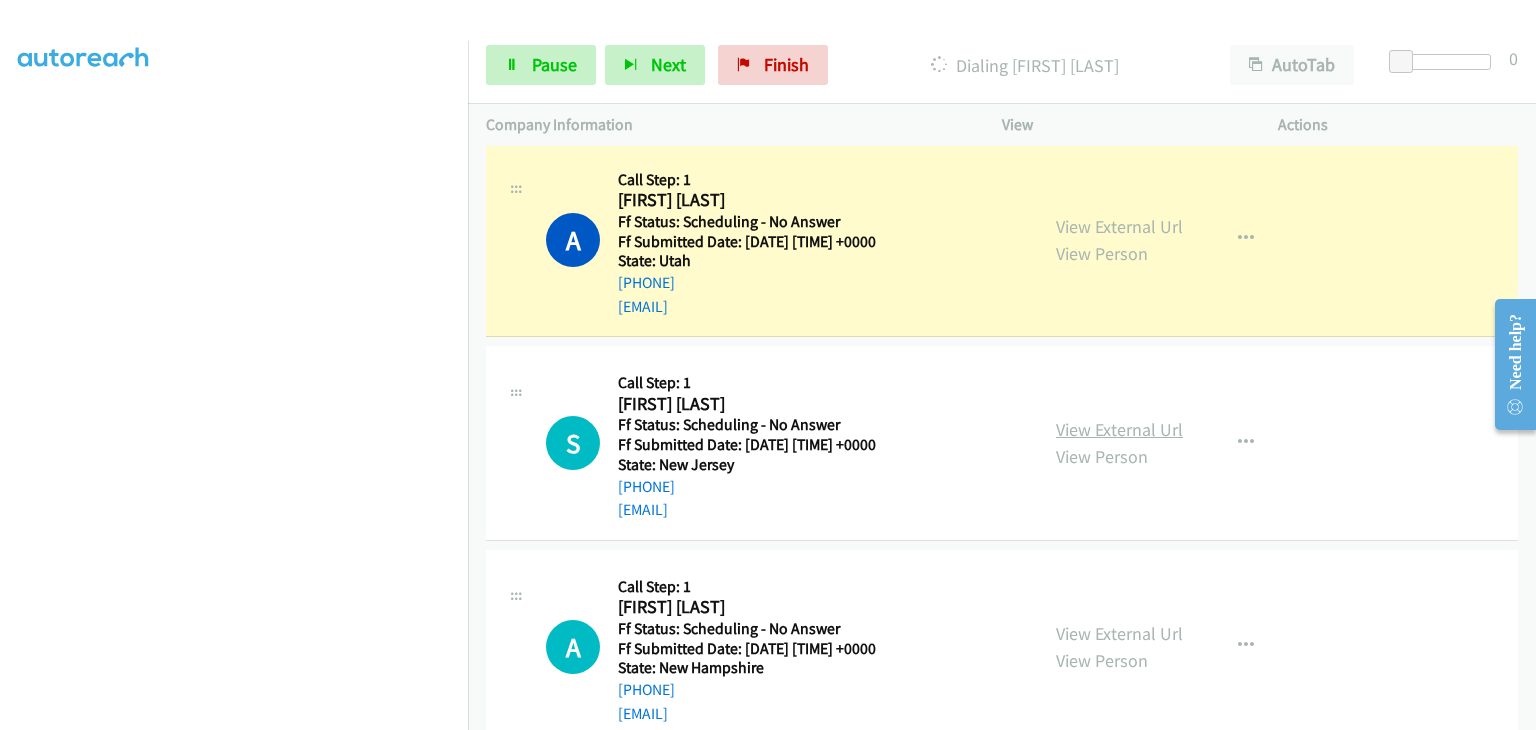 click on "View External Url" at bounding box center (1119, 429) 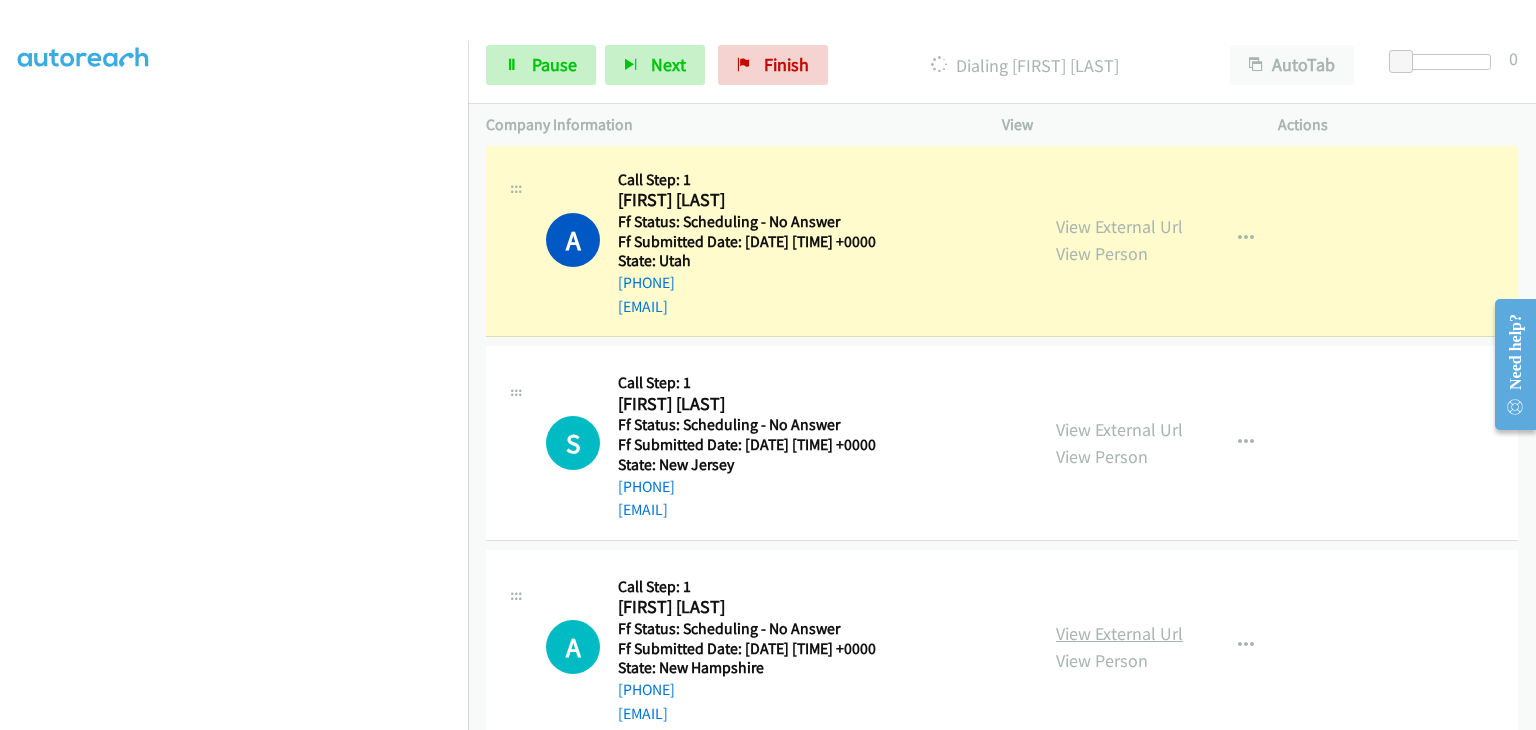 click on "View External Url" at bounding box center (1119, 633) 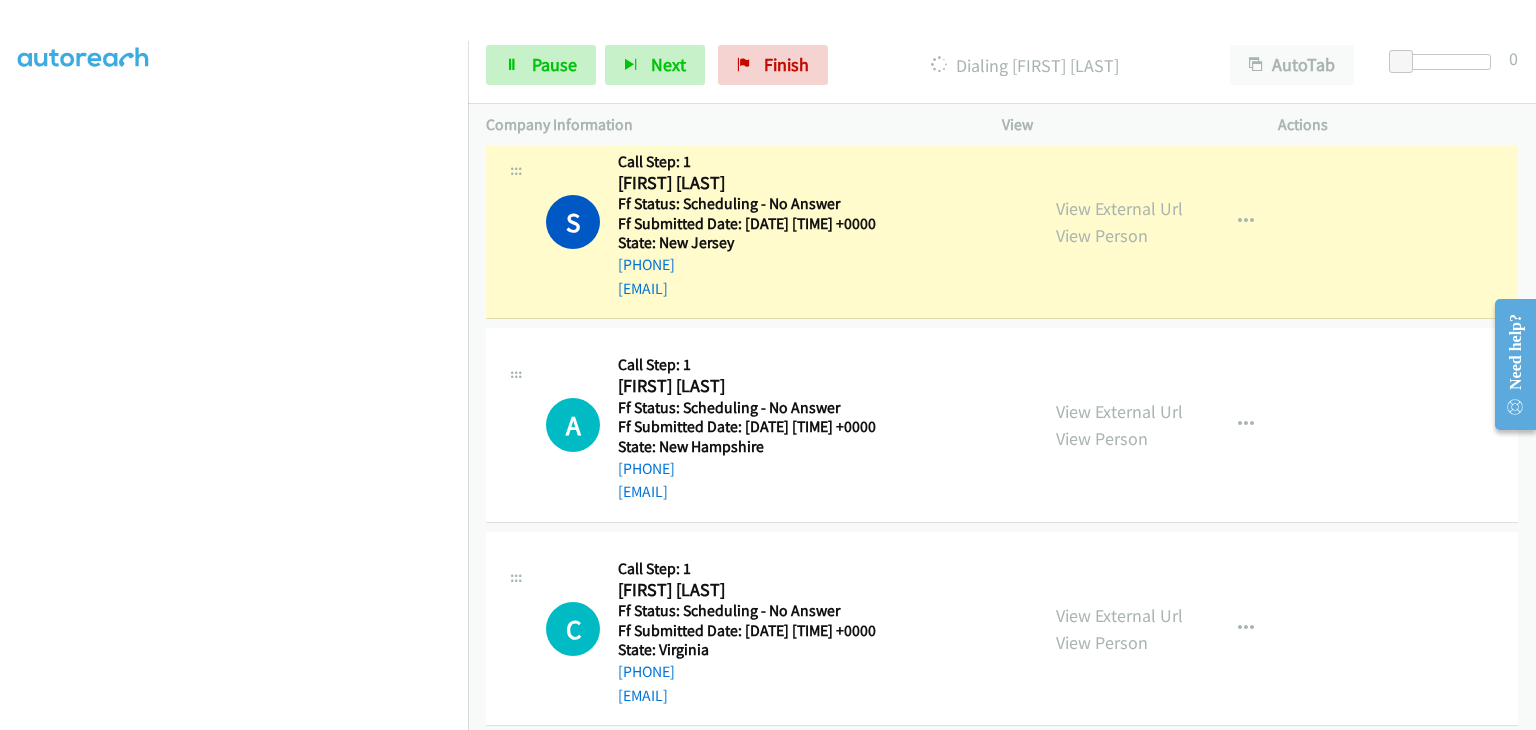 scroll, scrollTop: 800, scrollLeft: 0, axis: vertical 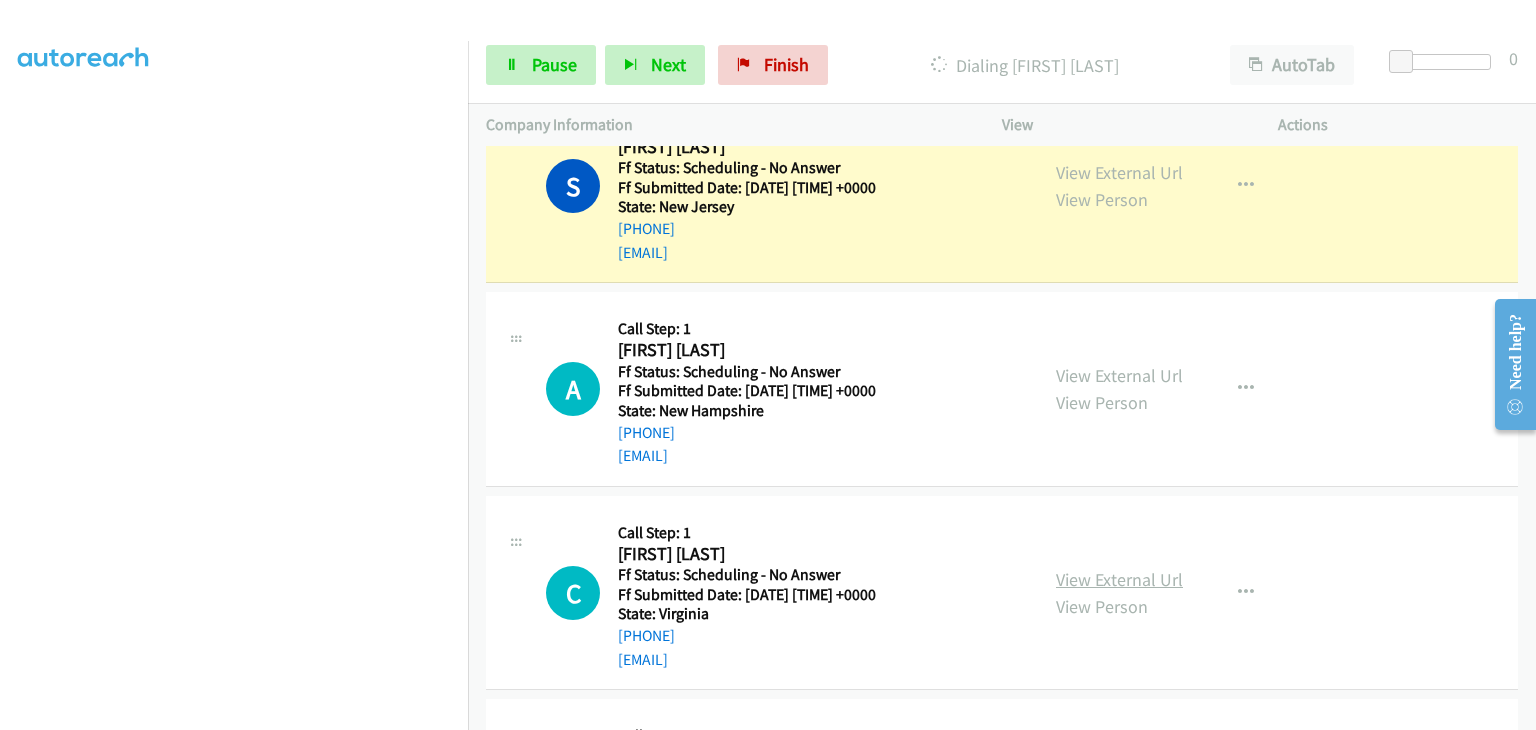 click on "View External Url" at bounding box center (1119, 579) 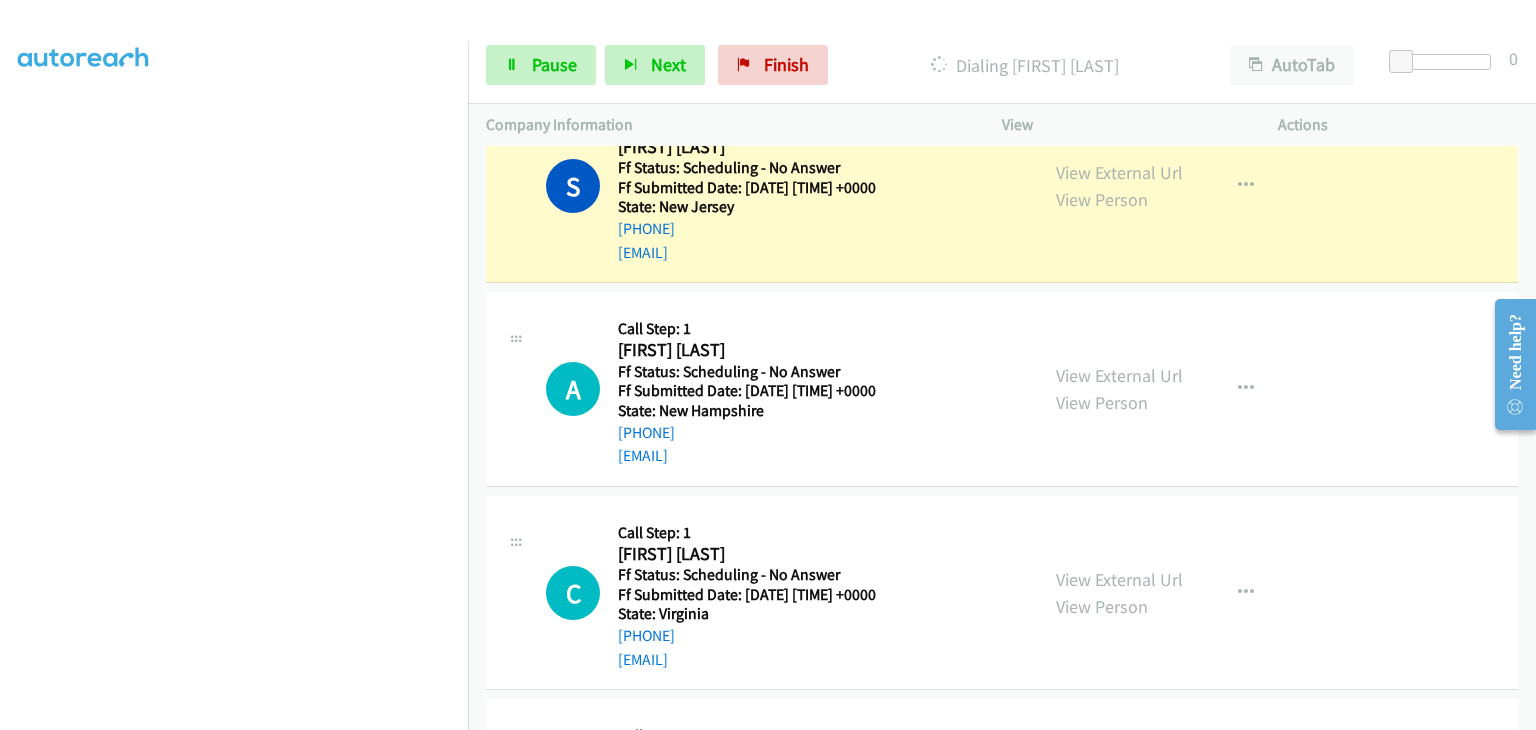 click at bounding box center [234, 255] 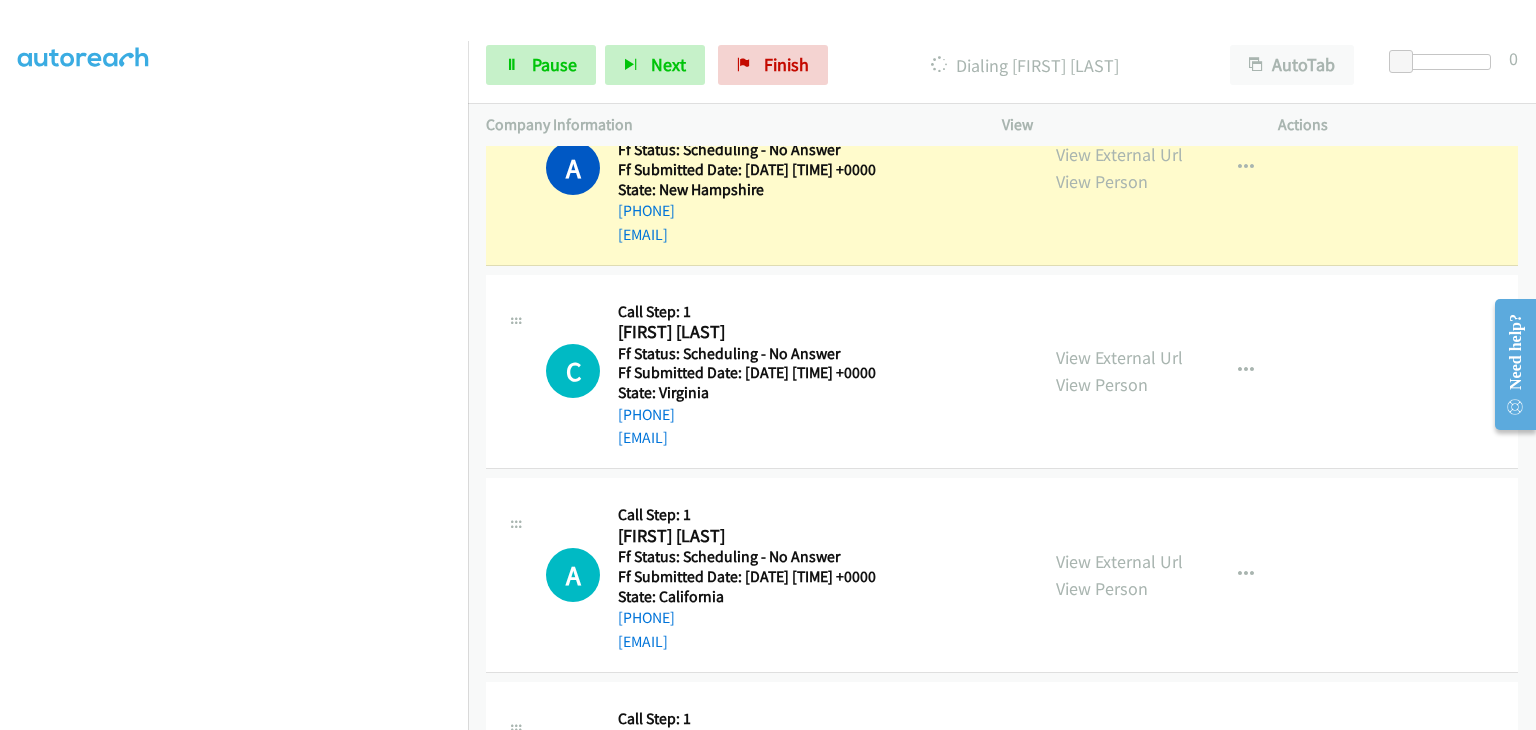 scroll, scrollTop: 1100, scrollLeft: 0, axis: vertical 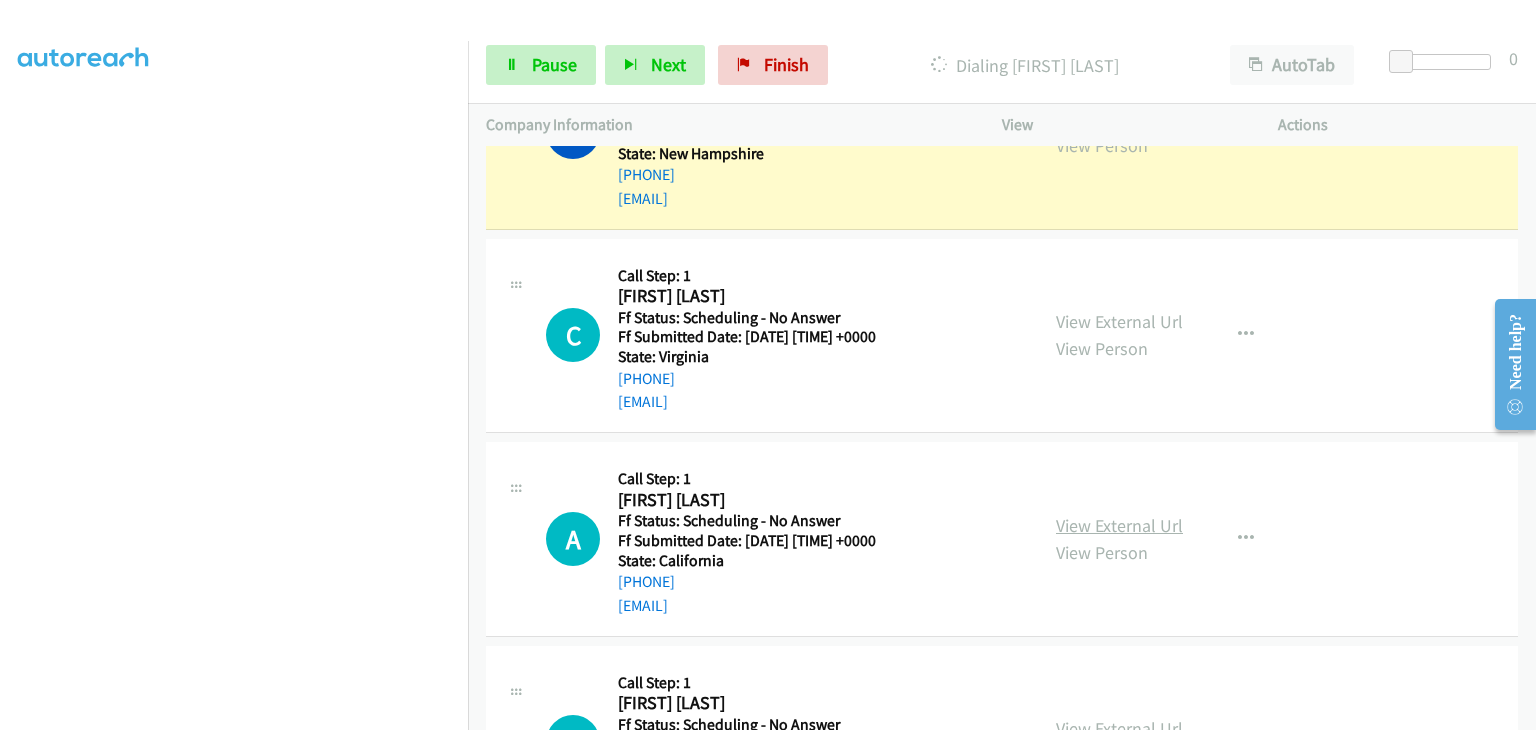 click on "View External Url" at bounding box center [1119, 525] 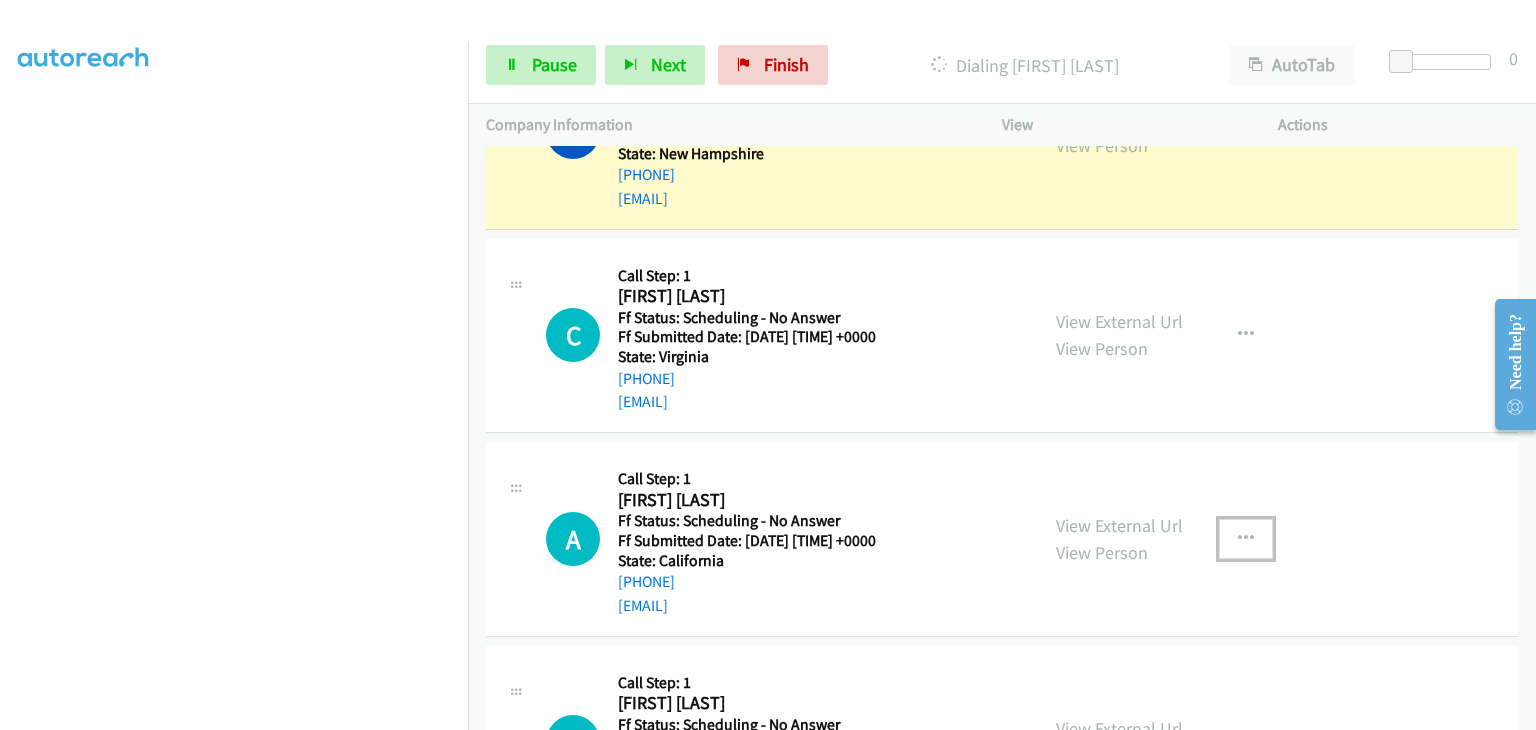click at bounding box center (1246, 539) 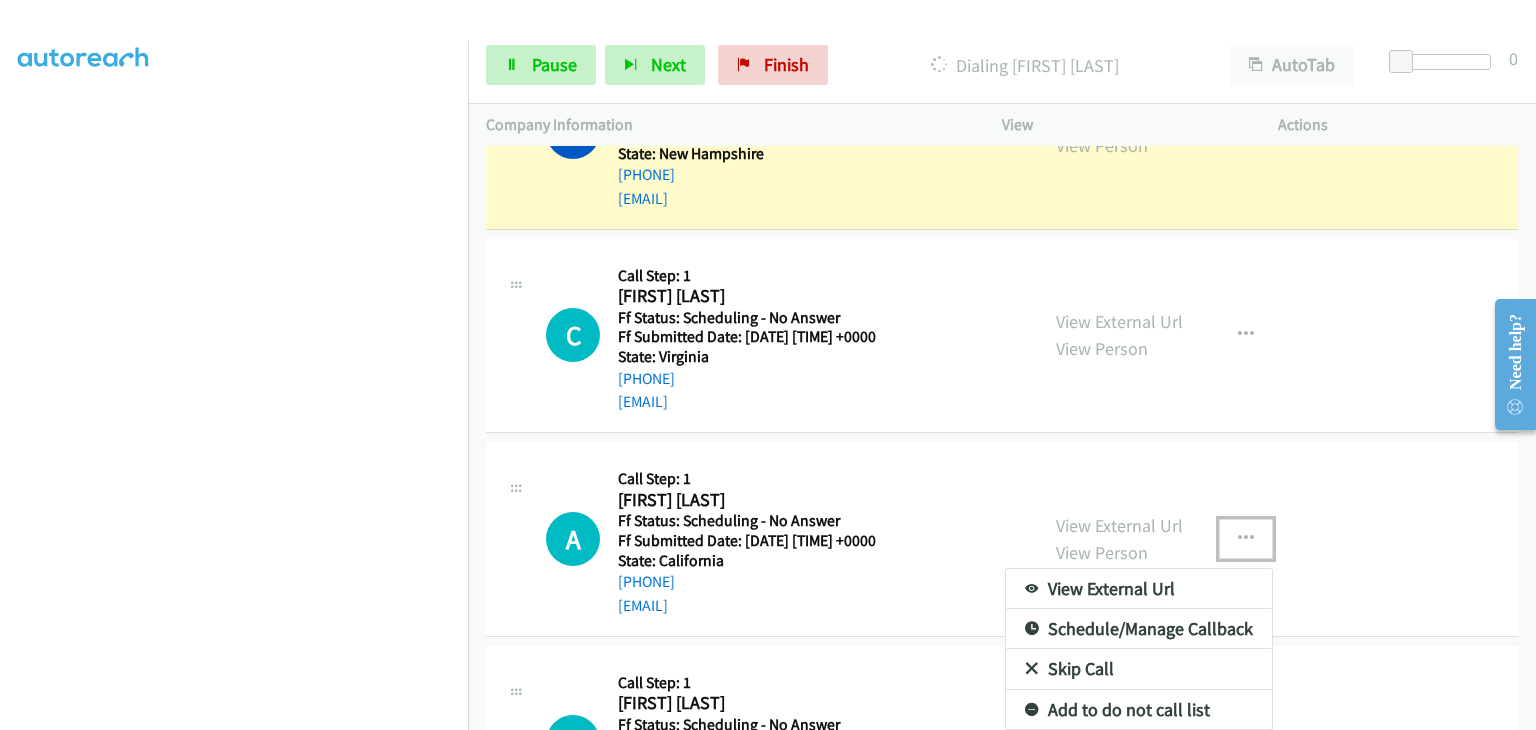 drag, startPoint x: 1080, startPoint y: 667, endPoint x: 1049, endPoint y: 669, distance: 31.06445 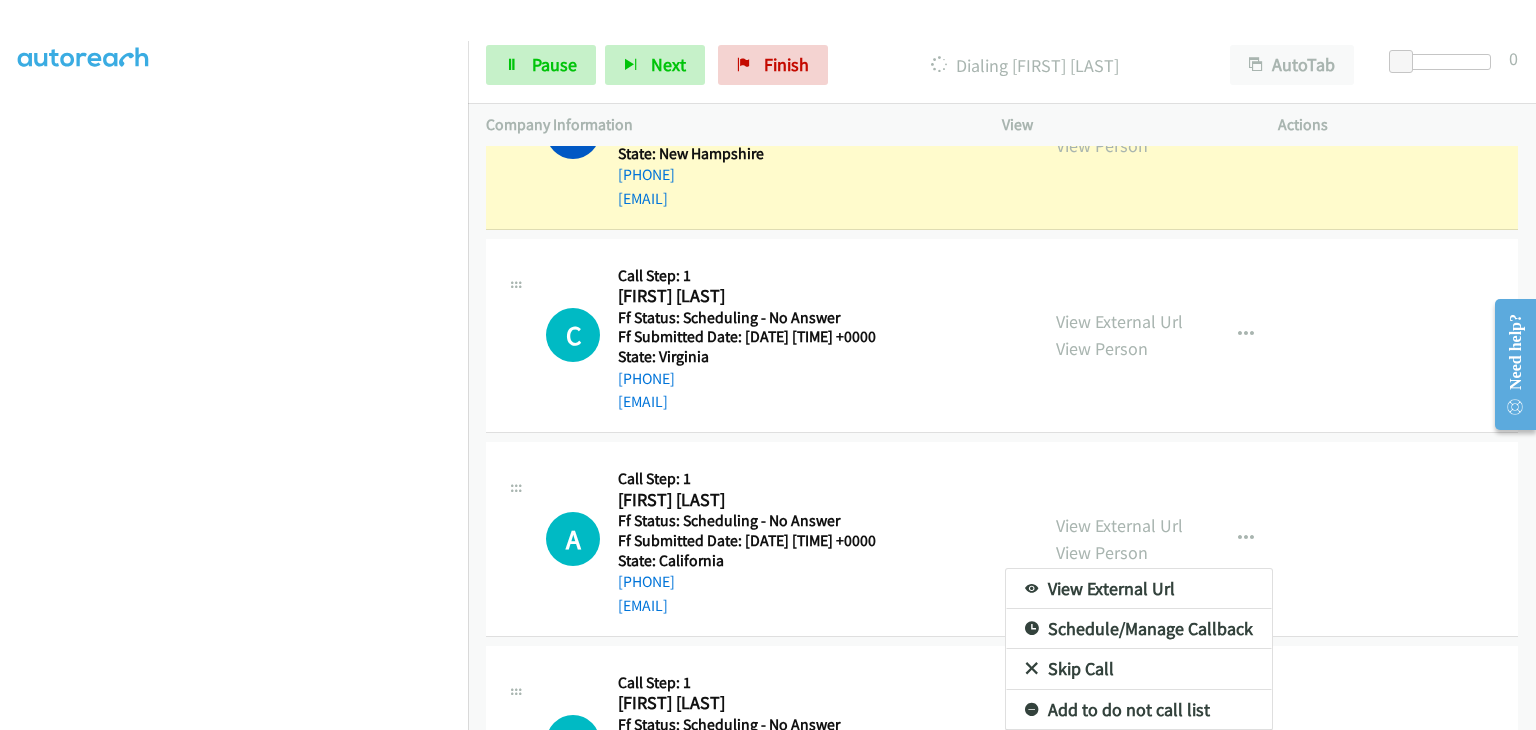 scroll, scrollTop: 392, scrollLeft: 0, axis: vertical 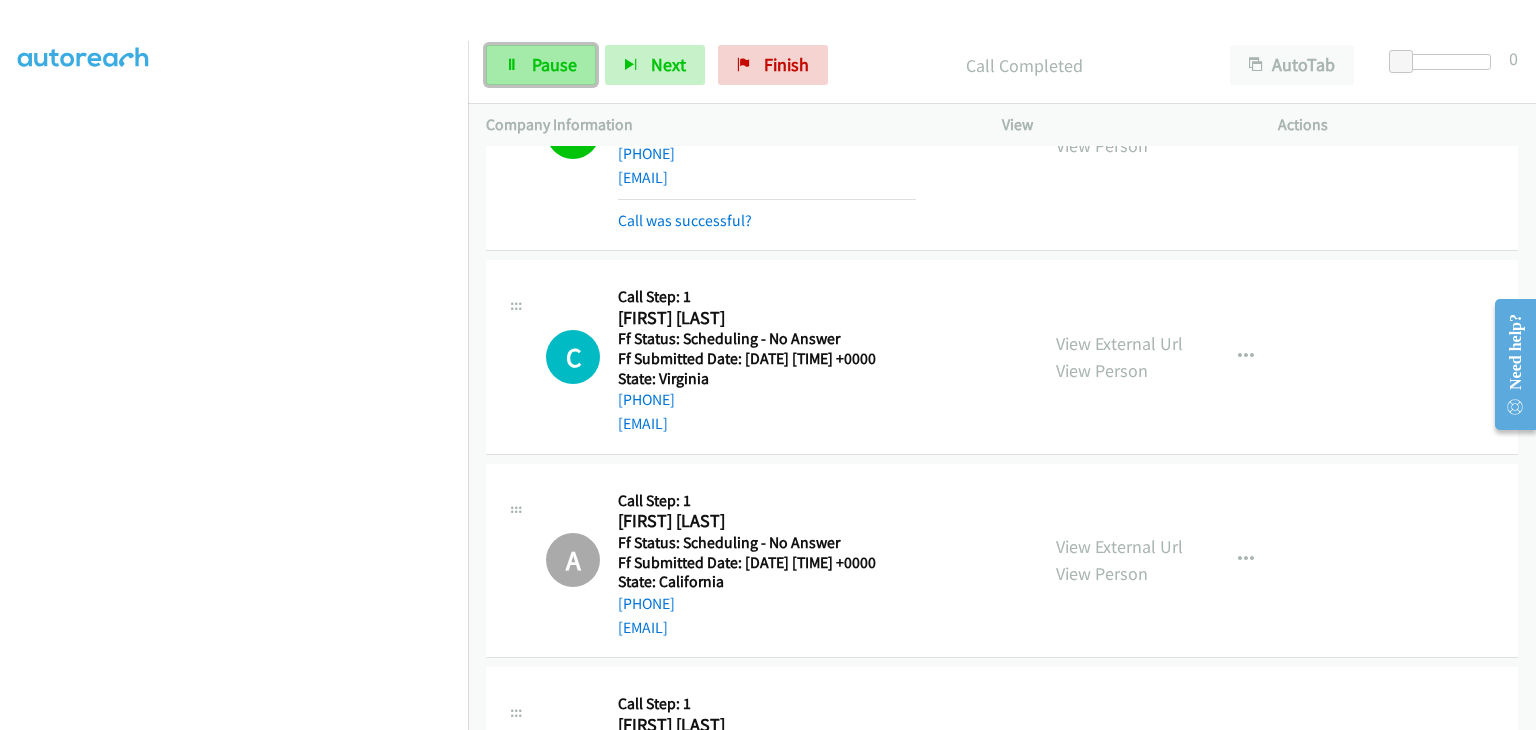 click on "Pause" at bounding box center (554, 64) 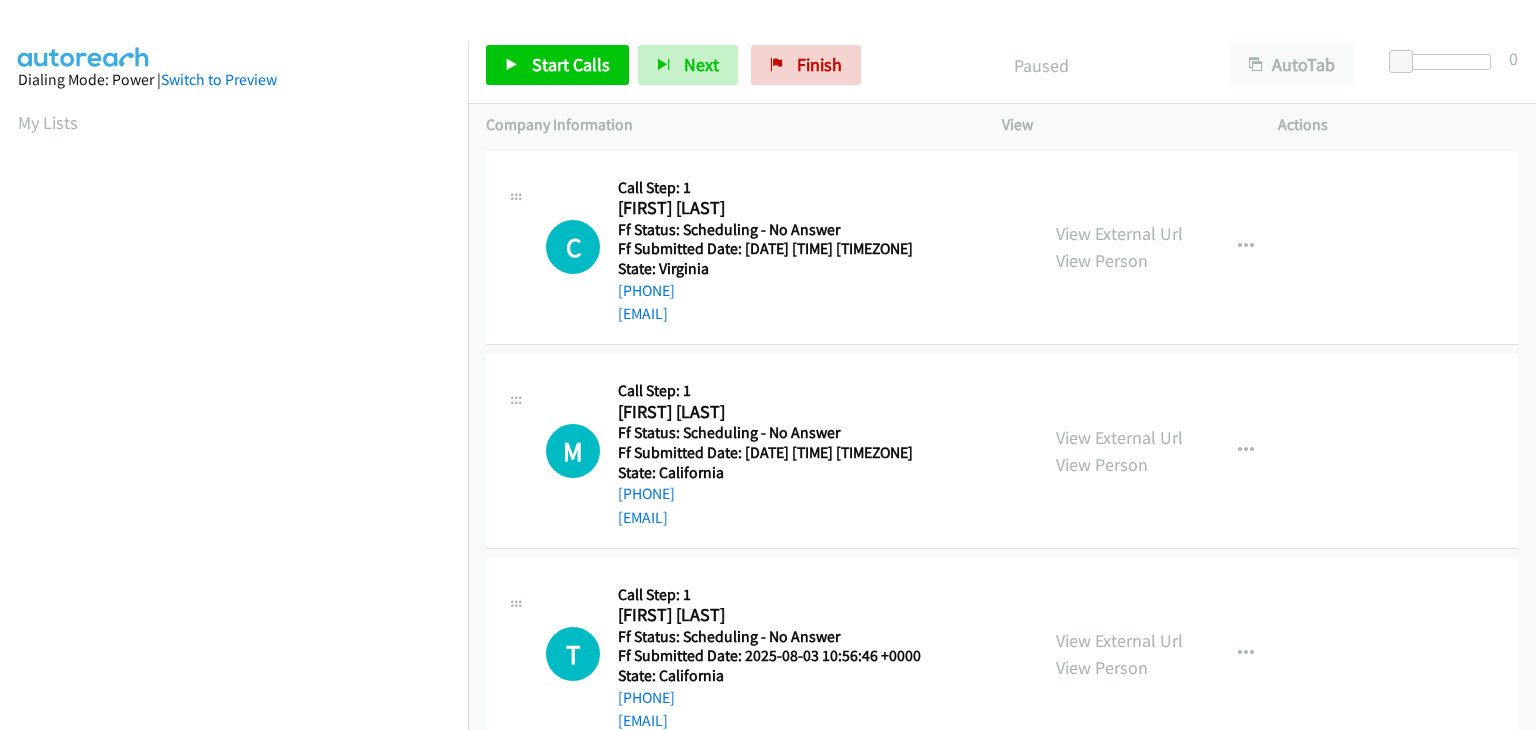scroll, scrollTop: 0, scrollLeft: 0, axis: both 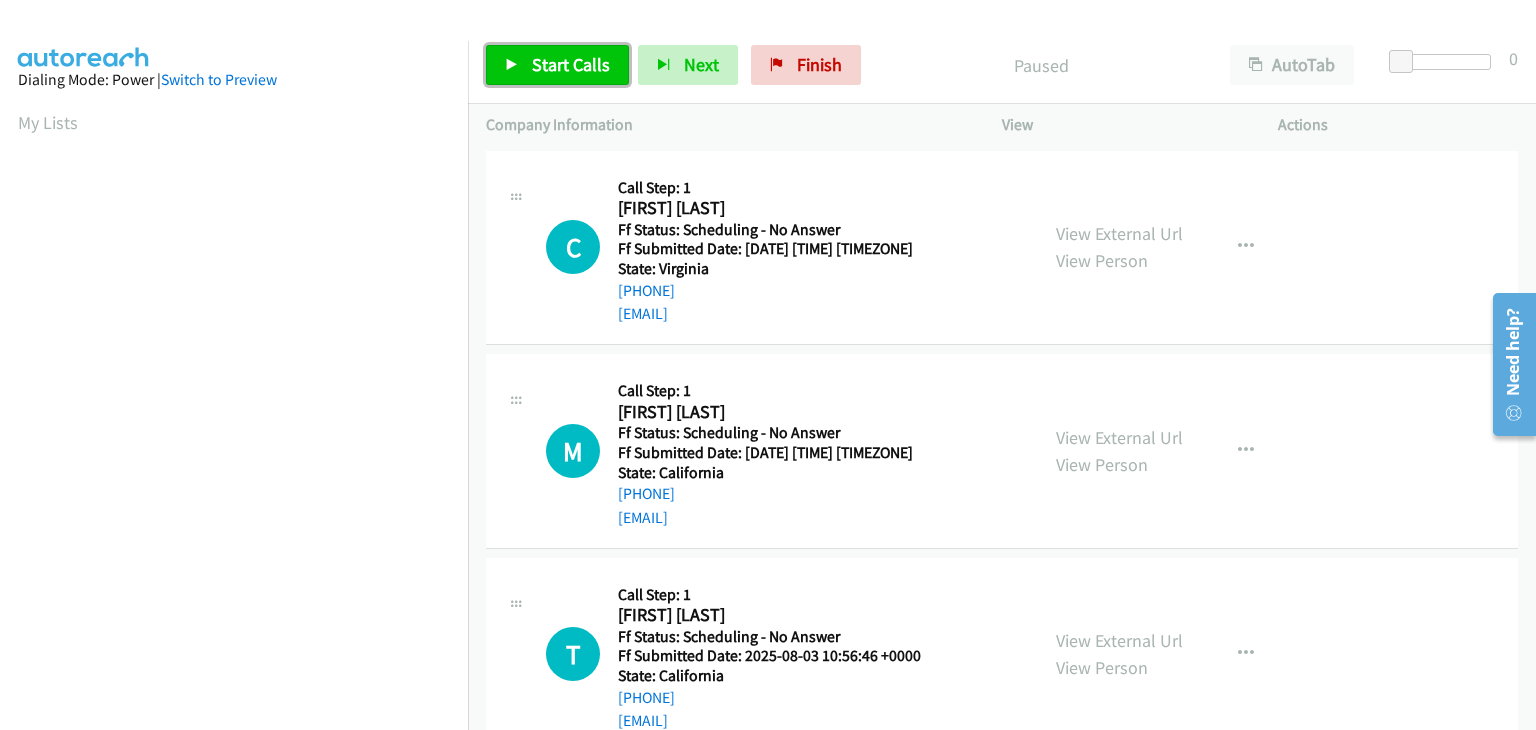 click on "Start Calls" at bounding box center (571, 64) 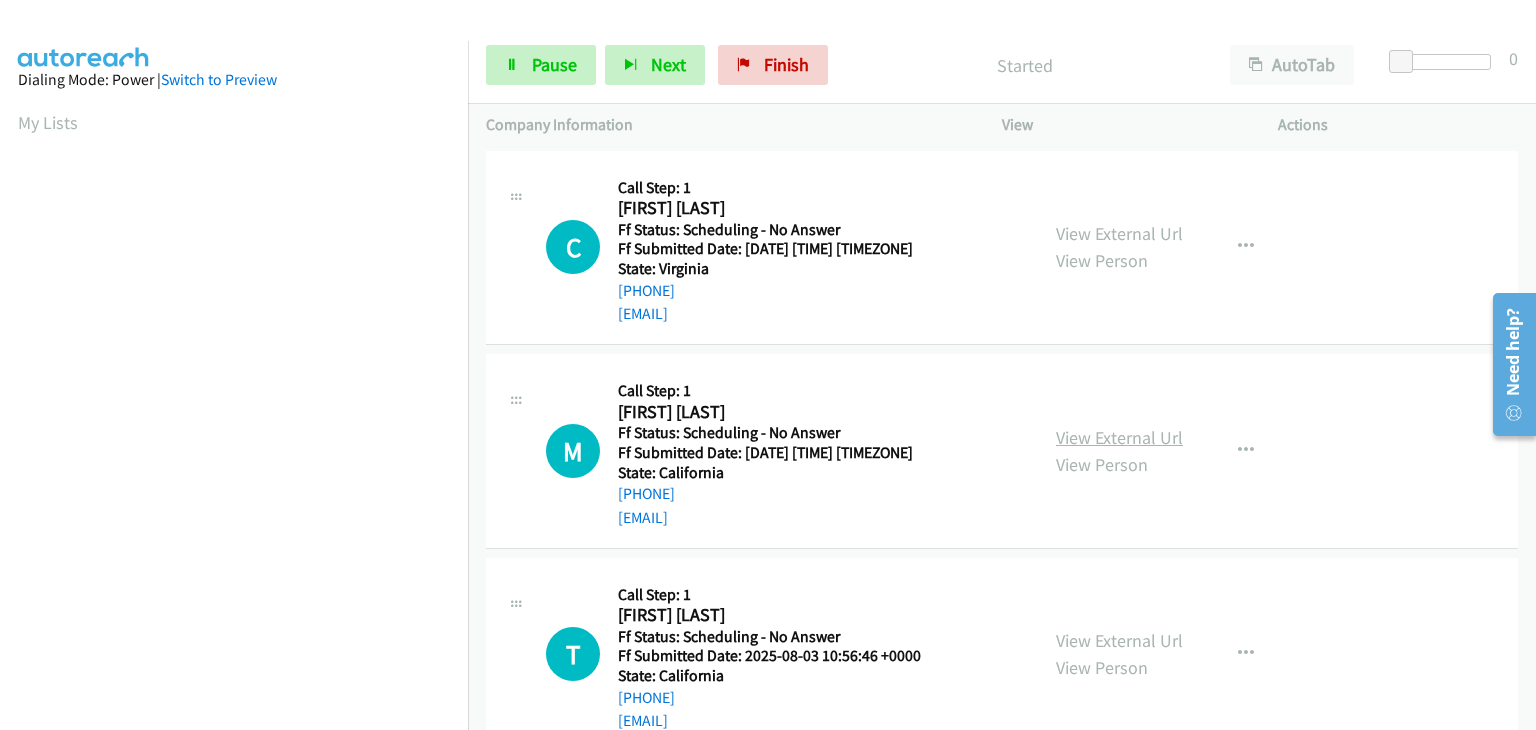 click on "View External Url" at bounding box center [1119, 437] 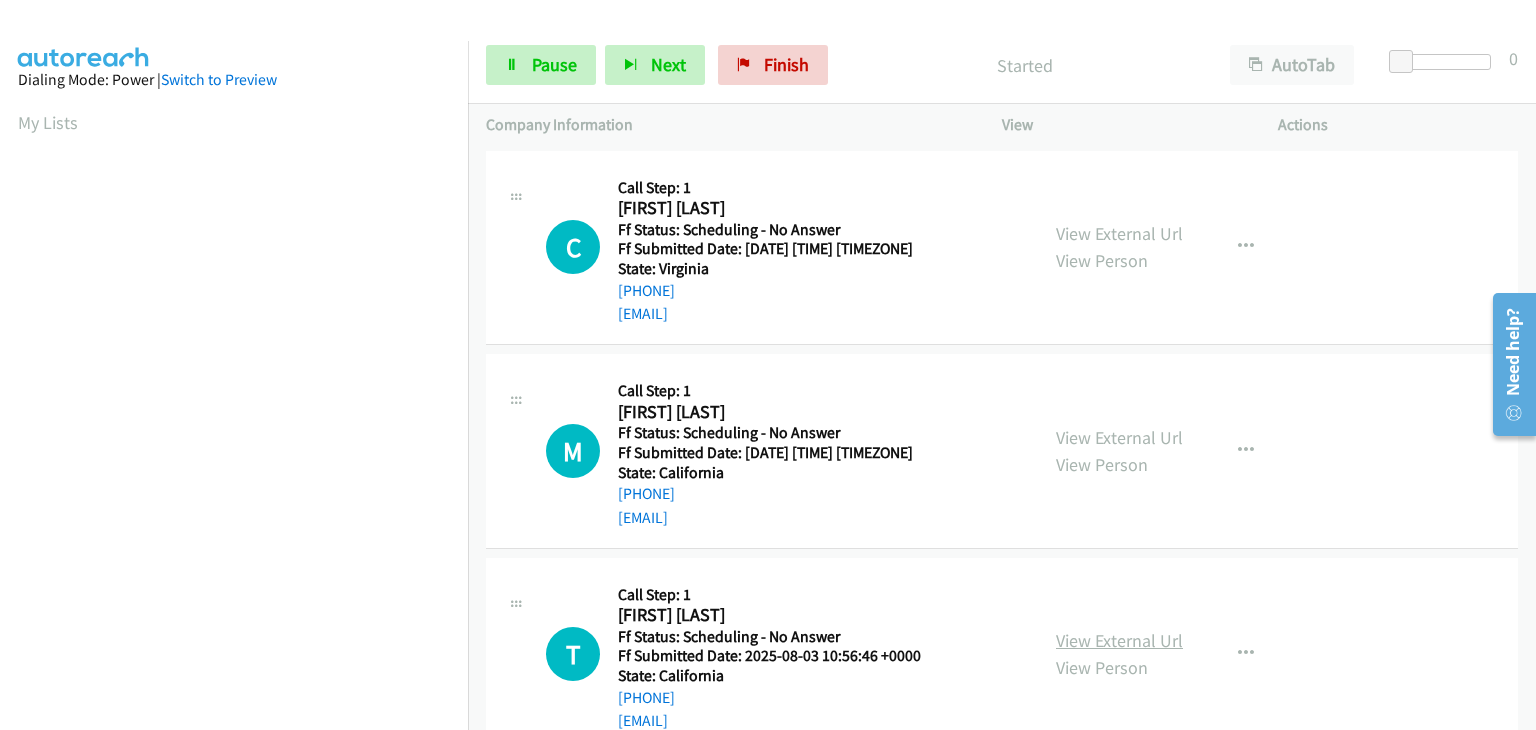 click on "View External Url" at bounding box center (1119, 640) 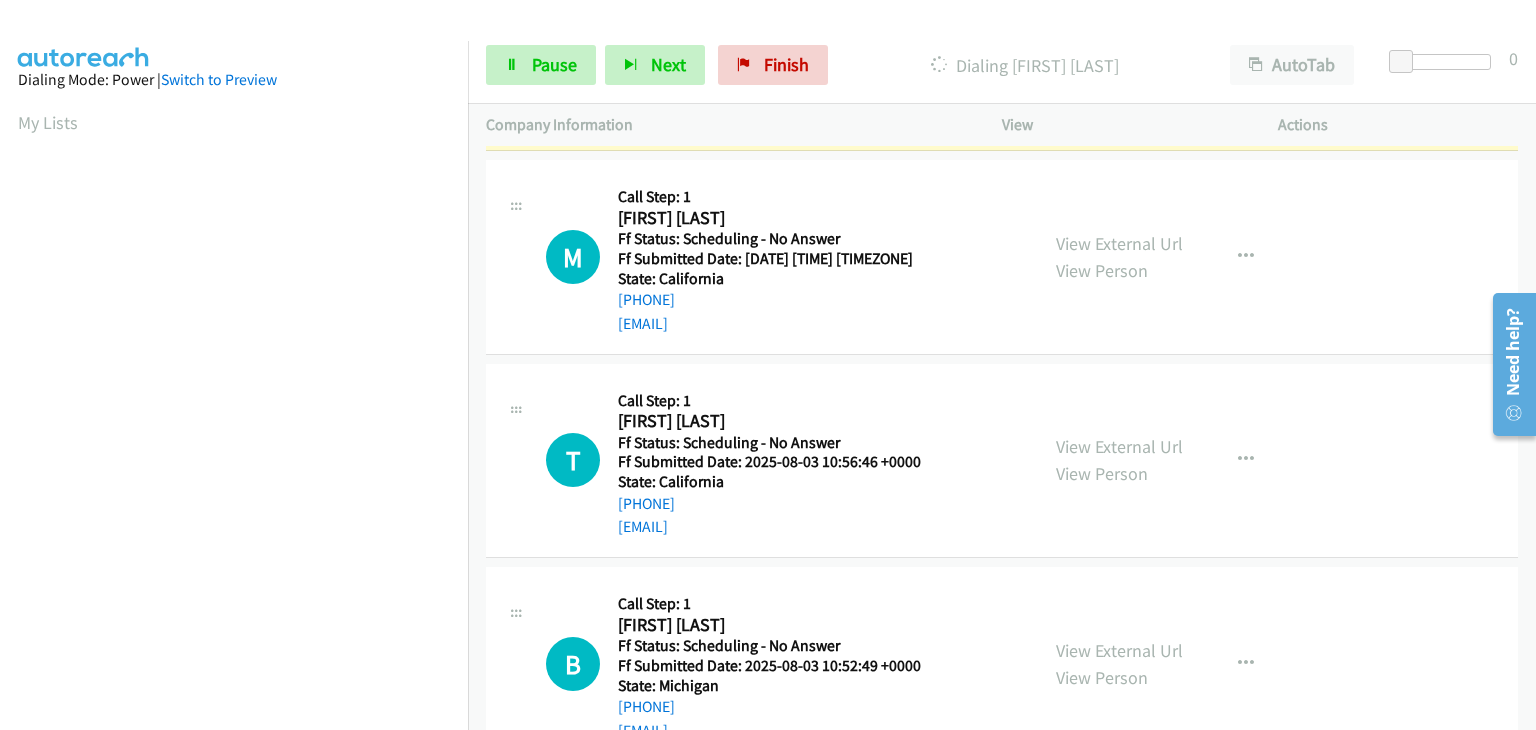 scroll, scrollTop: 200, scrollLeft: 0, axis: vertical 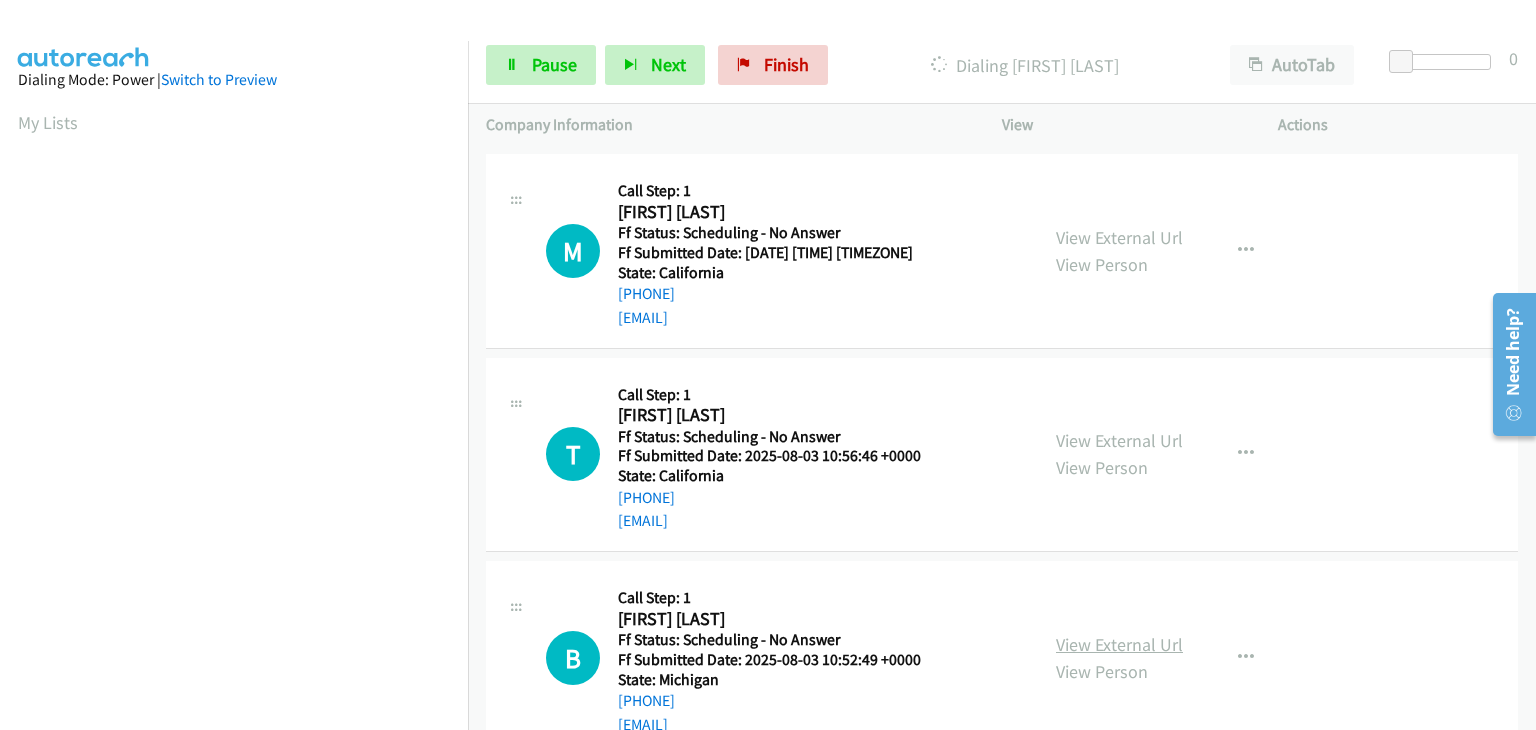 click on "View External Url" at bounding box center (1119, 644) 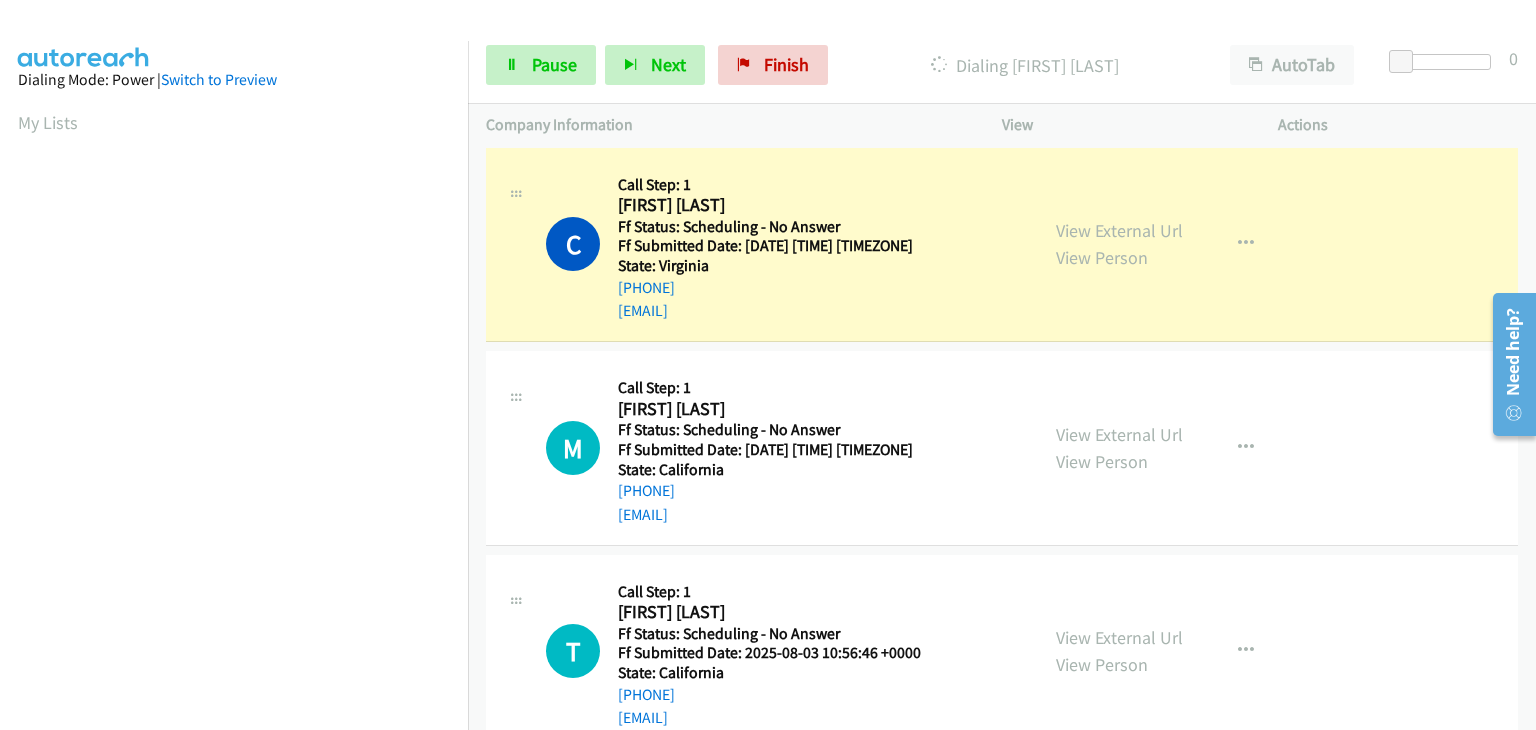 scroll, scrollTop: 0, scrollLeft: 0, axis: both 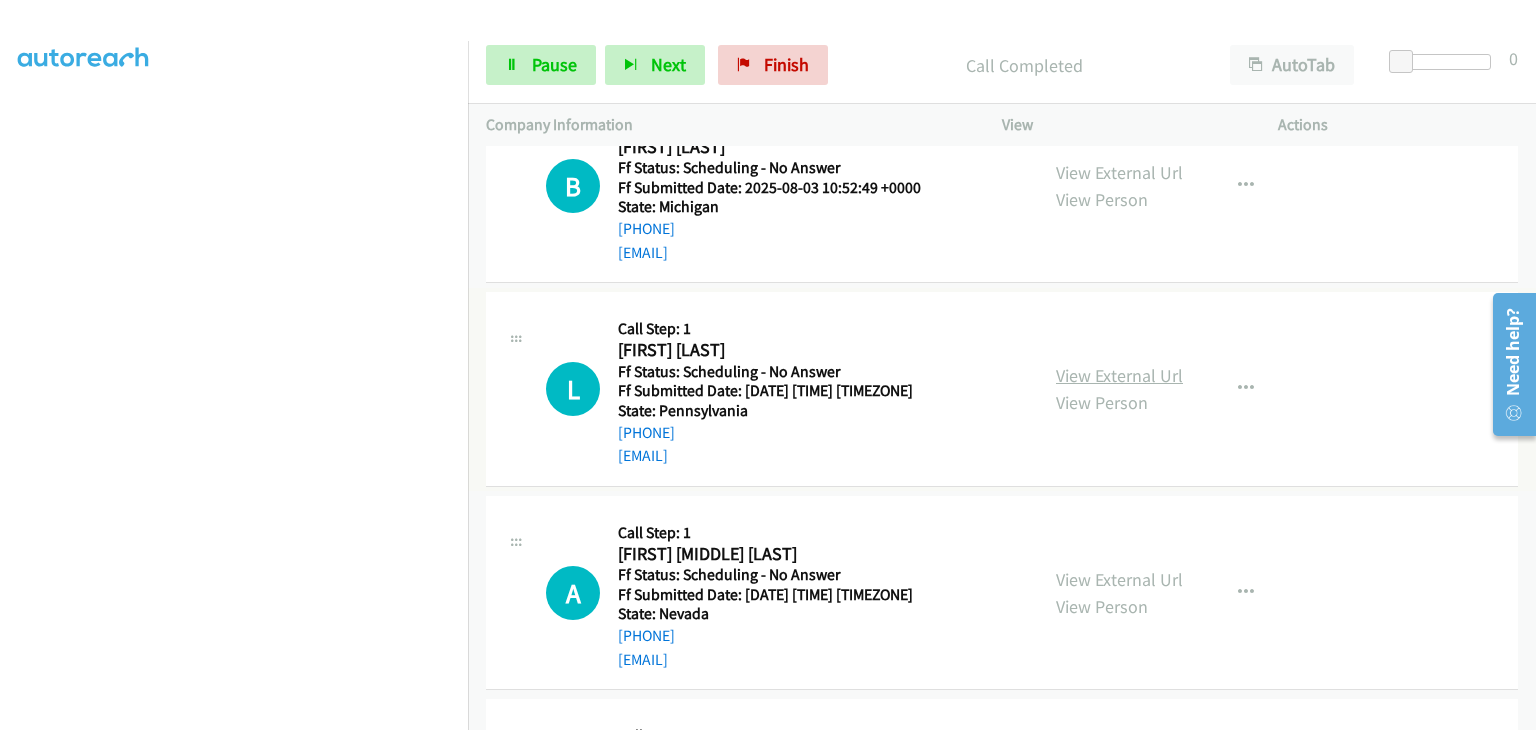 click on "View External Url" at bounding box center [1119, 375] 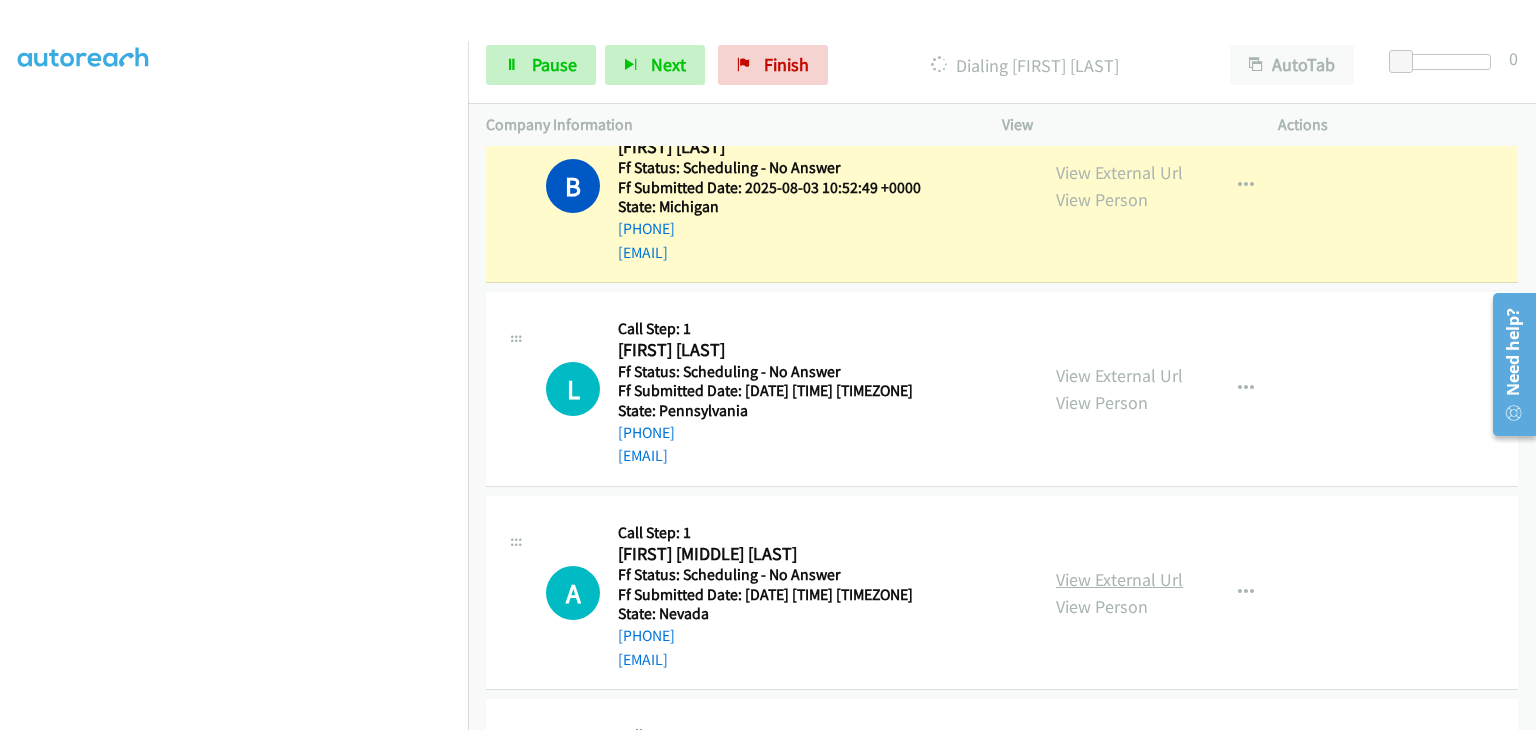 click on "View External Url" at bounding box center (1119, 579) 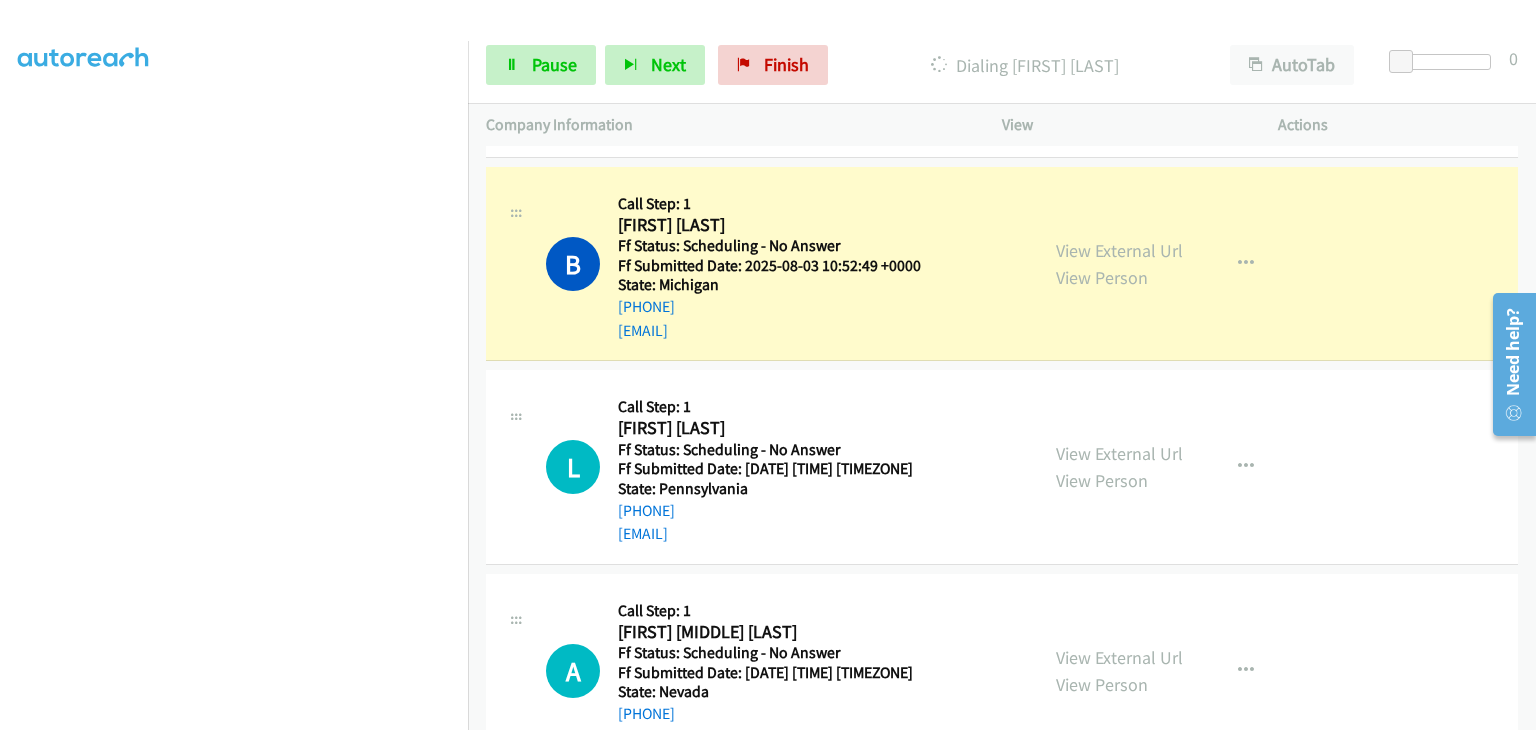 scroll, scrollTop: 700, scrollLeft: 0, axis: vertical 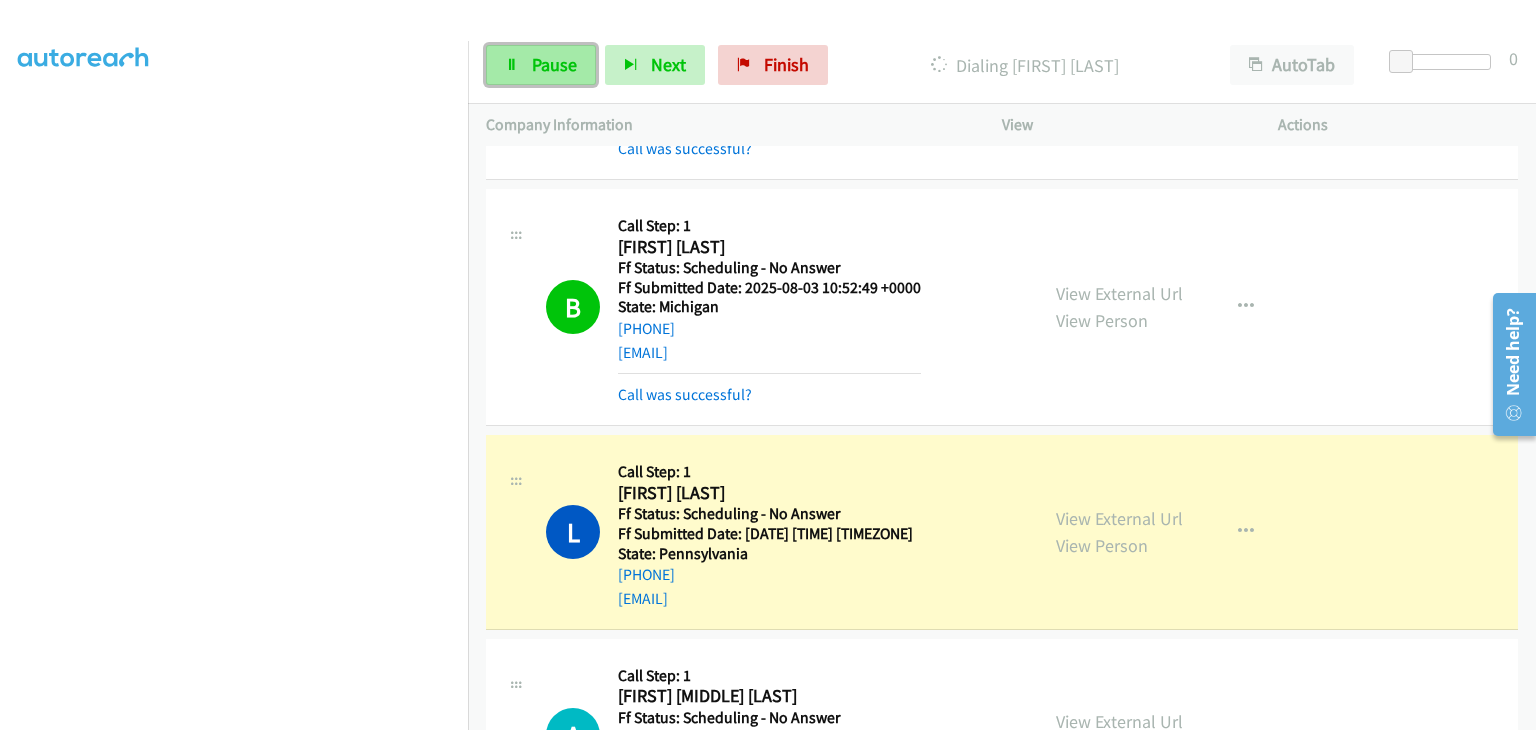 click at bounding box center (512, 66) 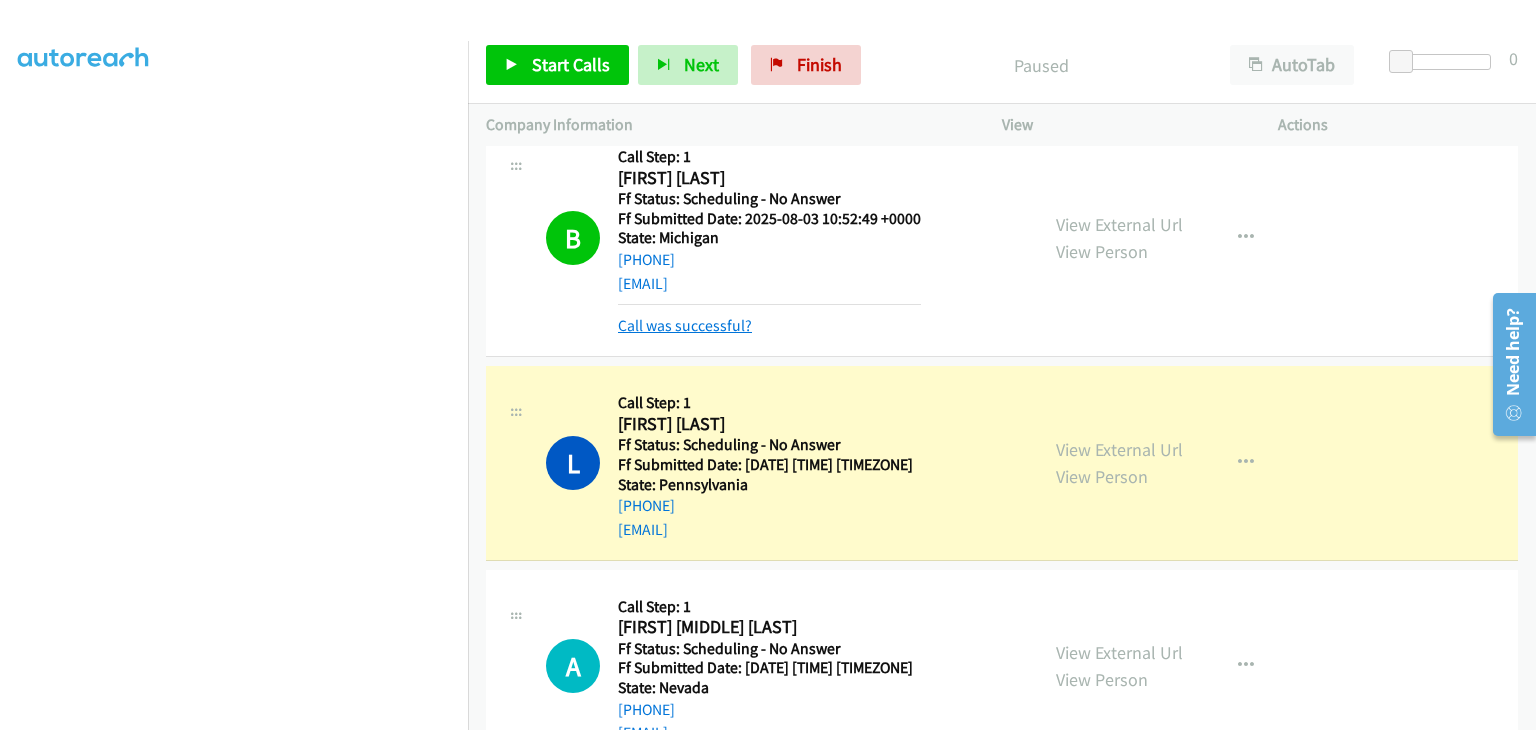 scroll, scrollTop: 800, scrollLeft: 0, axis: vertical 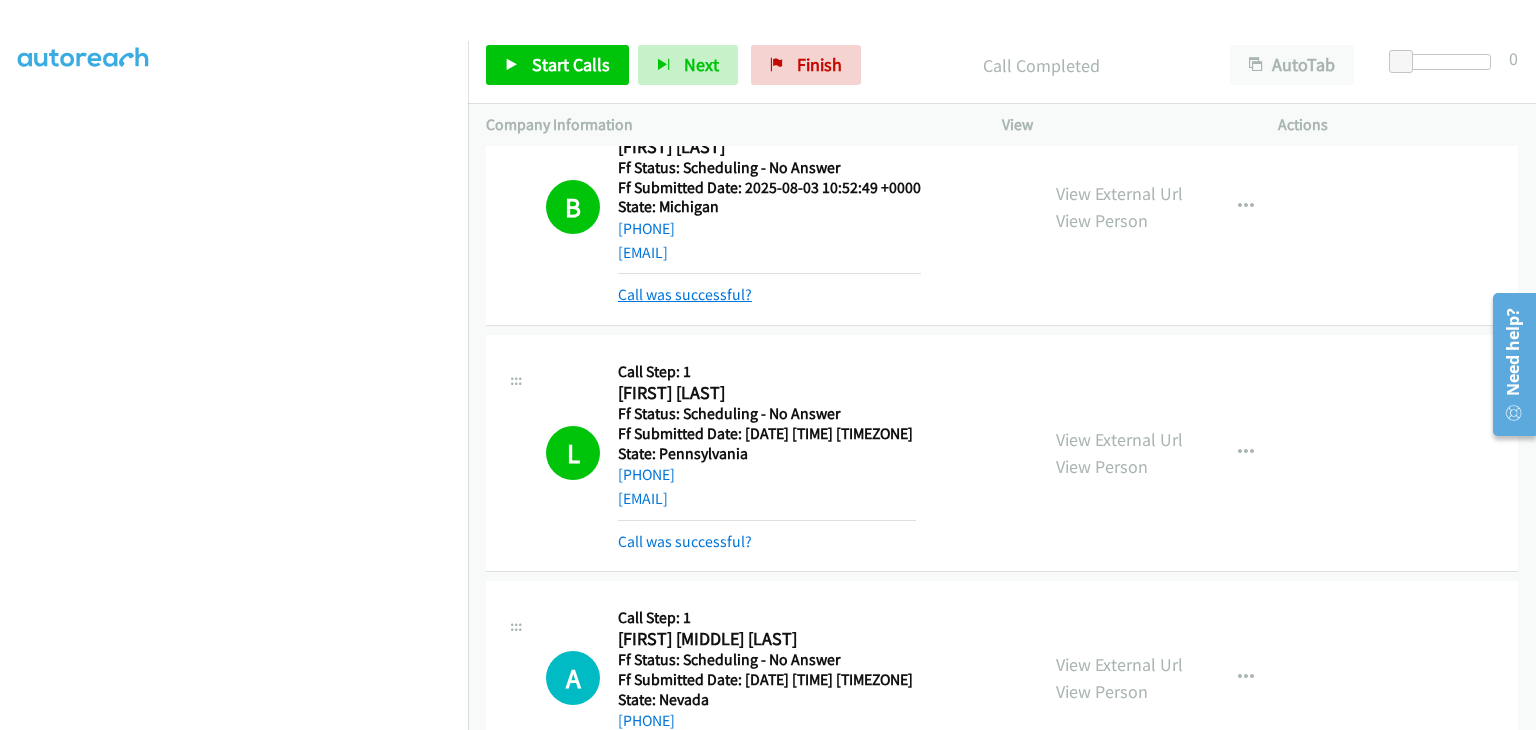 click on "Call was successful?" at bounding box center (685, 294) 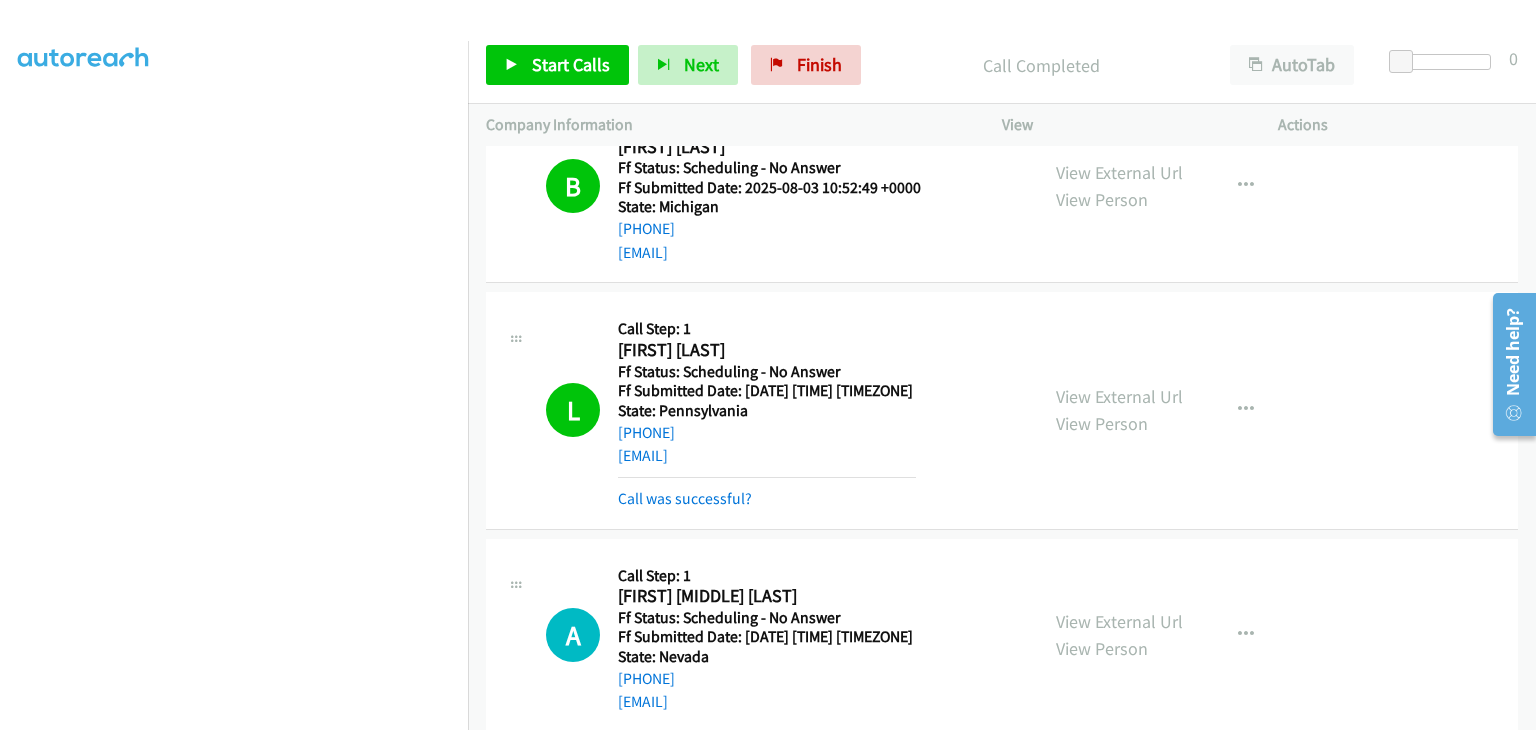 scroll, scrollTop: 700, scrollLeft: 0, axis: vertical 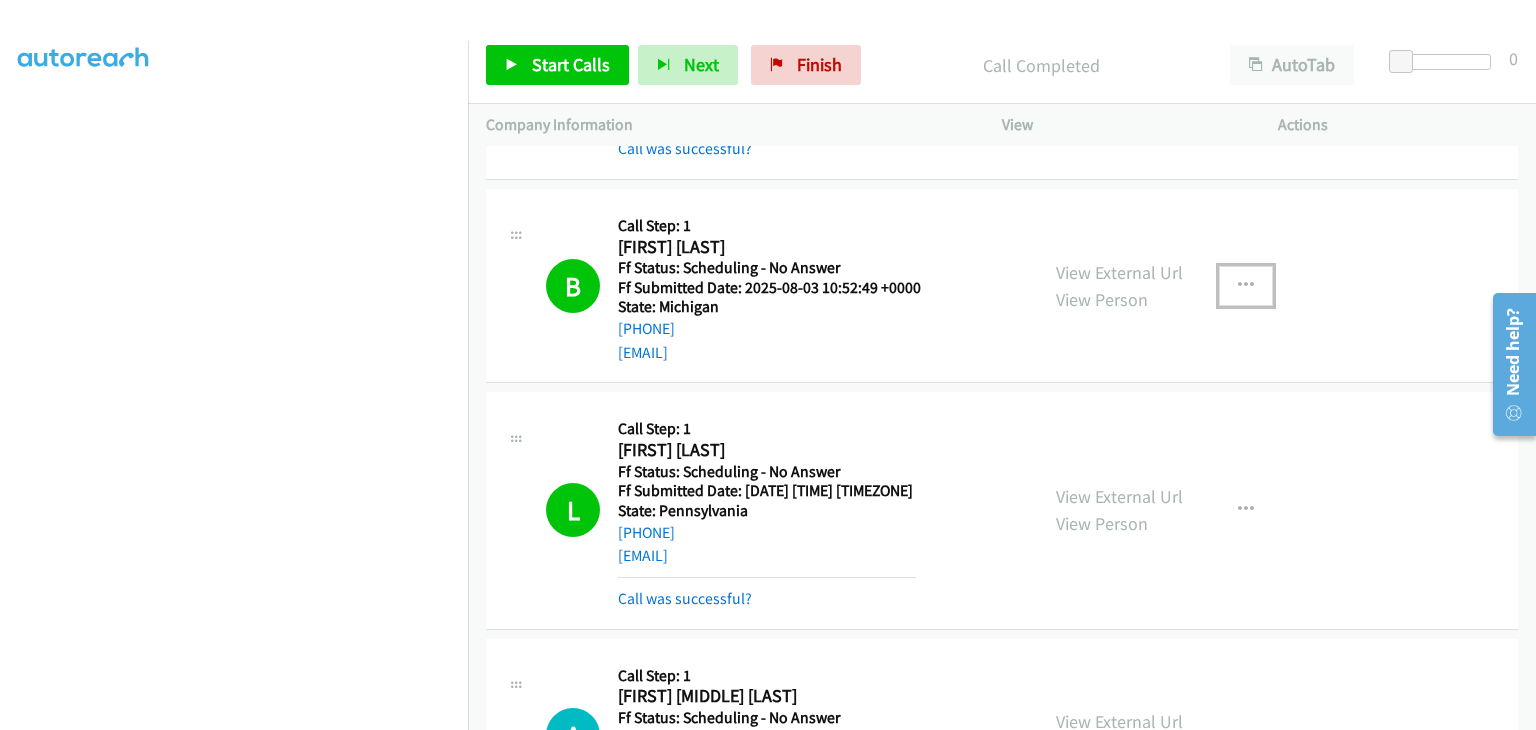 click at bounding box center [1246, 286] 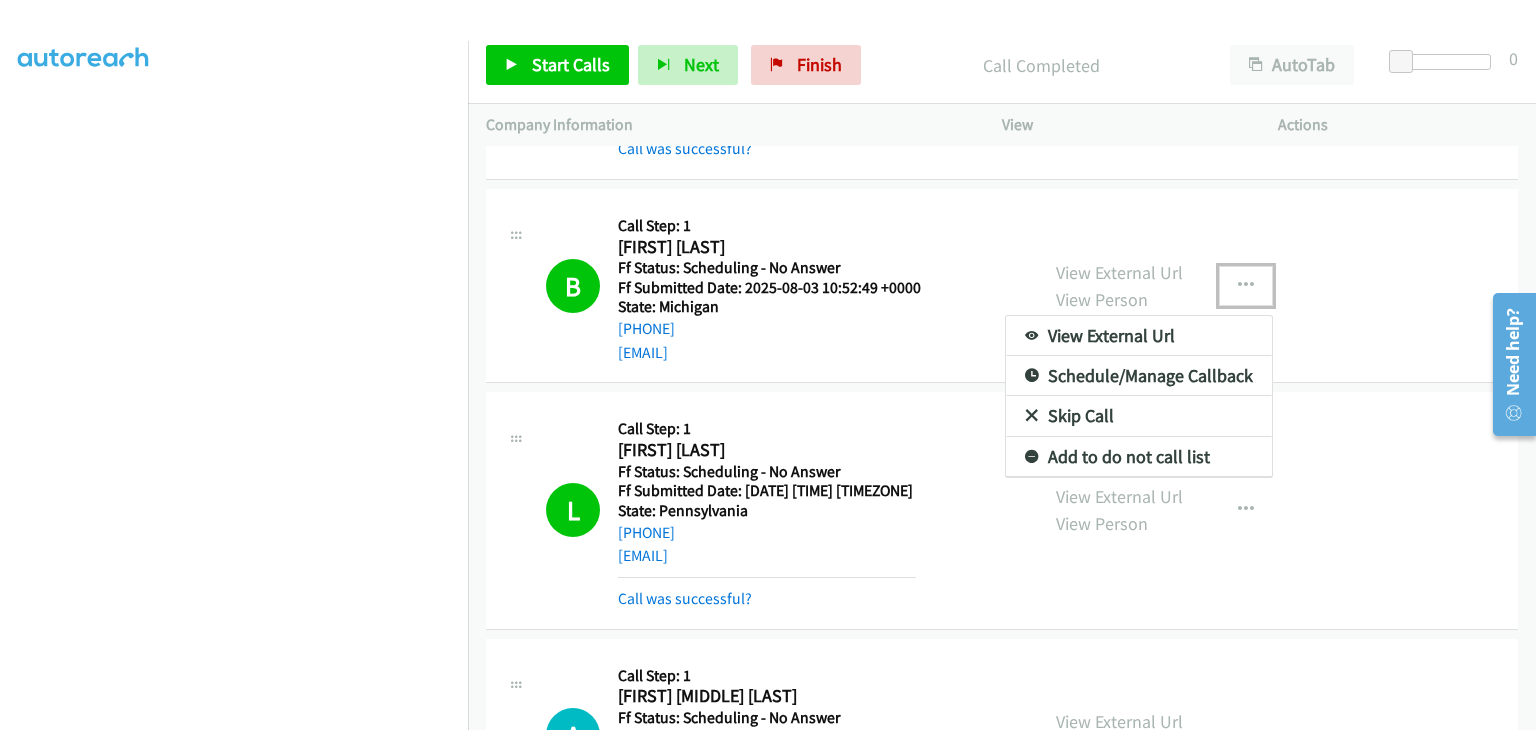 click on "Add to do not call list" at bounding box center (1139, 457) 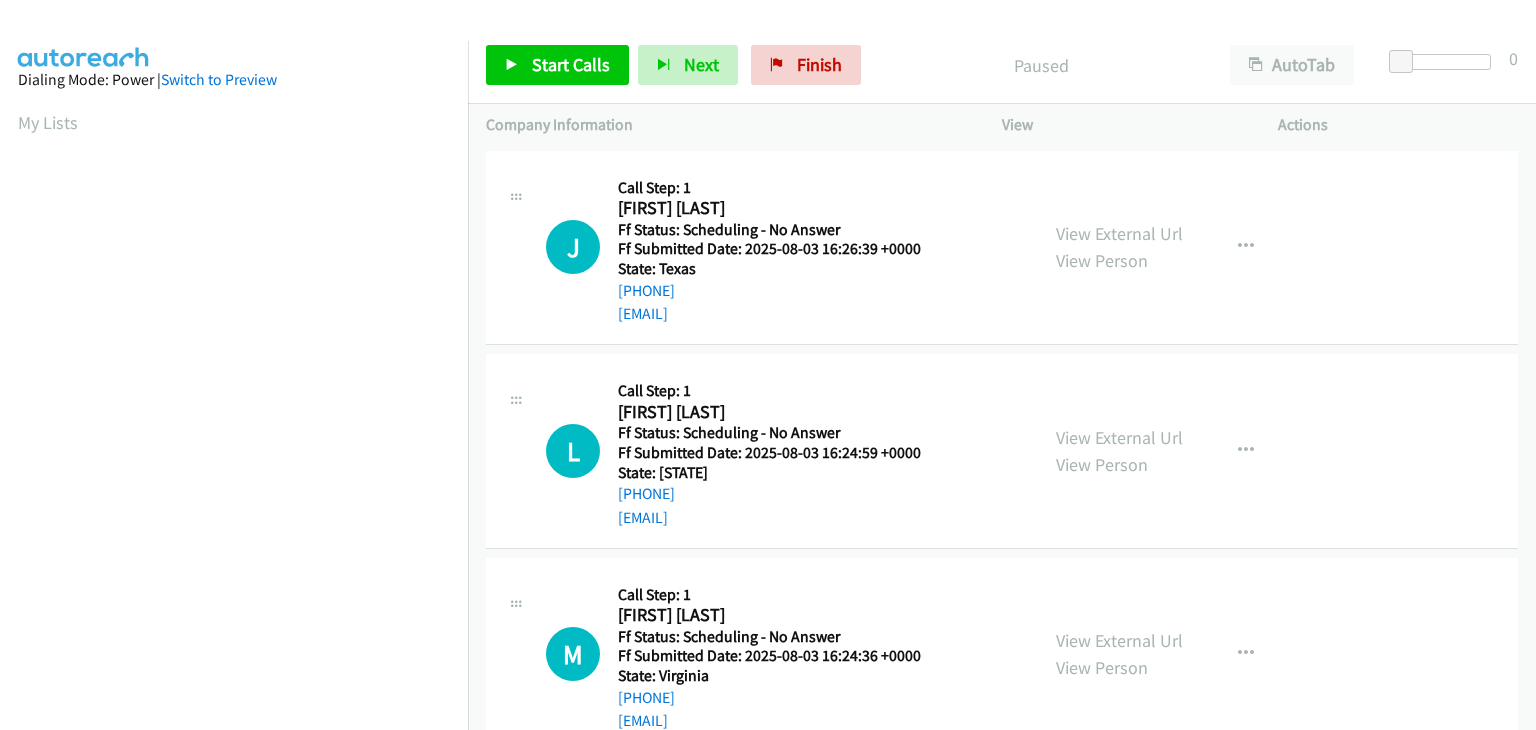 scroll, scrollTop: 0, scrollLeft: 0, axis: both 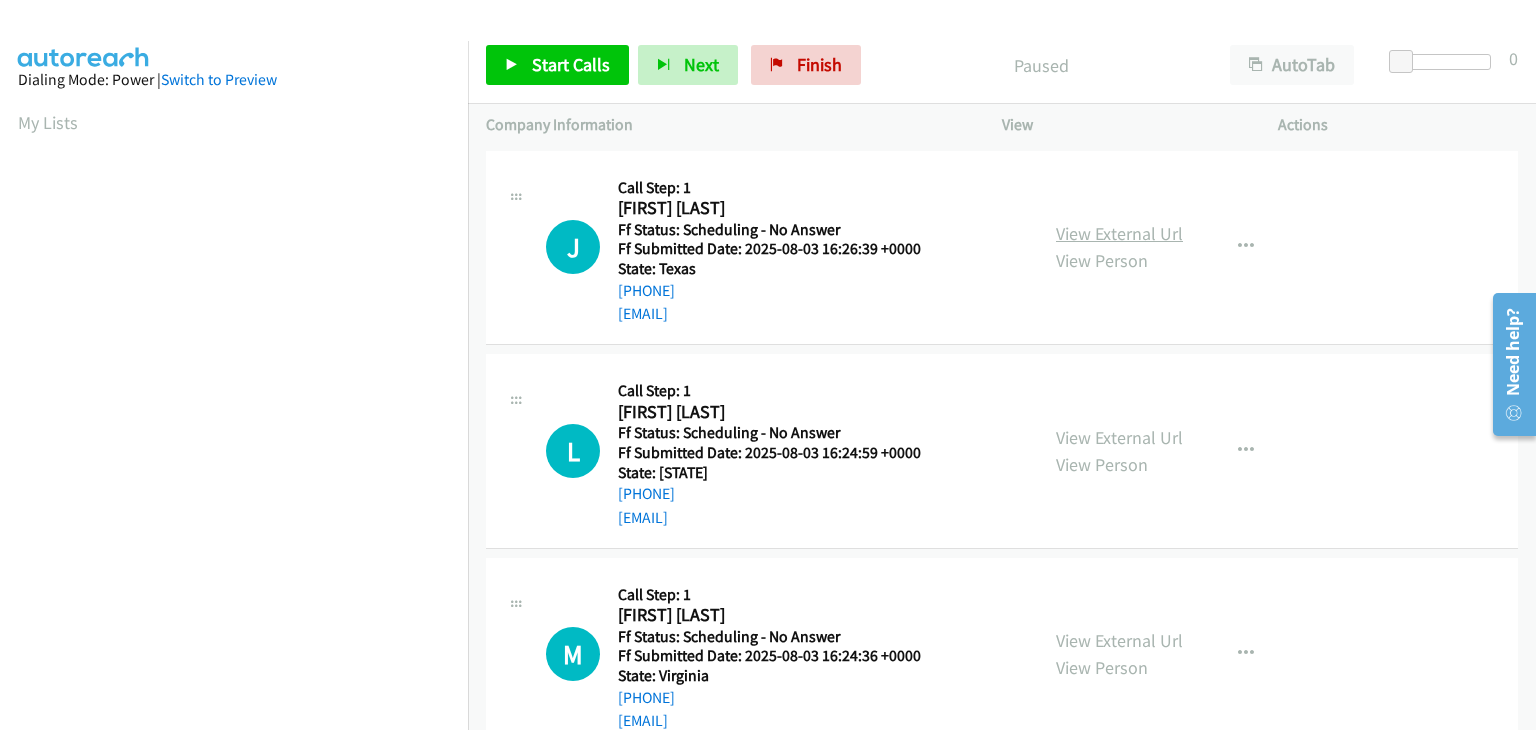 click on "View External Url" at bounding box center [1119, 233] 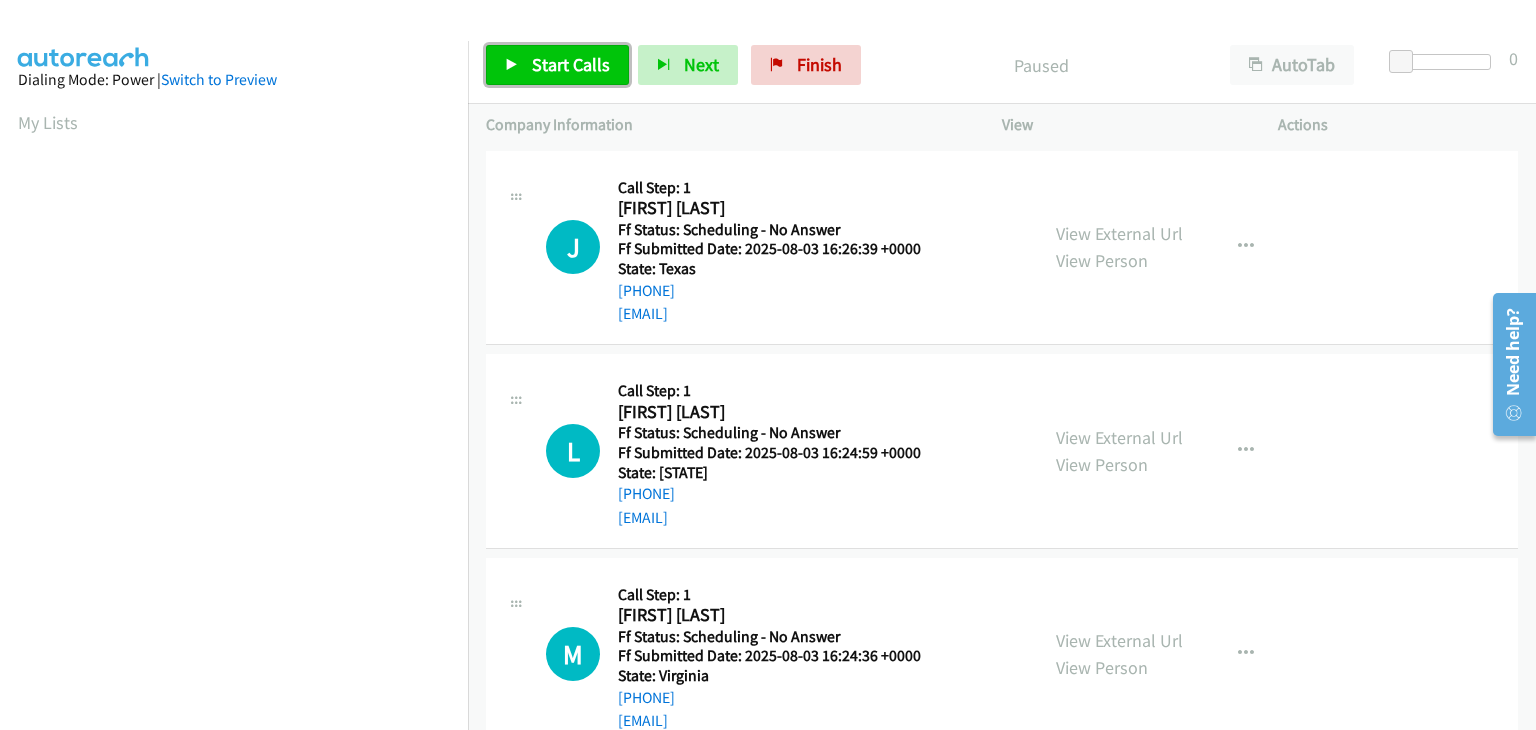 click on "Start Calls" at bounding box center [571, 64] 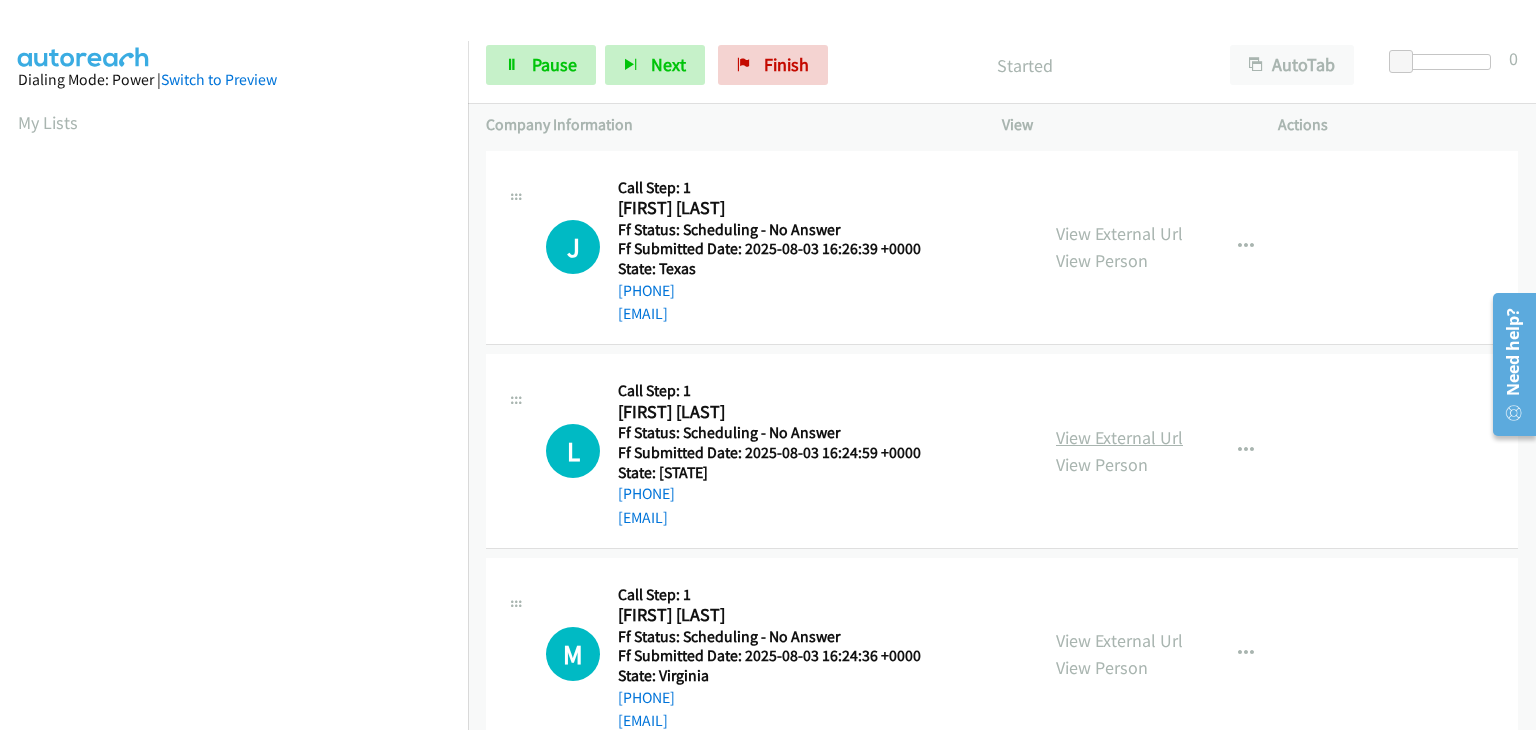 click on "View External Url" at bounding box center [1119, 437] 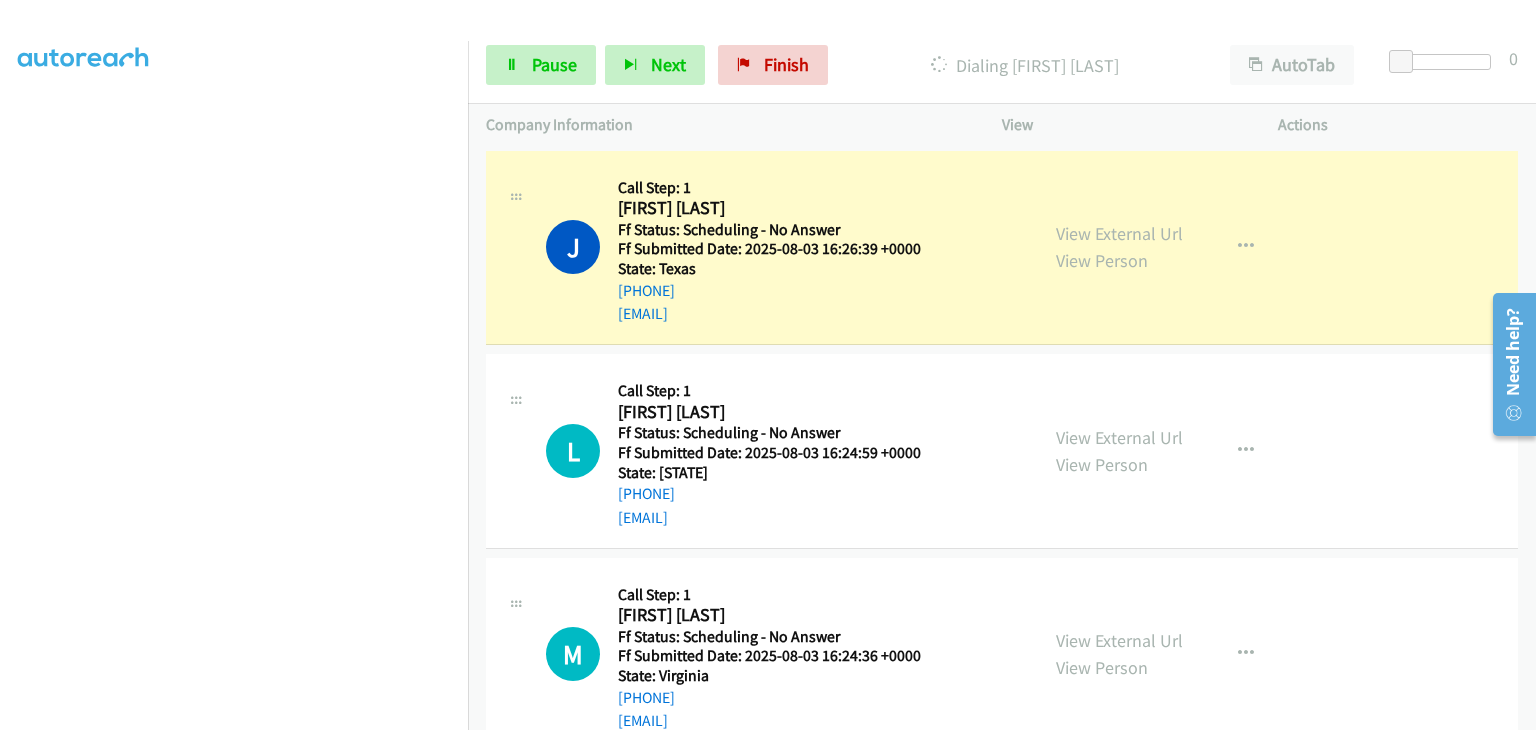 scroll, scrollTop: 392, scrollLeft: 0, axis: vertical 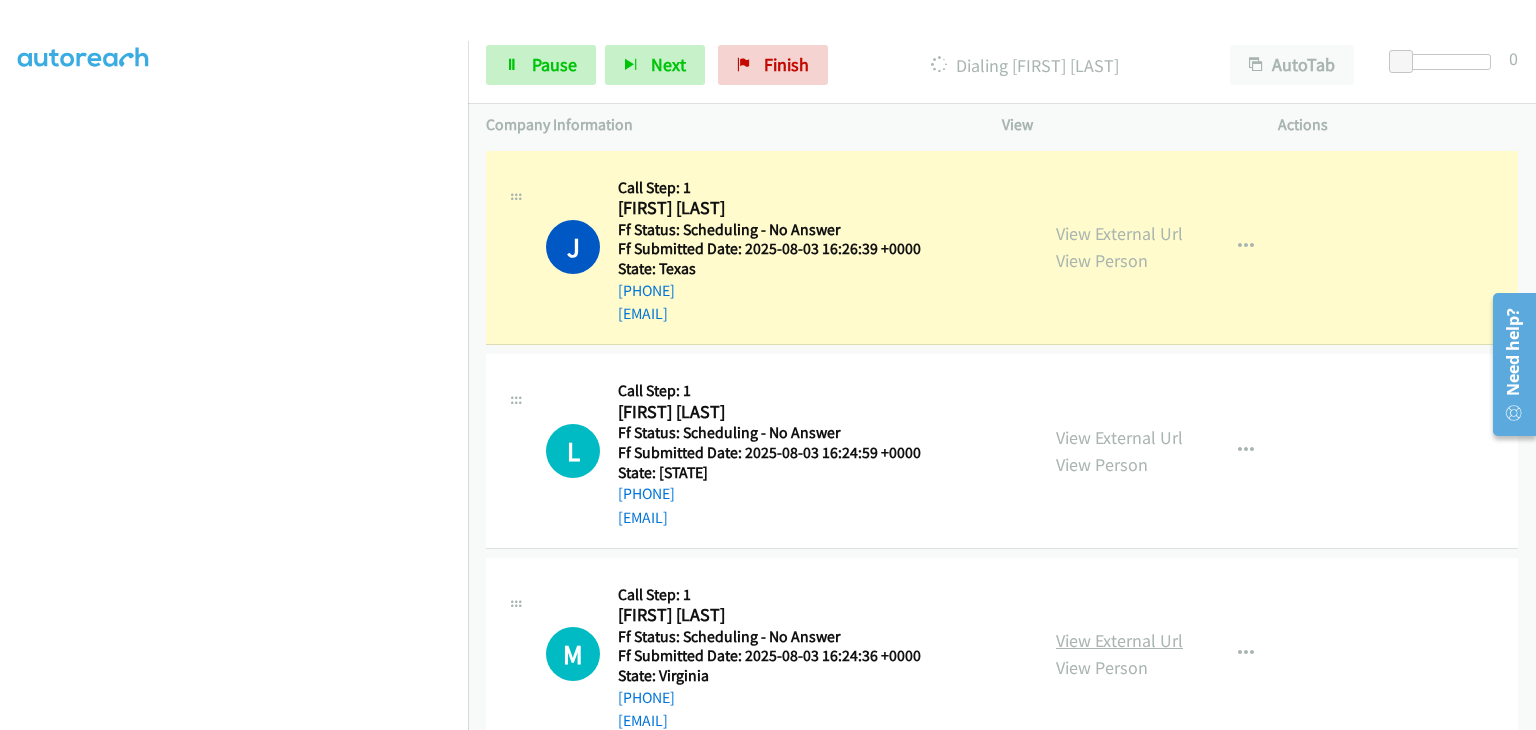 click on "View External Url" at bounding box center (1119, 640) 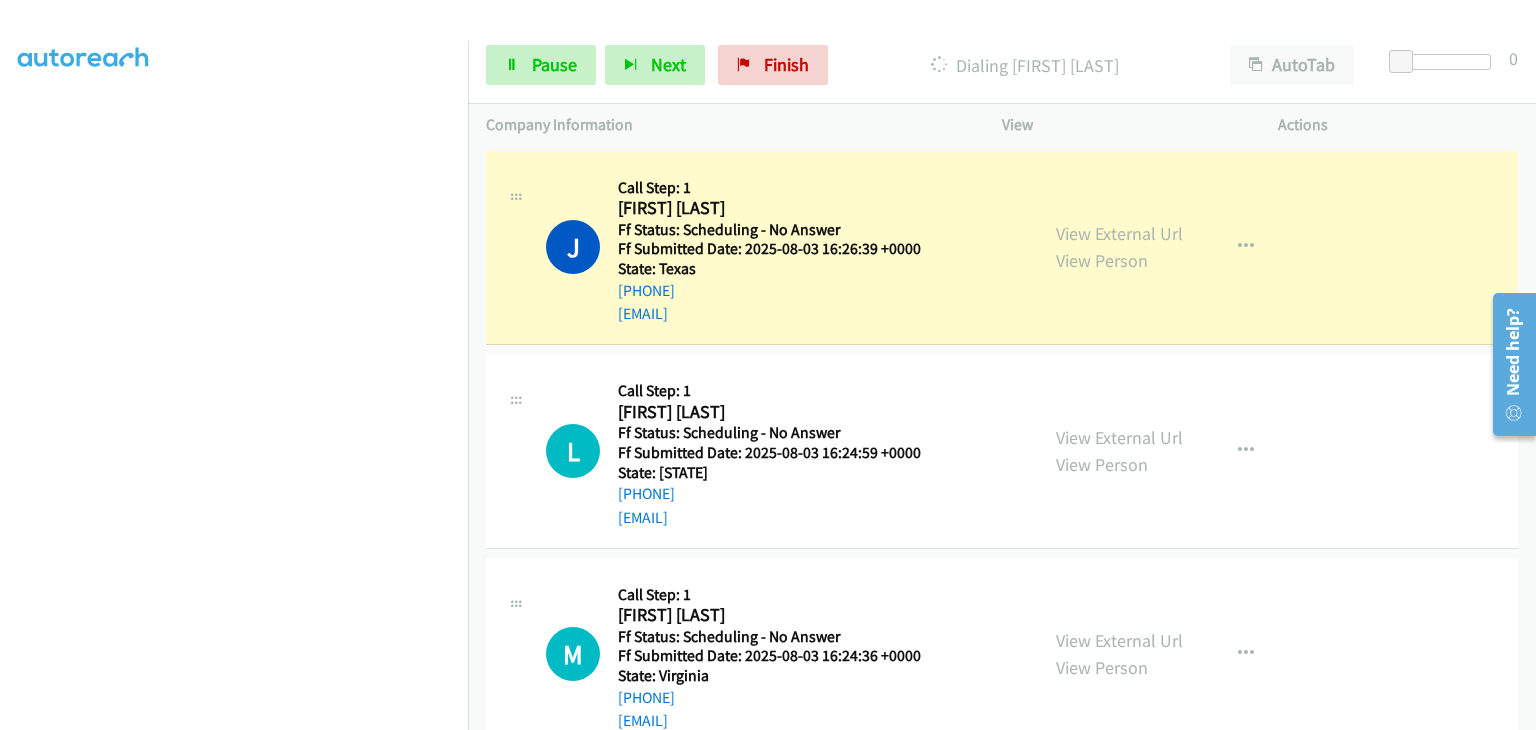 scroll, scrollTop: 392, scrollLeft: 0, axis: vertical 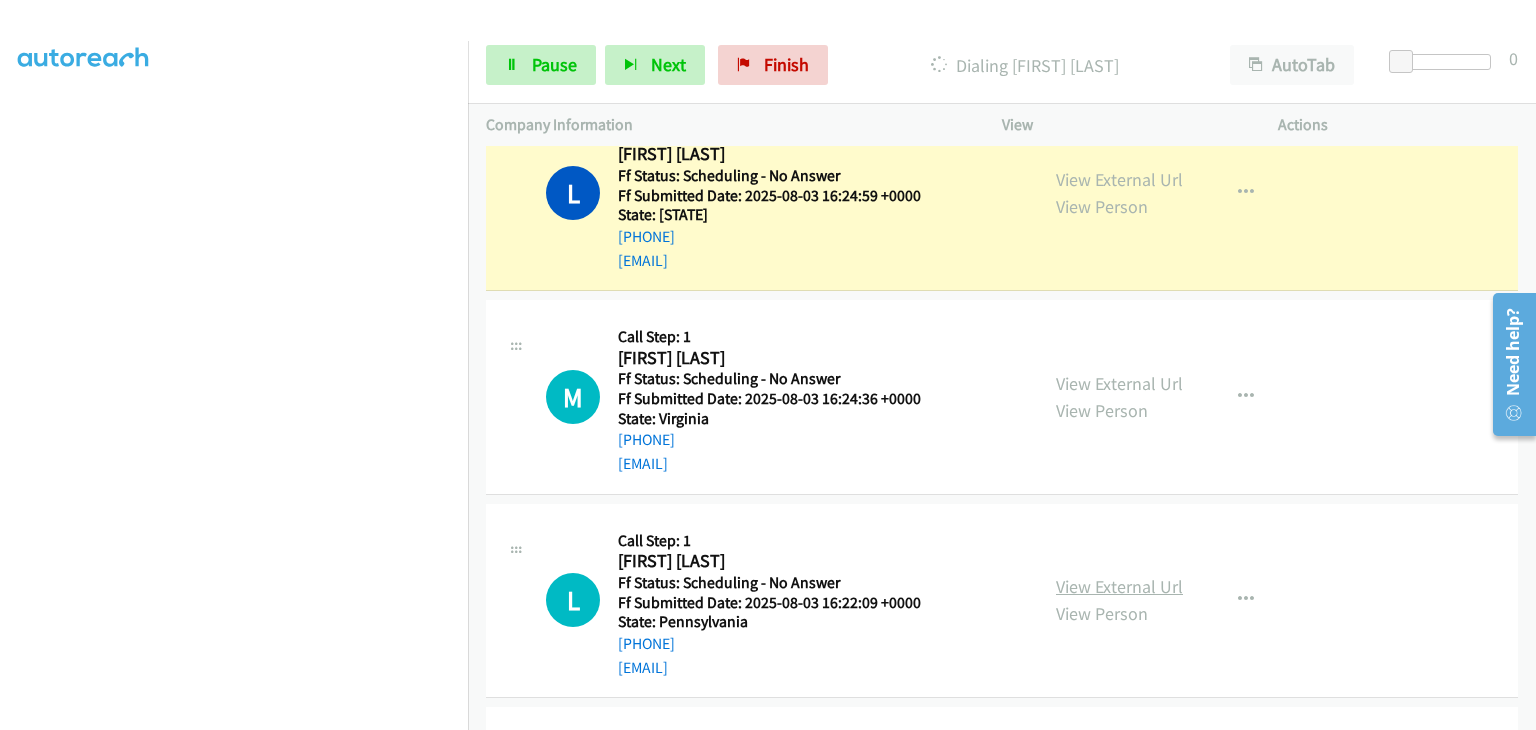 click on "View External Url" at bounding box center (1119, 586) 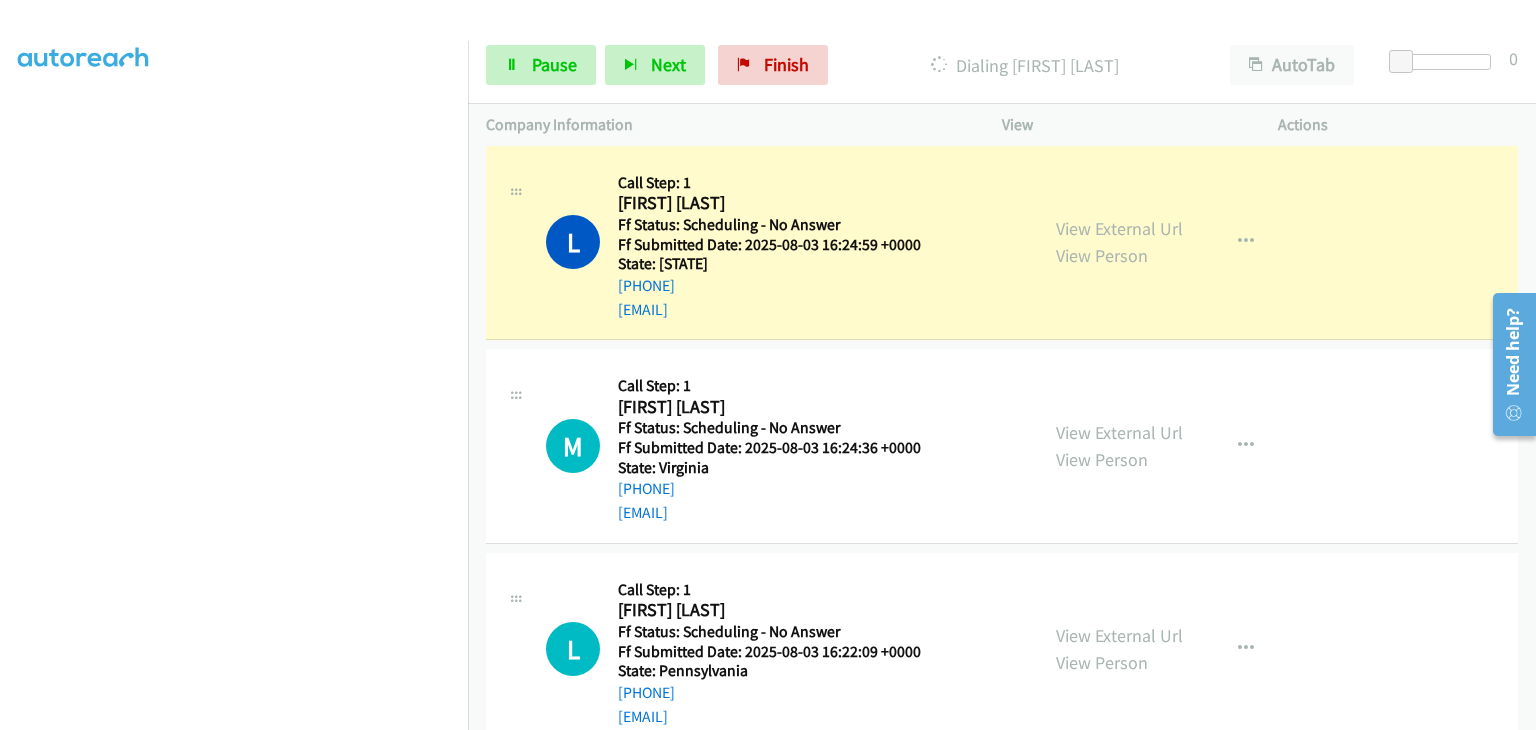 scroll, scrollTop: 300, scrollLeft: 0, axis: vertical 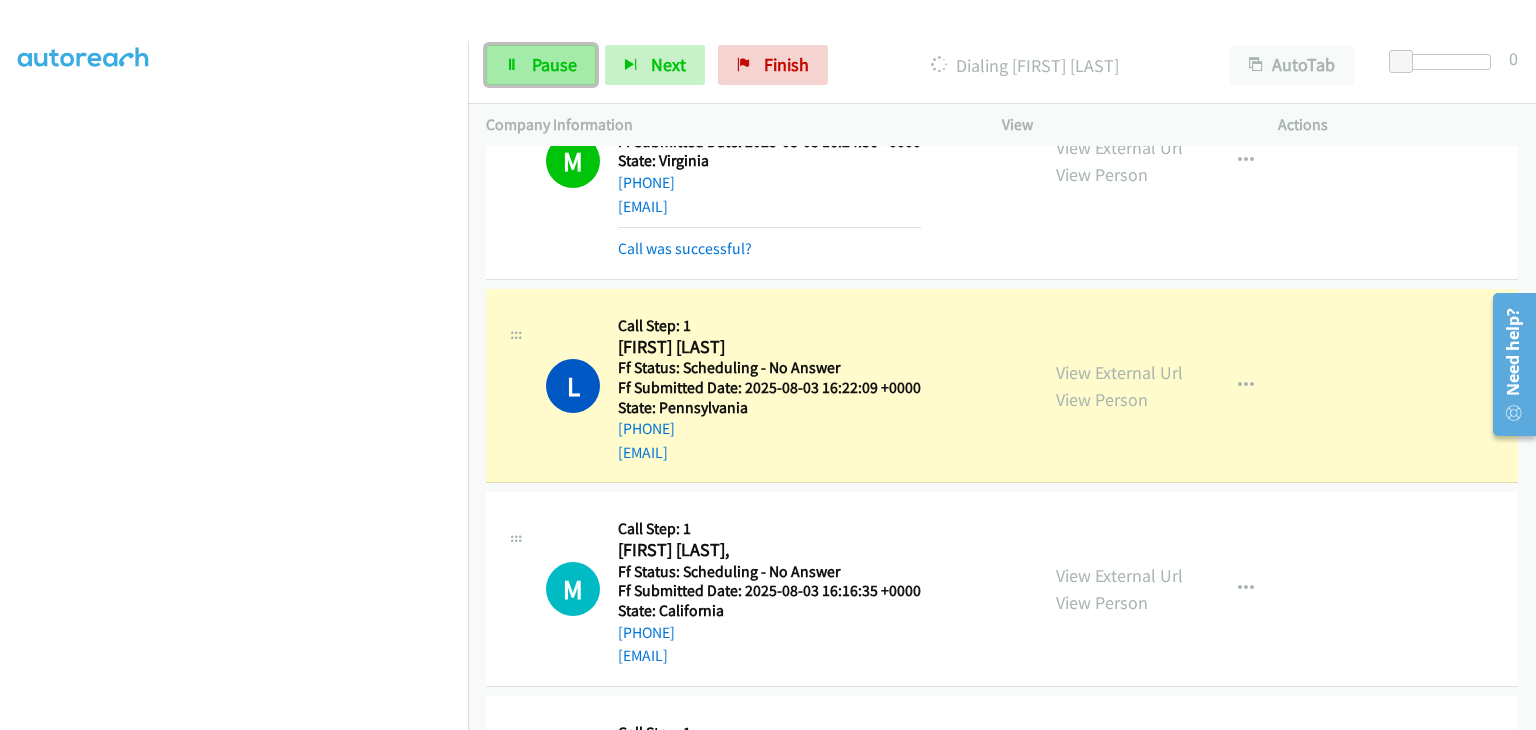 click on "Pause" at bounding box center [554, 64] 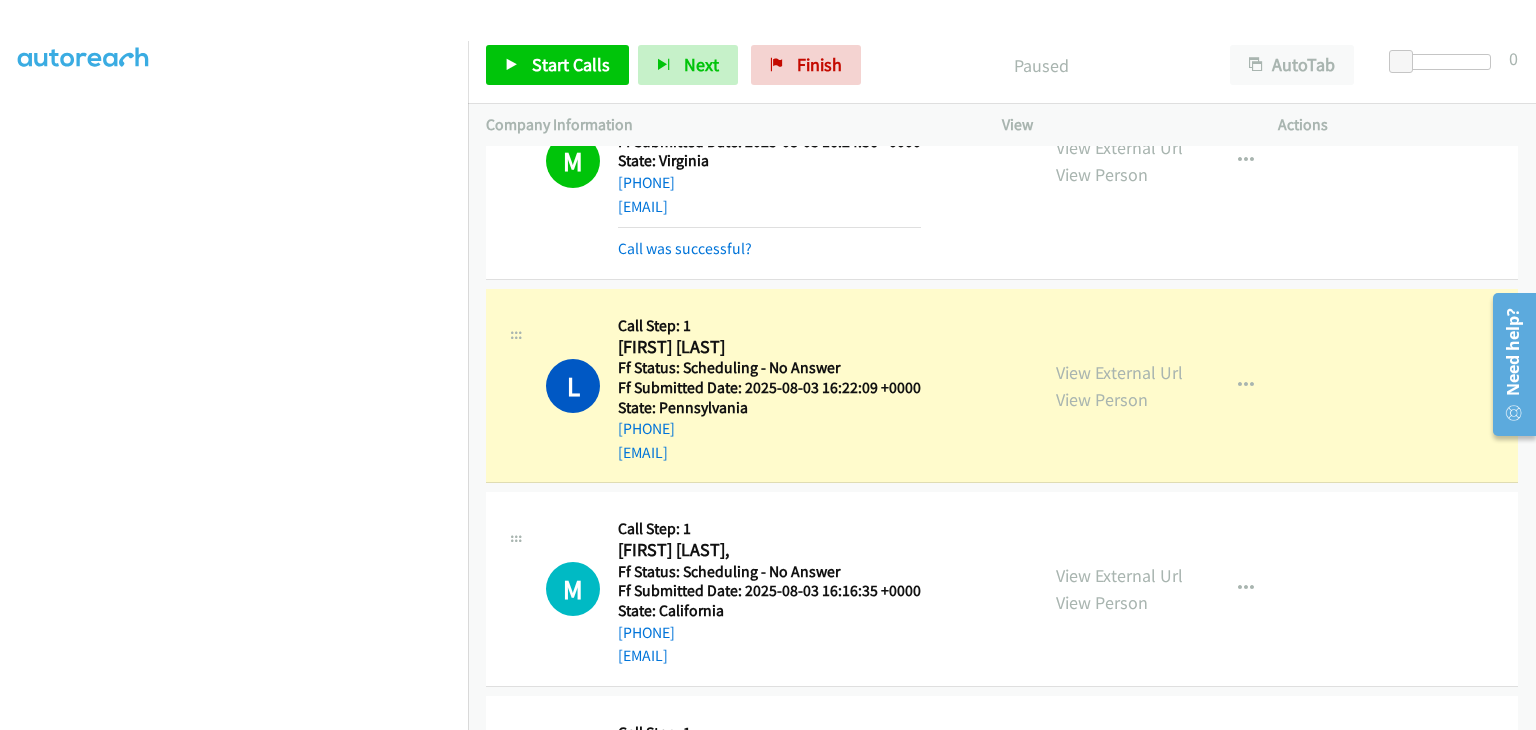 scroll, scrollTop: 392, scrollLeft: 0, axis: vertical 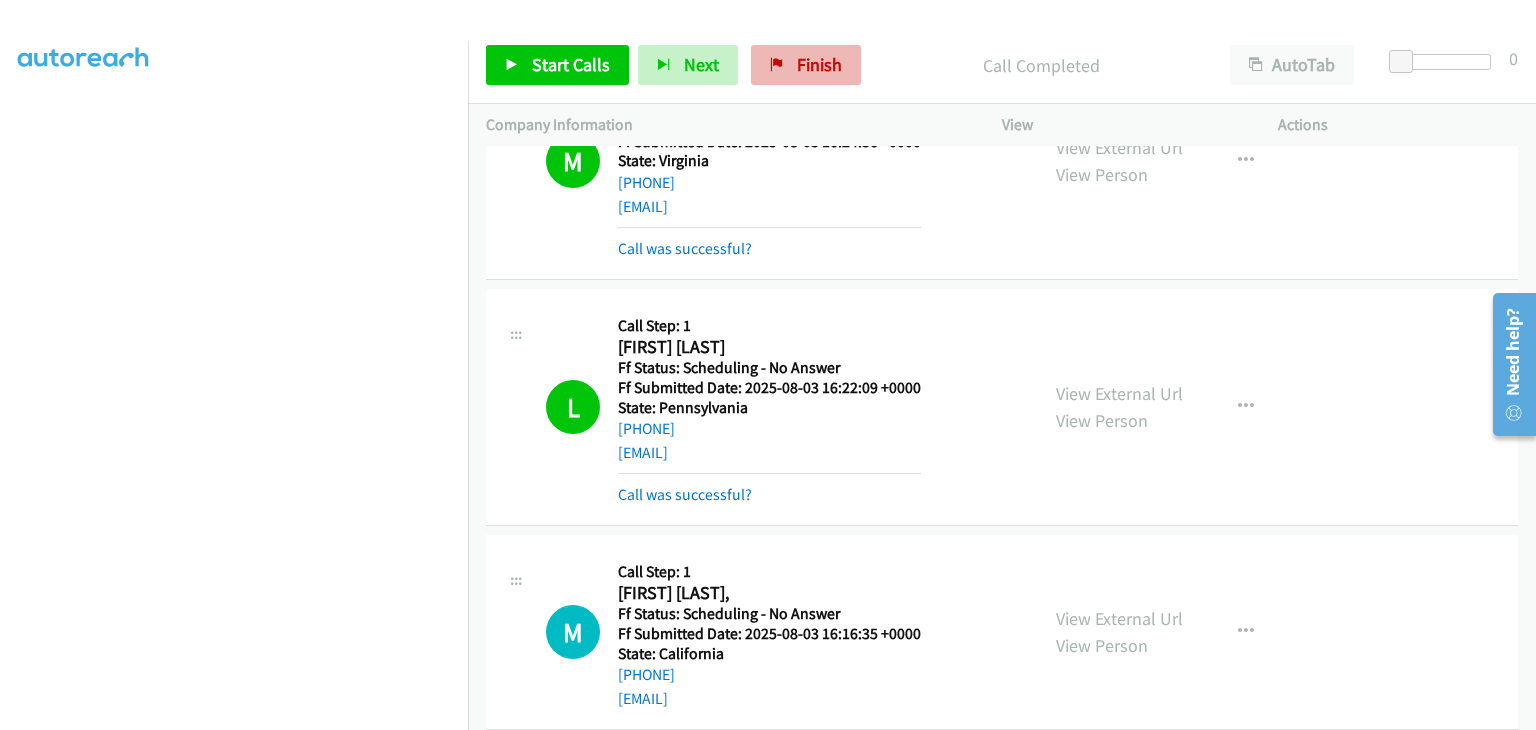 click on "Start Calls
Pause
Next
Finish
Call Completed
AutoTab
AutoTab
0" at bounding box center [1002, 65] 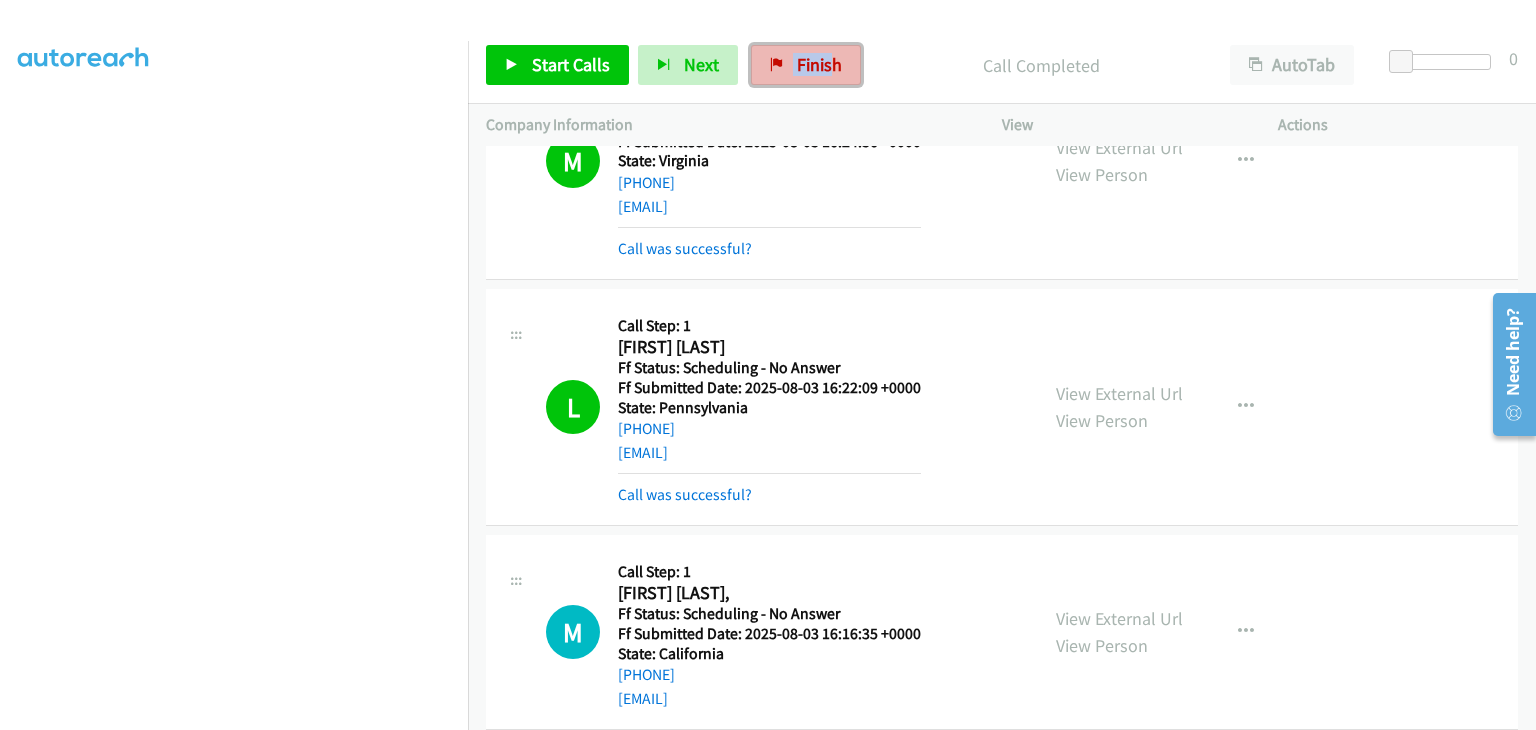 click on "Finish" at bounding box center (819, 64) 